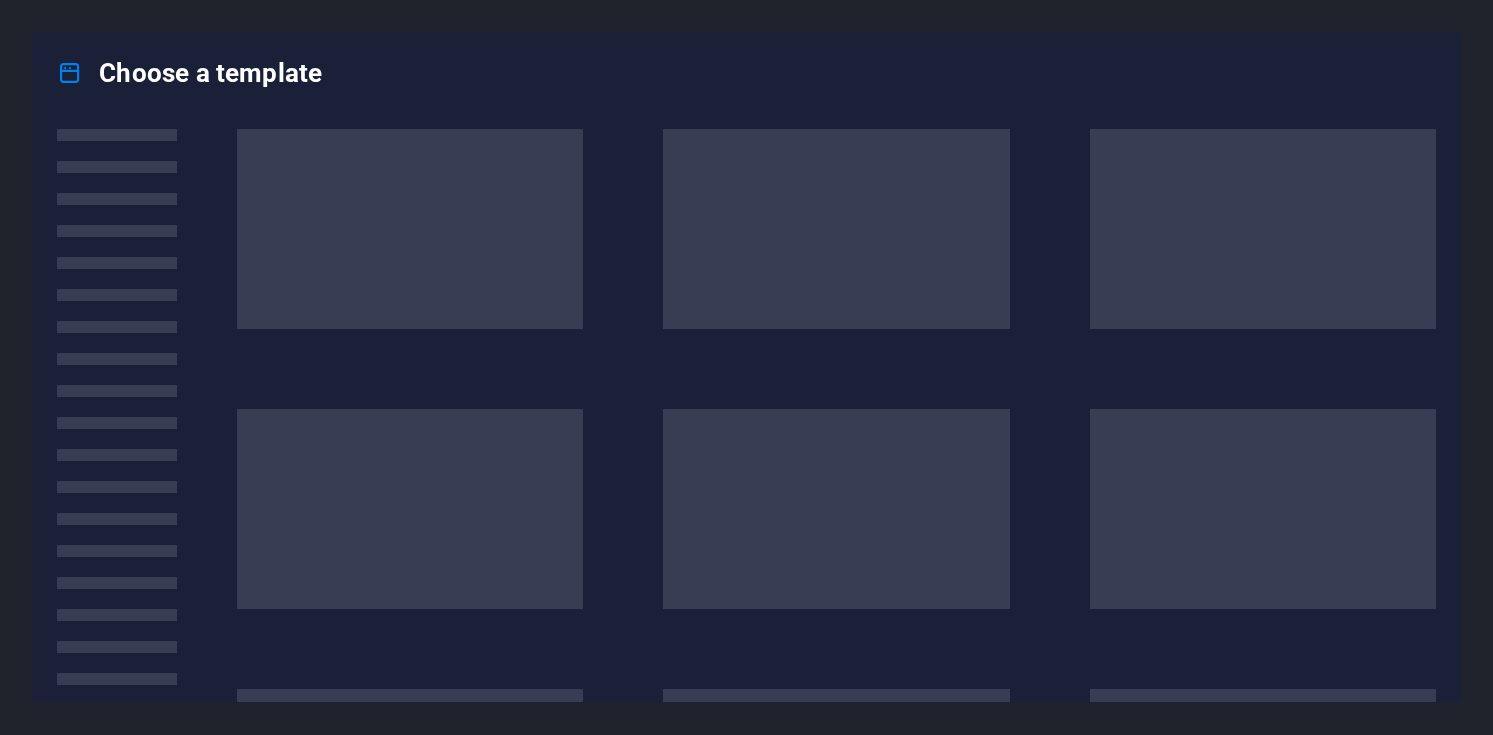 scroll, scrollTop: 0, scrollLeft: 0, axis: both 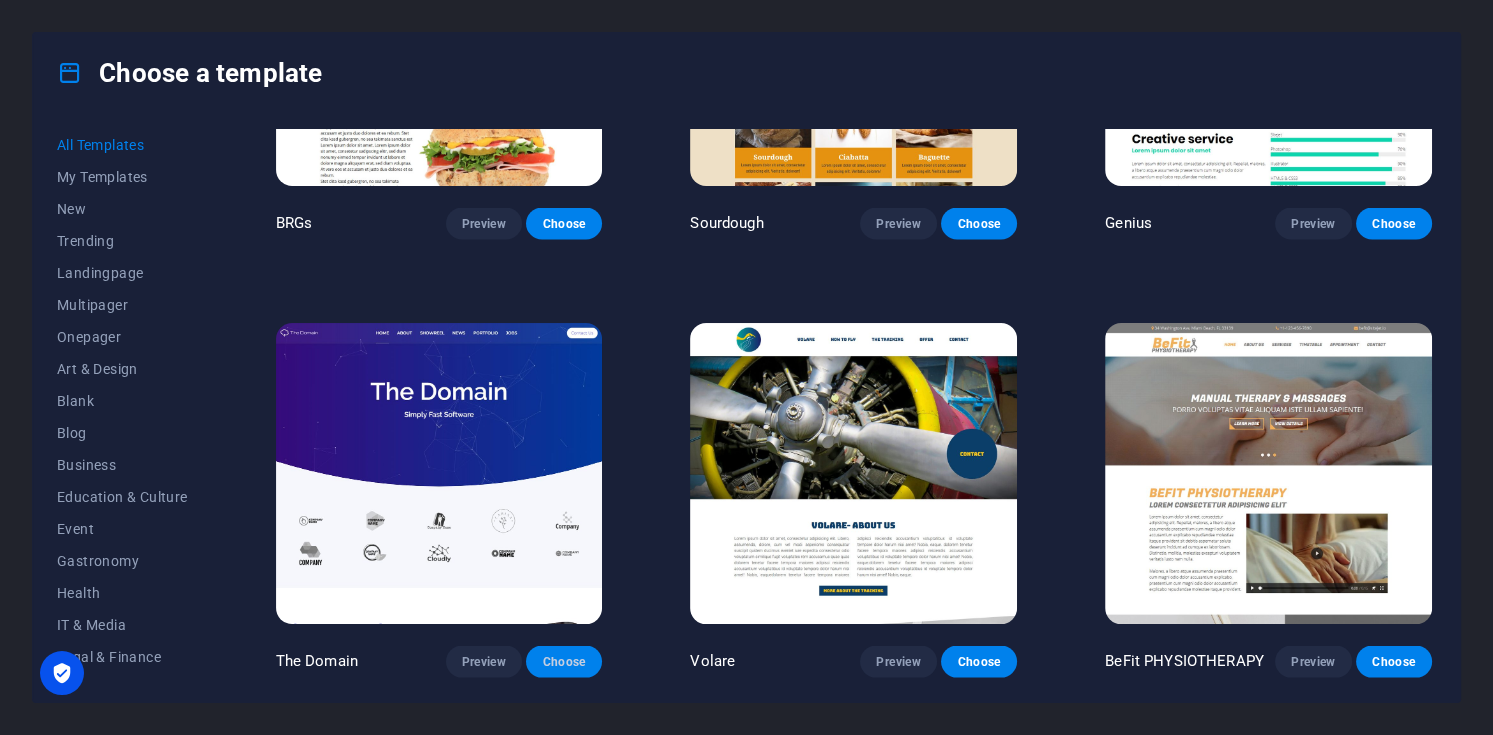 drag, startPoint x: 556, startPoint y: 610, endPoint x: 549, endPoint y: 623, distance: 14.764823 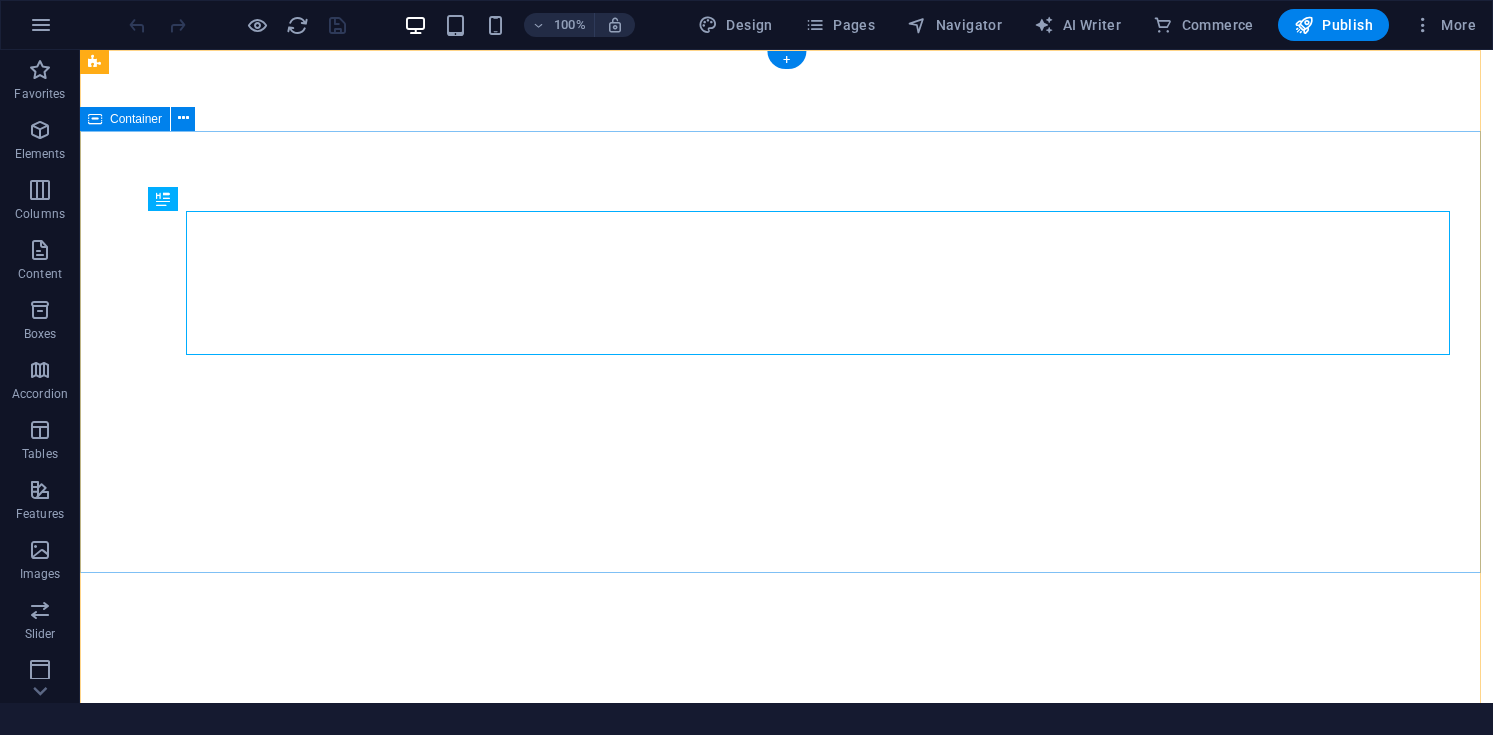 scroll, scrollTop: 0, scrollLeft: 0, axis: both 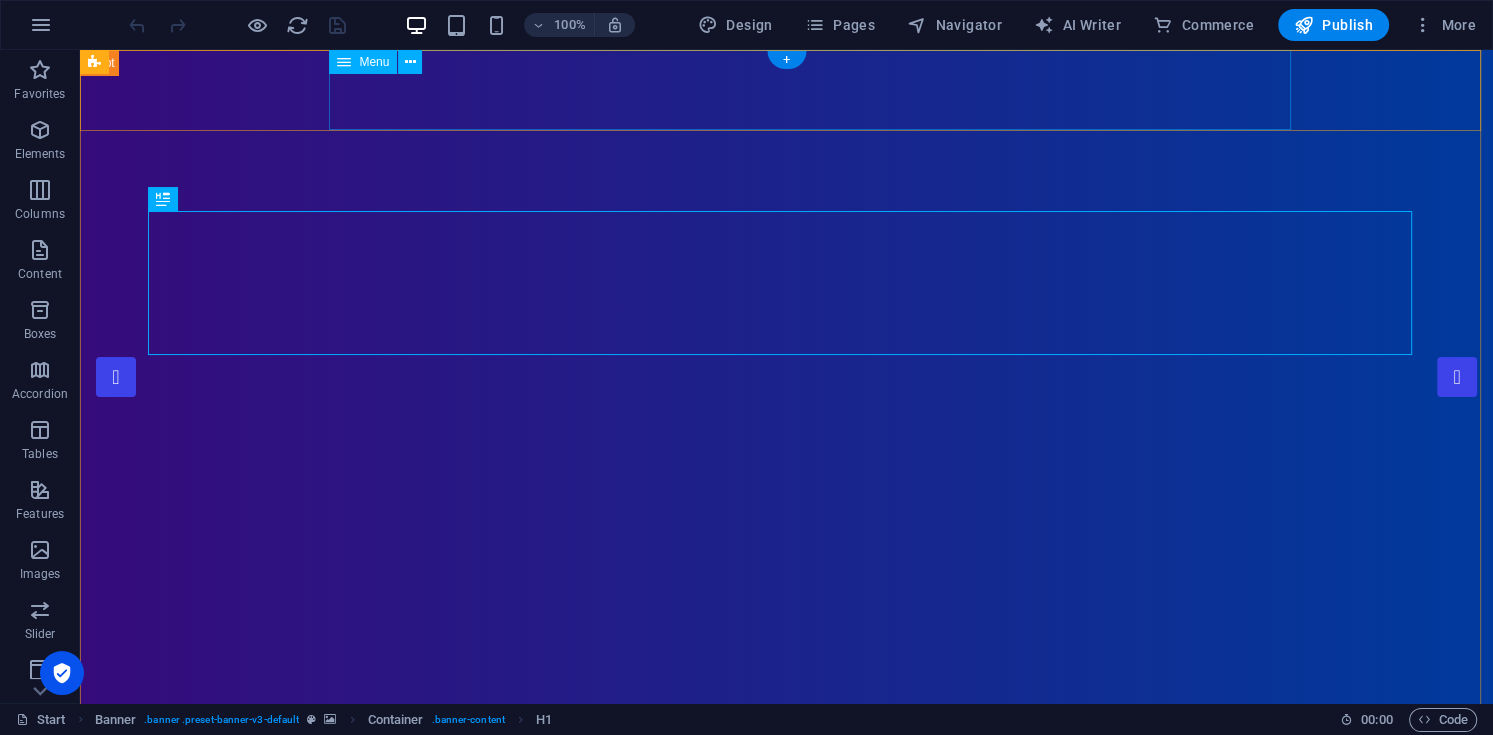 click on "Home About Showreel News Portfolio jobs" at bounding box center [787, 850] 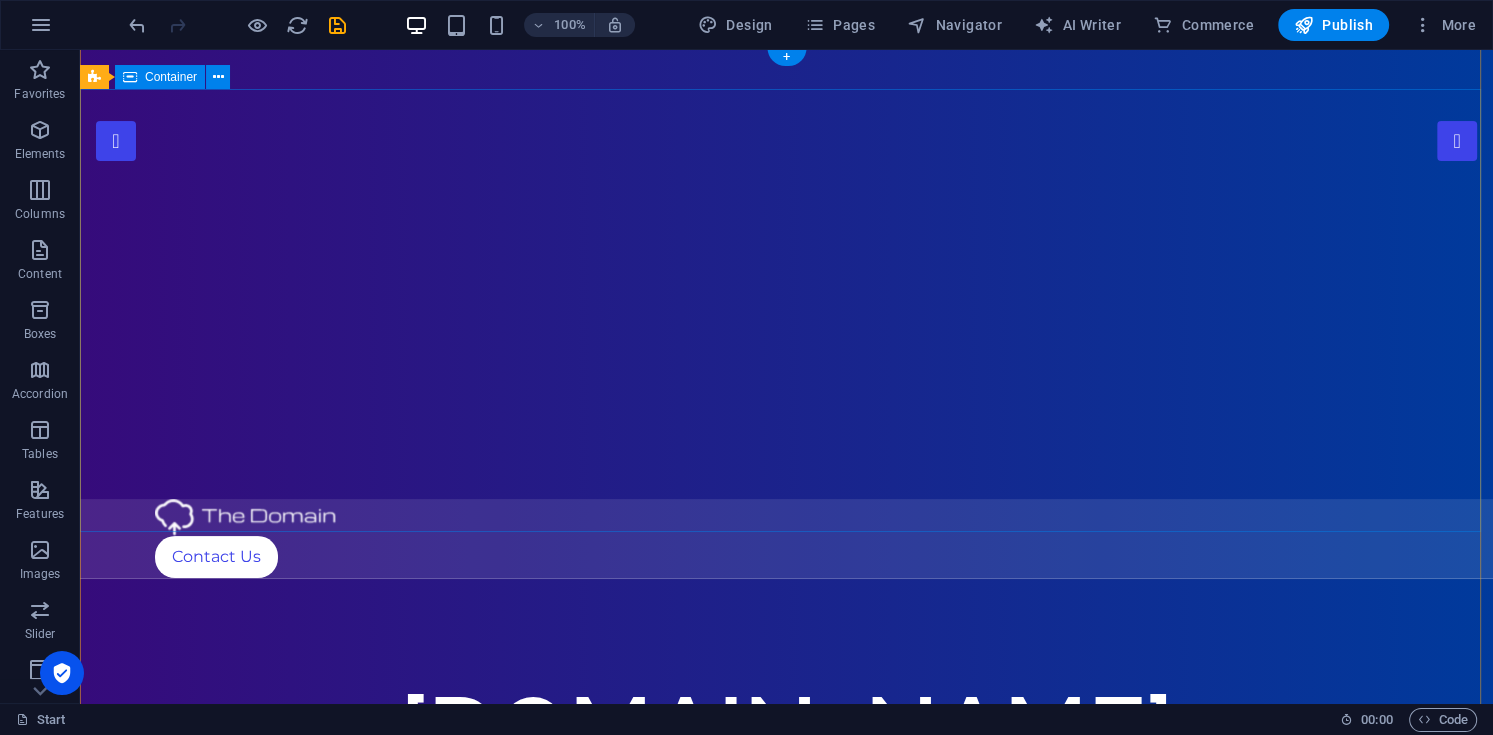 scroll, scrollTop: 0, scrollLeft: 0, axis: both 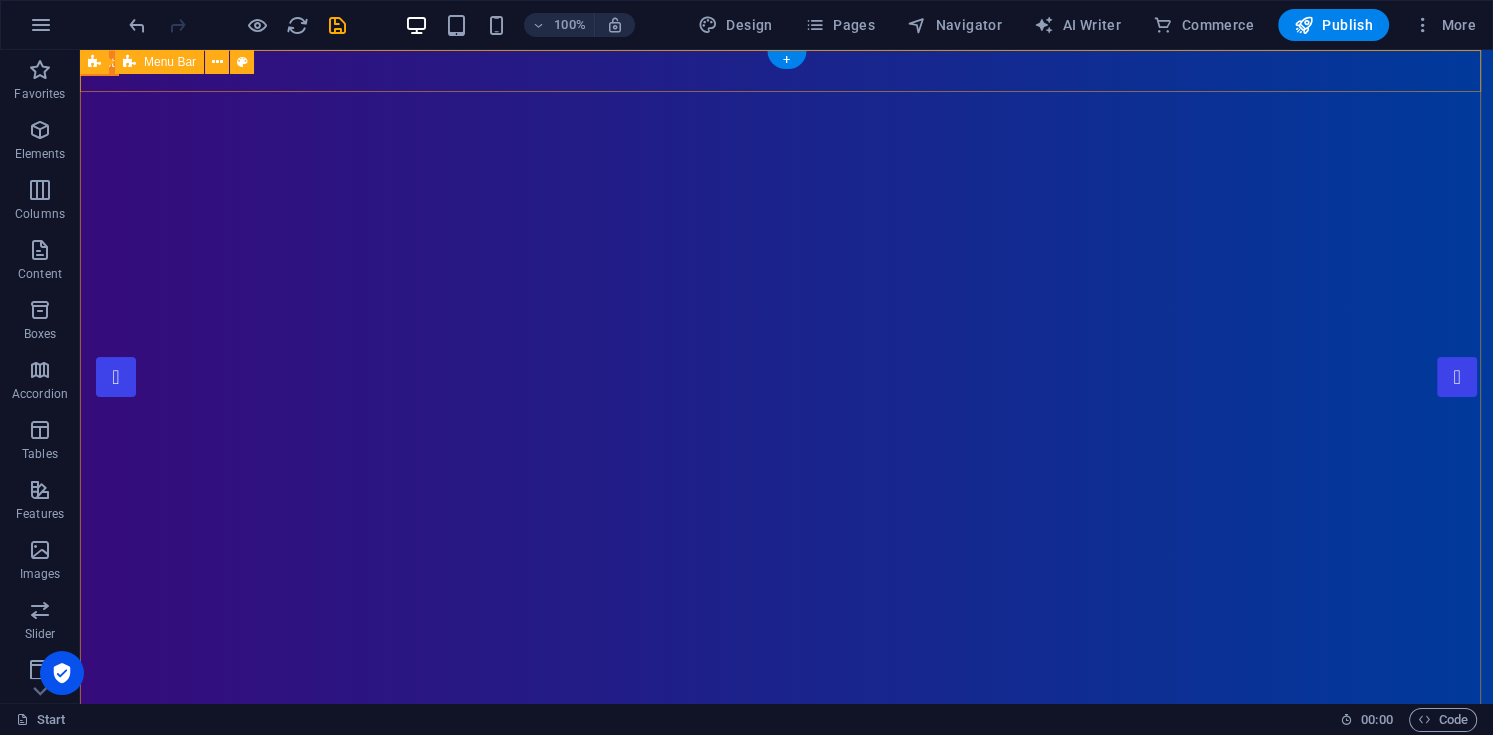 click on "Contact Us" at bounding box center [786, 775] 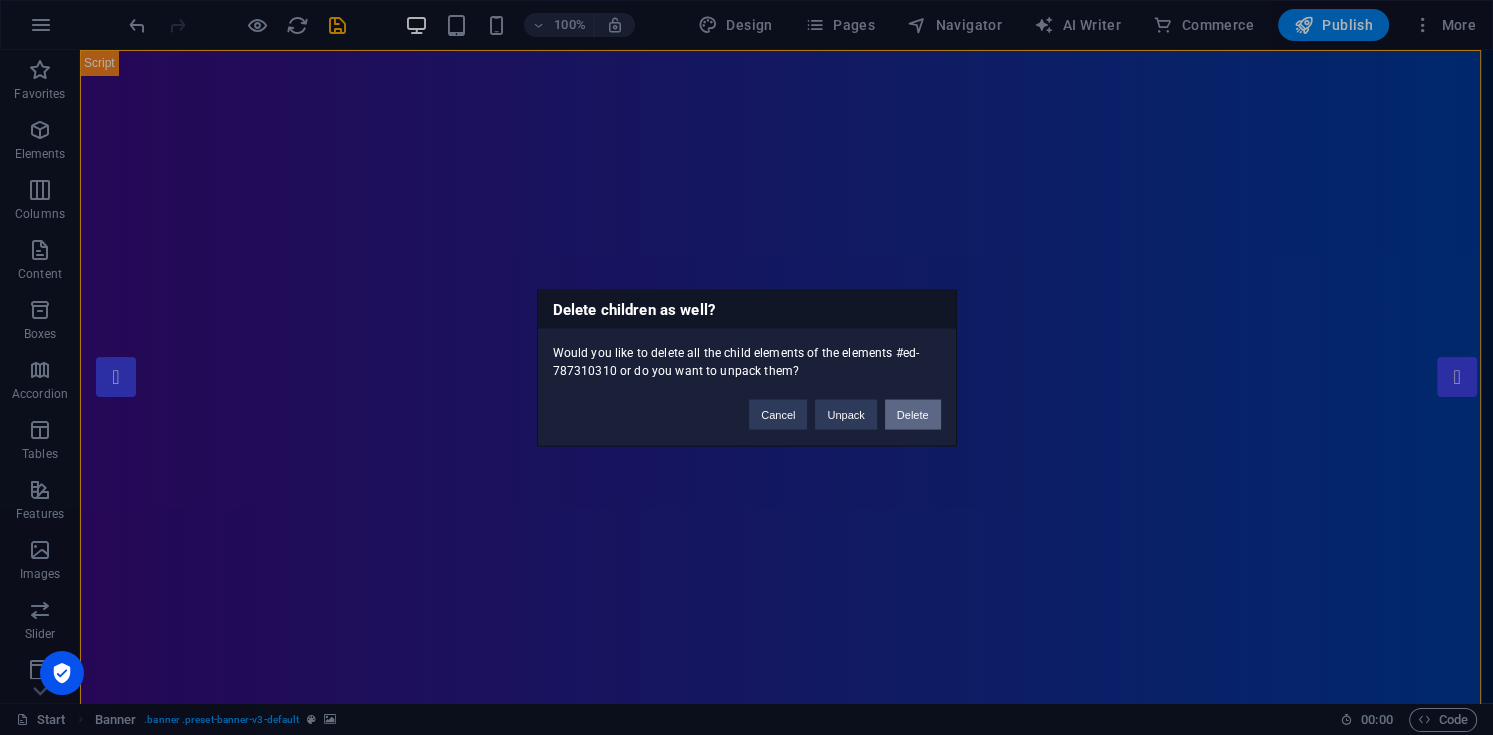 type 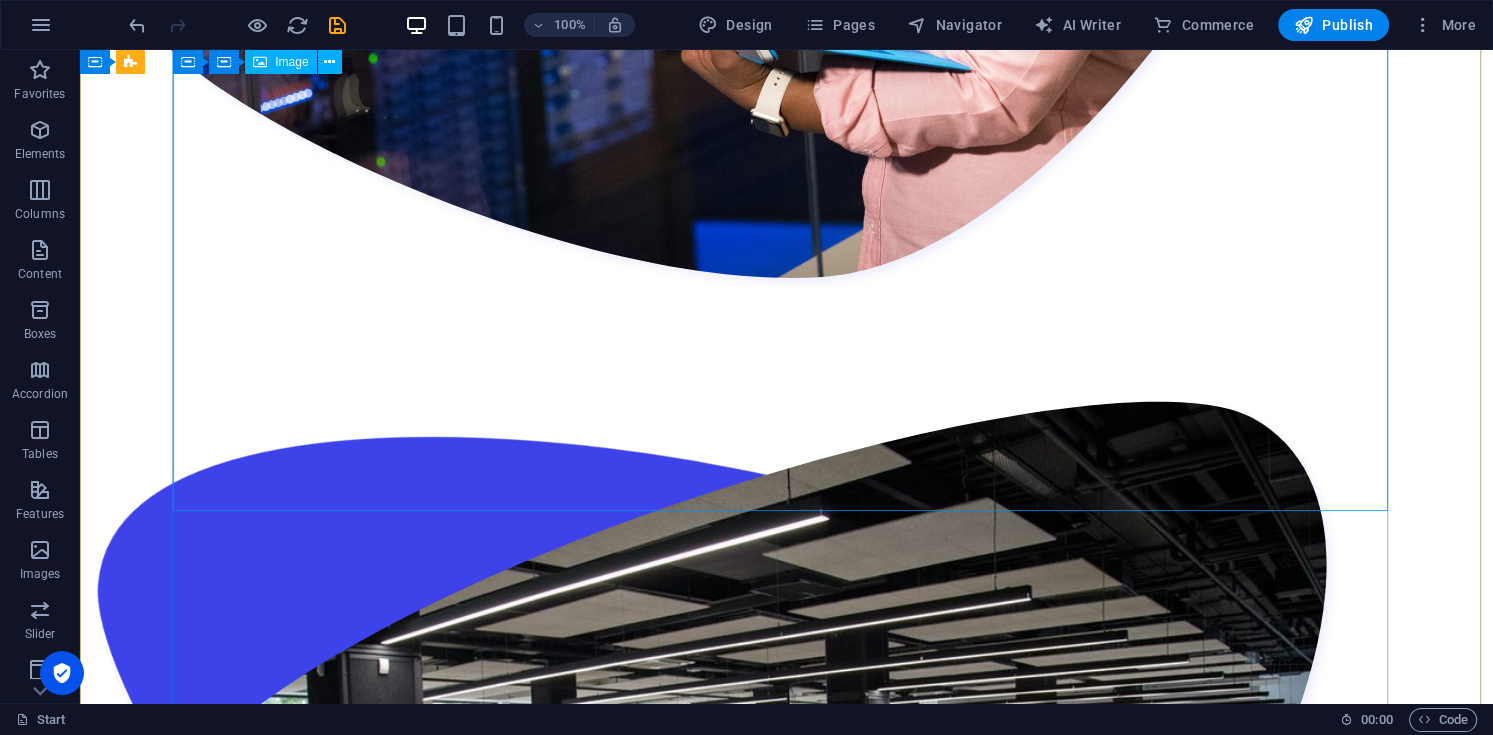 scroll, scrollTop: 2560, scrollLeft: 0, axis: vertical 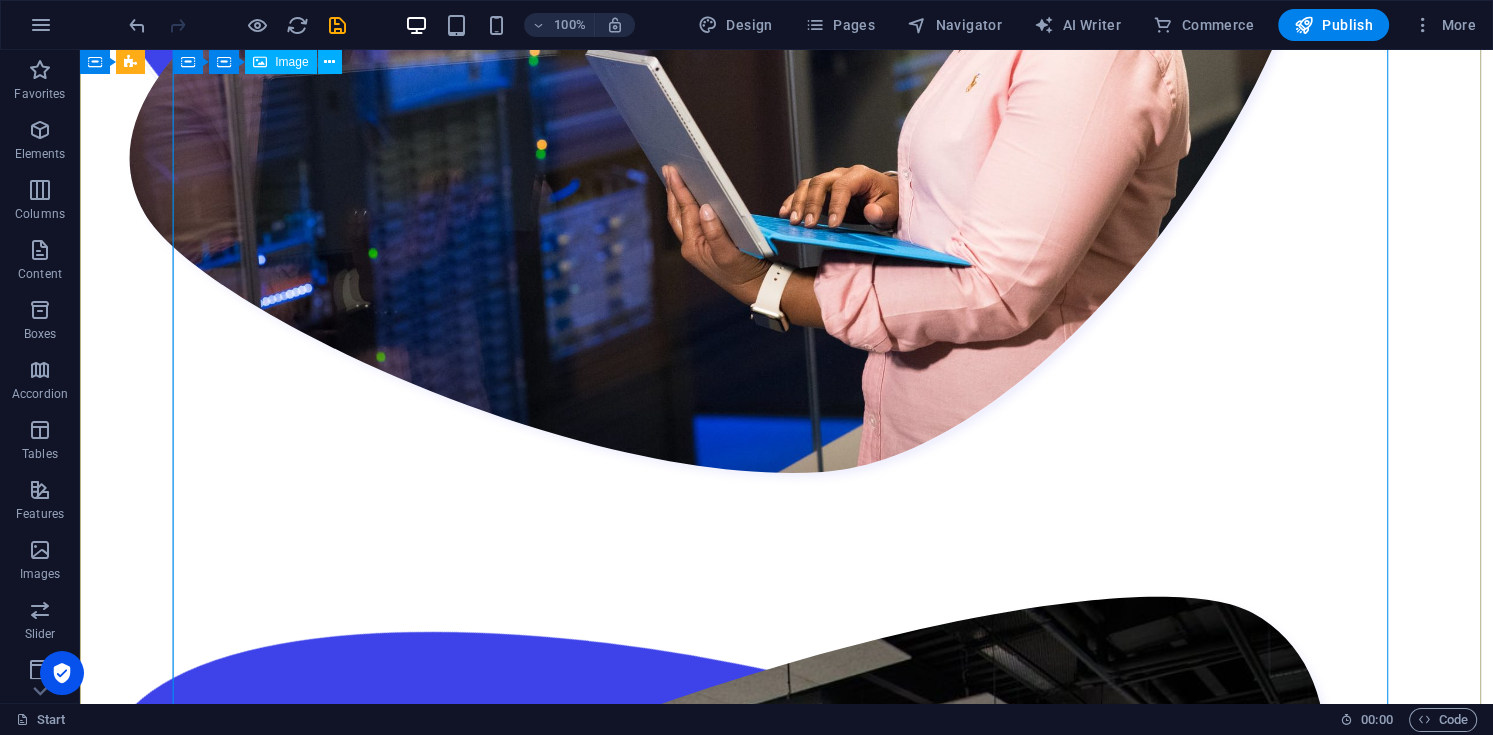 click on "3D Fab" at bounding box center (787, 9270) 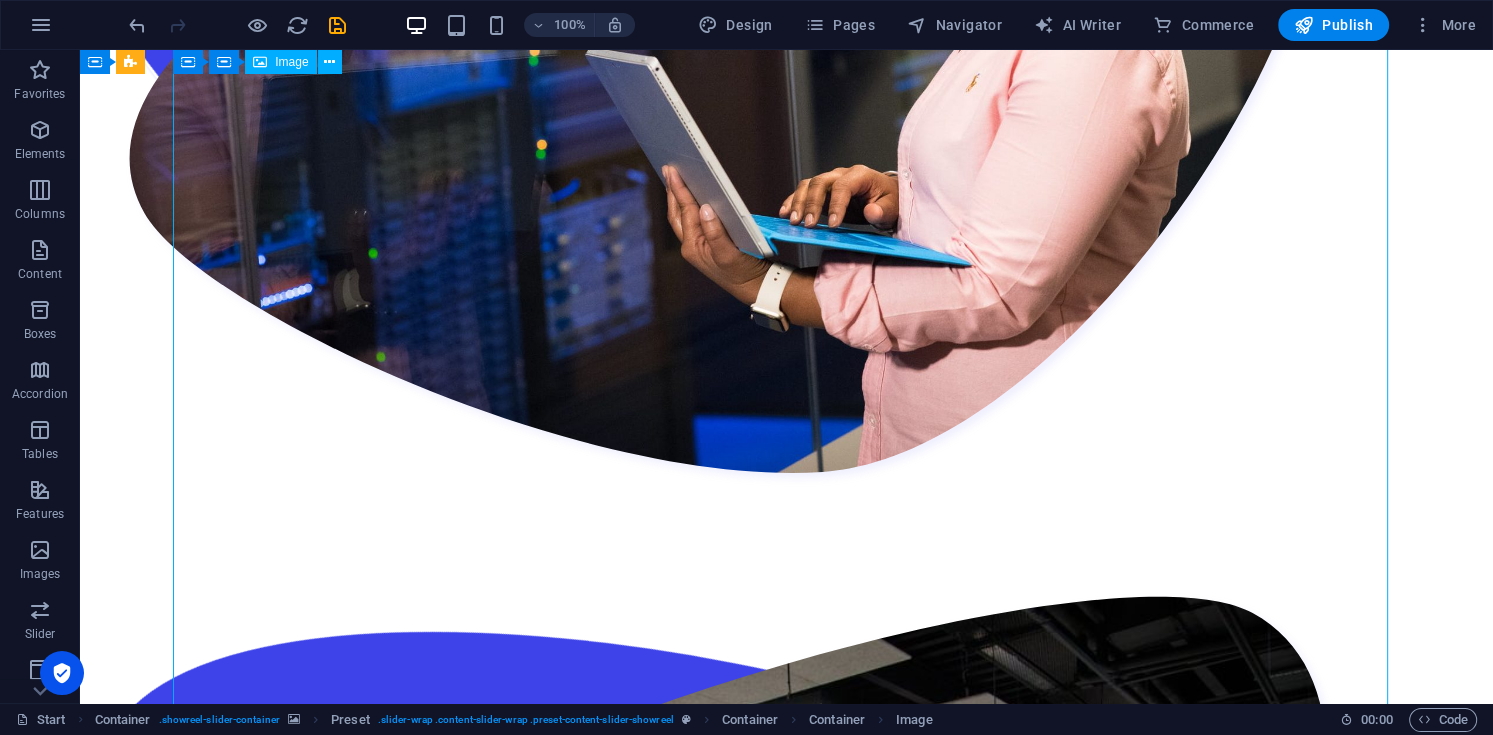 drag, startPoint x: 775, startPoint y: 355, endPoint x: 808, endPoint y: 320, distance: 48.104053 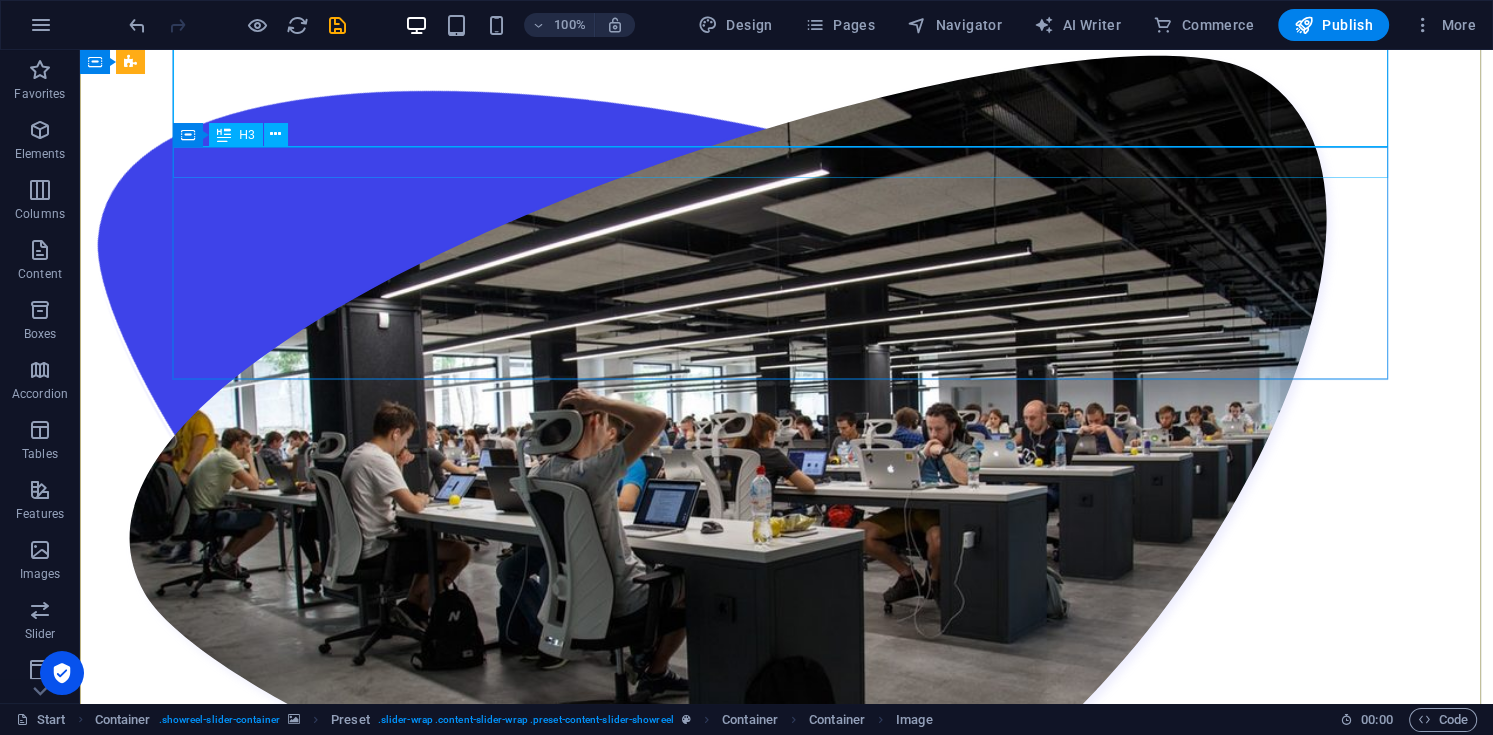 scroll, scrollTop: 3120, scrollLeft: 0, axis: vertical 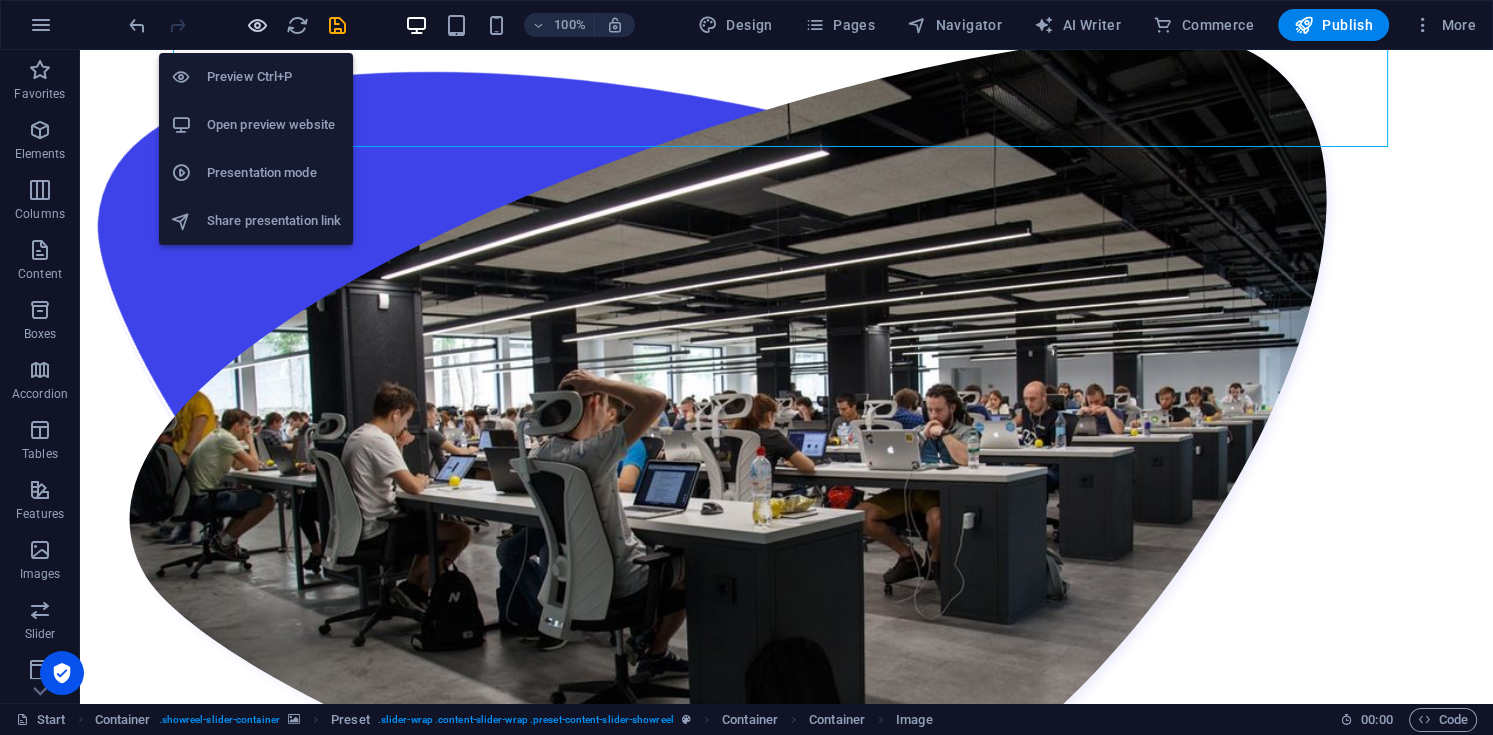 click at bounding box center (257, 25) 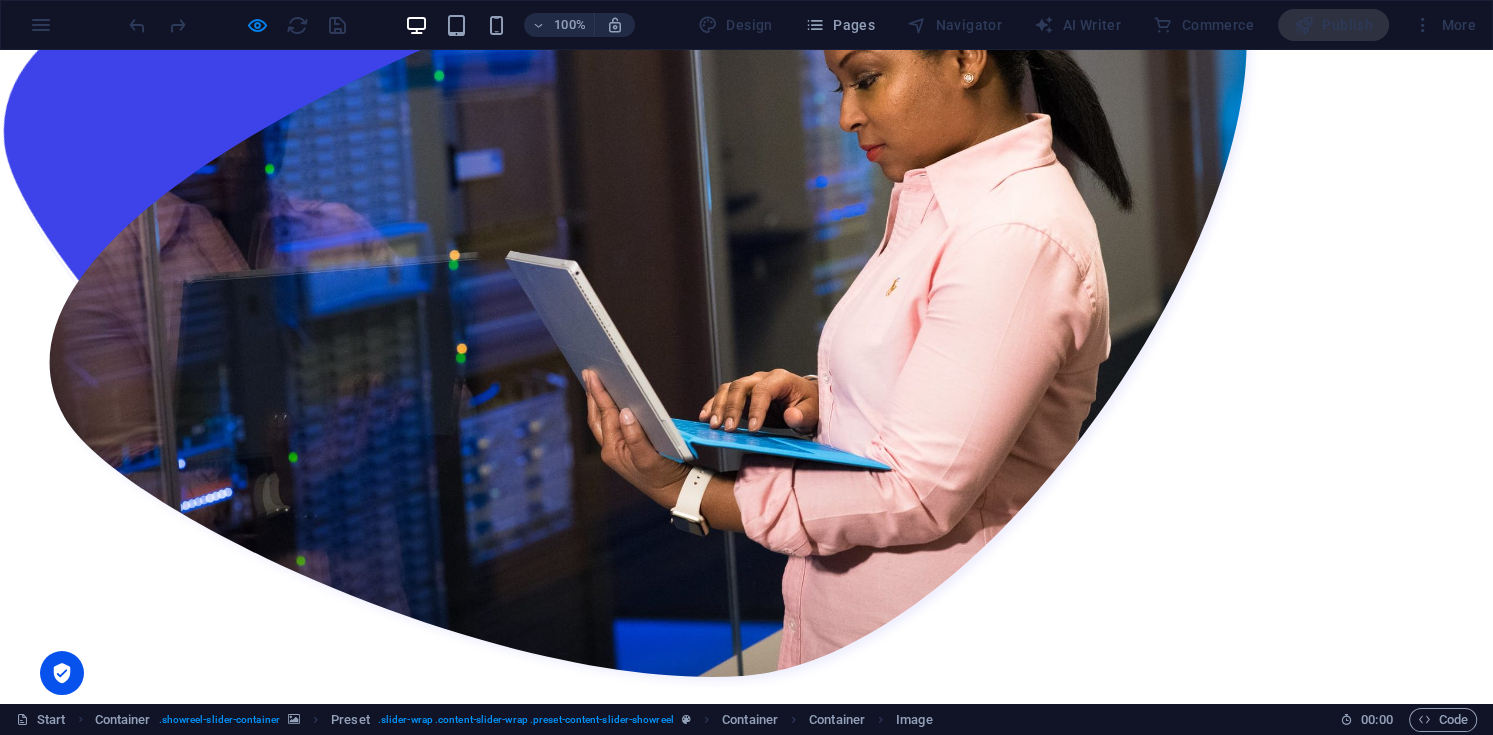 scroll, scrollTop: 2560, scrollLeft: 0, axis: vertical 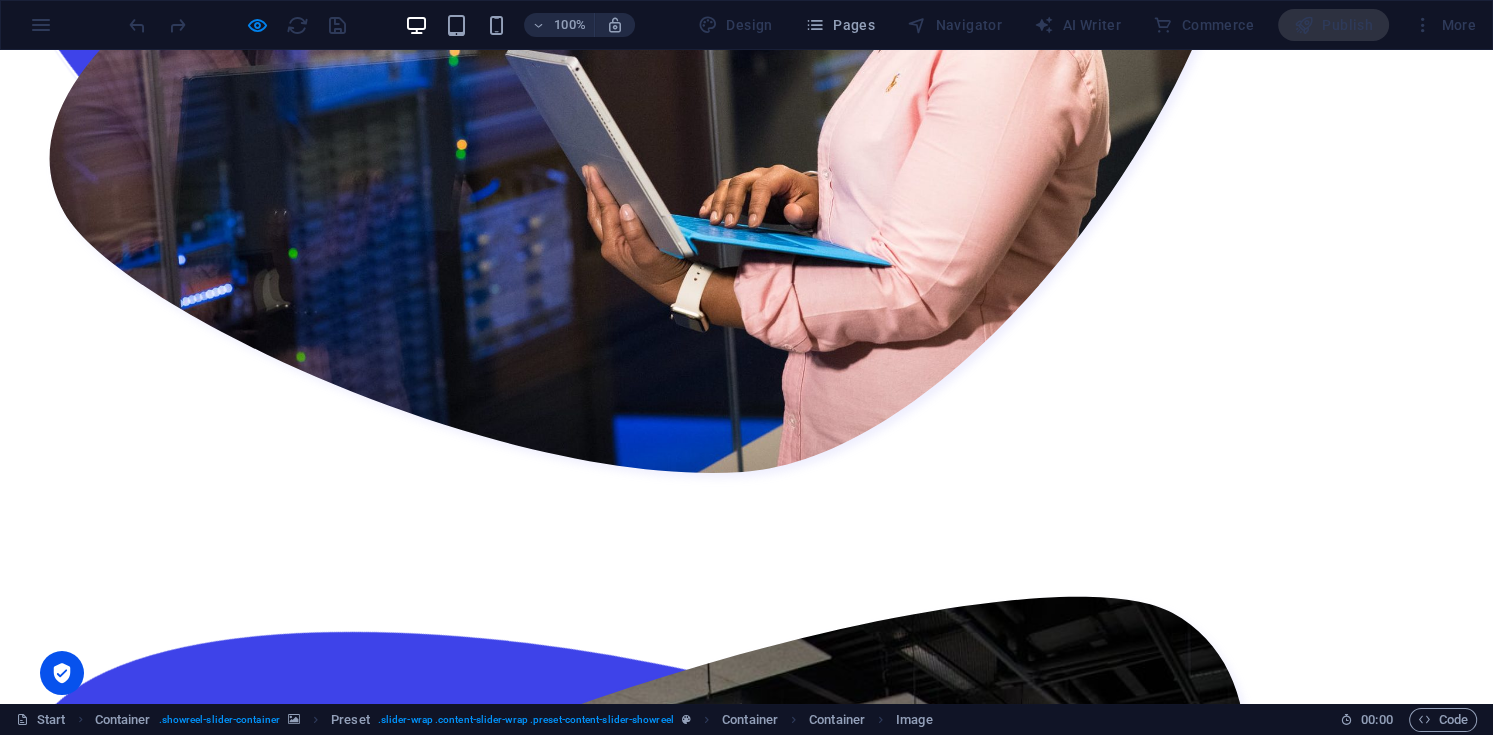 click 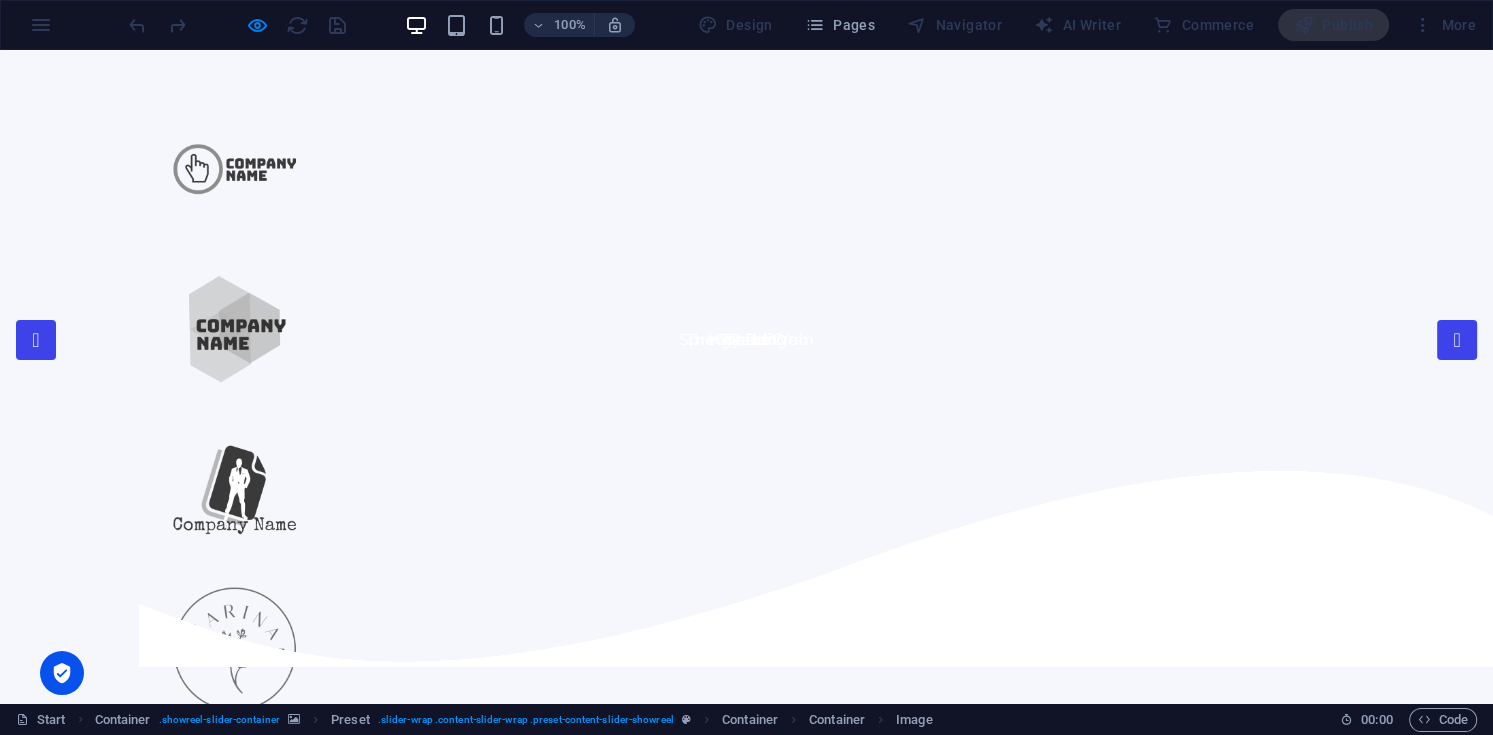scroll, scrollTop: 0, scrollLeft: 0, axis: both 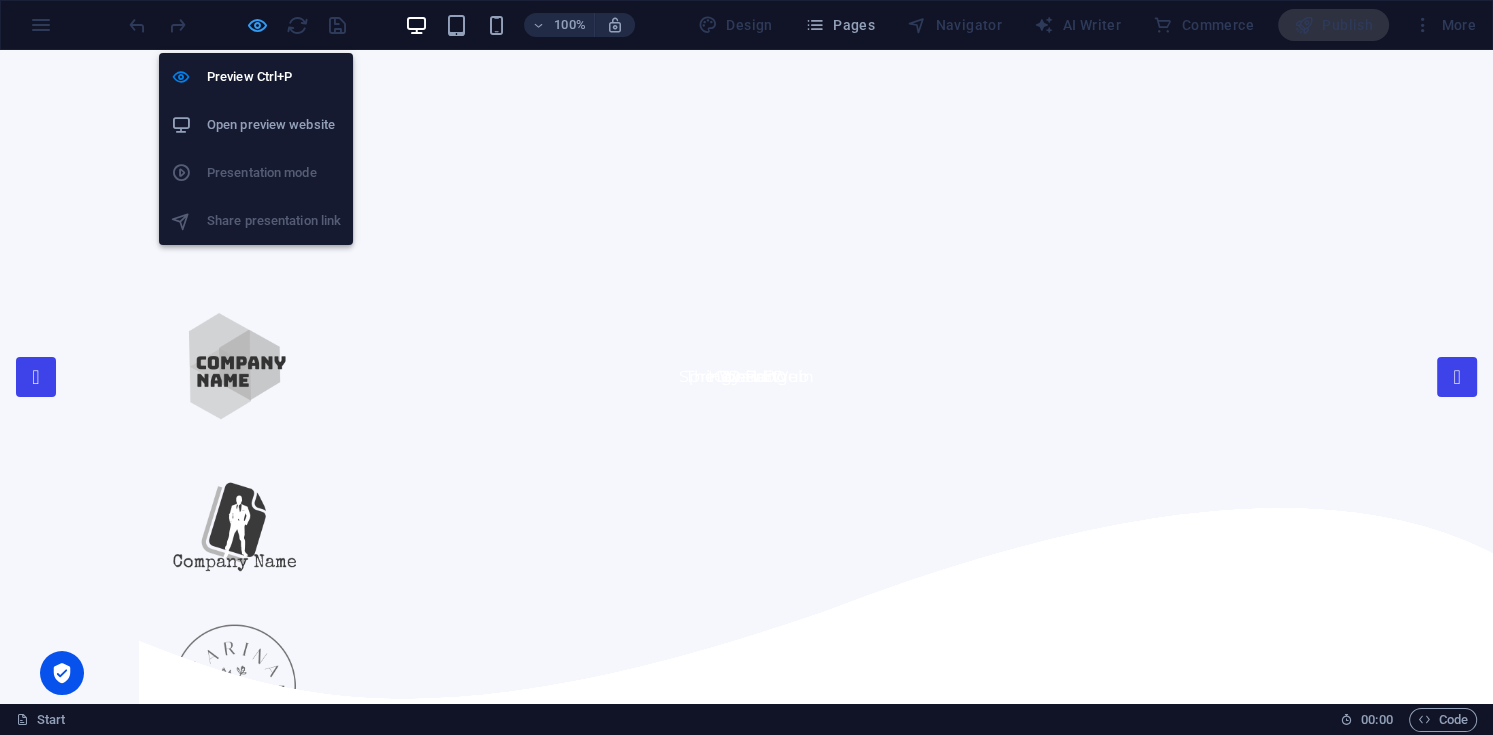 click at bounding box center [257, 25] 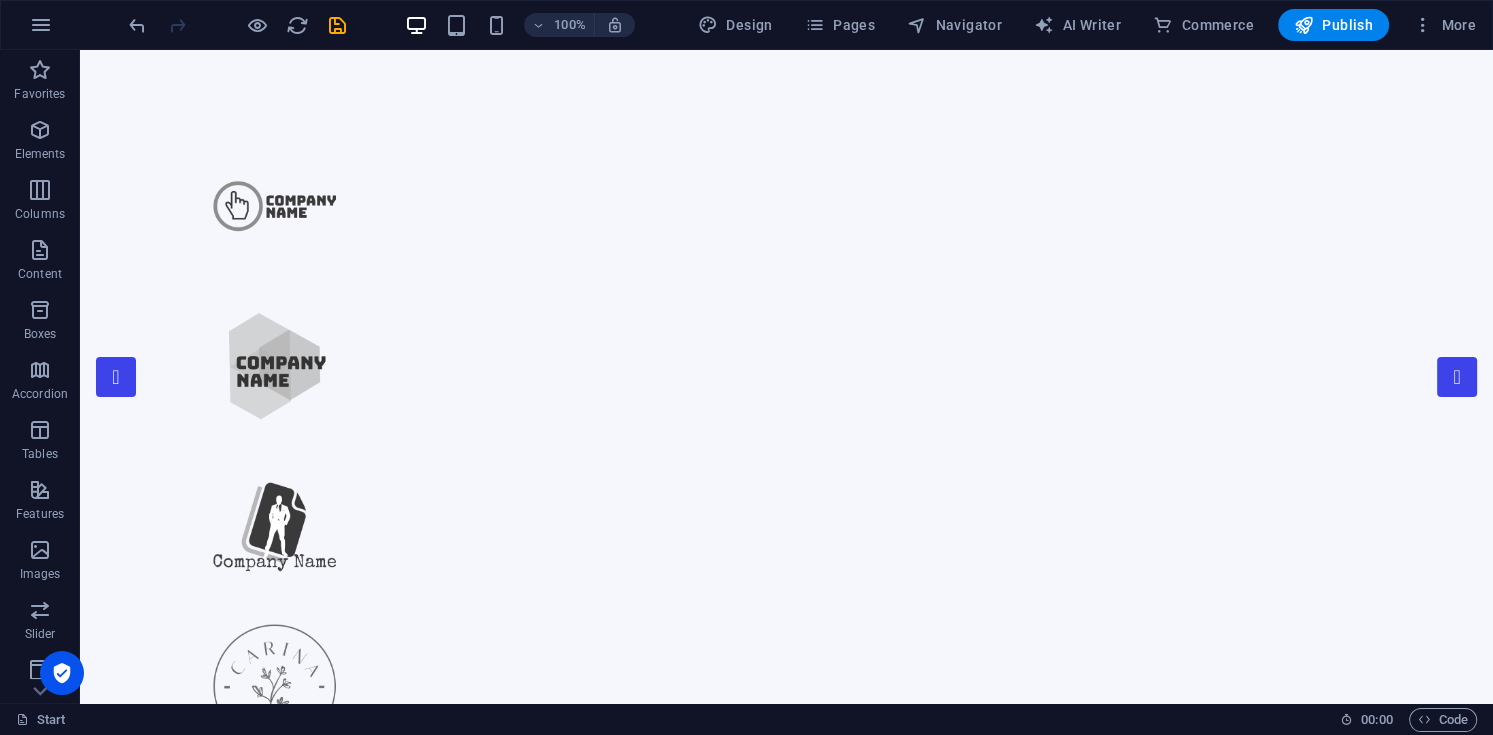 type 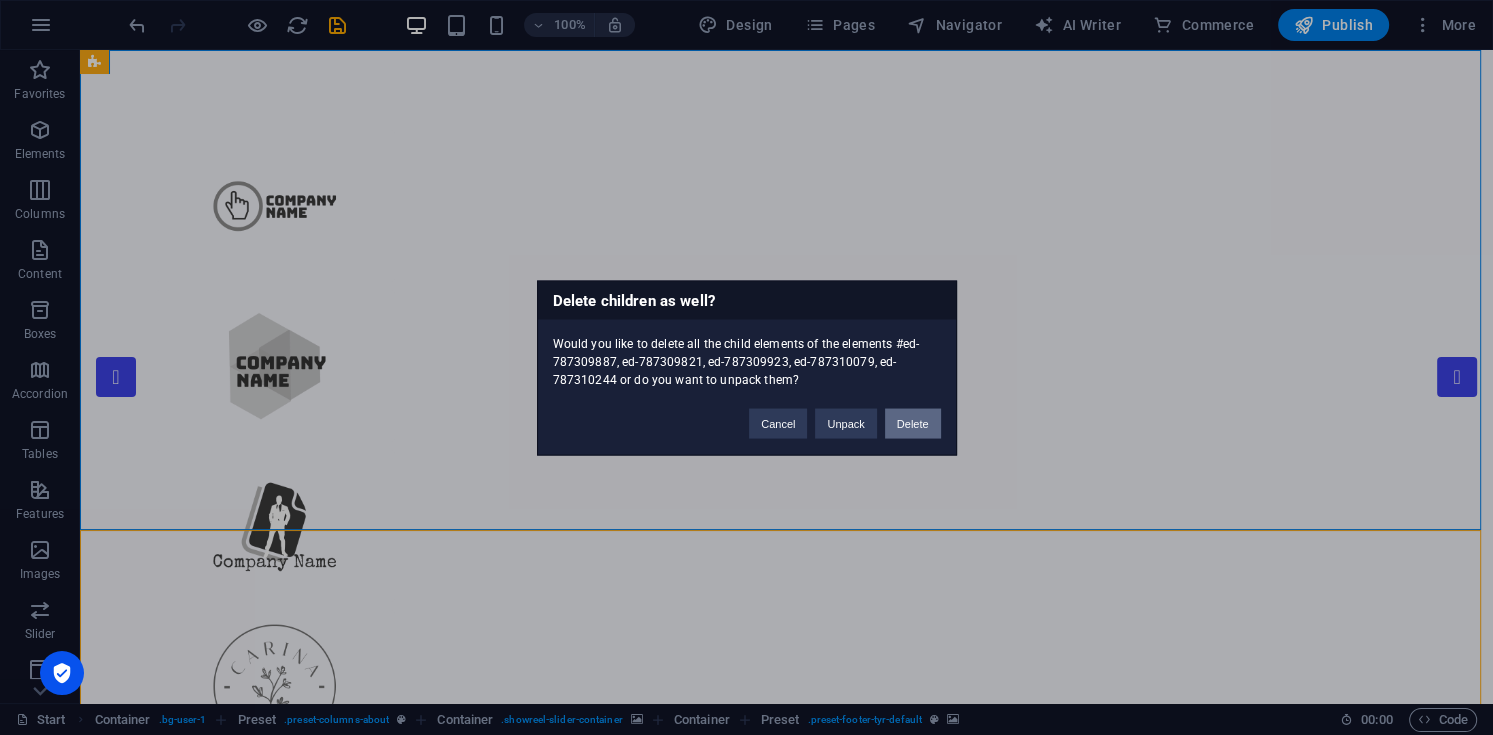 type 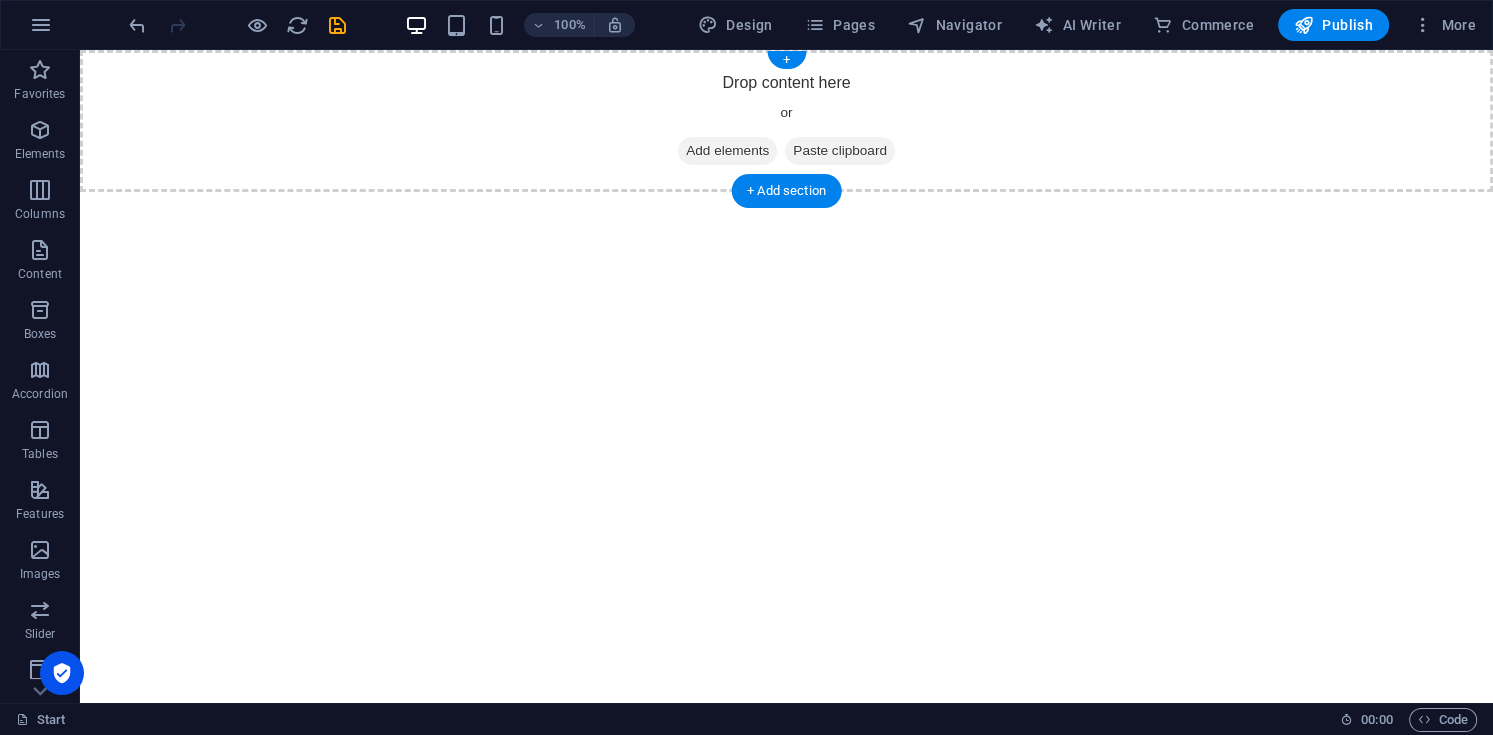 click on "Add elements" at bounding box center [727, 151] 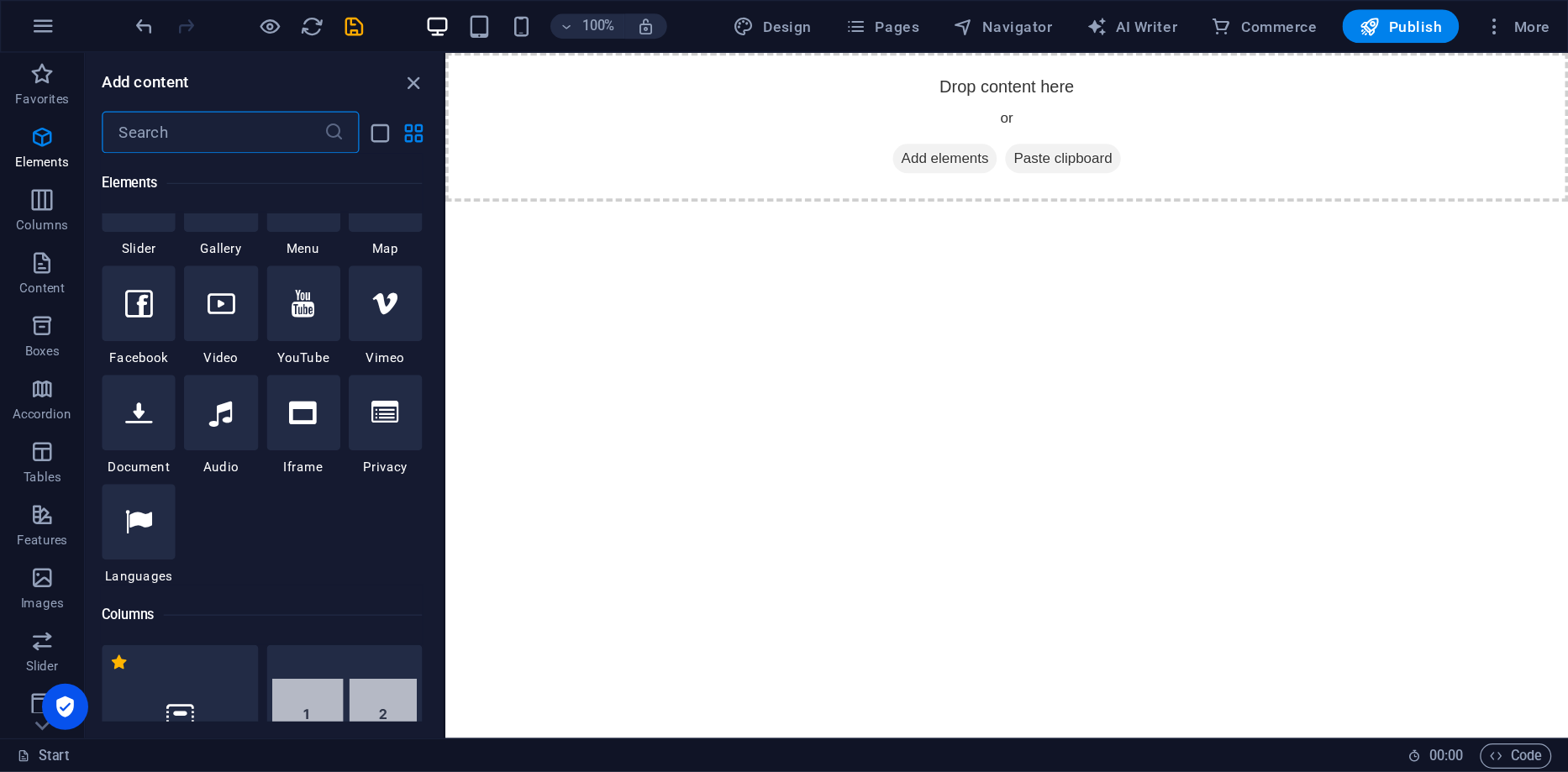 scroll, scrollTop: 605, scrollLeft: 0, axis: vertical 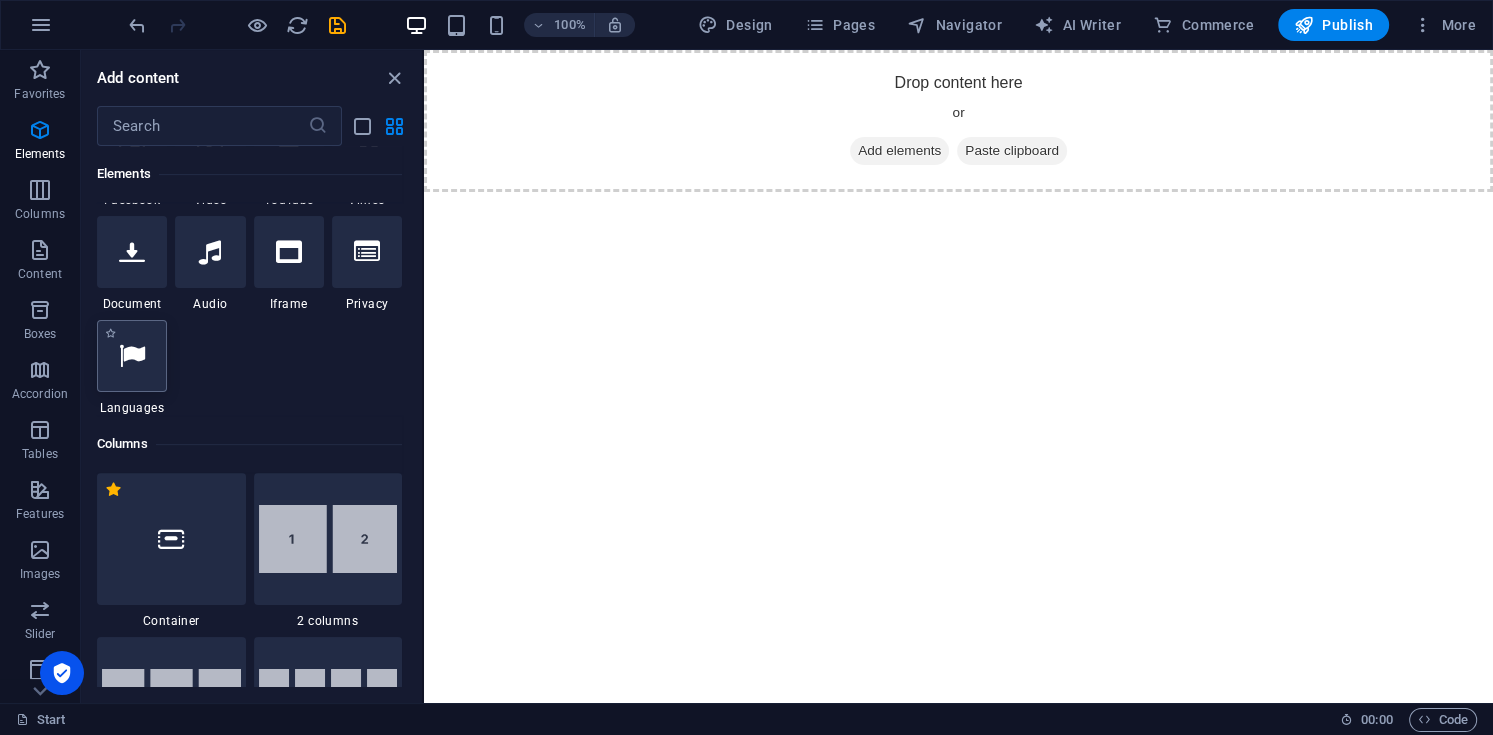 click at bounding box center [132, 356] 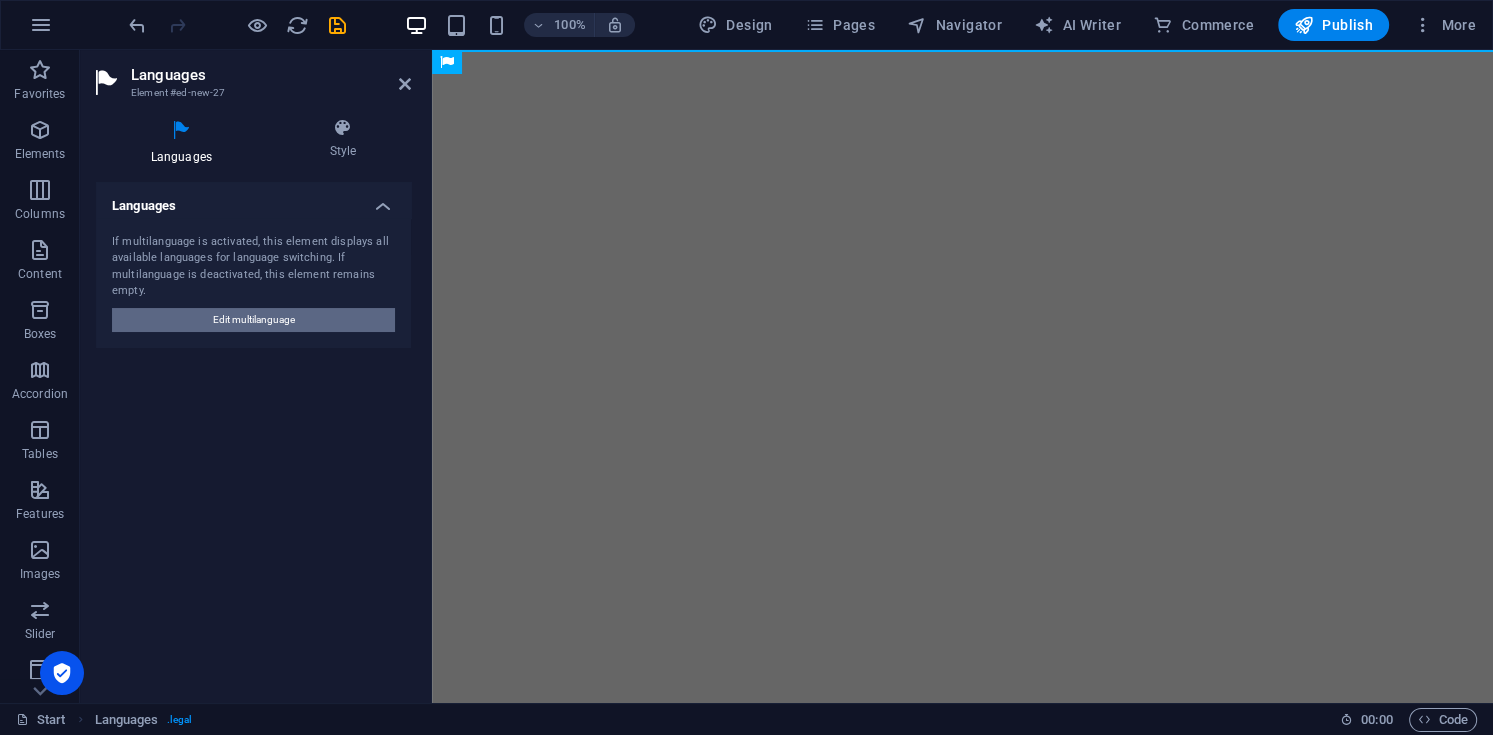 click on "Edit multilanguage" at bounding box center [254, 320] 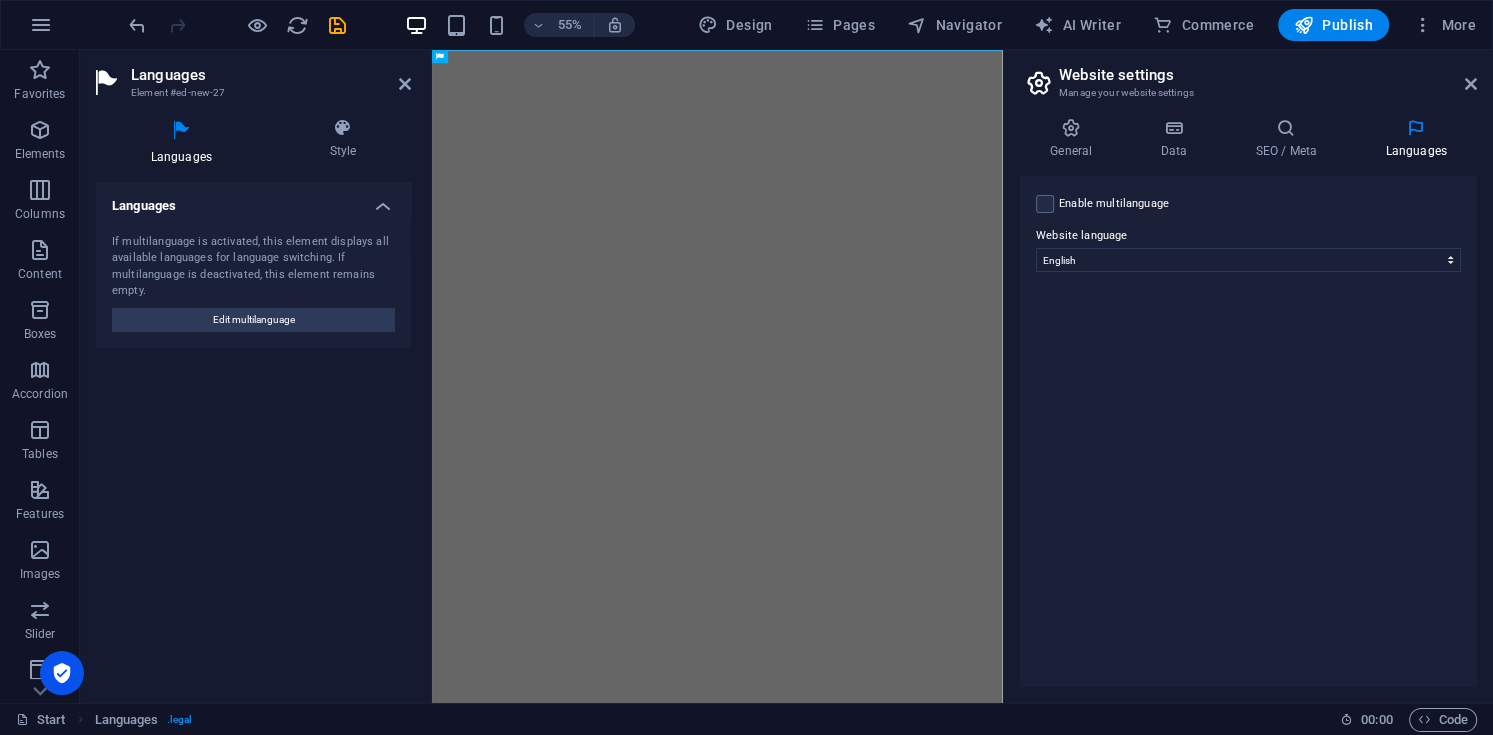 click on "Enable multilanguage To disable multilanguage delete all languages until only one language remains." at bounding box center [1114, 204] 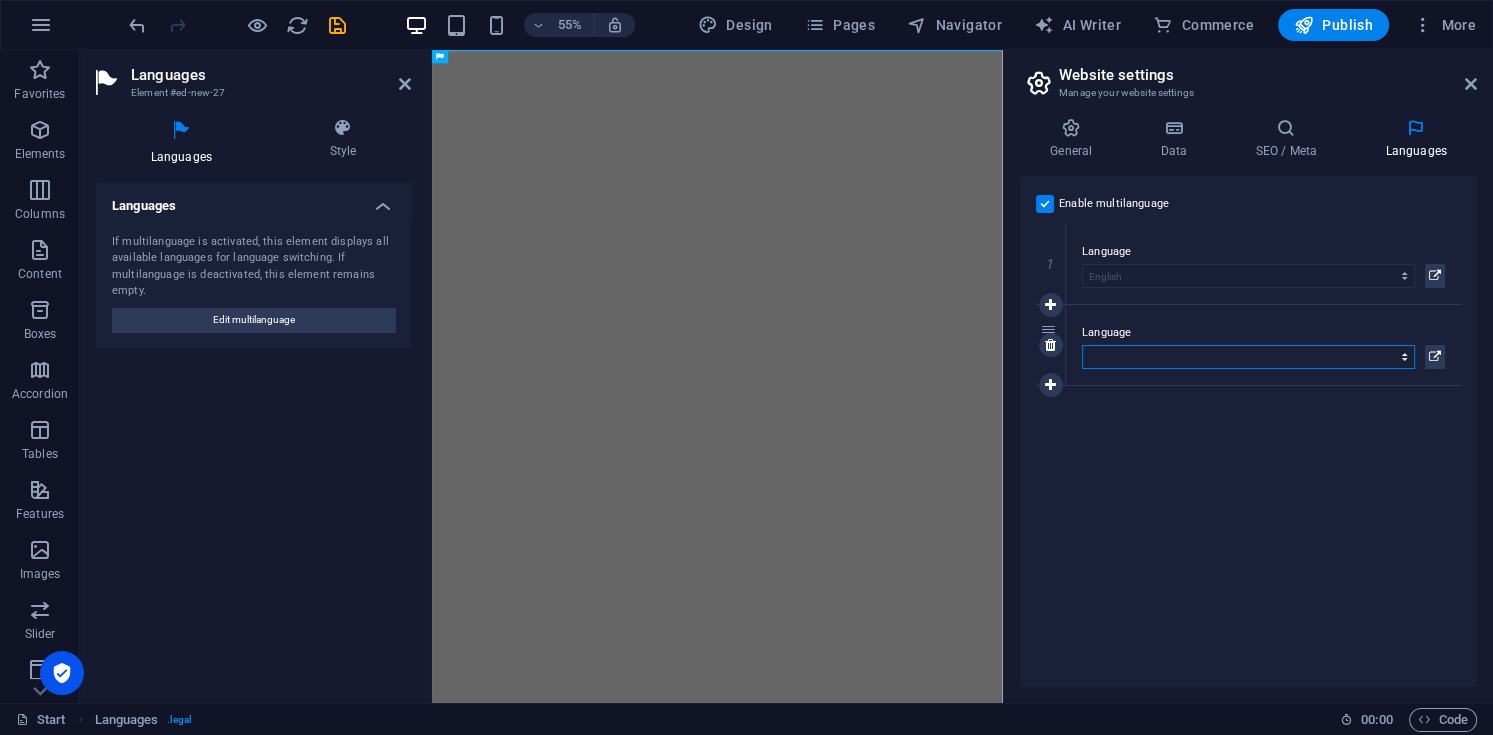 click on "Abkhazian Afar Afrikaans Akan Albanian Amharic Arabic Aragonese Armenian Assamese Avaric Avestan Aymara Azerbaijani Bambara Bashkir Basque Belarusian Bengali Bihari languages Bislama Bokmål Bosnian Breton Bulgarian Burmese Catalan Central Khmer Chamorro Chechen Chinese Church Slavic Chuvash Cornish Corsican Cree Croatian Czech Danish Dutch Dzongkha English Esperanto Estonian Ewe Faroese Farsi (Persian) Fijian Finnish French Fulah Gaelic Galician Ganda Georgian German Greek Greenlandic Guaraní Gujarati Haitian Creole Hausa Hebrew Herero Hindi Hiri Motu Hungarian Icelandic Ido Igbo Indonesian Interlingua Interlingue Inuktitut Inupiaq Irish Italian Japanese Javanese Kannada Kanuri Kashmiri Kazakh Kikuyu Kinyarwanda Komi Kongo Korean Kurdish Kwanyama Kyrgyz Lao Latin Latvian Limburgish Lingala Lithuanian Luba-Katanga Luxembourgish Macedonian Malagasy Malay Malayalam Maldivian Maltese Manx Maori Marathi Marshallese Mongolian Nauru Navajo Ndonga Nepali North Ndebele Northern Sami Norwegian Norwegian Nynorsk Nuosu" at bounding box center (1248, 357) 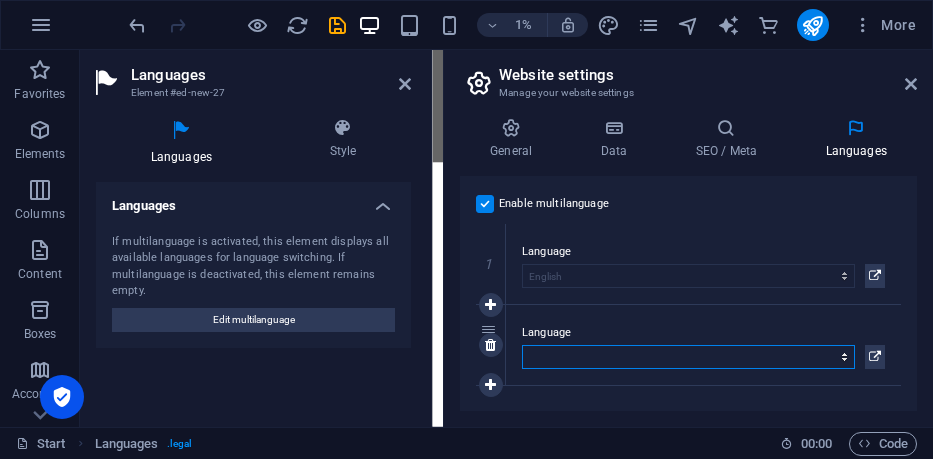 select on "6" 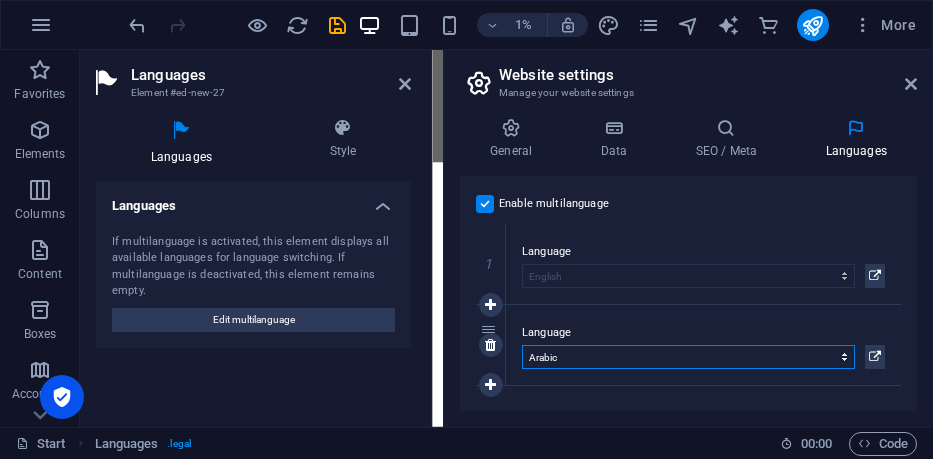 click on "Abkhazian Afar Afrikaans Akan Albanian Amharic Arabic Aragonese Armenian Assamese Avaric Avestan Aymara Azerbaijani Bambara Bashkir Basque Belarusian Bengali Bihari languages Bislama Bokmål Bosnian Breton Bulgarian Burmese Catalan Central Khmer Chamorro Chechen Chinese Church Slavic Chuvash Cornish Corsican Cree Croatian Czech Danish Dutch Dzongkha English Esperanto Estonian Ewe Faroese Farsi (Persian) Fijian Finnish French Fulah Gaelic Galician Ganda Georgian German Greek Greenlandic Guaraní Gujarati Haitian Creole Hausa Hebrew Herero Hindi Hiri Motu Hungarian Icelandic Ido Igbo Indonesian Interlingua Interlingue Inuktitut Inupiaq Irish Italian Japanese Javanese Kannada Kanuri Kashmiri Kazakh Kikuyu Kinyarwanda Komi Kongo Korean Kurdish Kwanyama Kyrgyz Lao Latin Latvian Limburgish Lingala Lithuanian Luba-Katanga Luxembourgish Macedonian Malagasy Malay Malayalam Maldivian Maltese Manx Maori Marathi Marshallese Mongolian Nauru Navajo Ndonga Nepali North Ndebele Northern Sami Norwegian Norwegian Nynorsk Nuosu" at bounding box center (688, 357) 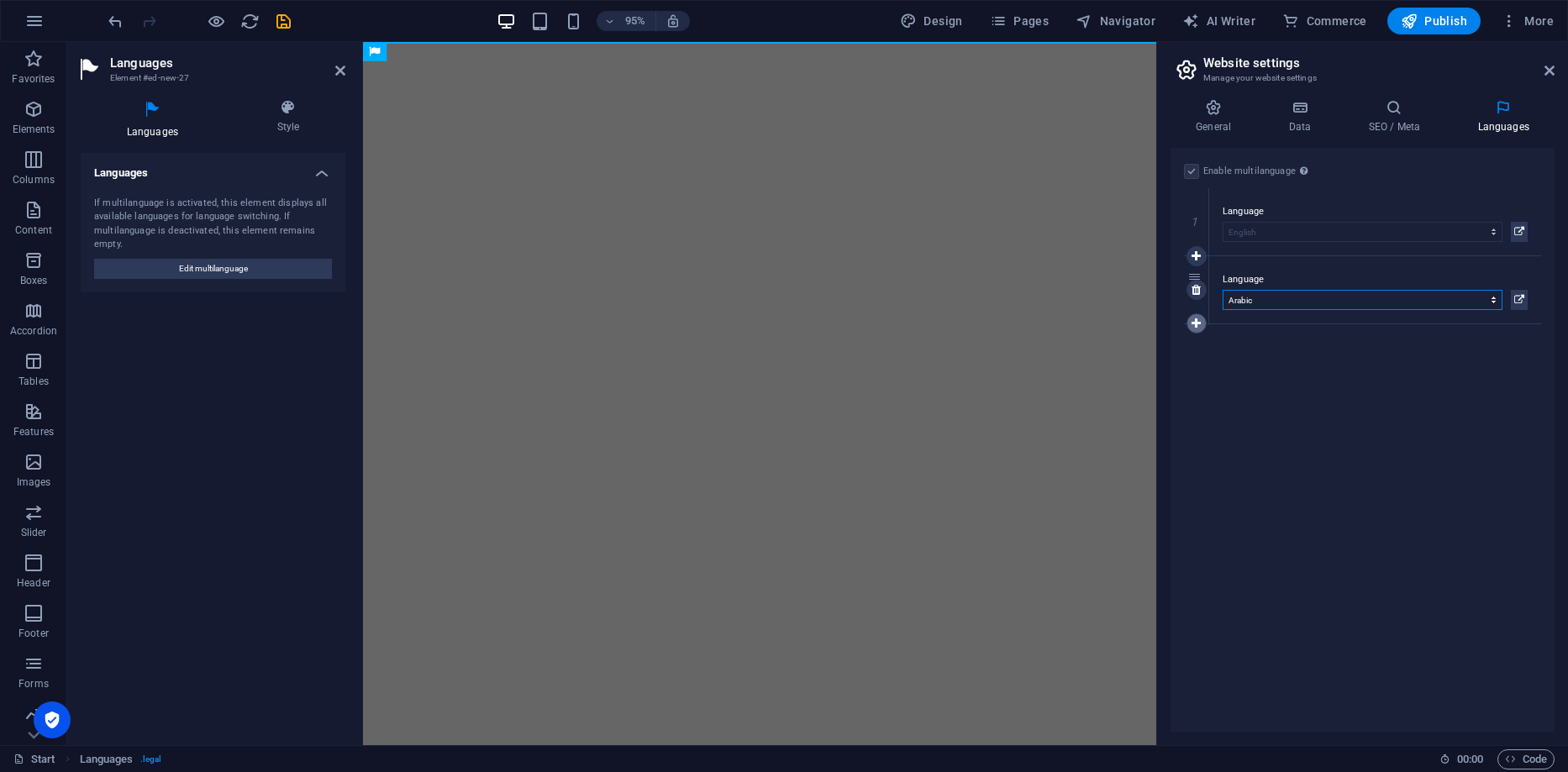 click at bounding box center [1196, 323] 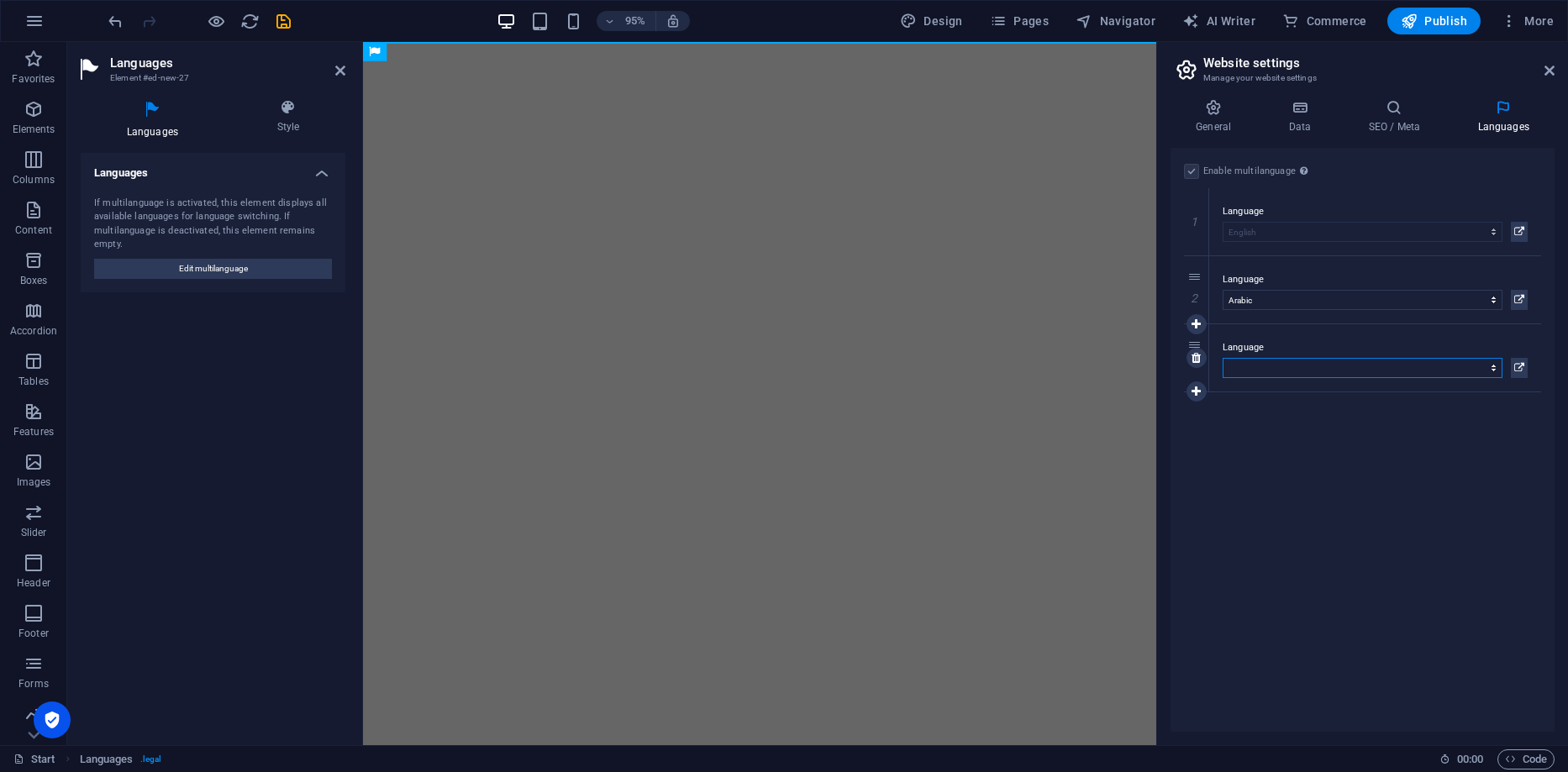 click on "Abkhazian Afar Afrikaans Akan Albanian Amharic Arabic Aragonese Armenian Assamese Avaric Avestan Aymara Azerbaijani Bambara Bashkir Basque Belarusian Bengali Bihari languages Bislama Bokmål Bosnian Breton Bulgarian Burmese Catalan Central Khmer Chamorro Chechen Chinese Church Slavic Chuvash Cornish Corsican Cree Croatian Czech Danish Dutch Dzongkha English Esperanto Estonian Ewe Faroese Farsi (Persian) Fijian Finnish French Fulah Gaelic Galician Ganda Georgian German Greek Greenlandic Guaraní Gujarati Haitian Creole Hausa Hebrew Herero Hindi Hiri Motu Hungarian Icelandic Ido Igbo Indonesian Interlingua Interlingue Inuktitut Inupiaq Irish Italian Japanese Javanese Kannada Kanuri Kashmiri Kazakh Kikuyu Kinyarwanda Komi Kongo Korean Kurdish Kwanyama Kyrgyz Lao Latin Latvian Limburgish Lingala Lithuanian Luba-Katanga Luxembourgish Macedonian Malagasy Malay Malayalam Maldivian Maltese Manx Maori Marathi Marshallese Mongolian Nauru Navajo Ndonga Nepali North Ndebele Northern Sami Norwegian Norwegian Nynorsk Nuosu" at bounding box center [1362, 368] 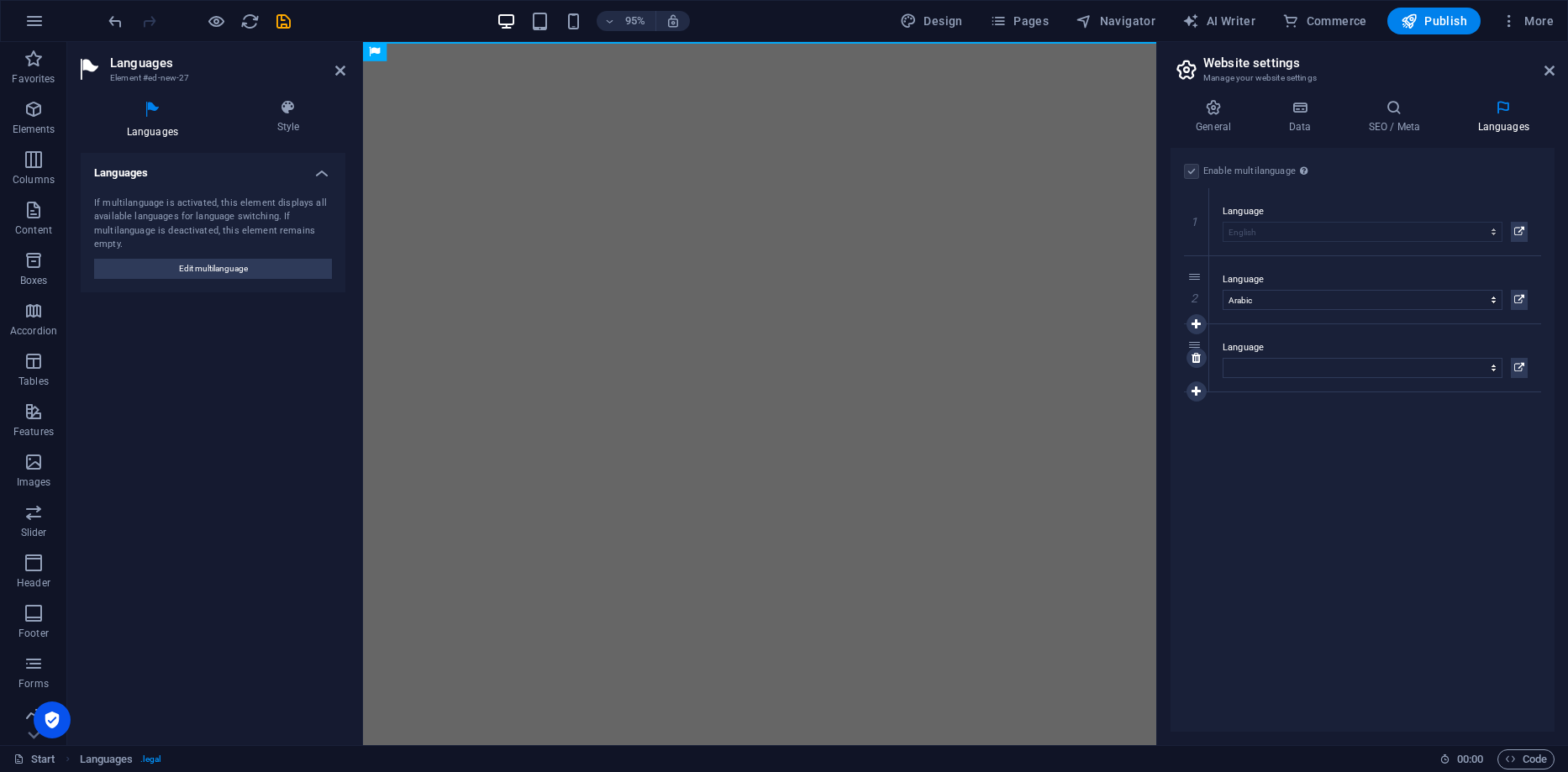 select 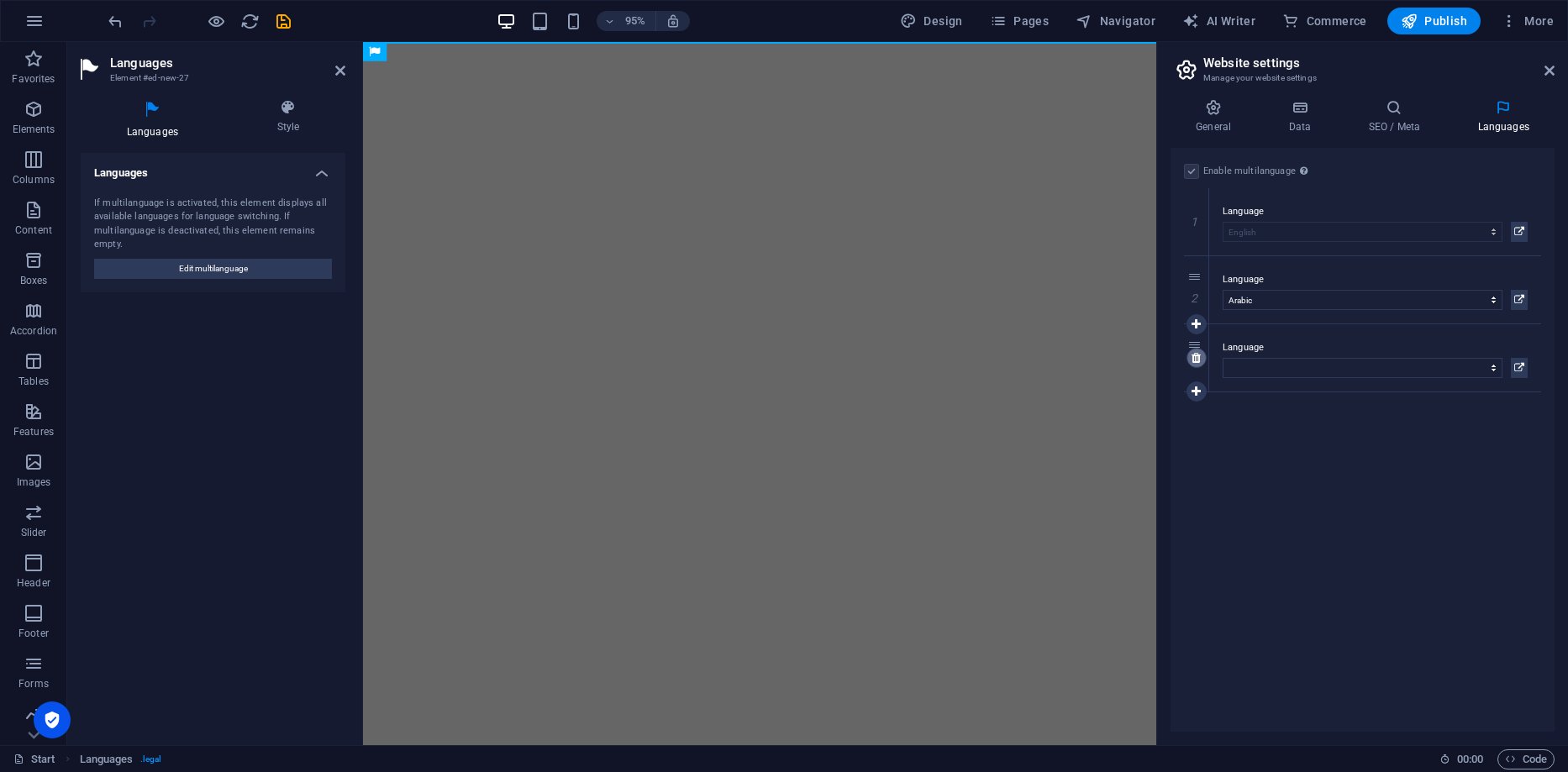 select 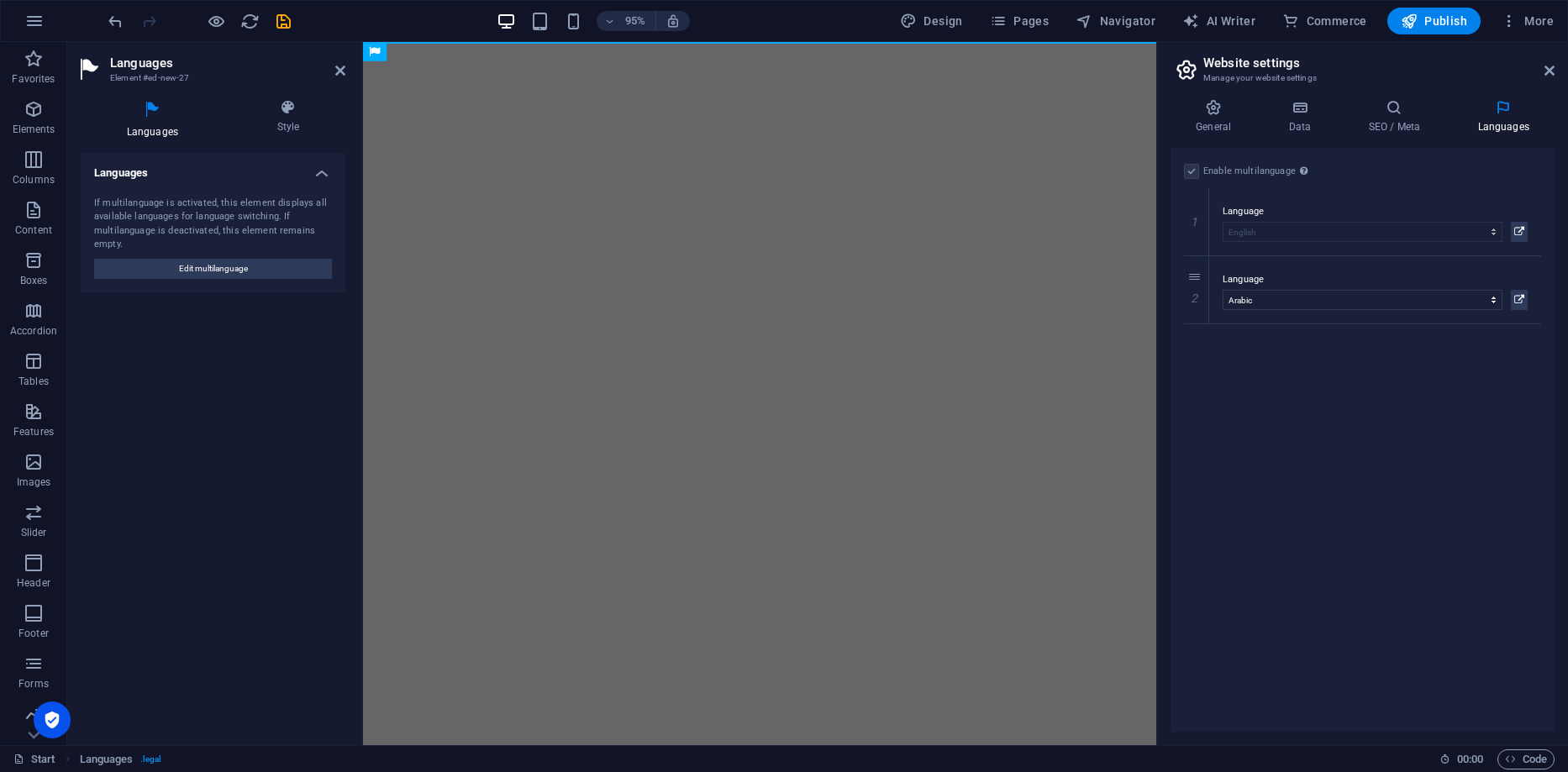 click on "Skip to main content" at bounding box center (781, 42) 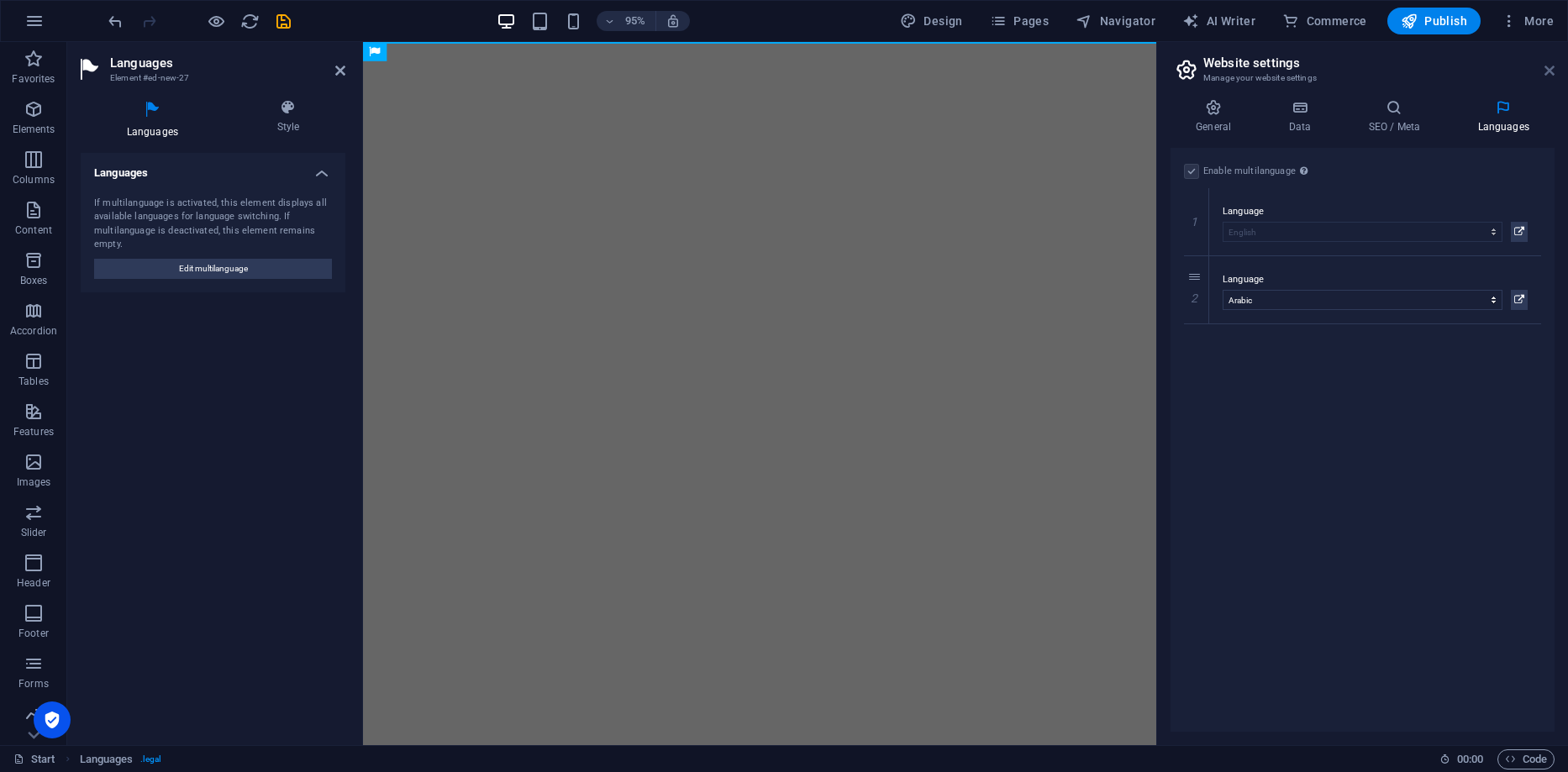 click at bounding box center (1550, 71) 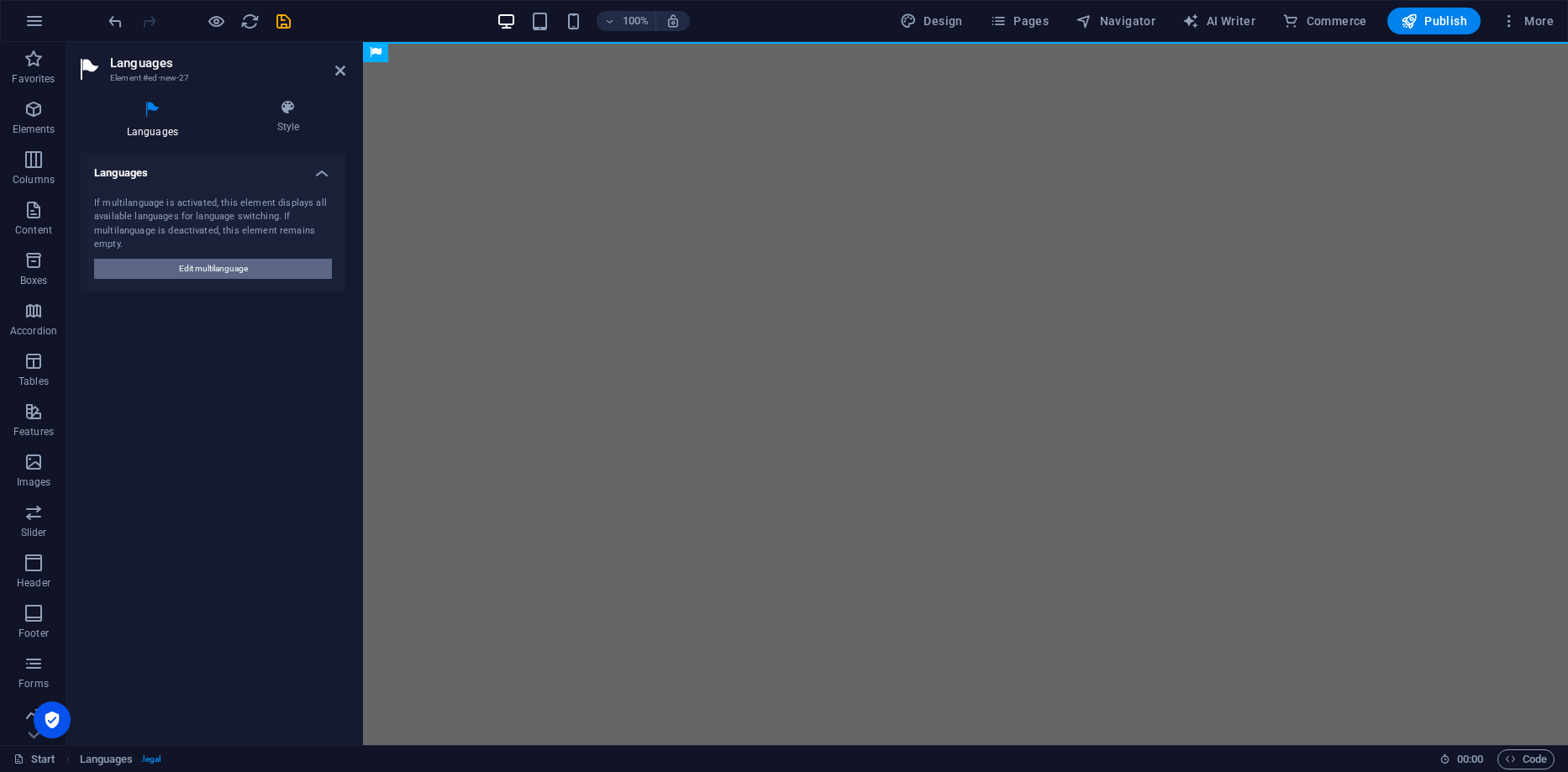 click on "Edit multilanguage" at bounding box center (213, 269) 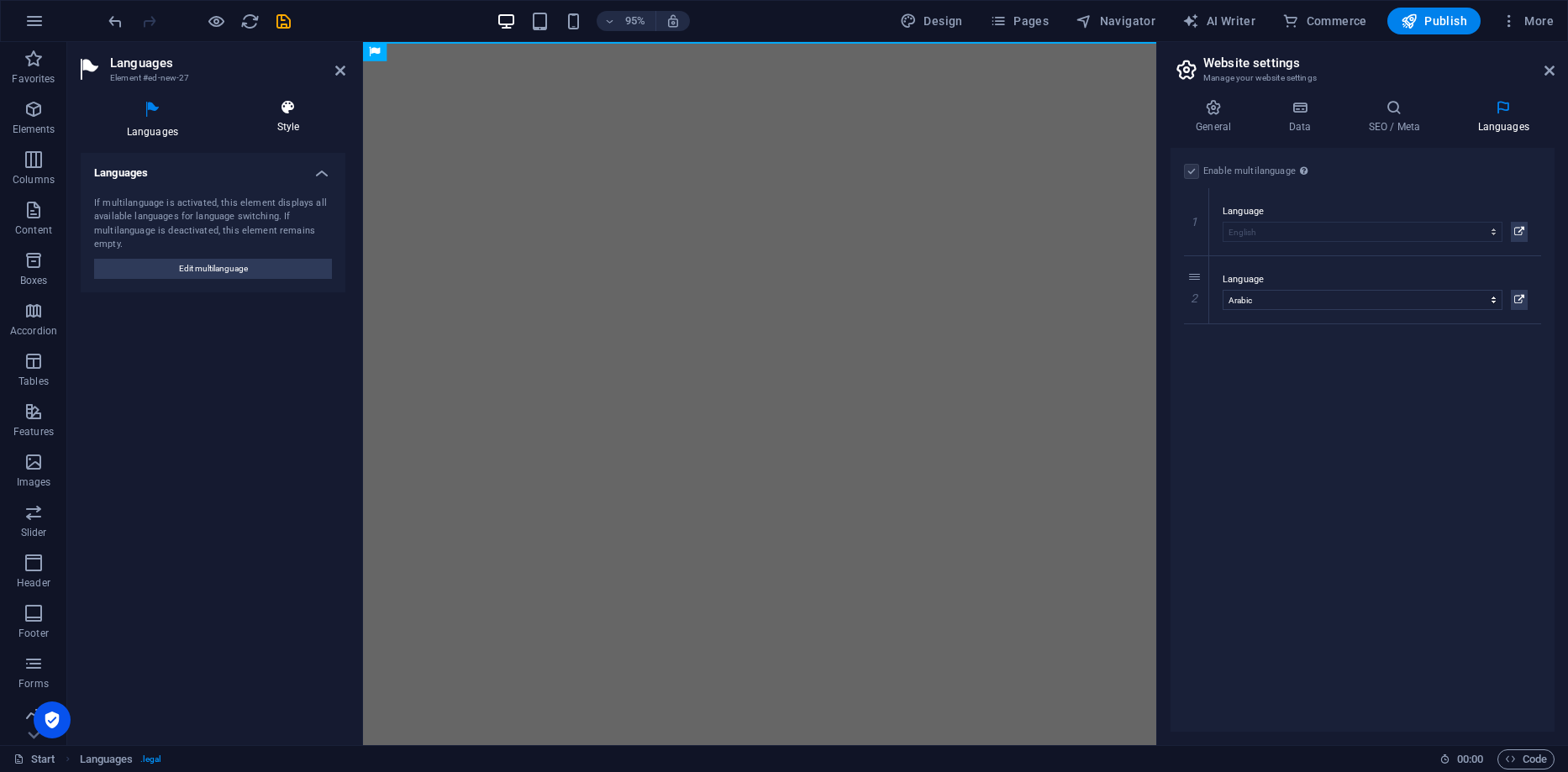 click on "Style" at bounding box center (288, 117) 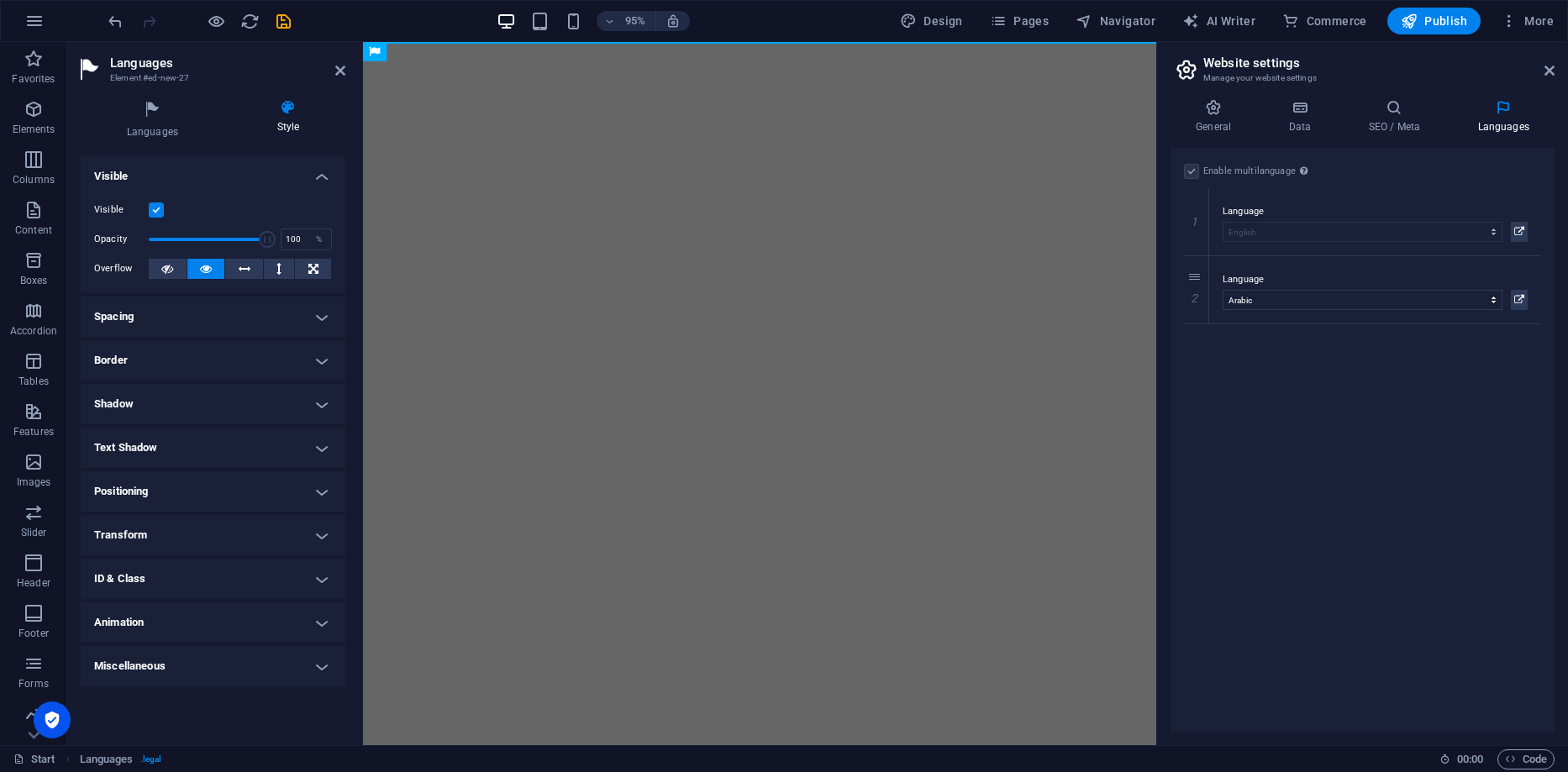 drag, startPoint x: 745, startPoint y: 459, endPoint x: 751, endPoint y: 449, distance: 11.661904 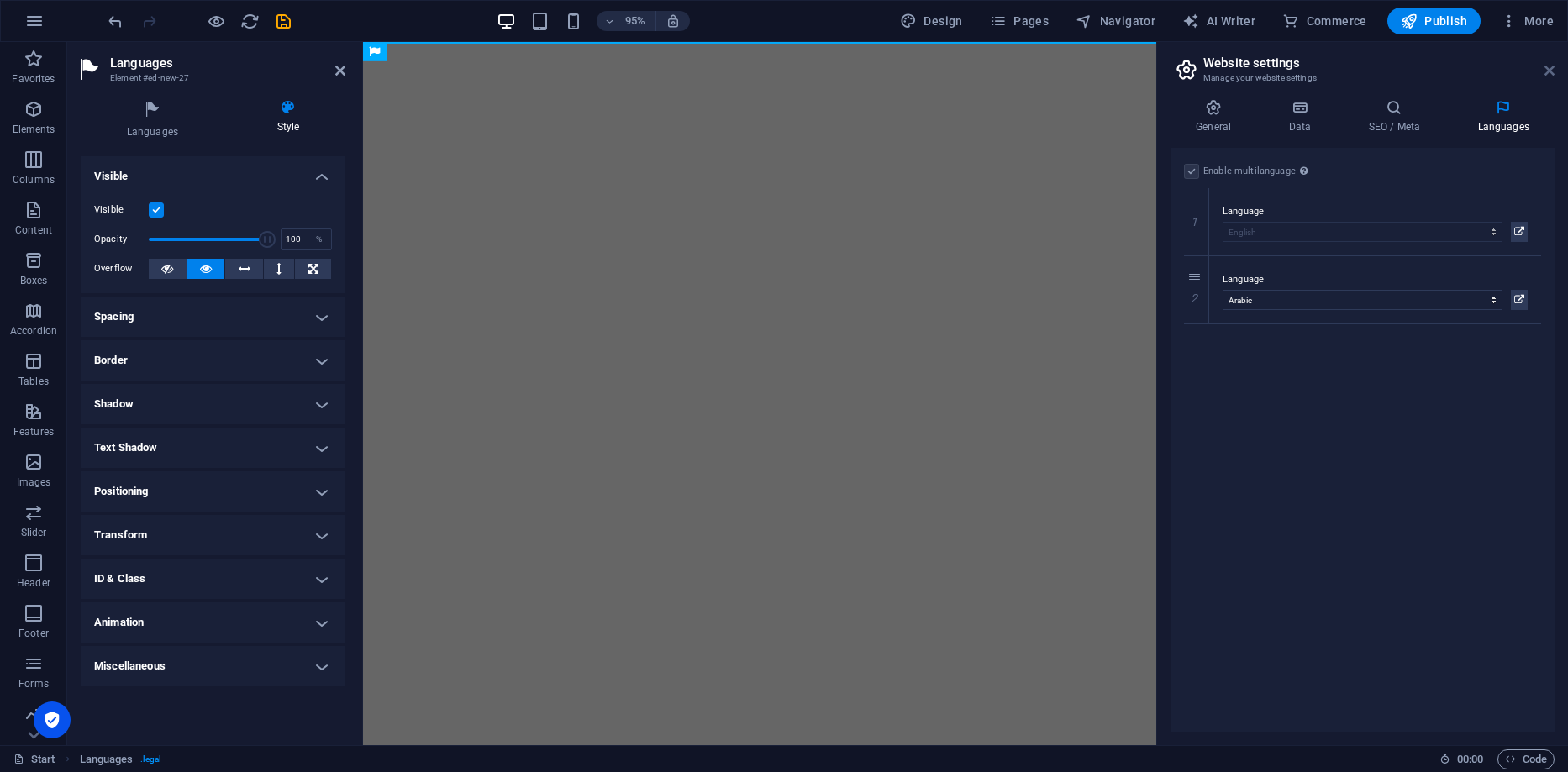 click at bounding box center [1550, 71] 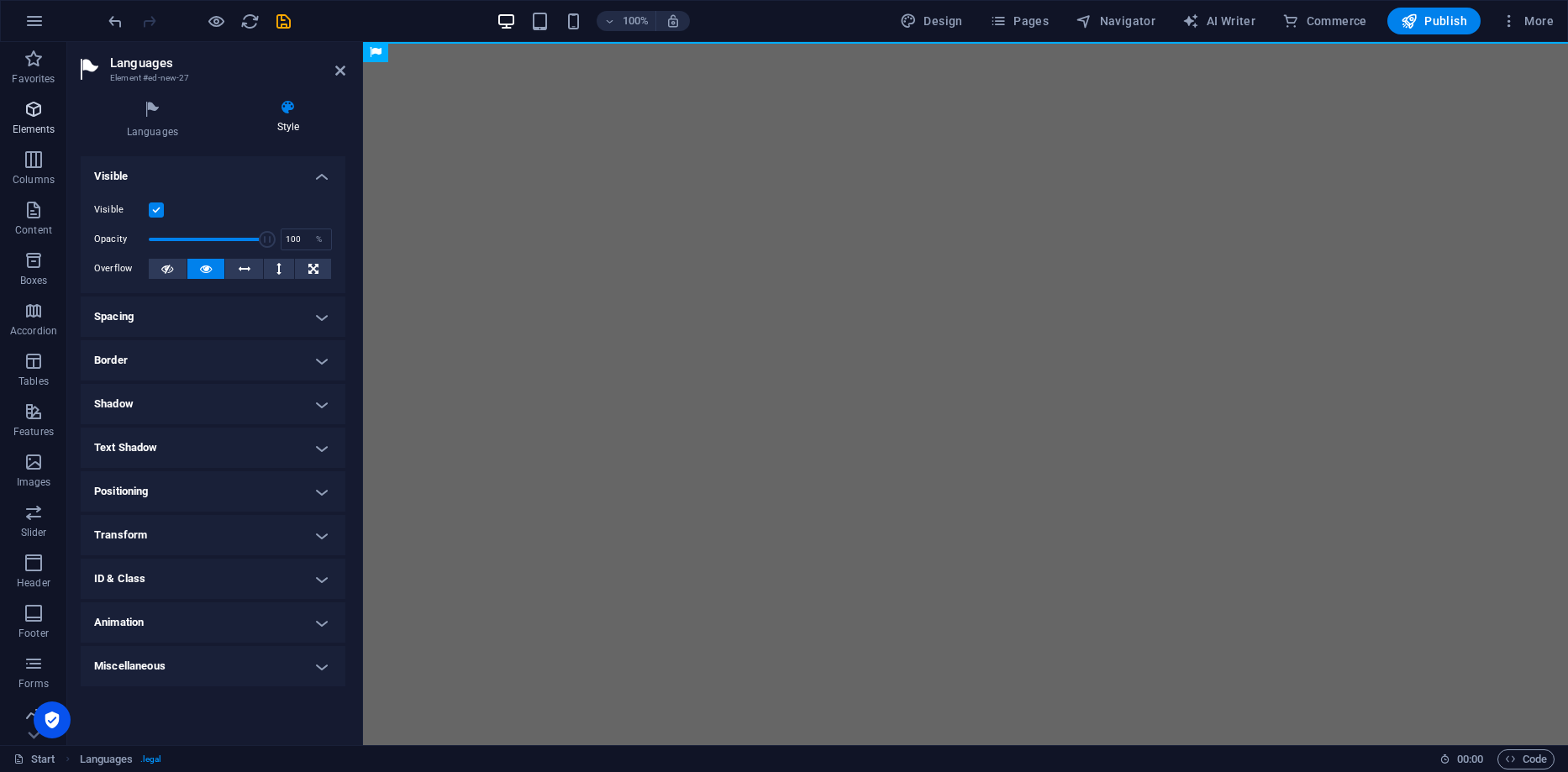 click on "Elements" at bounding box center (34, 129) 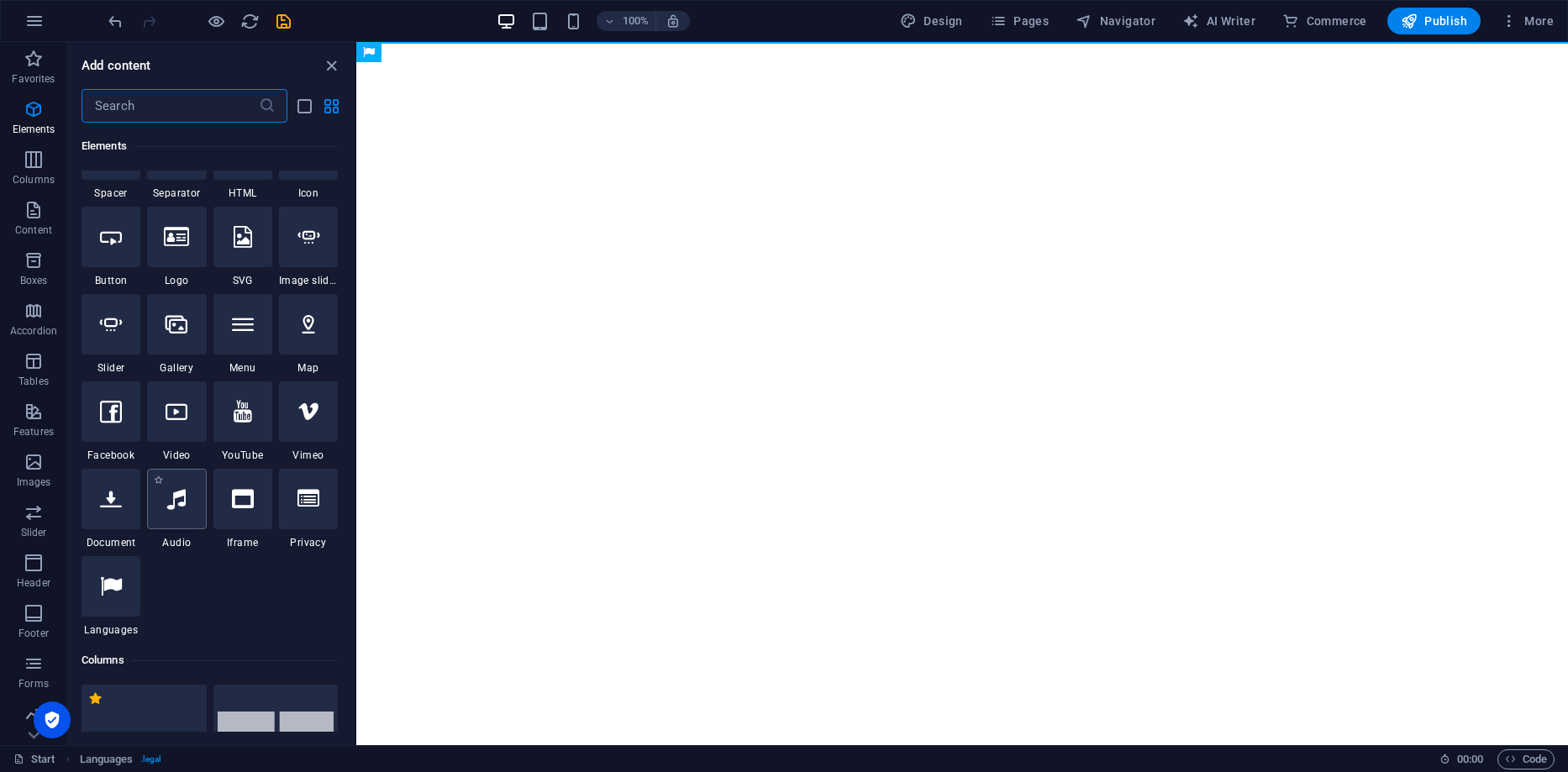 scroll, scrollTop: 336, scrollLeft: 0, axis: vertical 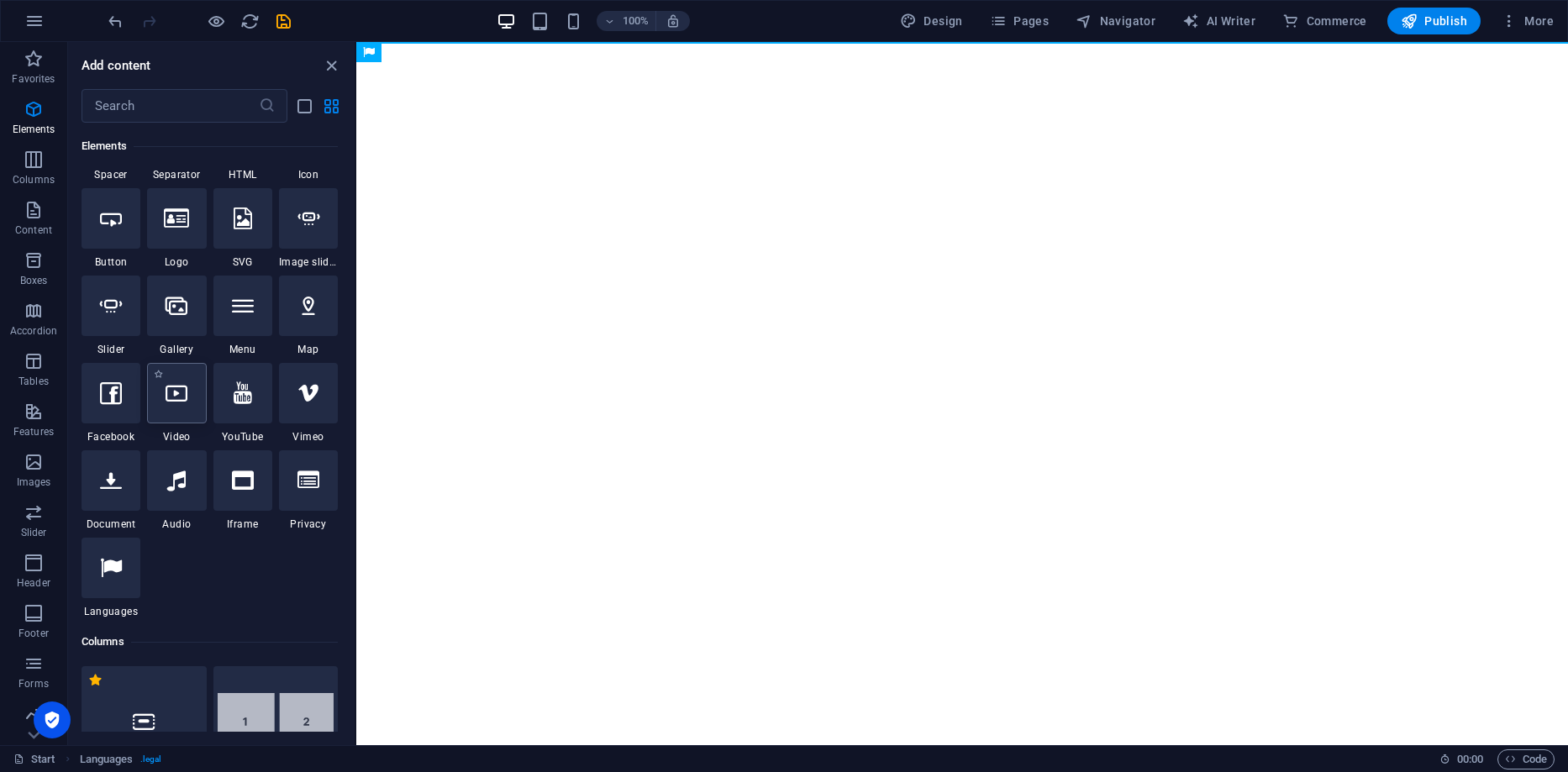 click at bounding box center (176, 393) 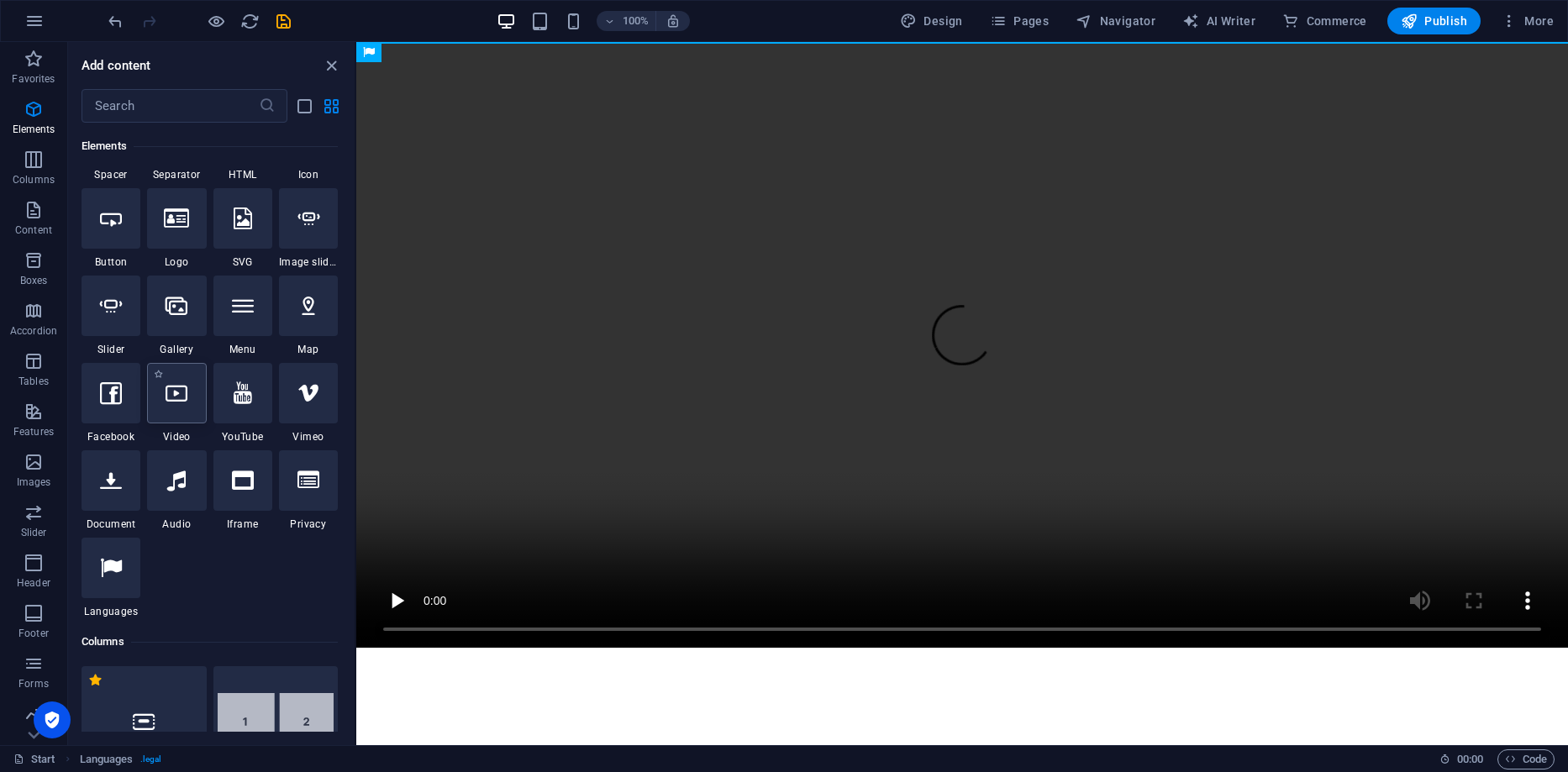 select on "%" 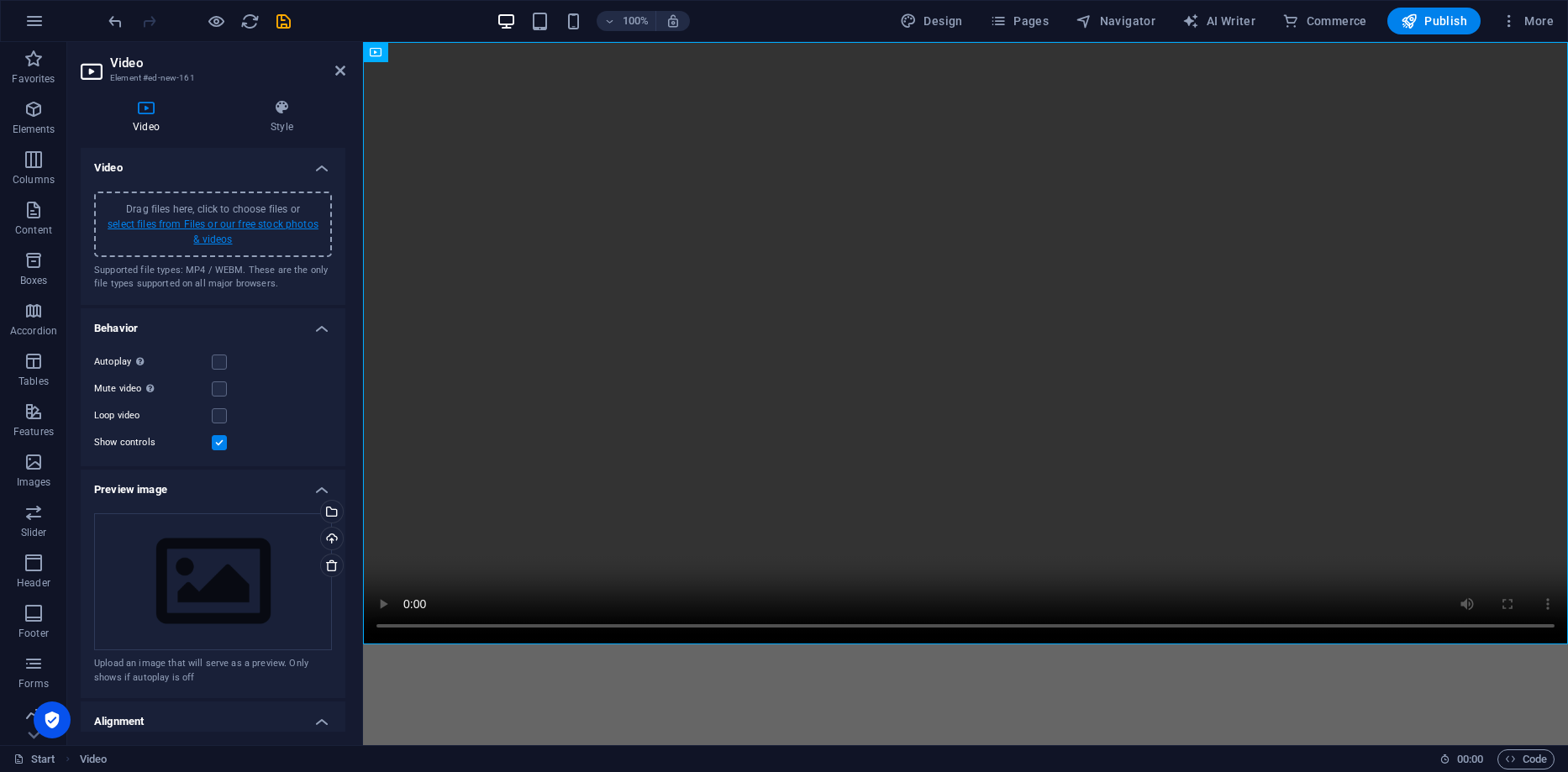 click on "select files from Files or our free stock photos & videos" at bounding box center [213, 232] 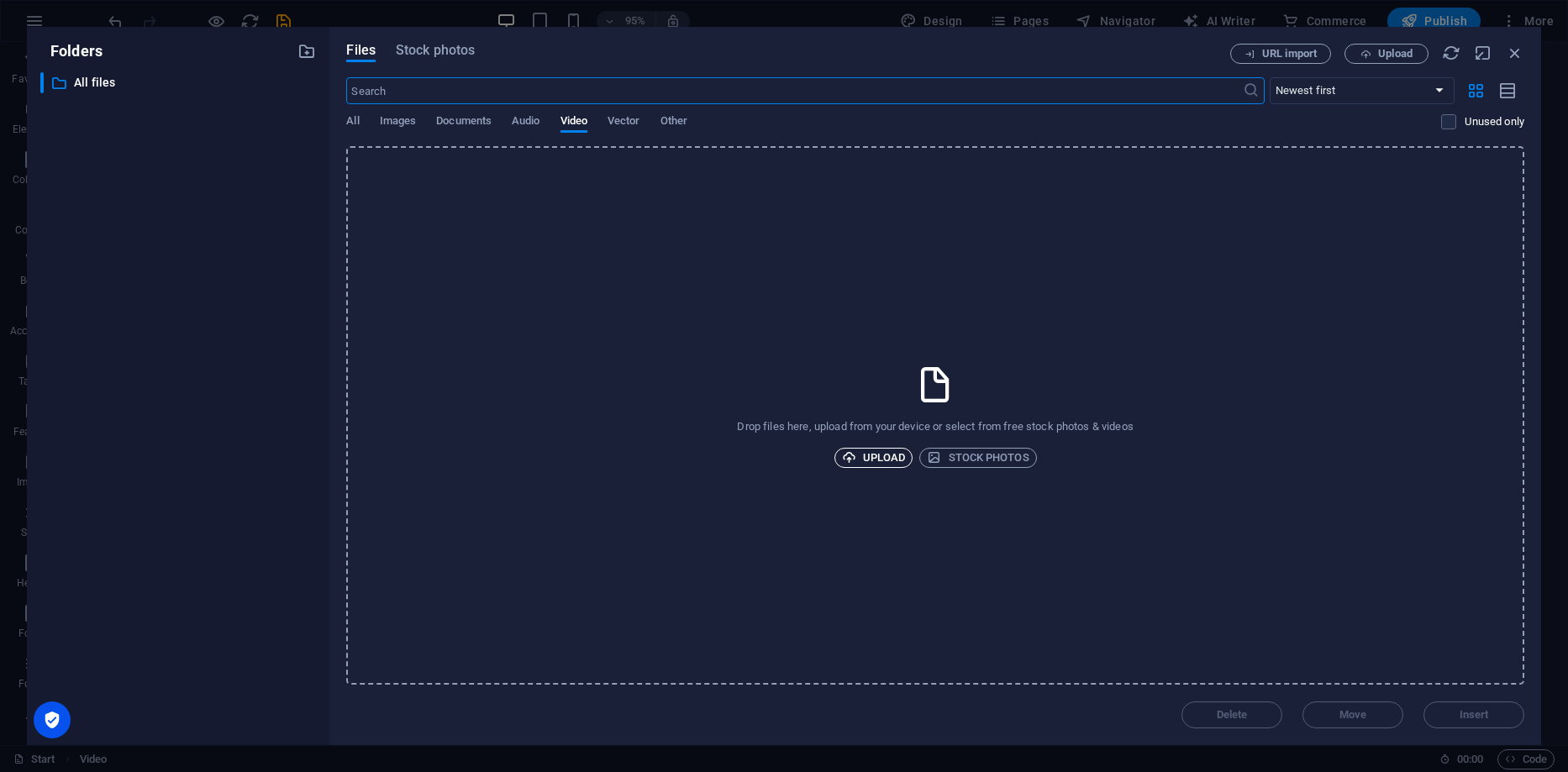 click on "Upload" at bounding box center [874, 458] 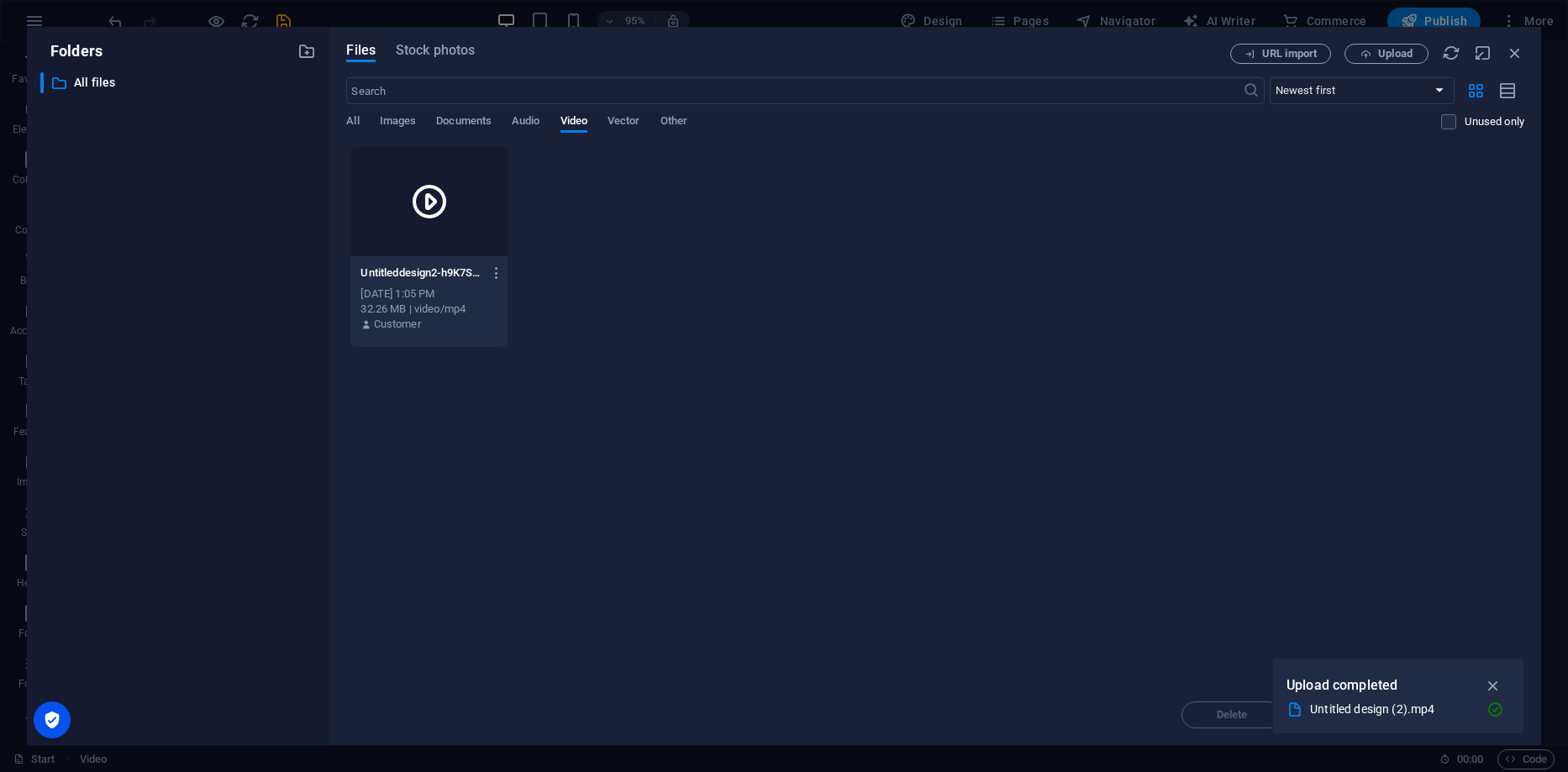 click at bounding box center [429, 202] 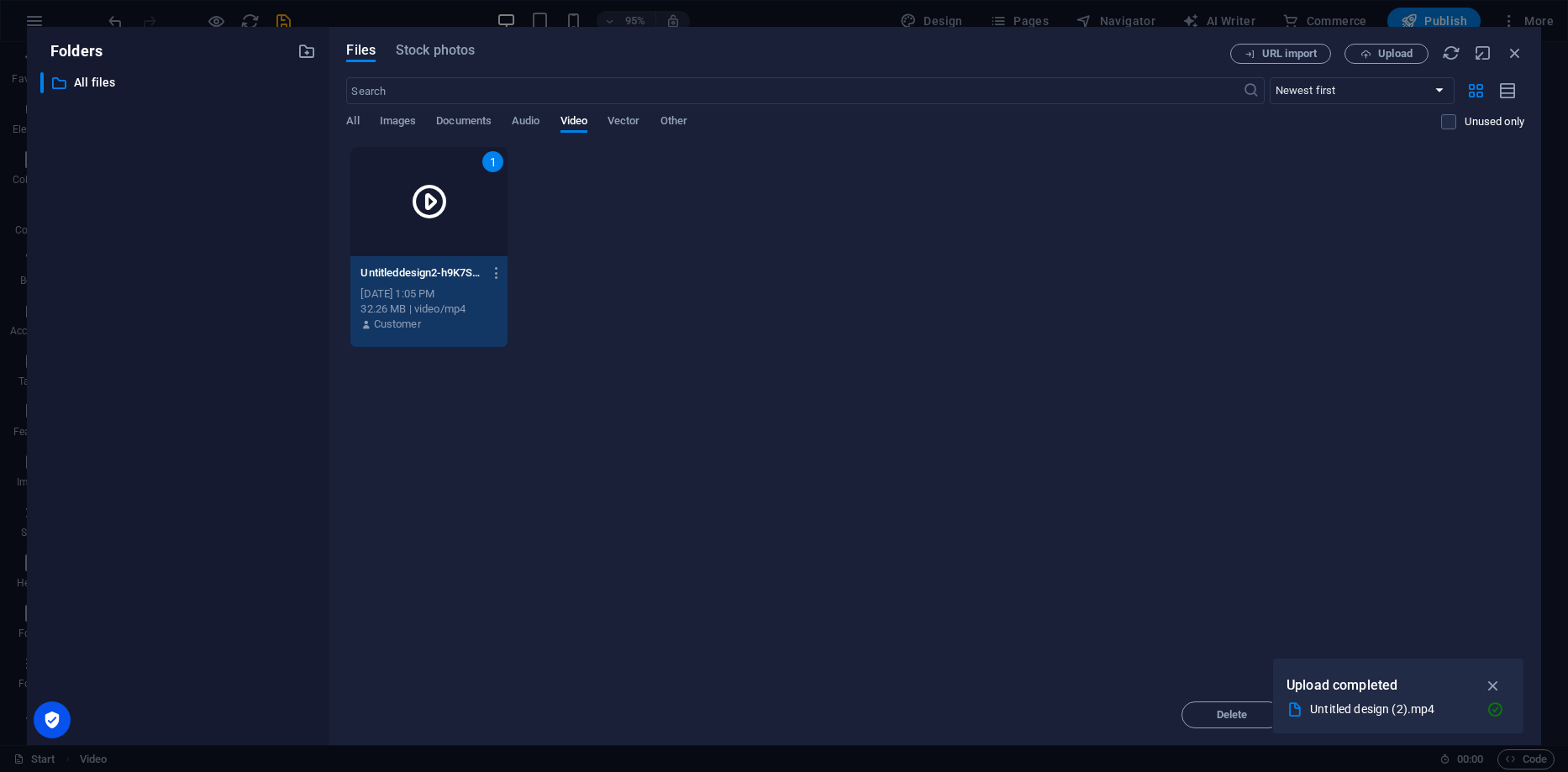 click at bounding box center [429, 202] 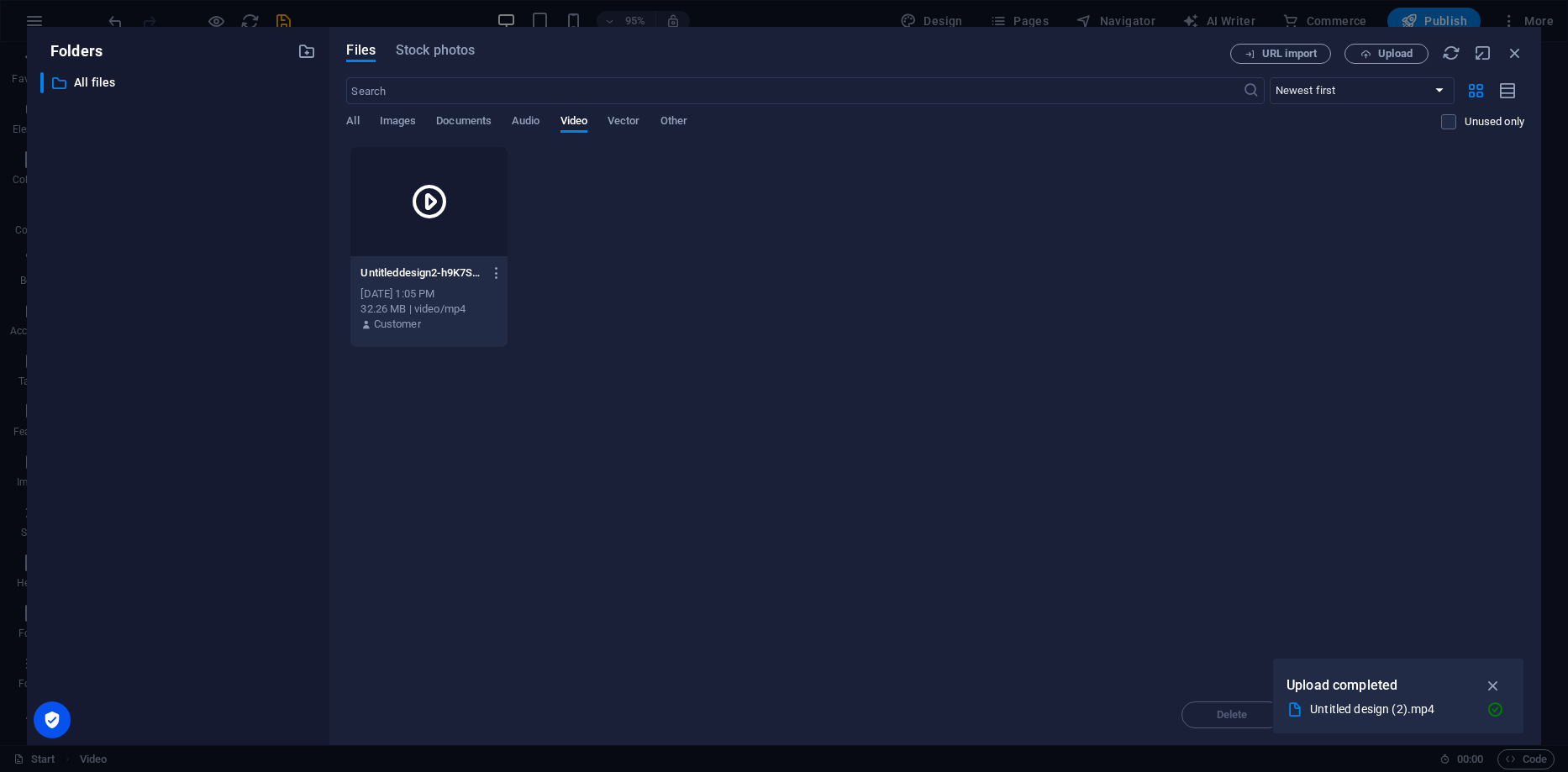 click at bounding box center (429, 202) 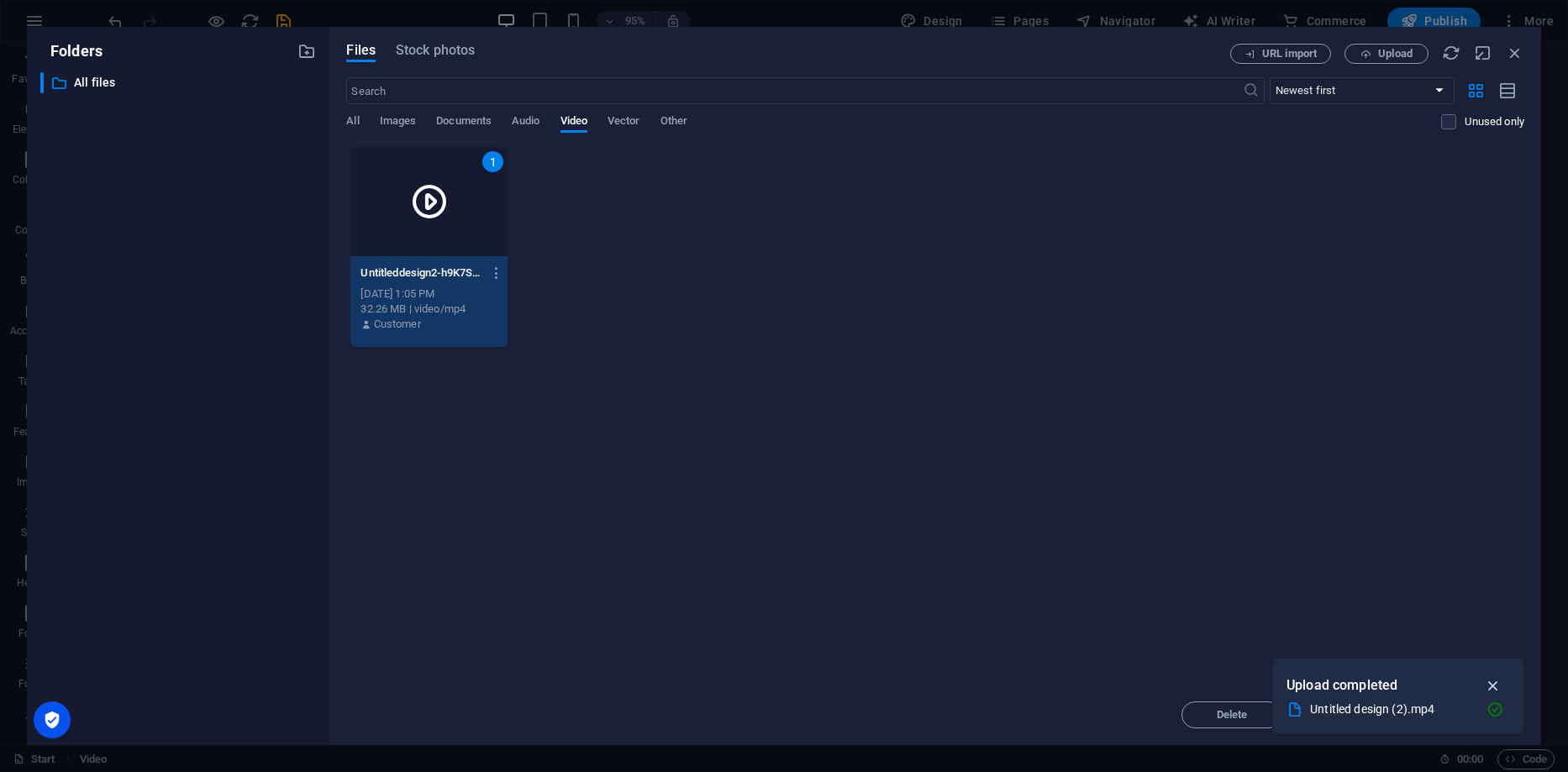 click at bounding box center [1493, 685] 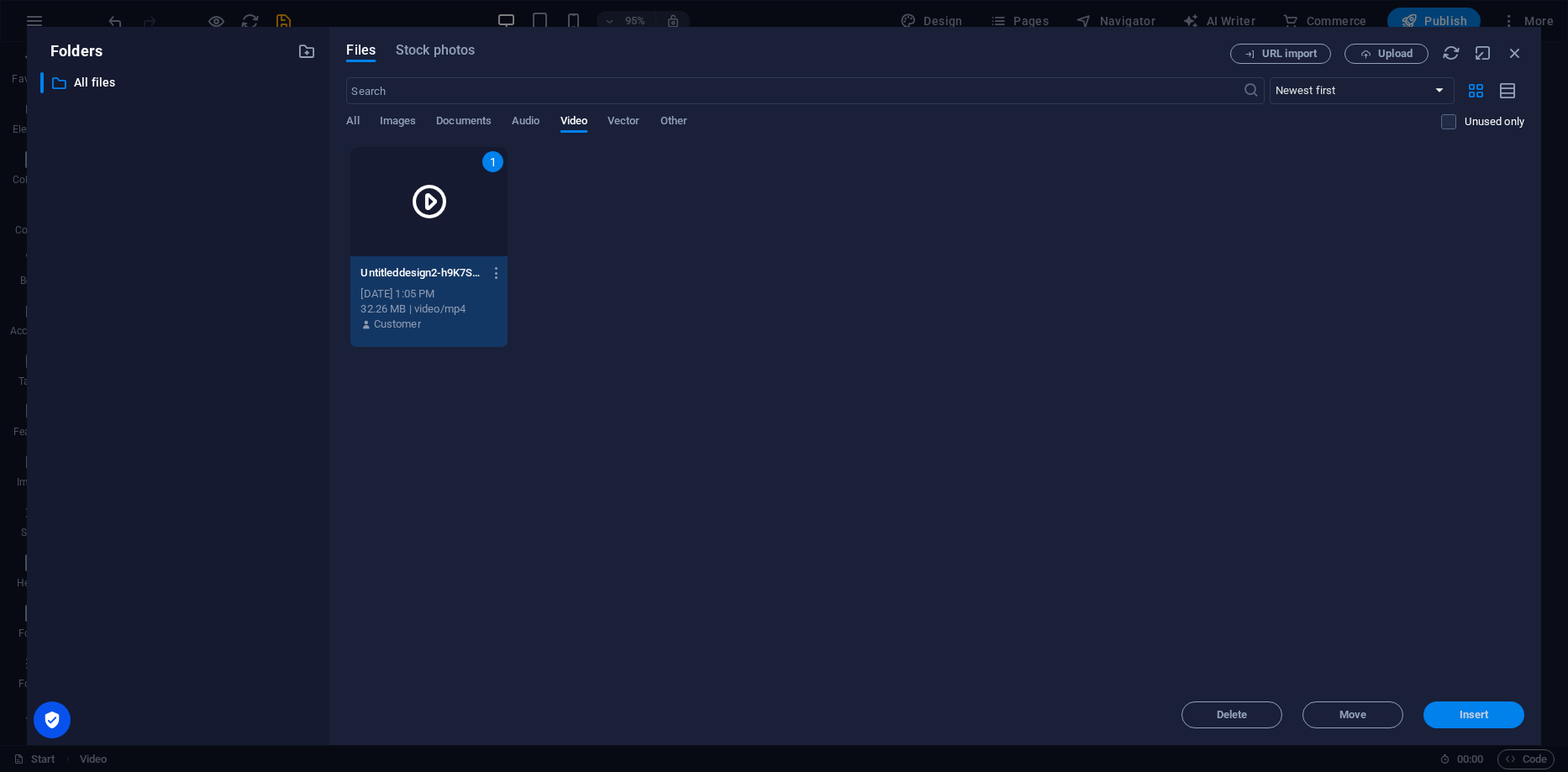 click on "Insert" at bounding box center [1474, 715] 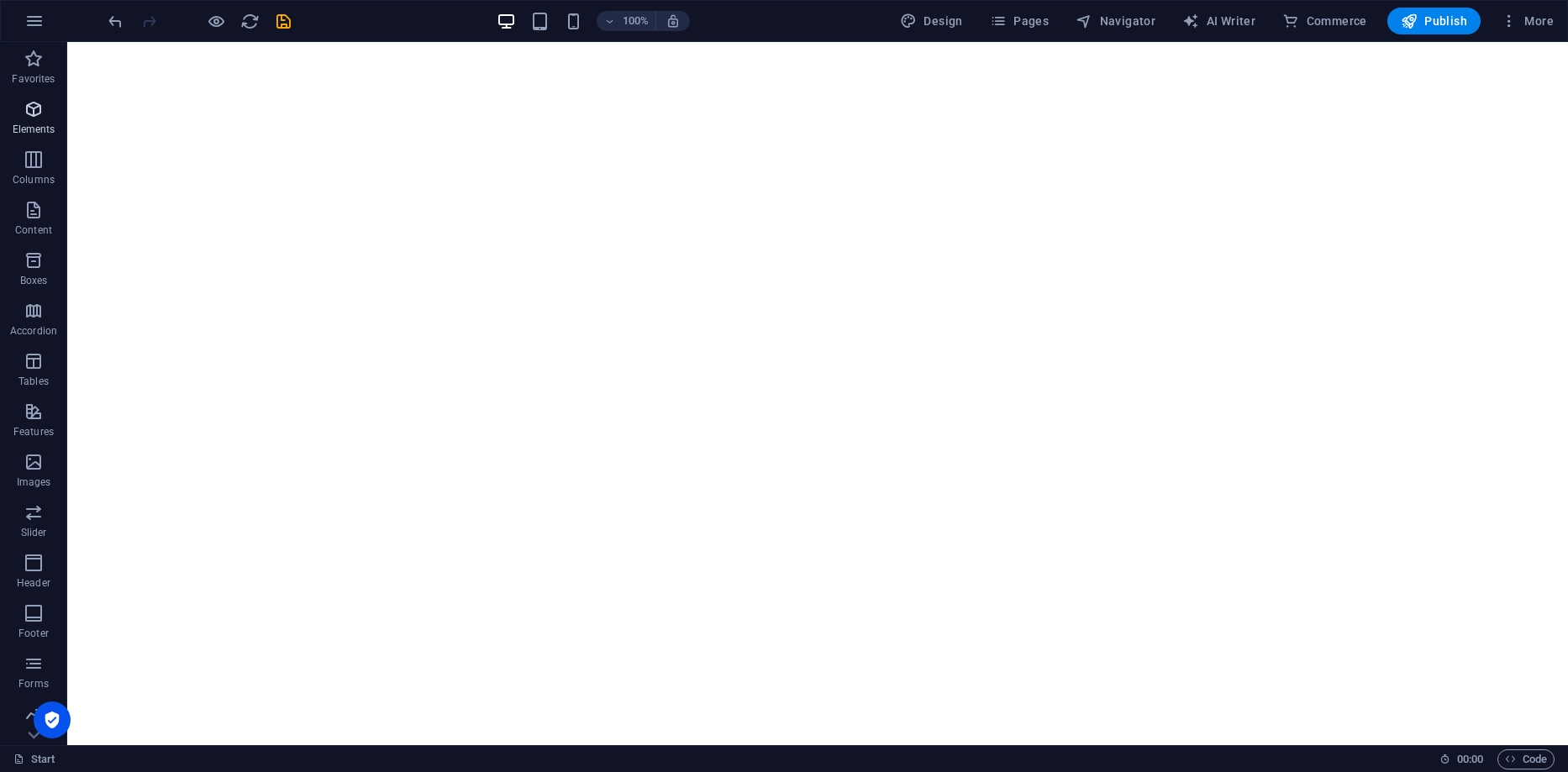 click on "Elements" at bounding box center (34, 118) 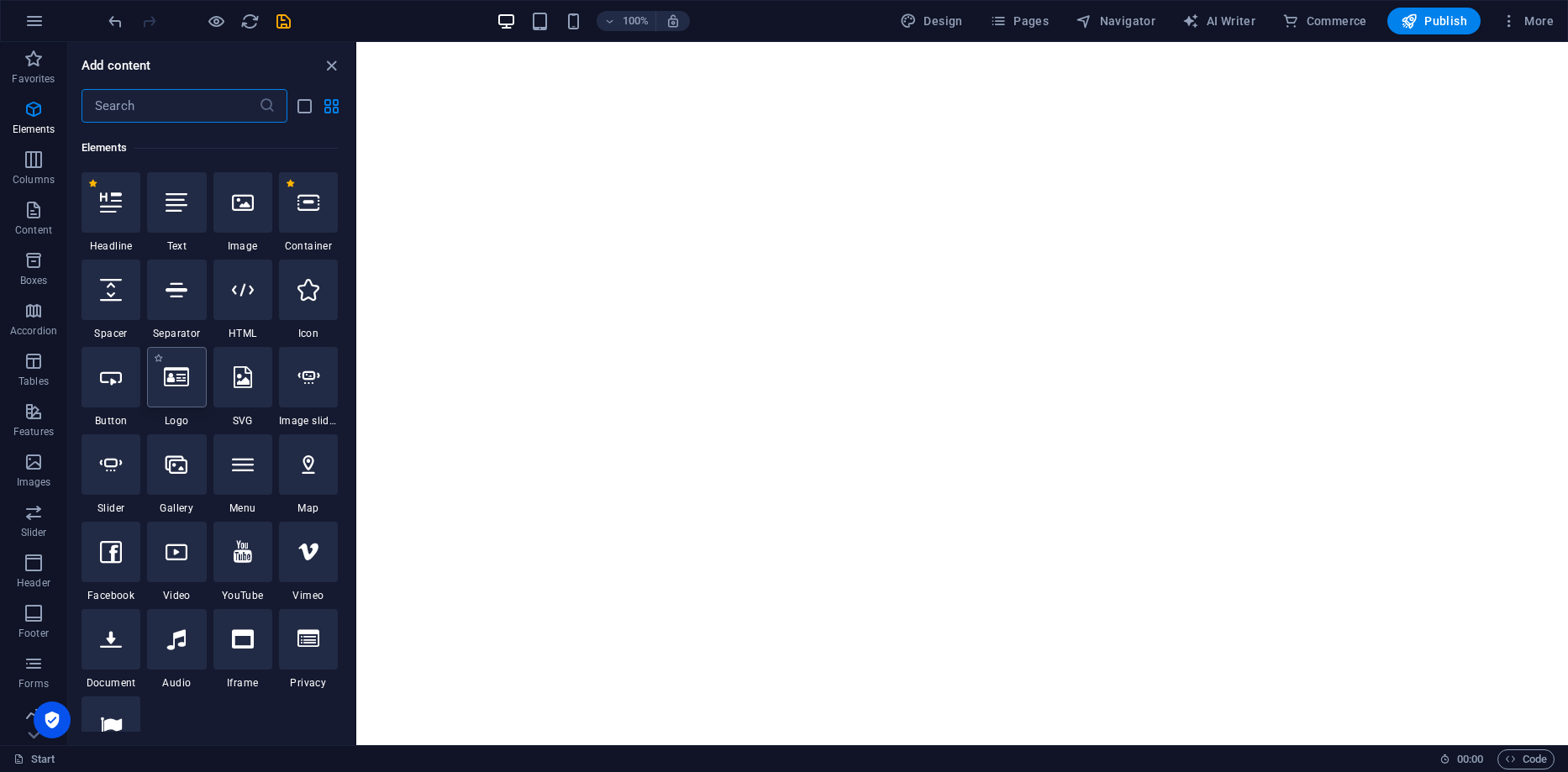 scroll, scrollTop: 179, scrollLeft: 0, axis: vertical 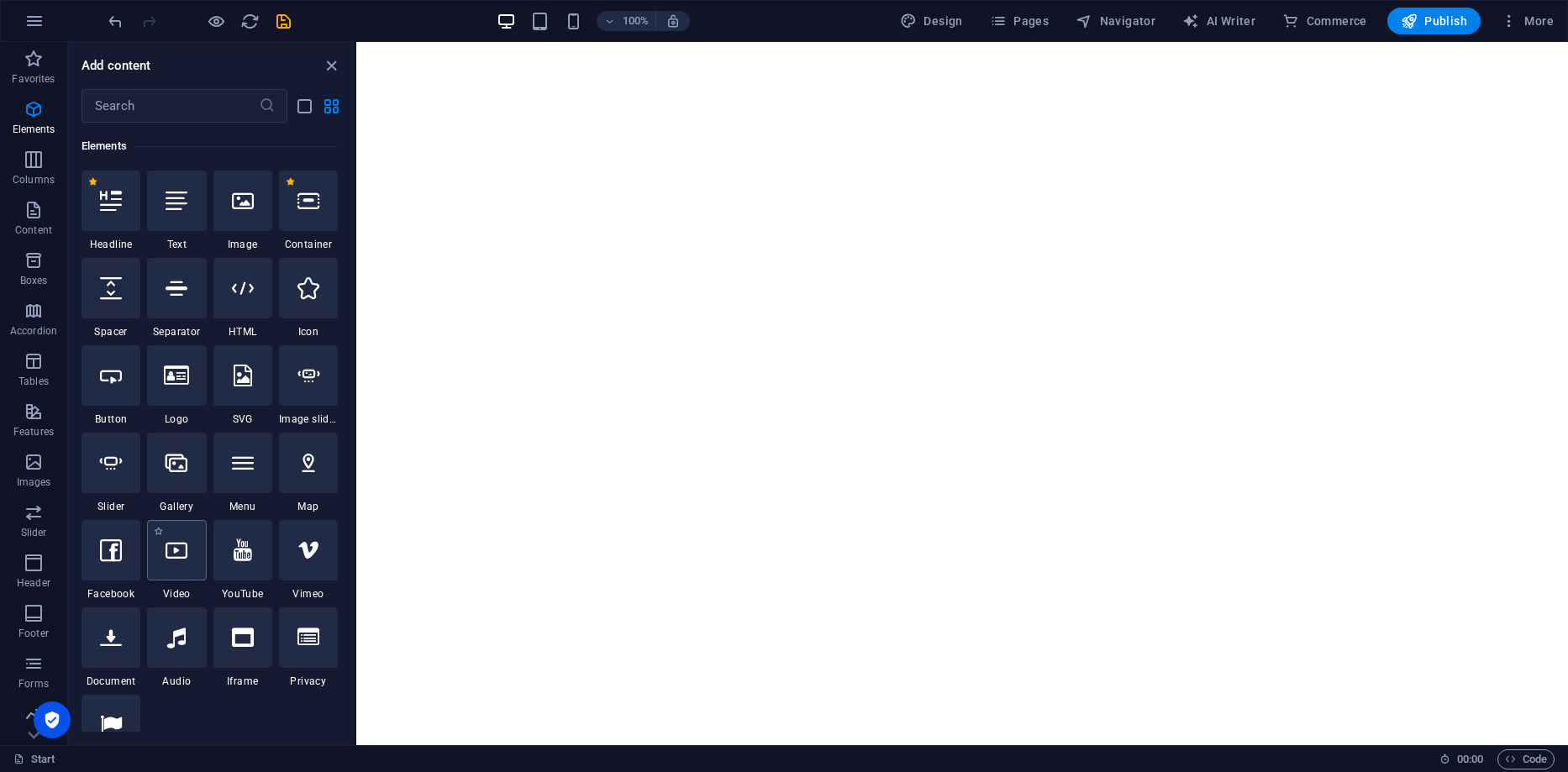 click at bounding box center [176, 550] 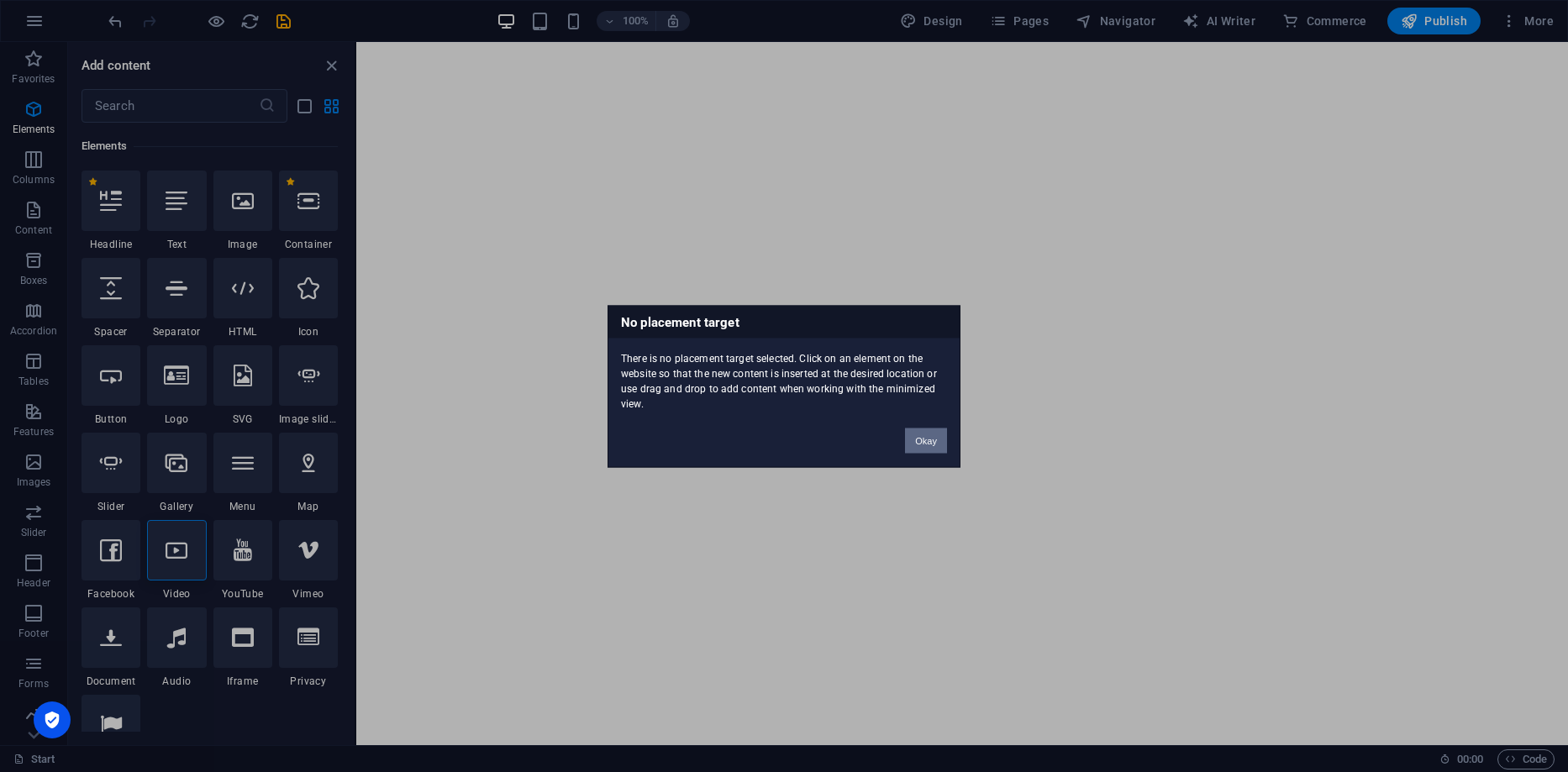 drag, startPoint x: 916, startPoint y: 438, endPoint x: 551, endPoint y: 396, distance: 367.4085 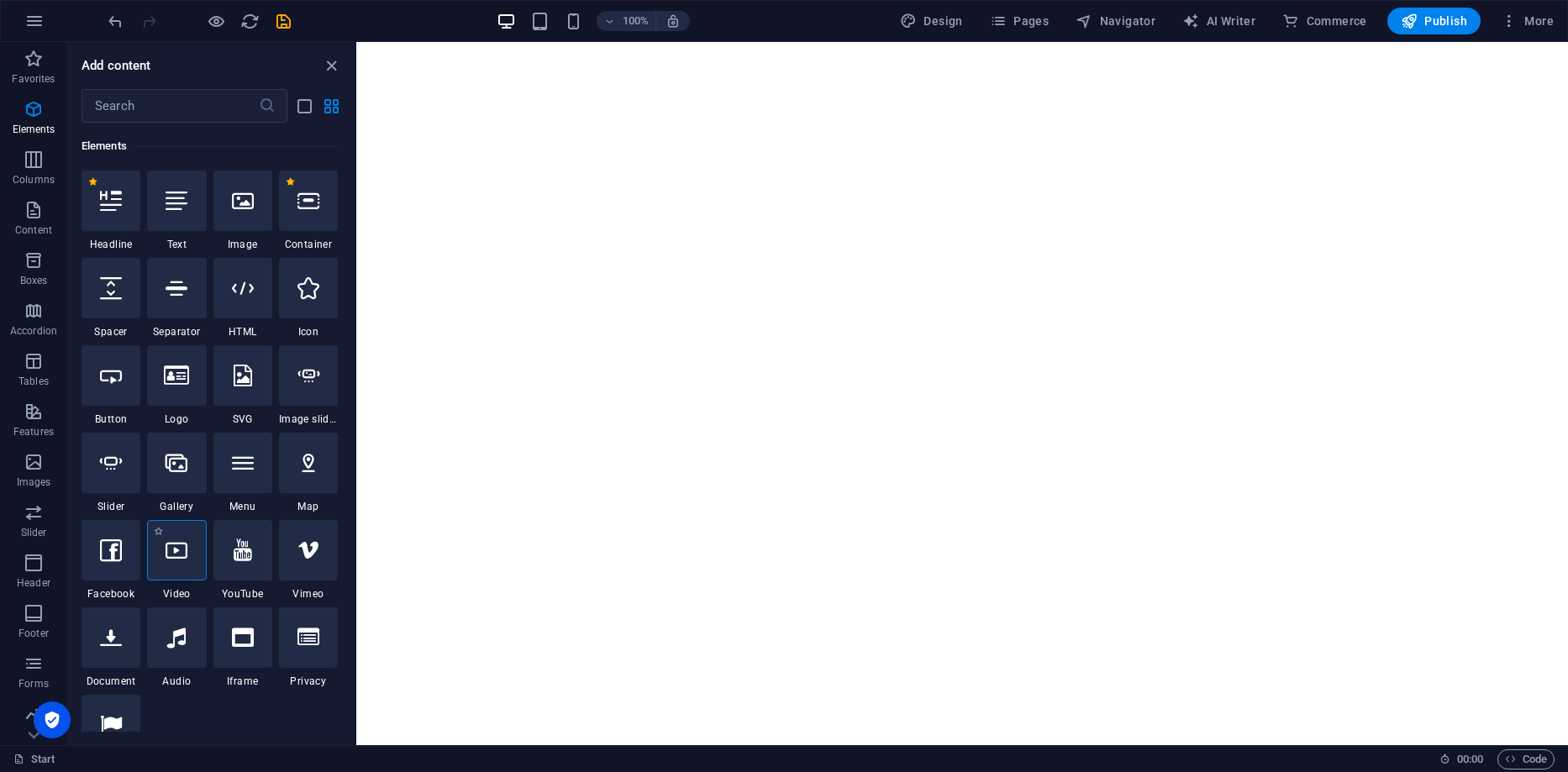 click at bounding box center (176, 550) 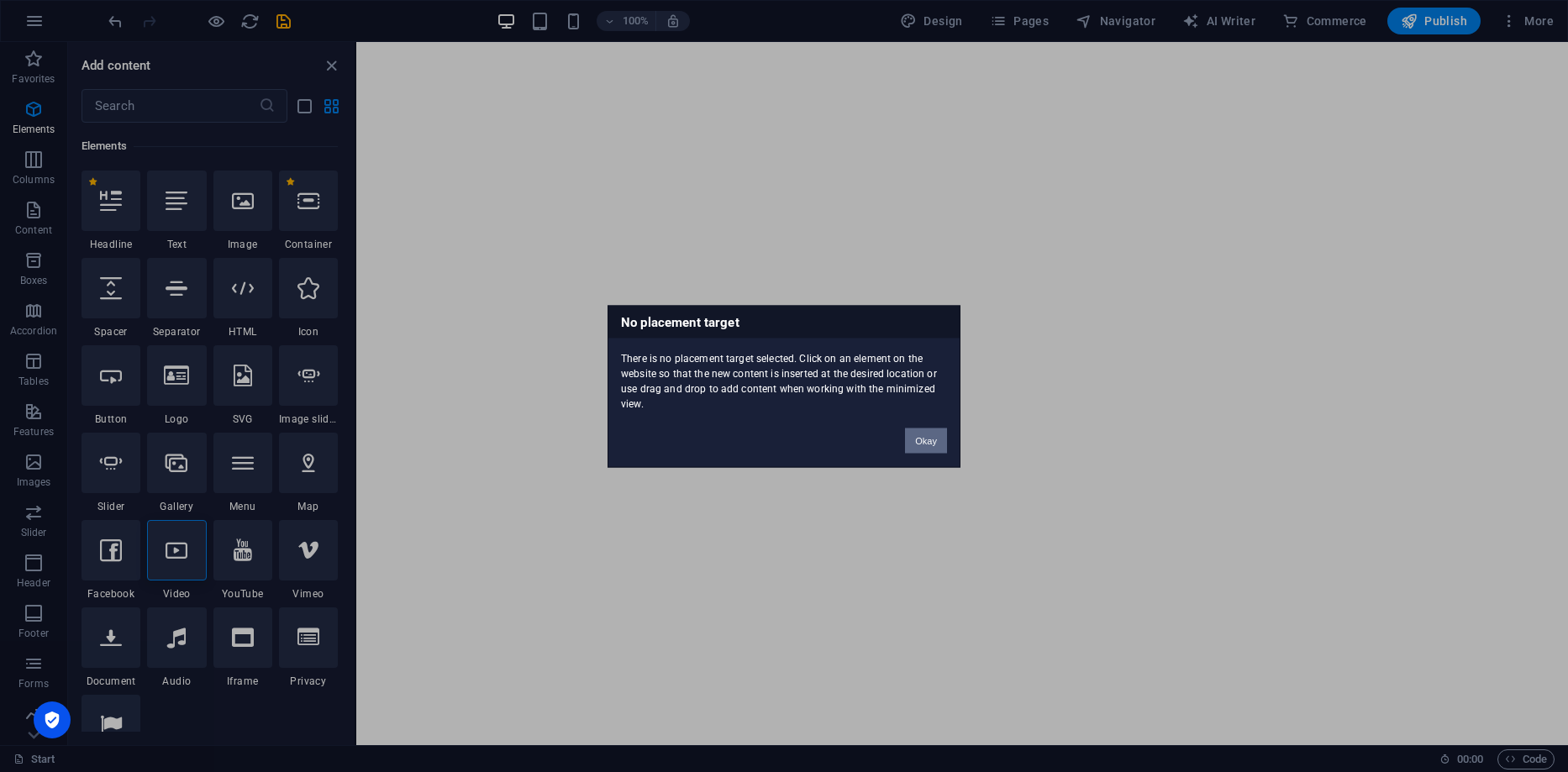 click on "Okay" at bounding box center (926, 440) 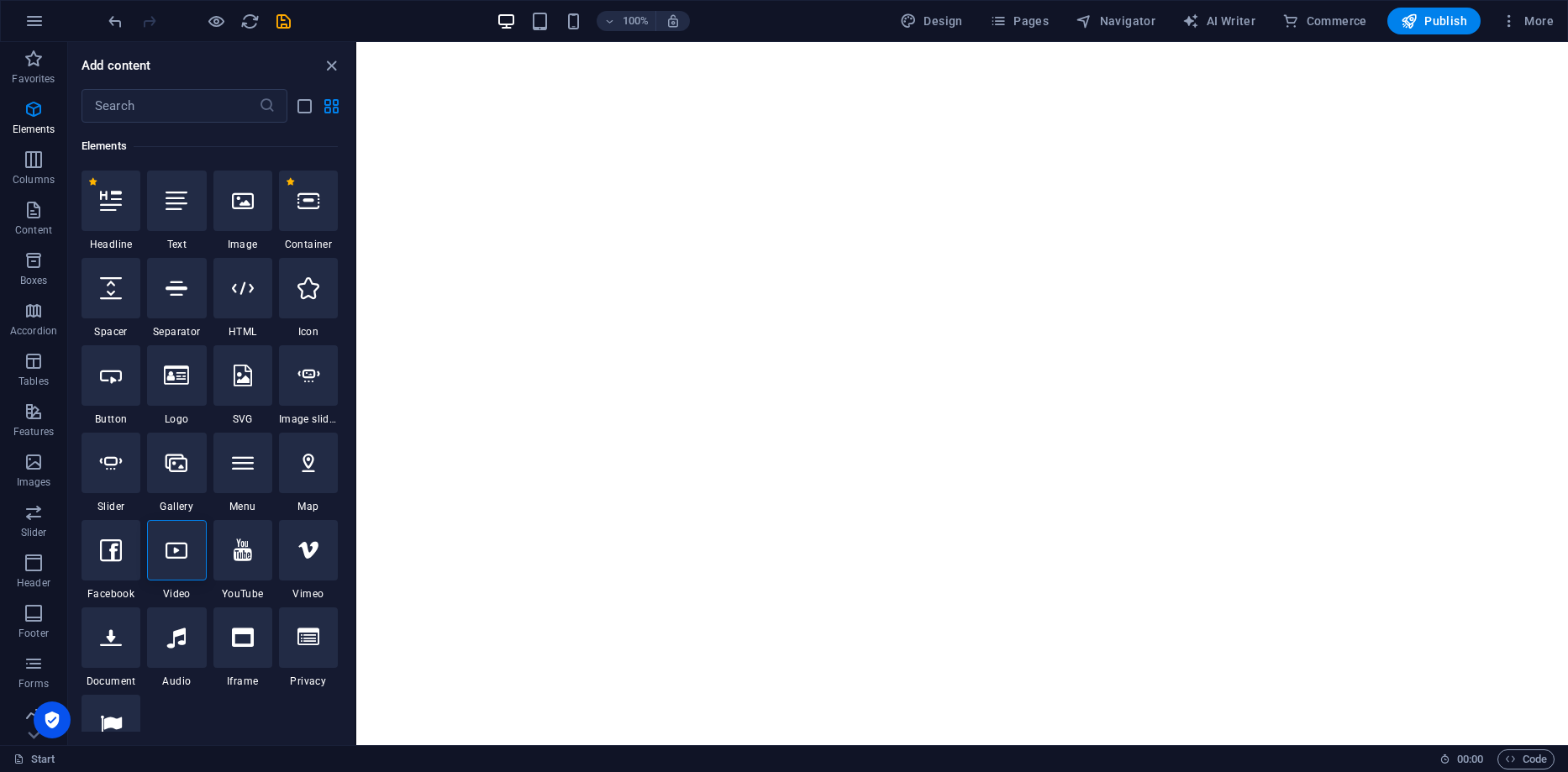click on "Skip to main content" at bounding box center (962, 42) 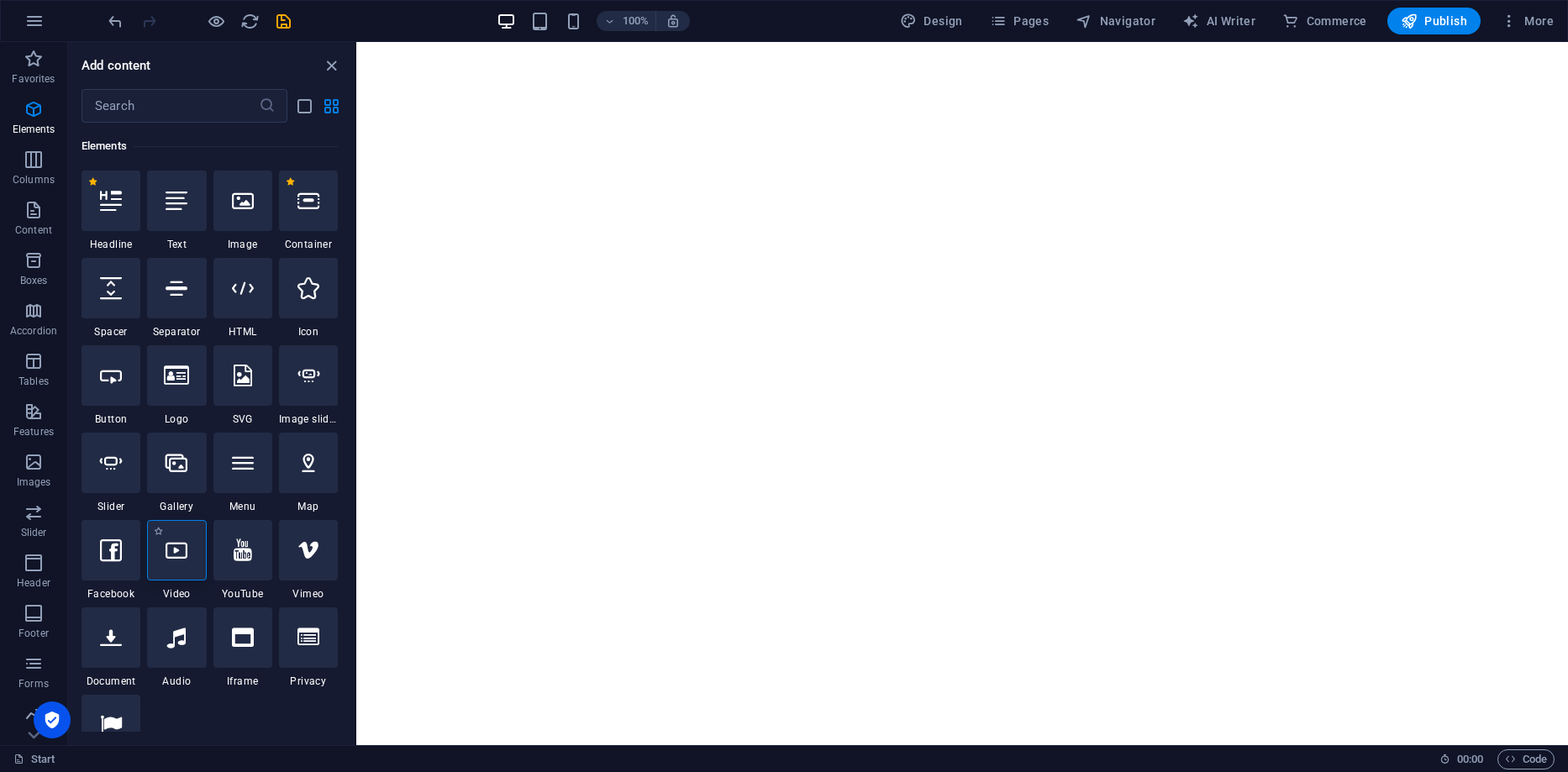 click at bounding box center (176, 550) 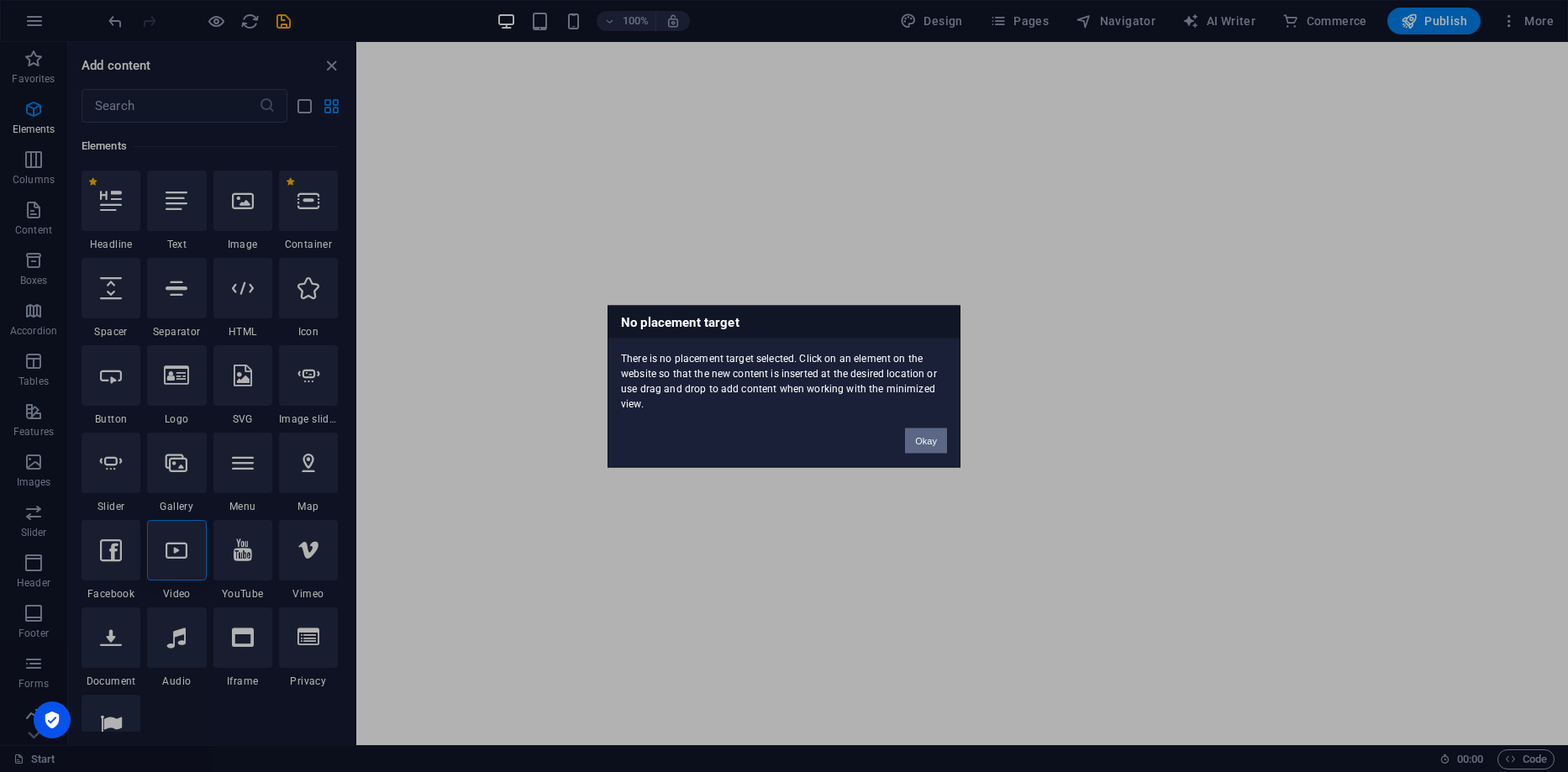 click on "Okay" at bounding box center (926, 440) 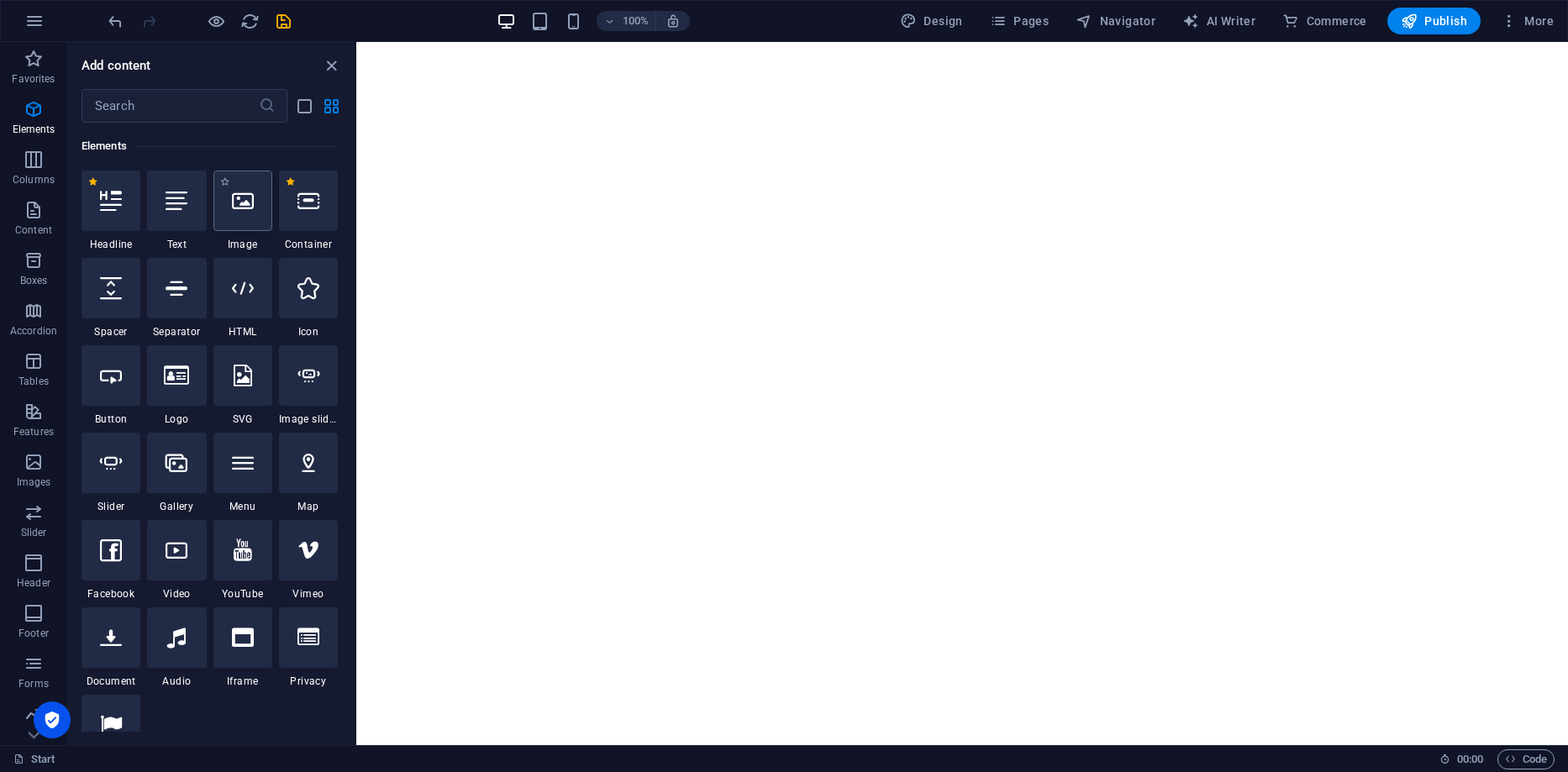 drag, startPoint x: 232, startPoint y: 182, endPoint x: 245, endPoint y: 193, distance: 17.029386 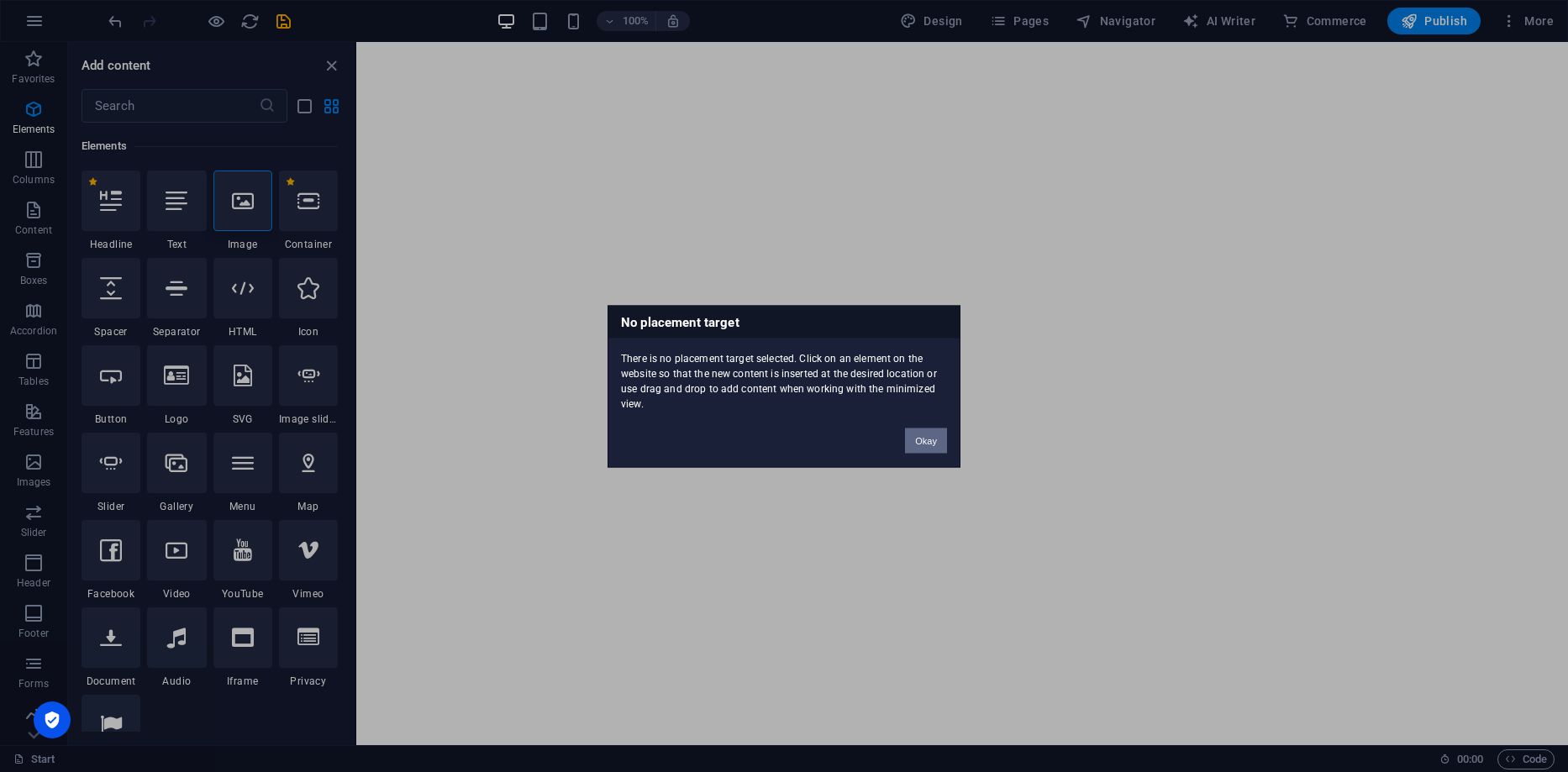 click on "Okay" at bounding box center [926, 440] 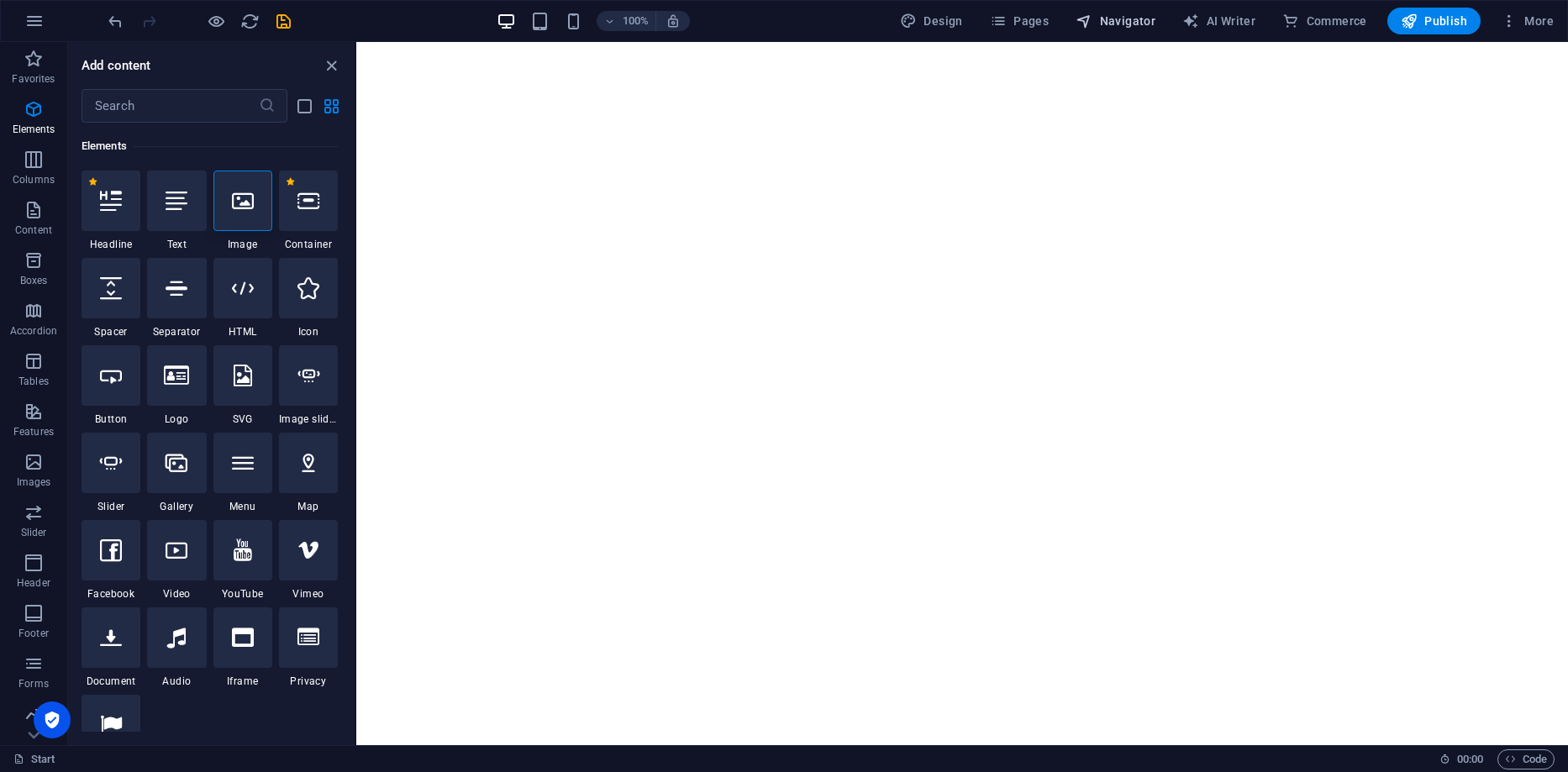 click on "Navigator" at bounding box center [1115, 21] 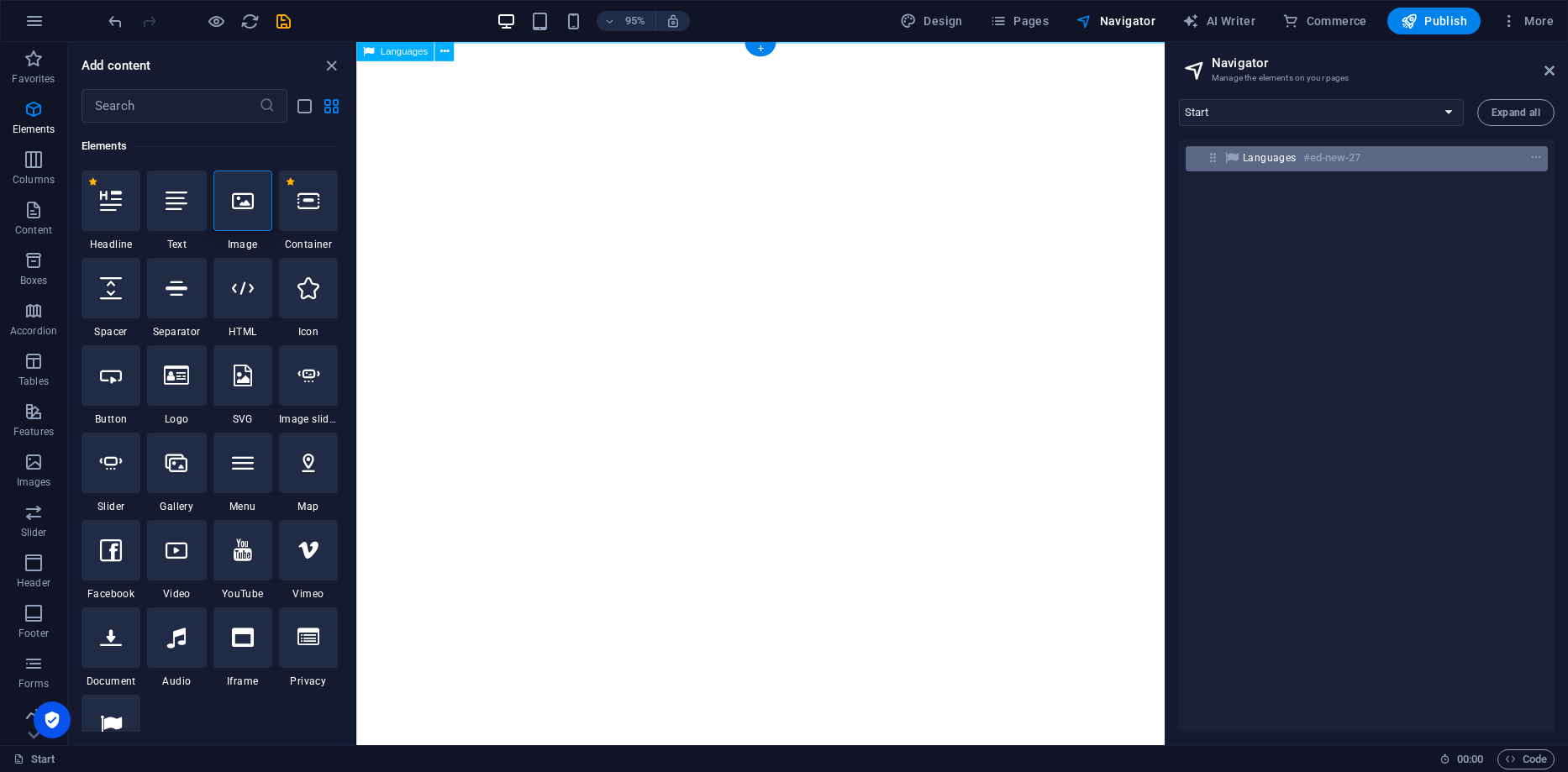click on "Languages" at bounding box center [1270, 158] 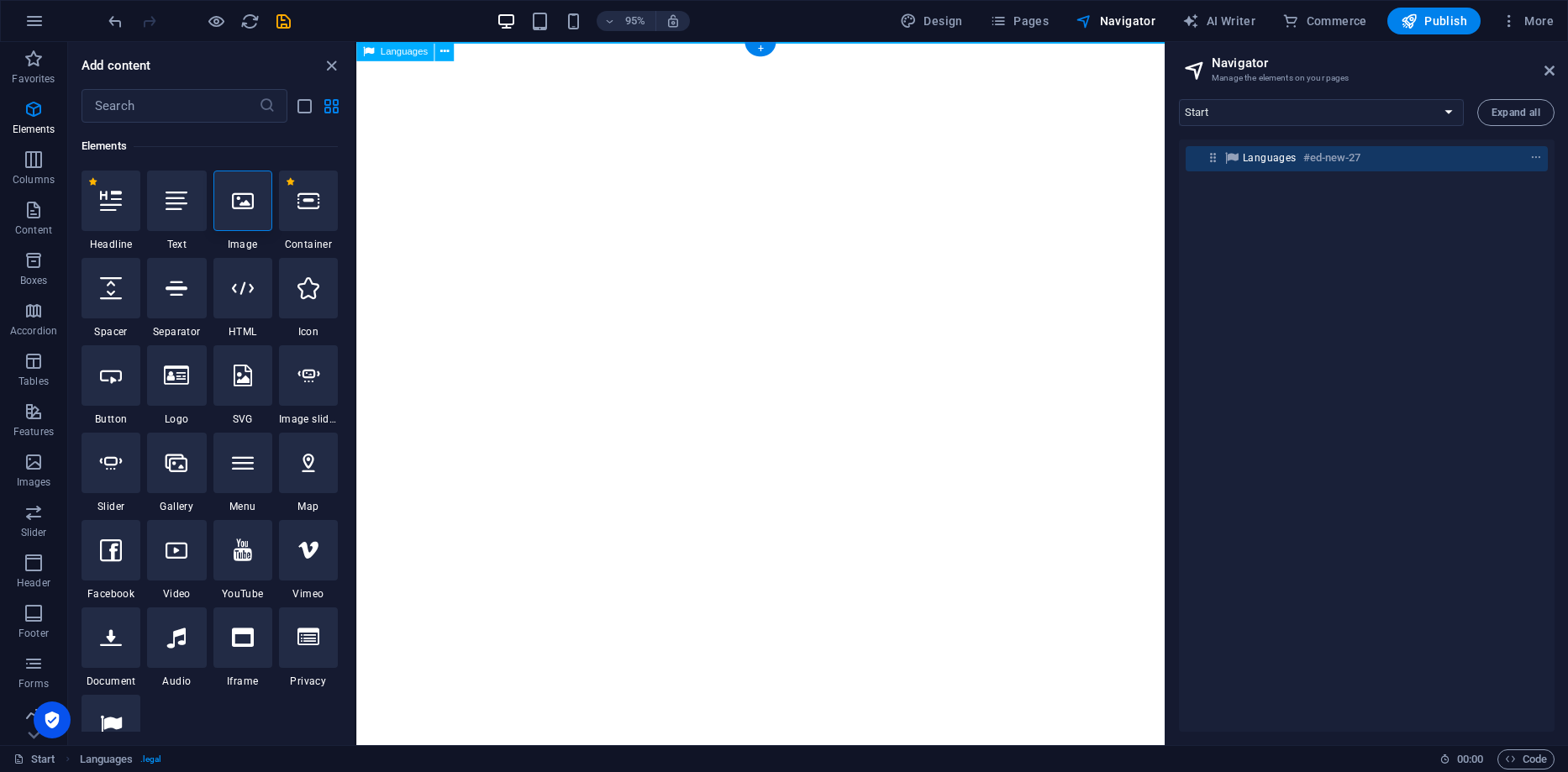 click on "Languages #ed-new-27" at bounding box center (1353, 158) 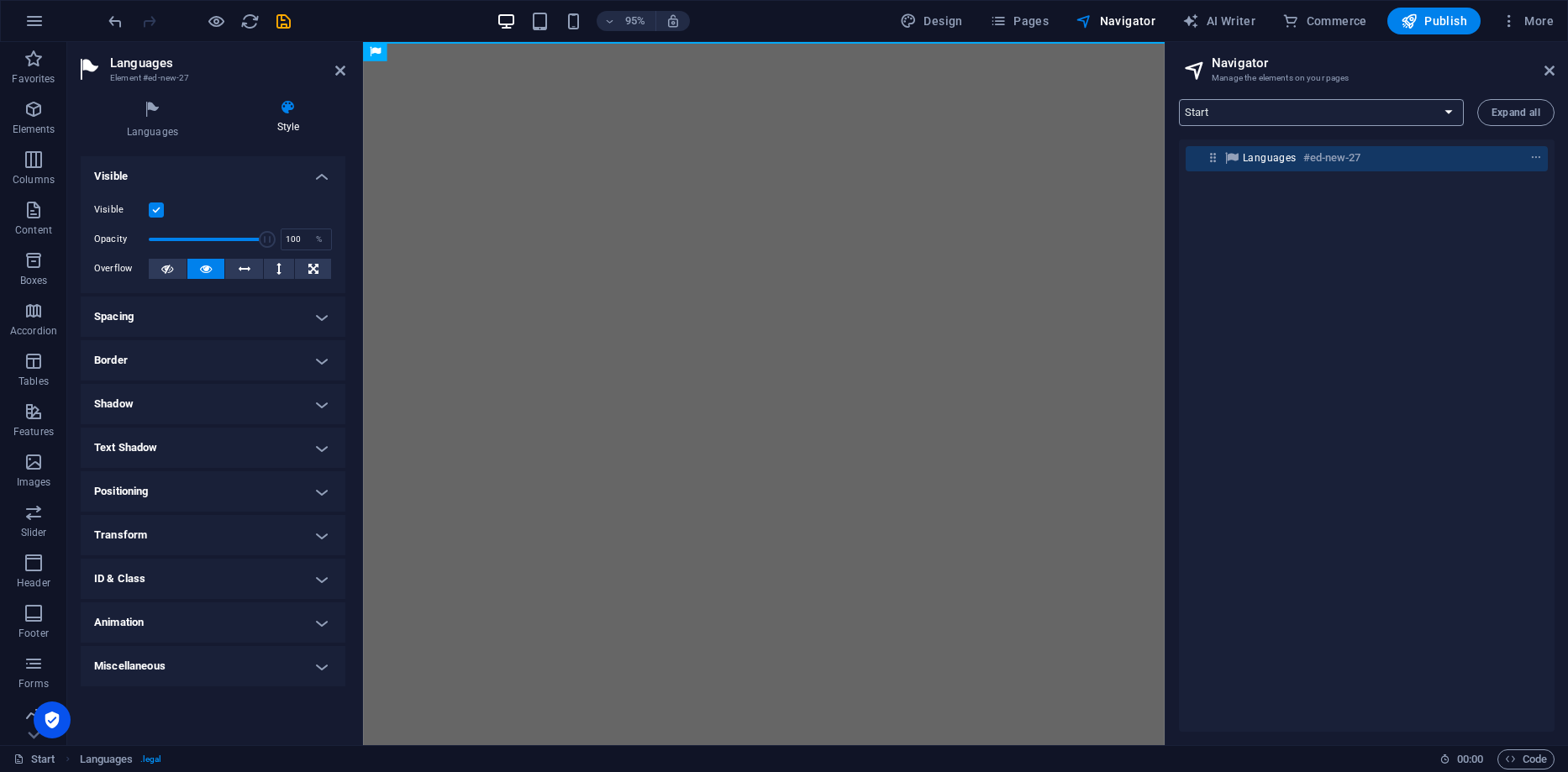 click on "Start  Portfolio  Jobs  Legal Notice  Privacy" at bounding box center [1321, 113] 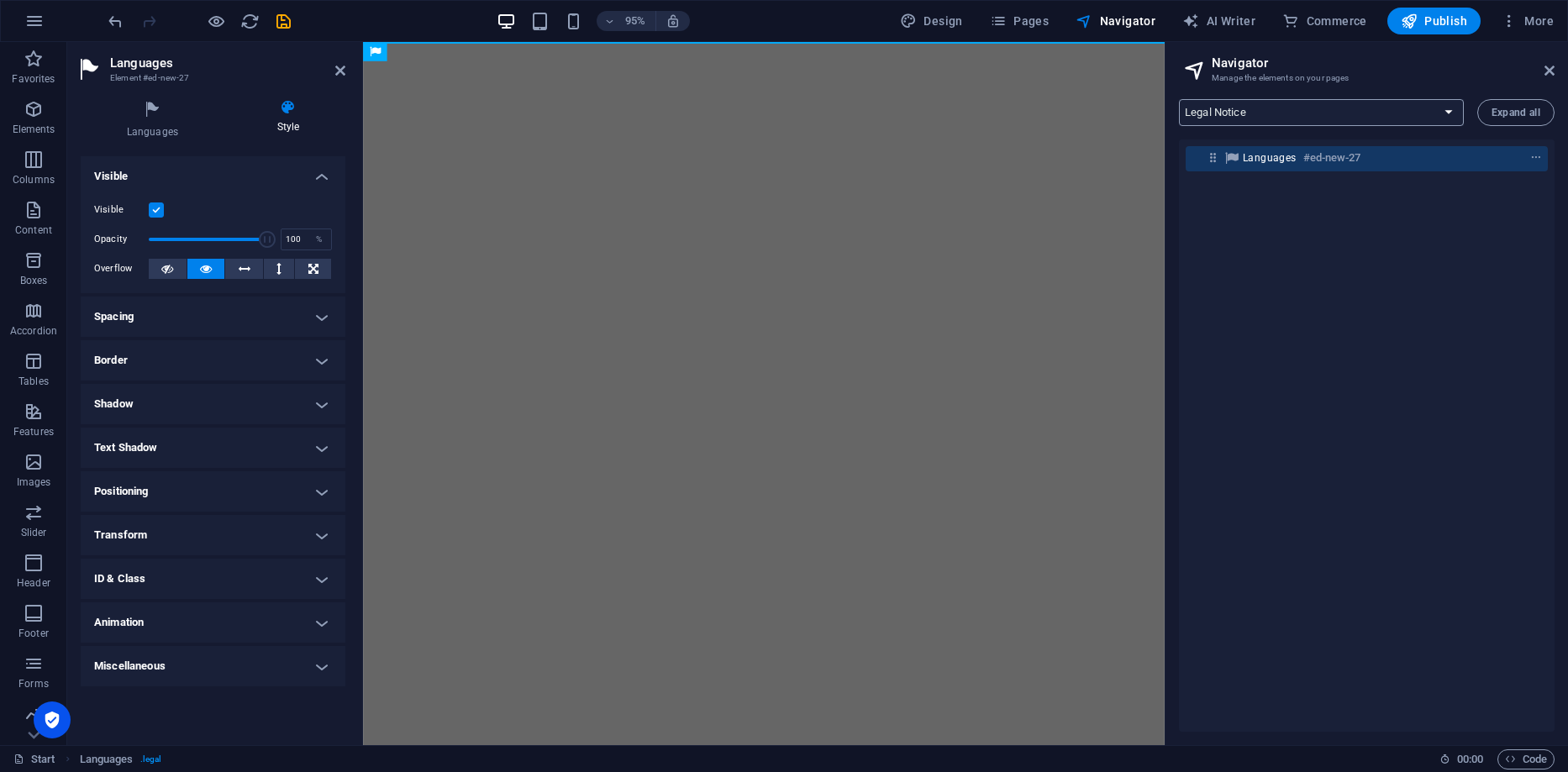 click on "Start  Portfolio  Jobs  Legal Notice  Privacy" at bounding box center [1321, 113] 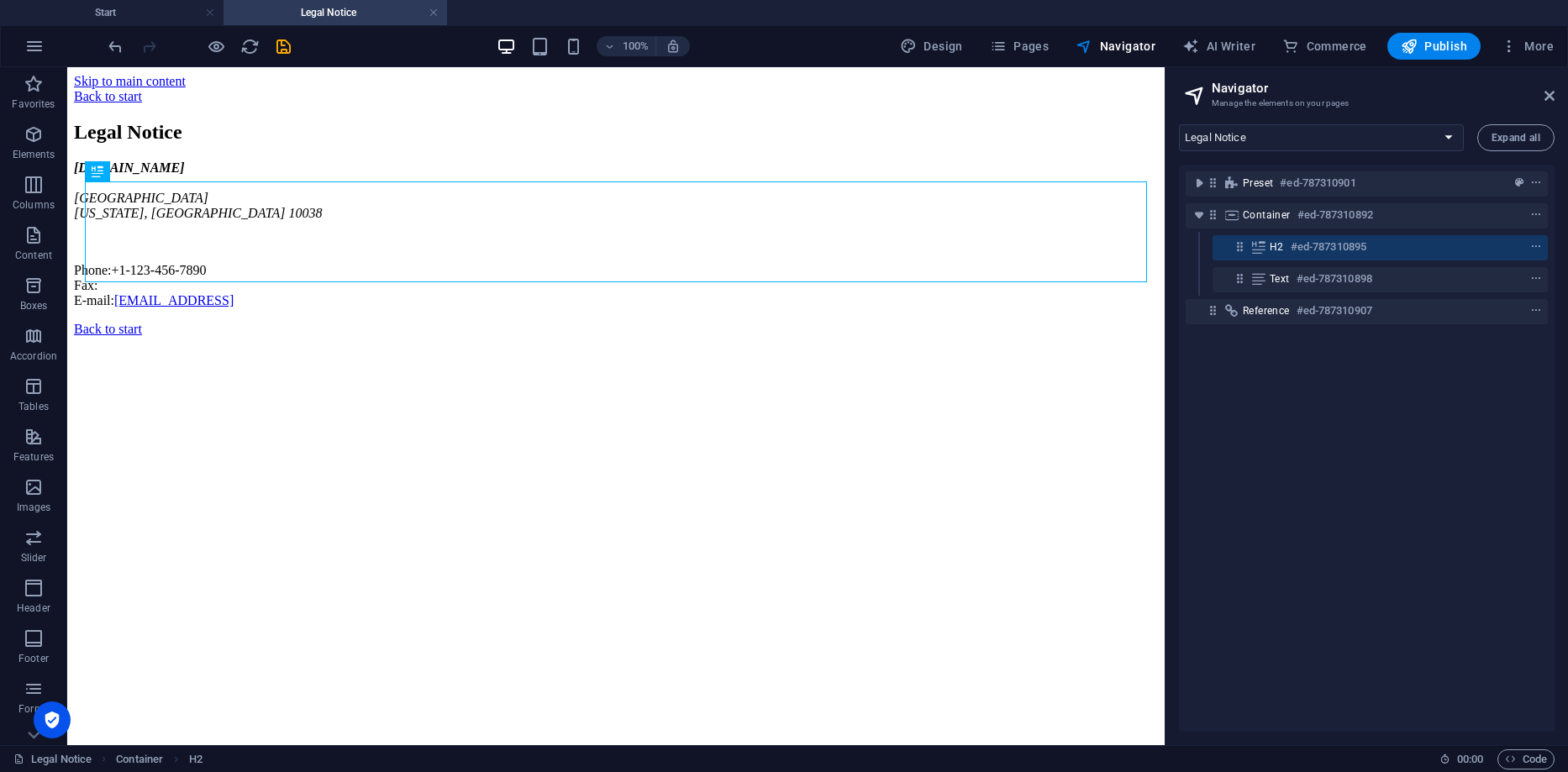 scroll, scrollTop: 0, scrollLeft: 0, axis: both 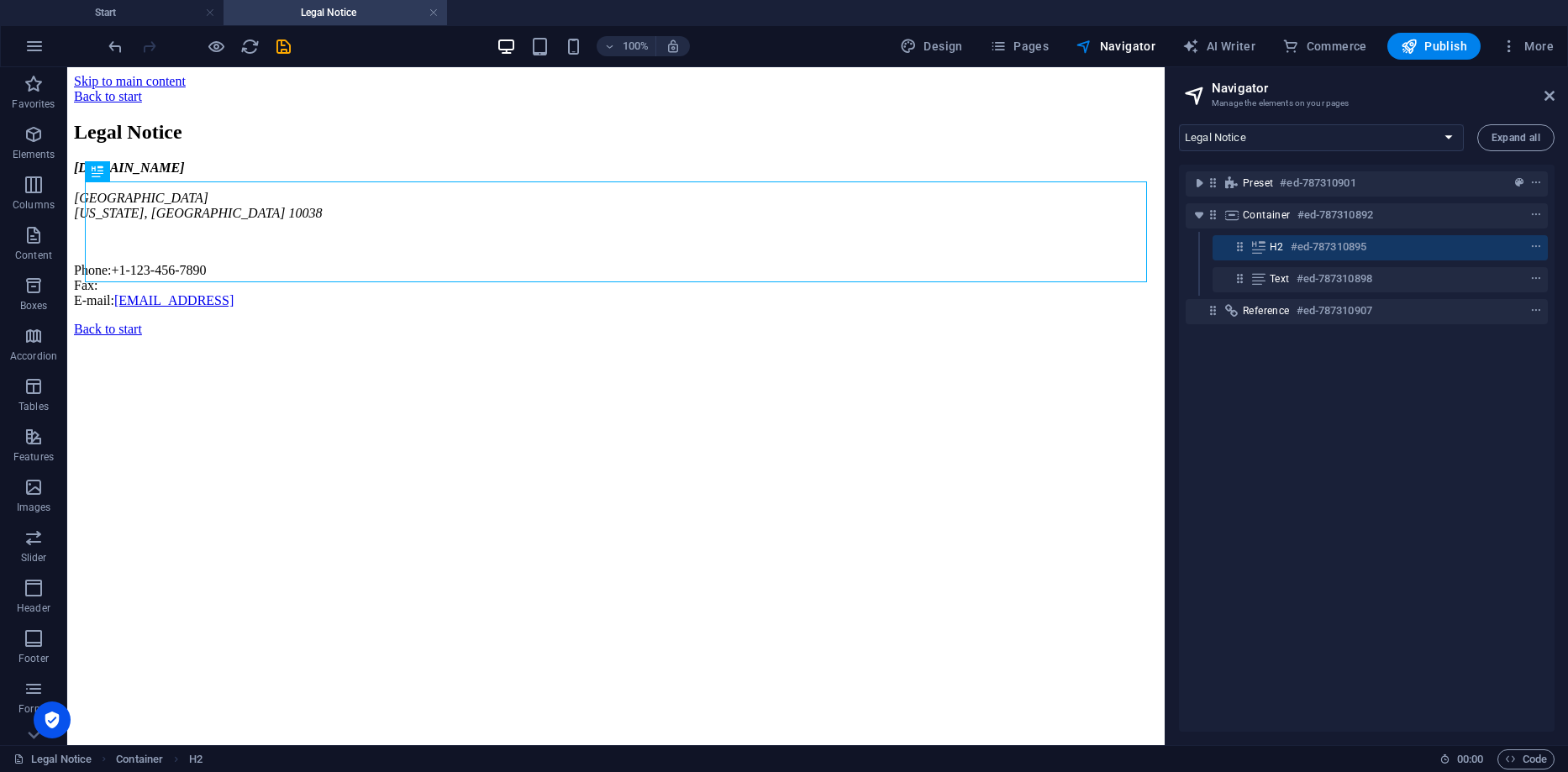 click on "Manage the elements on your pages" at bounding box center (1366, 103) 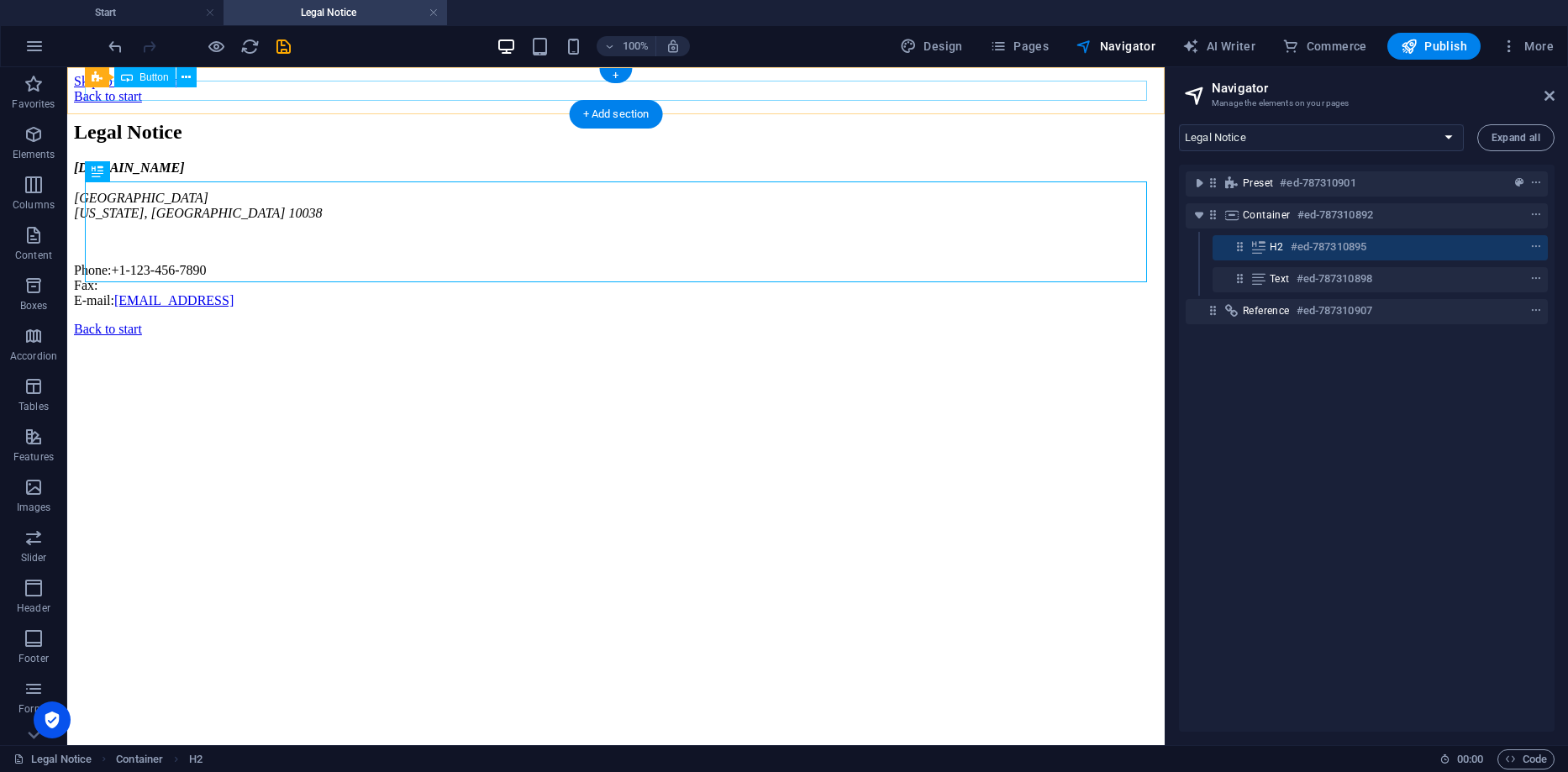click on "Back to start" at bounding box center (616, 97) 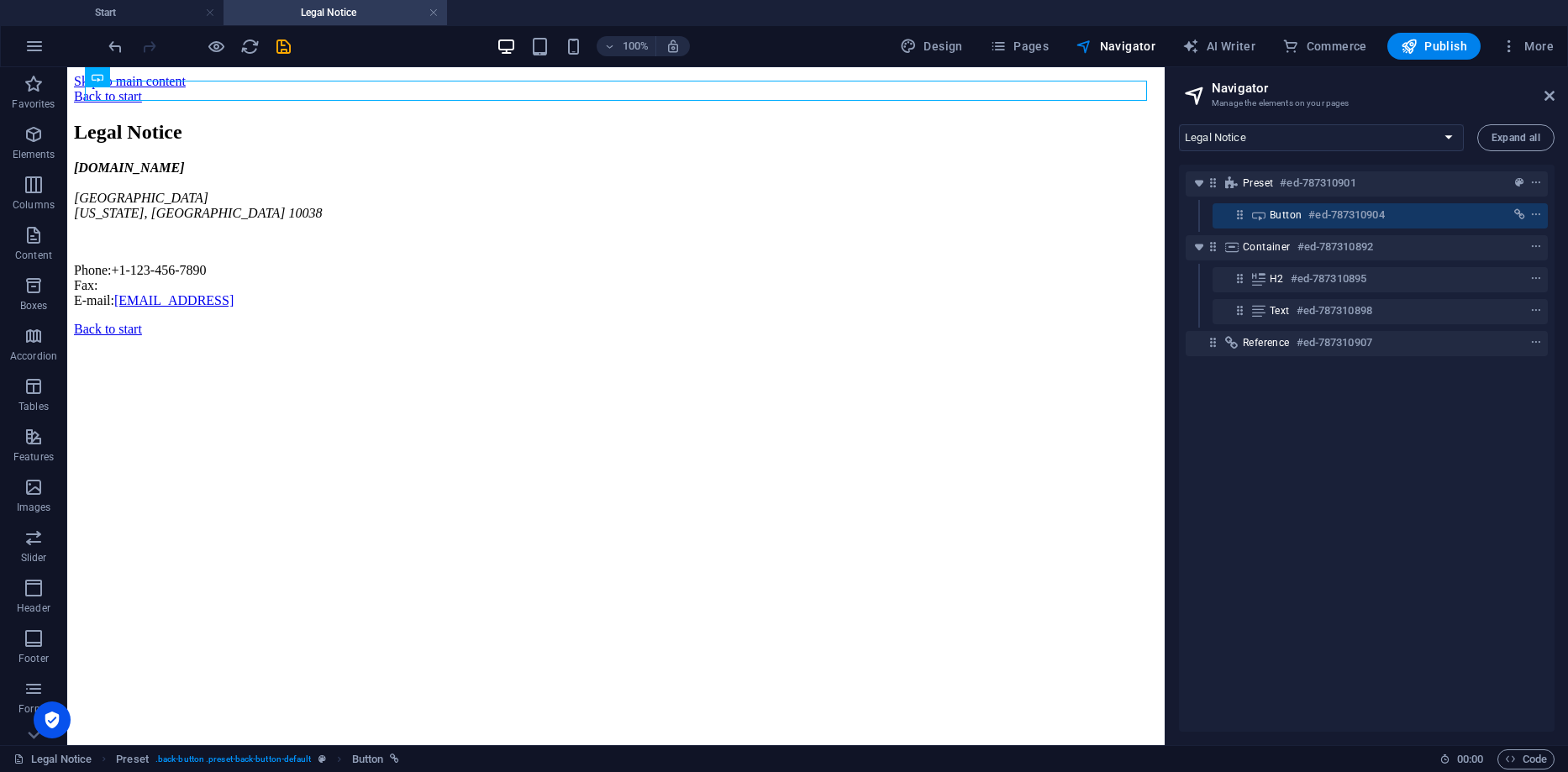 click on "H2 #ed-787310895" at bounding box center (1366, 280) 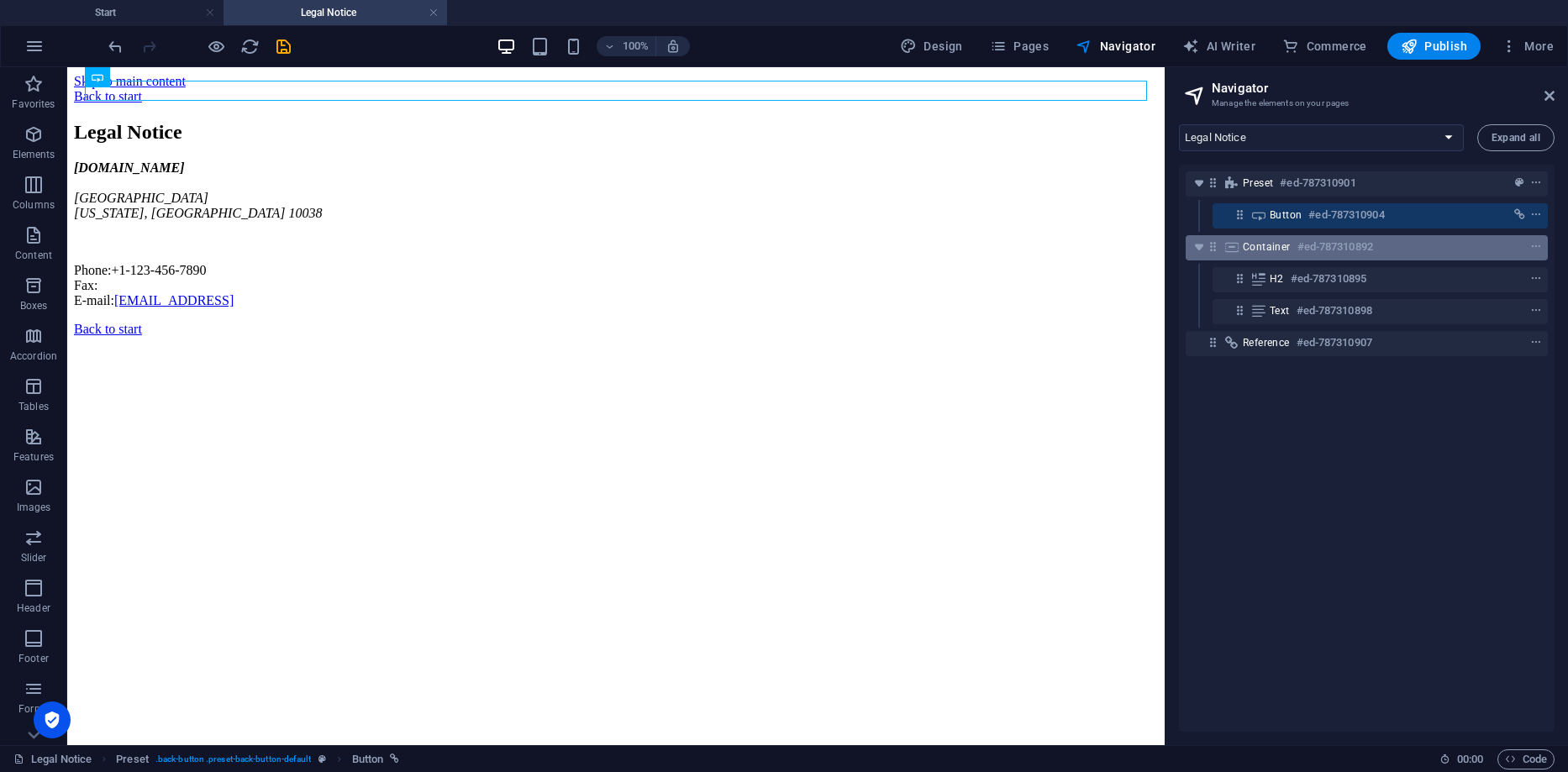 drag, startPoint x: 1300, startPoint y: 296, endPoint x: 1315, endPoint y: 257, distance: 41.785165 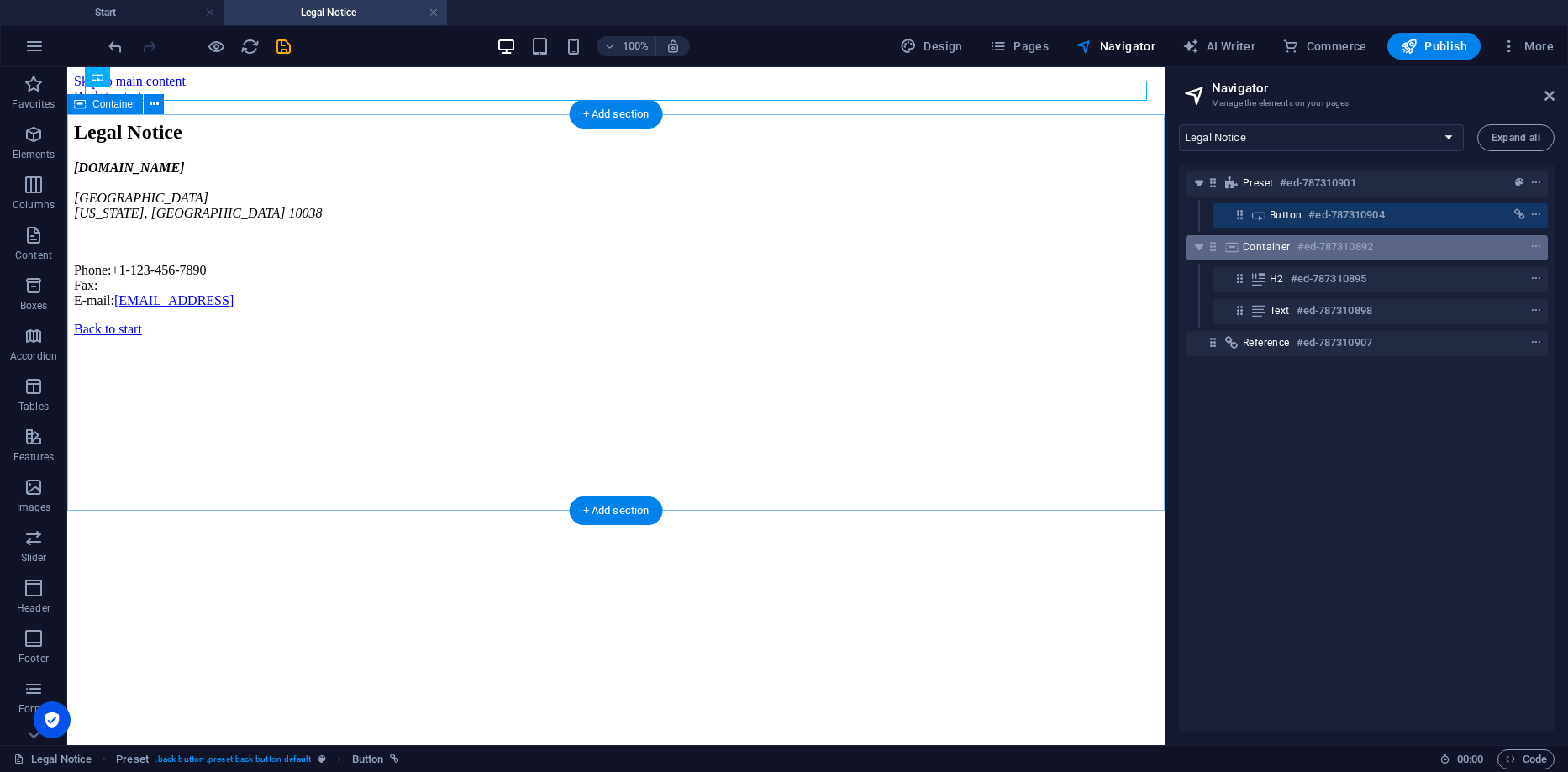 click on "Container #ed-787310892" at bounding box center [1366, 248] 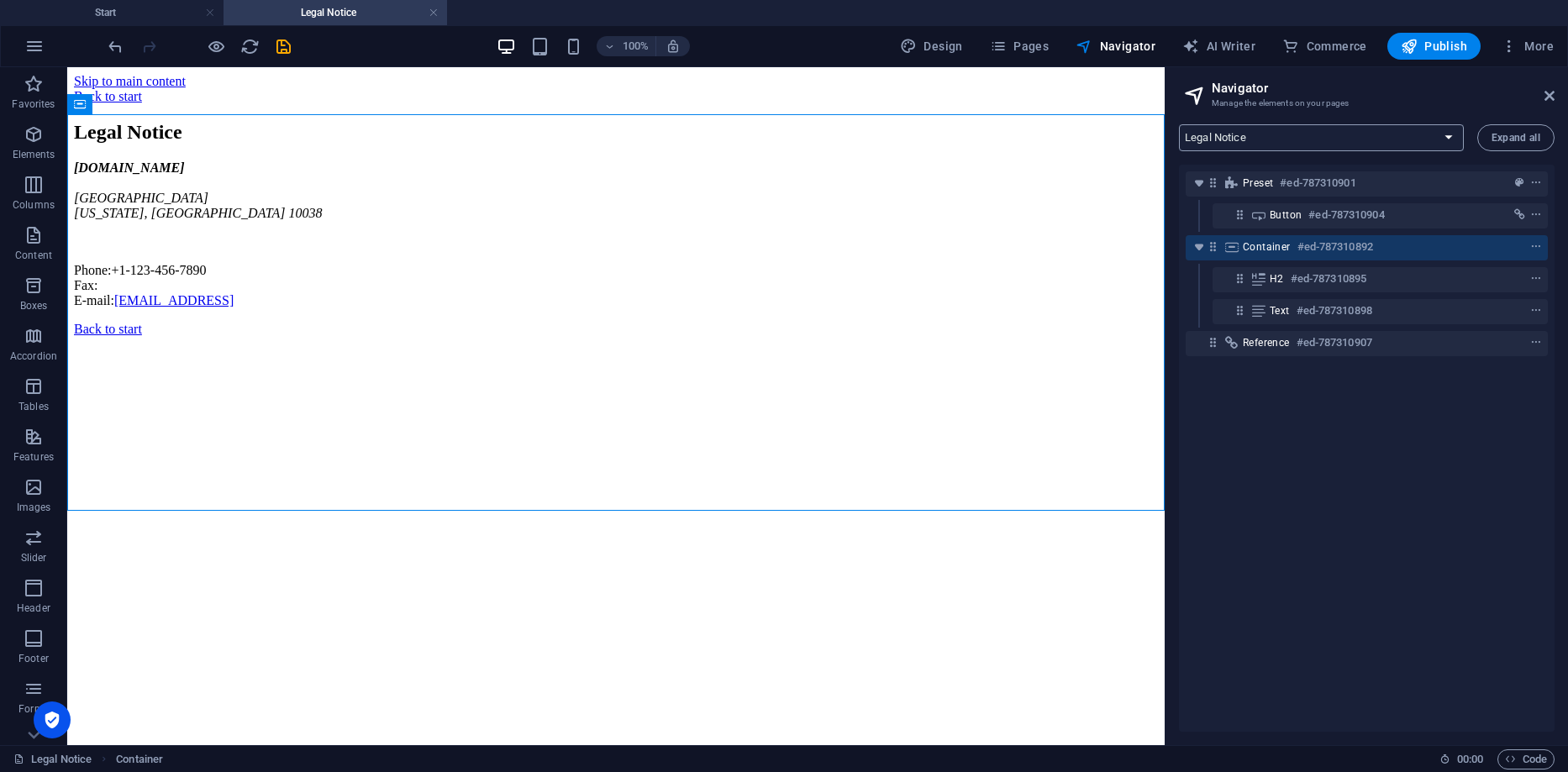 click on "Start  Portfolio  Jobs  Legal Notice  Privacy" at bounding box center [1321, 138] 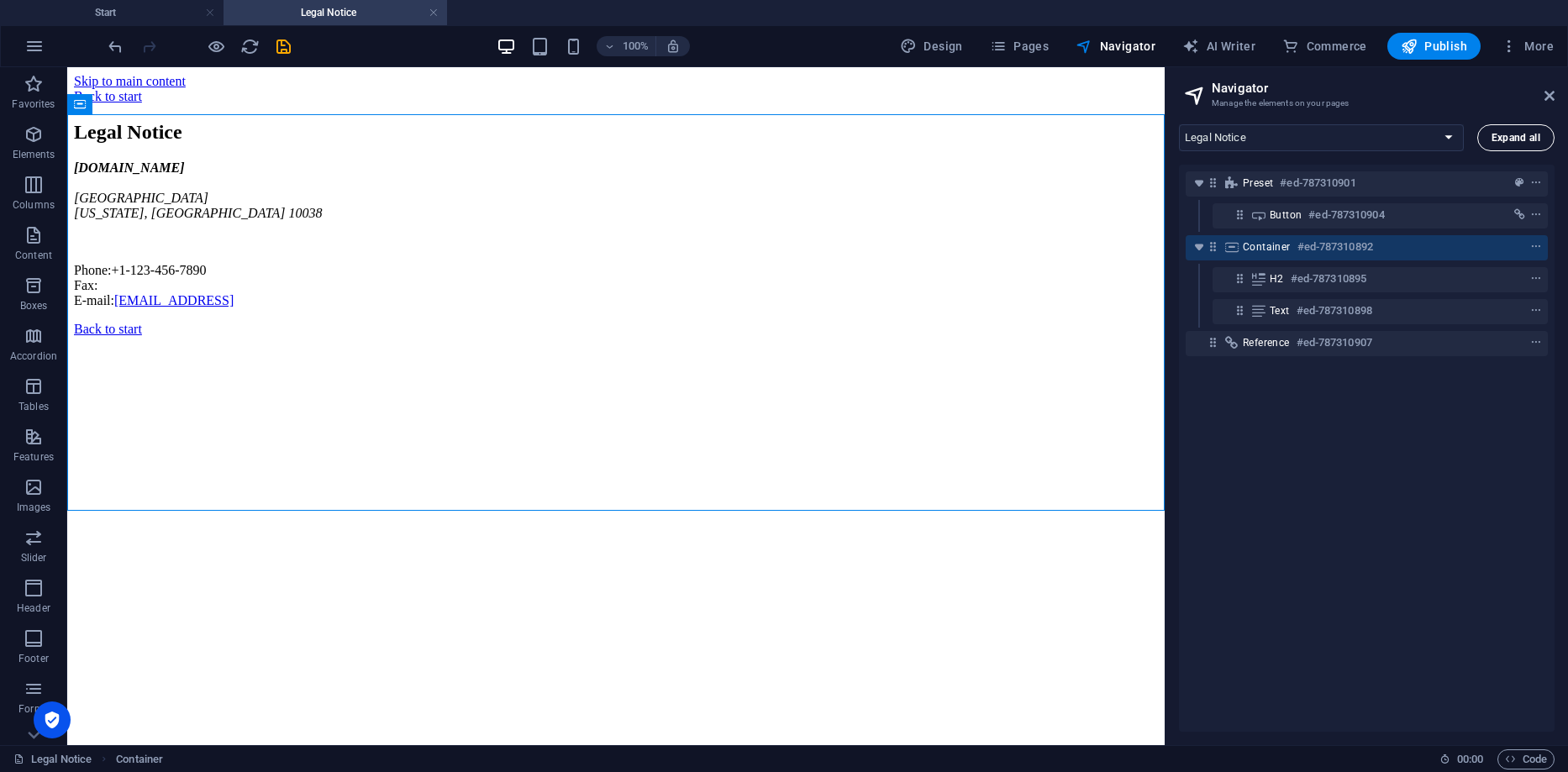click on "Expand all" at bounding box center (1516, 138) 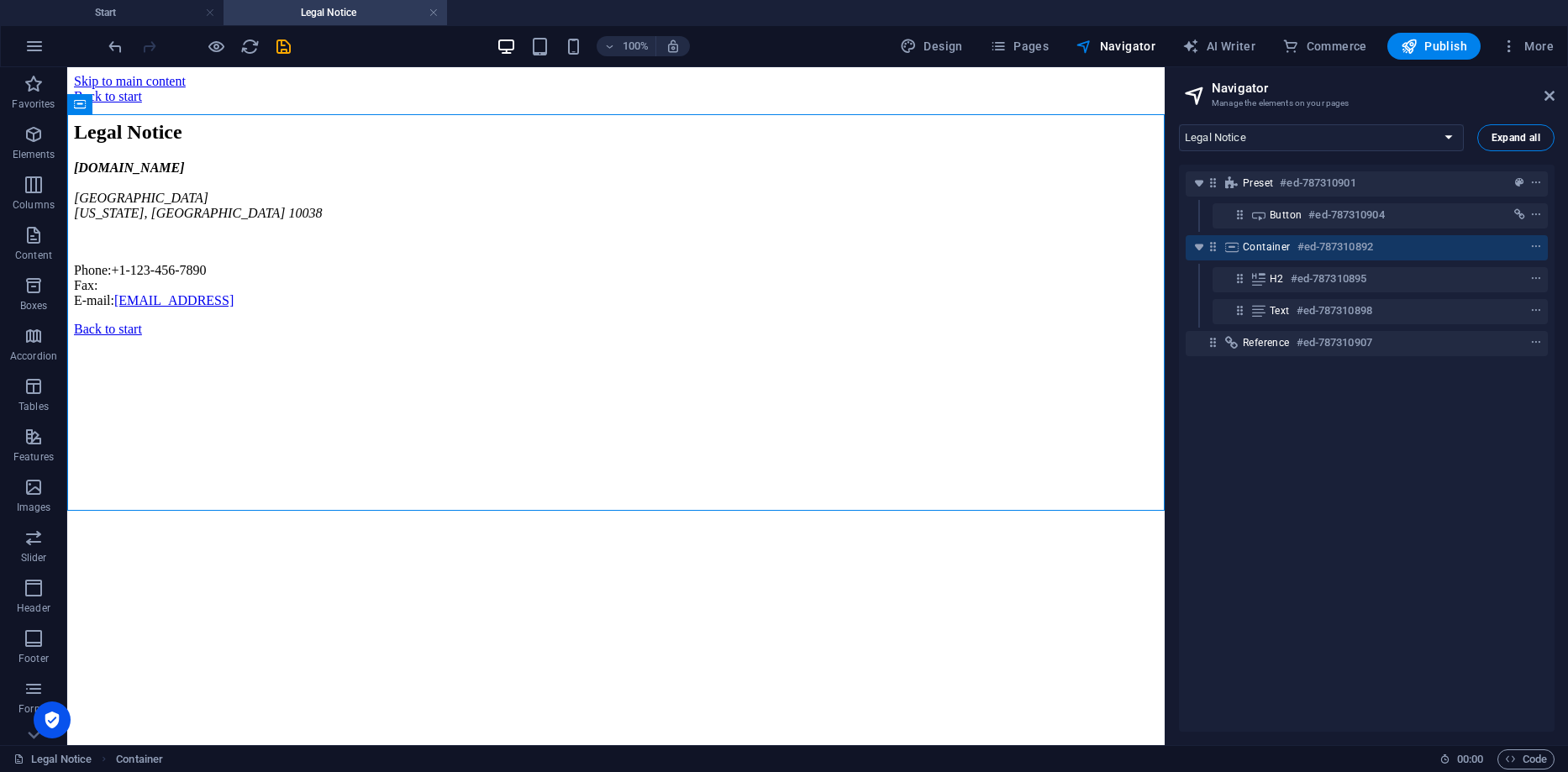 click on "Expand all" at bounding box center [1516, 138] 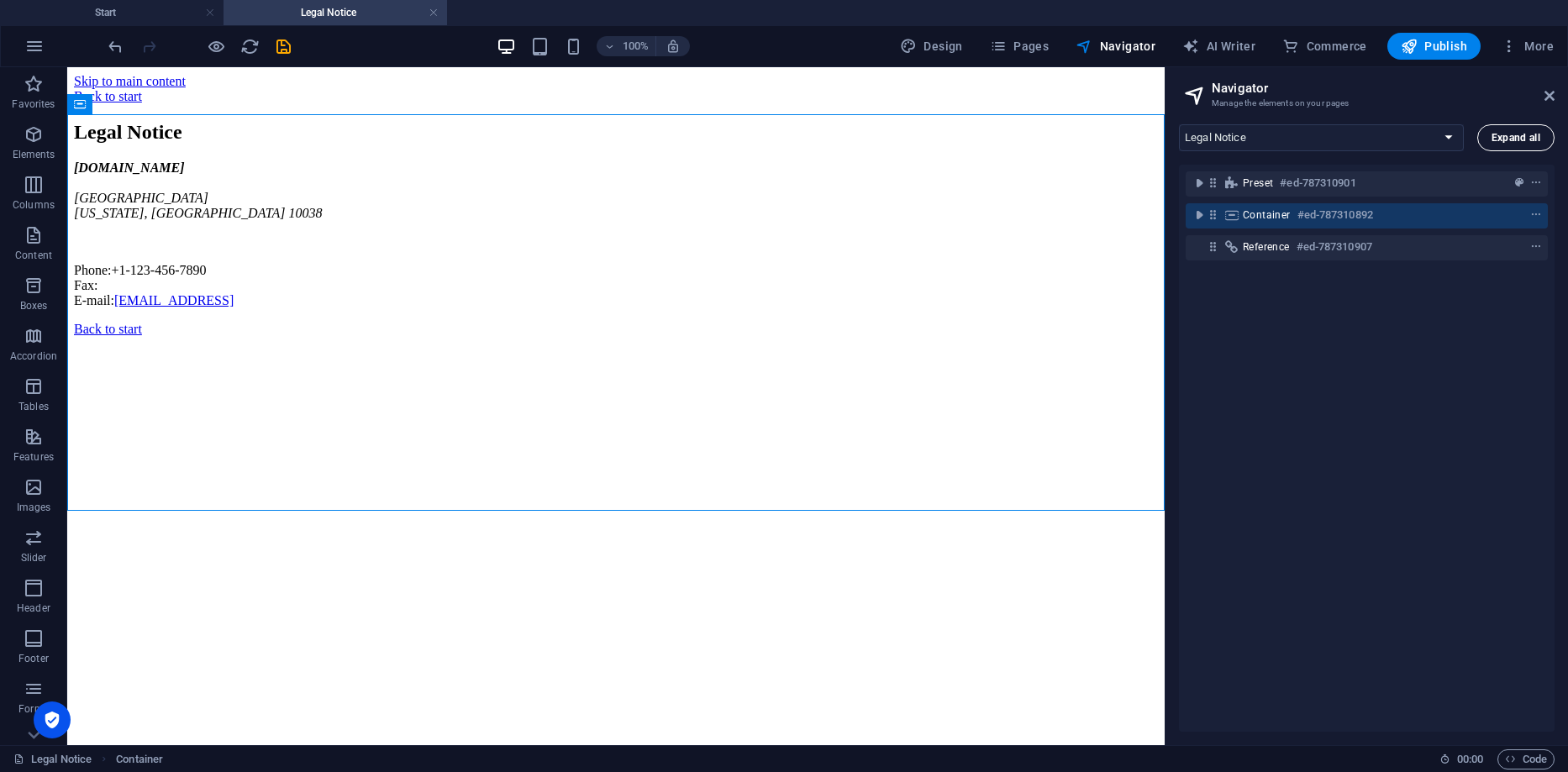 click on "Expand all" at bounding box center [1516, 138] 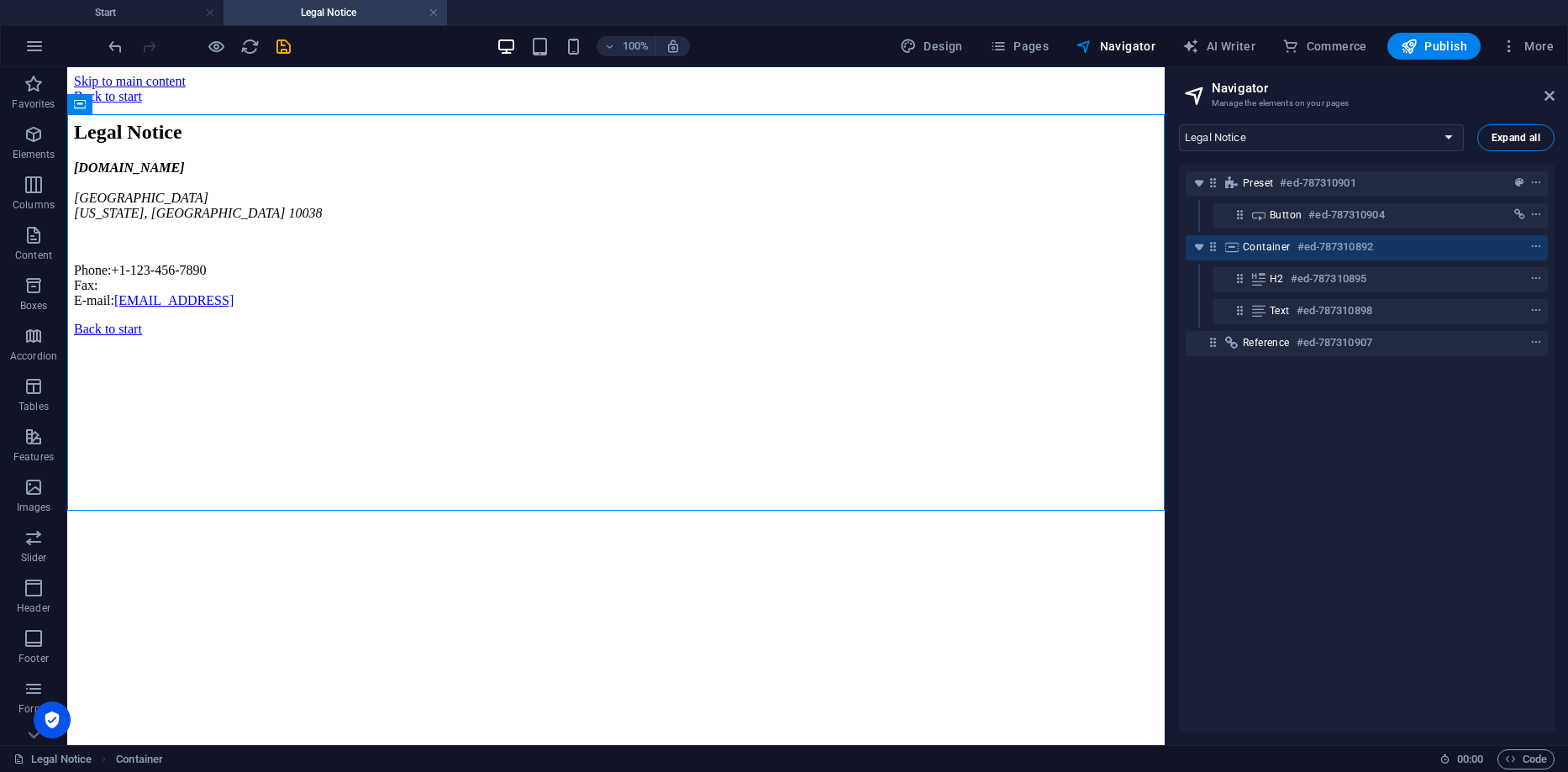 click on "Expand all" at bounding box center [1516, 138] 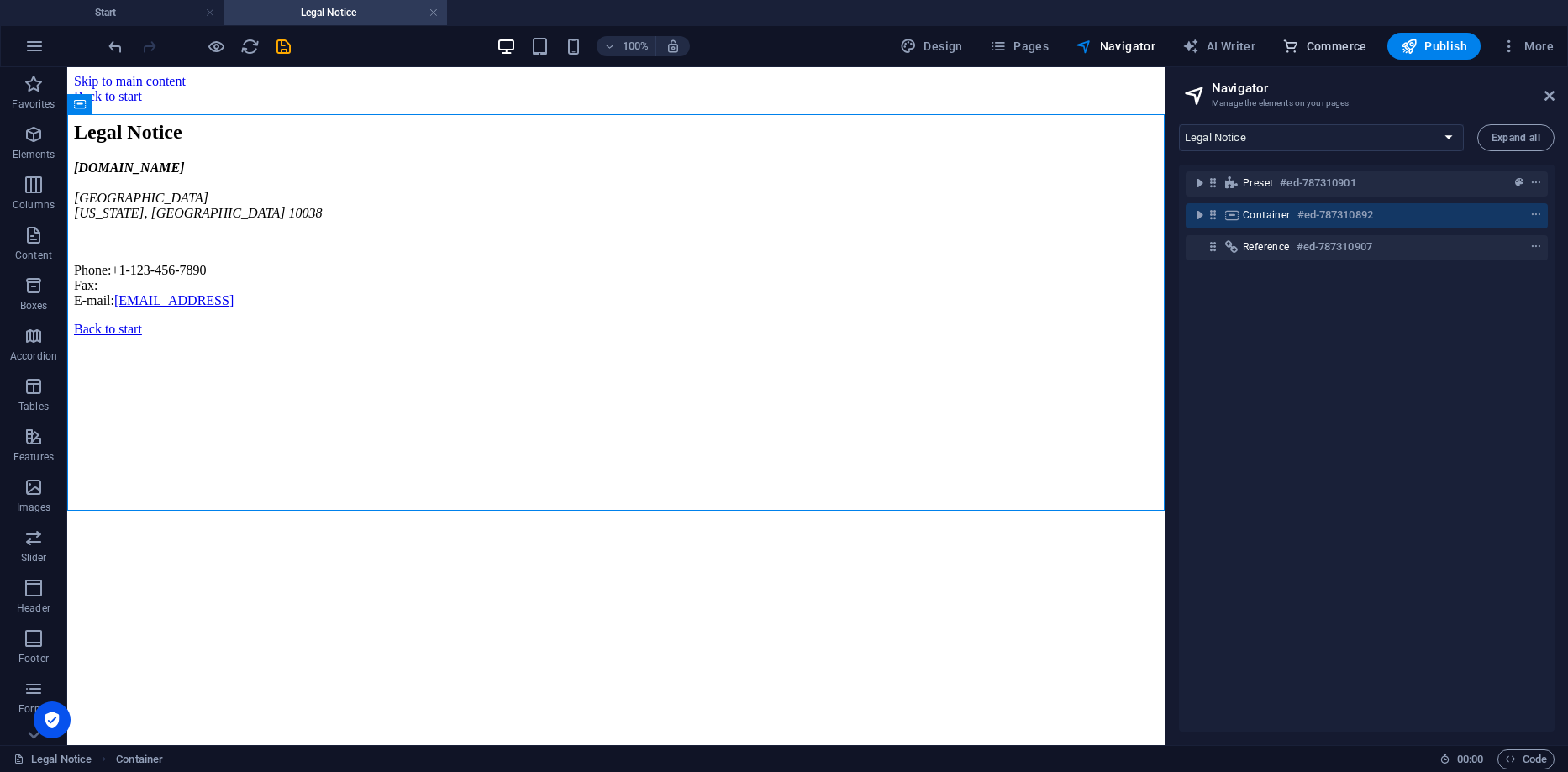 click on "Commerce" at bounding box center (1324, 46) 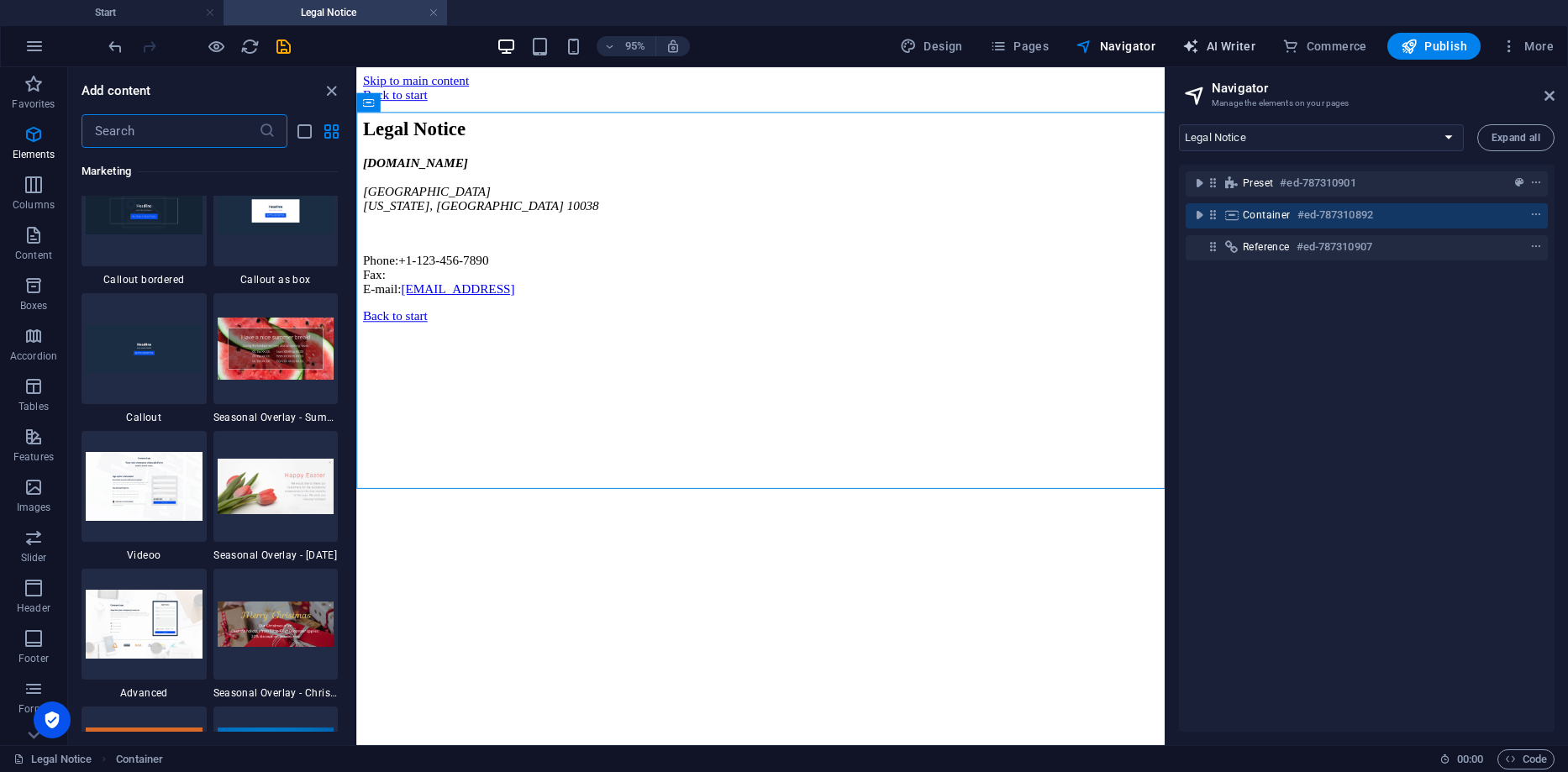 scroll, scrollTop: 16051, scrollLeft: 0, axis: vertical 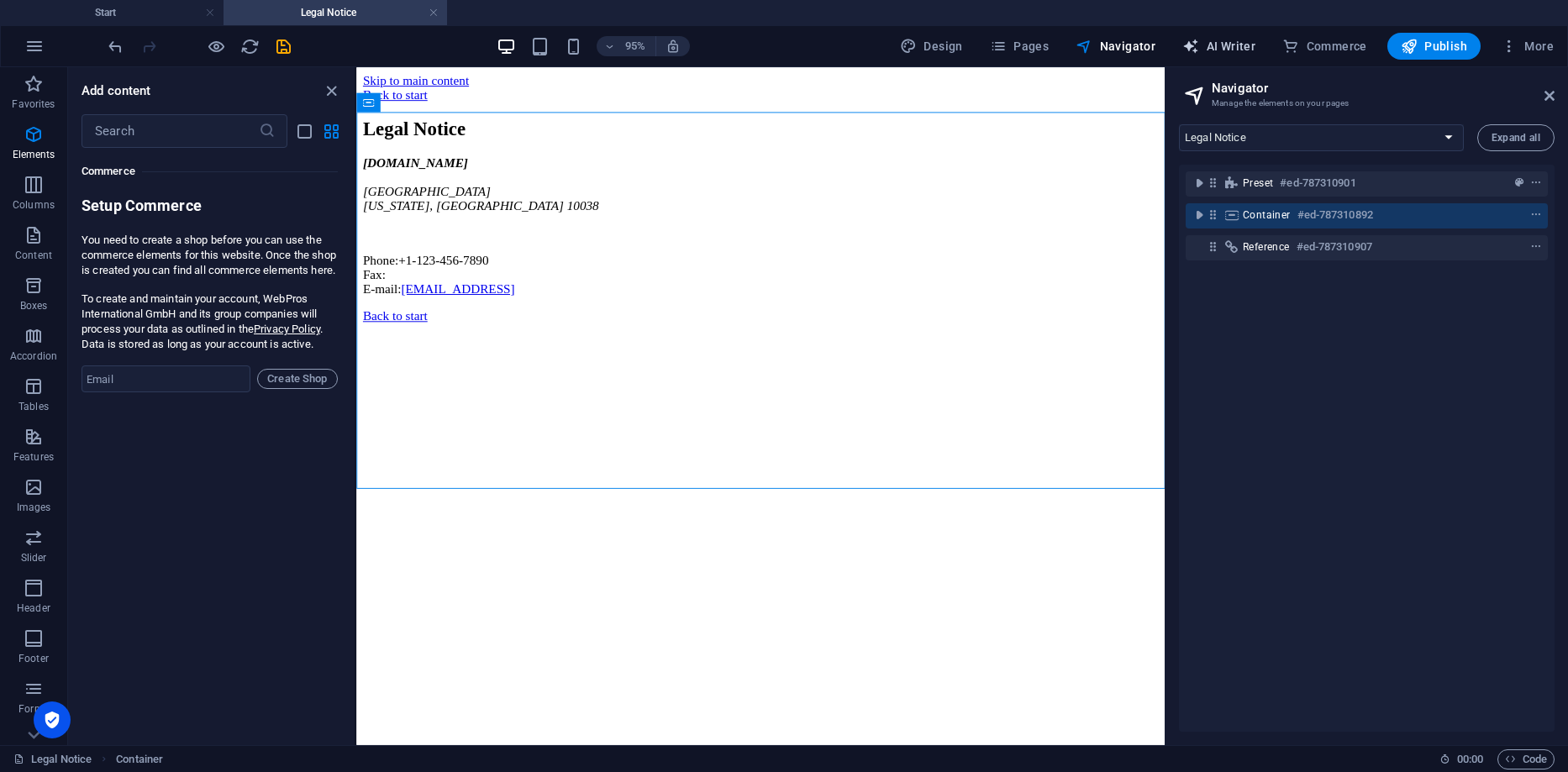 click on "AI Writer" at bounding box center [1218, 46] 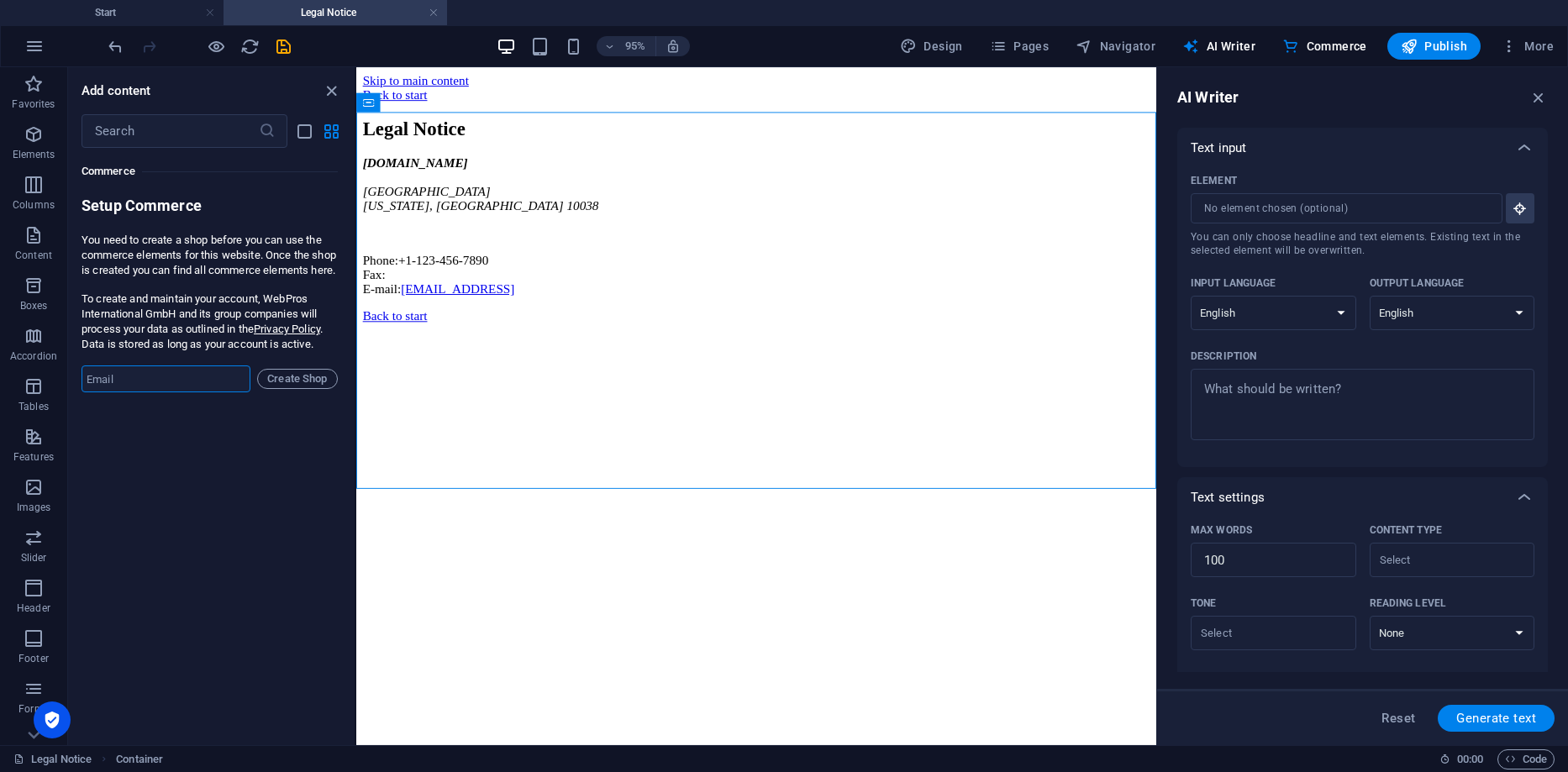 click at bounding box center (166, 379) 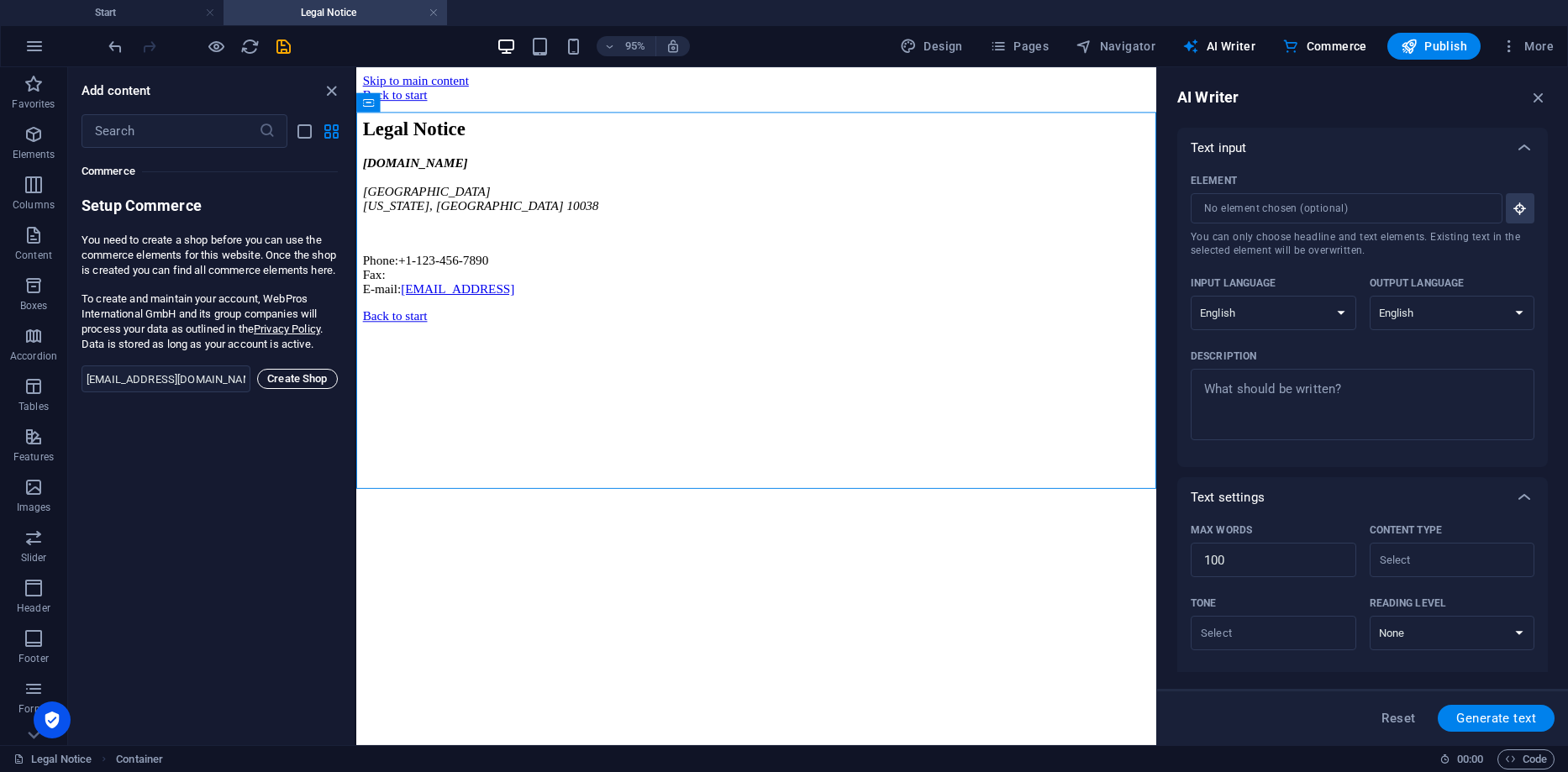 click on "Create Shop" at bounding box center [297, 379] 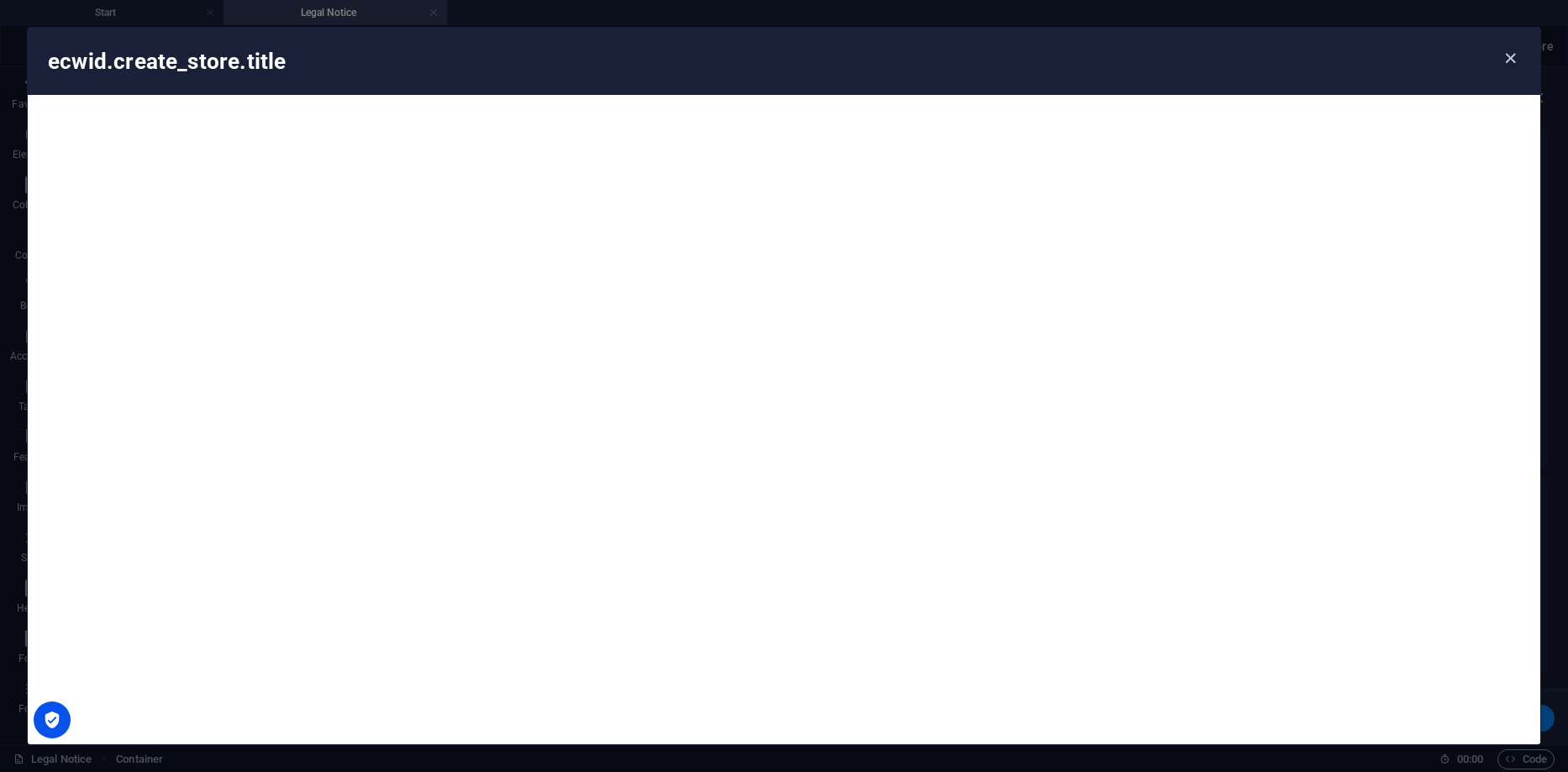 click at bounding box center [1510, 58] 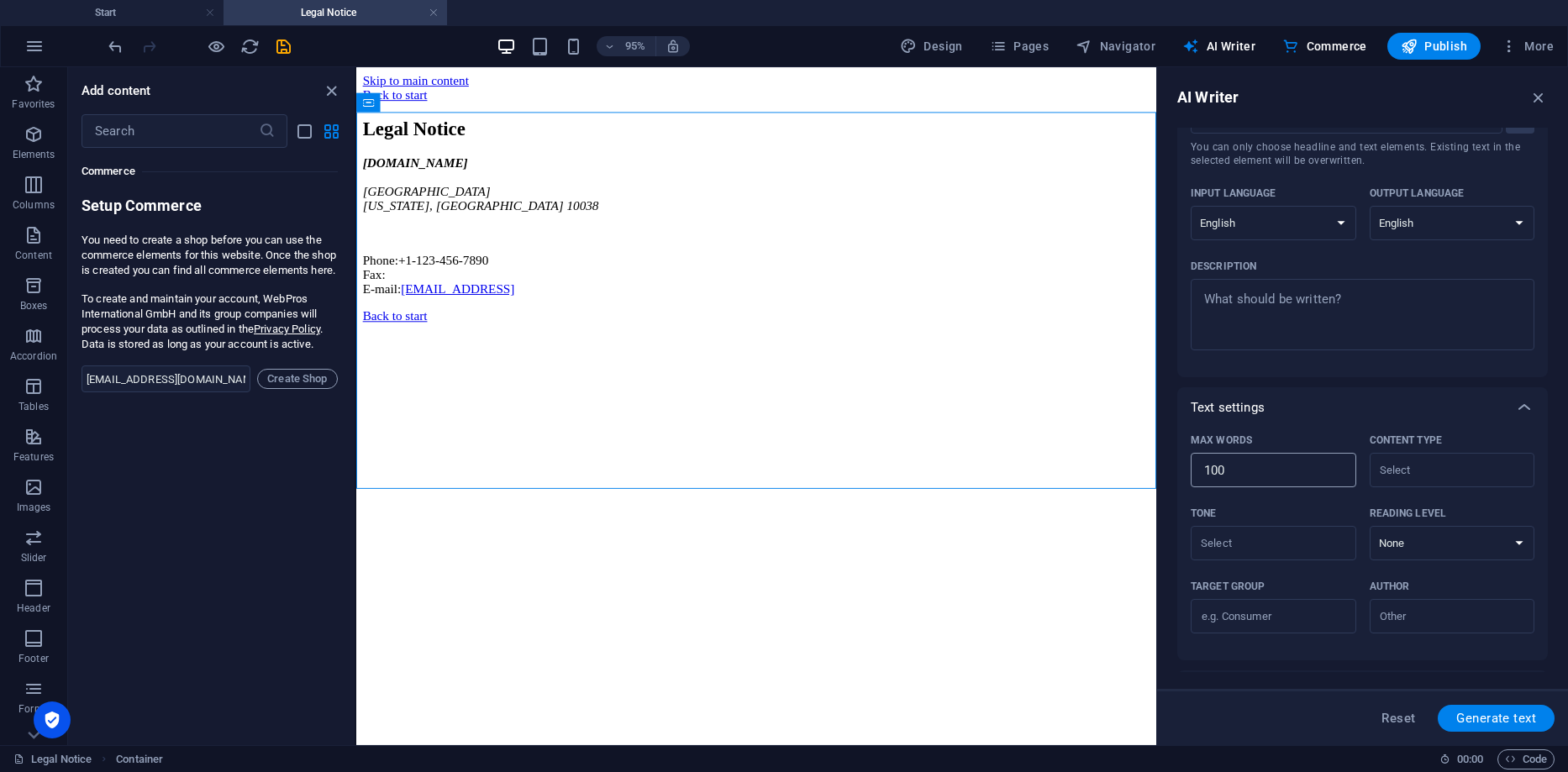 scroll, scrollTop: 224, scrollLeft: 0, axis: vertical 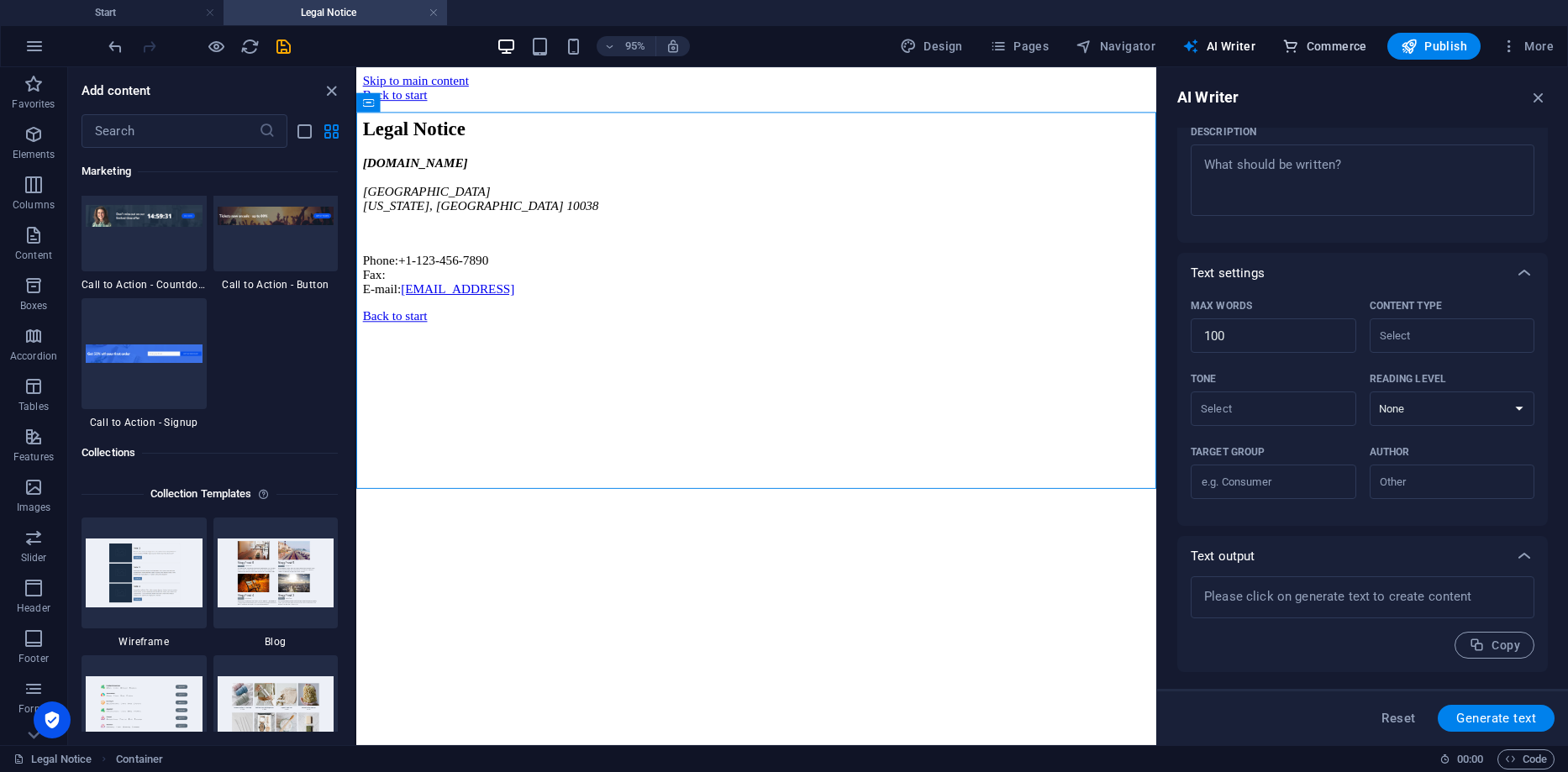 click on "Commerce" at bounding box center (1324, 46) 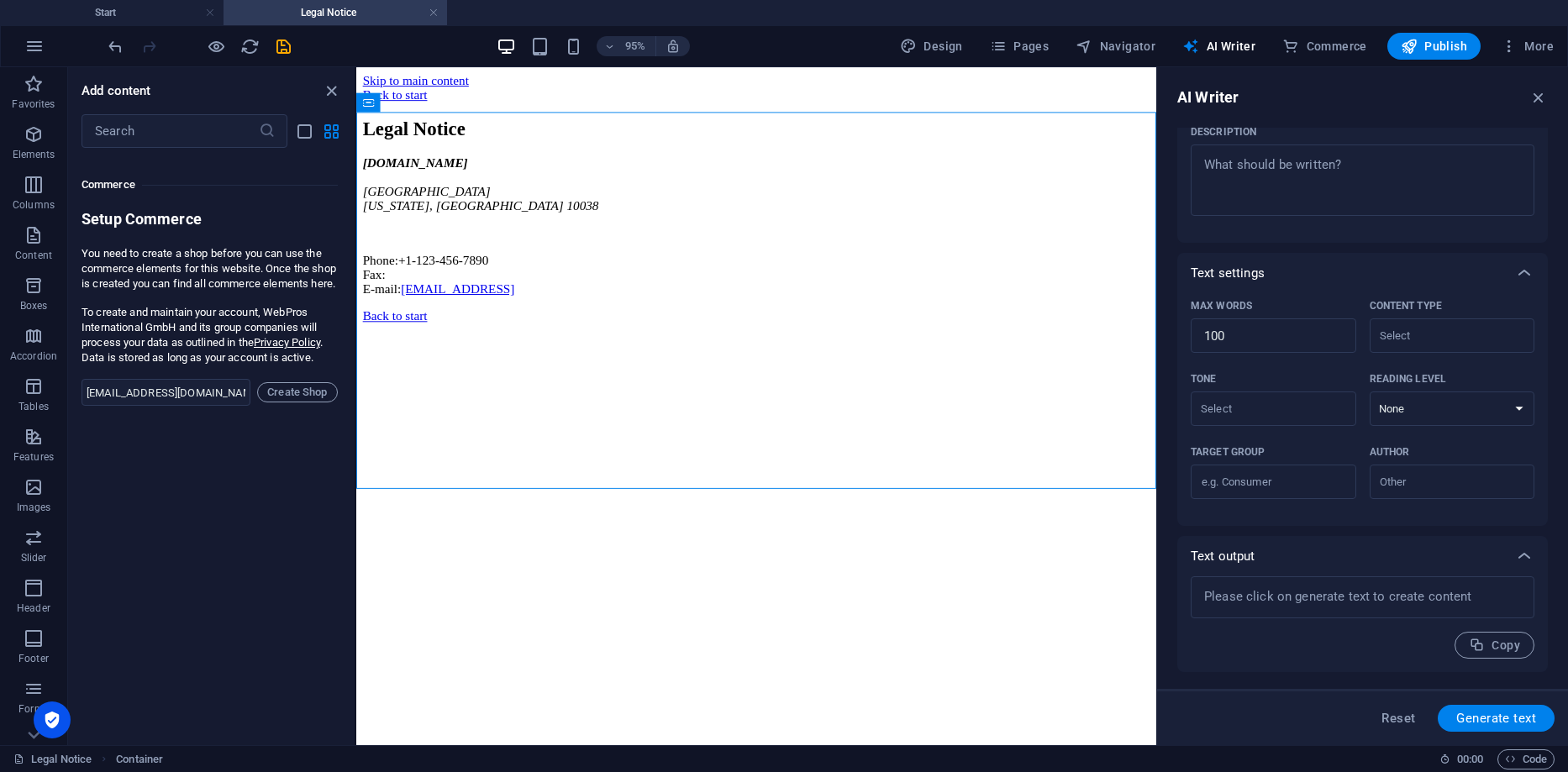 scroll, scrollTop: 16051, scrollLeft: 0, axis: vertical 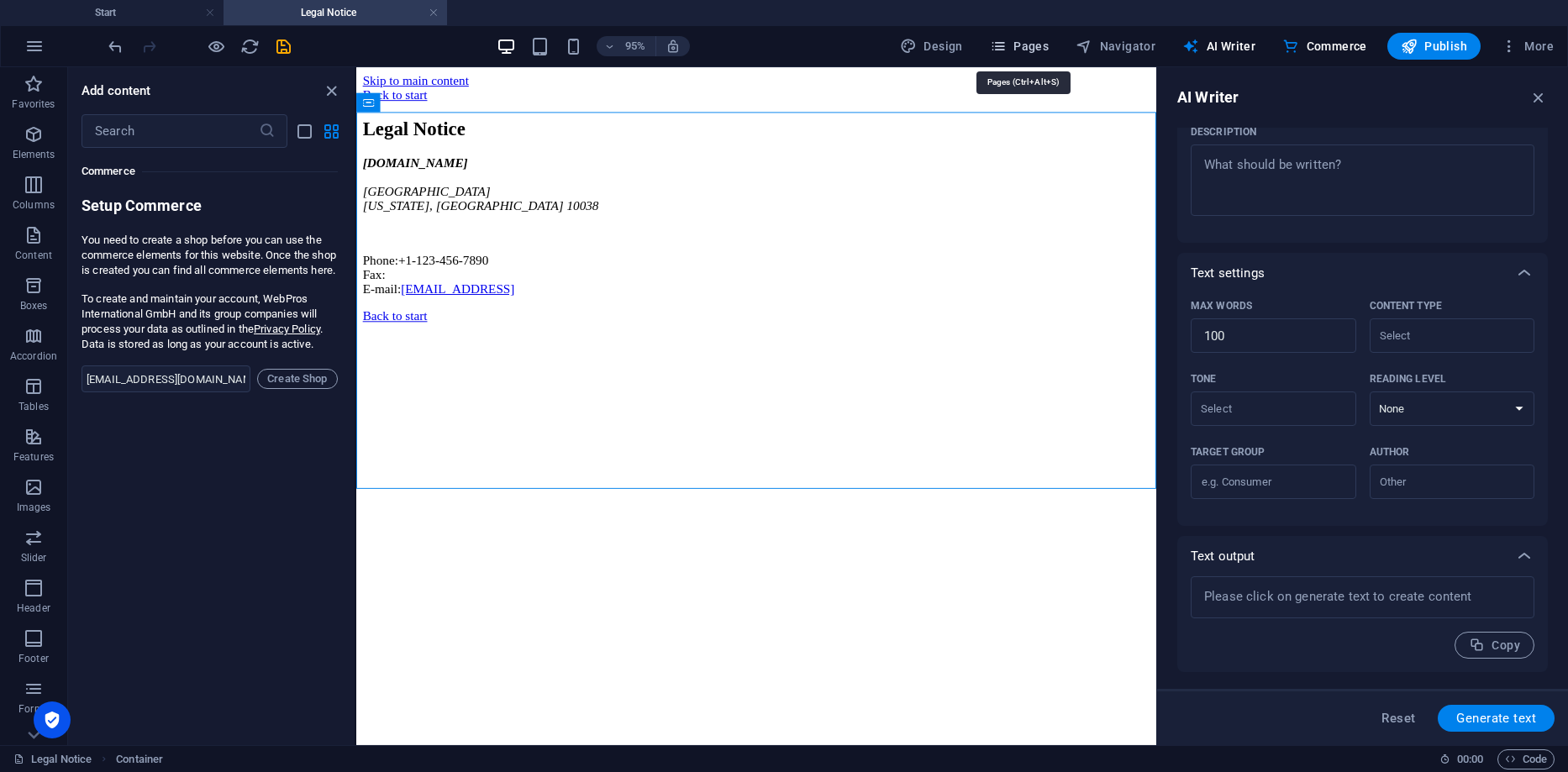 click on "Pages" at bounding box center [1019, 46] 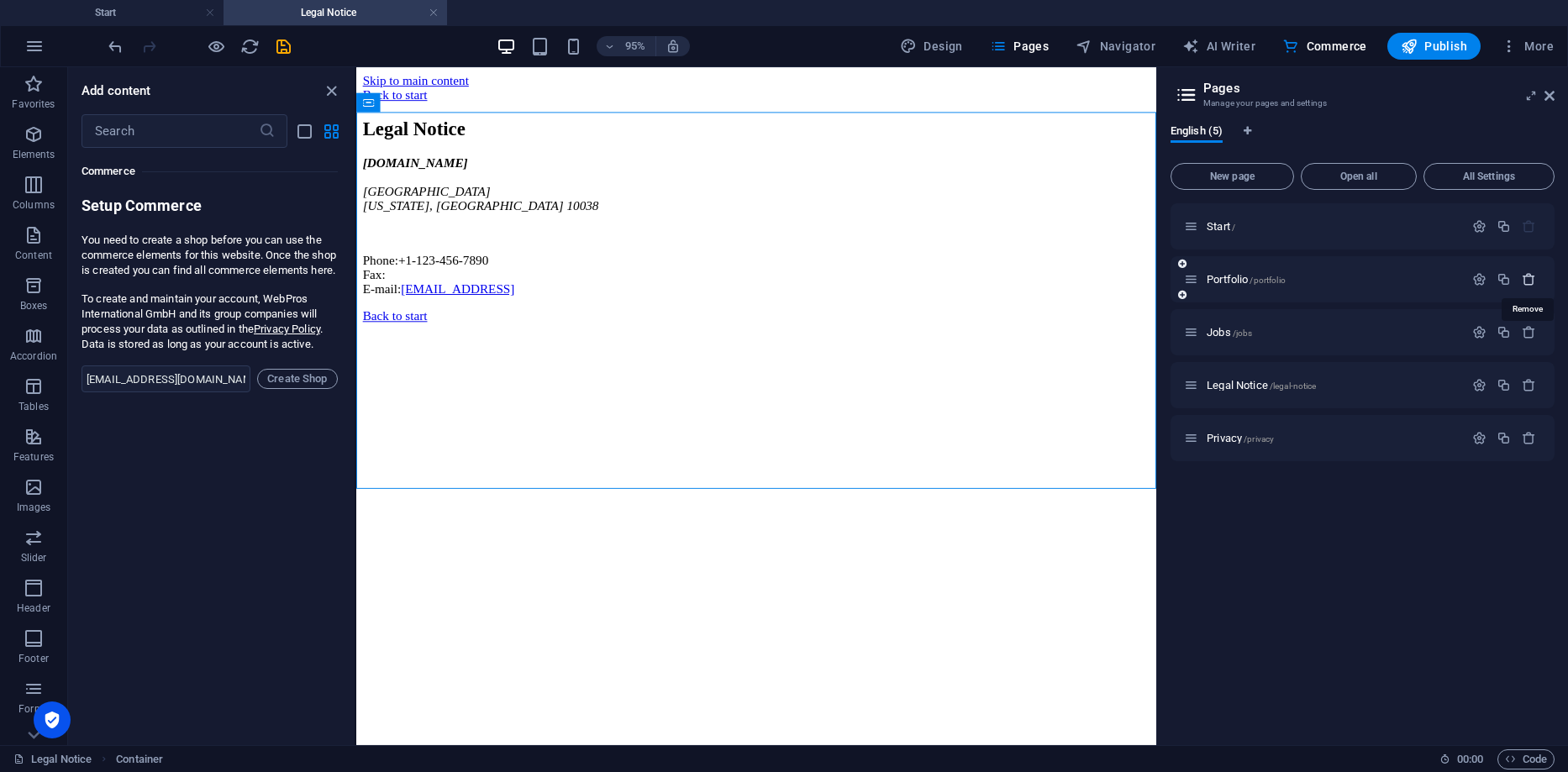 click at bounding box center (1529, 279) 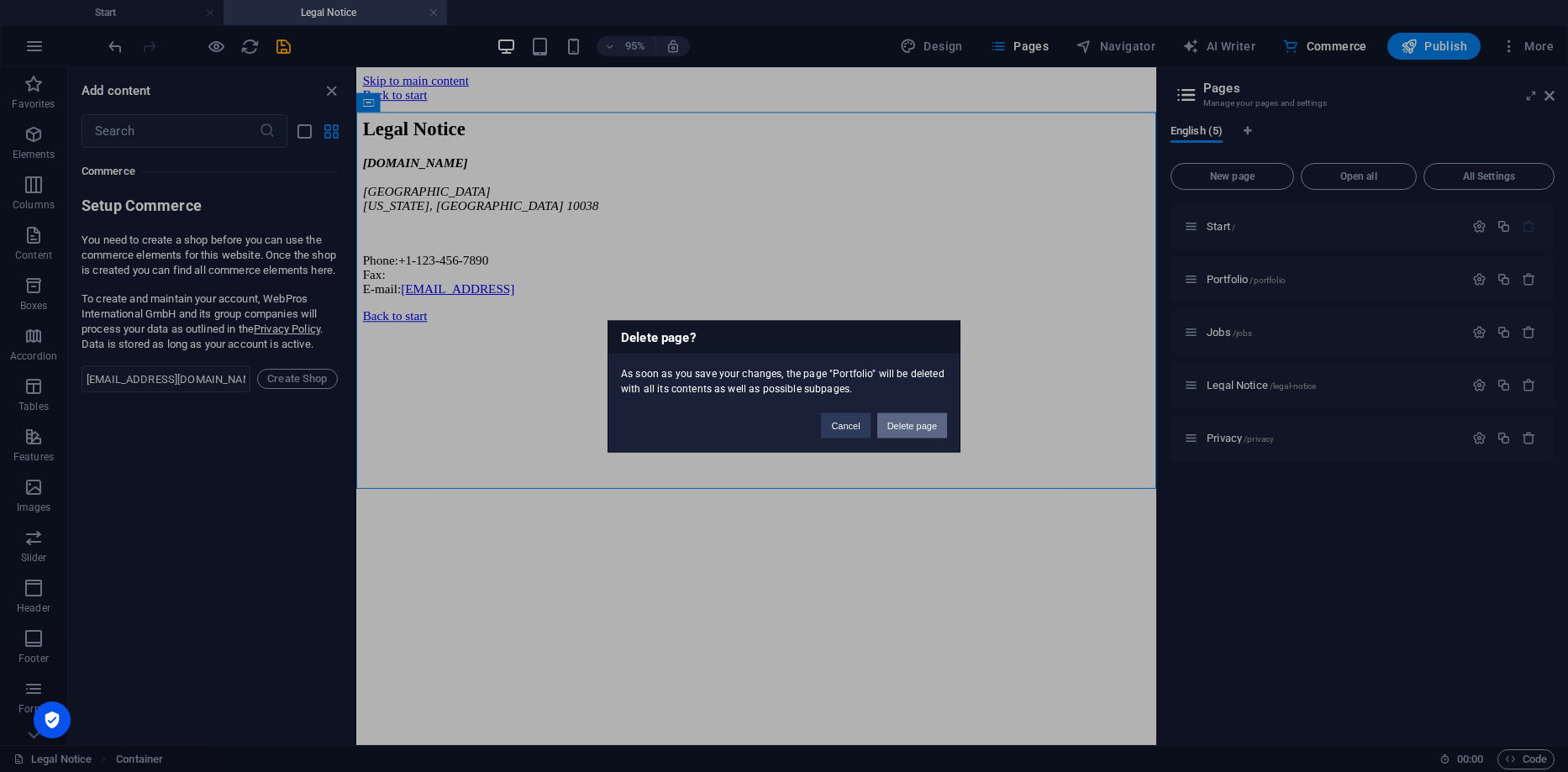 click on "Delete page" at bounding box center (912, 425) 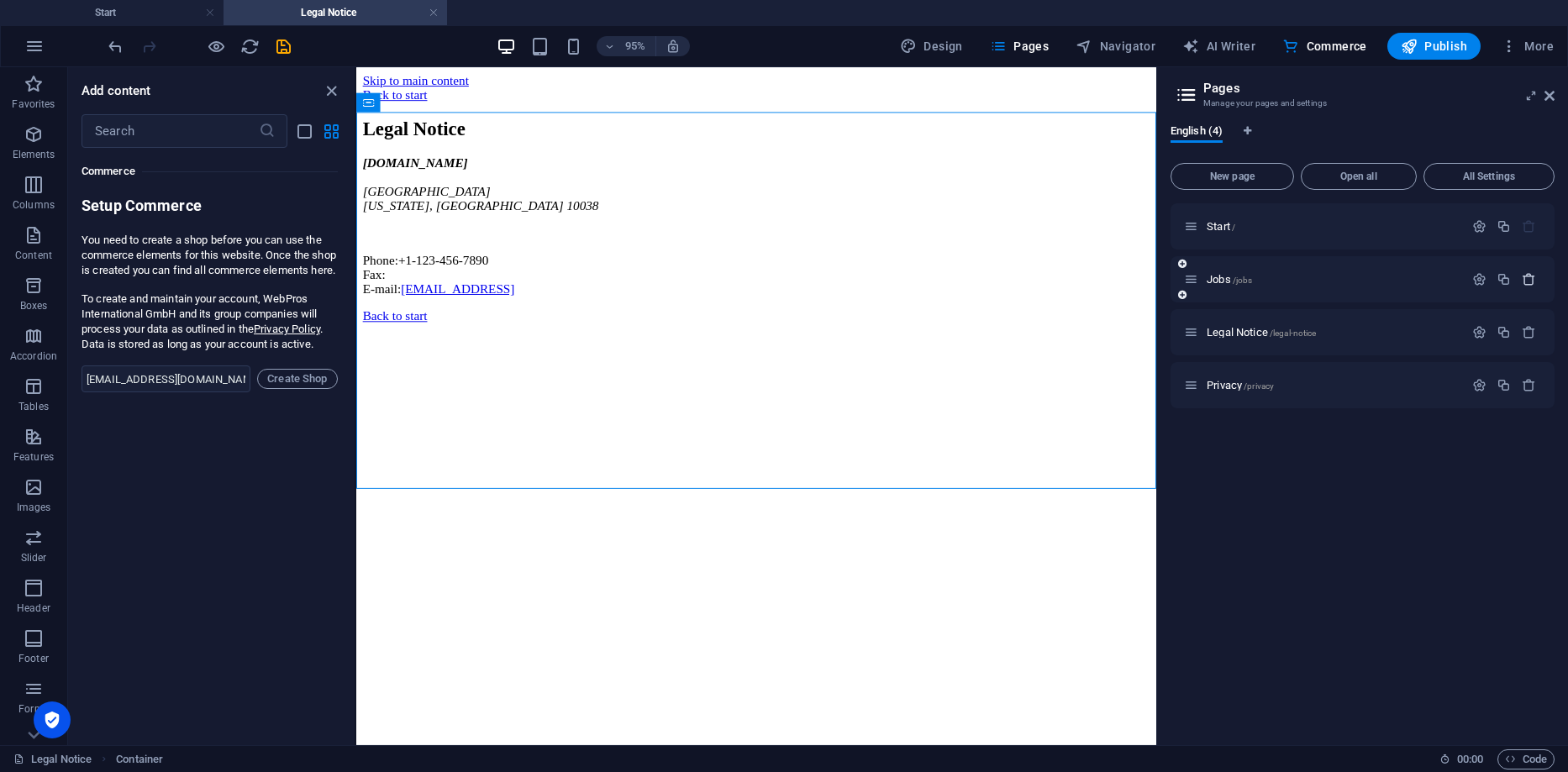 click at bounding box center [1529, 279] 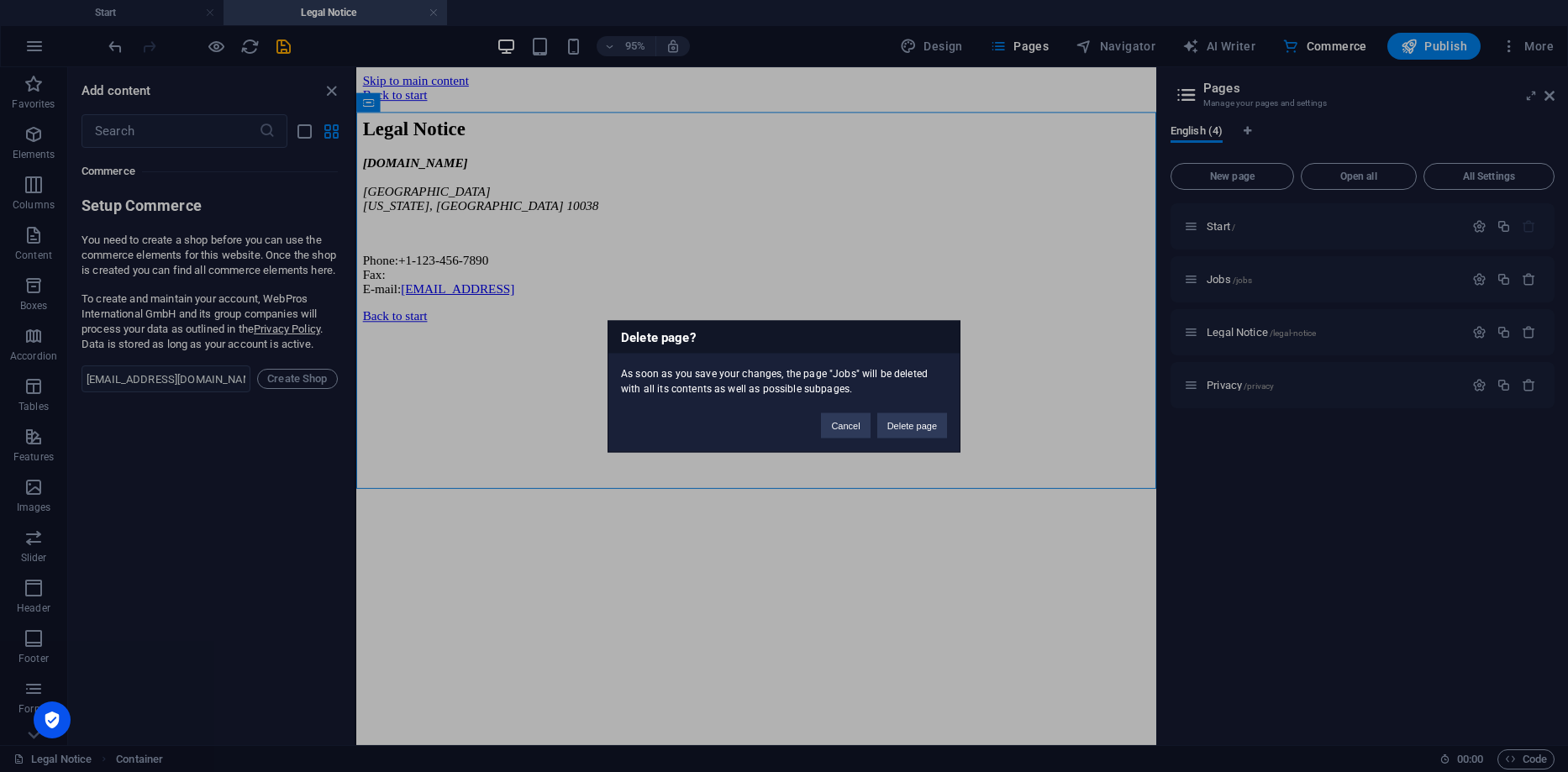click on "Delete page? As soon as you save your changes, the page "Jobs" will be deleted with all its contents as well as possible subpages. Cancel Delete page" at bounding box center [784, 386] 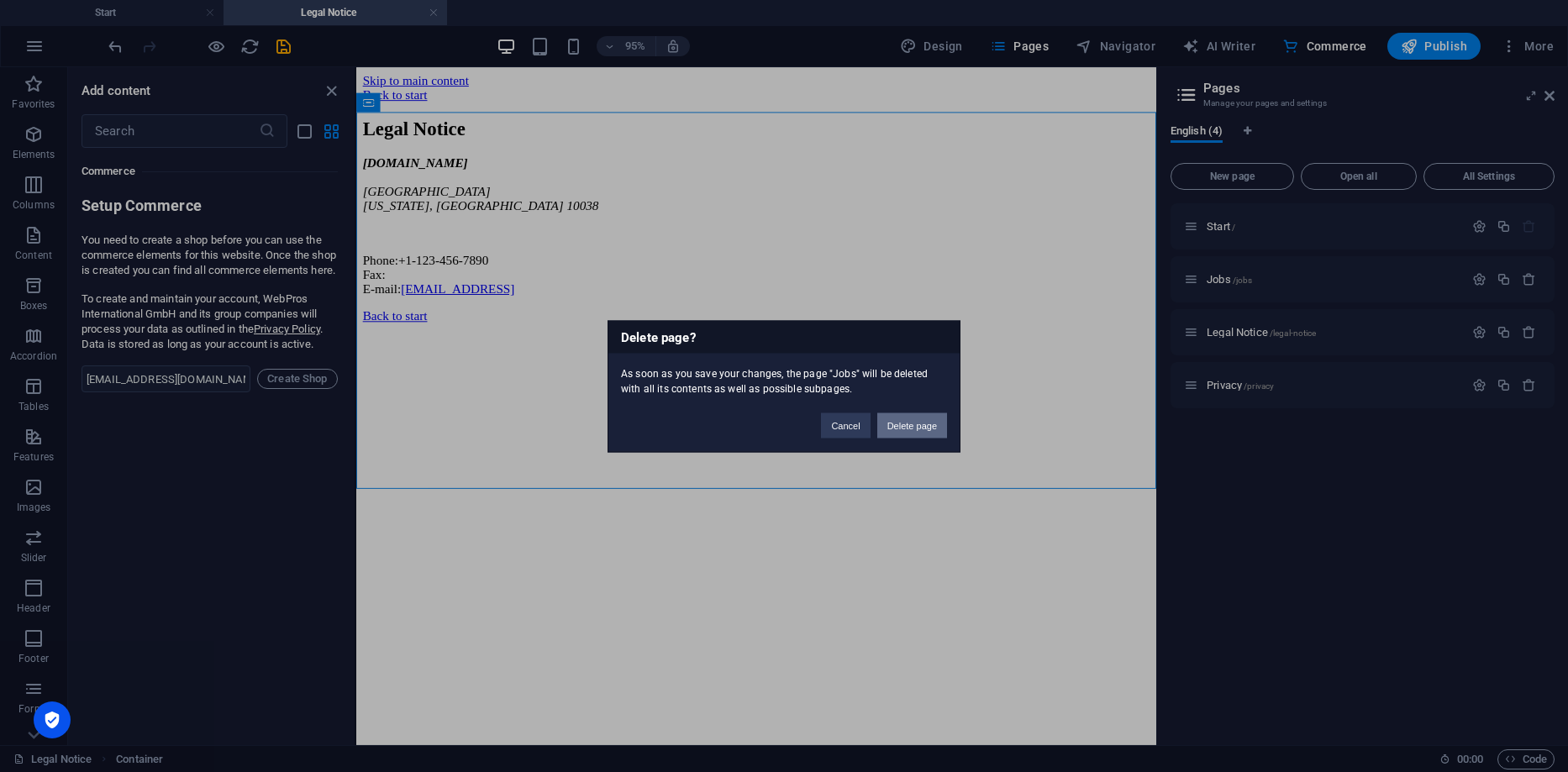 click on "Delete page" at bounding box center (912, 425) 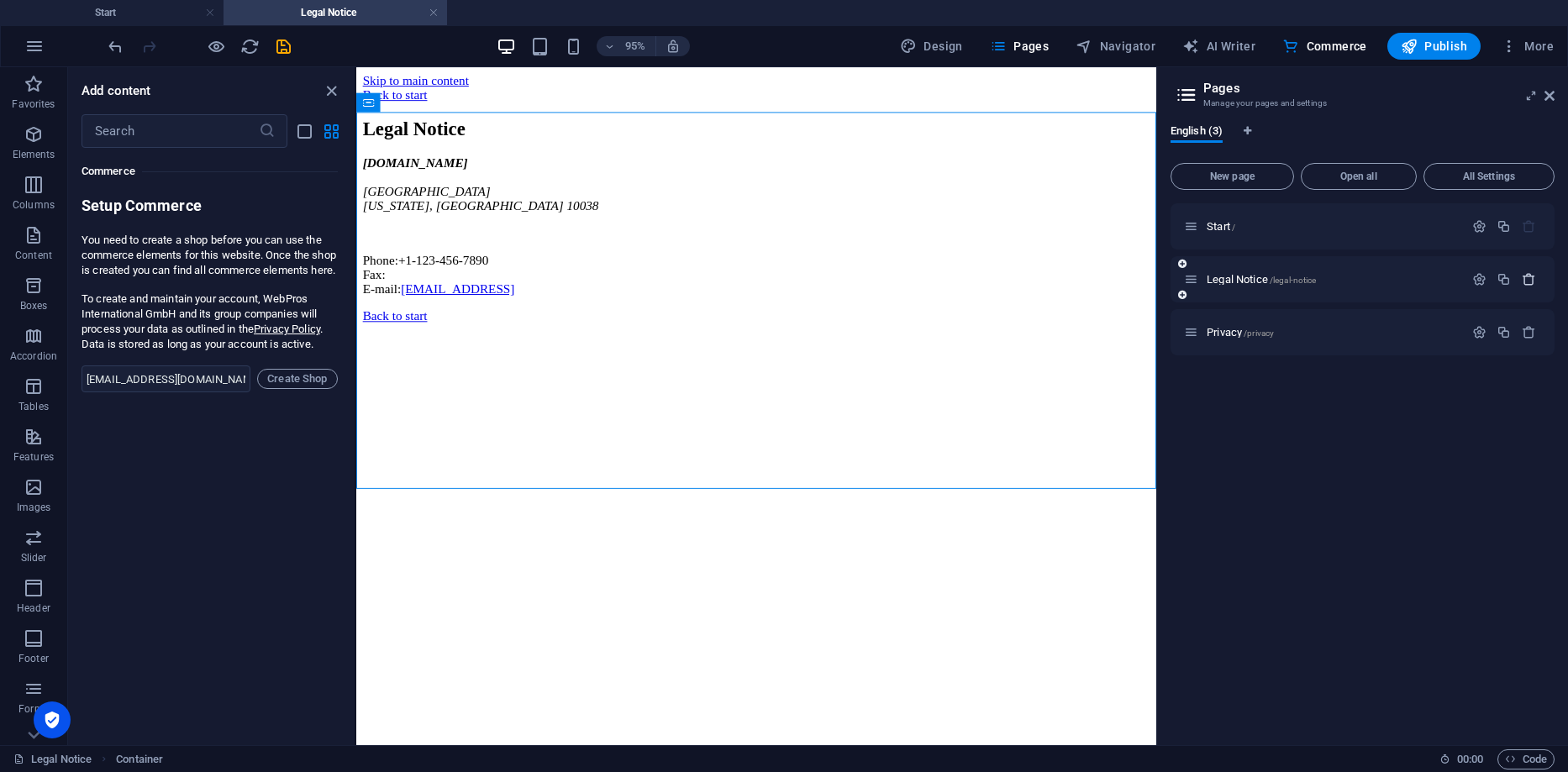 click at bounding box center [1529, 279] 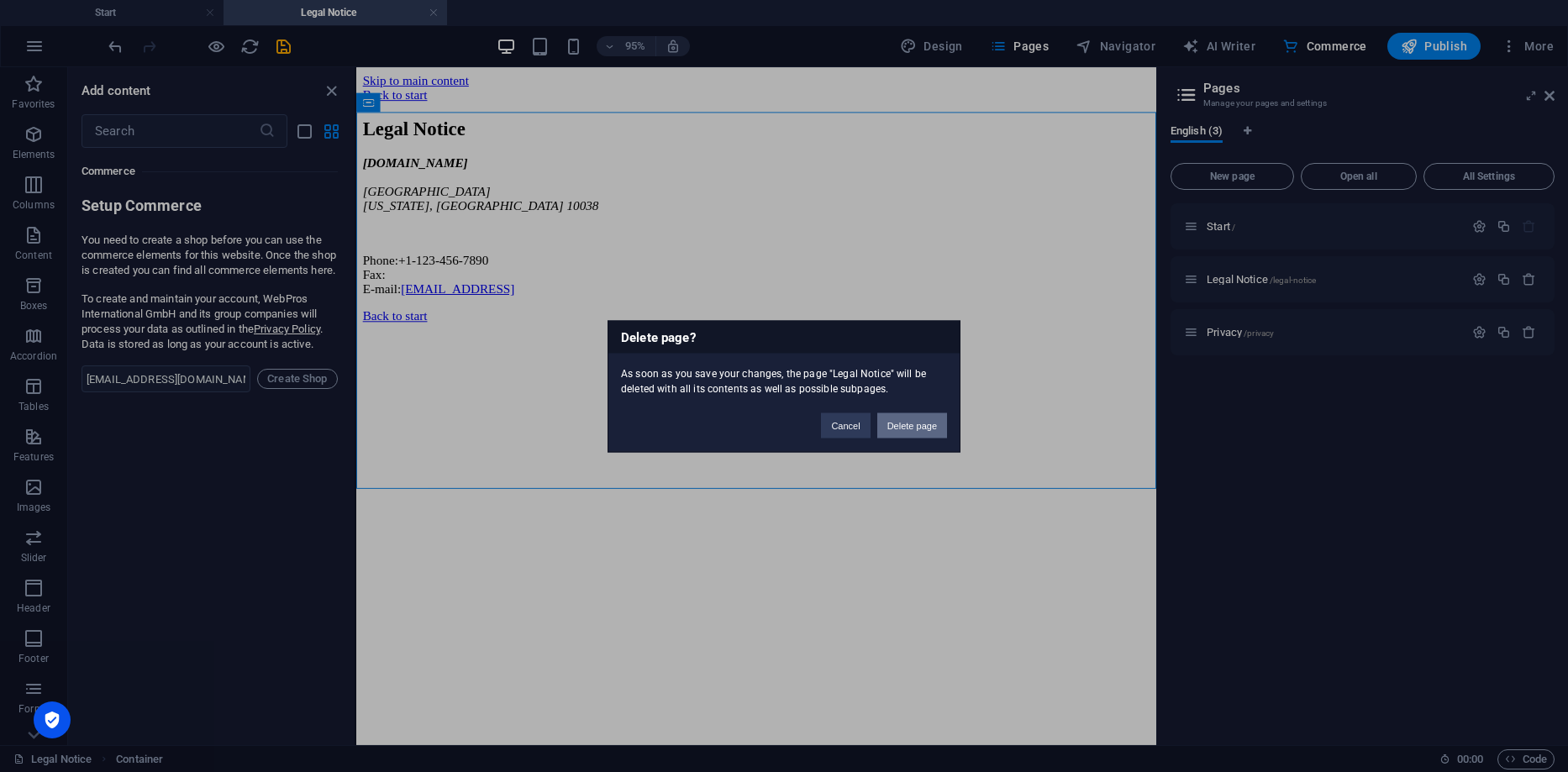 click on "Delete page" at bounding box center [912, 425] 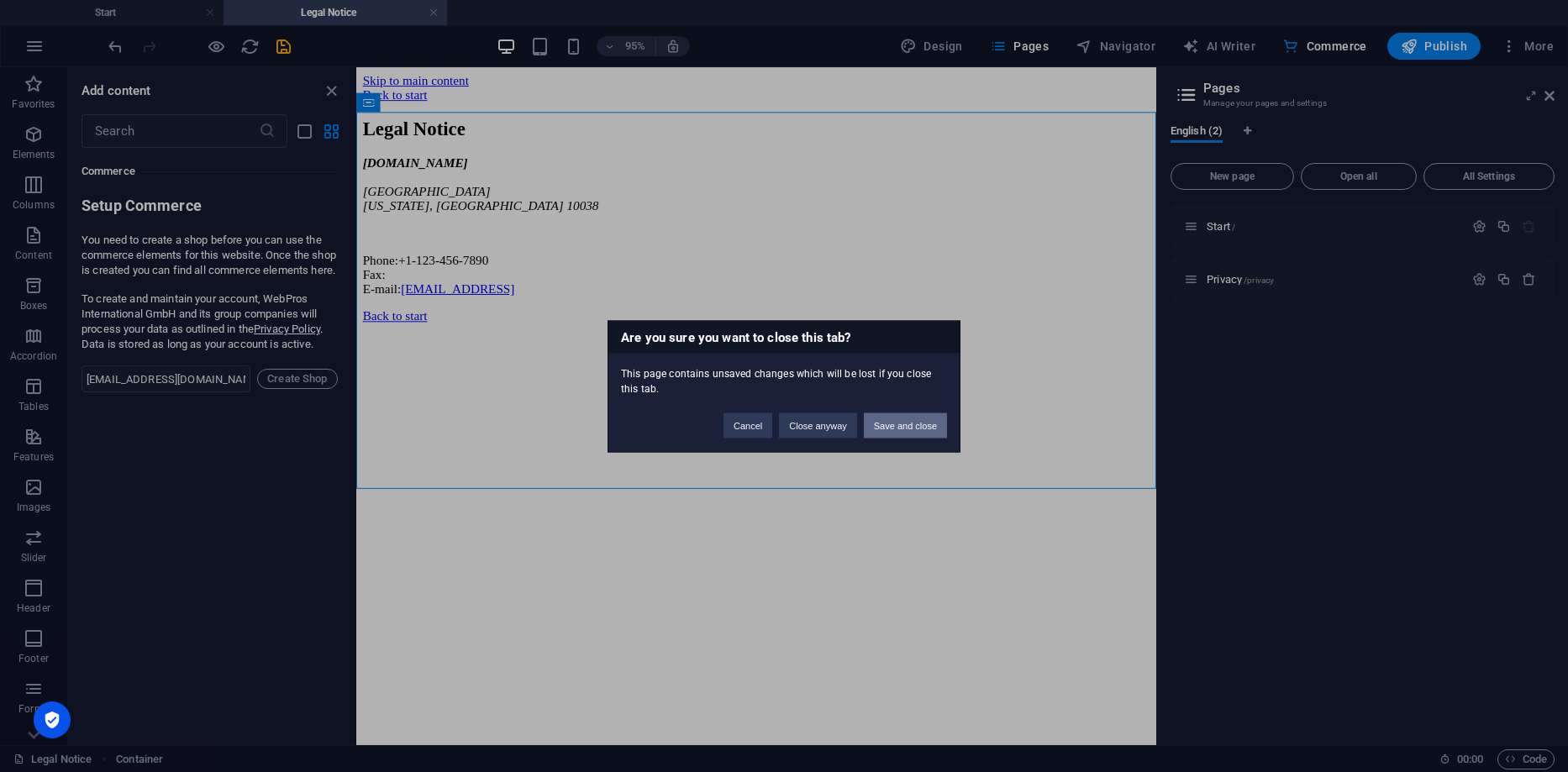 click on "Save and close" at bounding box center [905, 425] 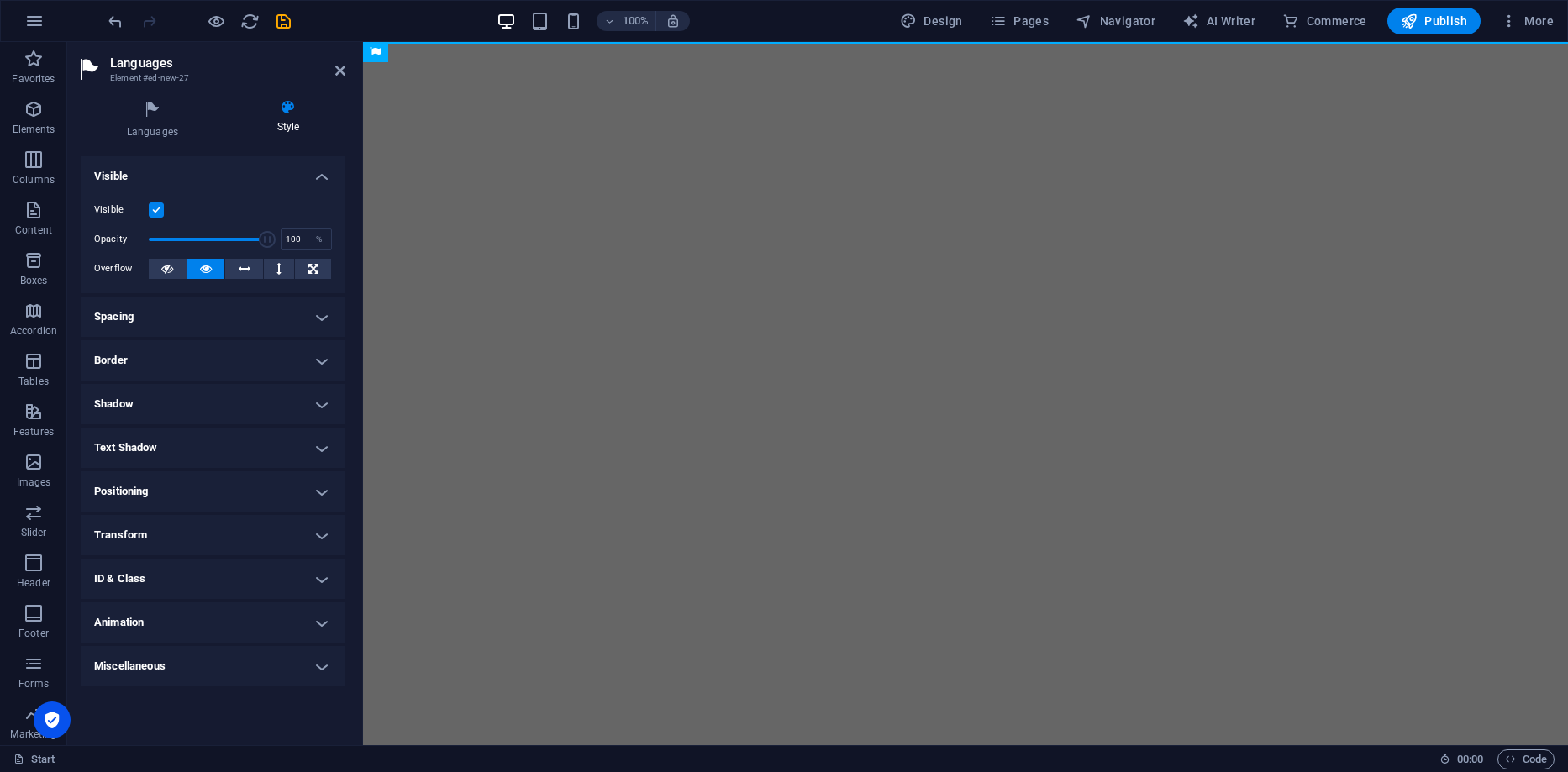 click on "ID & Class" at bounding box center (213, 579) 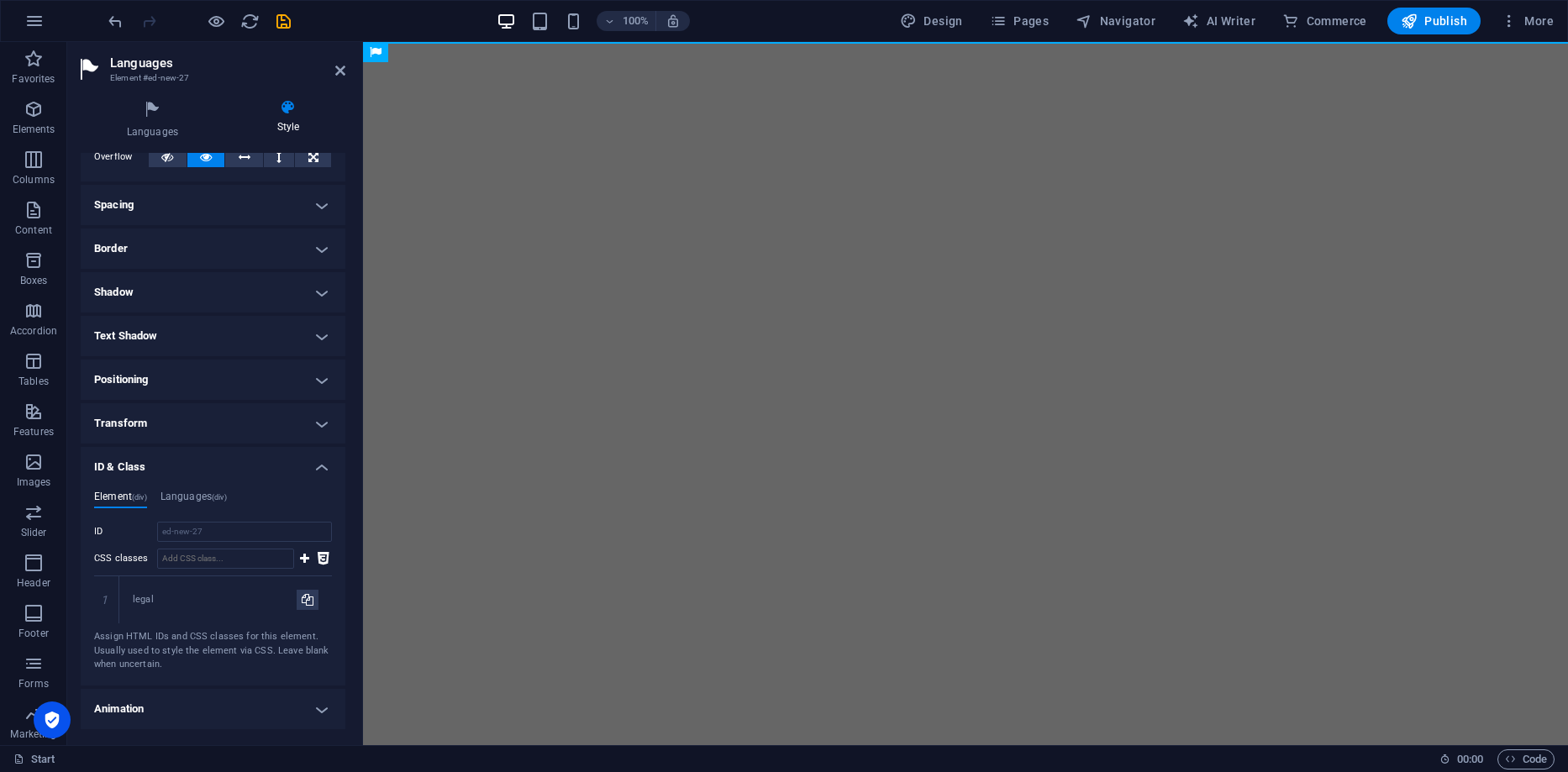 scroll, scrollTop: 153, scrollLeft: 0, axis: vertical 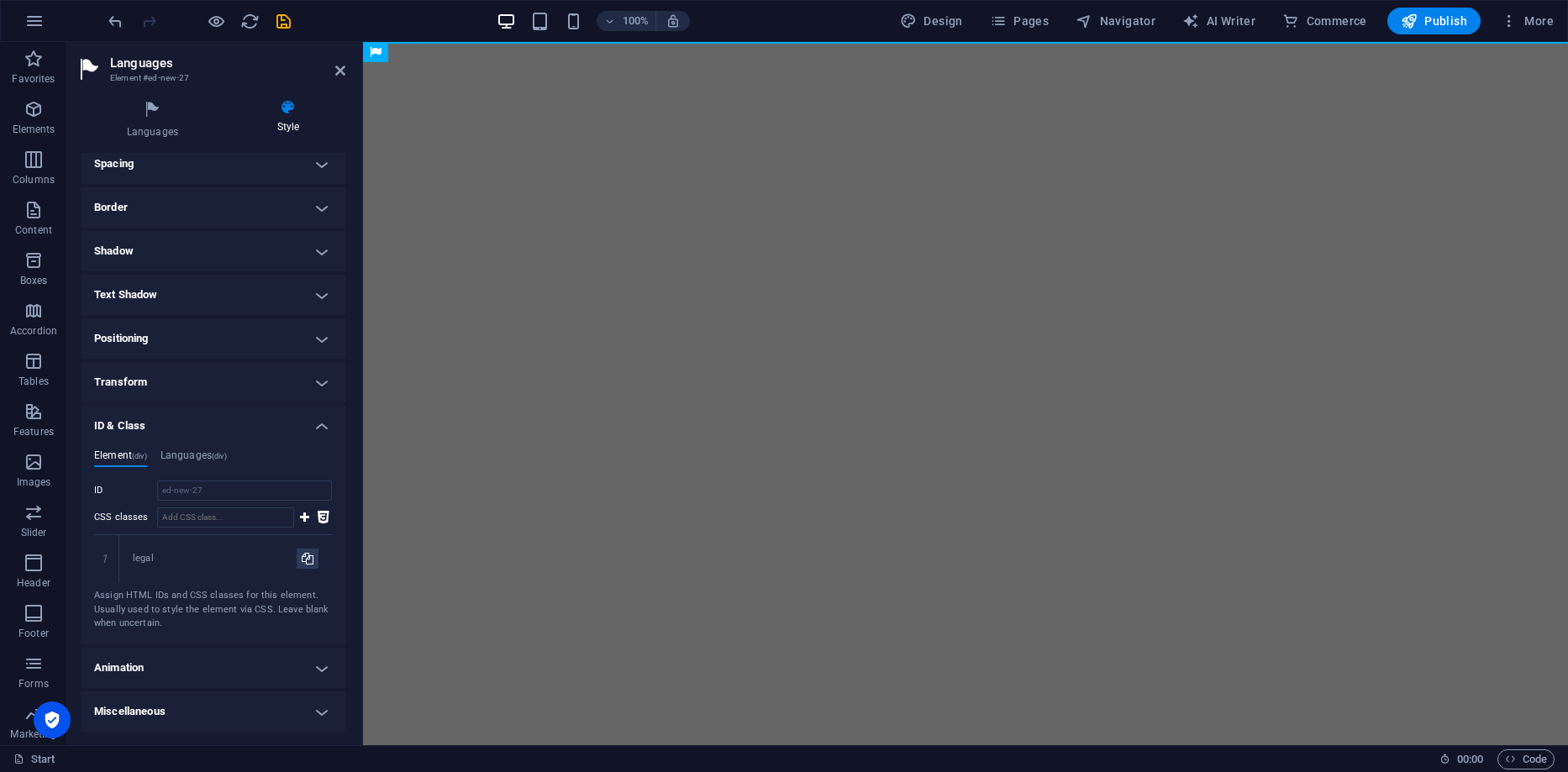 click on "Skip to main content" at bounding box center [966, 42] 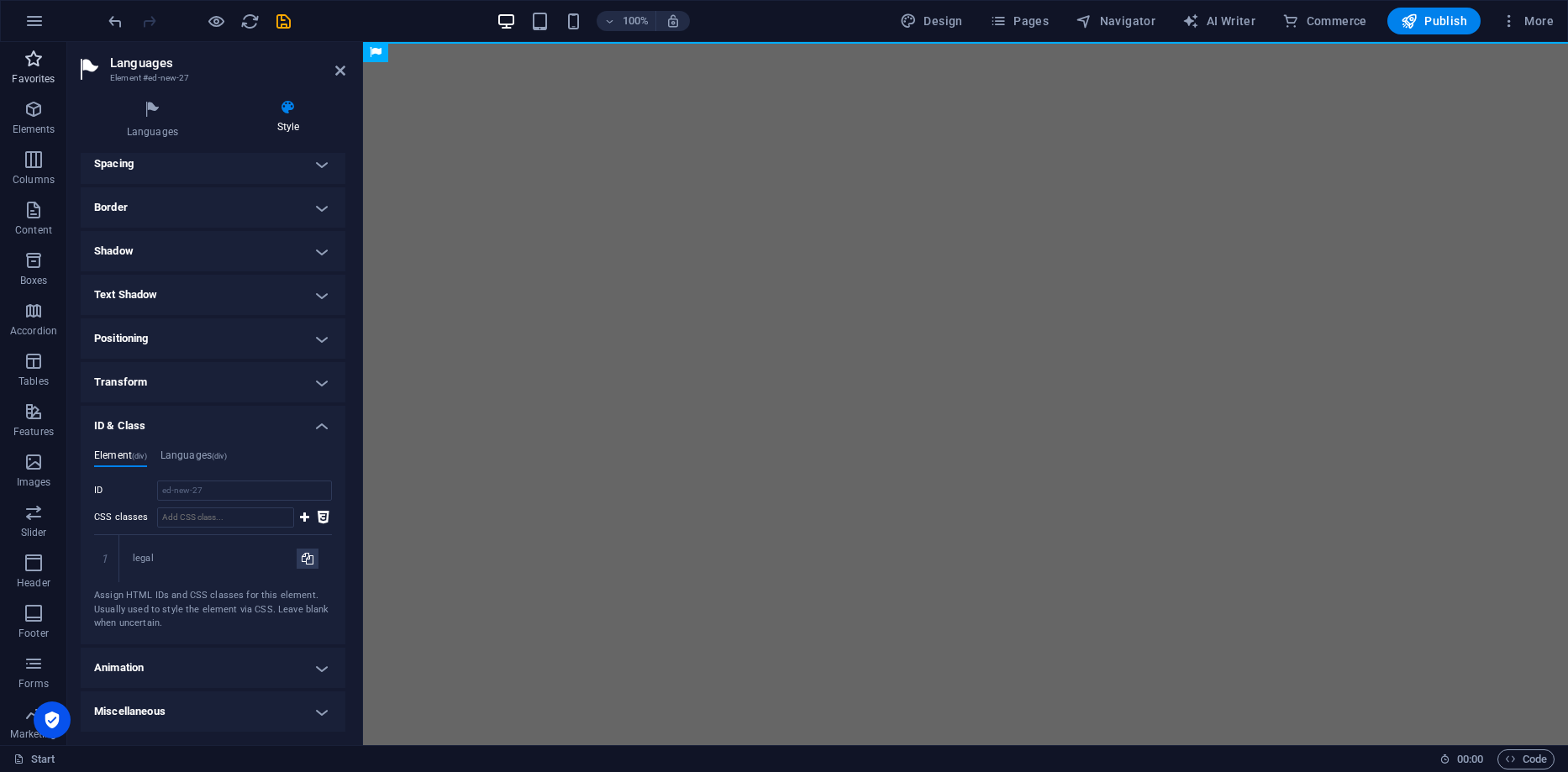 click on "Favorites" at bounding box center (33, 79) 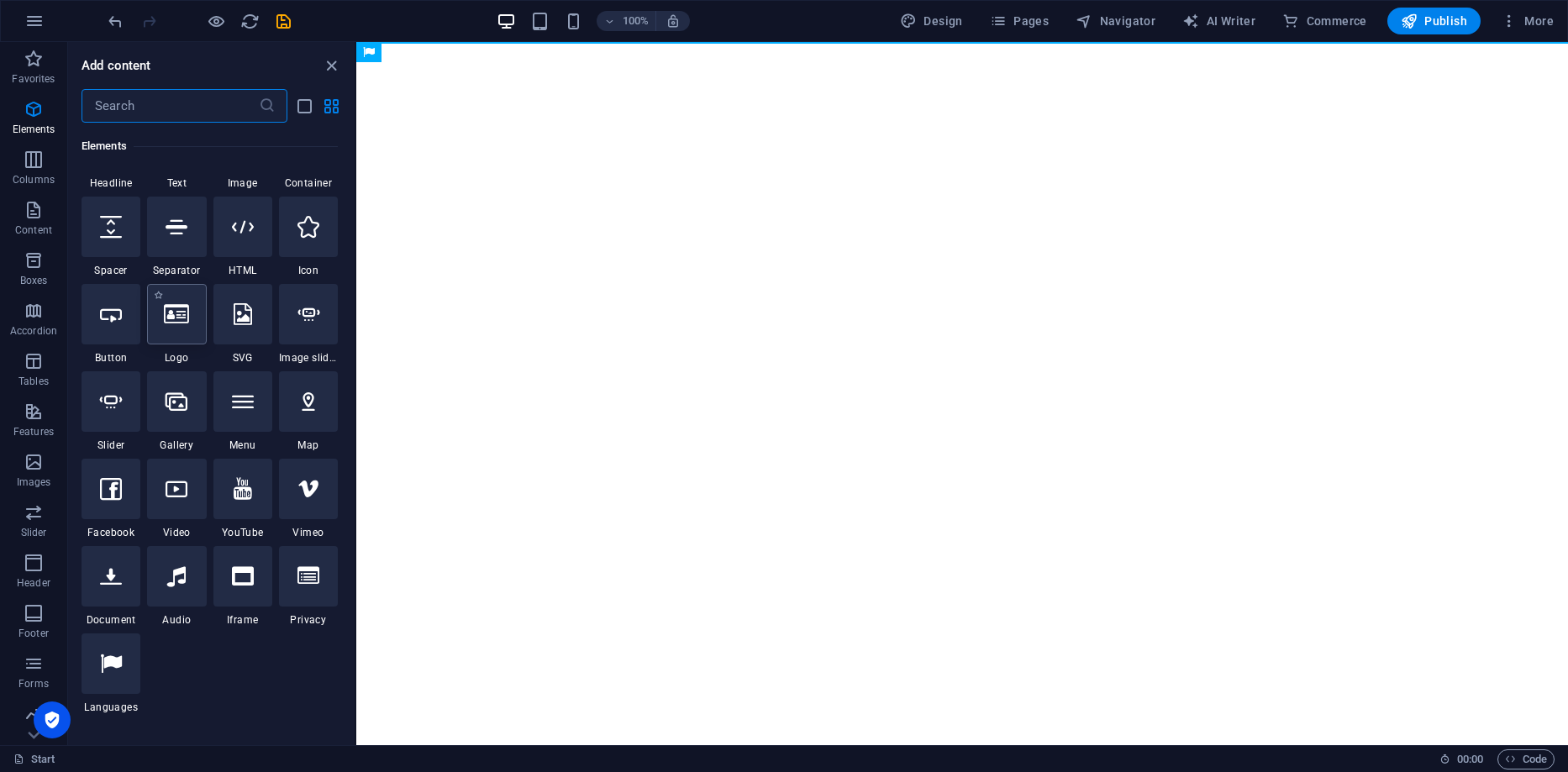 scroll, scrollTop: 252, scrollLeft: 0, axis: vertical 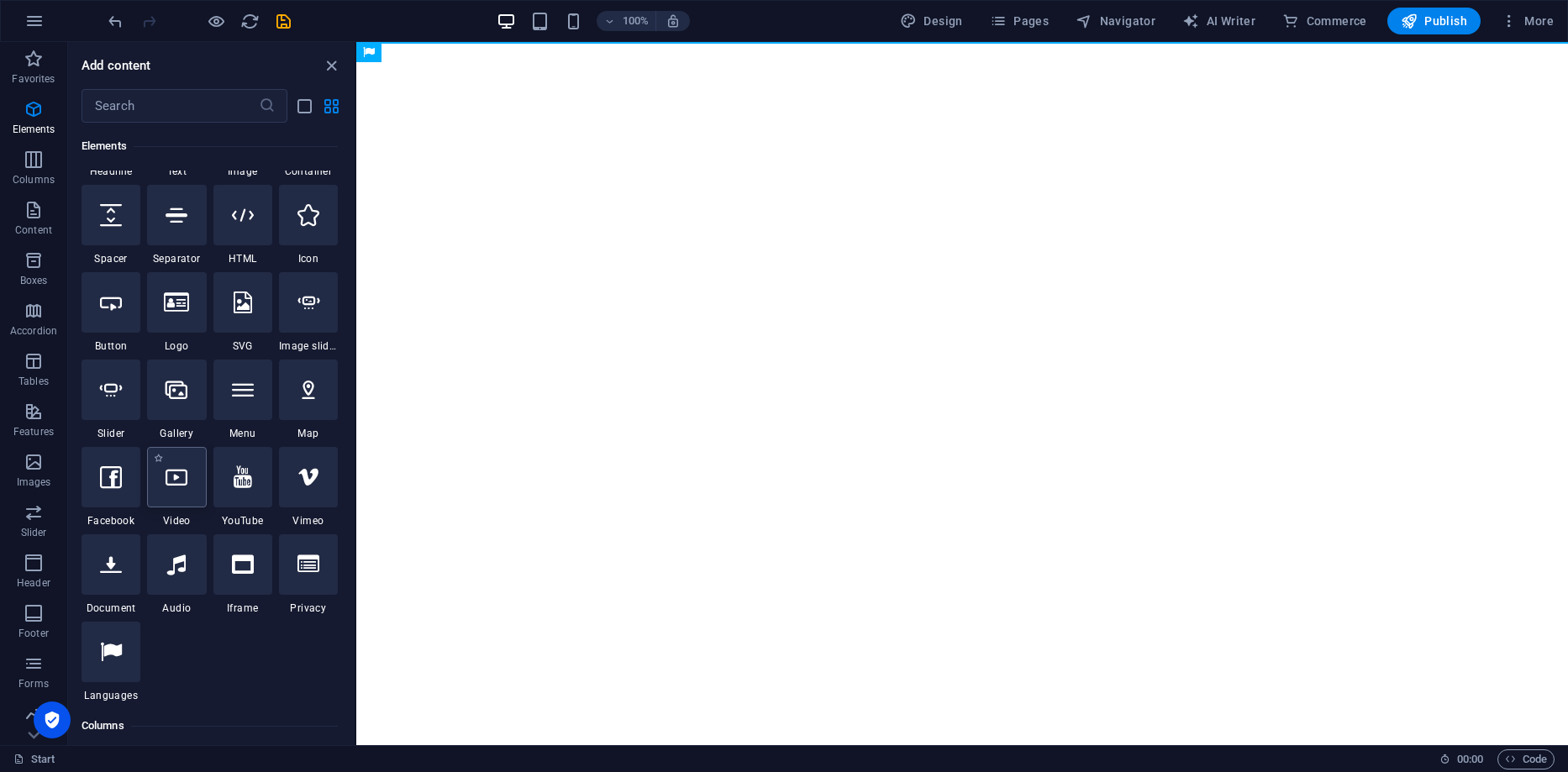 click at bounding box center (176, 477) 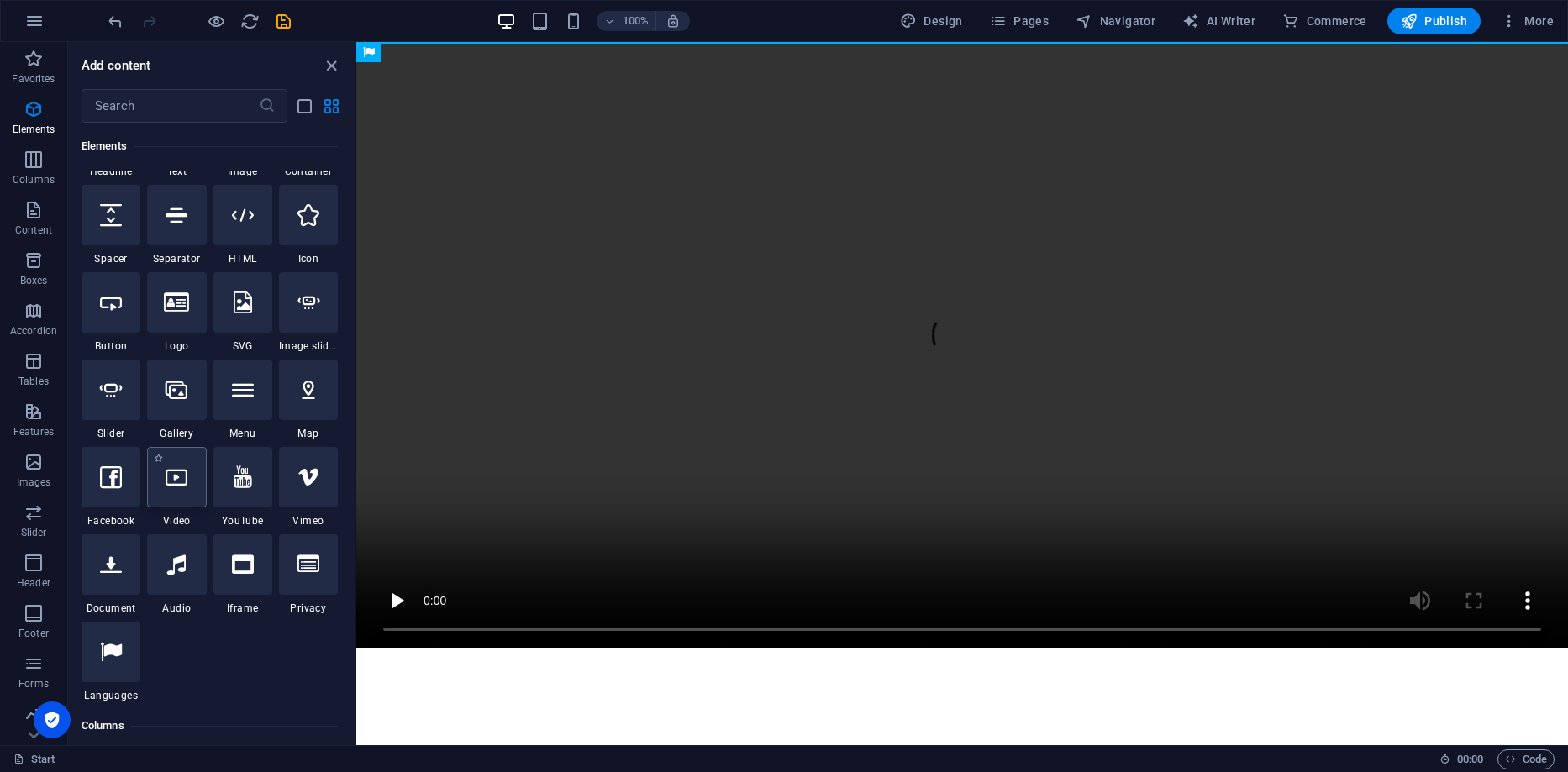 select on "%" 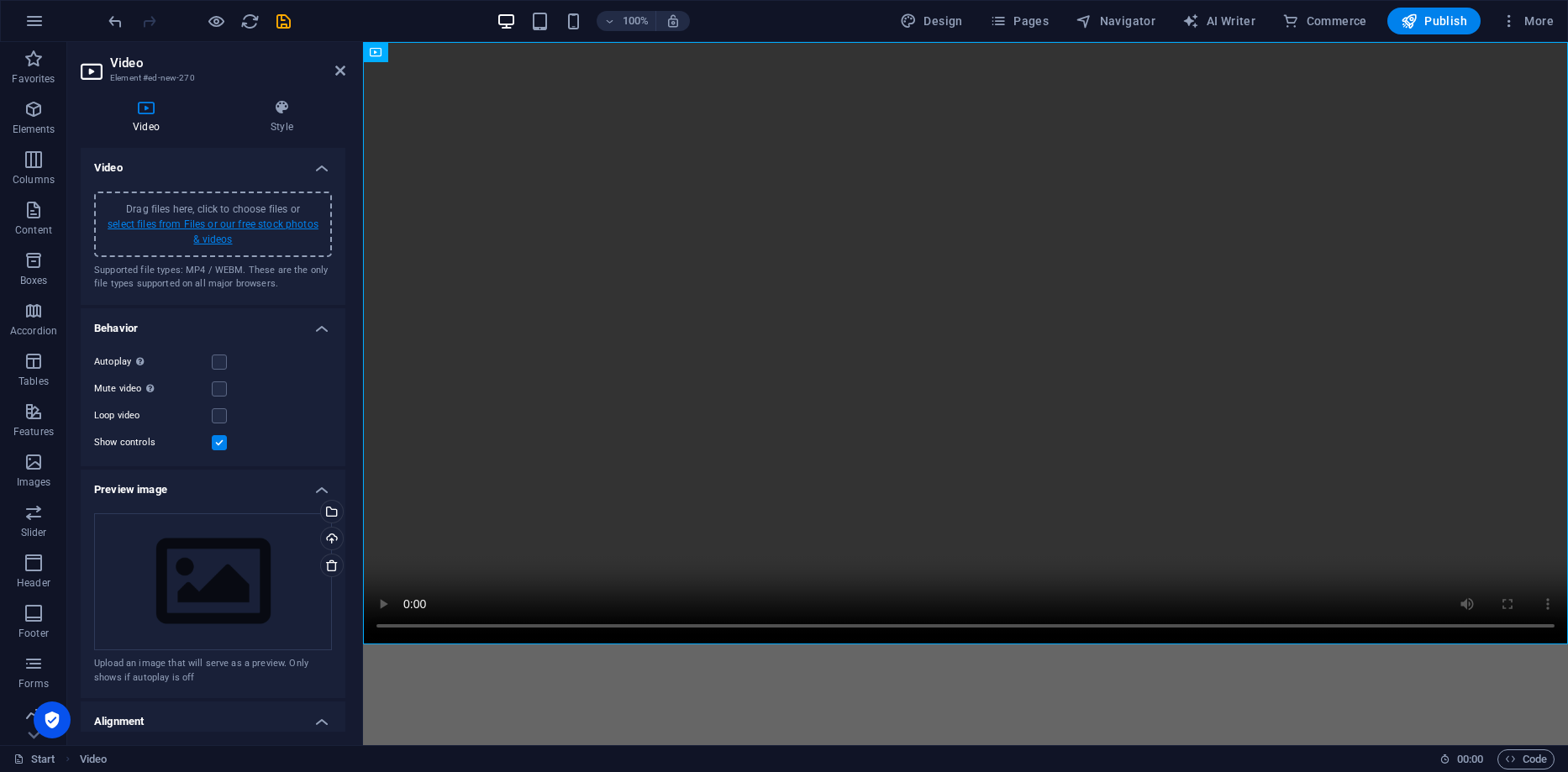 click on "select files from Files or our free stock photos & videos" at bounding box center [213, 232] 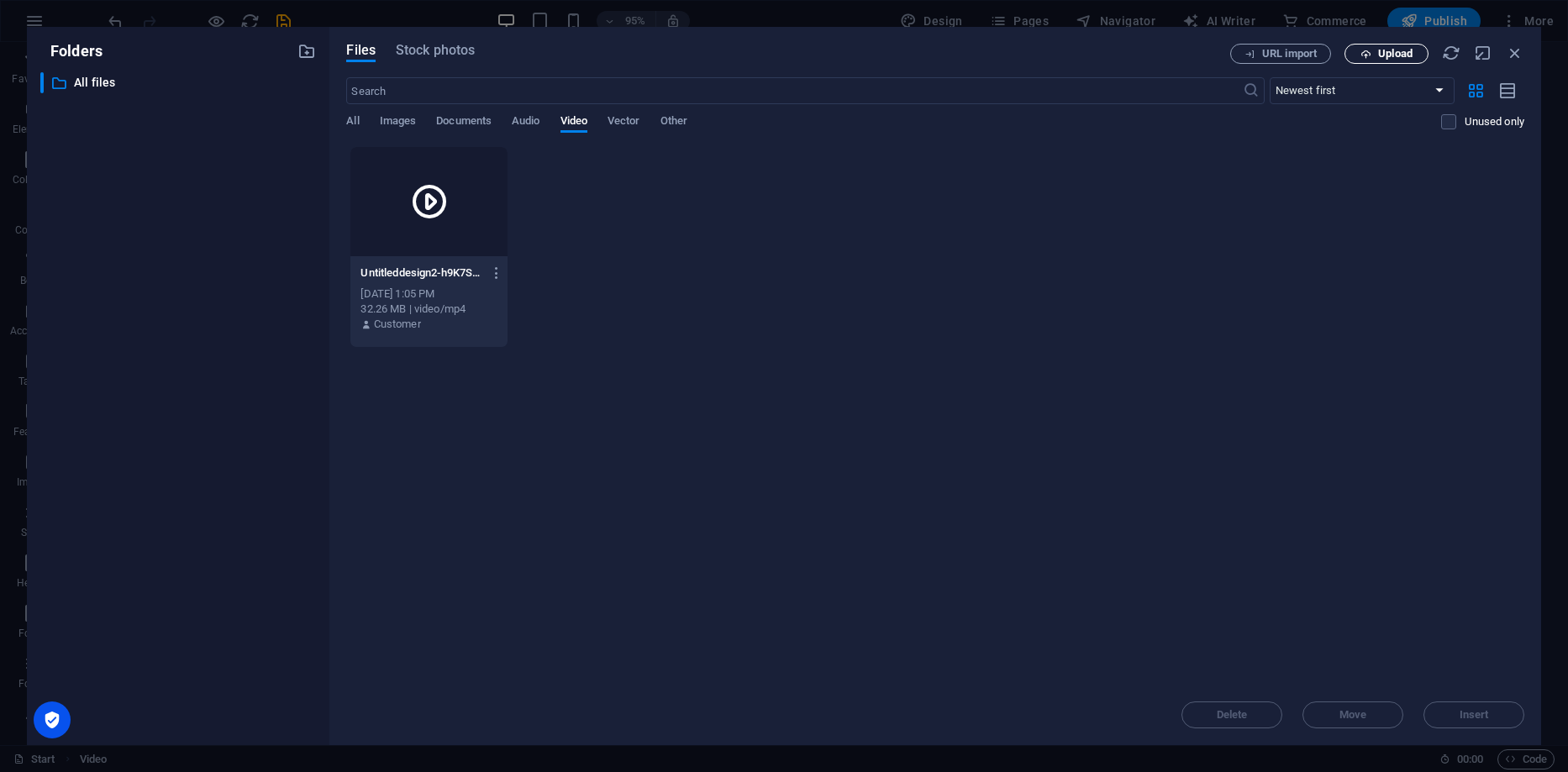 click on "Upload" at bounding box center [1386, 54] 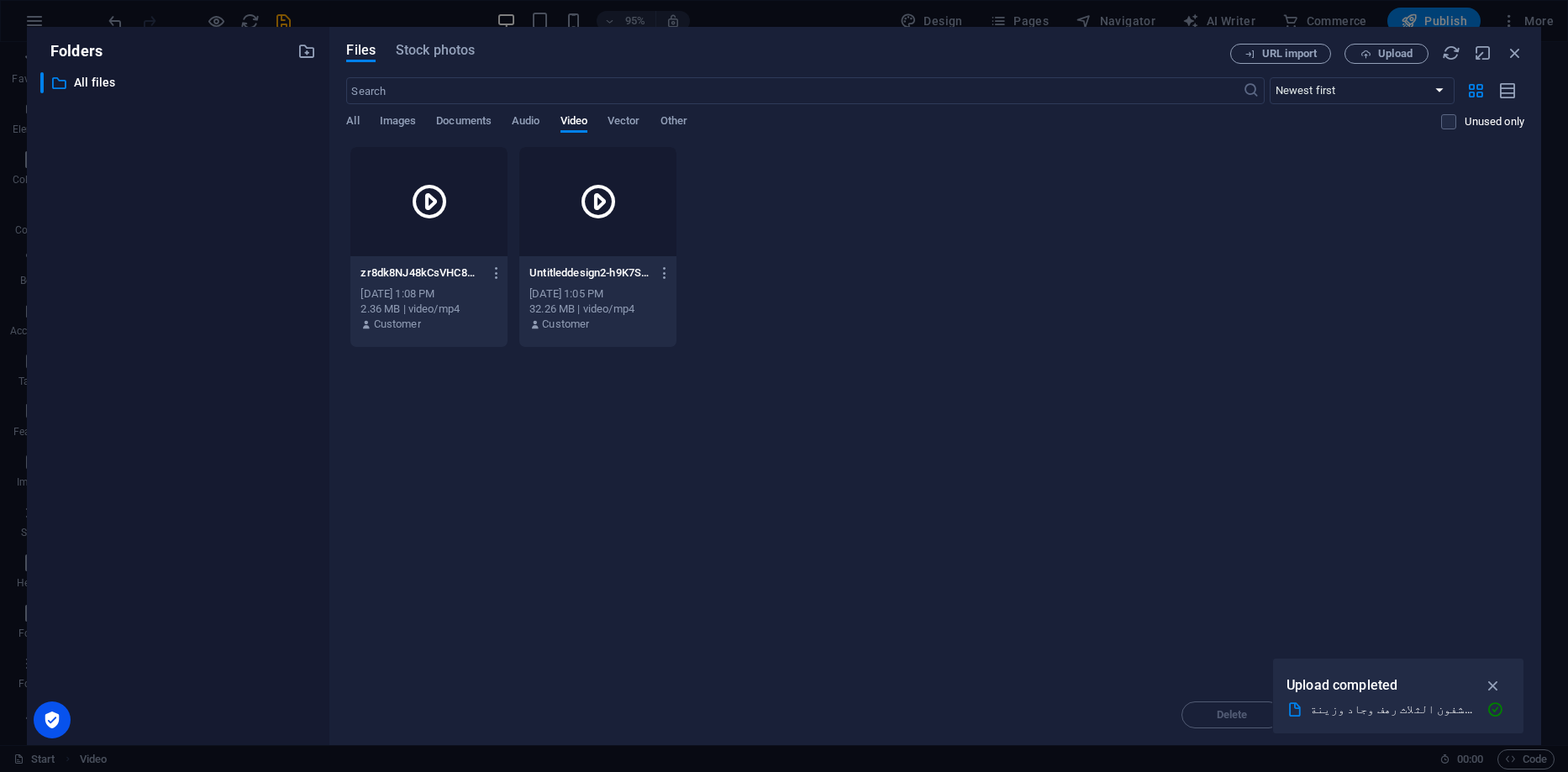 click at bounding box center (598, 202) 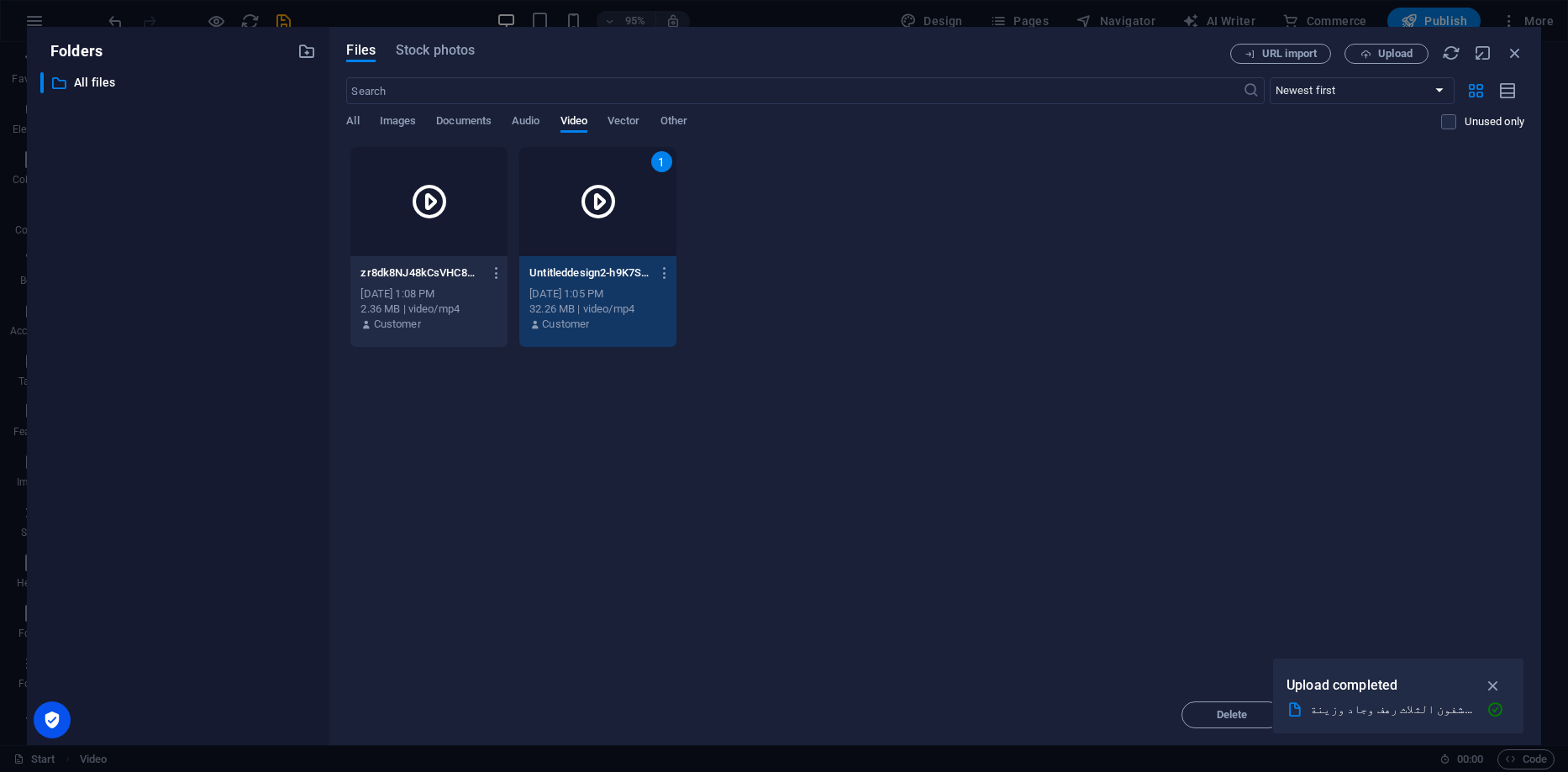 click on "Drop files here to upload them instantly zr8dk8NJ48kCsVHC8wN5gw.mp4 zr8dk8NJ48kCsVHC8wN5gw.mp4 Jul 13, 2025 1:08 PM 2.36 MB | video/mp4 Customer 1 Untitleddesign2-h9K7Shod_Sg5D0RxJ9Z2Rg.mp4 Untitleddesign2-h9K7Shod_Sg5D0RxJ9Z2Rg.mp4 Jul 13, 2025 1:05 PM 32.26 MB | video/mp4 Customer" at bounding box center (935, 415) 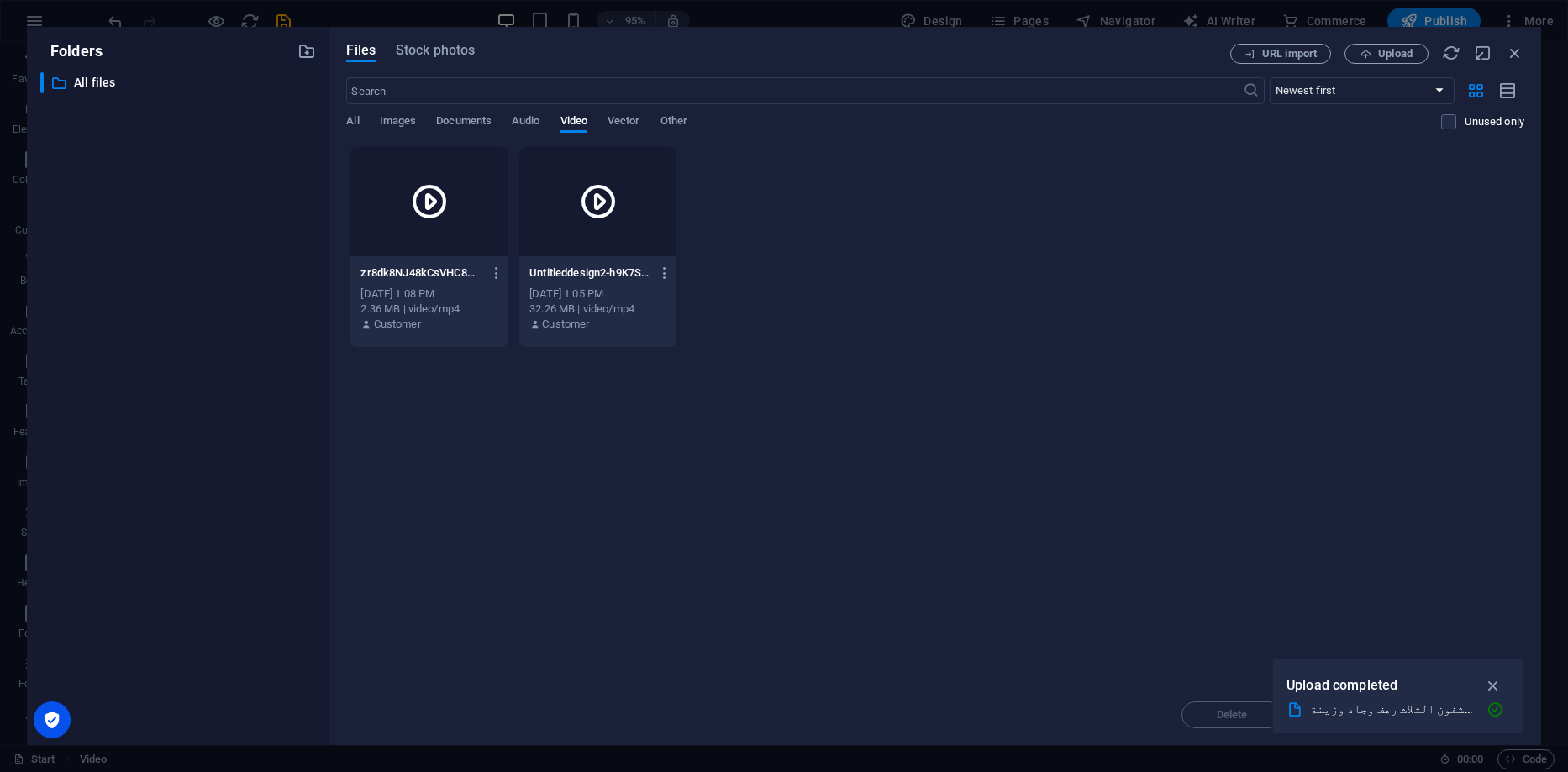 drag, startPoint x: 1504, startPoint y: 685, endPoint x: 1483, endPoint y: 675, distance: 23.259407 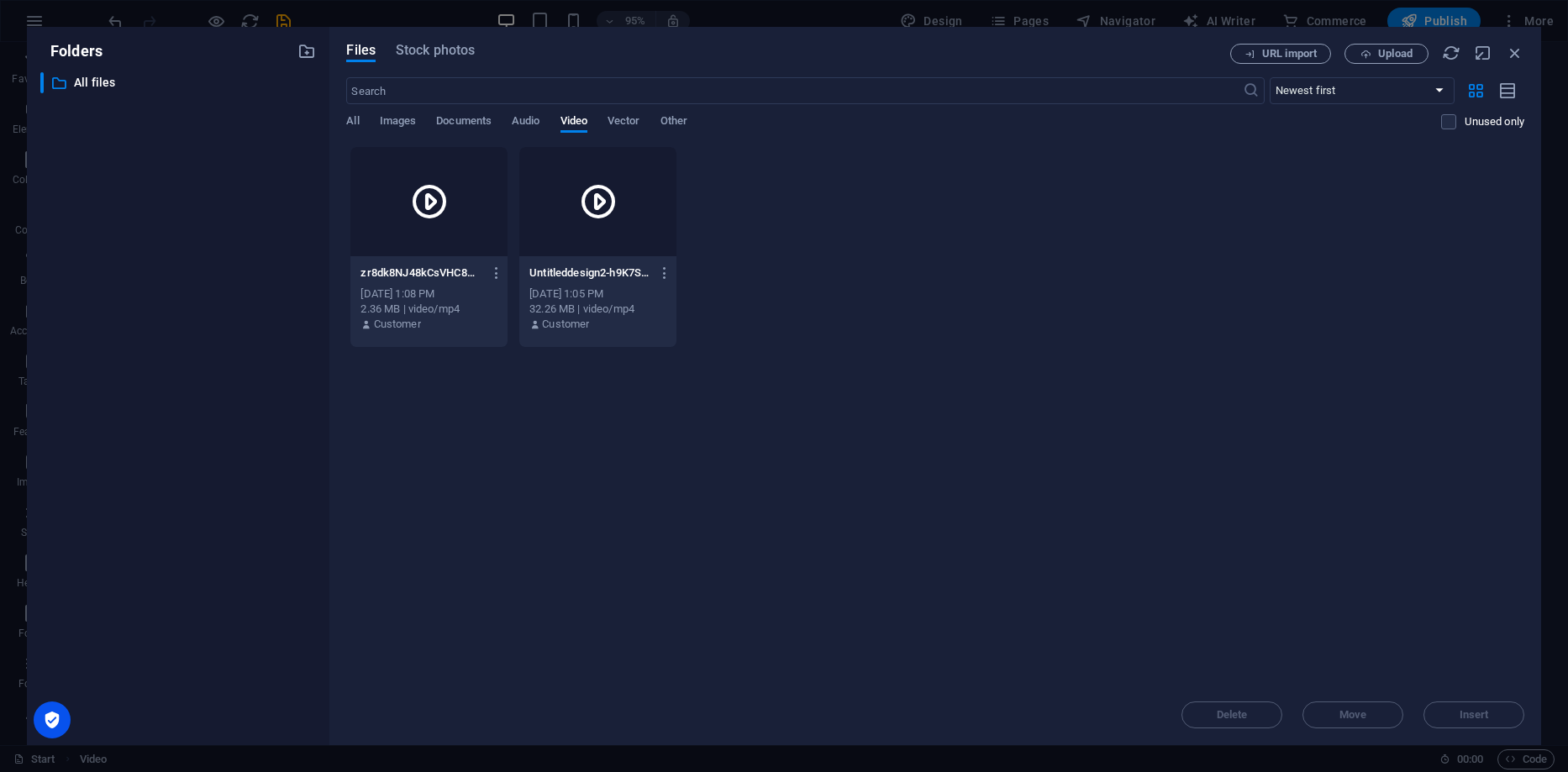 click on "Delete Move Insert" at bounding box center (935, 706) 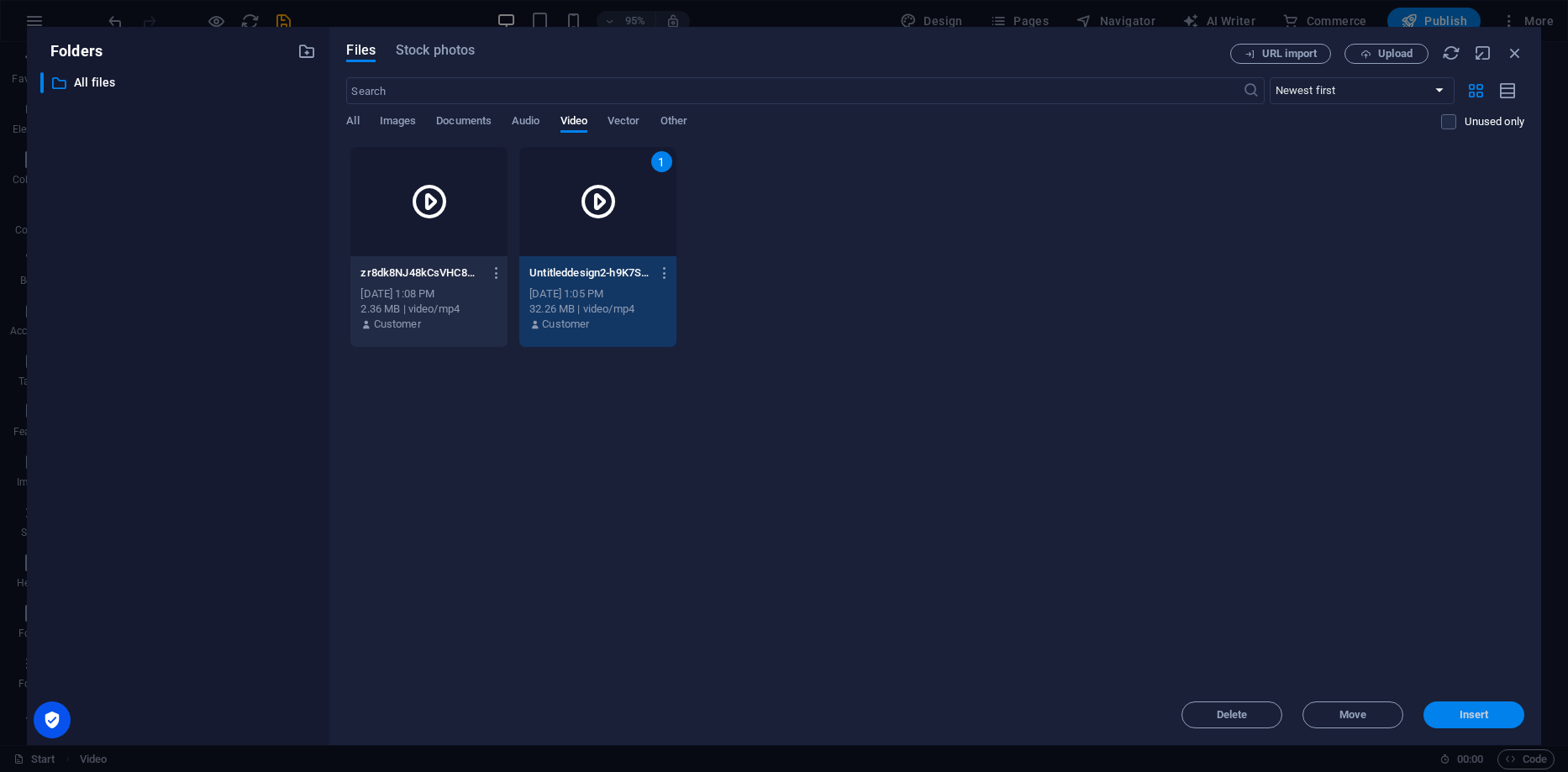 click on "Insert" at bounding box center [1474, 715] 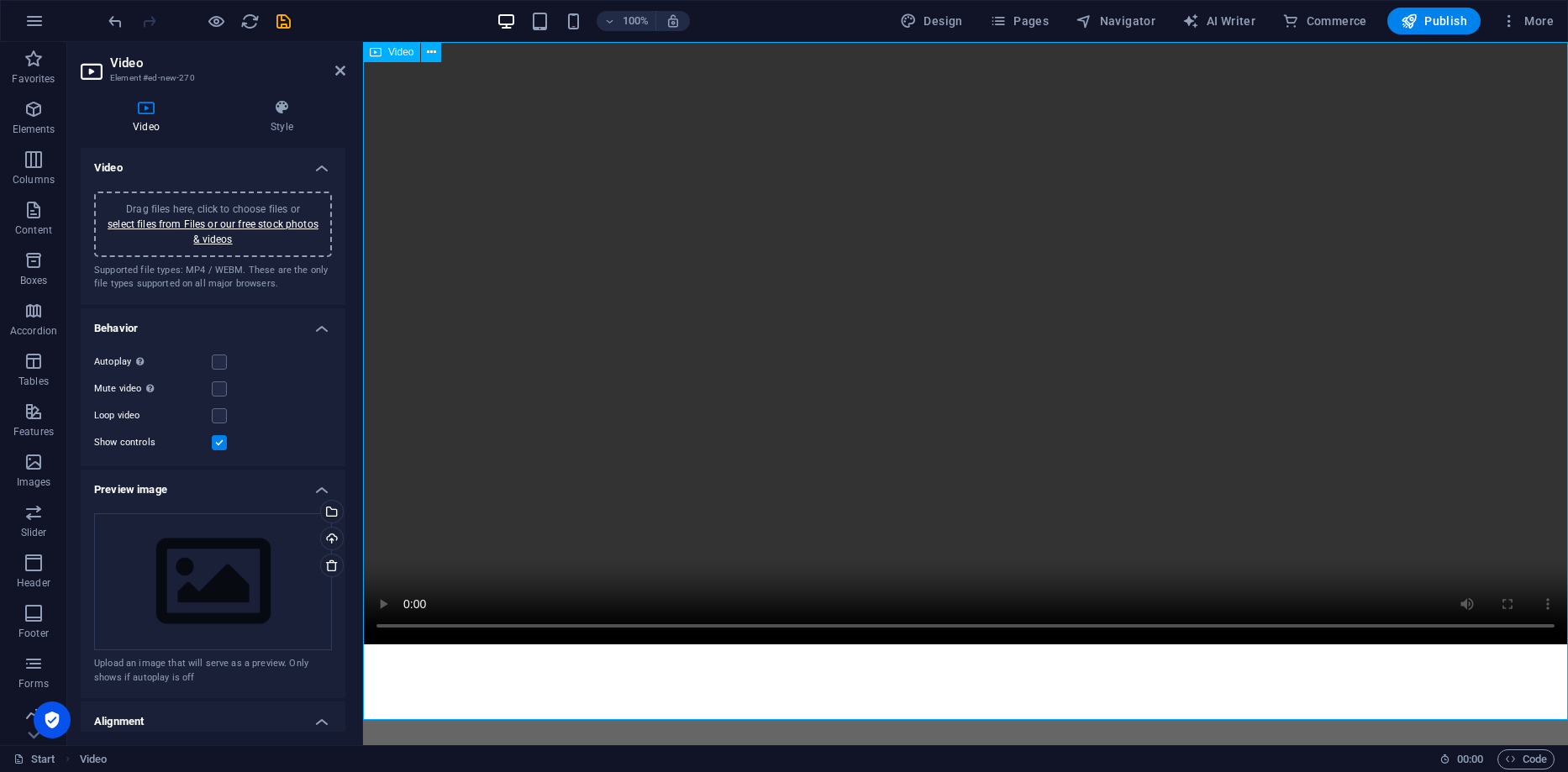 click at bounding box center (966, 343) 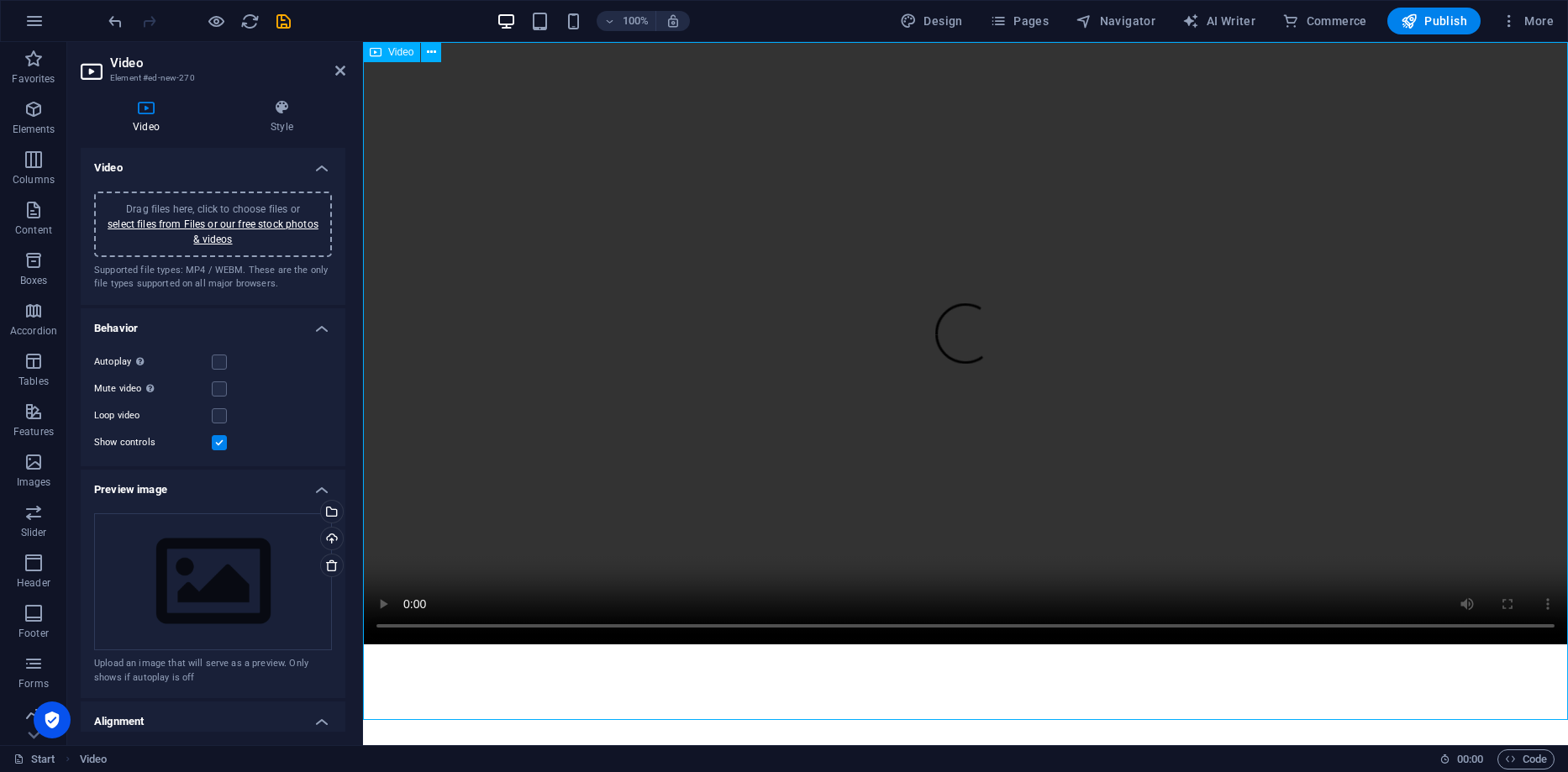 click at bounding box center [966, 343] 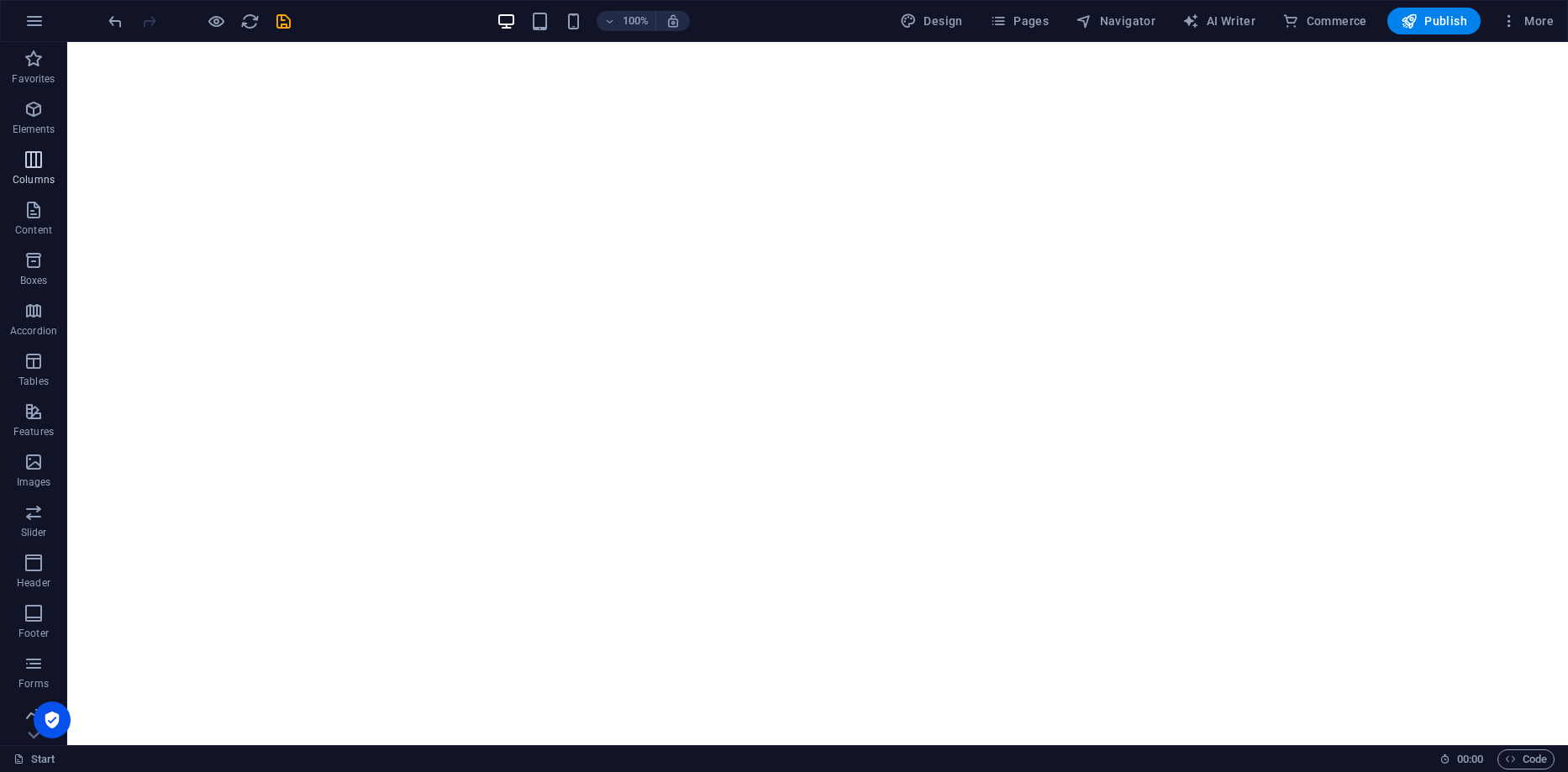 drag, startPoint x: 43, startPoint y: 116, endPoint x: 63, endPoint y: 145, distance: 35.22783 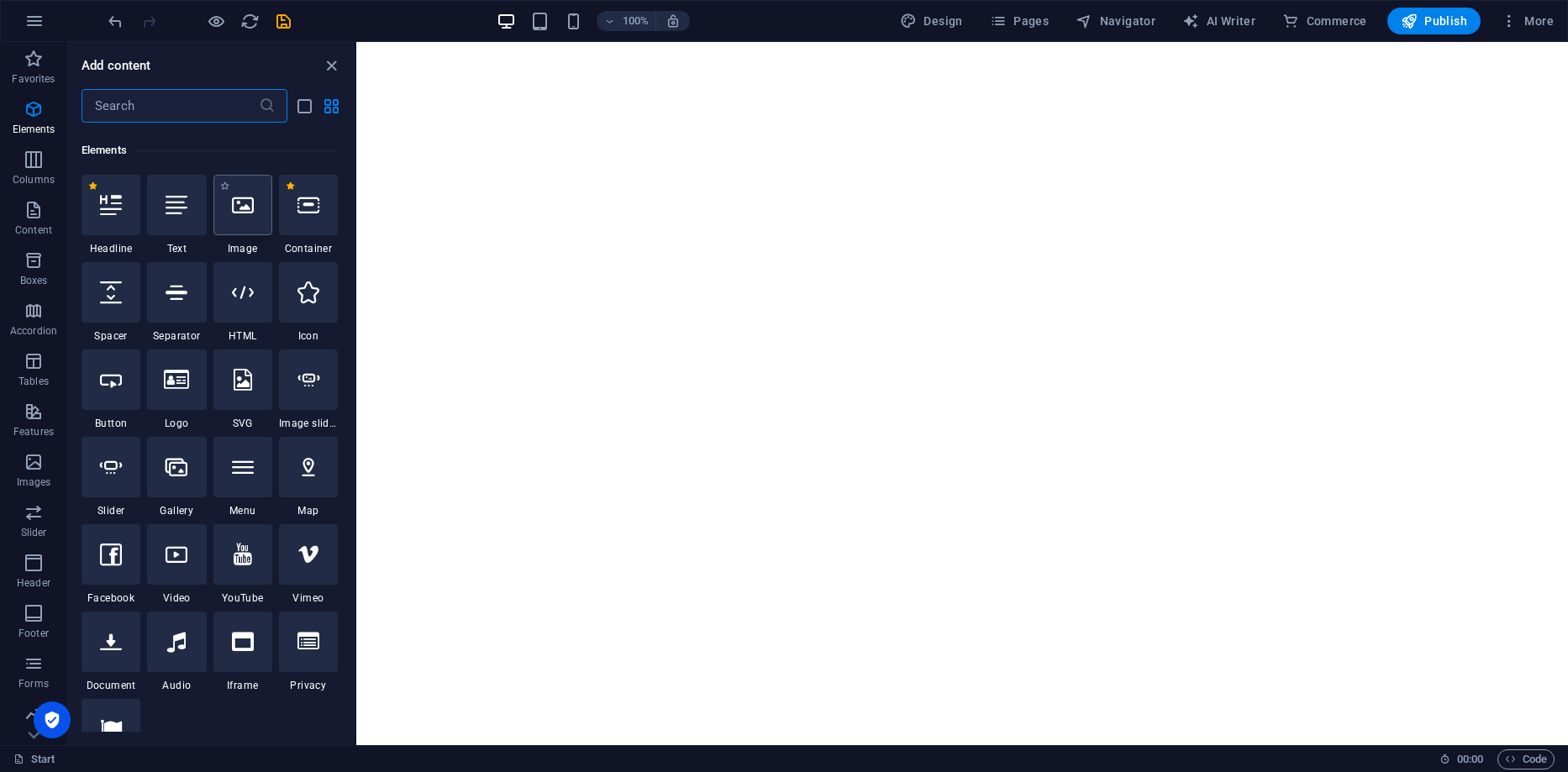 scroll, scrollTop: 179, scrollLeft: 0, axis: vertical 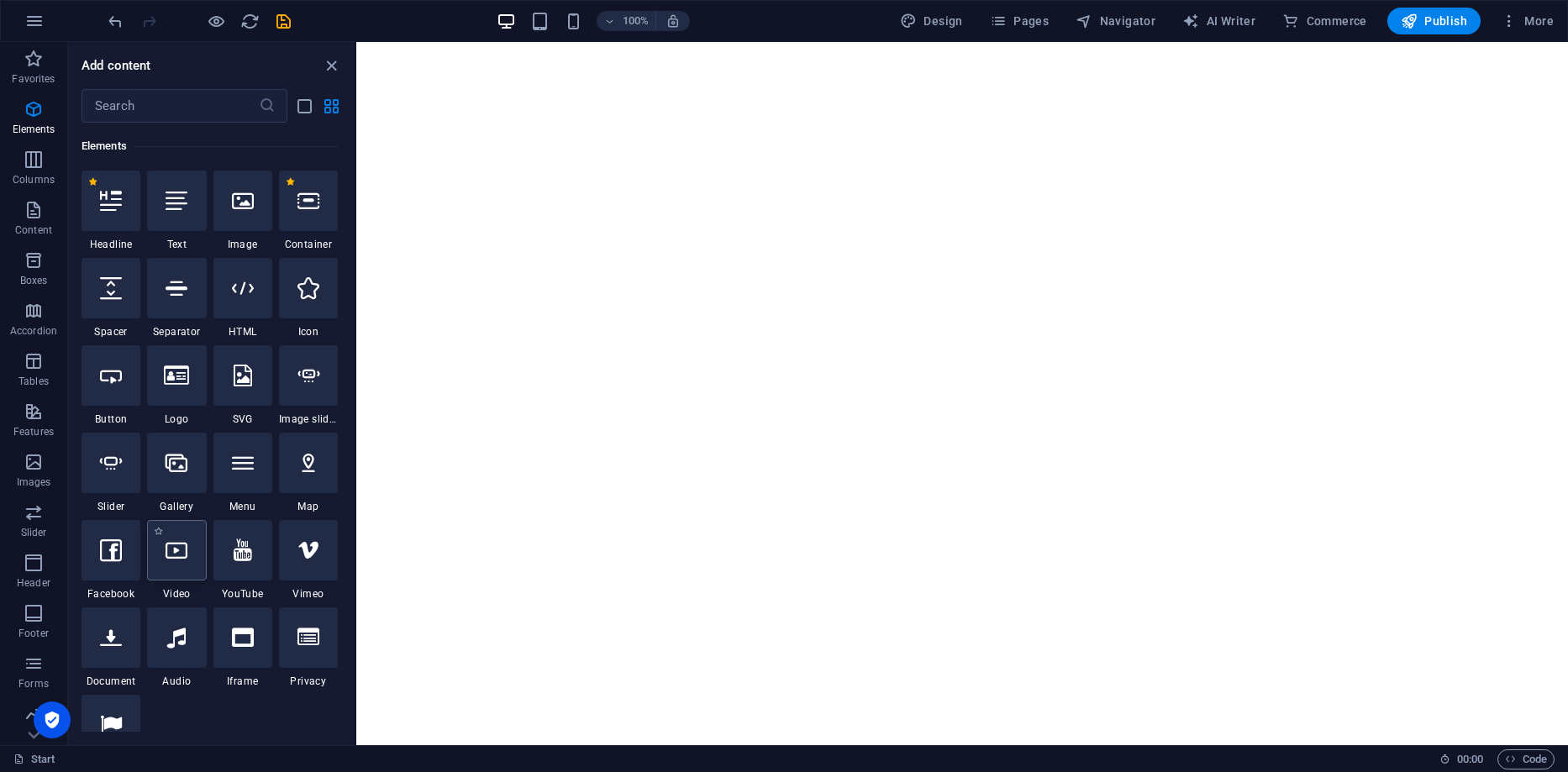 drag, startPoint x: 159, startPoint y: 533, endPoint x: 173, endPoint y: 544, distance: 17.804494 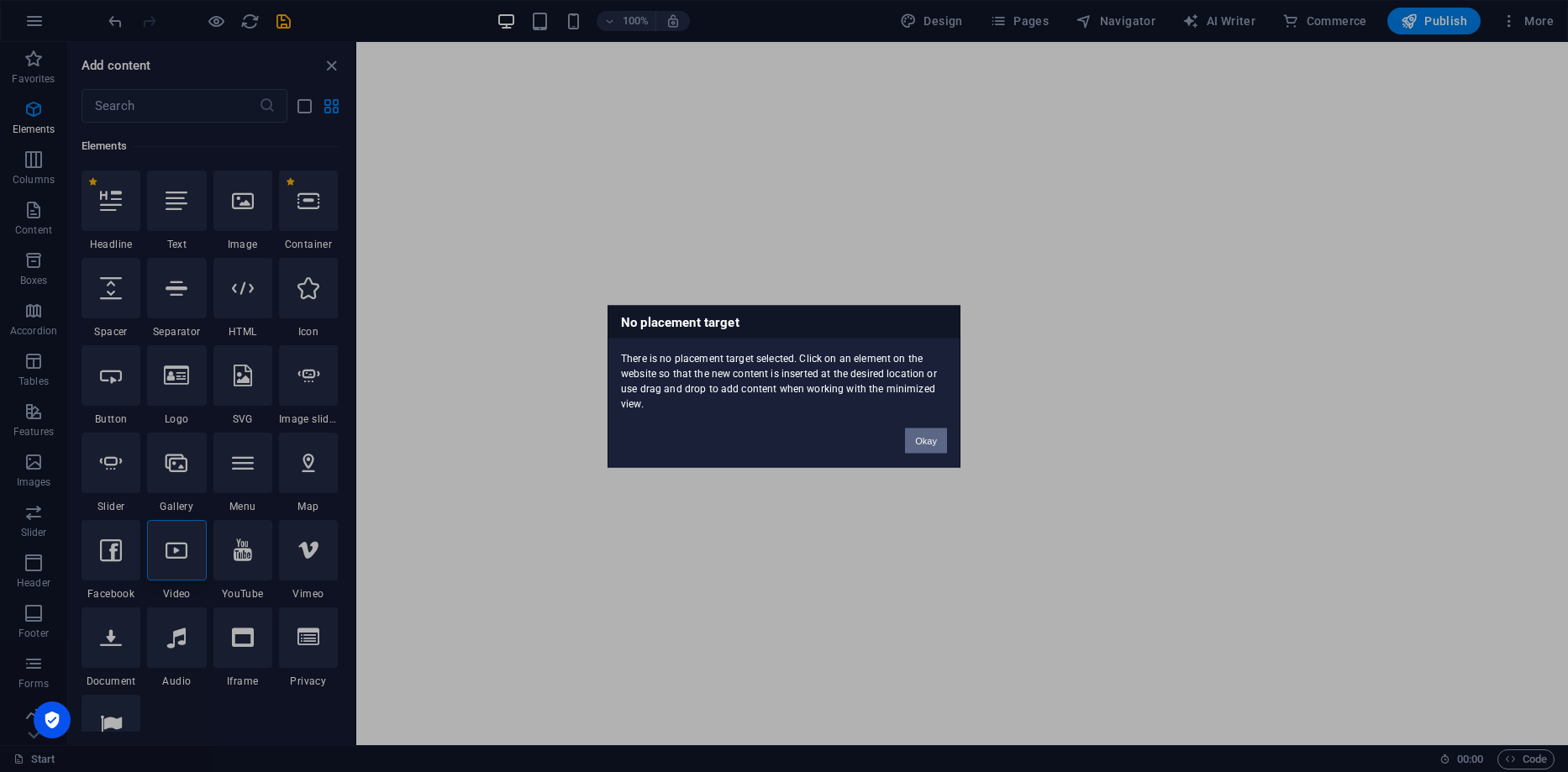 drag, startPoint x: 932, startPoint y: 438, endPoint x: 677, endPoint y: 432, distance: 255.07058 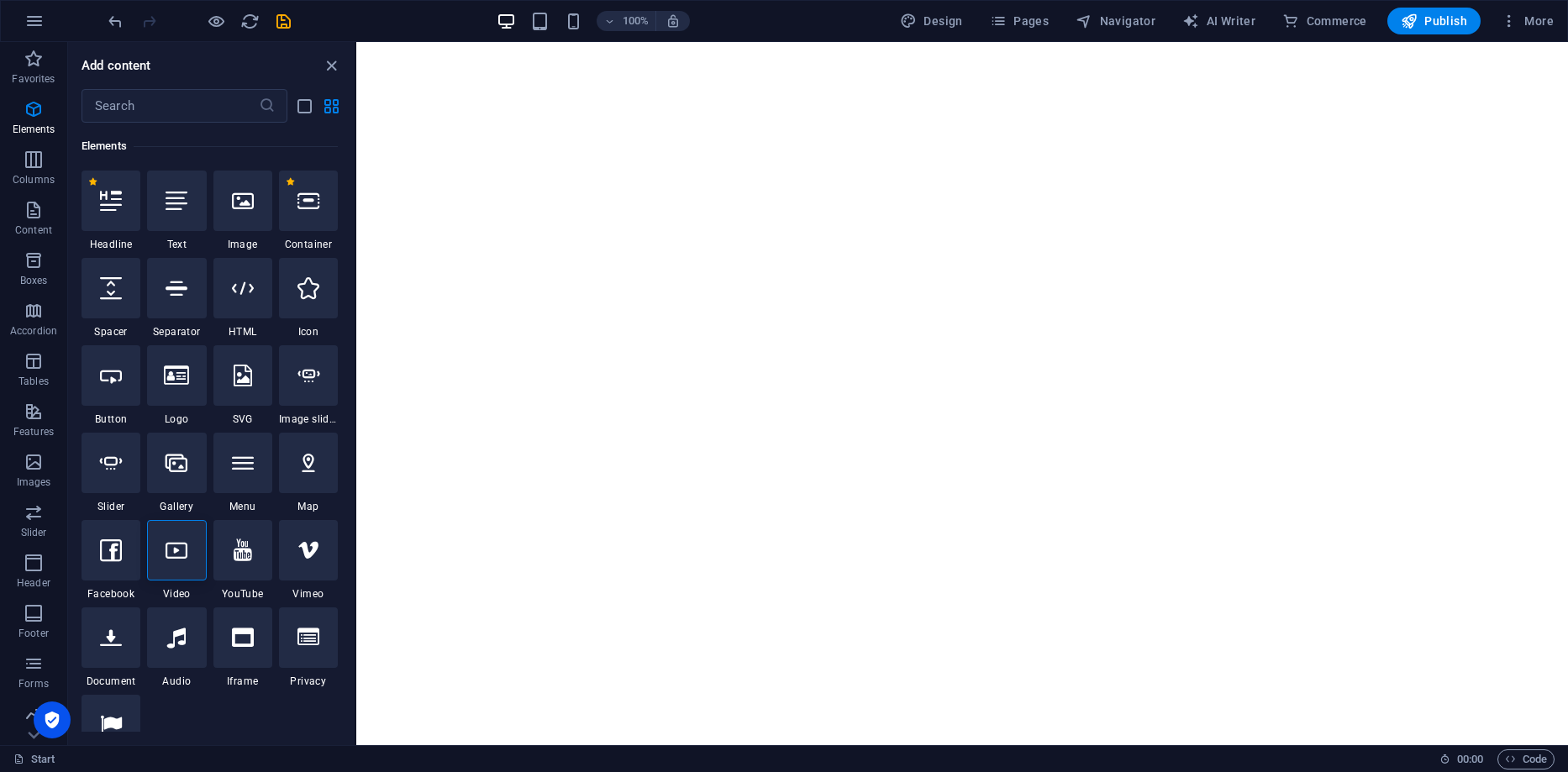 drag, startPoint x: 1034, startPoint y: 474, endPoint x: 843, endPoint y: 472, distance: 191.01047 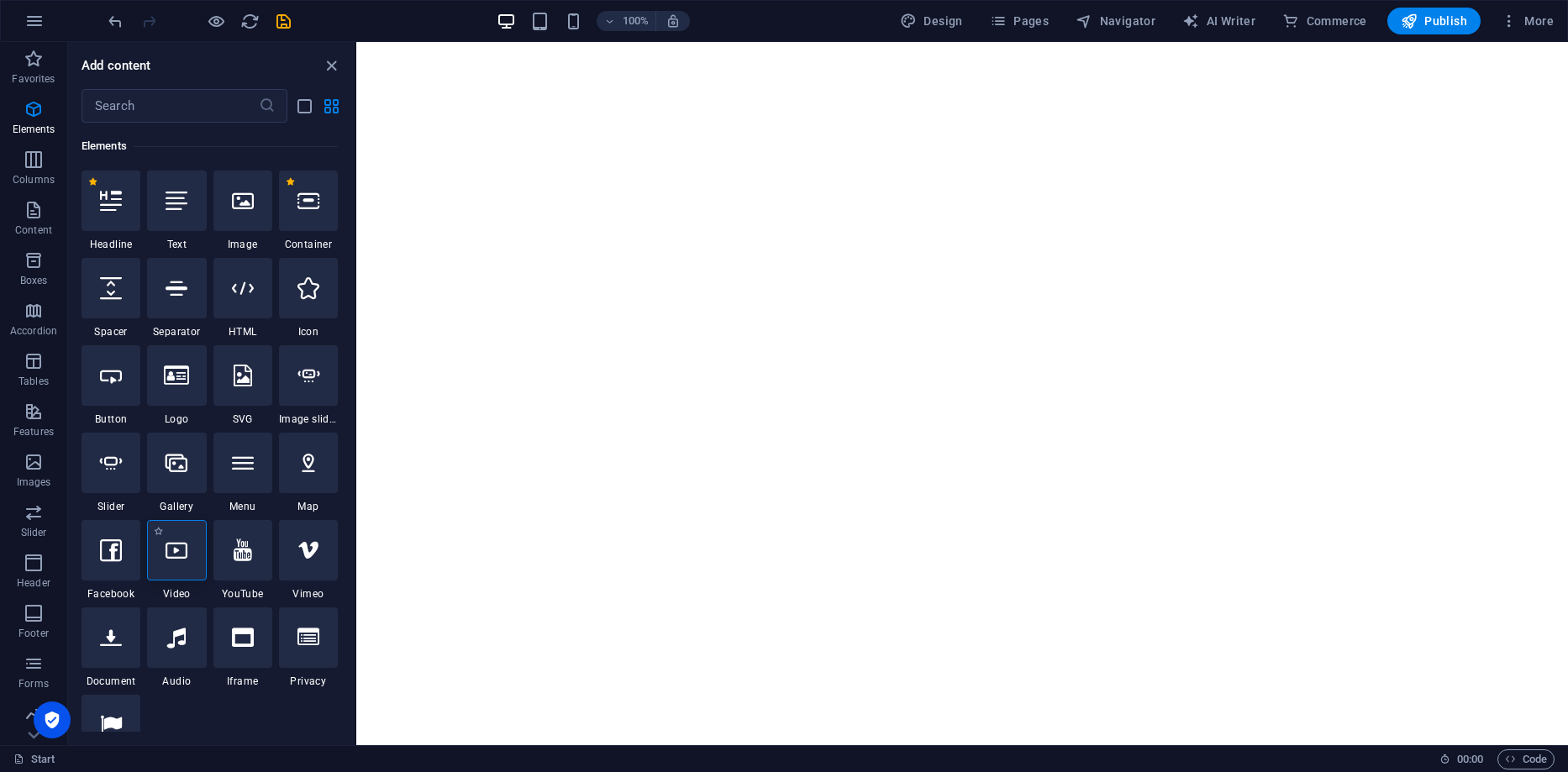 click at bounding box center (176, 550) 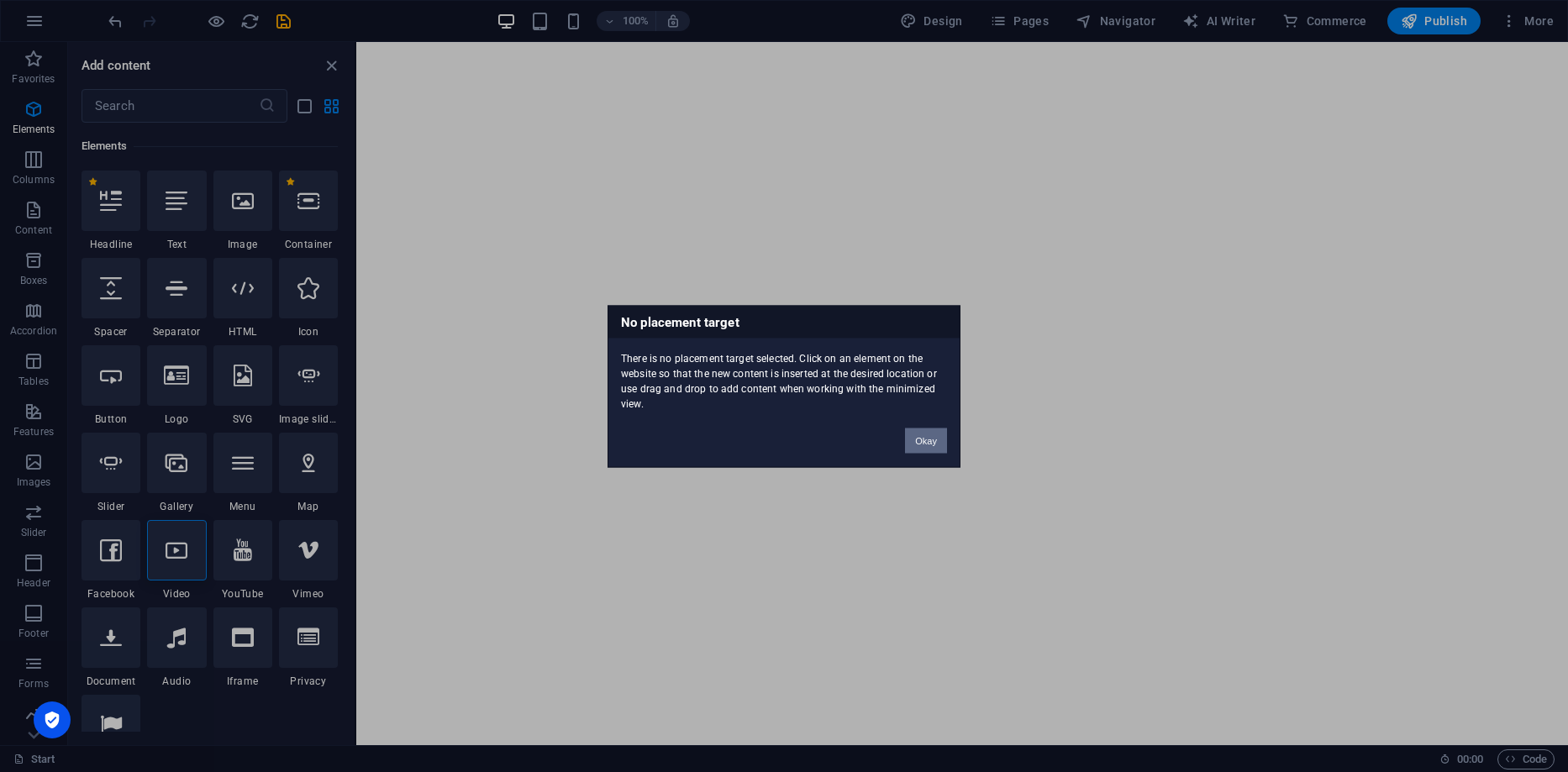 click on "Okay" at bounding box center [926, 440] 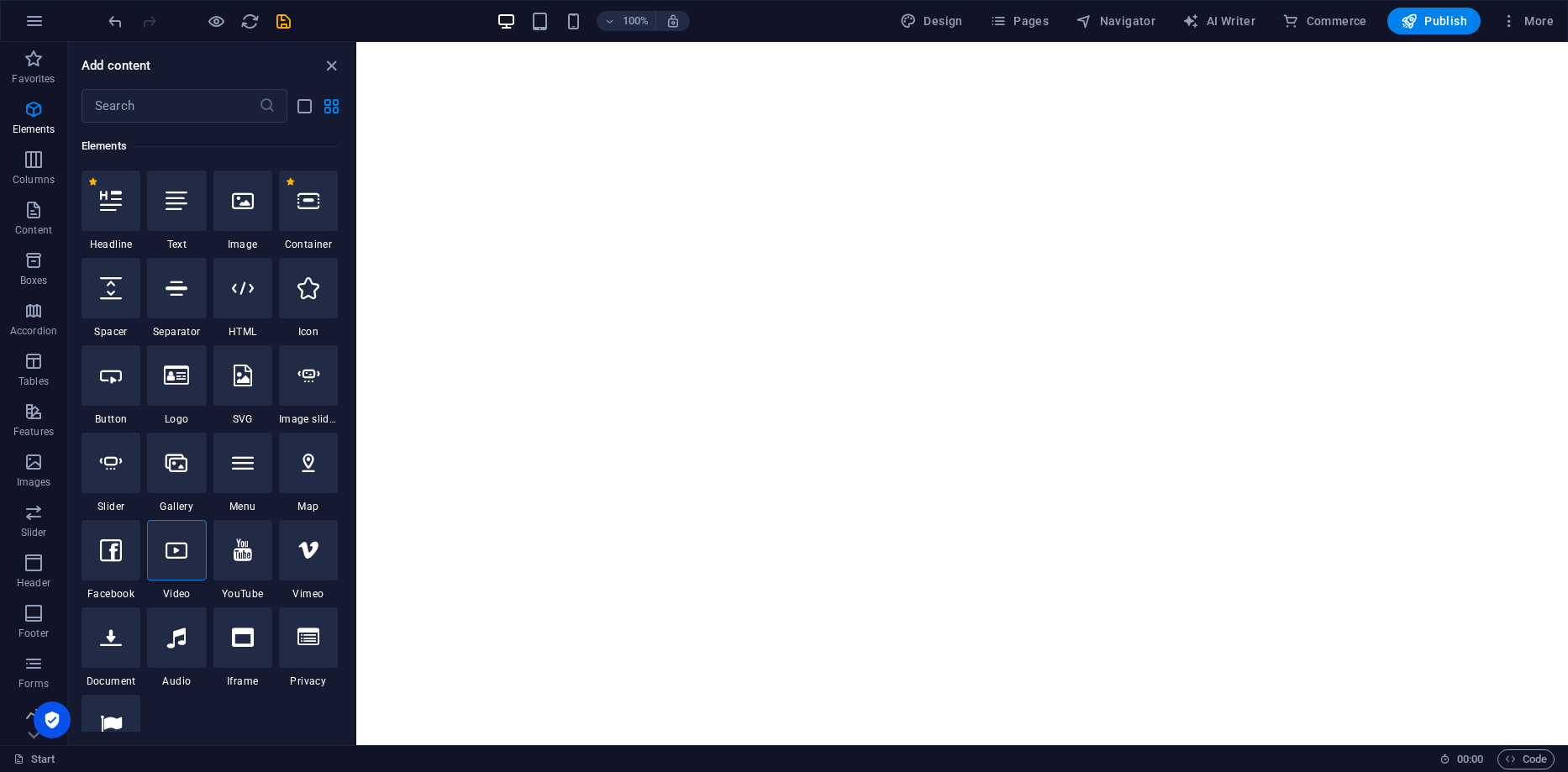 drag, startPoint x: 1024, startPoint y: 415, endPoint x: 1175, endPoint y: 368, distance: 158.1455 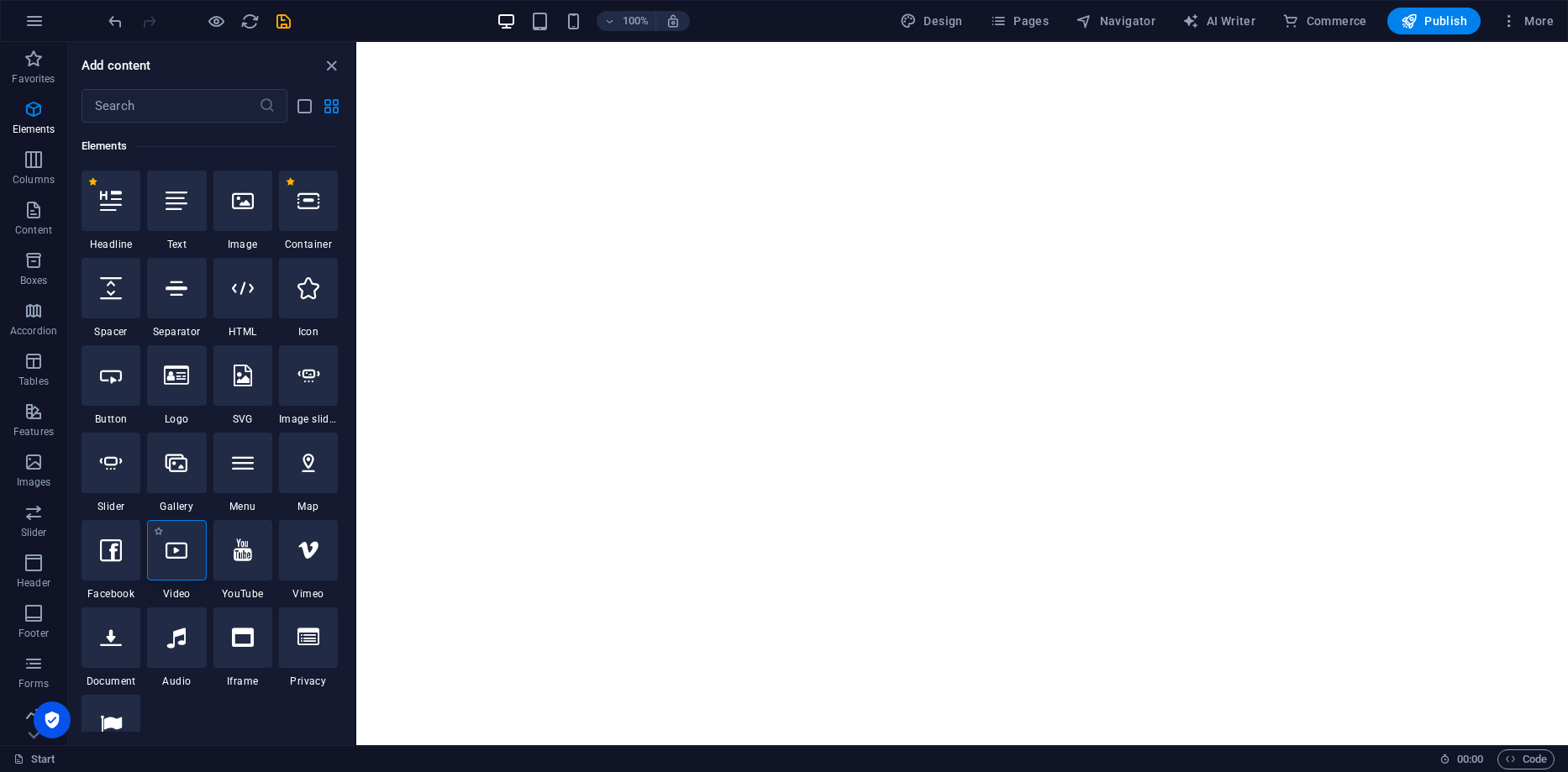 click at bounding box center (176, 550) 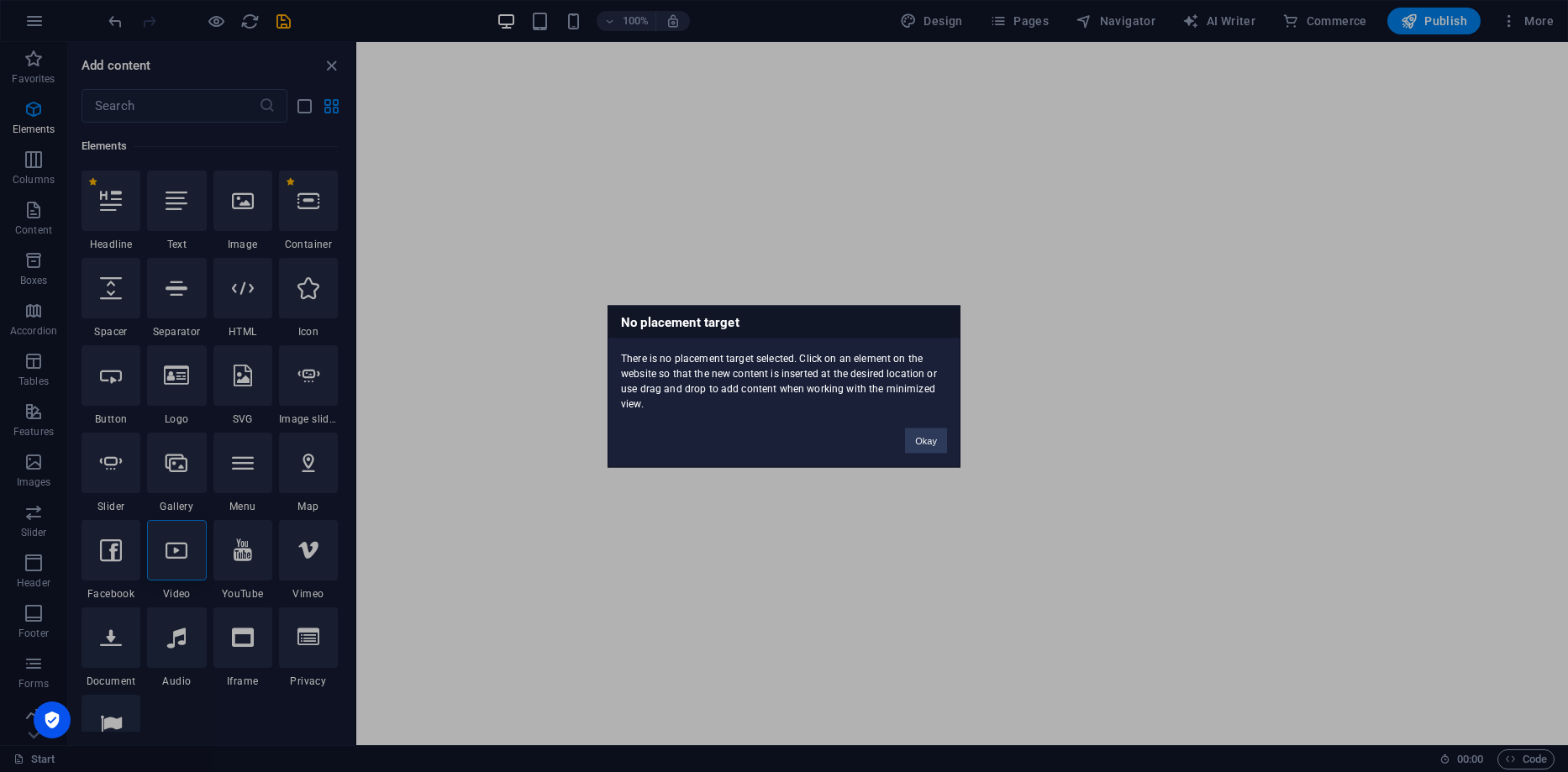click on "Okay" at bounding box center [926, 432] 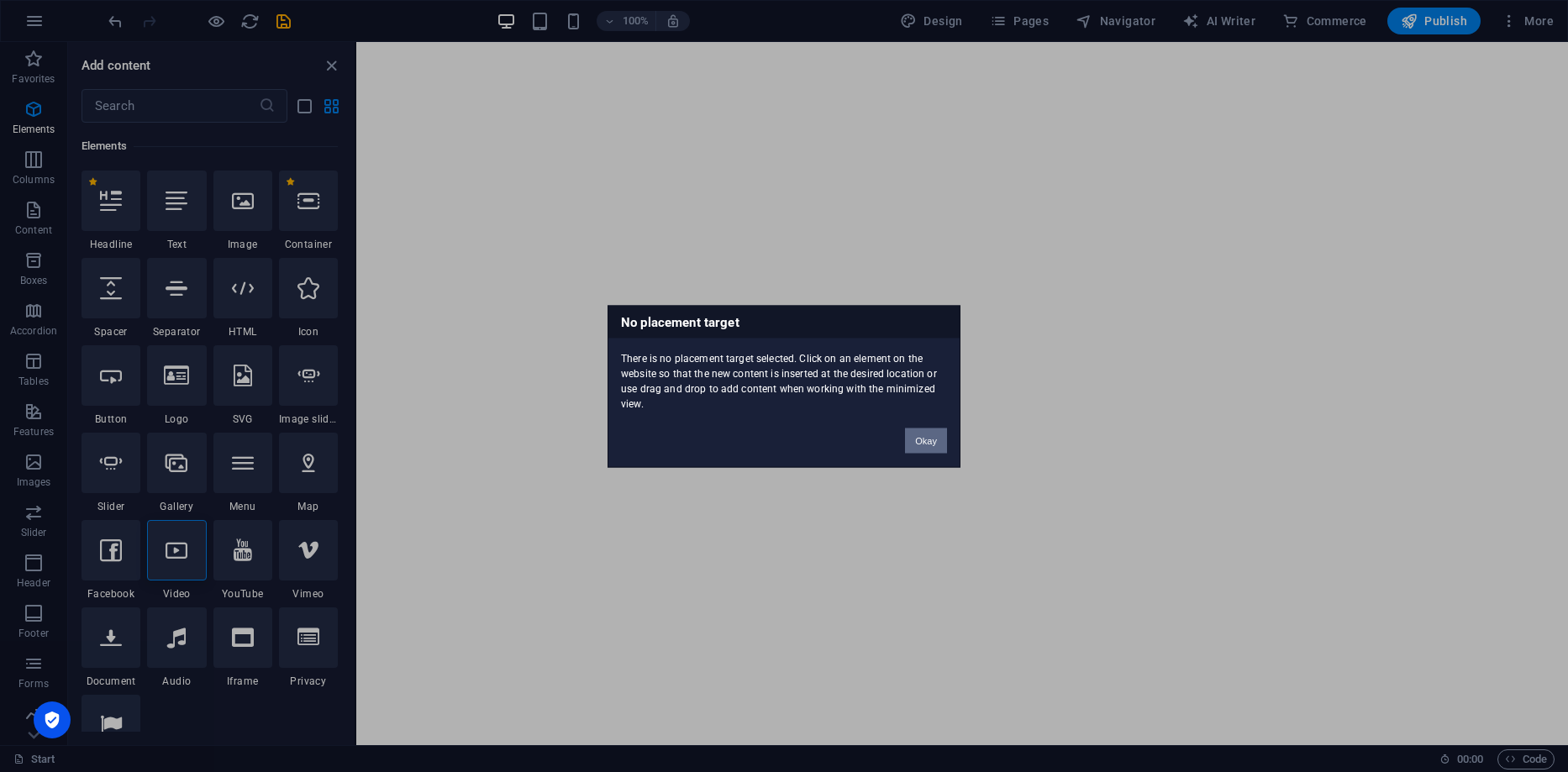 click on "Okay" at bounding box center [926, 440] 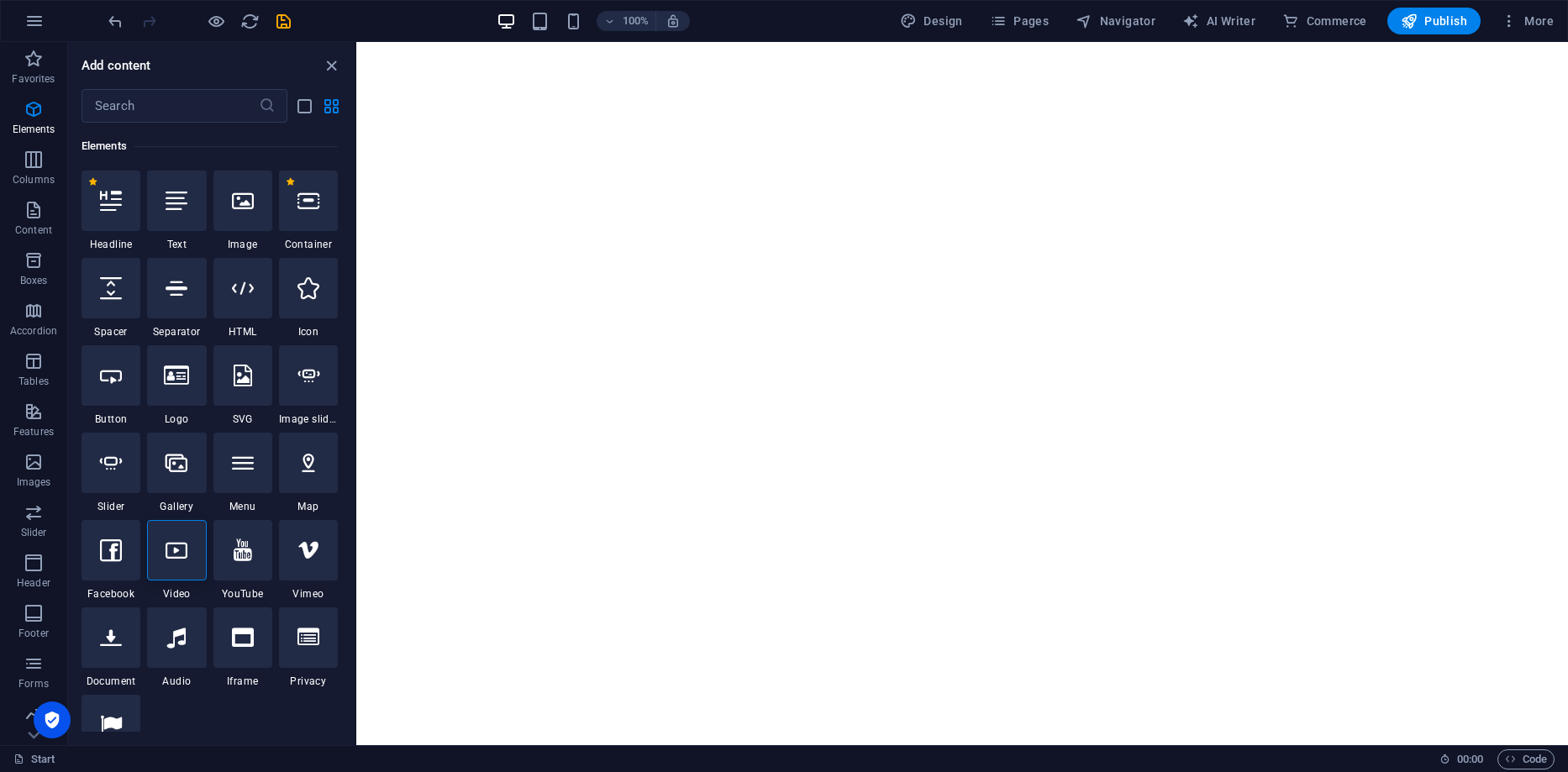 click on "Skip to main content" at bounding box center (962, 42) 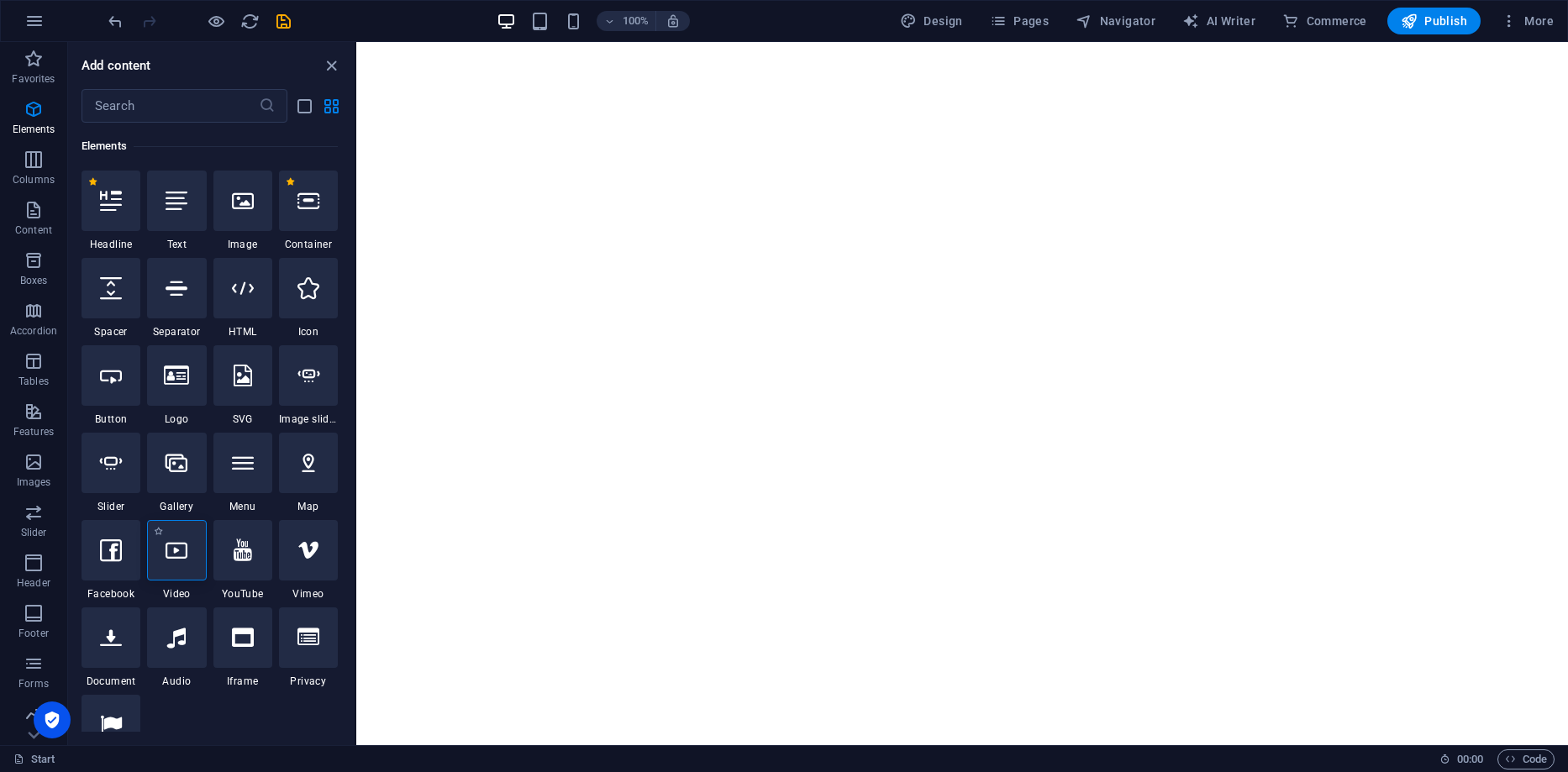 click at bounding box center [176, 550] 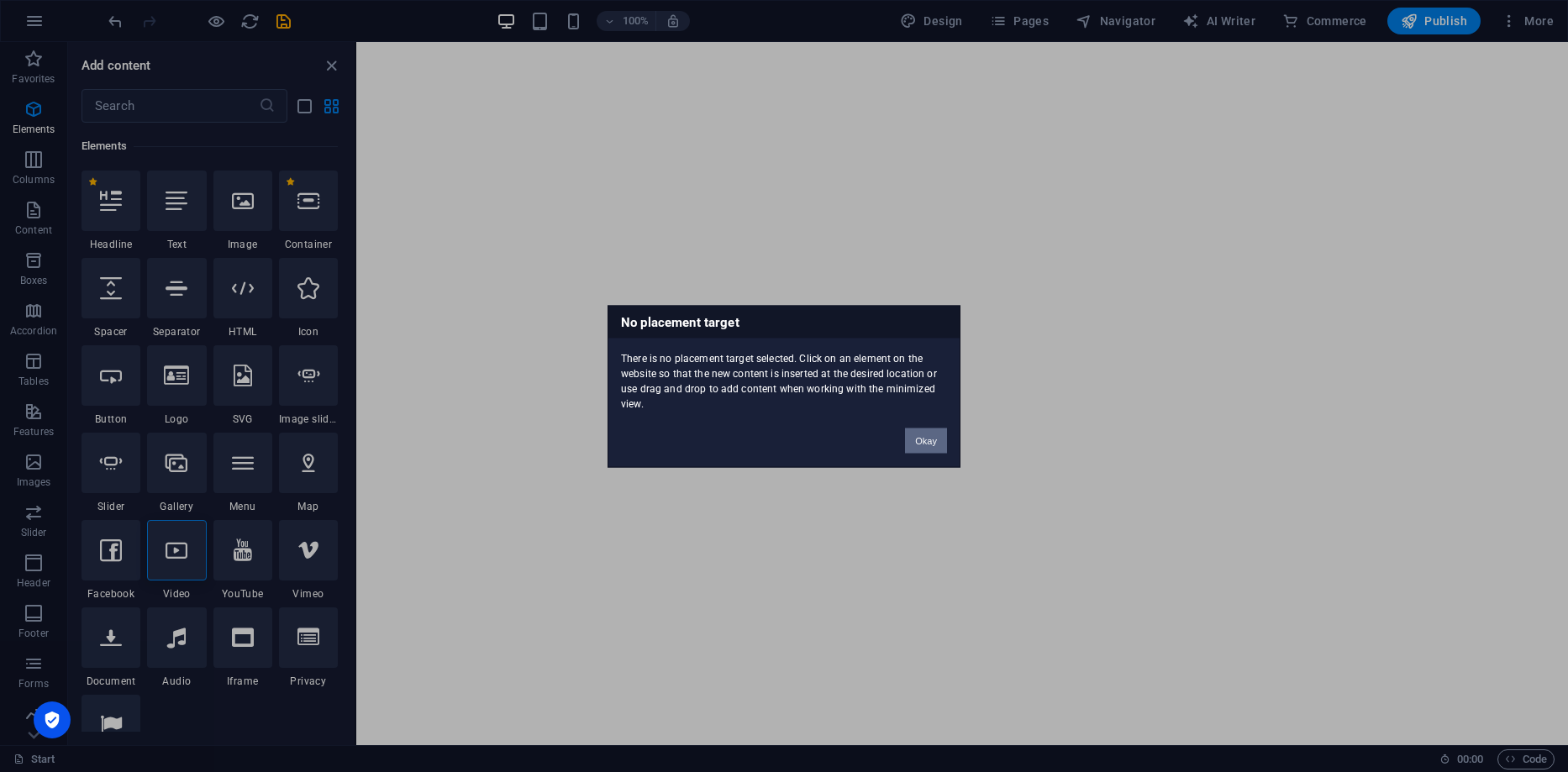 drag, startPoint x: 923, startPoint y: 439, endPoint x: 663, endPoint y: 402, distance: 262.6195 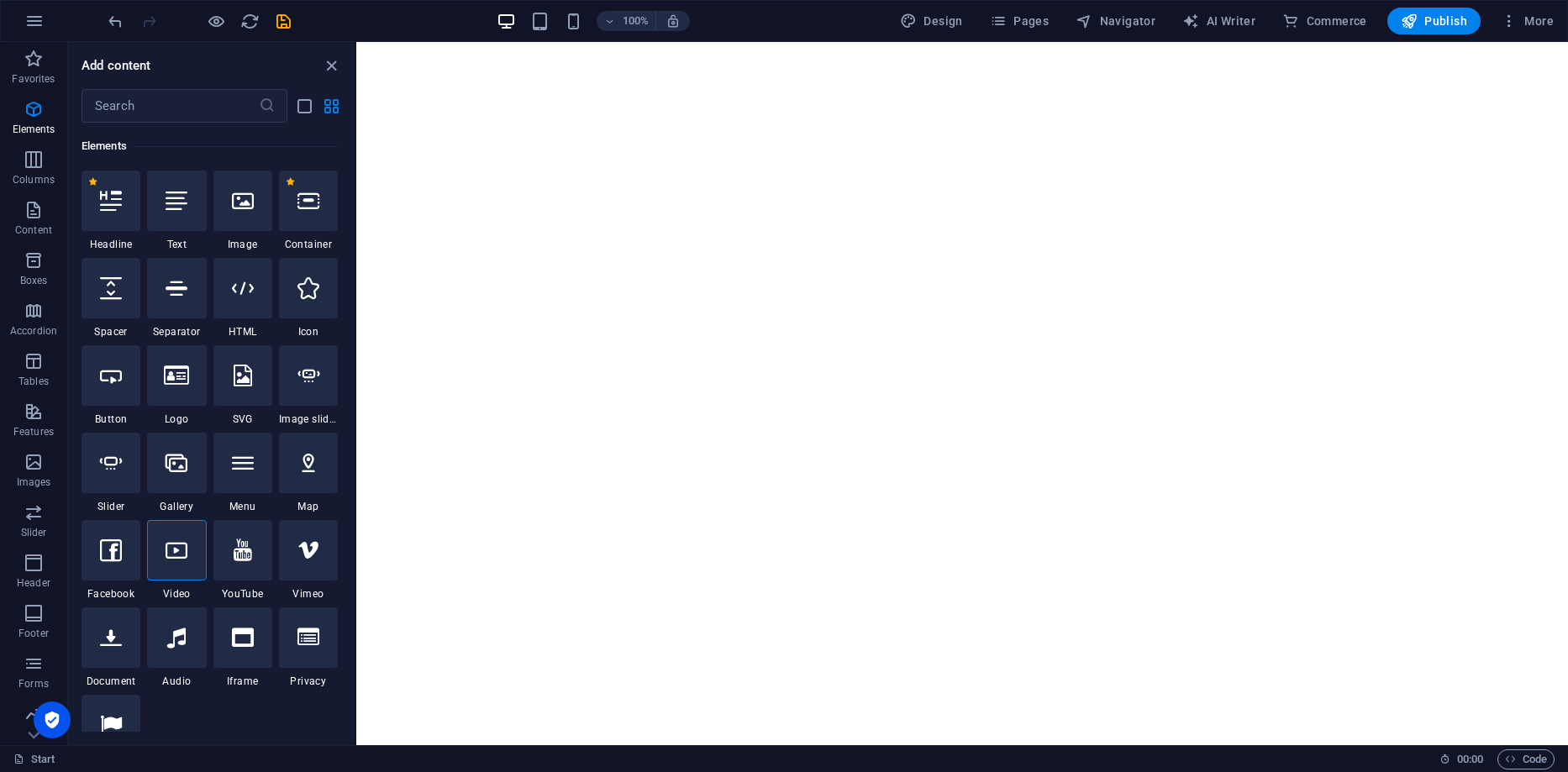 drag, startPoint x: 1158, startPoint y: 457, endPoint x: 923, endPoint y: 364, distance: 252.73306 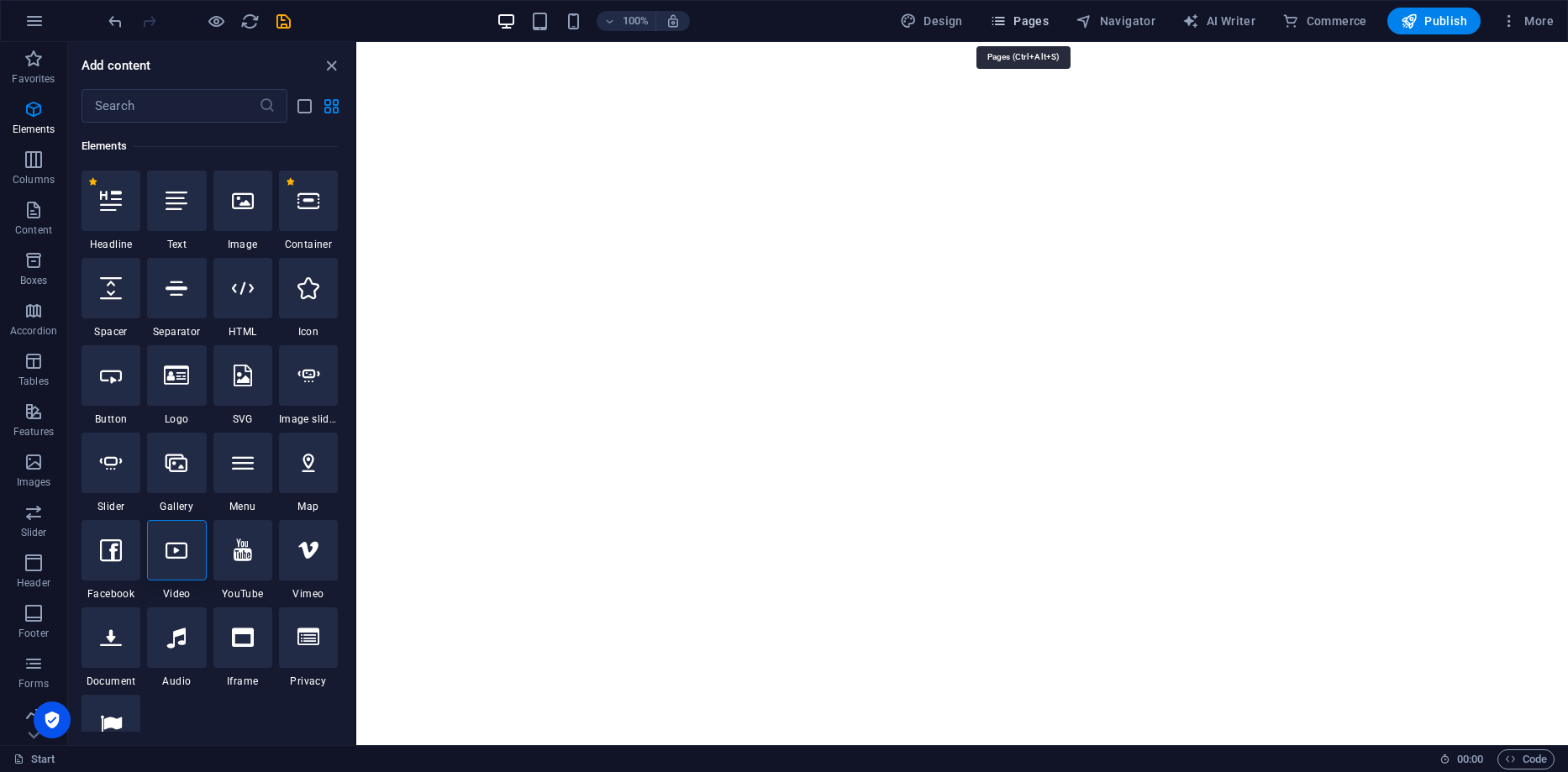 click at bounding box center [998, 21] 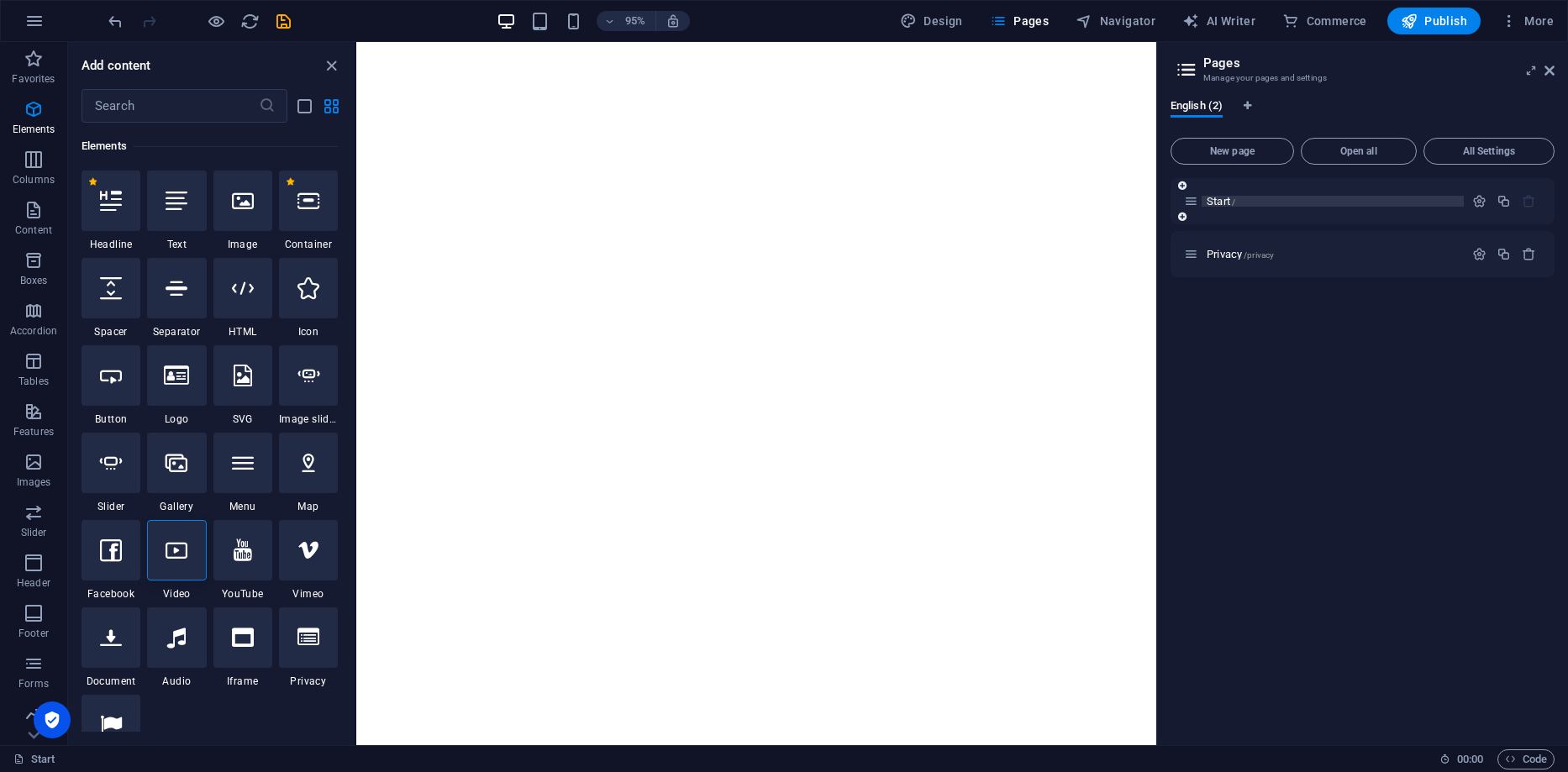 click on "Start /" at bounding box center [1333, 201] 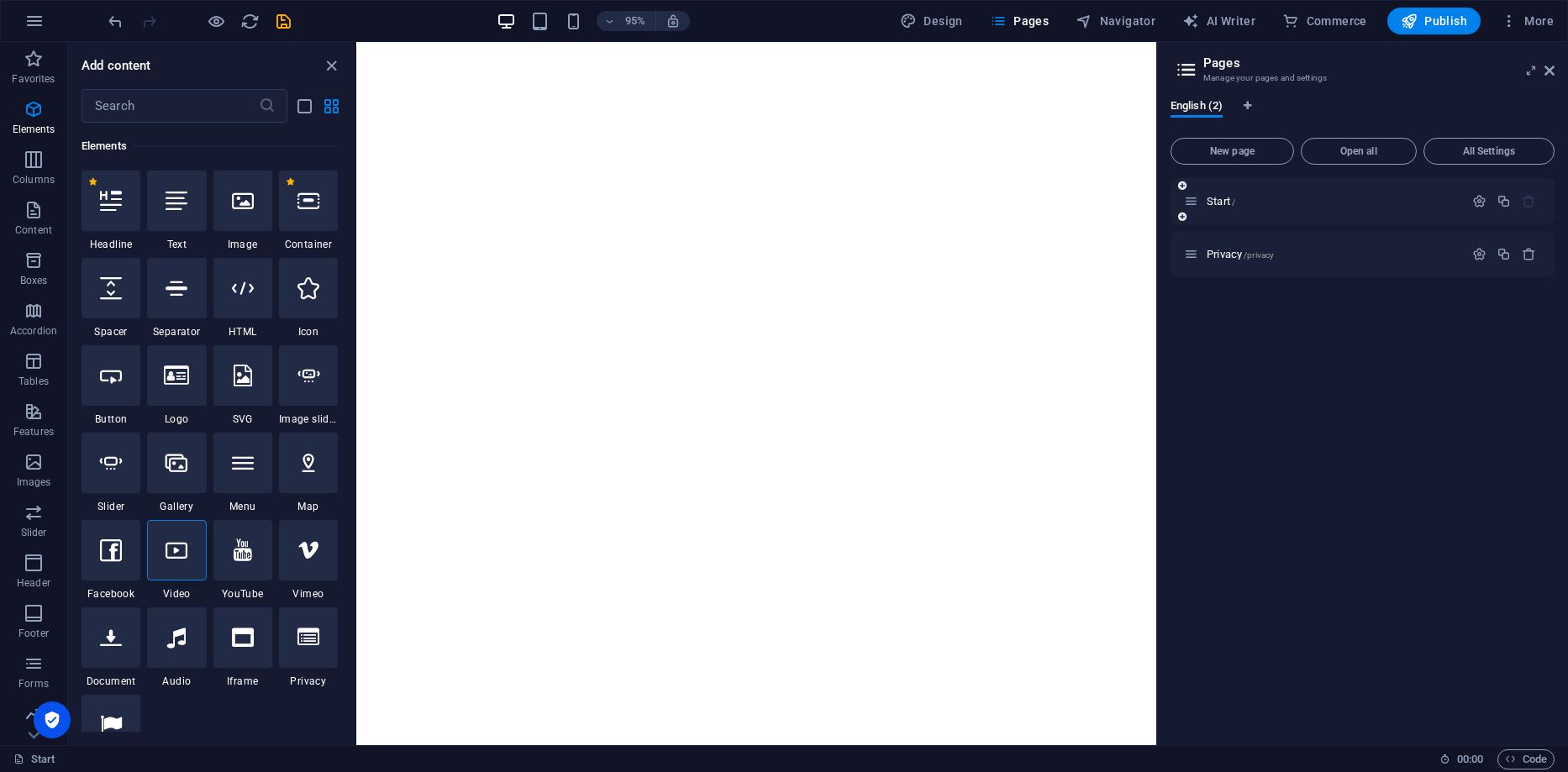 click on "Start /" at bounding box center [1362, 201] 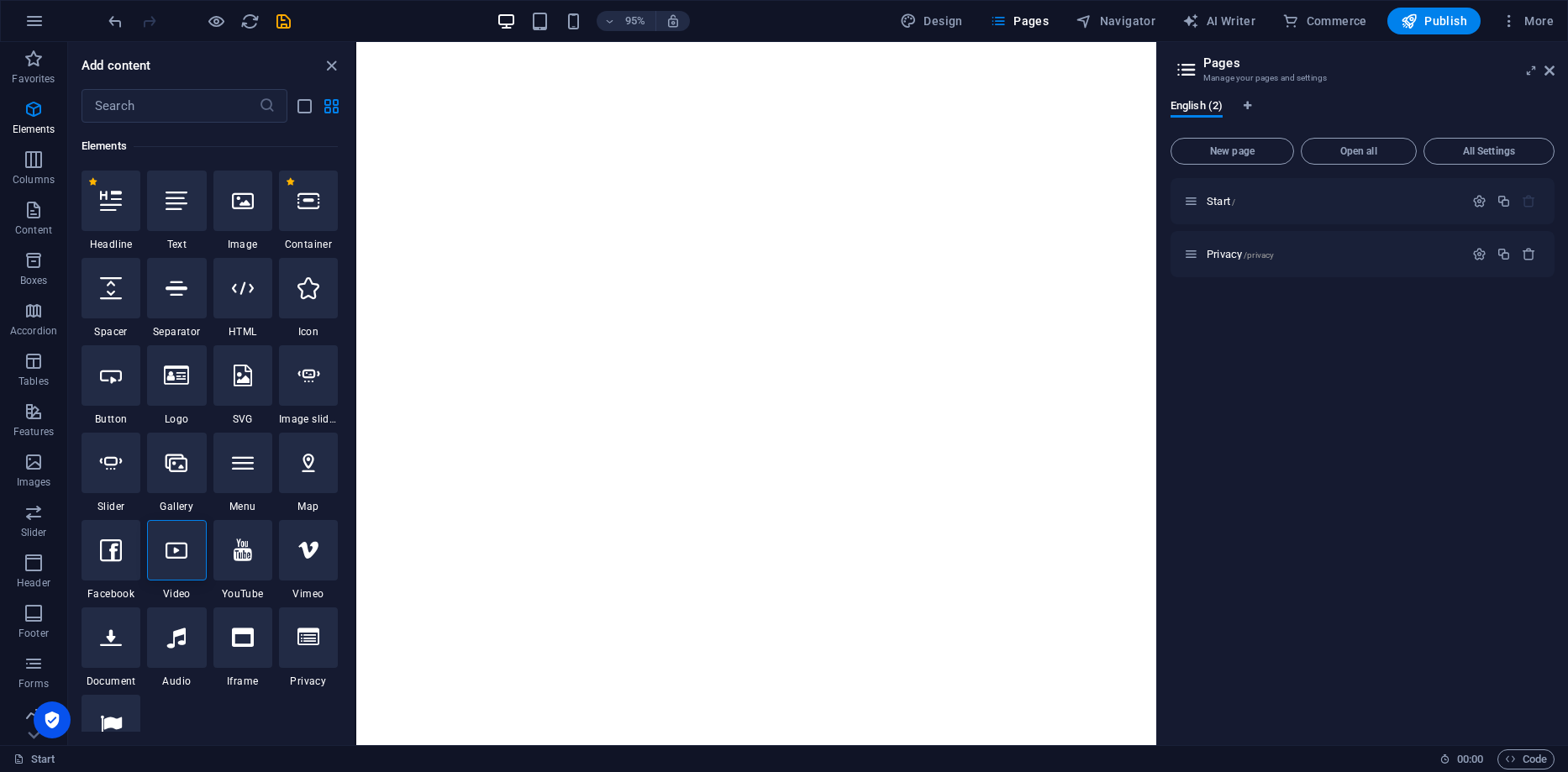 drag, startPoint x: 719, startPoint y: 466, endPoint x: 655, endPoint y: 492, distance: 69.07966 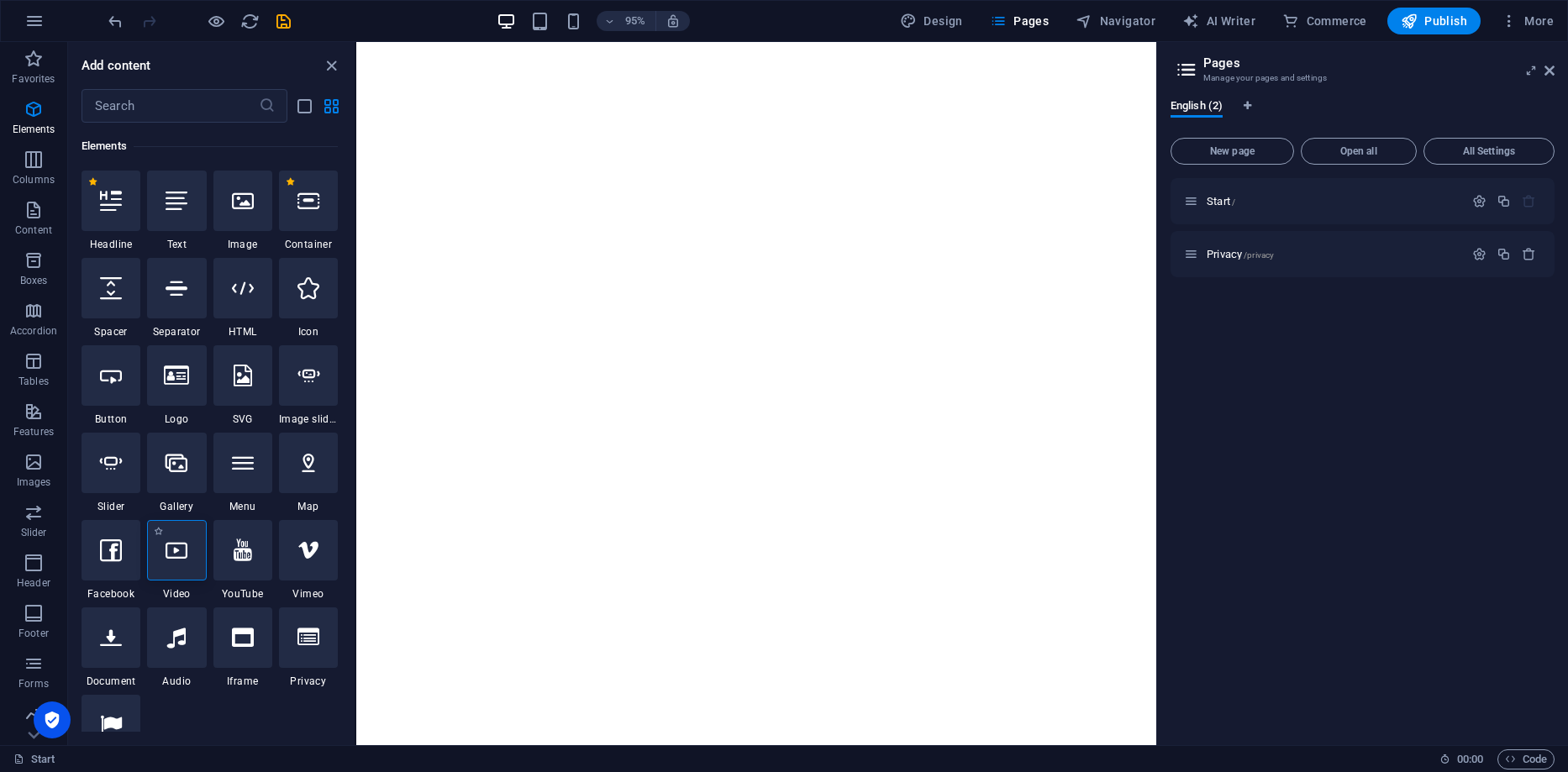 click at bounding box center (176, 550) 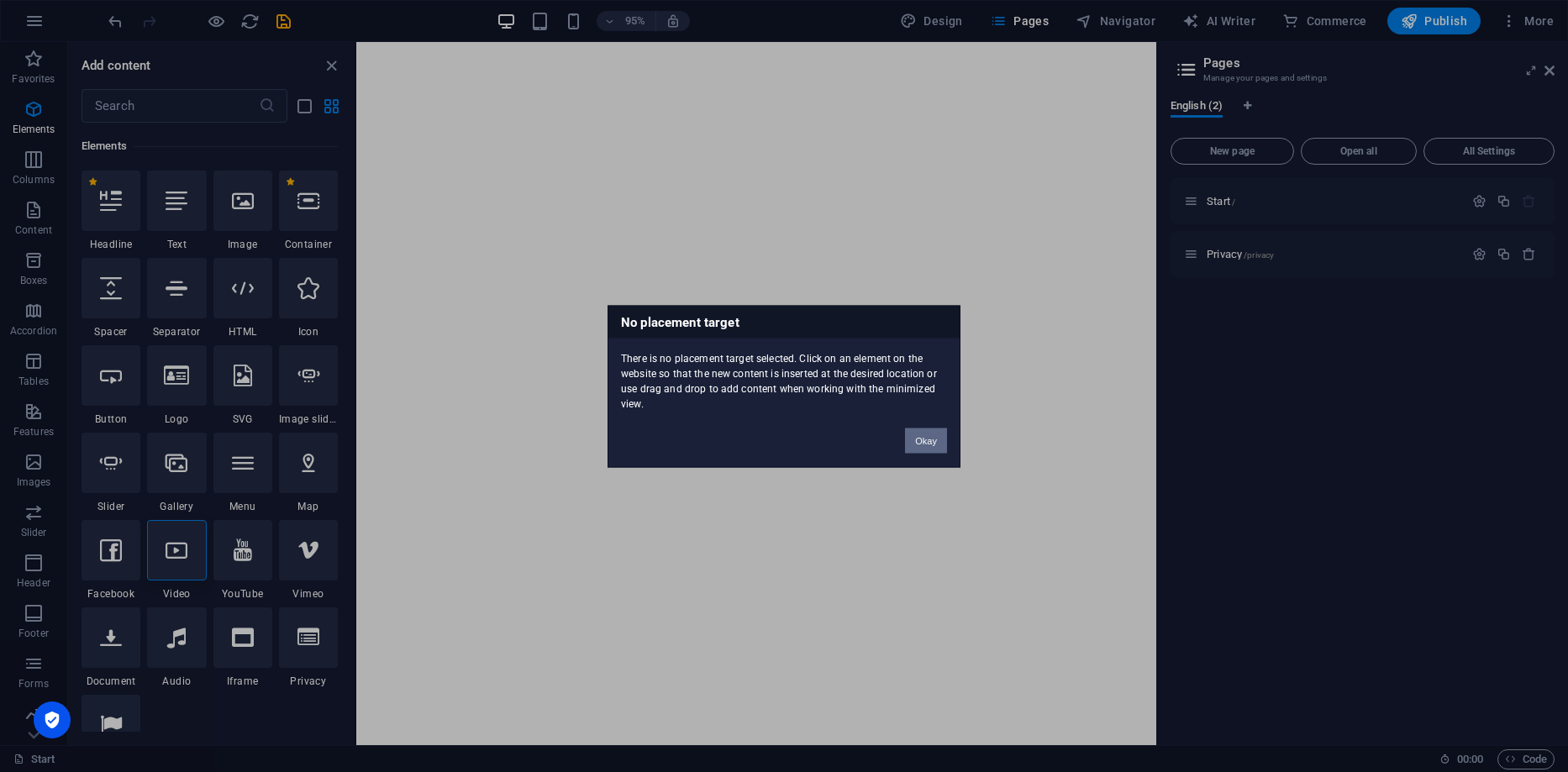 click on "Okay" at bounding box center (926, 440) 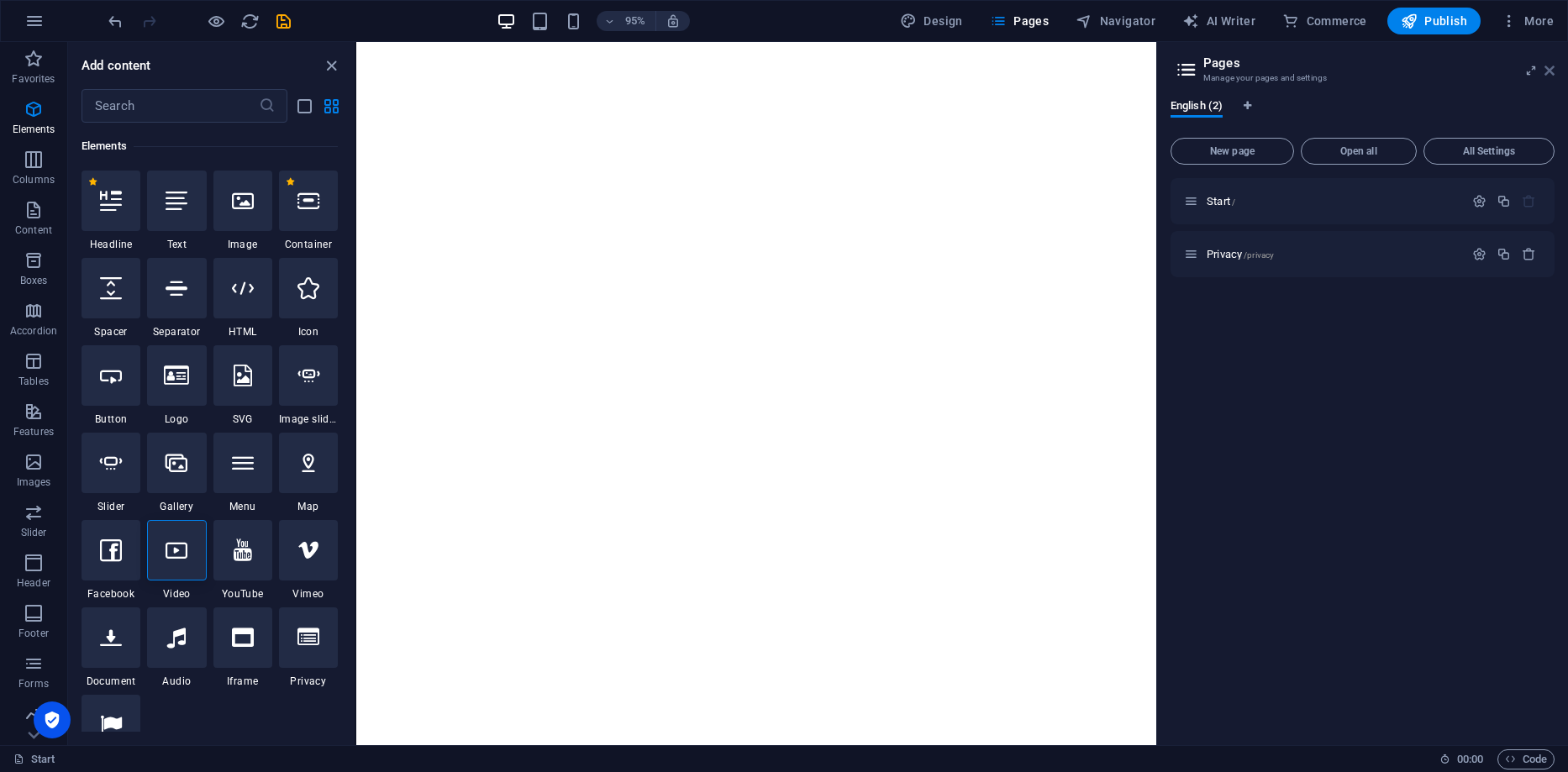 click at bounding box center [1550, 71] 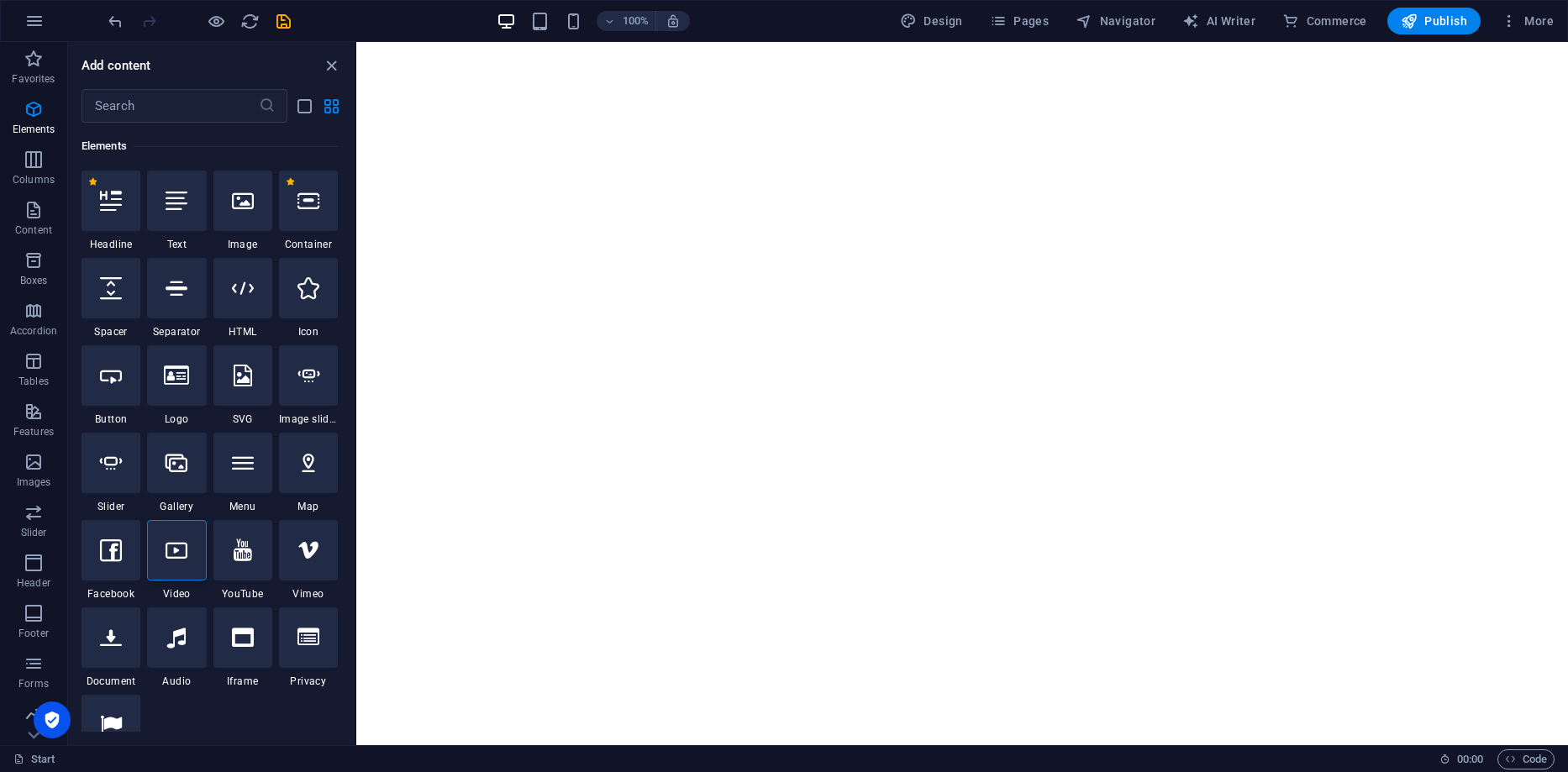 click on "Skip to main content" at bounding box center (962, 42) 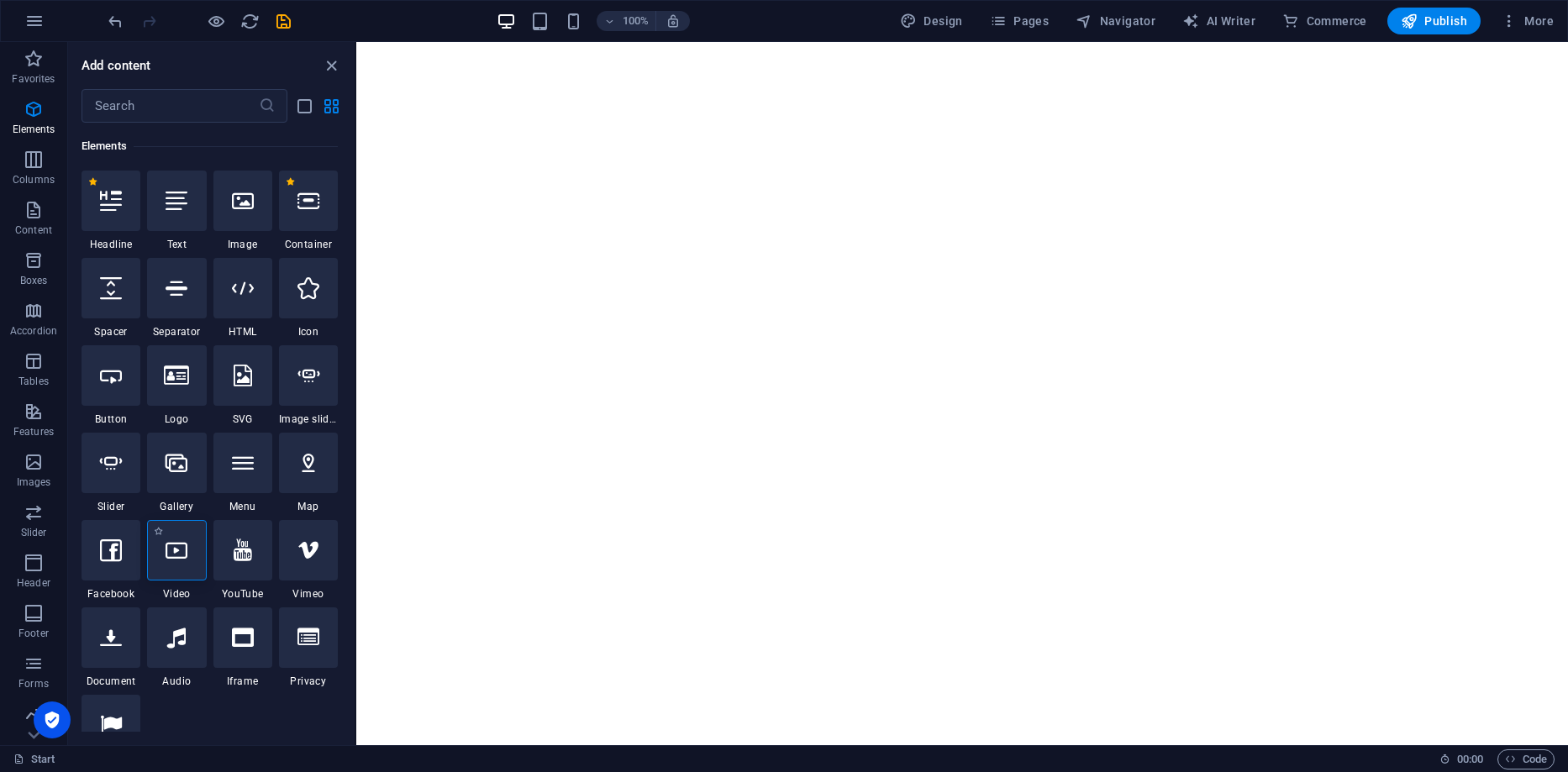 click at bounding box center [176, 550] 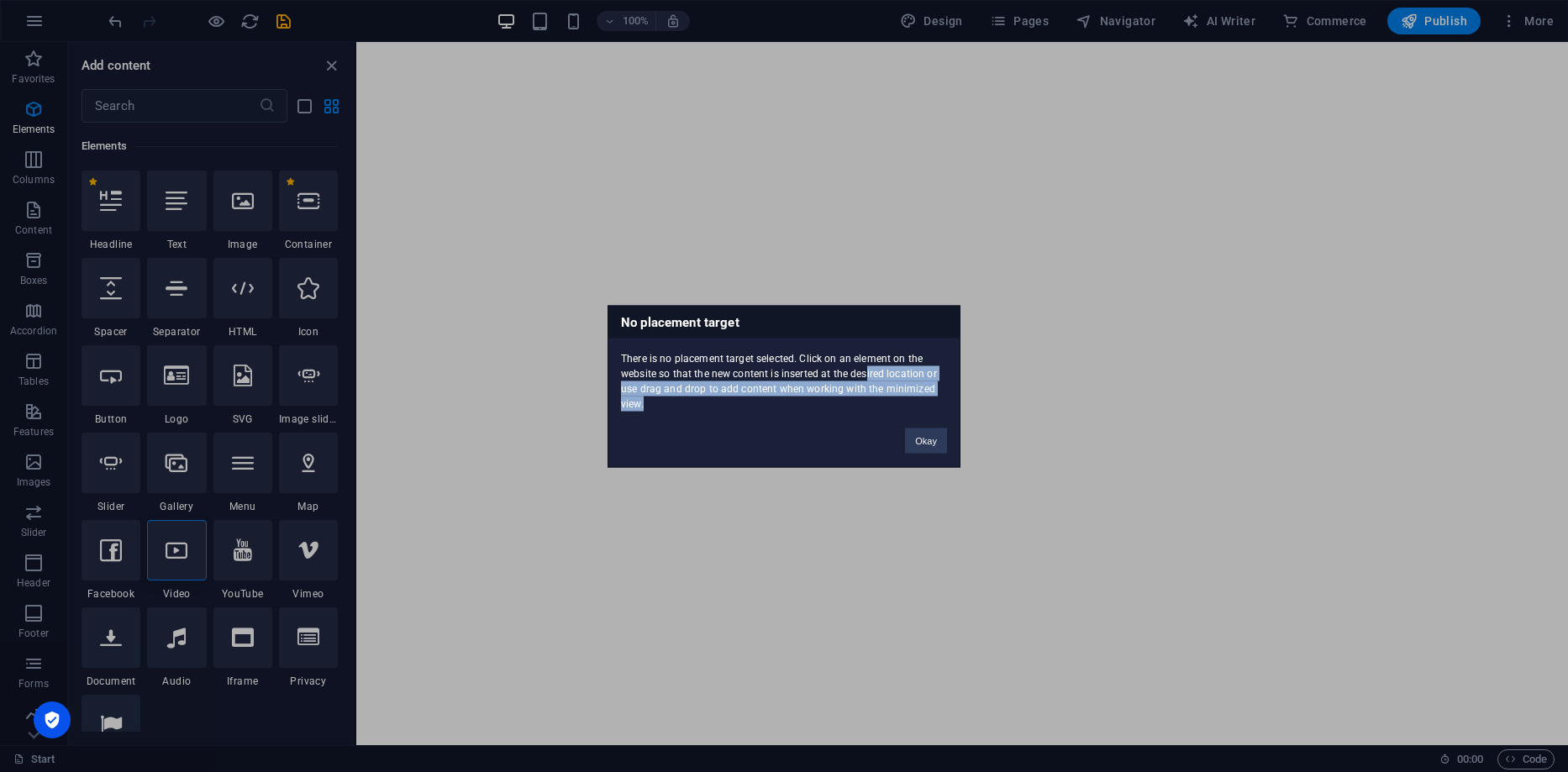 drag, startPoint x: 867, startPoint y: 370, endPoint x: 893, endPoint y: 397, distance: 37.48333 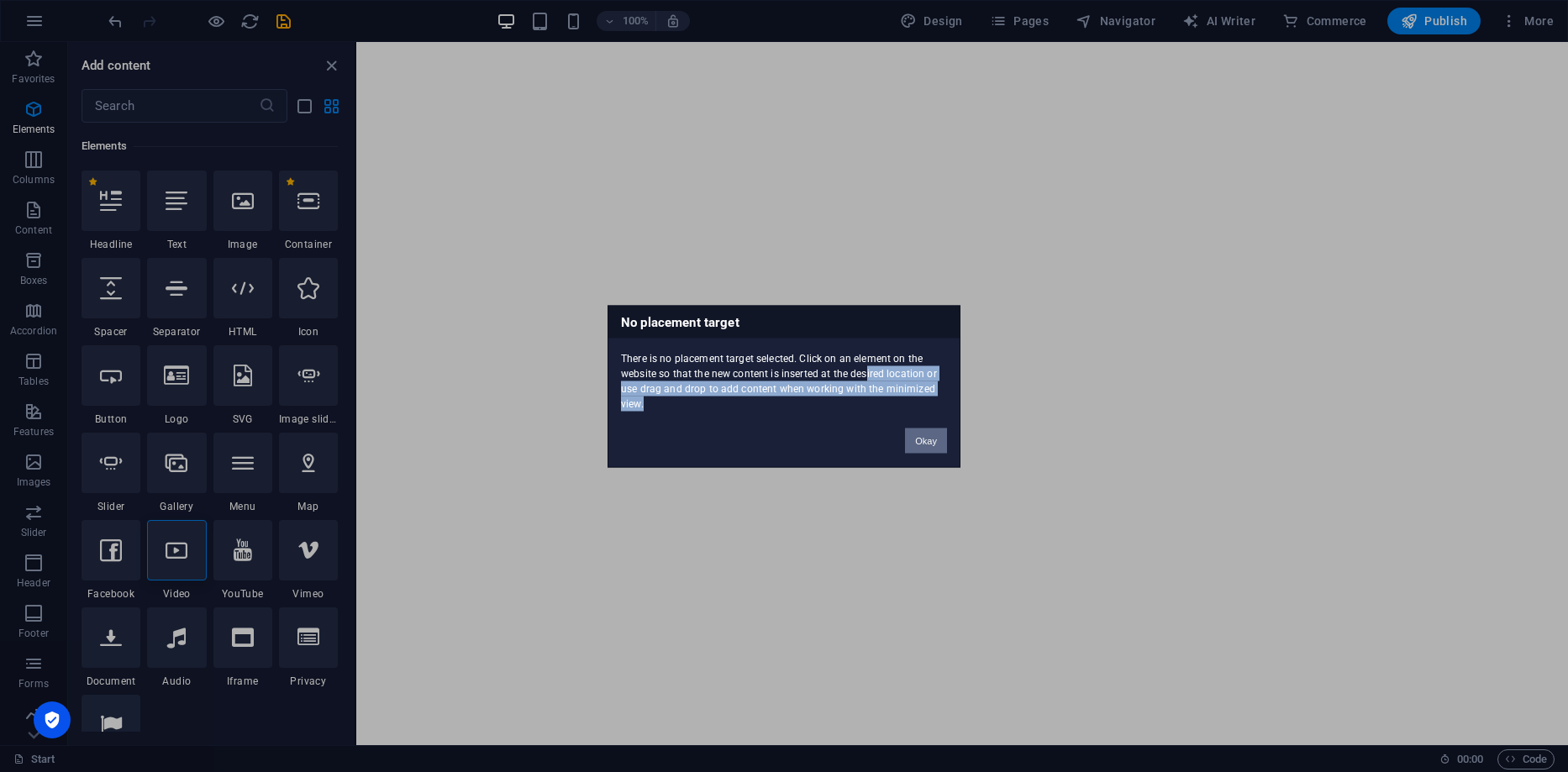click on "Okay" at bounding box center (926, 440) 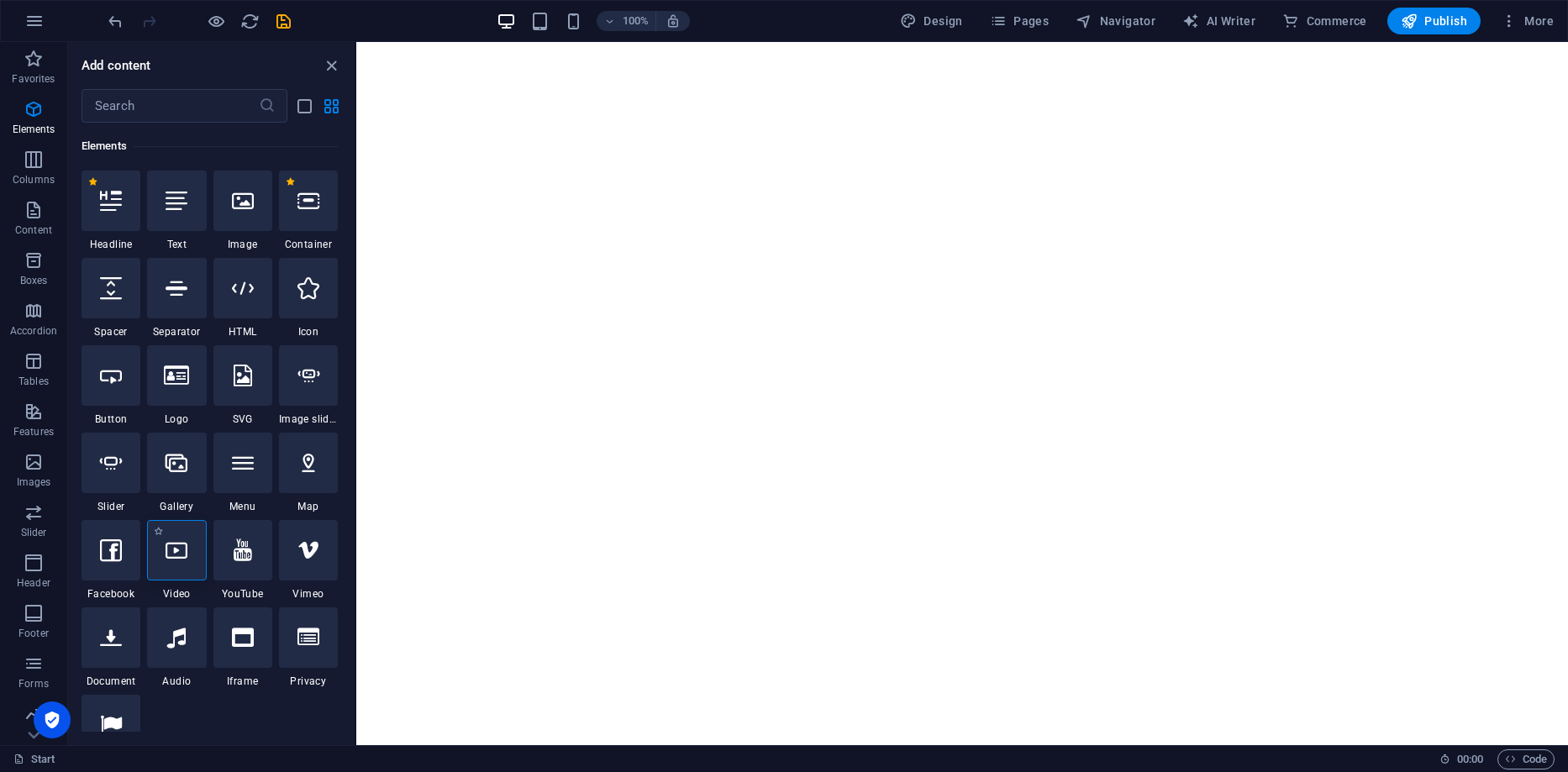 click at bounding box center (176, 550) 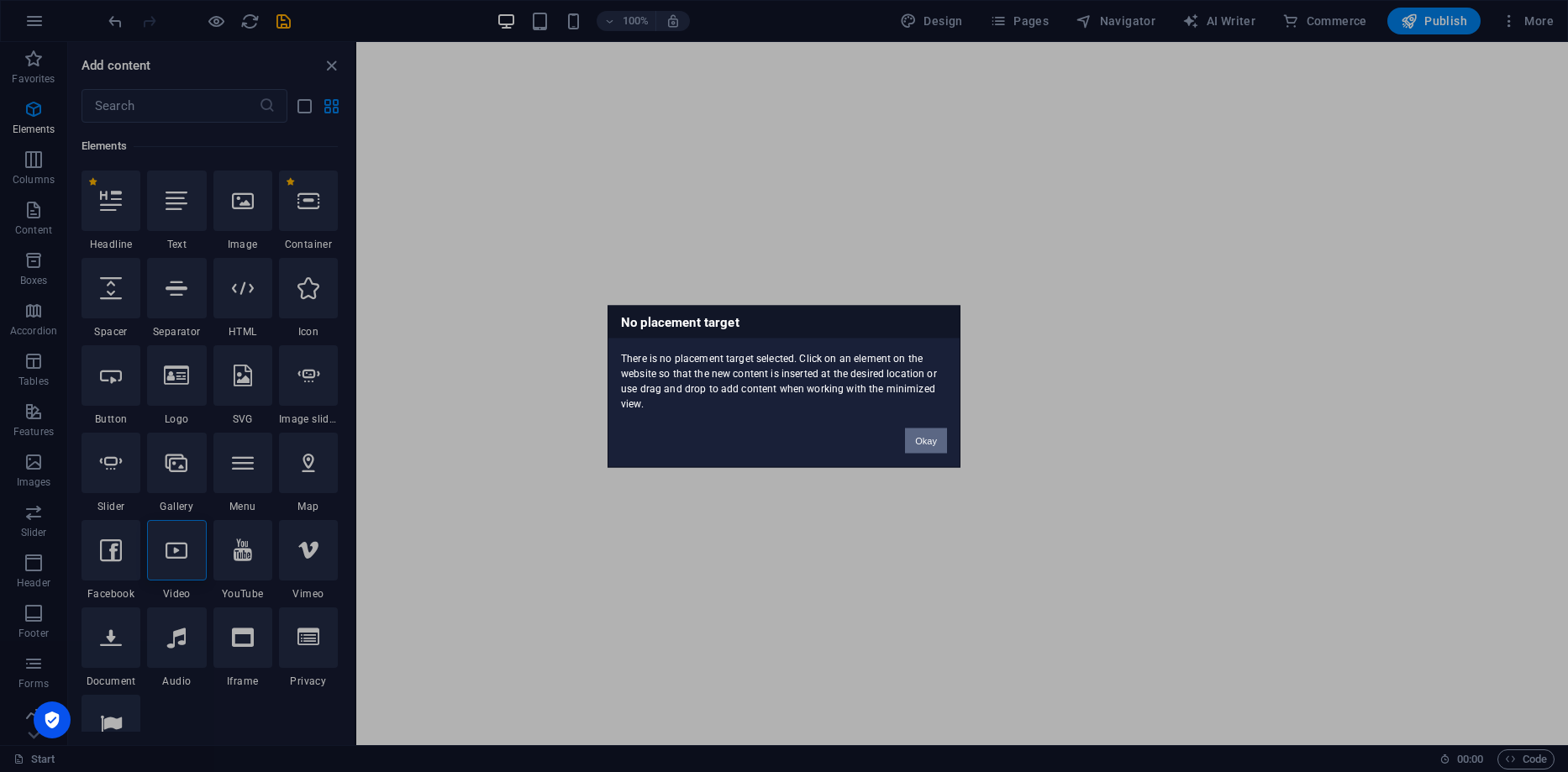 click on "Okay" at bounding box center (926, 440) 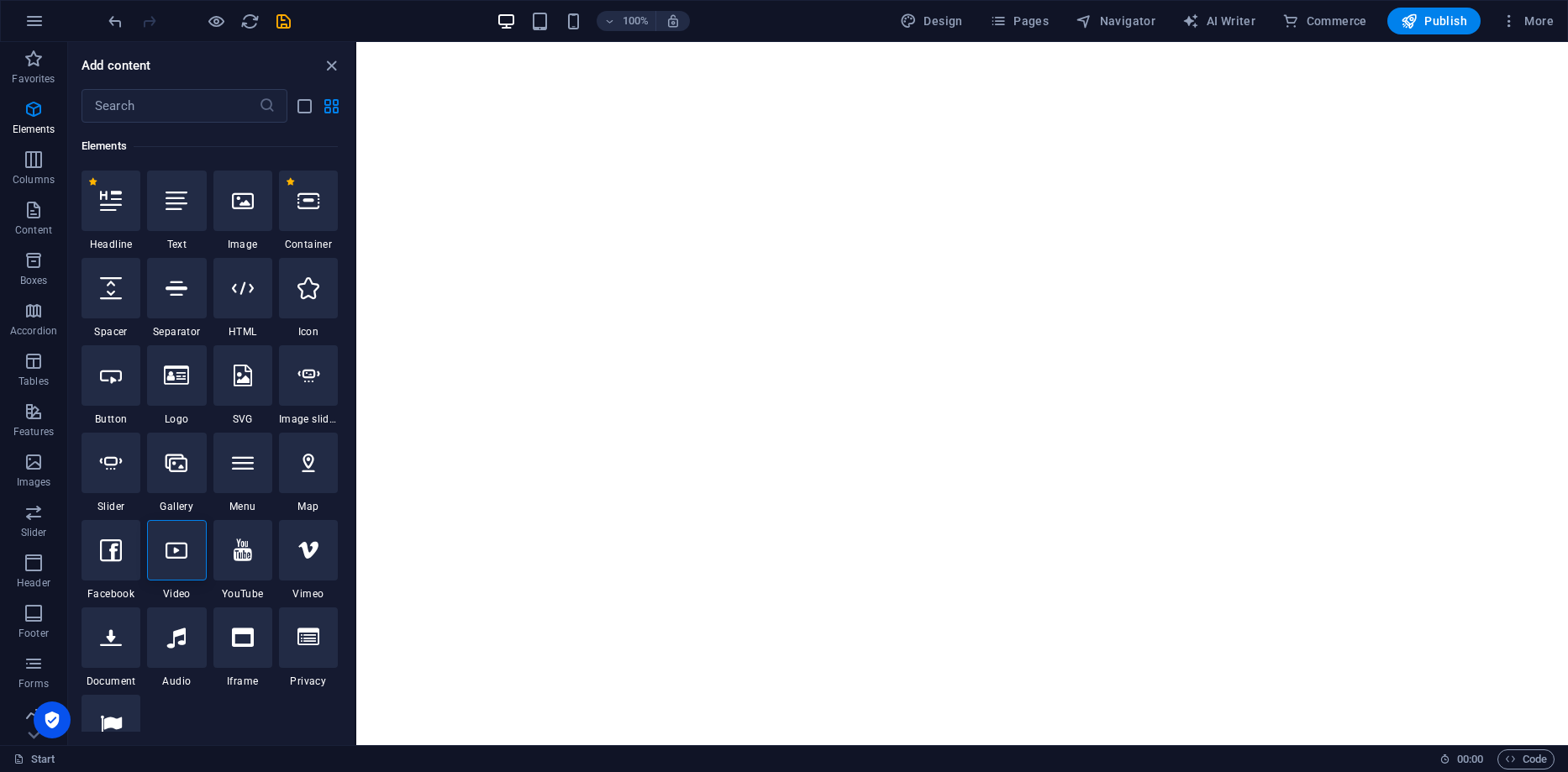 click on "Skip to main content" at bounding box center (962, 42) 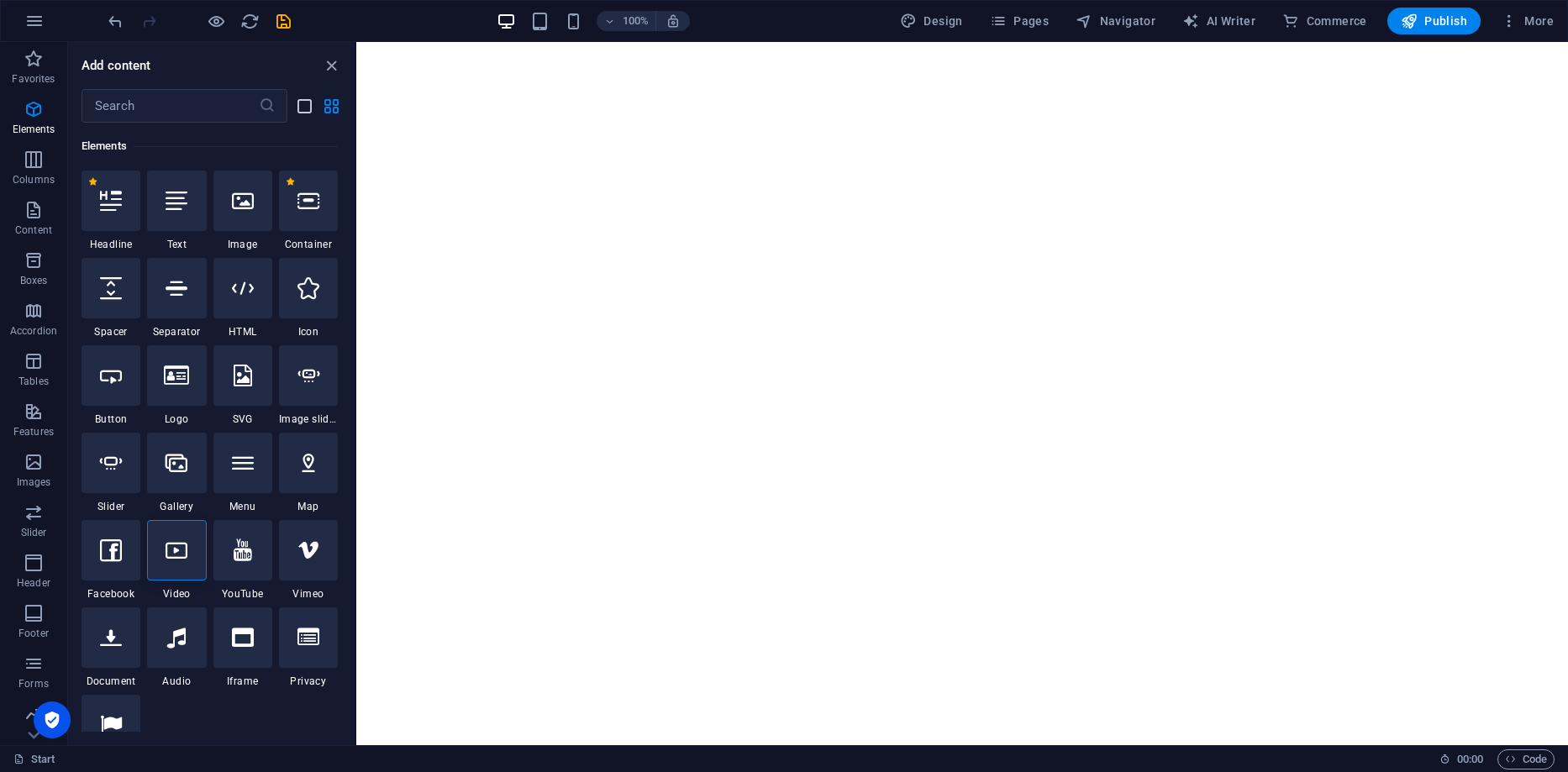 click at bounding box center (304, 106) 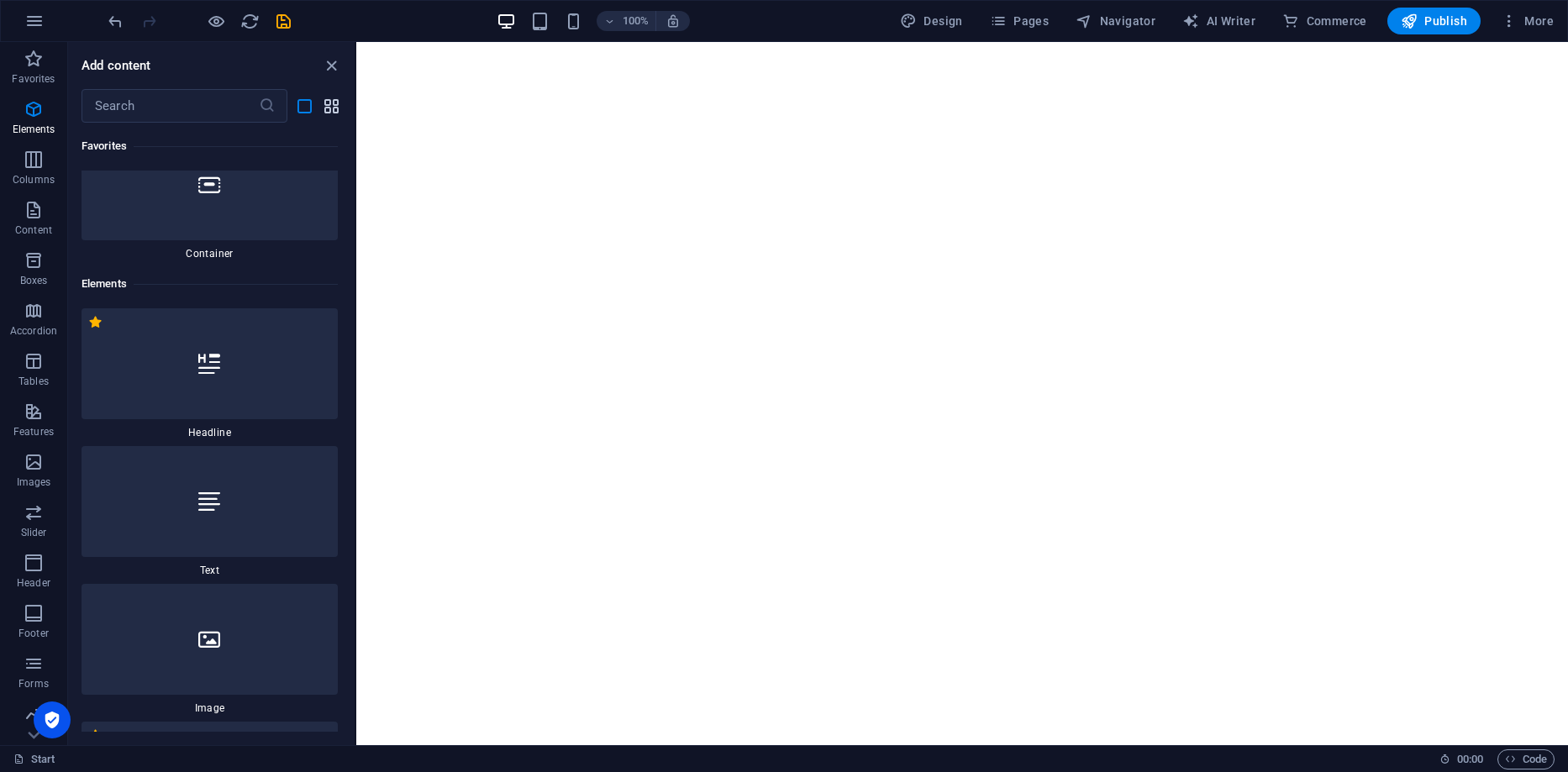 scroll, scrollTop: 317, scrollLeft: 0, axis: vertical 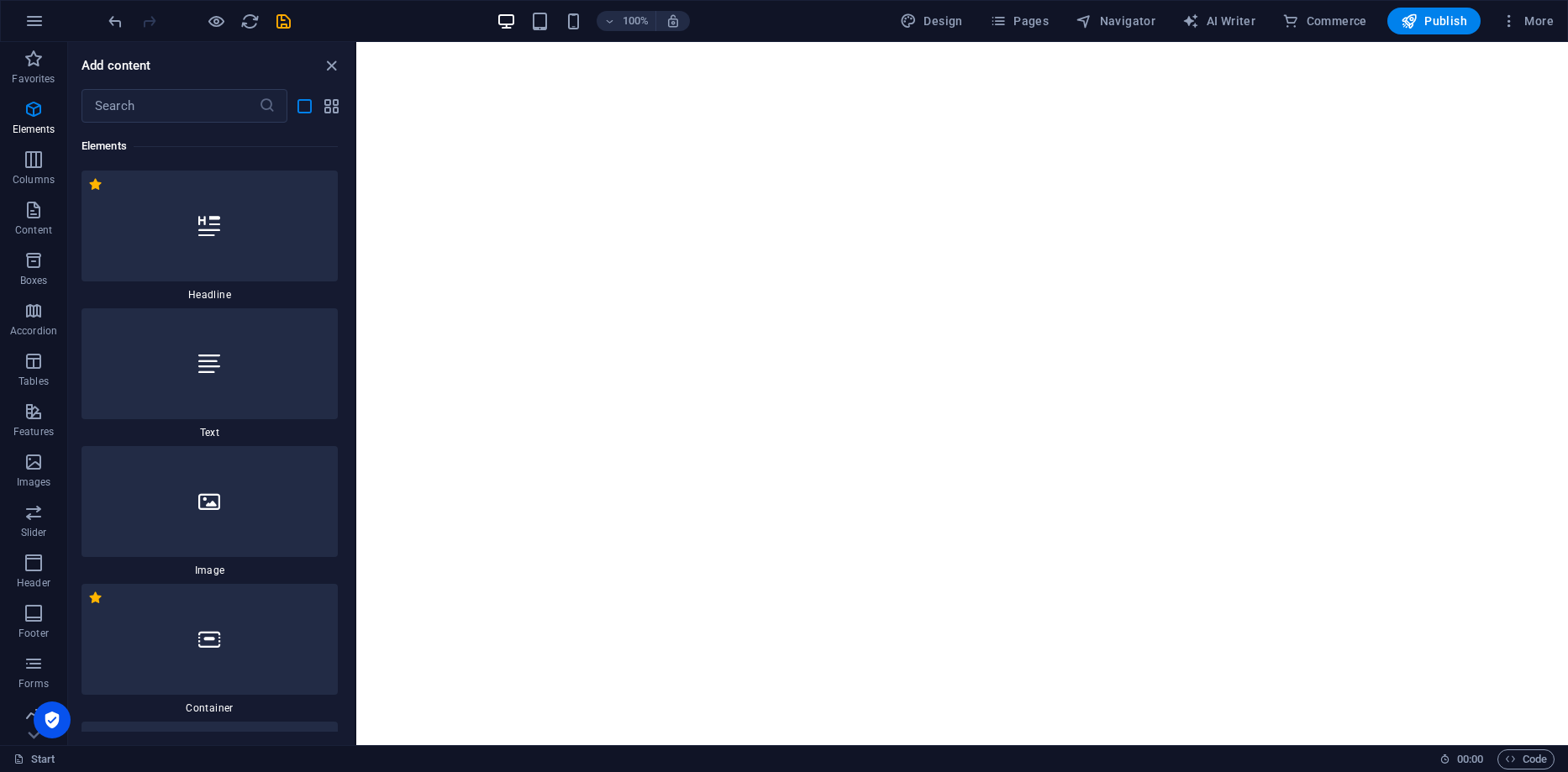 drag, startPoint x: 460, startPoint y: 175, endPoint x: 527, endPoint y: 200, distance: 71.51224 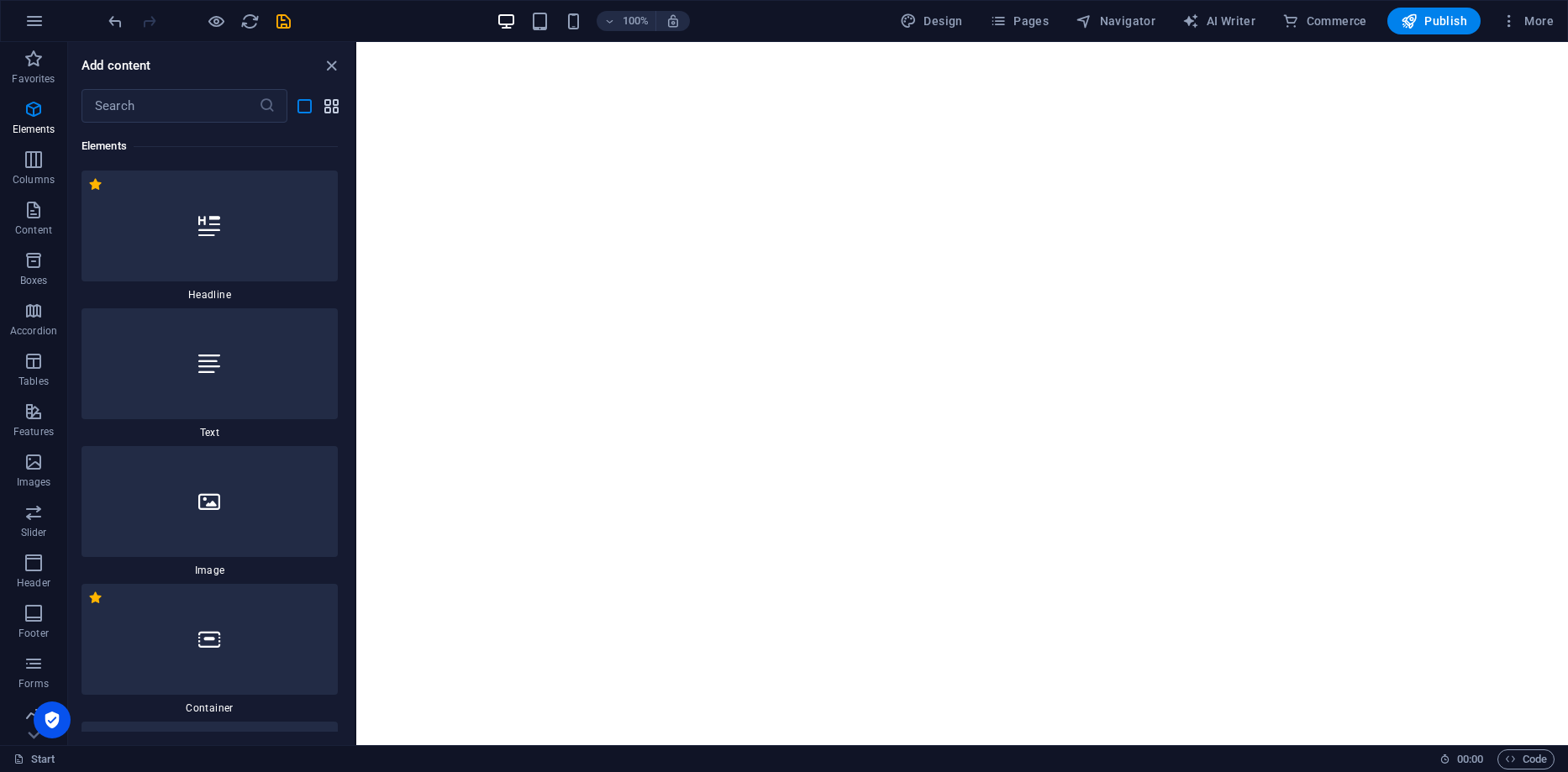 click at bounding box center (331, 106) 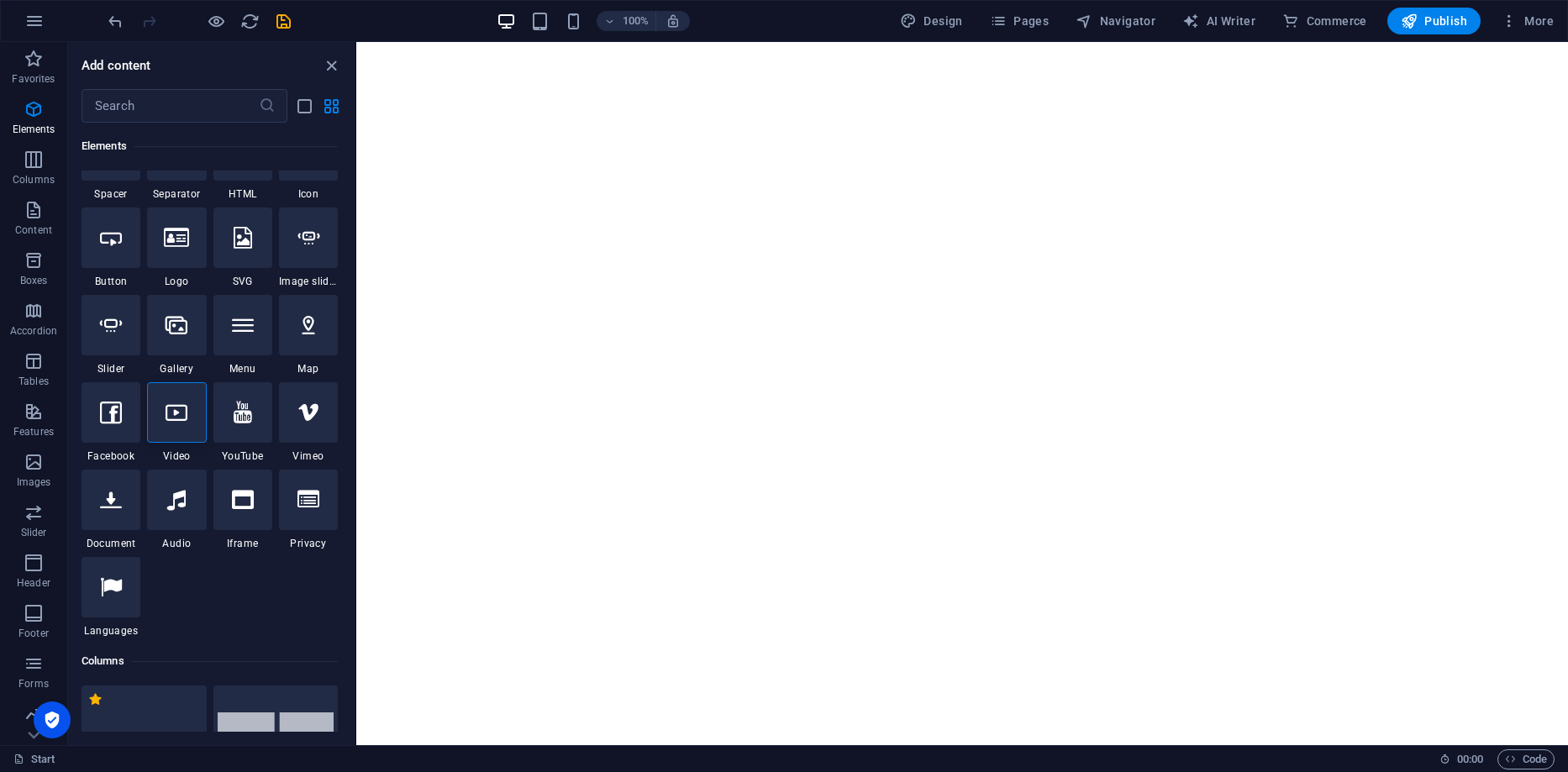 scroll, scrollTop: 179, scrollLeft: 0, axis: vertical 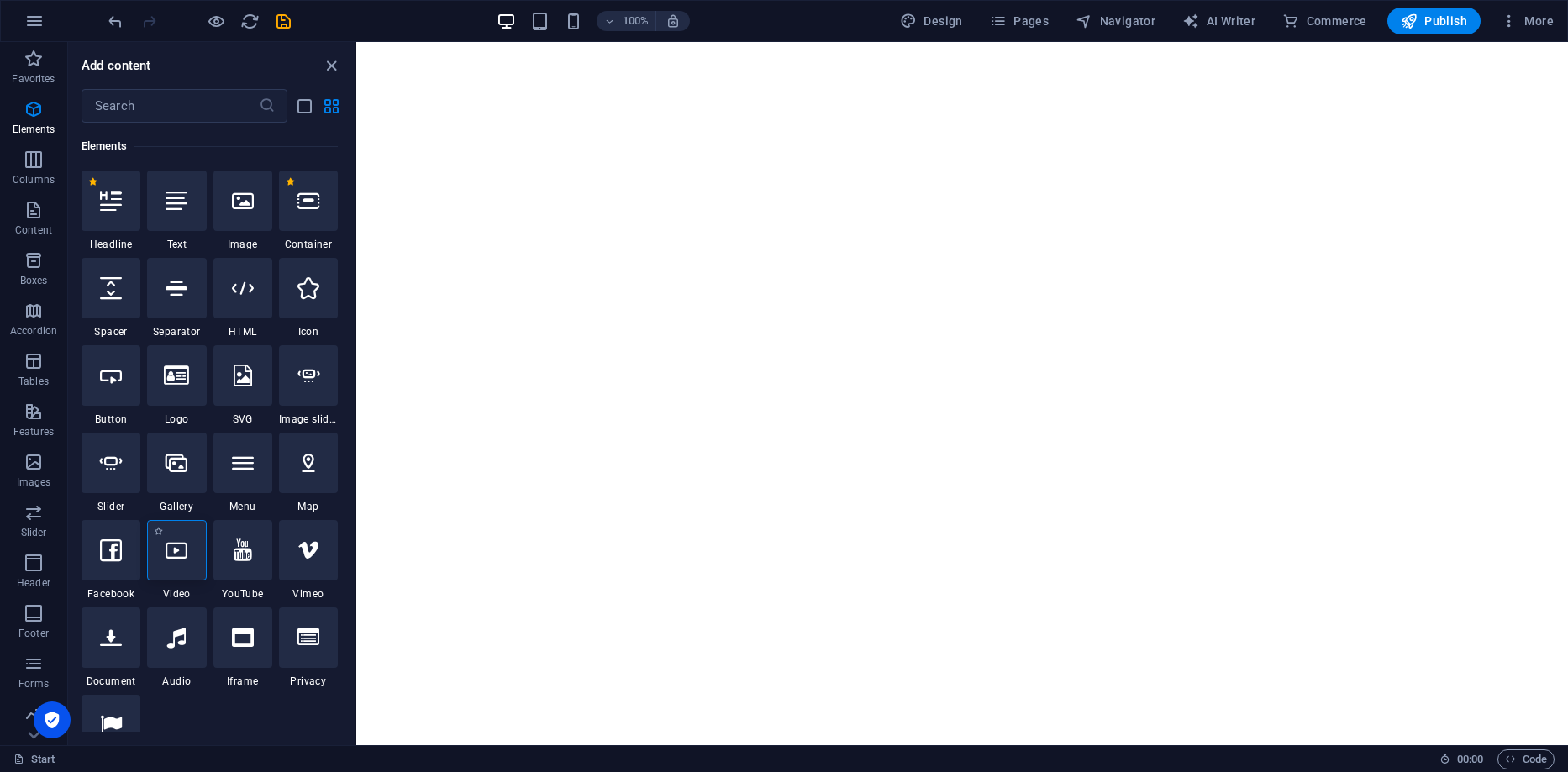click at bounding box center (176, 550) 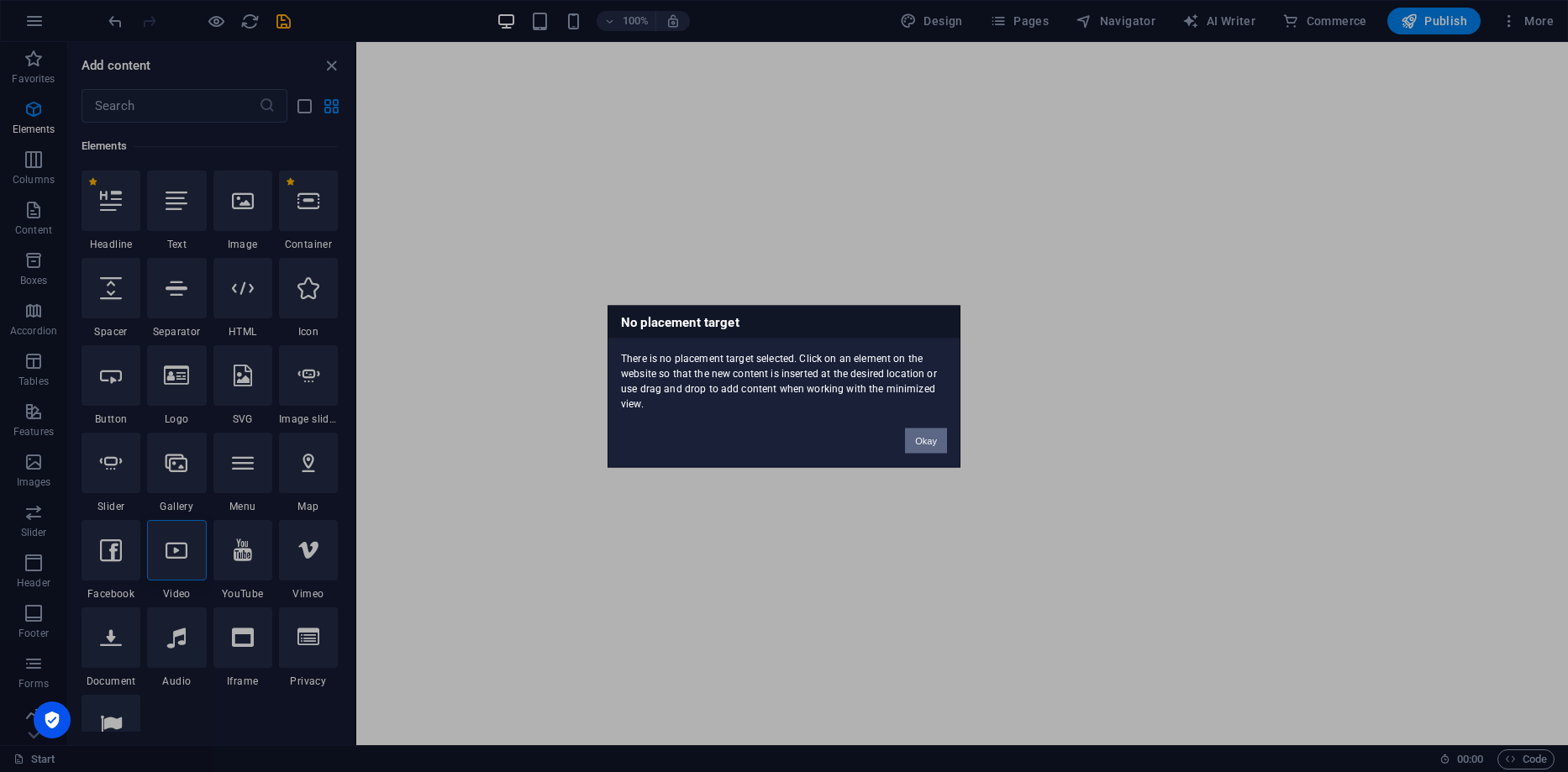 click on "Okay" at bounding box center (926, 440) 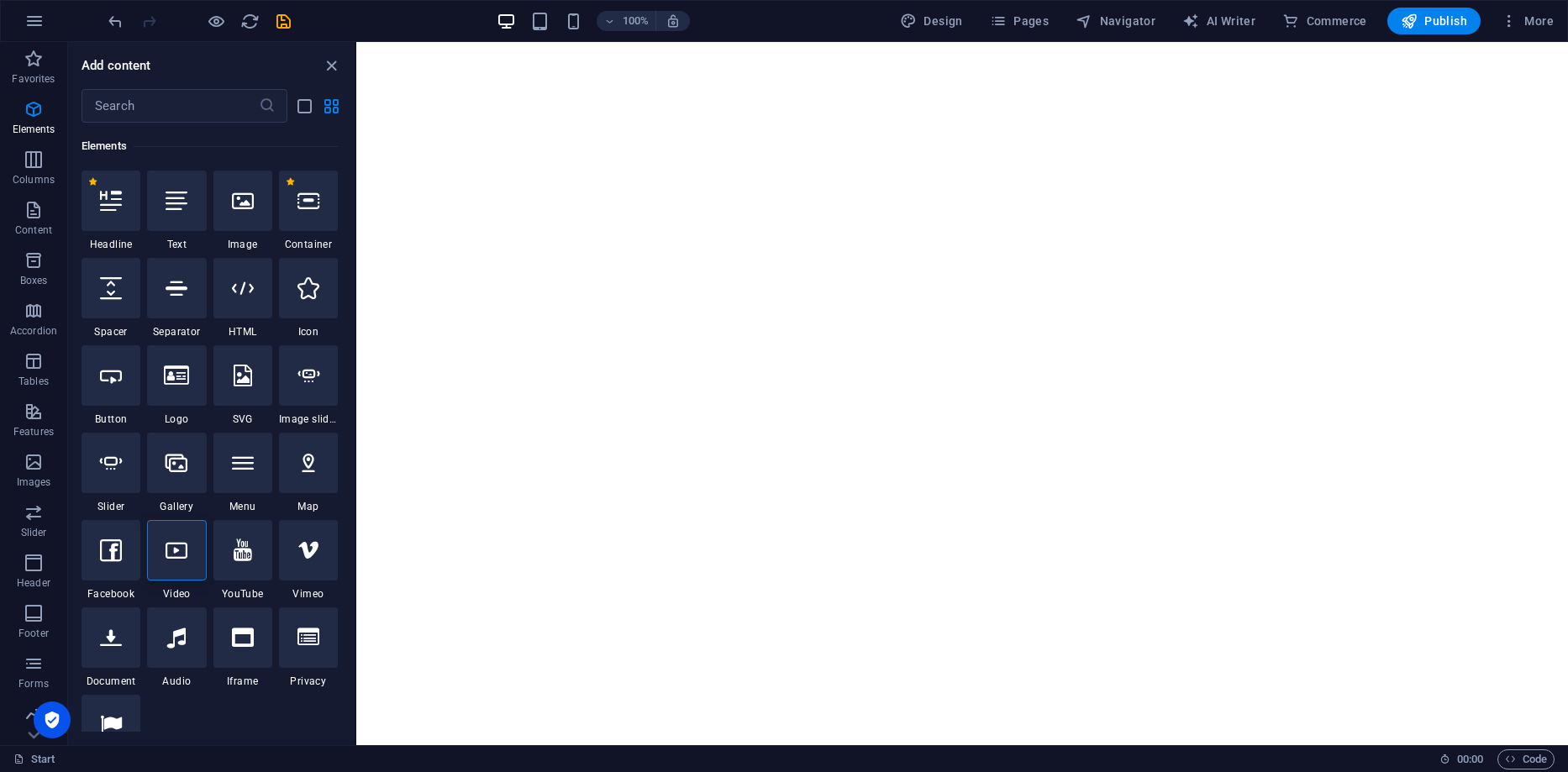 drag, startPoint x: 759, startPoint y: 394, endPoint x: 932, endPoint y: -47, distance: 473.719 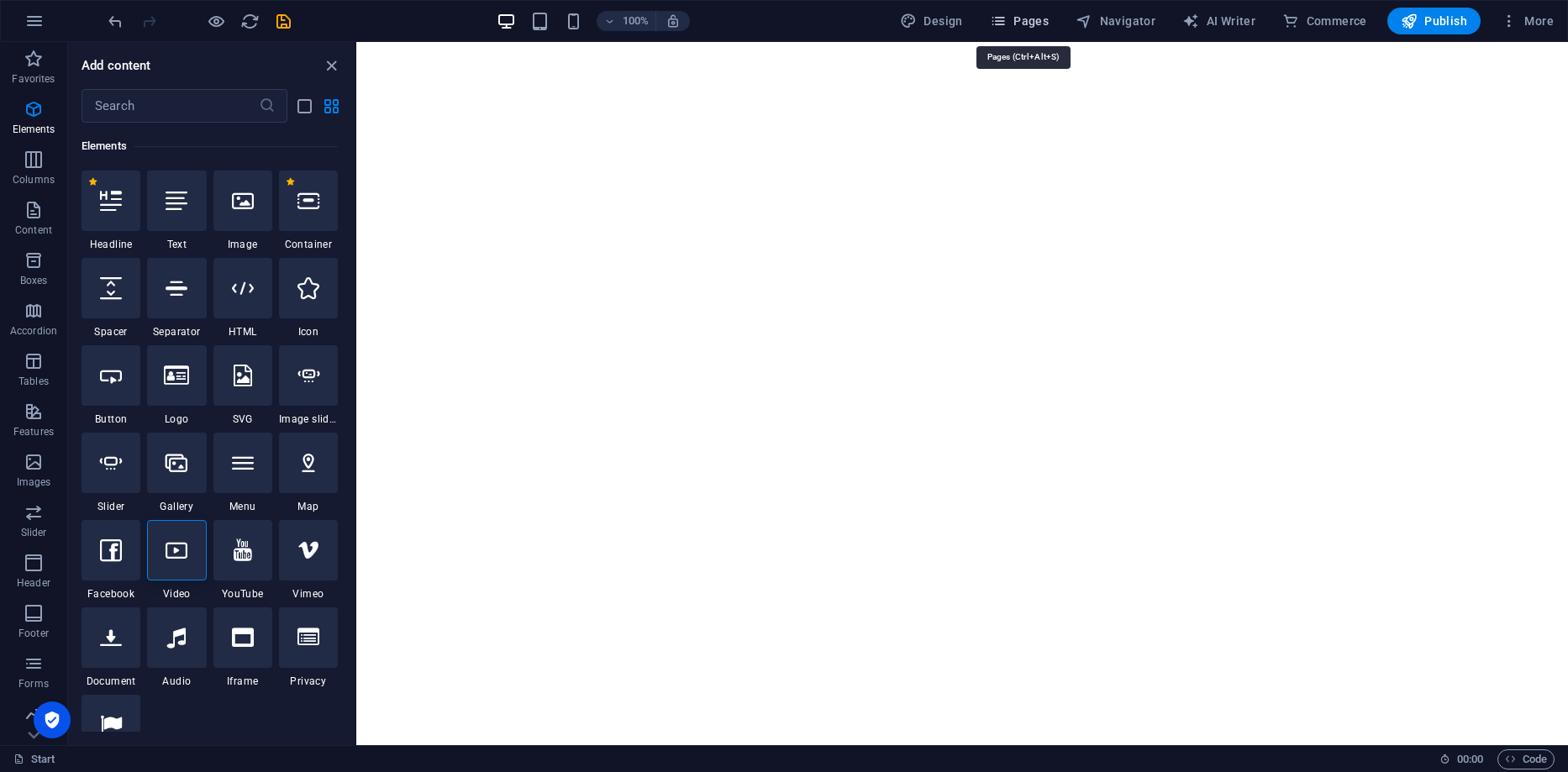 click on "Pages" at bounding box center [1019, 21] 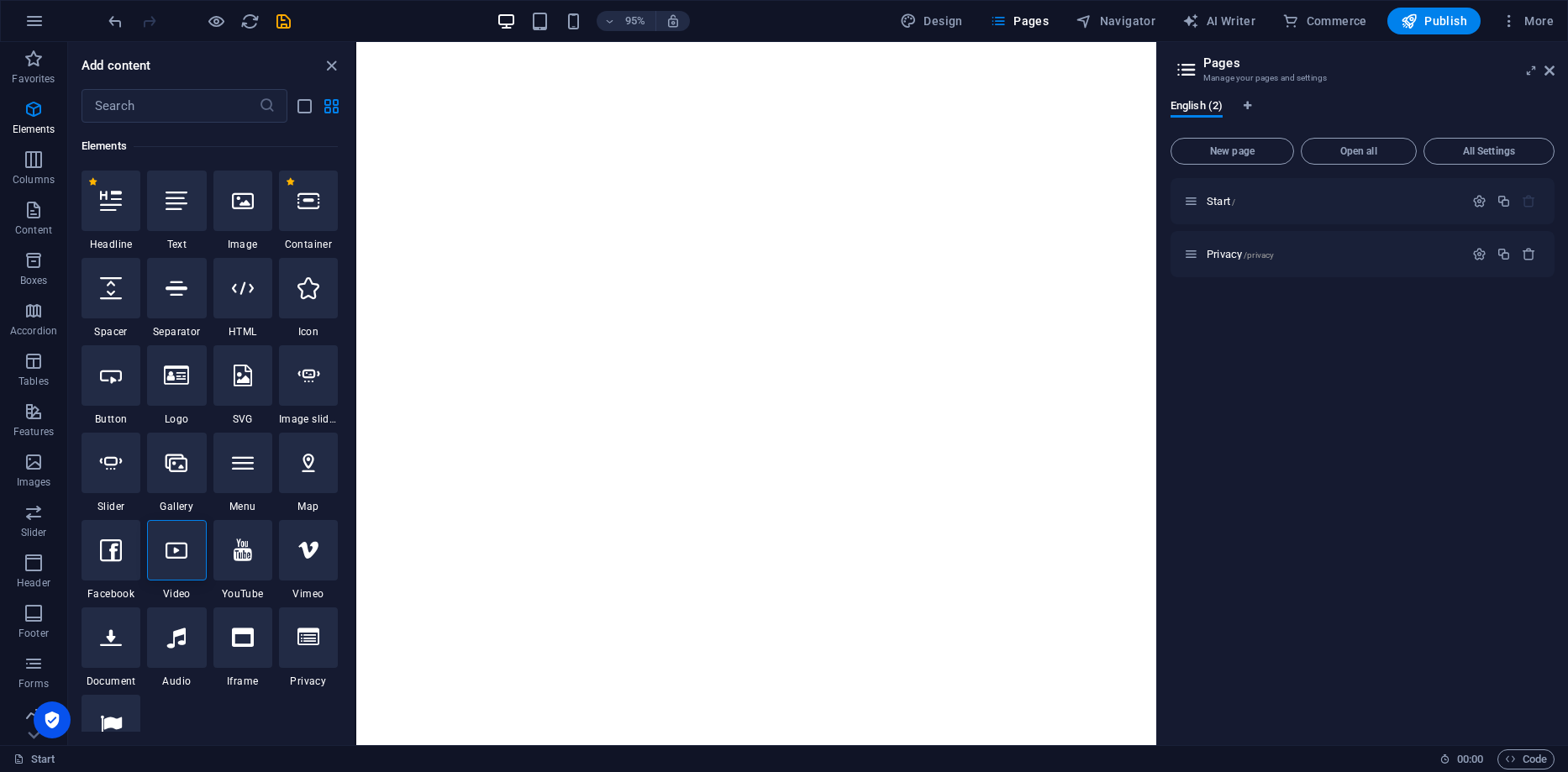 click on "Skip to main content" at bounding box center (777, 42) 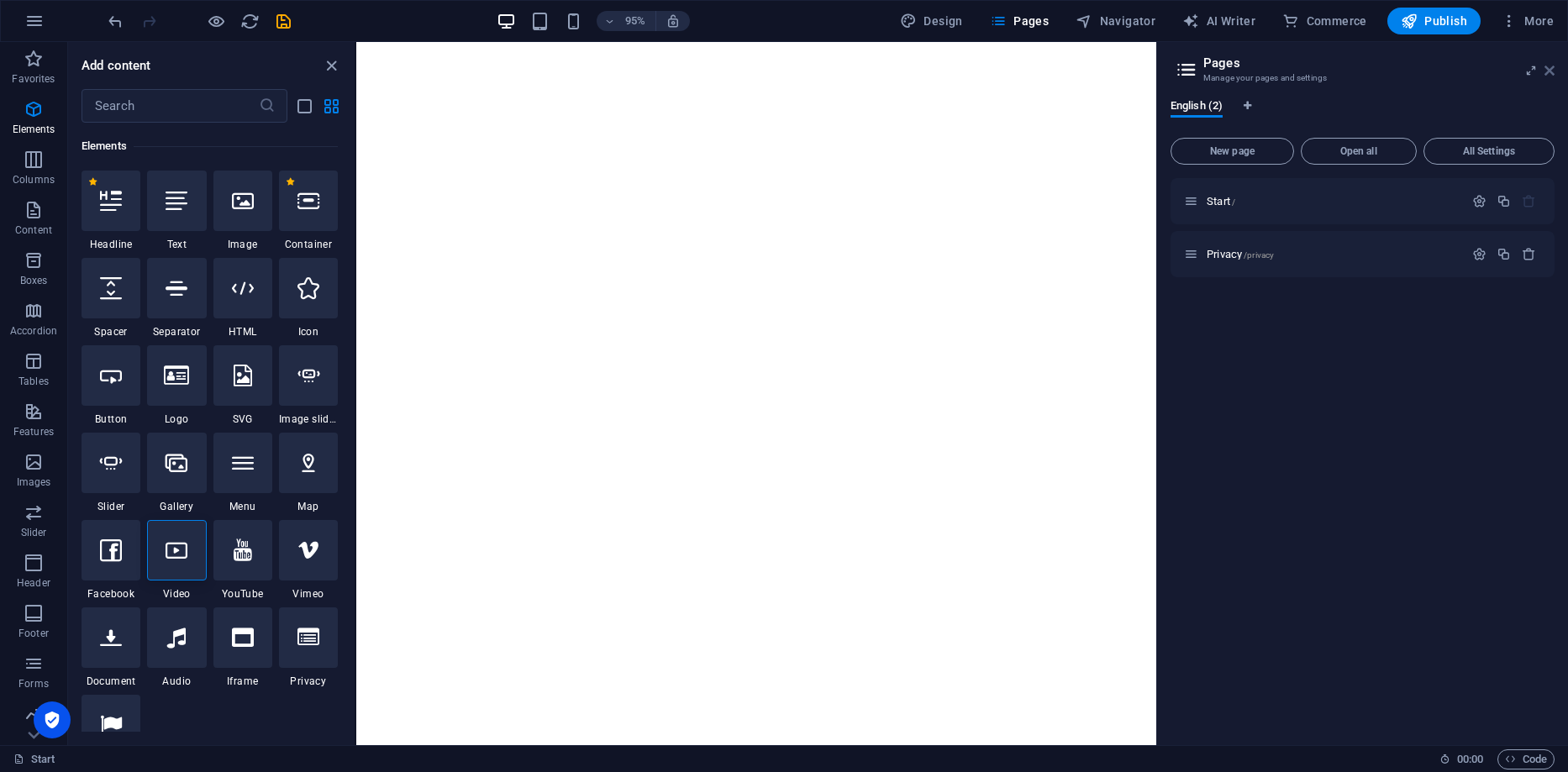 click at bounding box center [1550, 71] 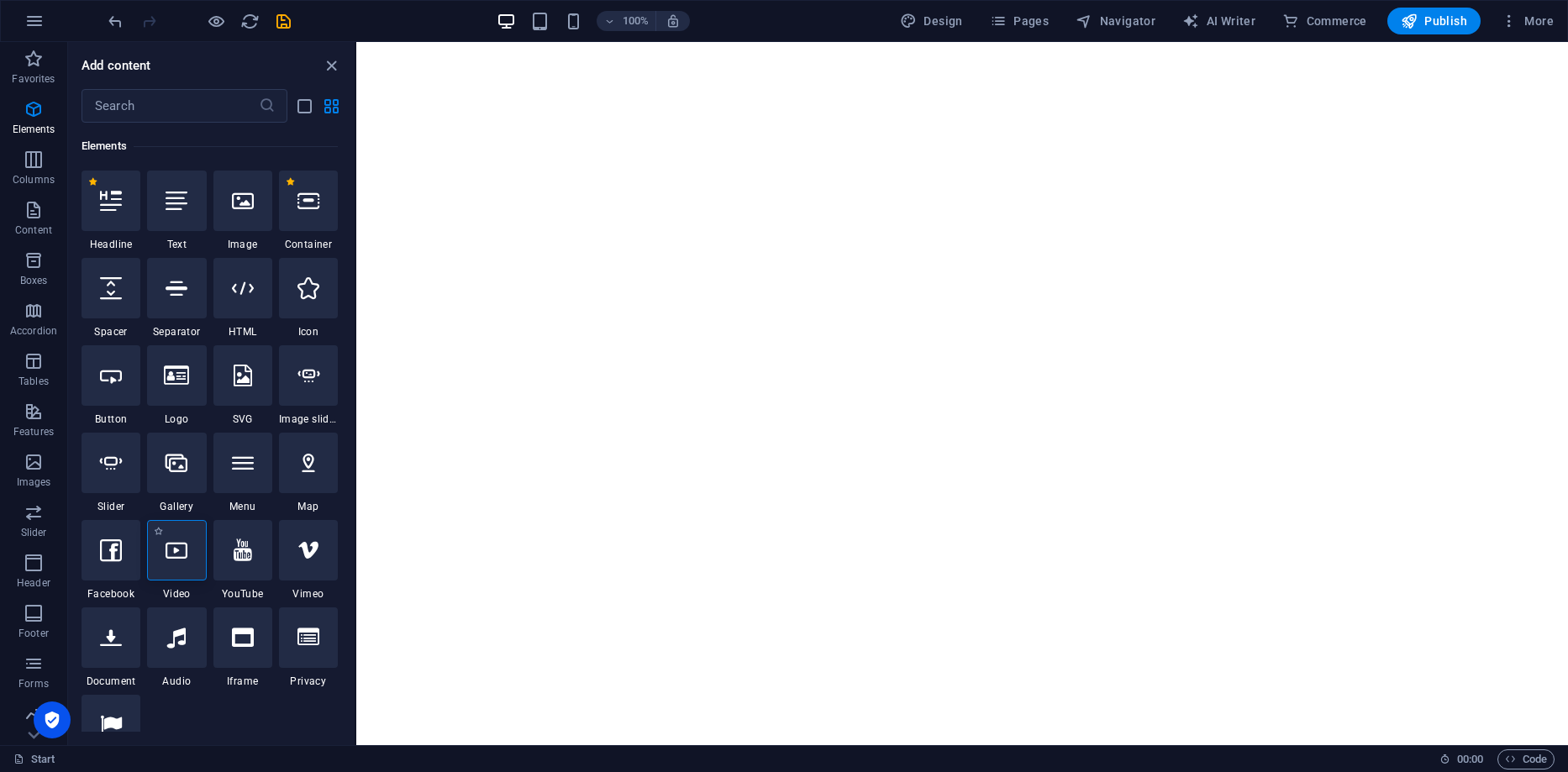 click at bounding box center (176, 550) 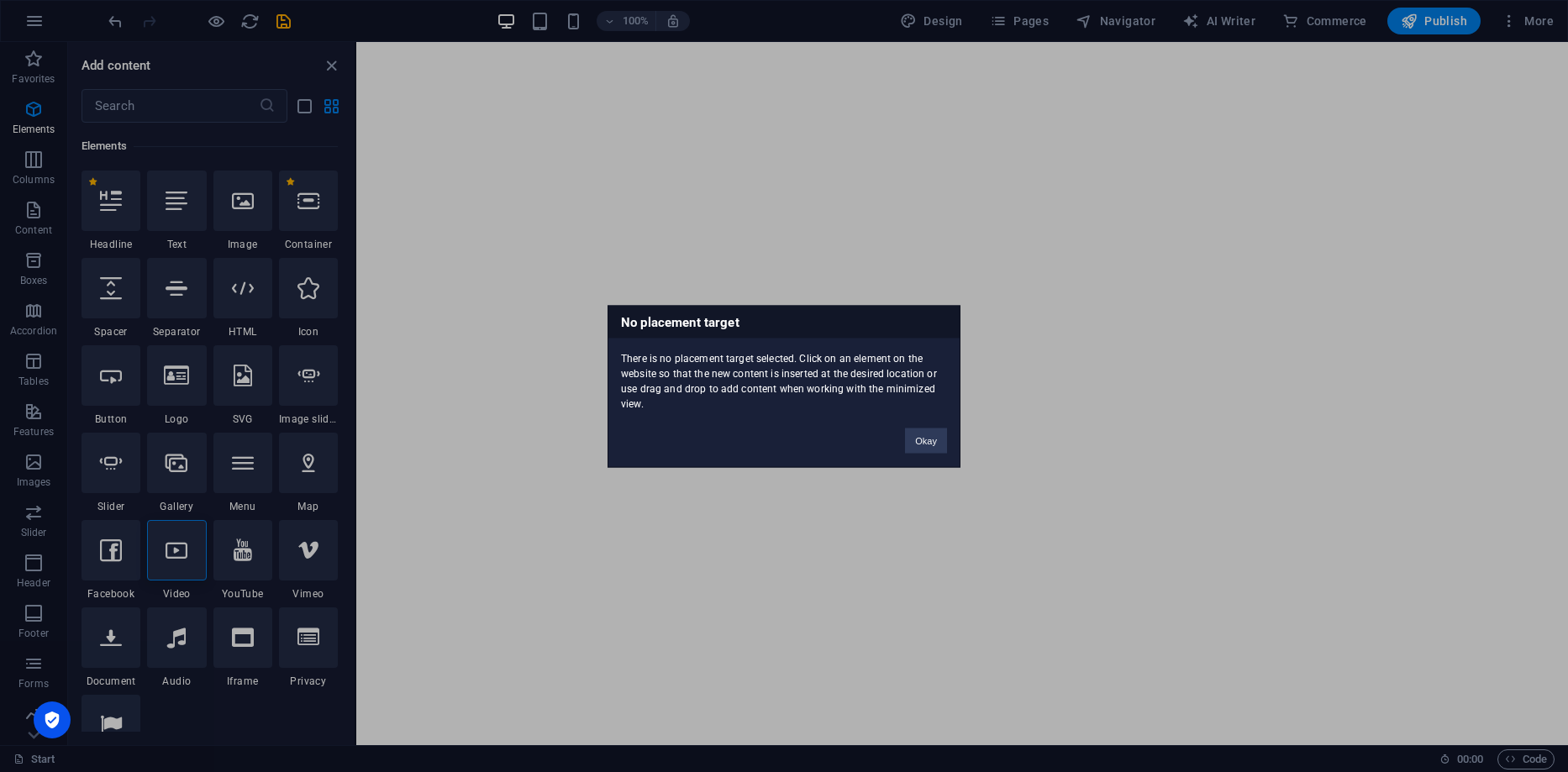click on "No placement target There is no placement target selected. Click on an element on the website so that the new content is inserted at the desired location or use drag and drop to add content when working with the minimized view. Okay" at bounding box center (784, 386) 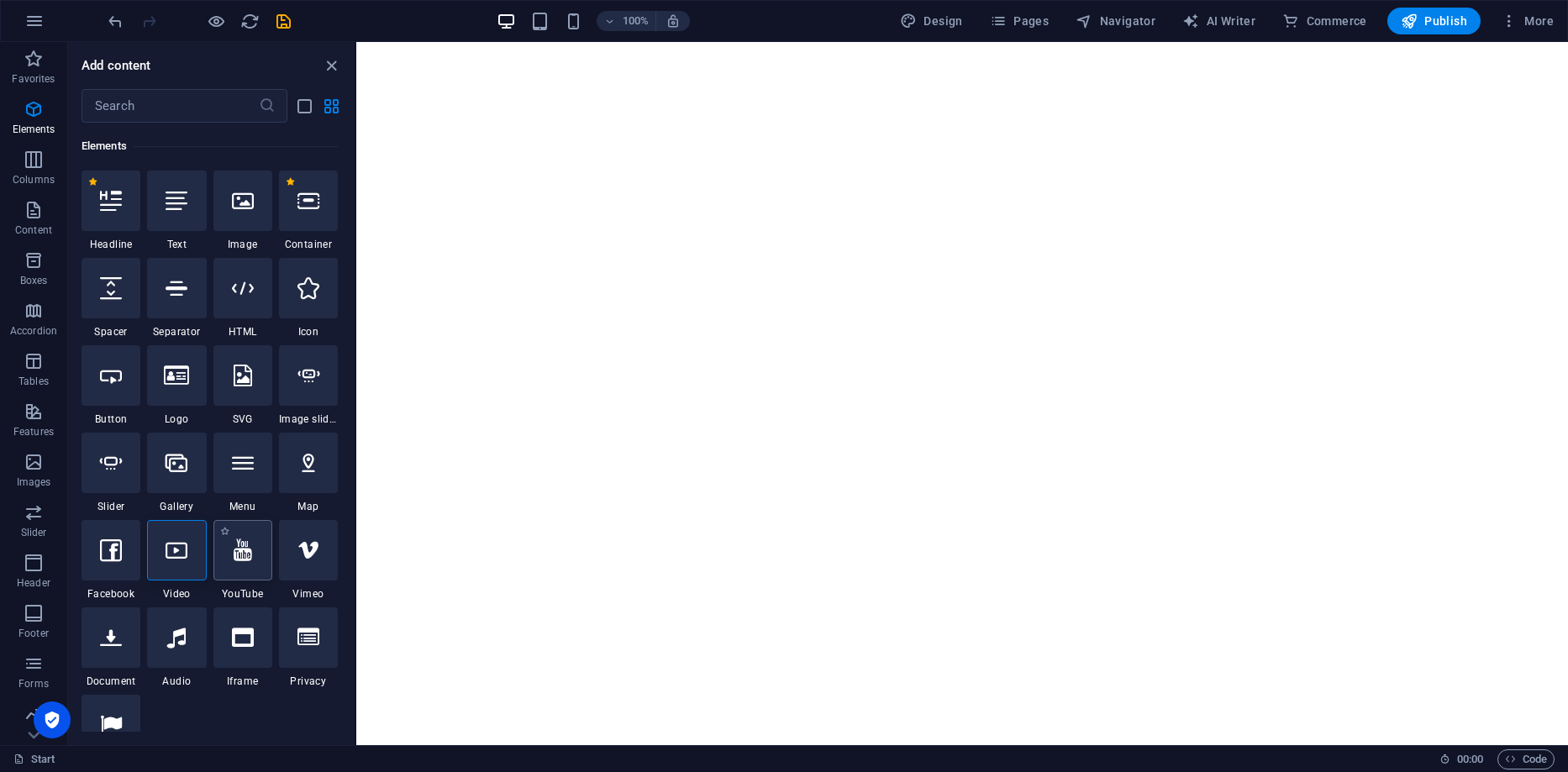 click at bounding box center (243, 550) 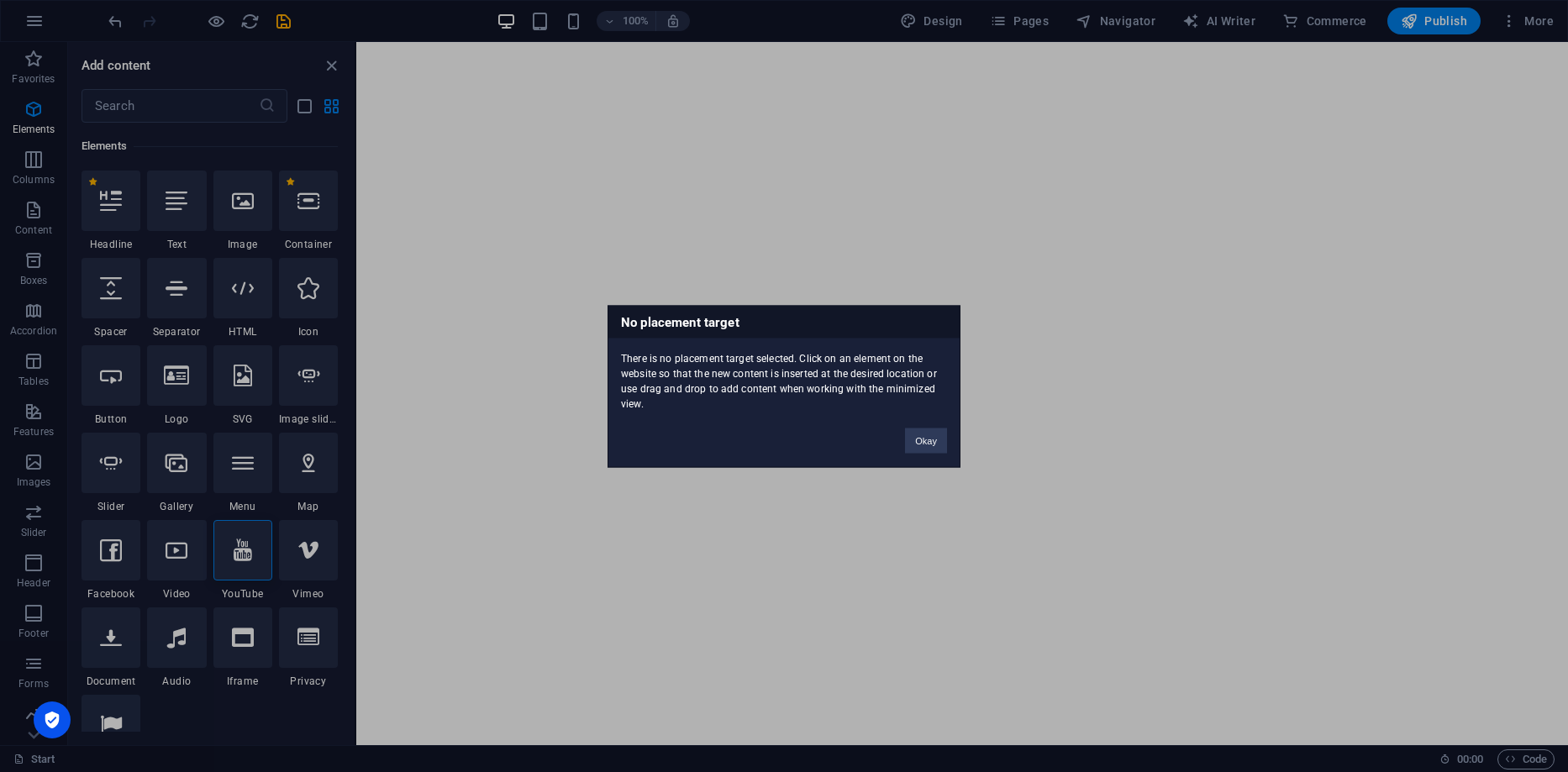click on "No placement target There is no placement target selected. Click on an element on the website so that the new content is inserted at the desired location or use drag and drop to add content when working with the minimized view. Okay" at bounding box center [784, 386] 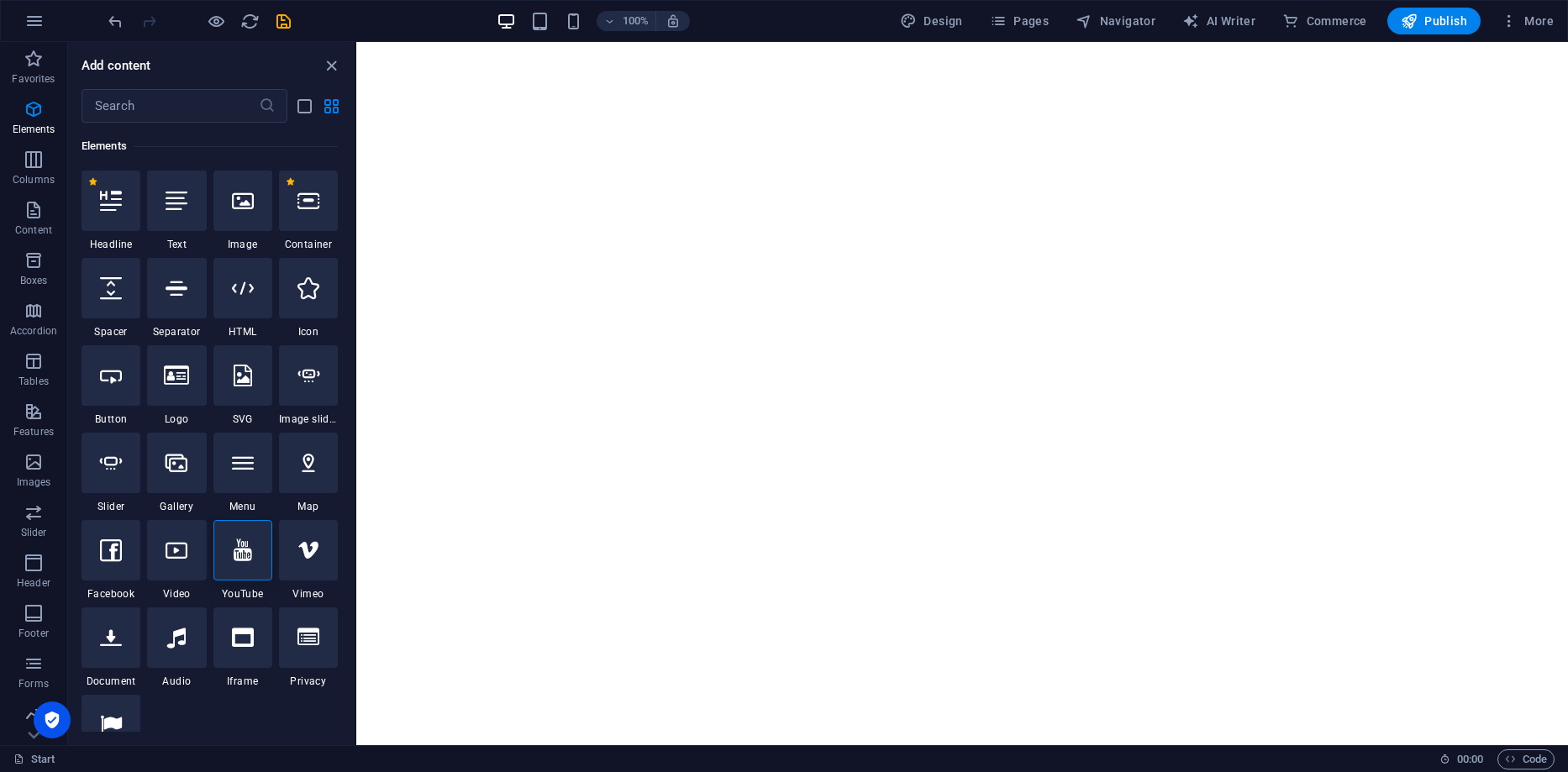 click at bounding box center (243, 550) 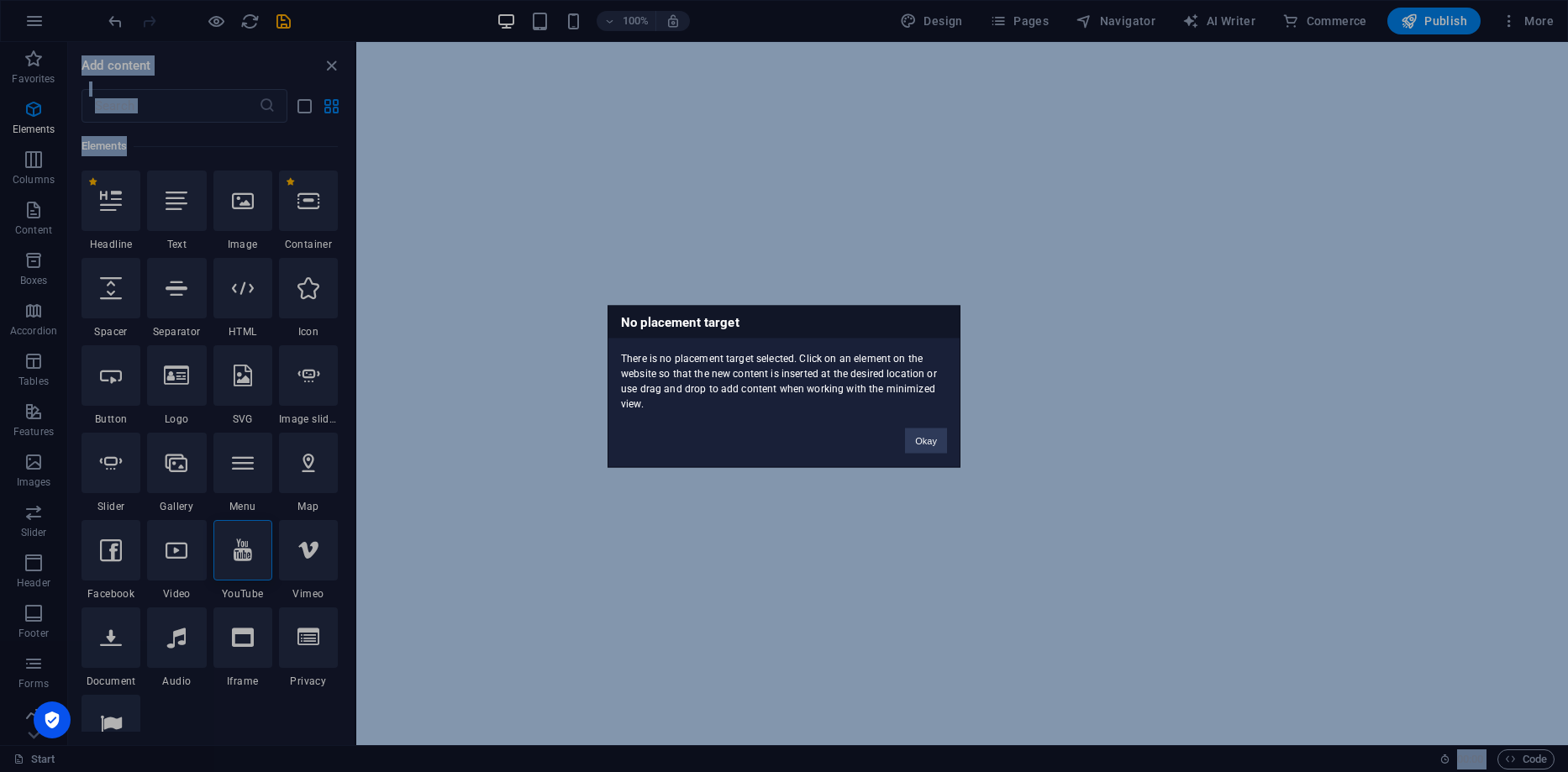 click on "No placement target There is no placement target selected. Click on an element on the website so that the new content is inserted at the desired location or use drag and drop to add content when working with the minimized view. Okay" at bounding box center (784, 386) 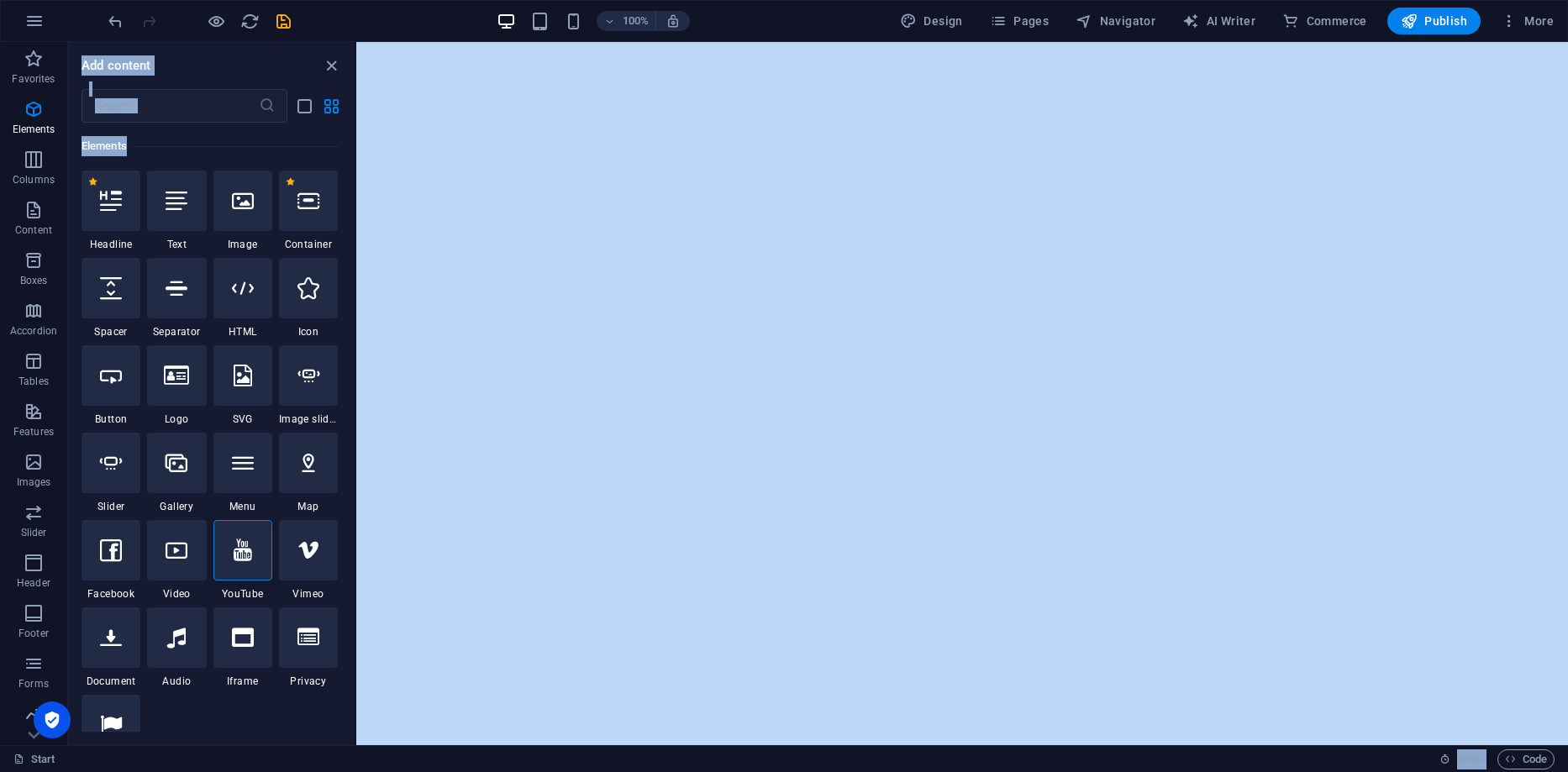 click at bounding box center (243, 550) 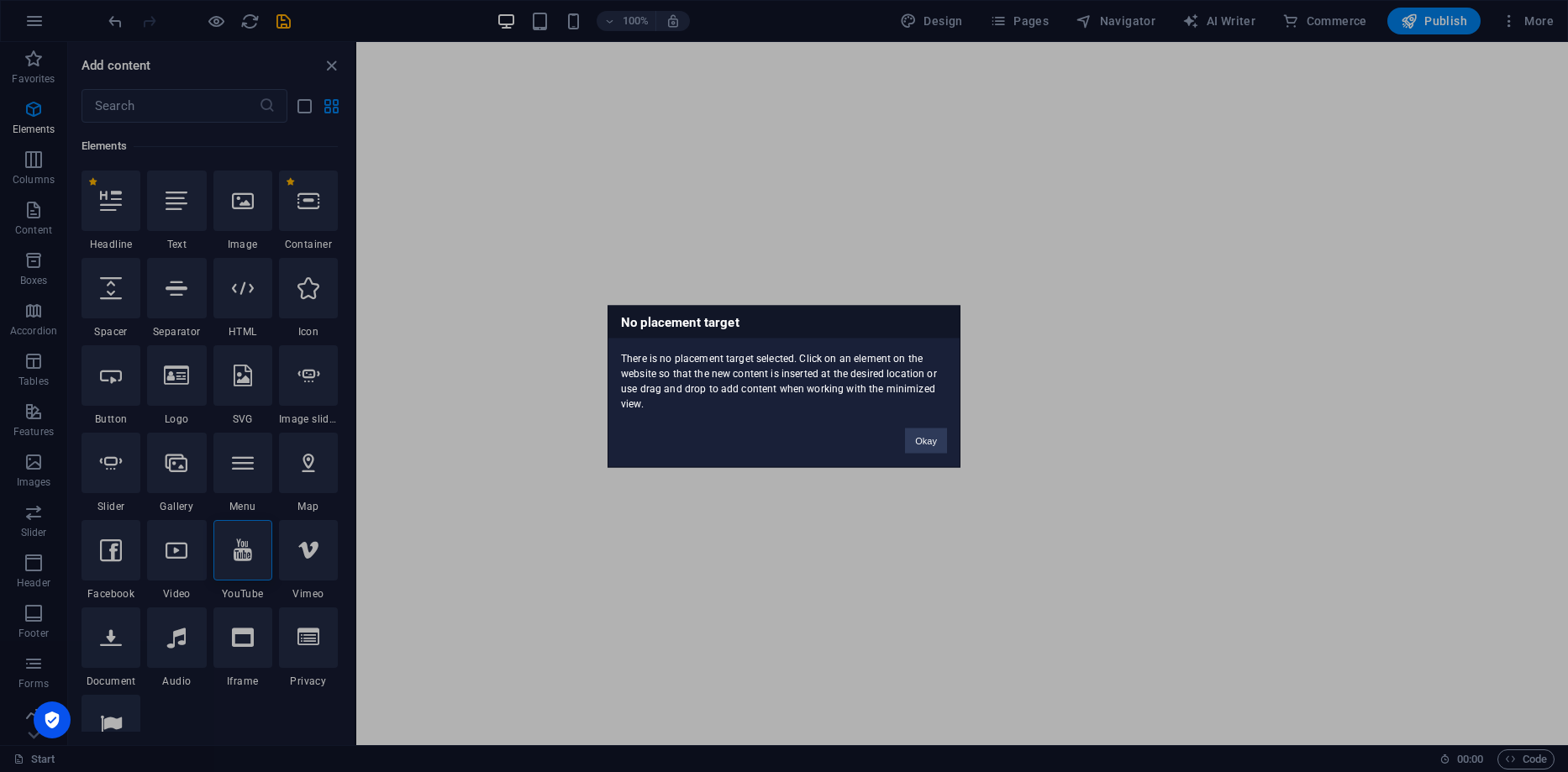 click on "No placement target There is no placement target selected. Click on an element on the website so that the new content is inserted at the desired location or use drag and drop to add content when working with the minimized view. Okay" at bounding box center (784, 386) 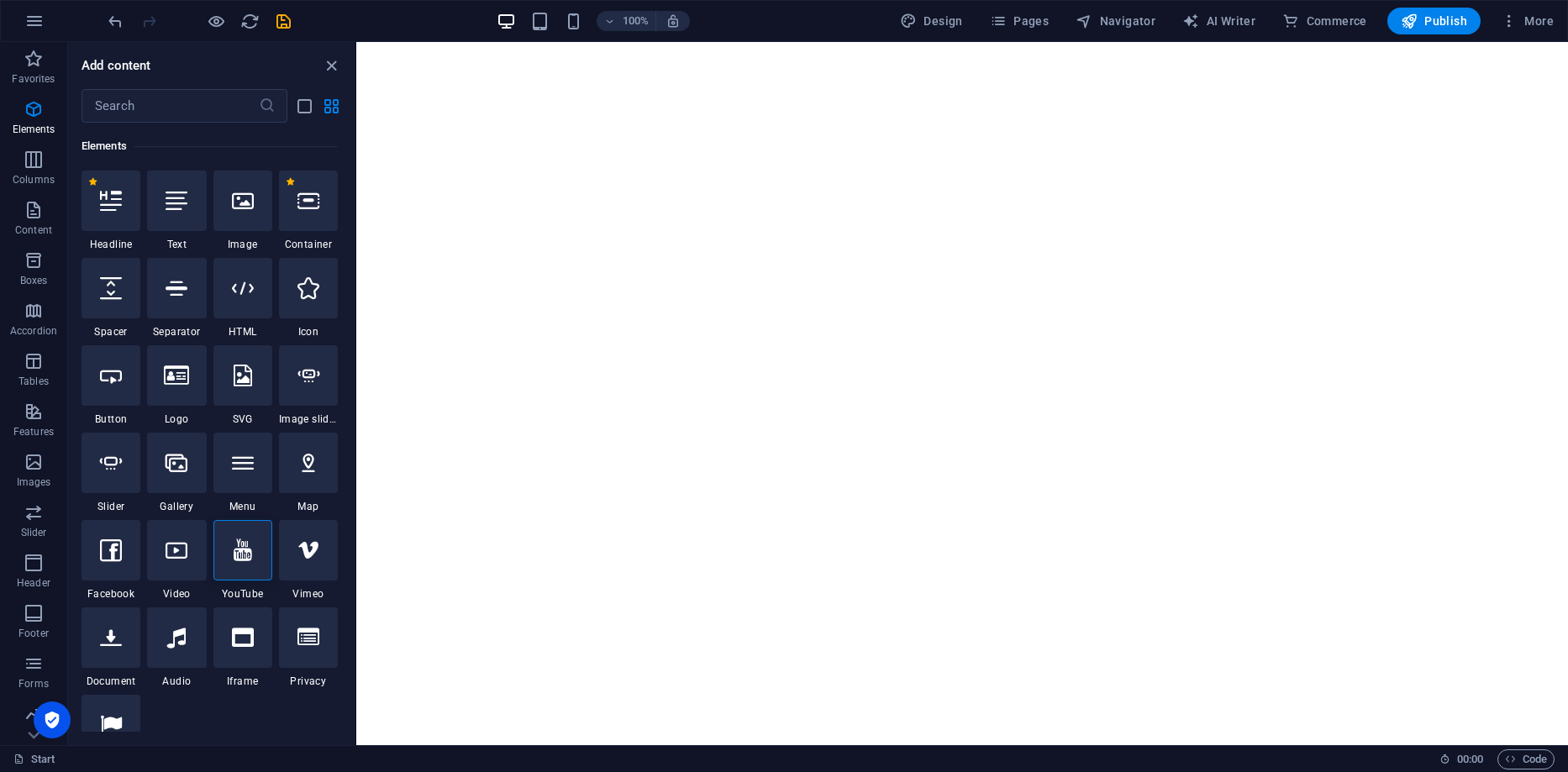 click on "Skip to main content" at bounding box center [962, 42] 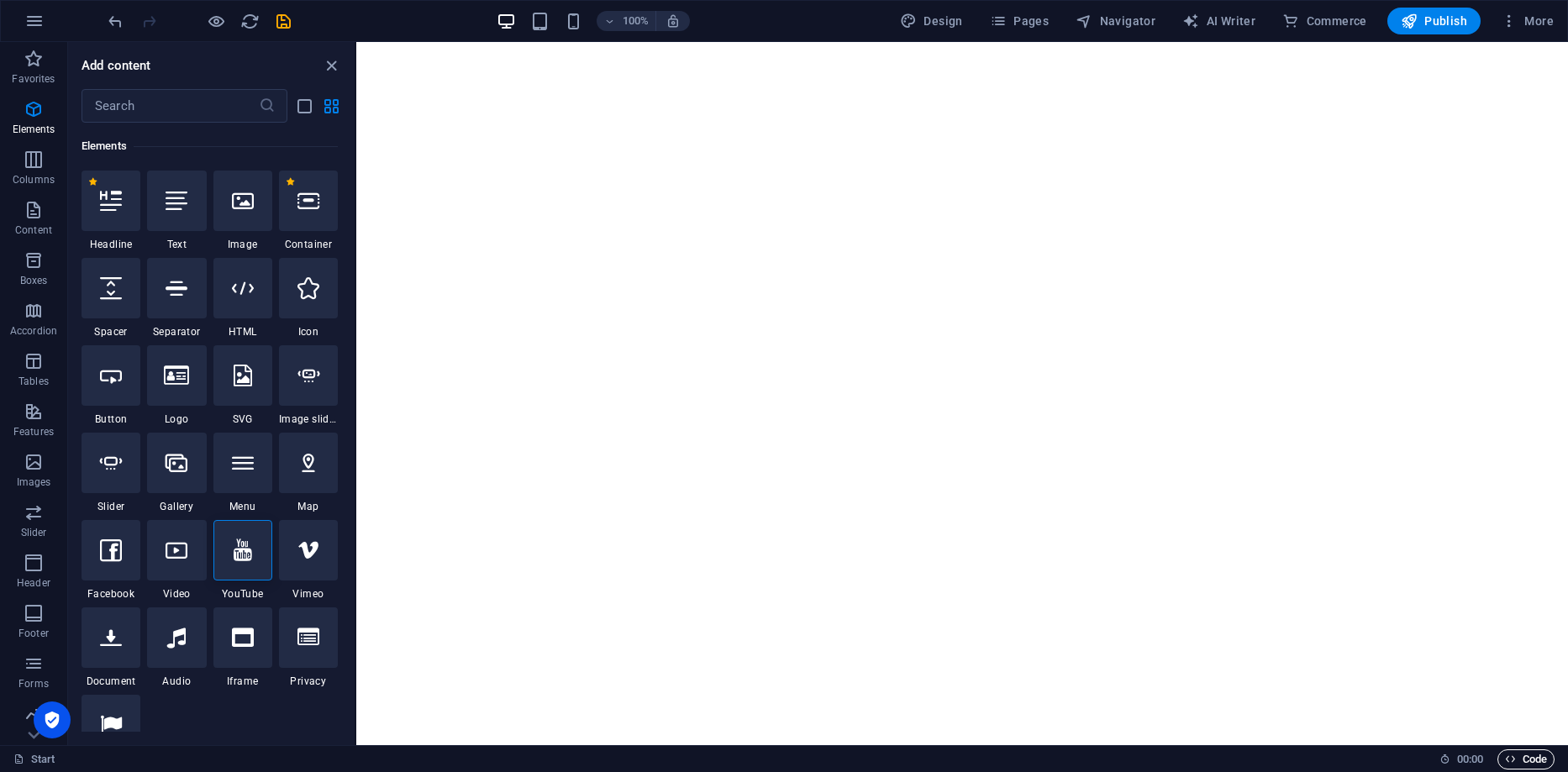 click on "Code" at bounding box center (1526, 759) 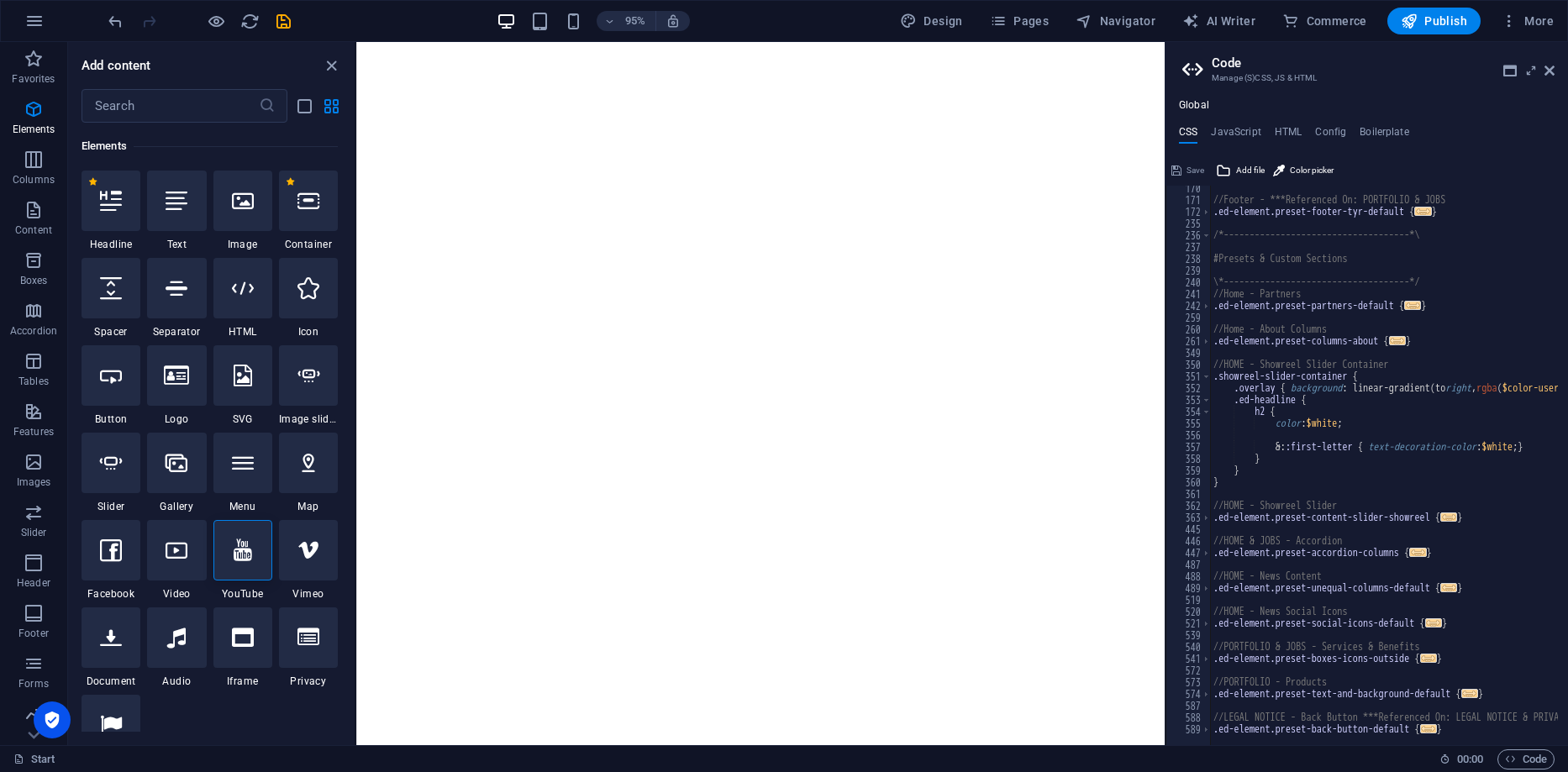 scroll, scrollTop: 1591, scrollLeft: 0, axis: vertical 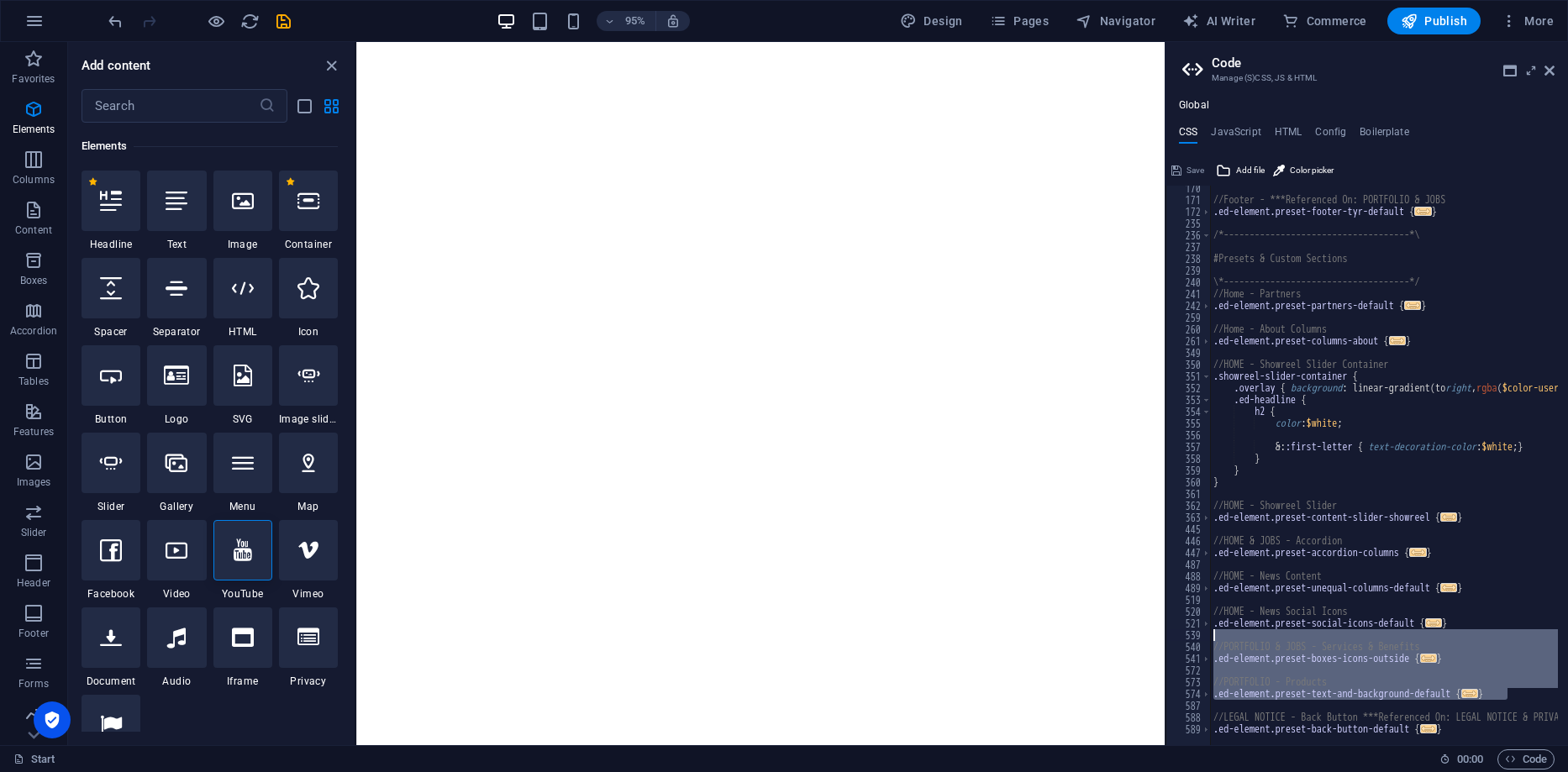 drag, startPoint x: 1560, startPoint y: 690, endPoint x: 1358, endPoint y: 524, distance: 261.45745 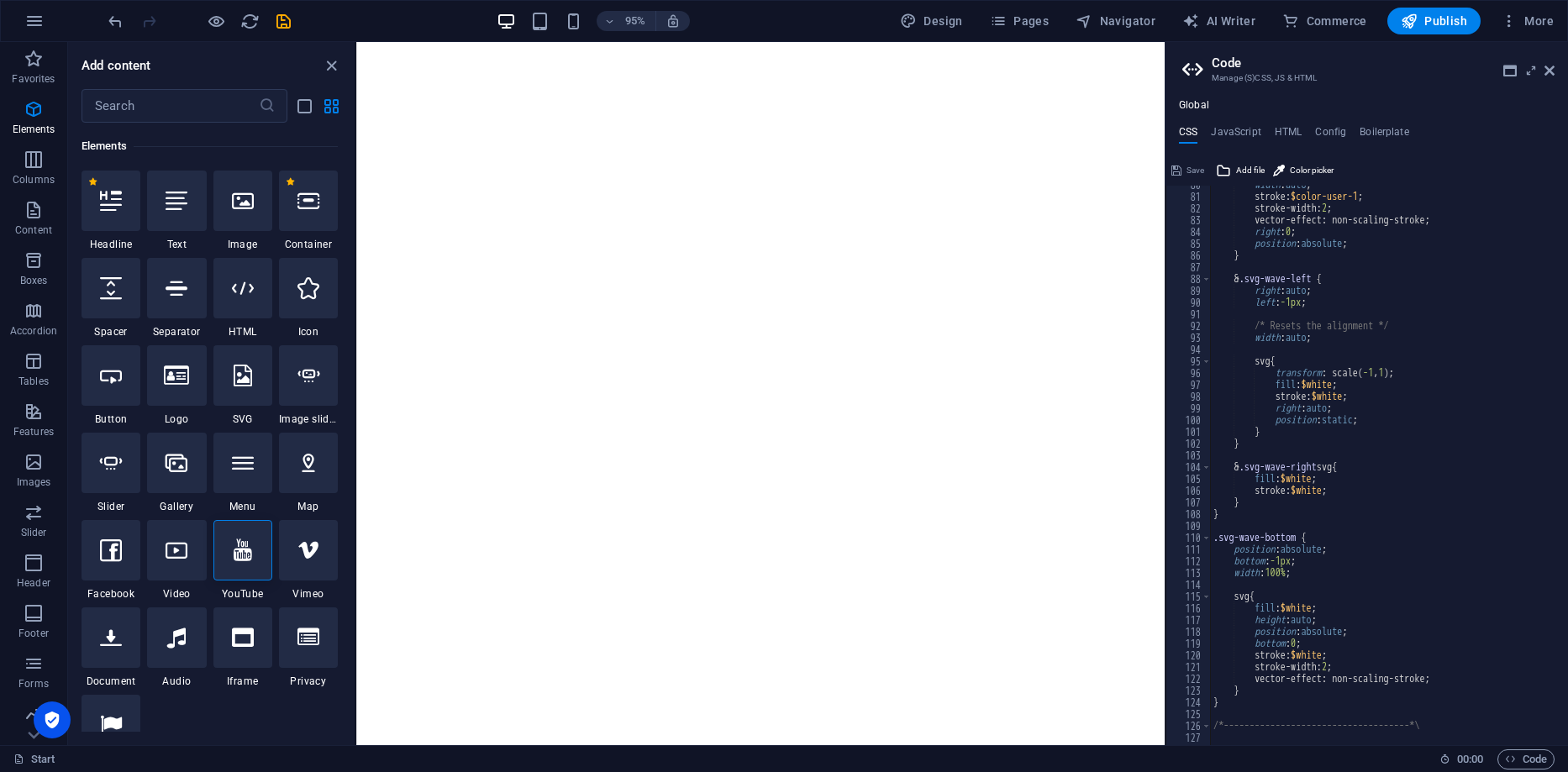 scroll, scrollTop: 936, scrollLeft: 0, axis: vertical 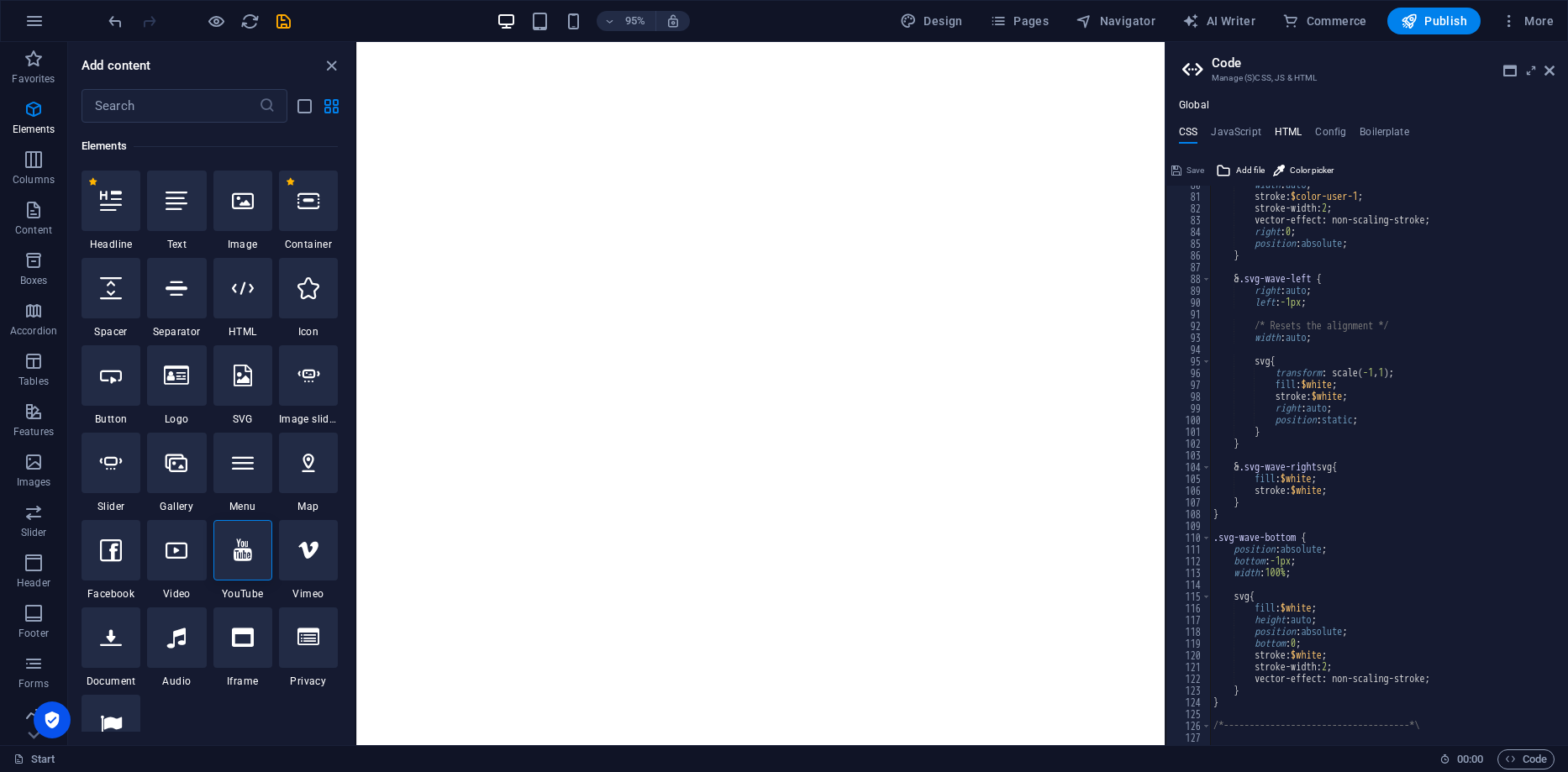 click on "HTML" at bounding box center (1288, 135) 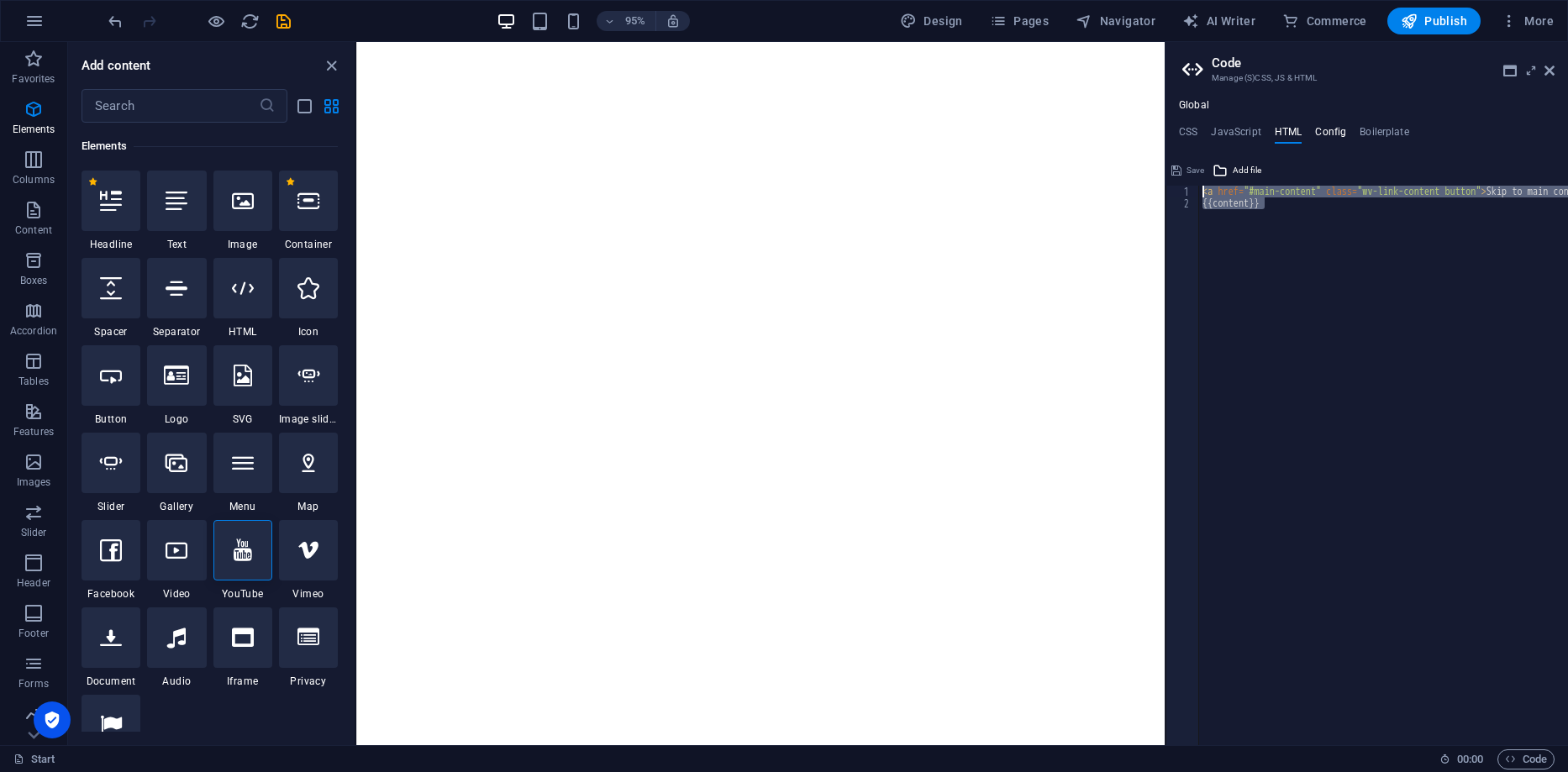 drag, startPoint x: 1498, startPoint y: 204, endPoint x: 1336, endPoint y: 138, distance: 174.92856 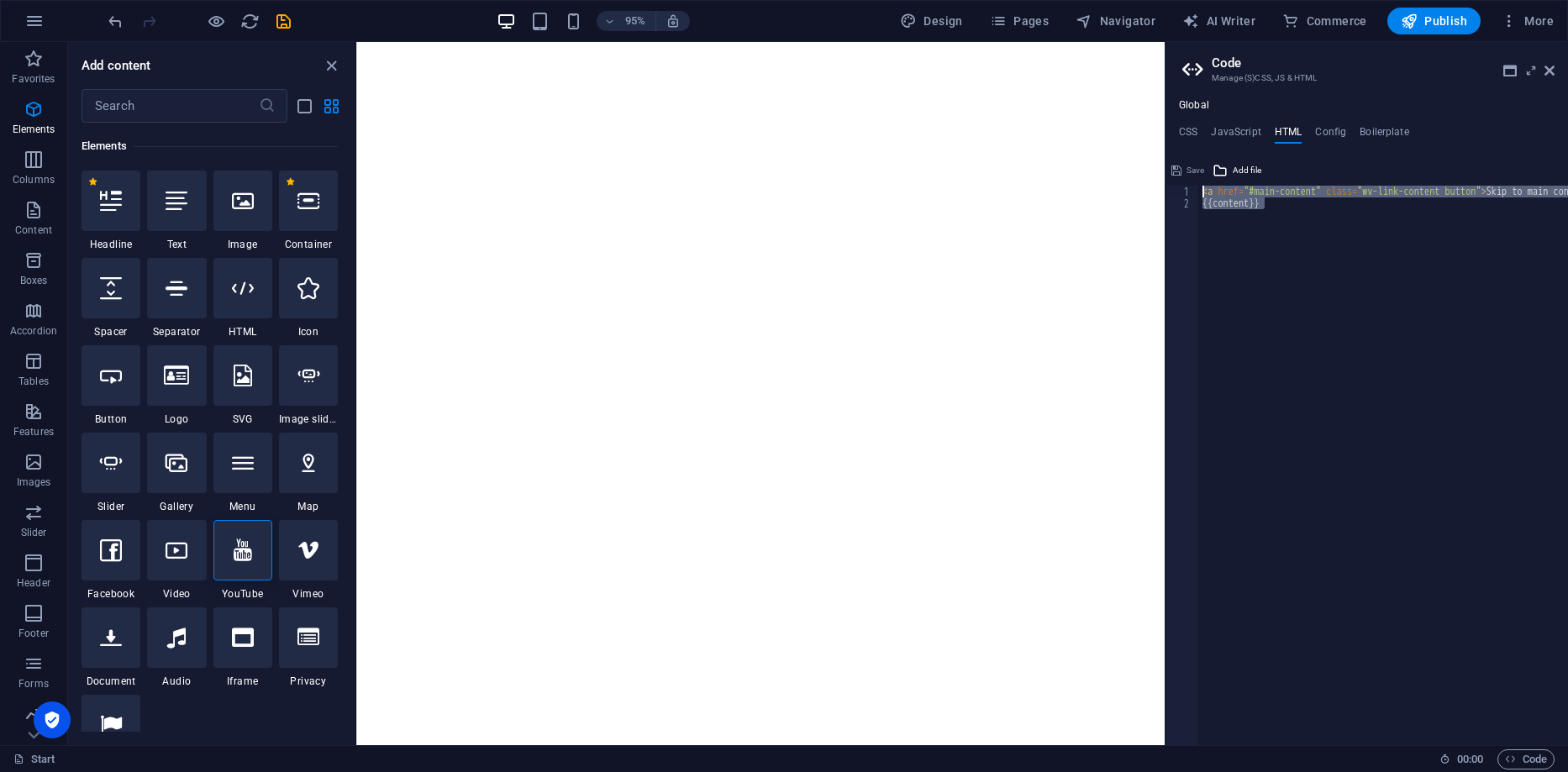 type on "{{content}}" 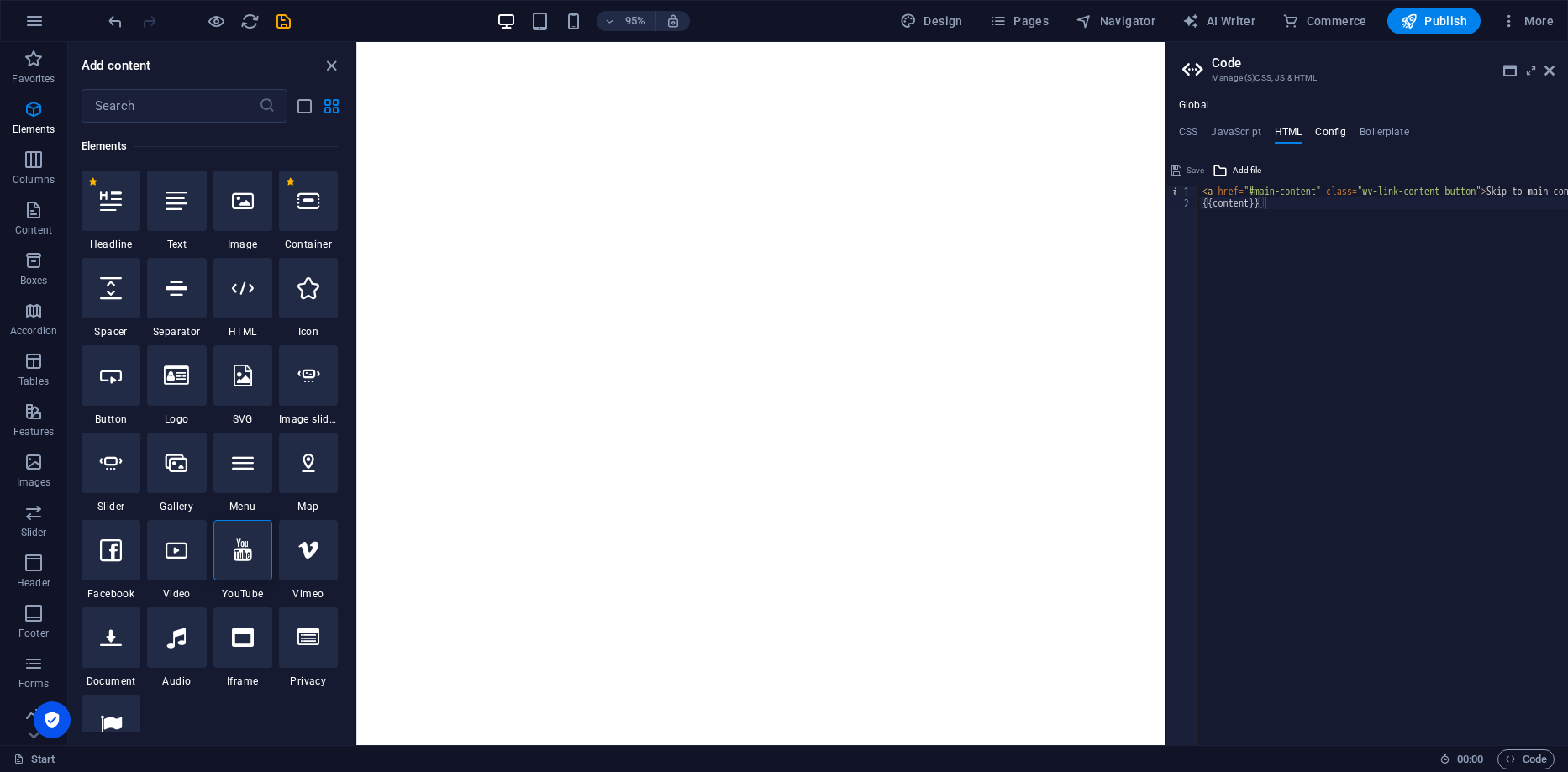 click on "CSS JavaScript HTML Config Boilerplate" at bounding box center (1366, 135) 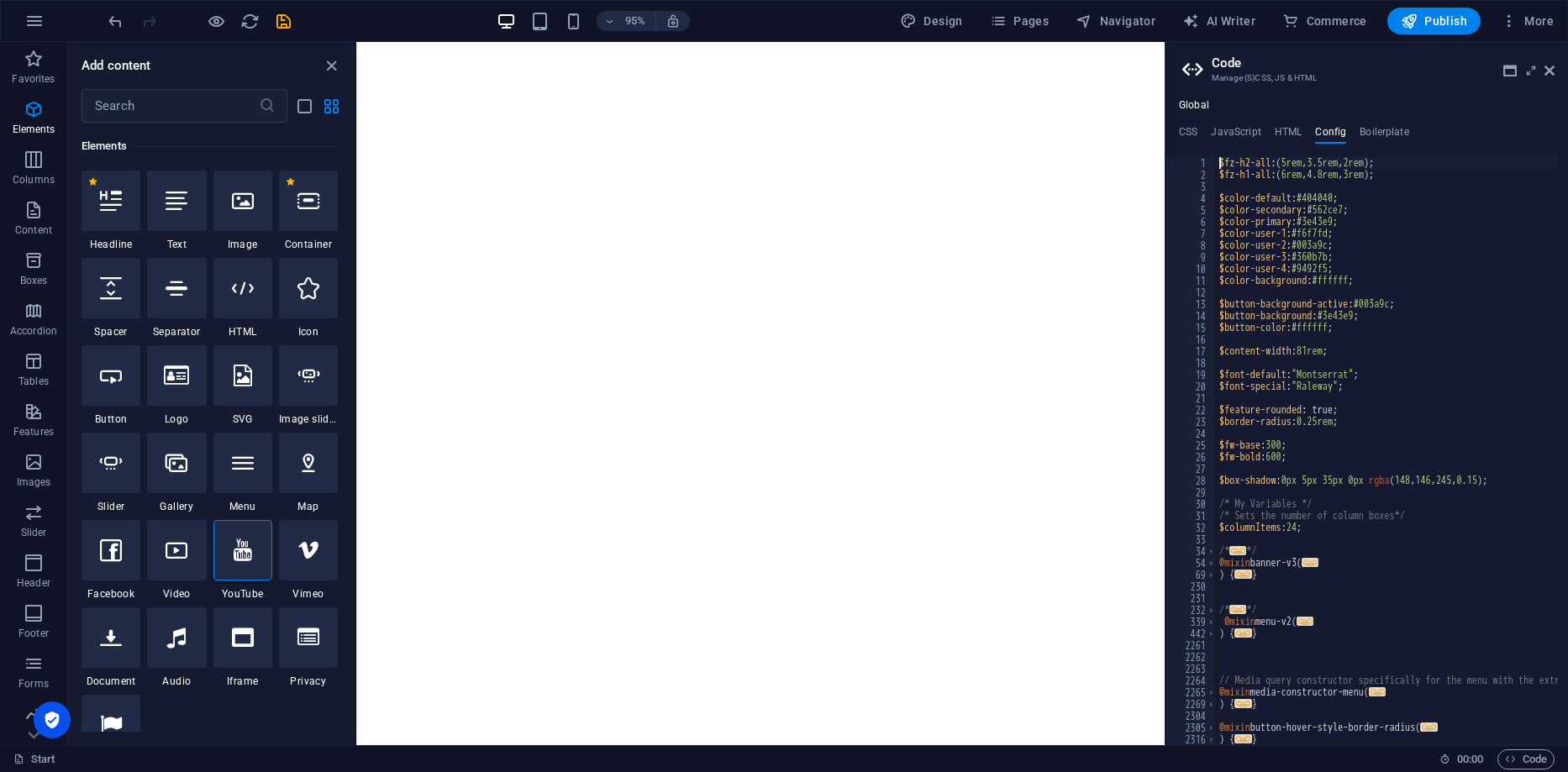 click on "Global CSS JavaScript HTML Config Boilerplate //HOME & JOBS - Accordion 80 81 82 83 84 85 86 87 88 89 90 91 92 93 94 95 96 97 98 99 100 101 102 103 104 105 106 107 108 109 110 111 112 113 114 115 116 117 118 119 120 121 122 123 124 125 126 127 128 129           width :  auto ;           stroke:  $color-user-1 ;           stroke-width:  2 ;           vector-effect: non-scaling-stroke;           right :  0 ;           position :  absolute ;      }      & .svg-wave-left   {           right :  auto ;           left :  -1px ;                /* Resets the alignment */           width :  auto ;                svg  {                transform : scale ( -1 ,  1 ) ;                fill :  $white ;                stroke:  $white ;                right :  auto ;                position :  static ;           }      }      & .svg-wave-right  svg  {           fill :  $white ;           stroke:  $white ;      } } .svg-wave-bottom   {      position :  absolute ;      bottom :  -1px ;      width :  100% ;      svg  {" at bounding box center (1366, 422) 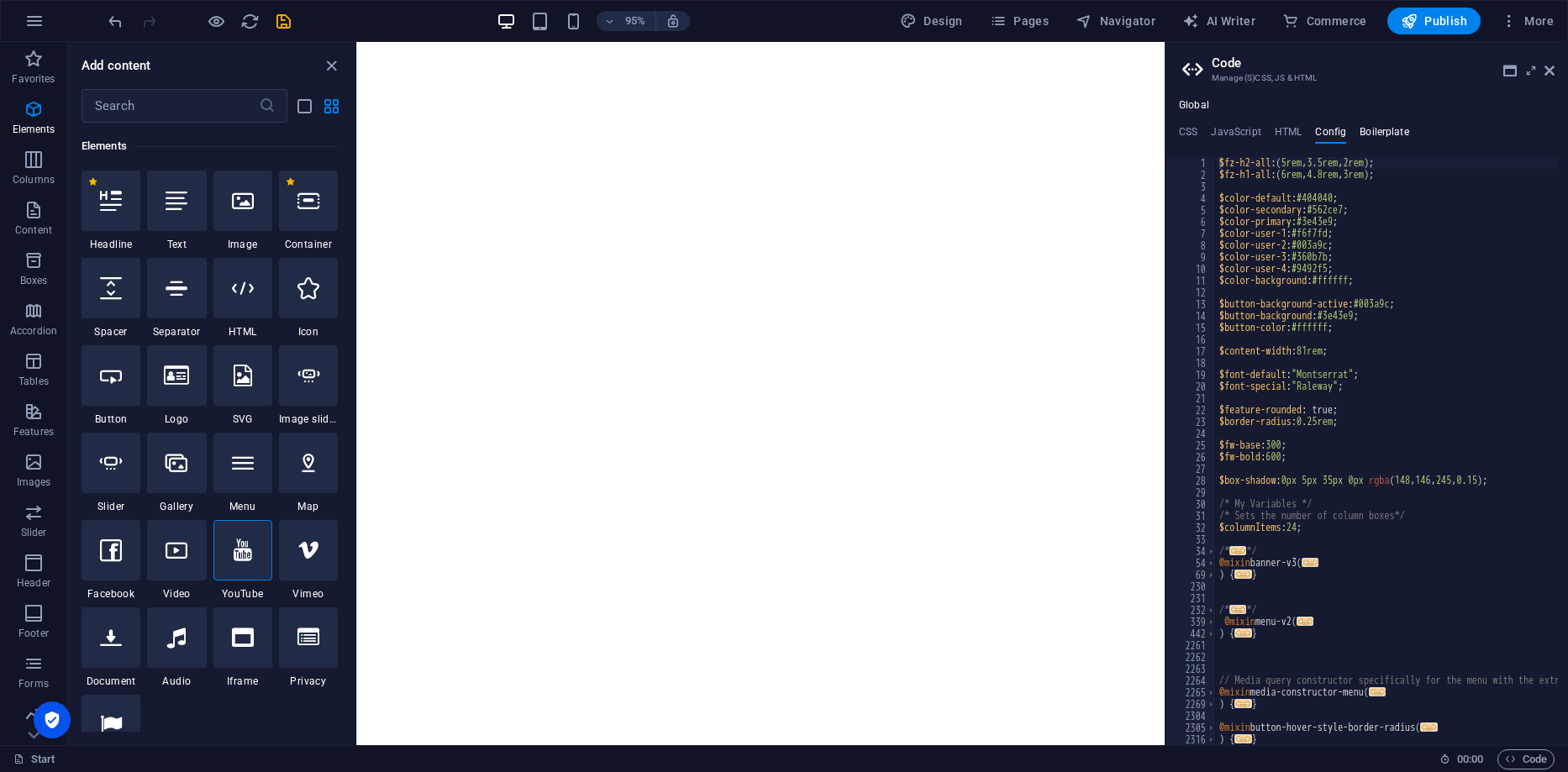 drag, startPoint x: 1387, startPoint y: 120, endPoint x: 1387, endPoint y: 132, distance: 12 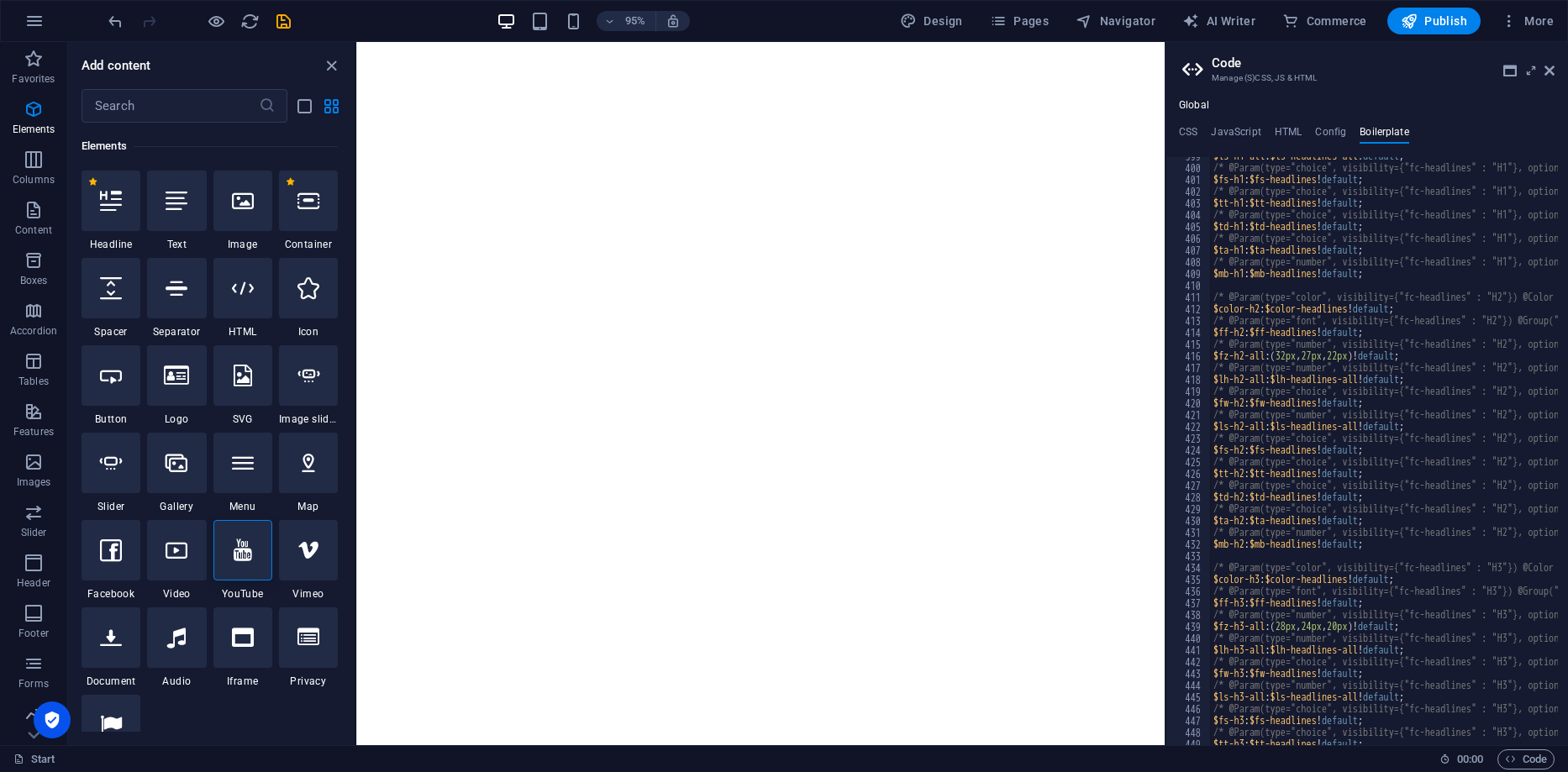 scroll, scrollTop: 2660, scrollLeft: 0, axis: vertical 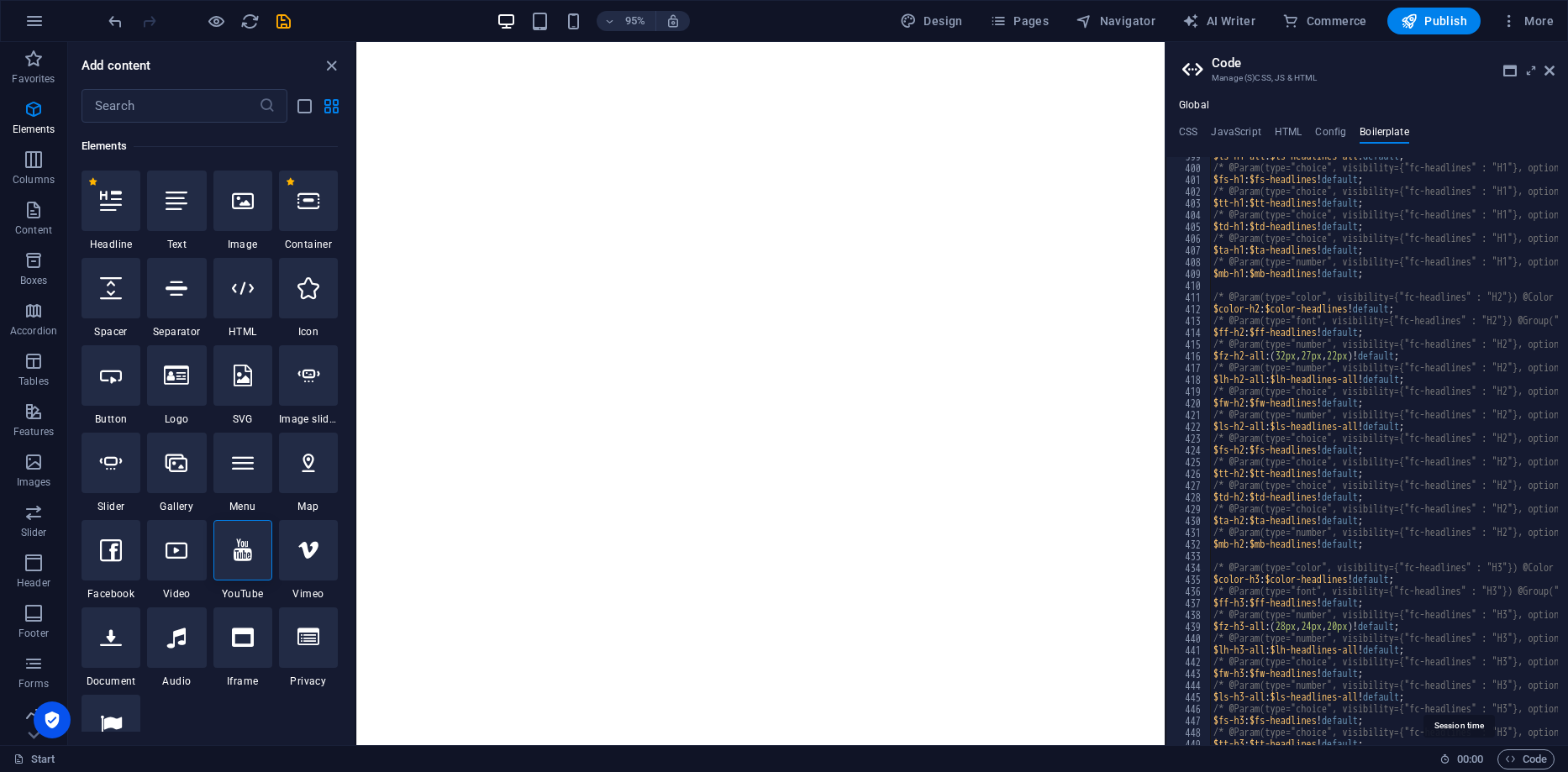click at bounding box center [1444, 759] 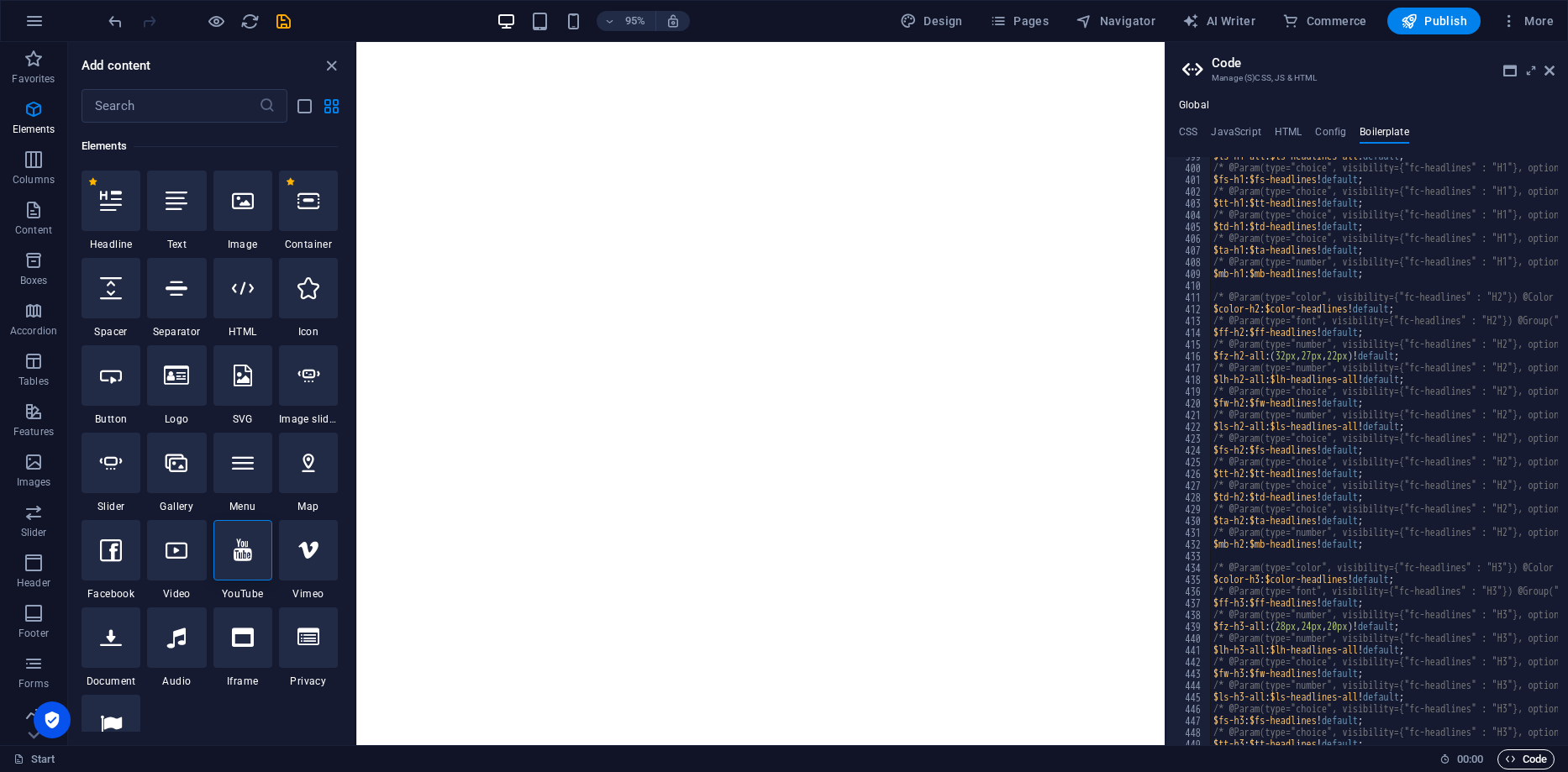 click on "Code" at bounding box center [1526, 759] 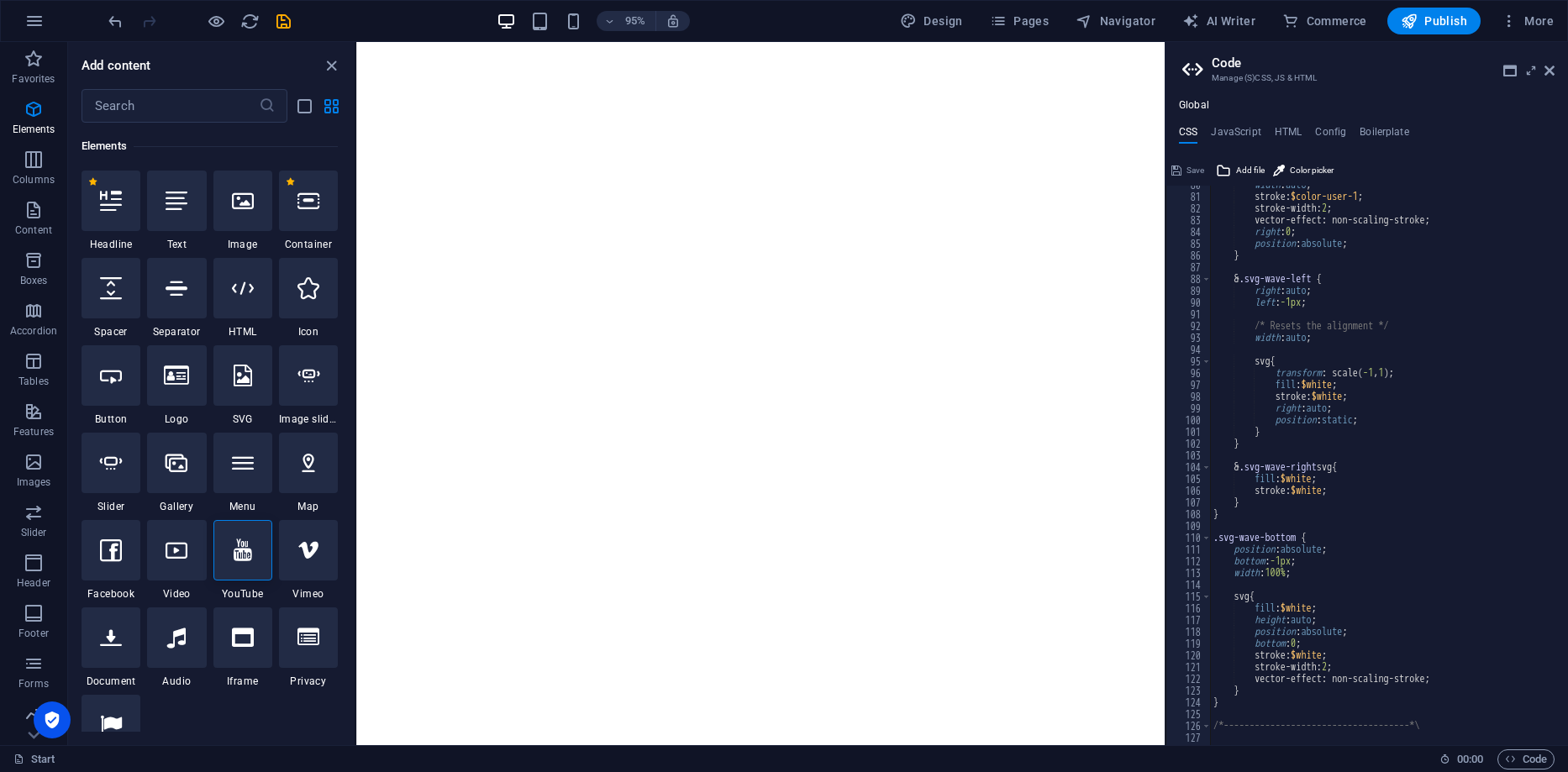 drag, startPoint x: 1008, startPoint y: 494, endPoint x: 940, endPoint y: 480, distance: 69.42622 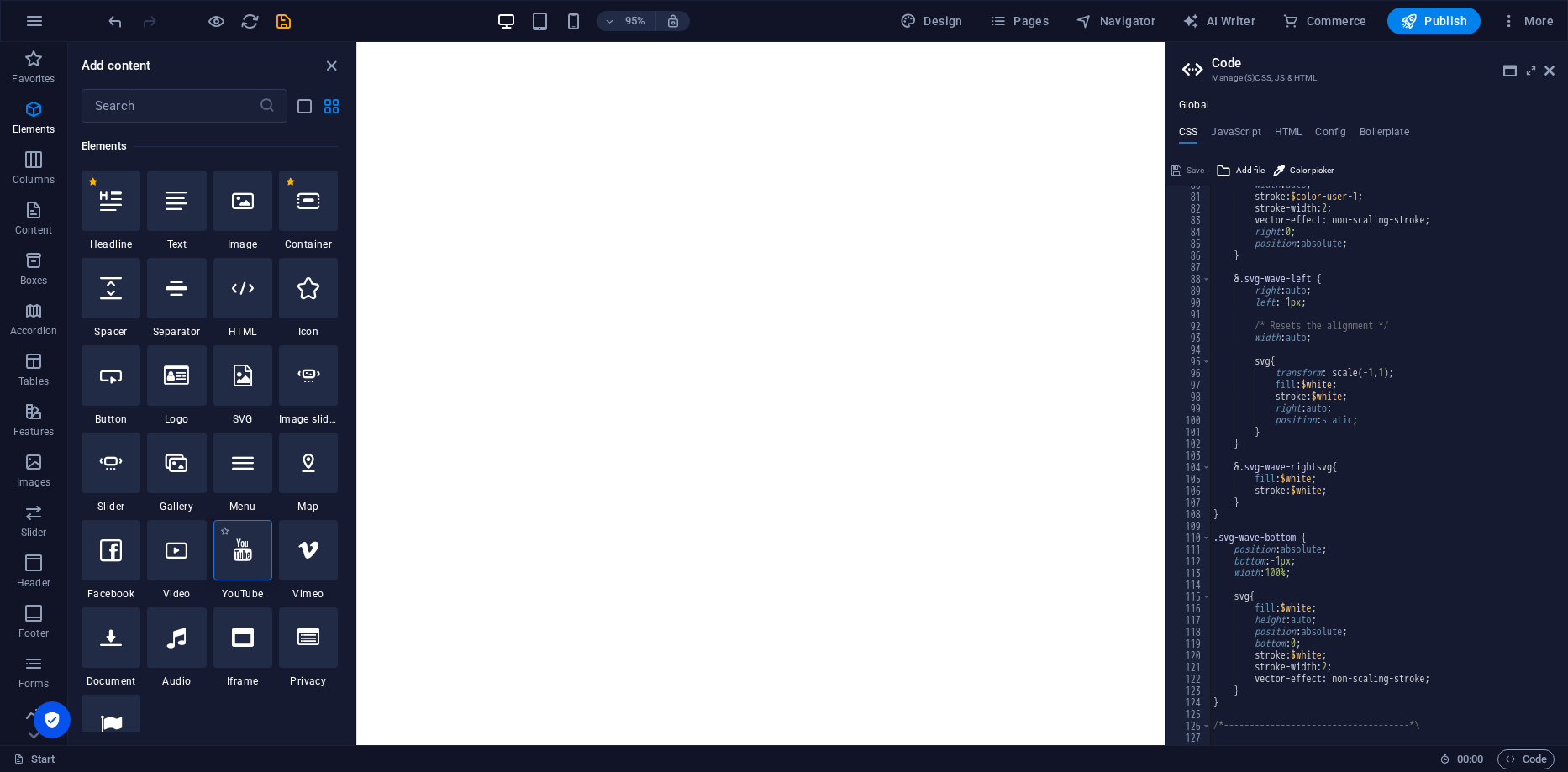 click at bounding box center (243, 550) 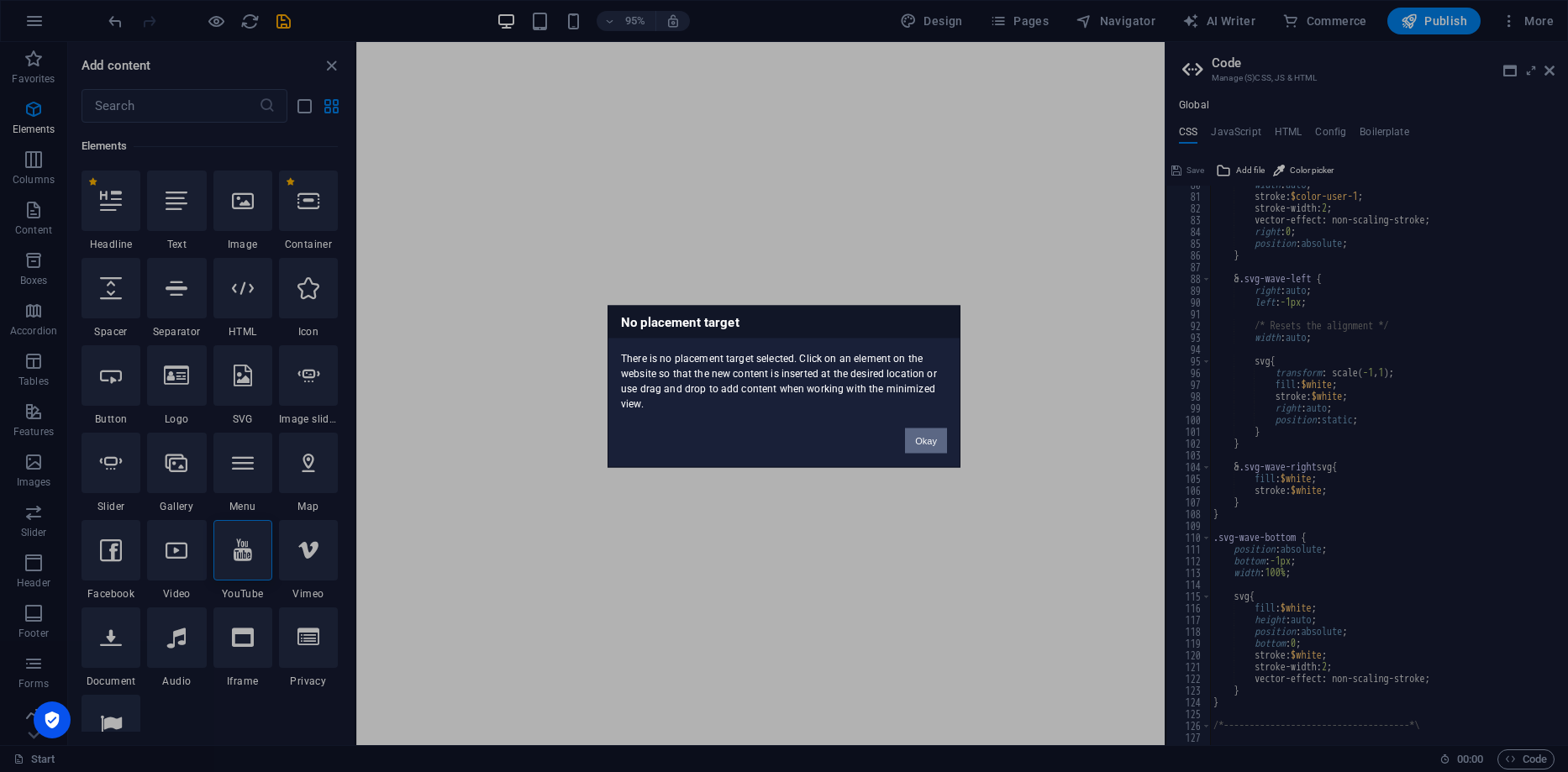 drag, startPoint x: 944, startPoint y: 447, endPoint x: 690, endPoint y: 393, distance: 259.67672 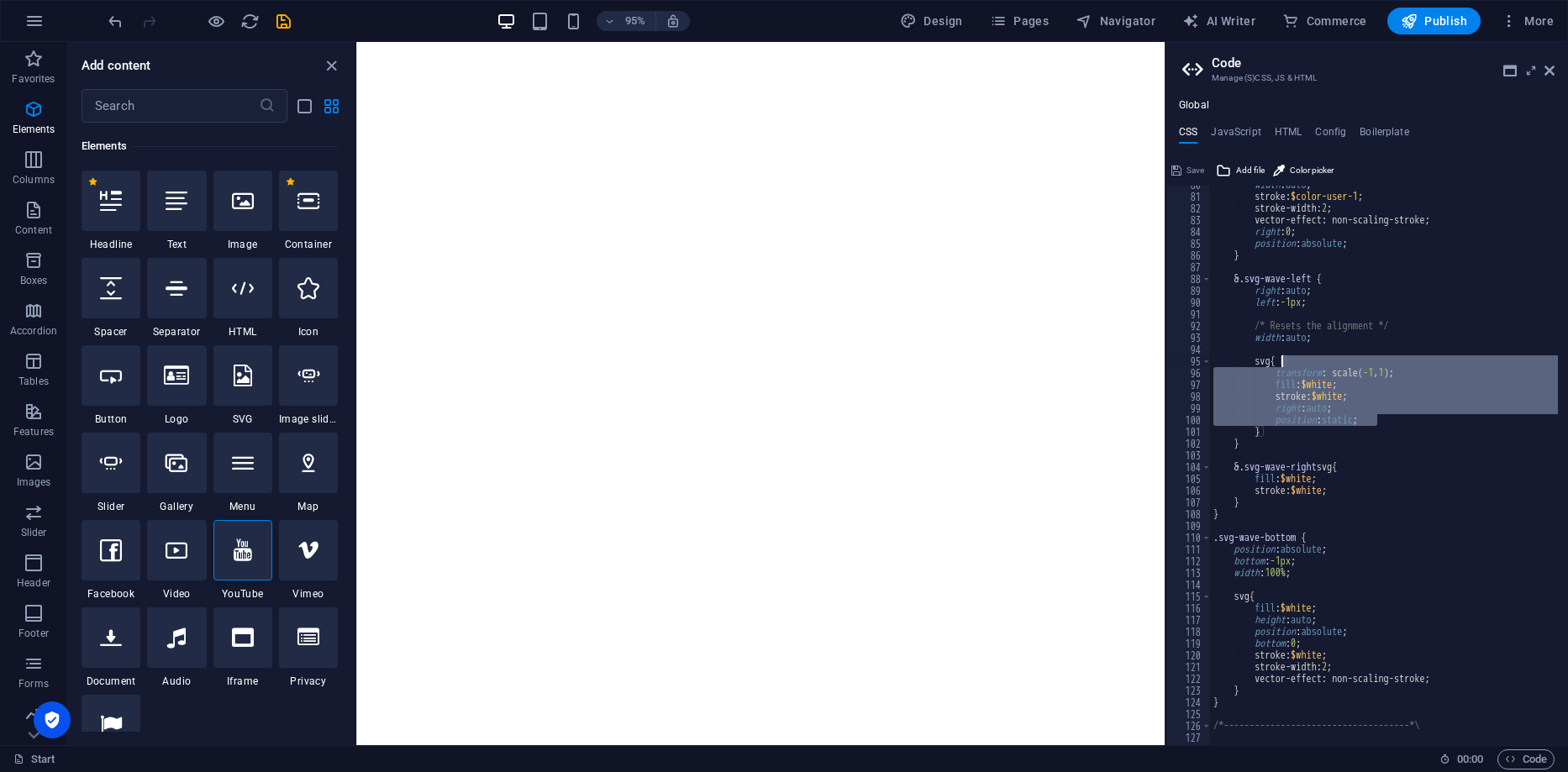 drag, startPoint x: 1397, startPoint y: 424, endPoint x: 1282, endPoint y: 365, distance: 129.25169 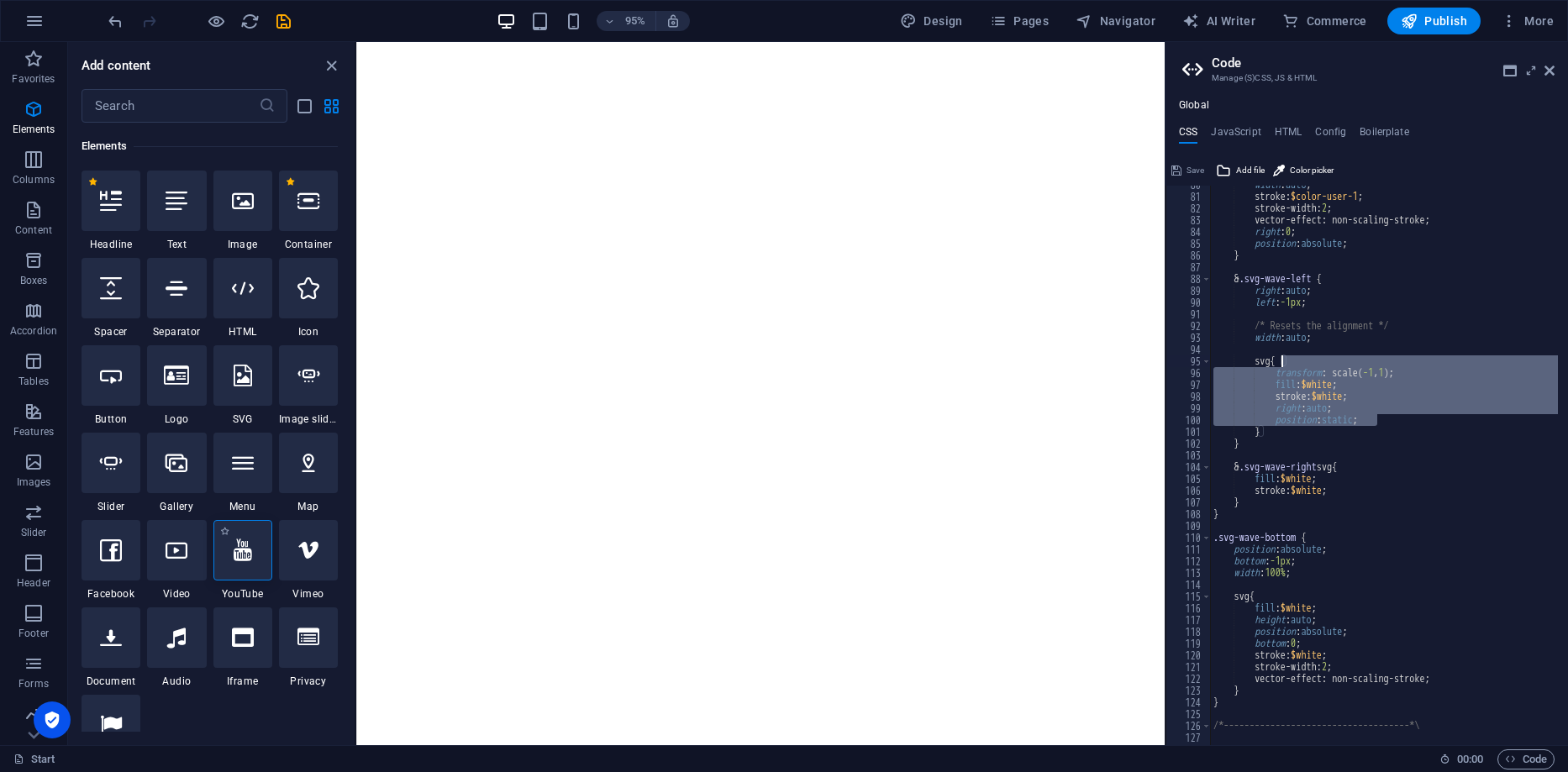 click at bounding box center (243, 550) 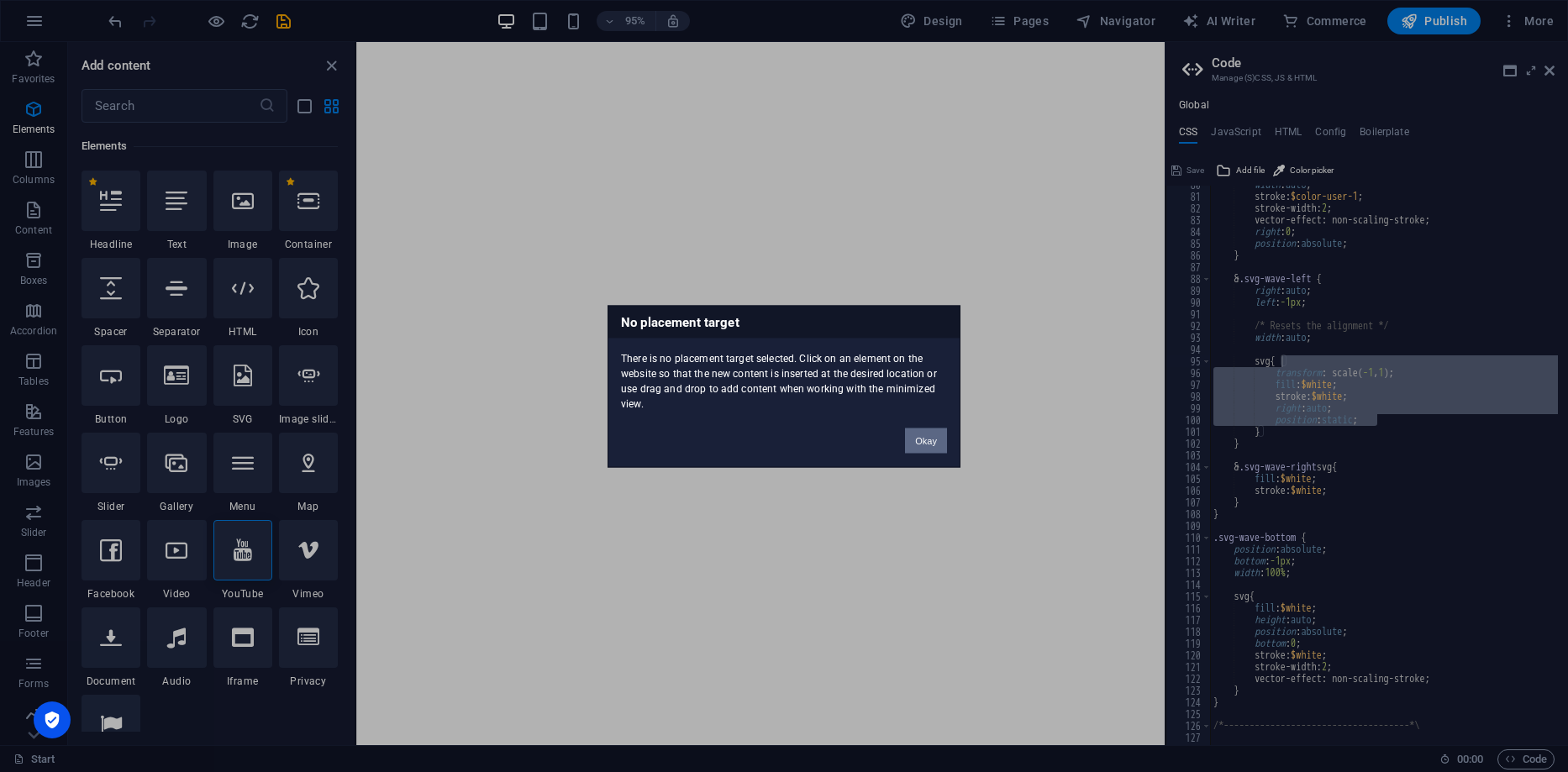 drag, startPoint x: 926, startPoint y: 439, endPoint x: 802, endPoint y: 114, distance: 347.85198 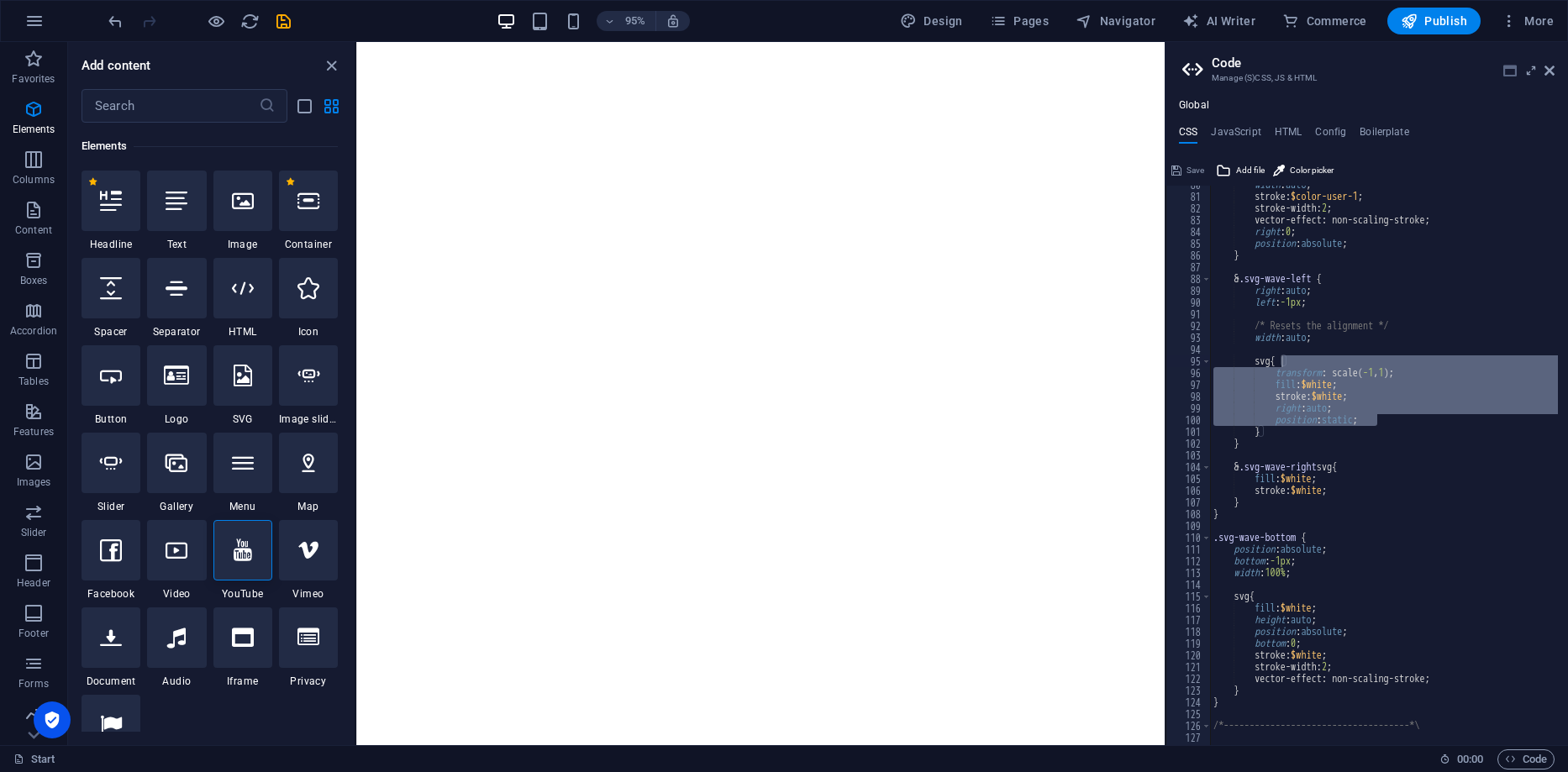click at bounding box center [1510, 71] 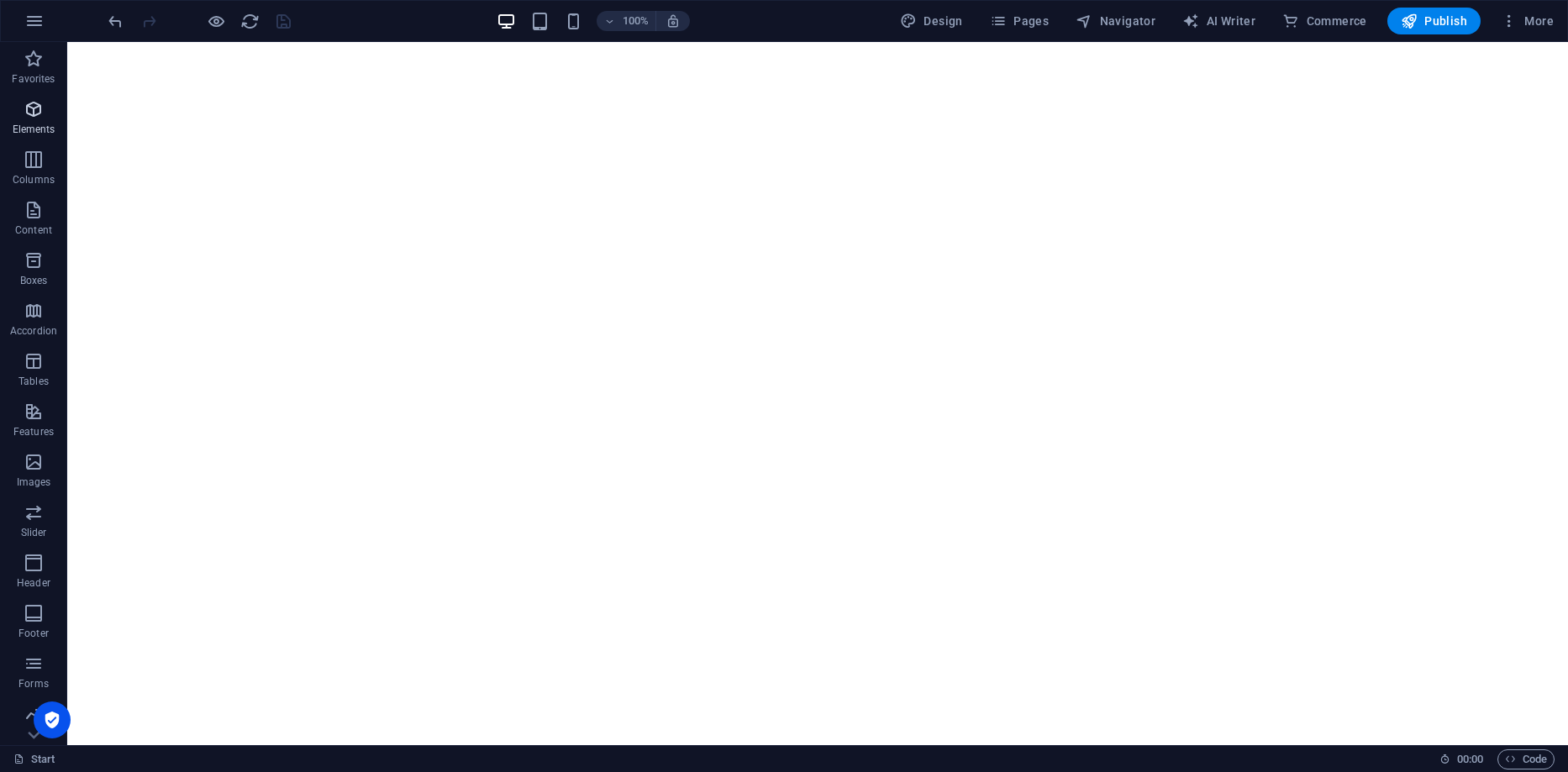 click on "Elements" at bounding box center (34, 129) 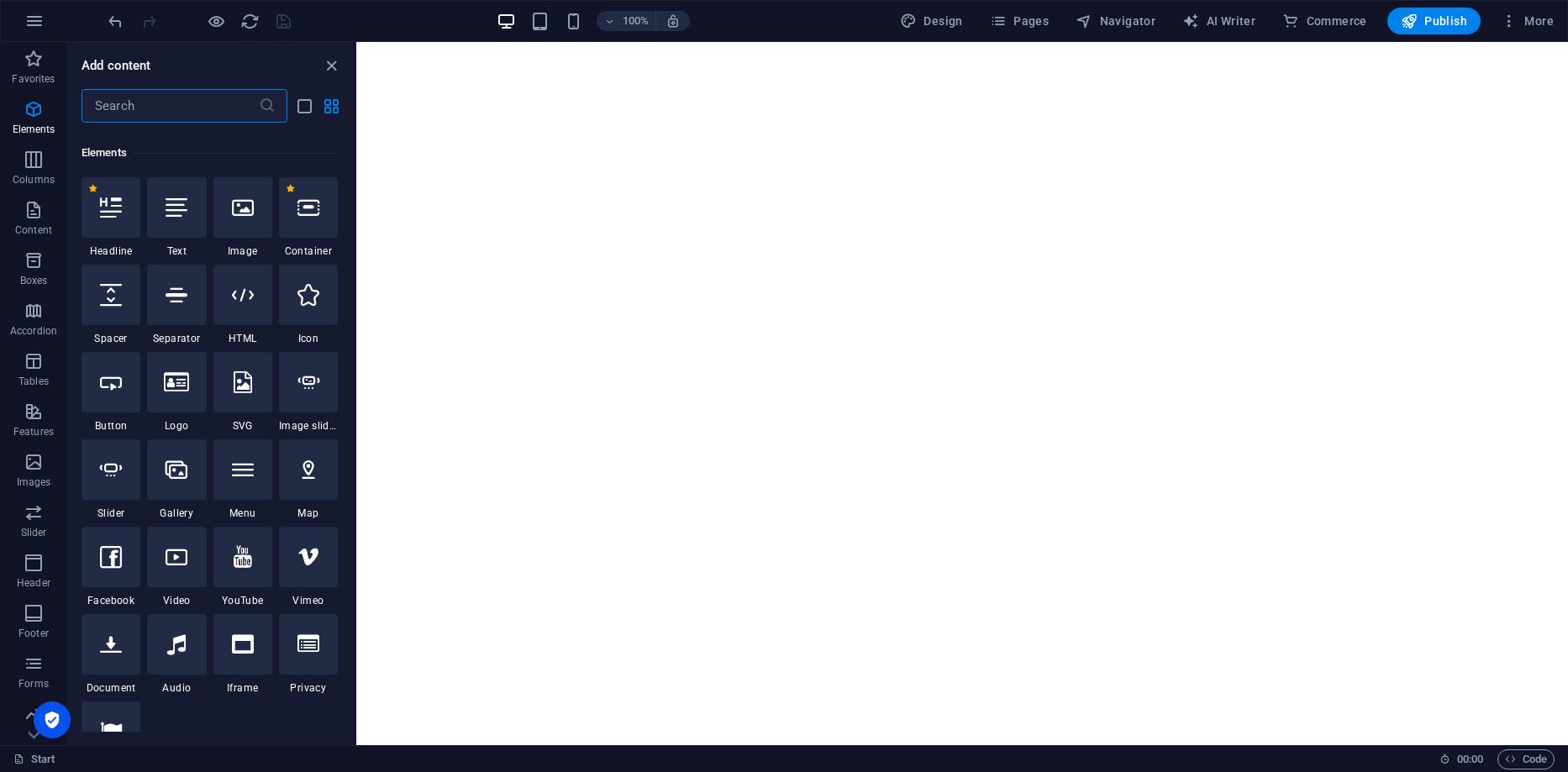 scroll, scrollTop: 179, scrollLeft: 0, axis: vertical 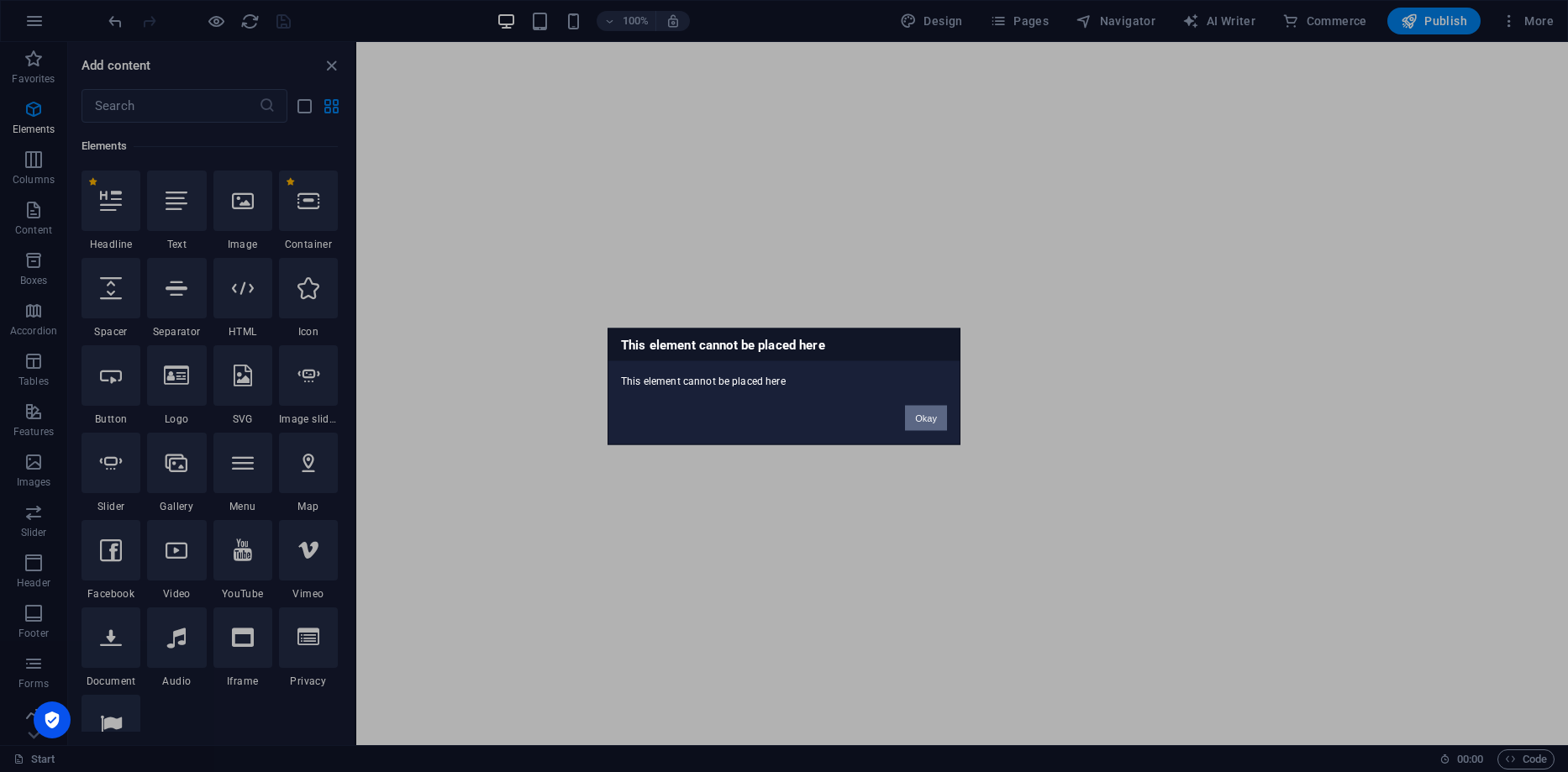 drag, startPoint x: 923, startPoint y: 423, endPoint x: 539, endPoint y: 388, distance: 385.59175 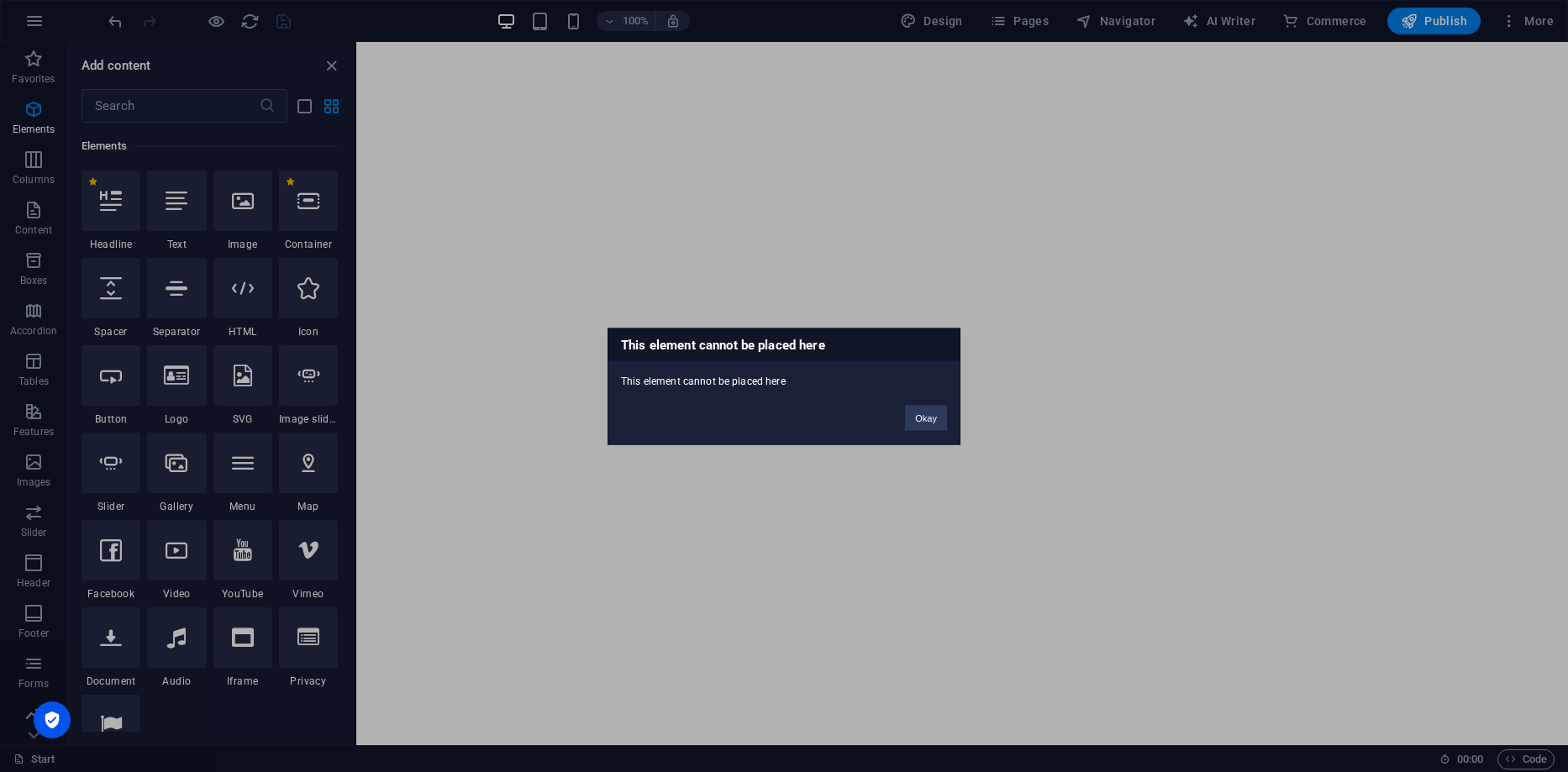 click on "This element cannot be placed here This element cannot be placed here Okay" at bounding box center (784, 386) 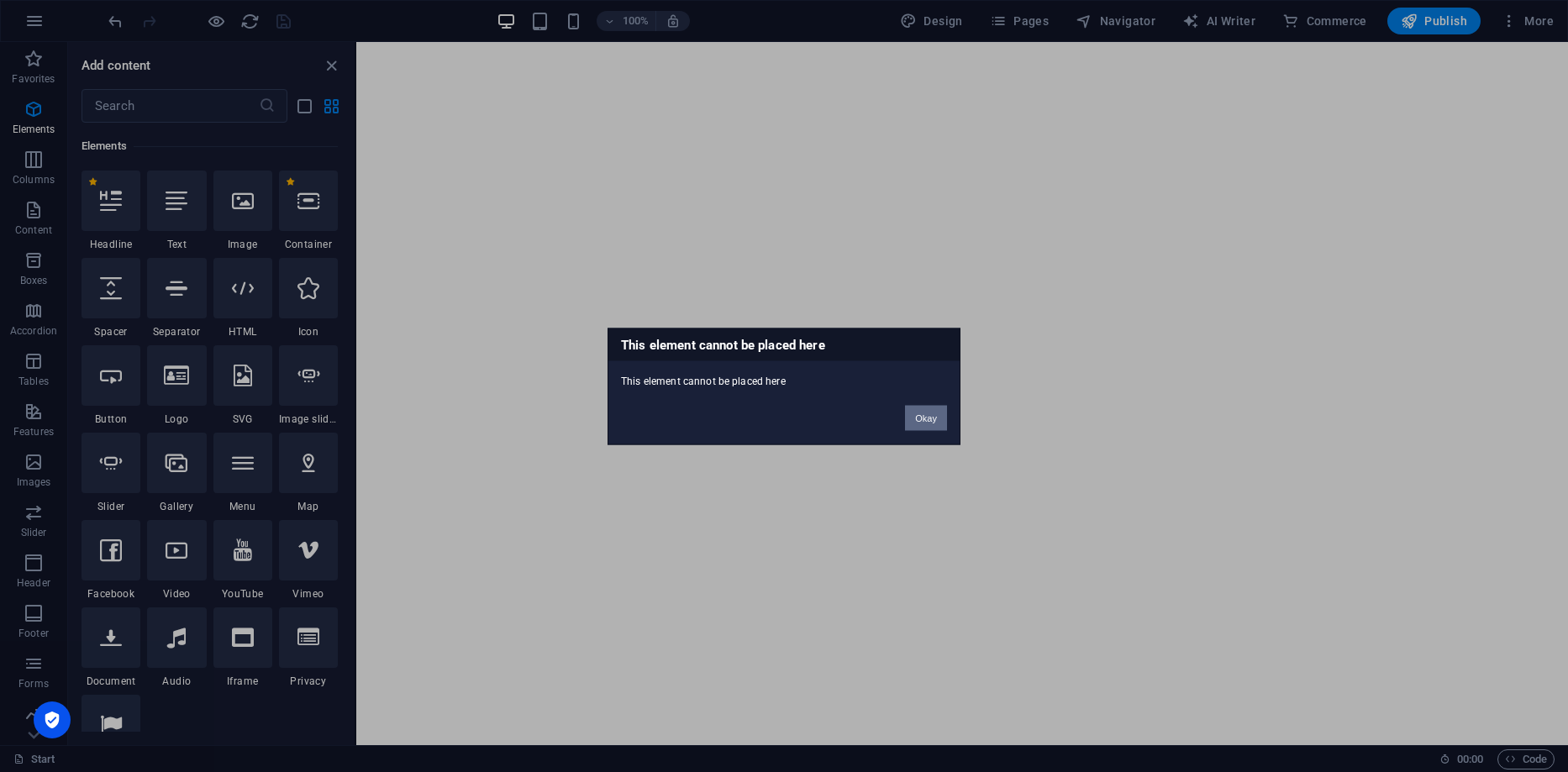 click on "Okay" at bounding box center [926, 418] 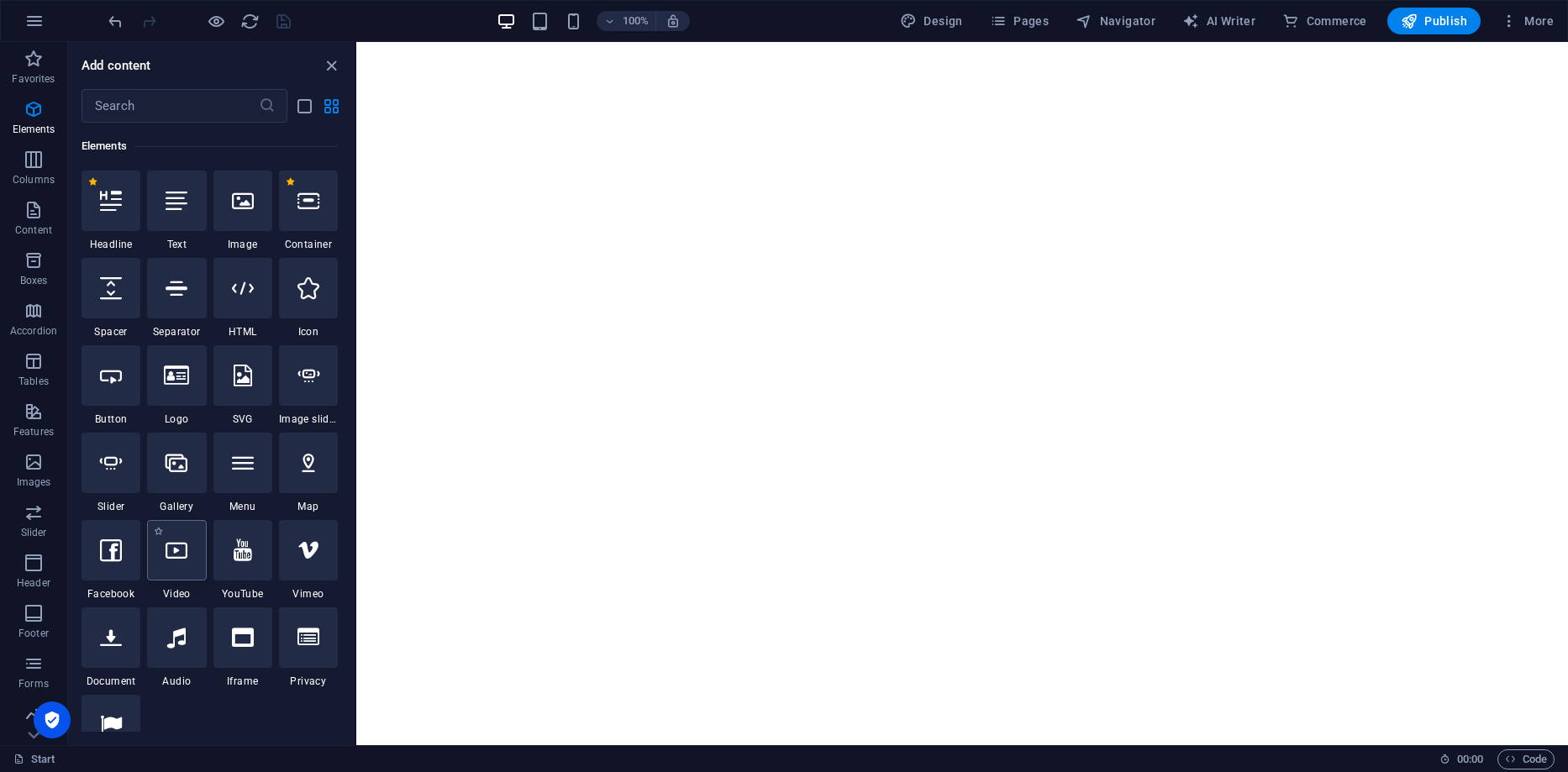 click at bounding box center [176, 550] 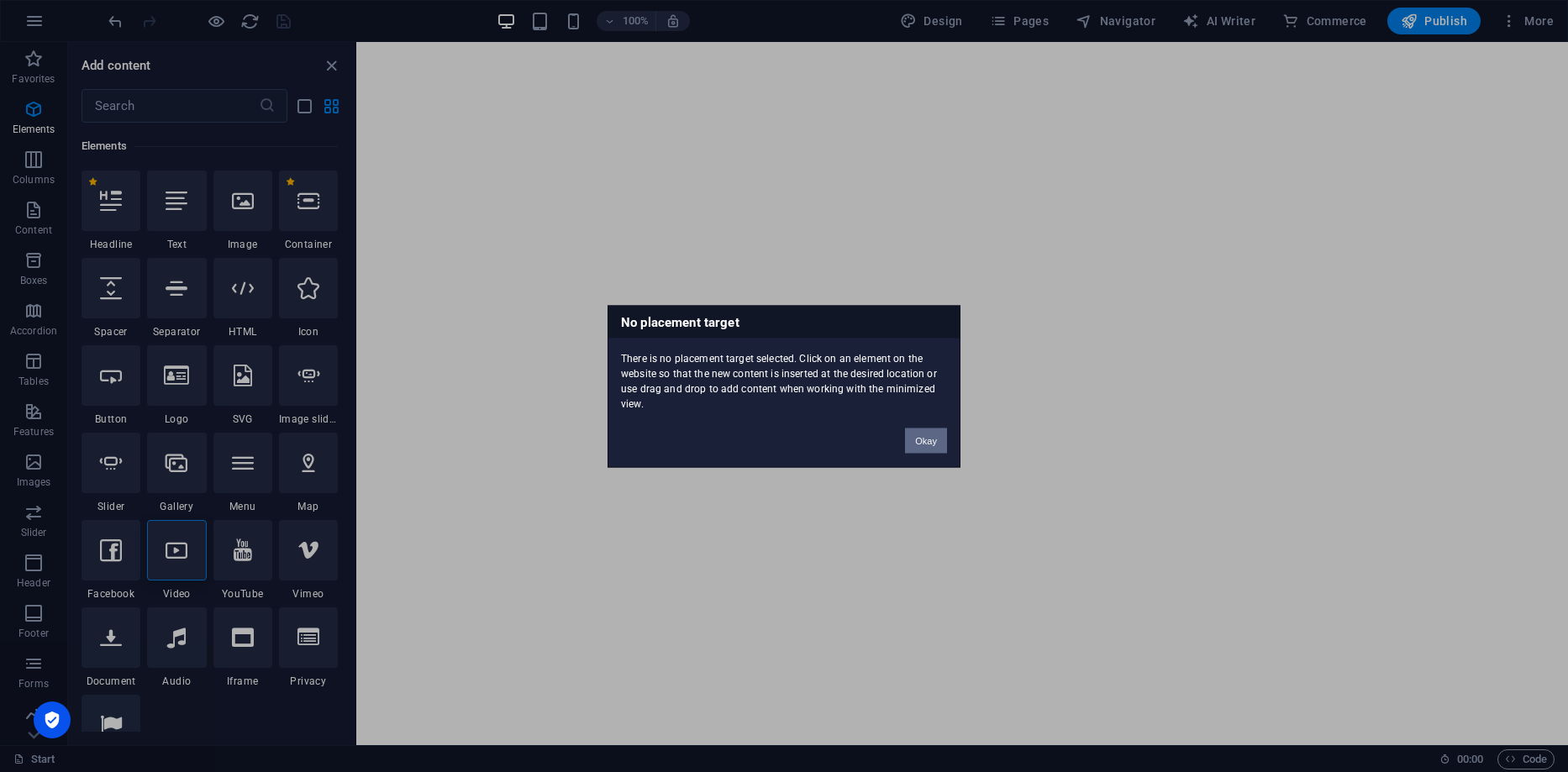 click on "Okay" at bounding box center (926, 440) 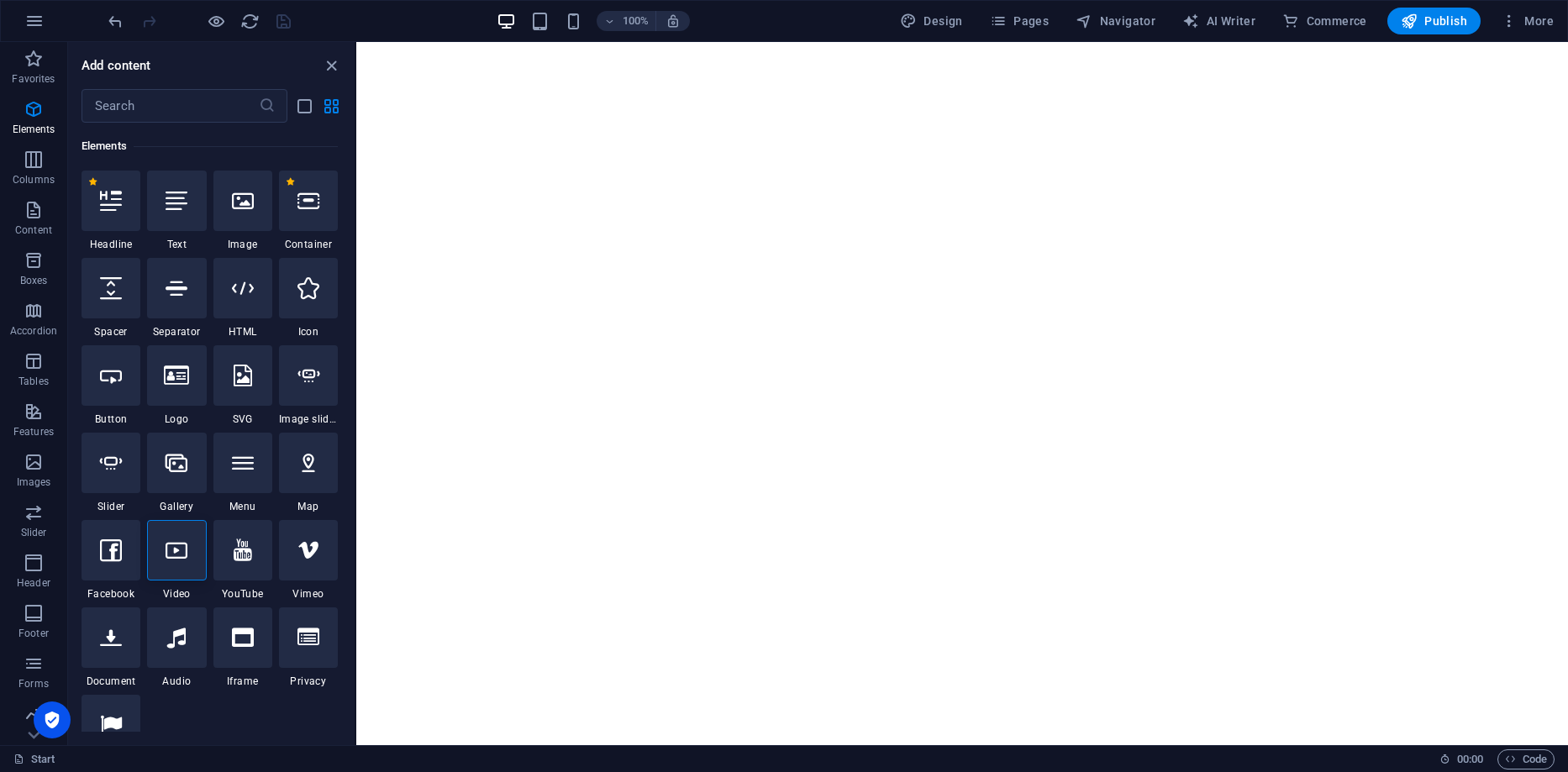click on "Skip to main content" at bounding box center (962, 42) 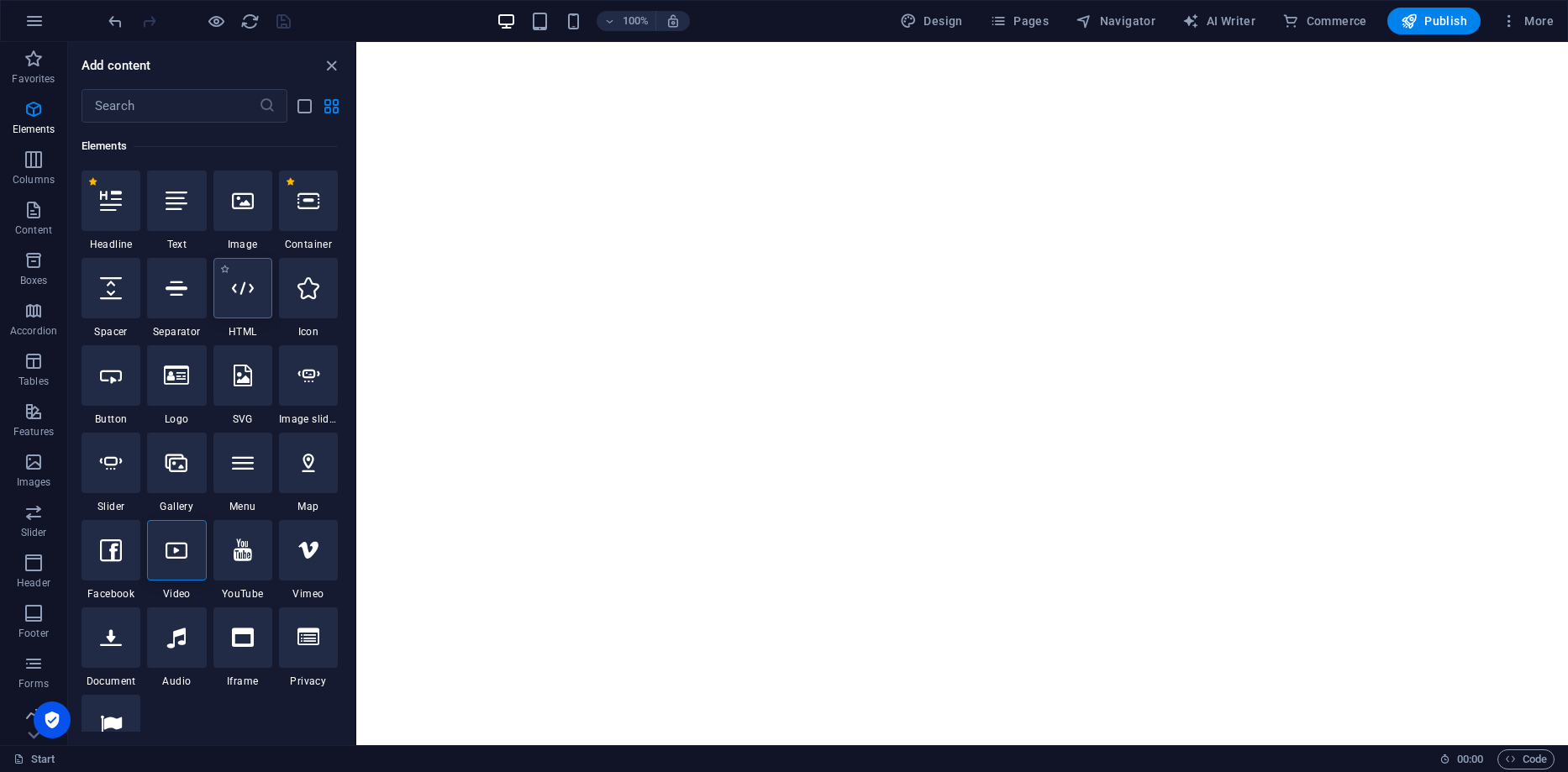 click at bounding box center [243, 288] 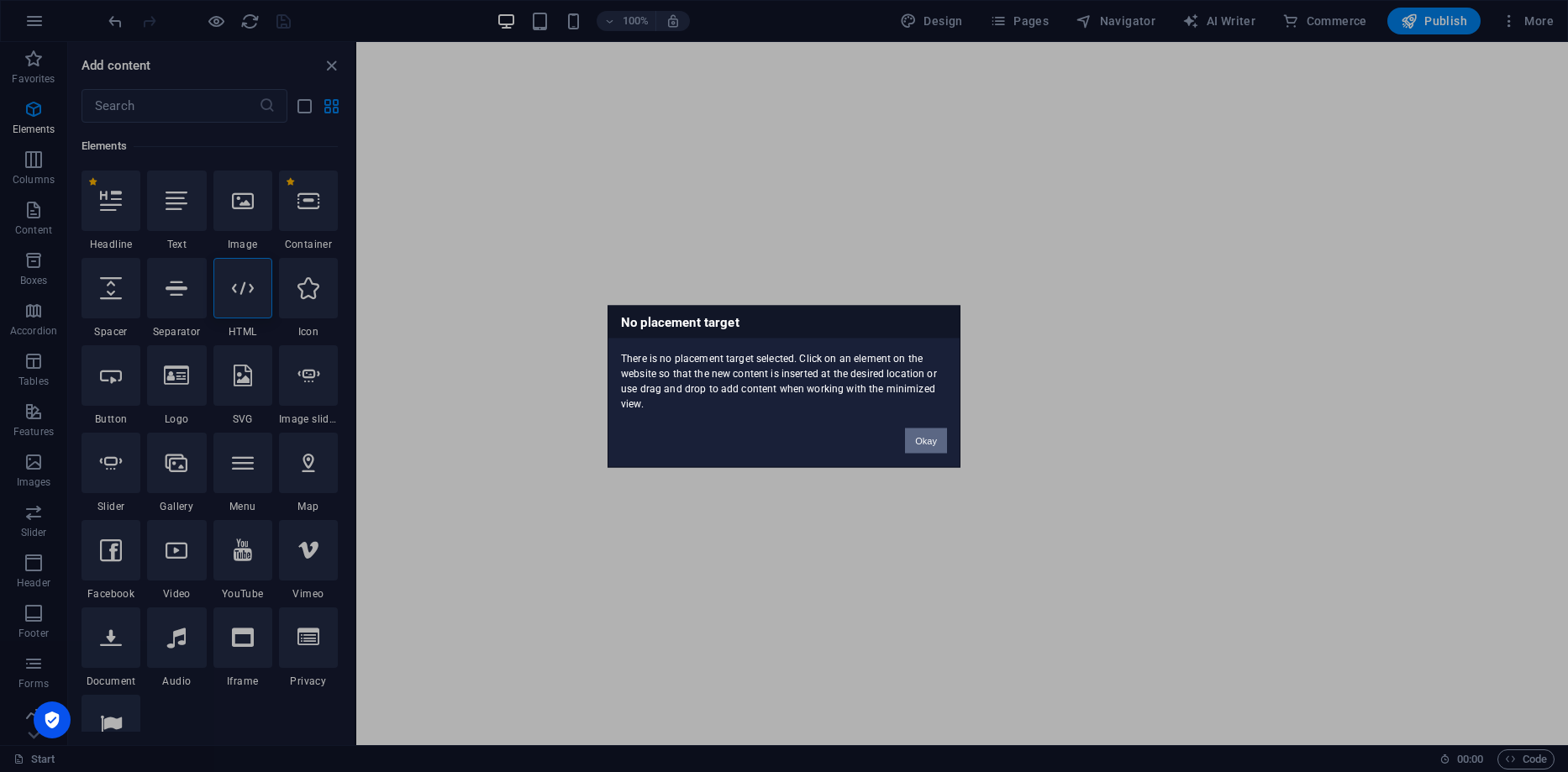 drag, startPoint x: 913, startPoint y: 437, endPoint x: 350, endPoint y: 304, distance: 578.49633 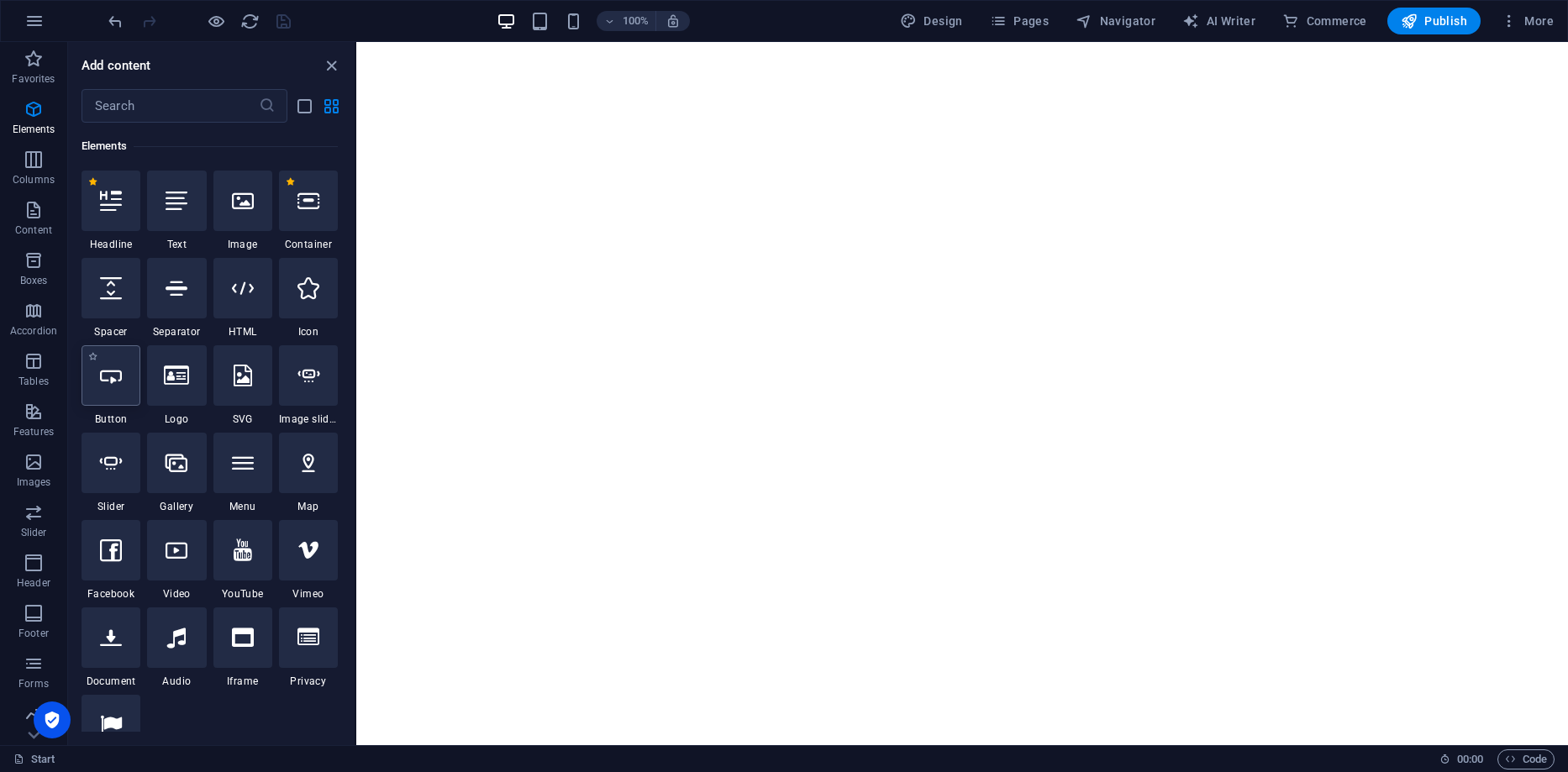click at bounding box center [111, 375] 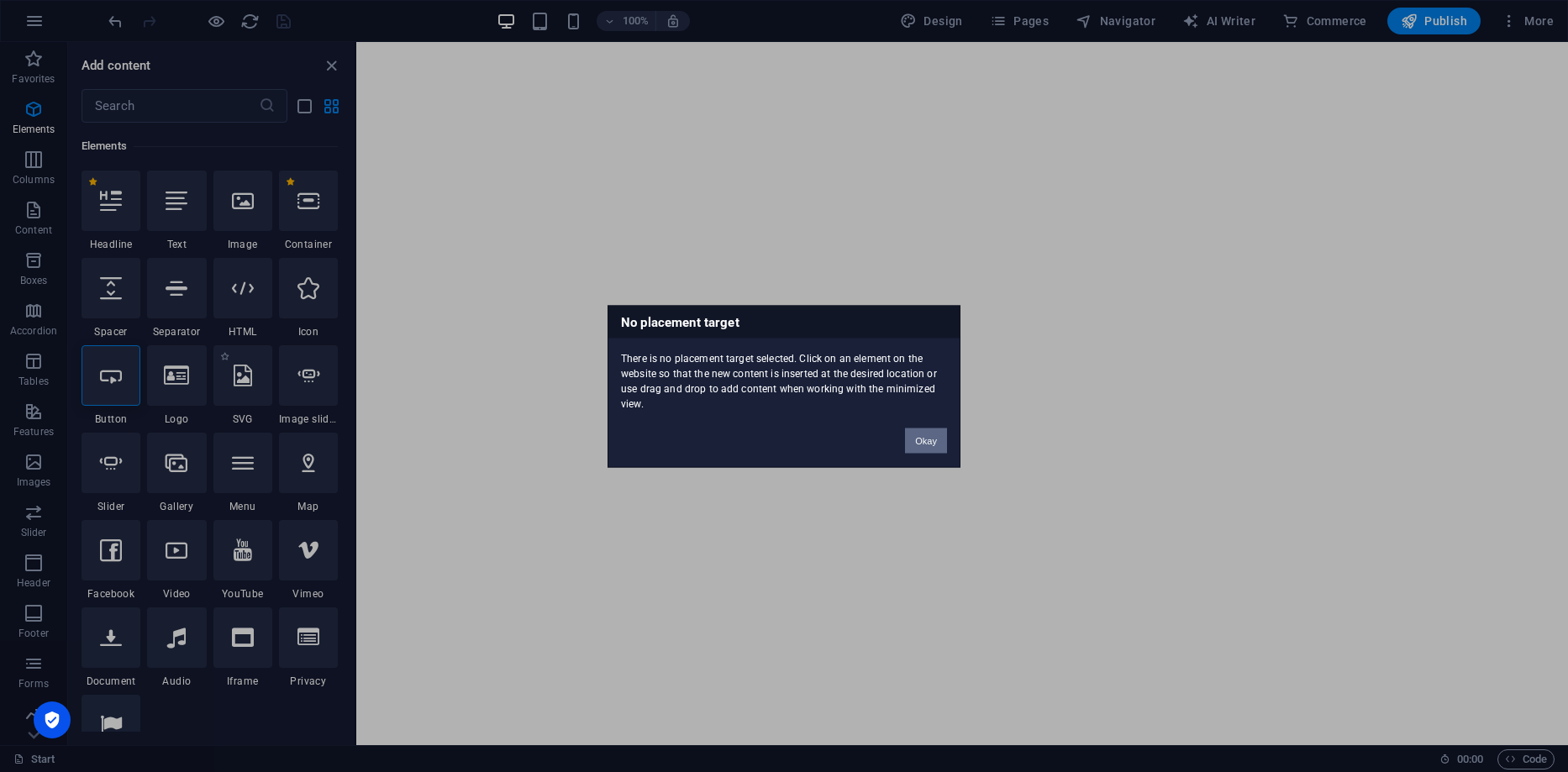 drag, startPoint x: 926, startPoint y: 439, endPoint x: 224, endPoint y: 412, distance: 702.51904 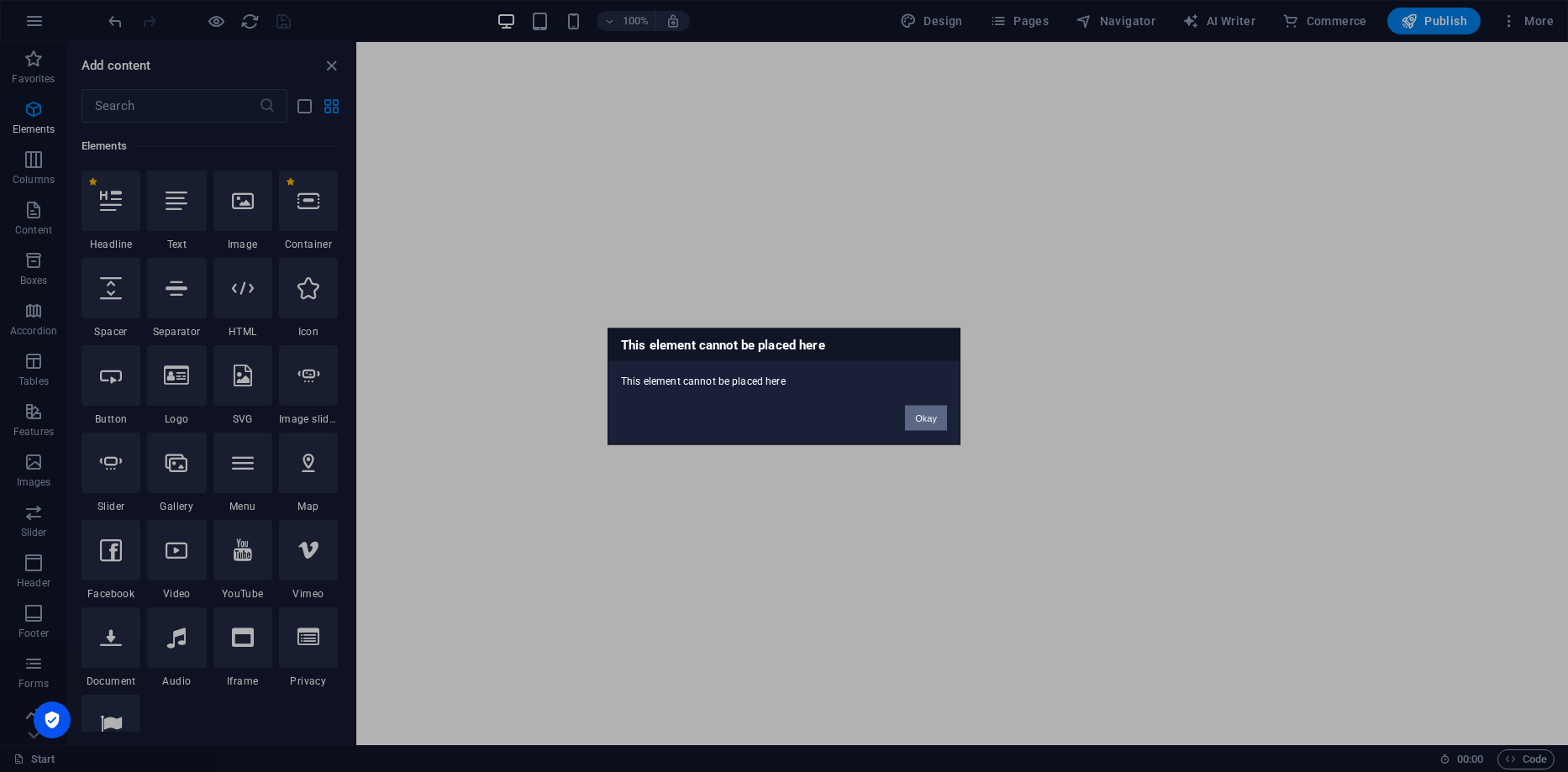 click on "Okay" at bounding box center (926, 418) 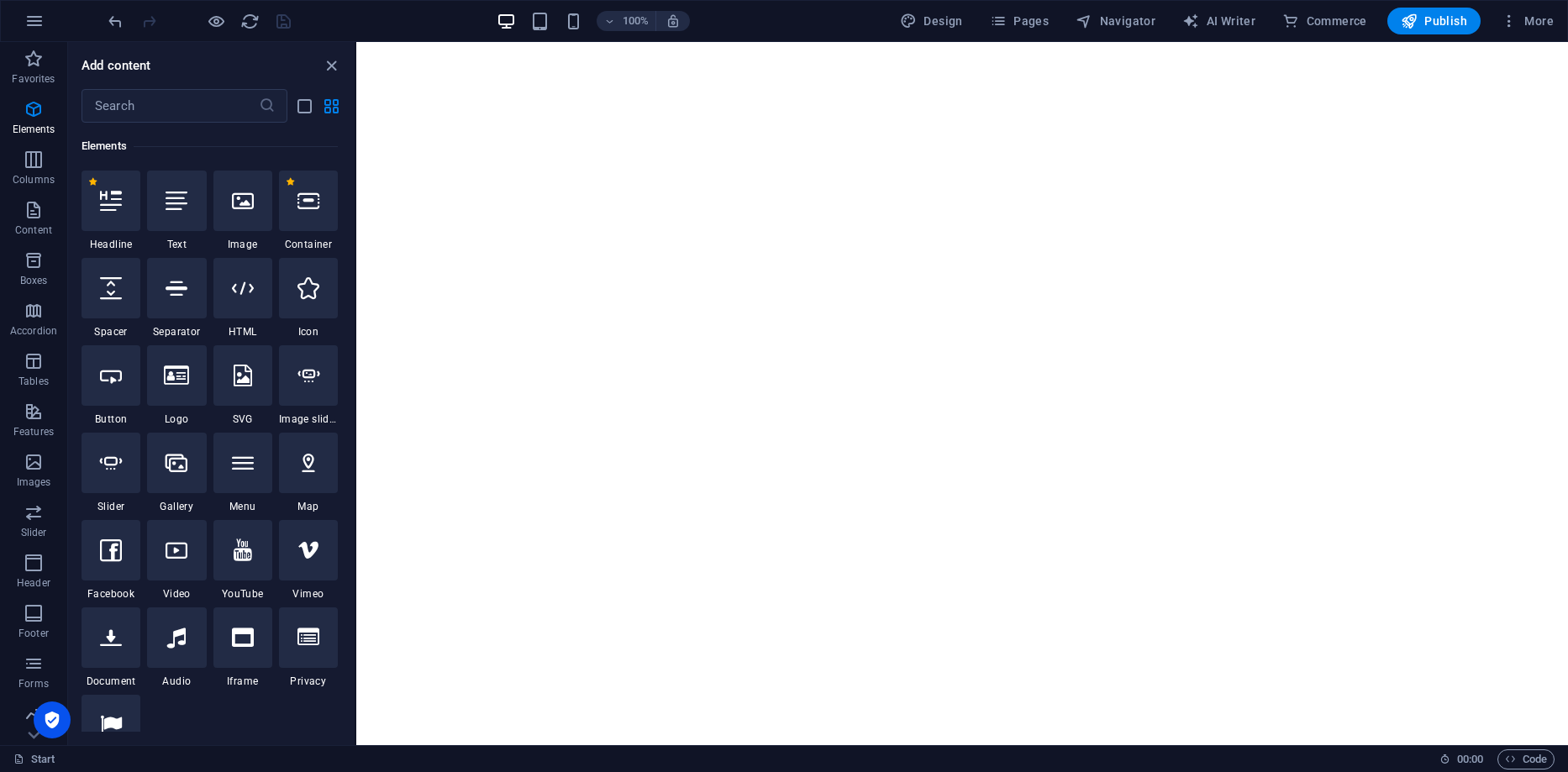 drag, startPoint x: 447, startPoint y: 400, endPoint x: 564, endPoint y: 391, distance: 117.34564 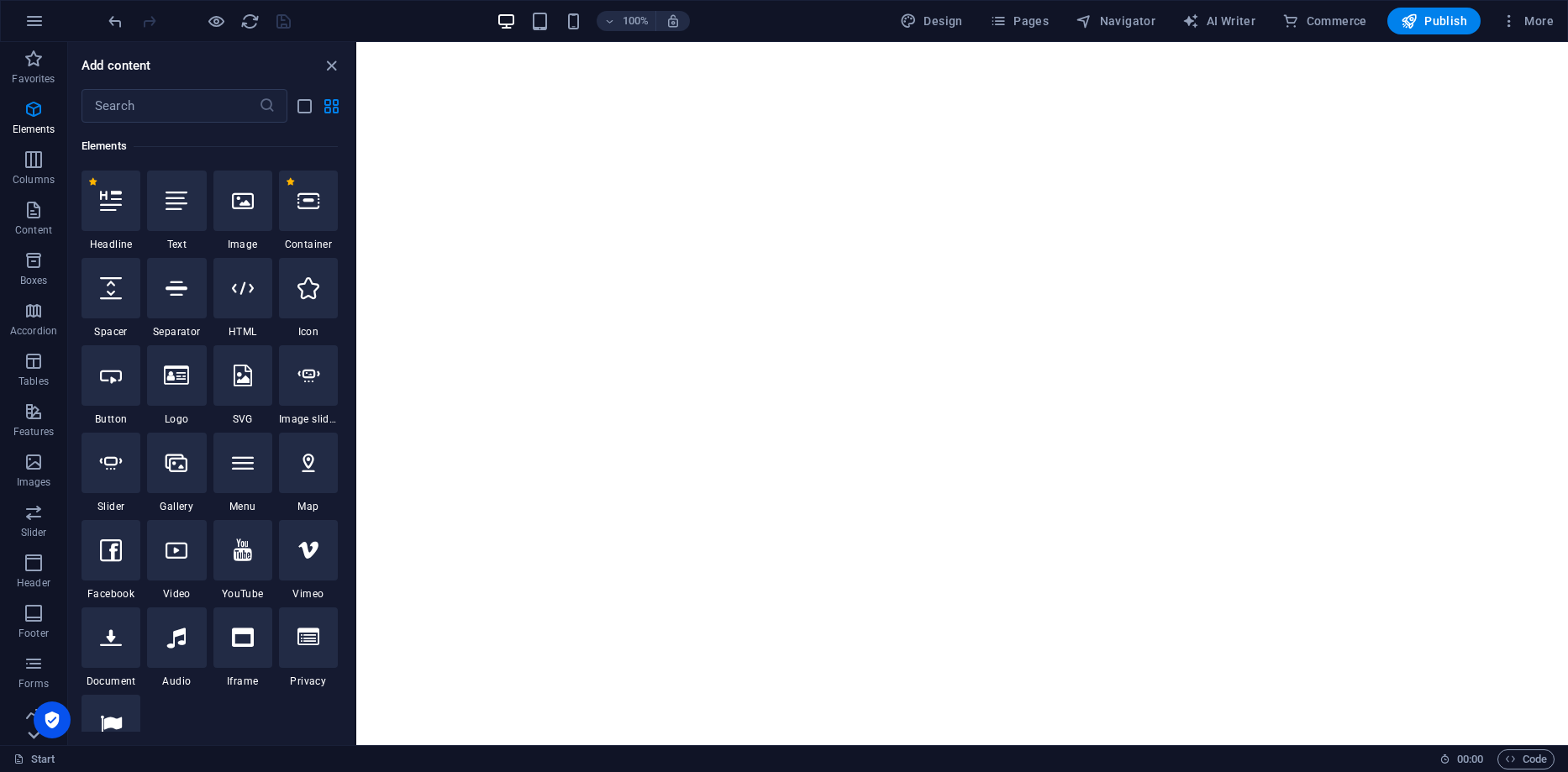 click at bounding box center [34, 735] 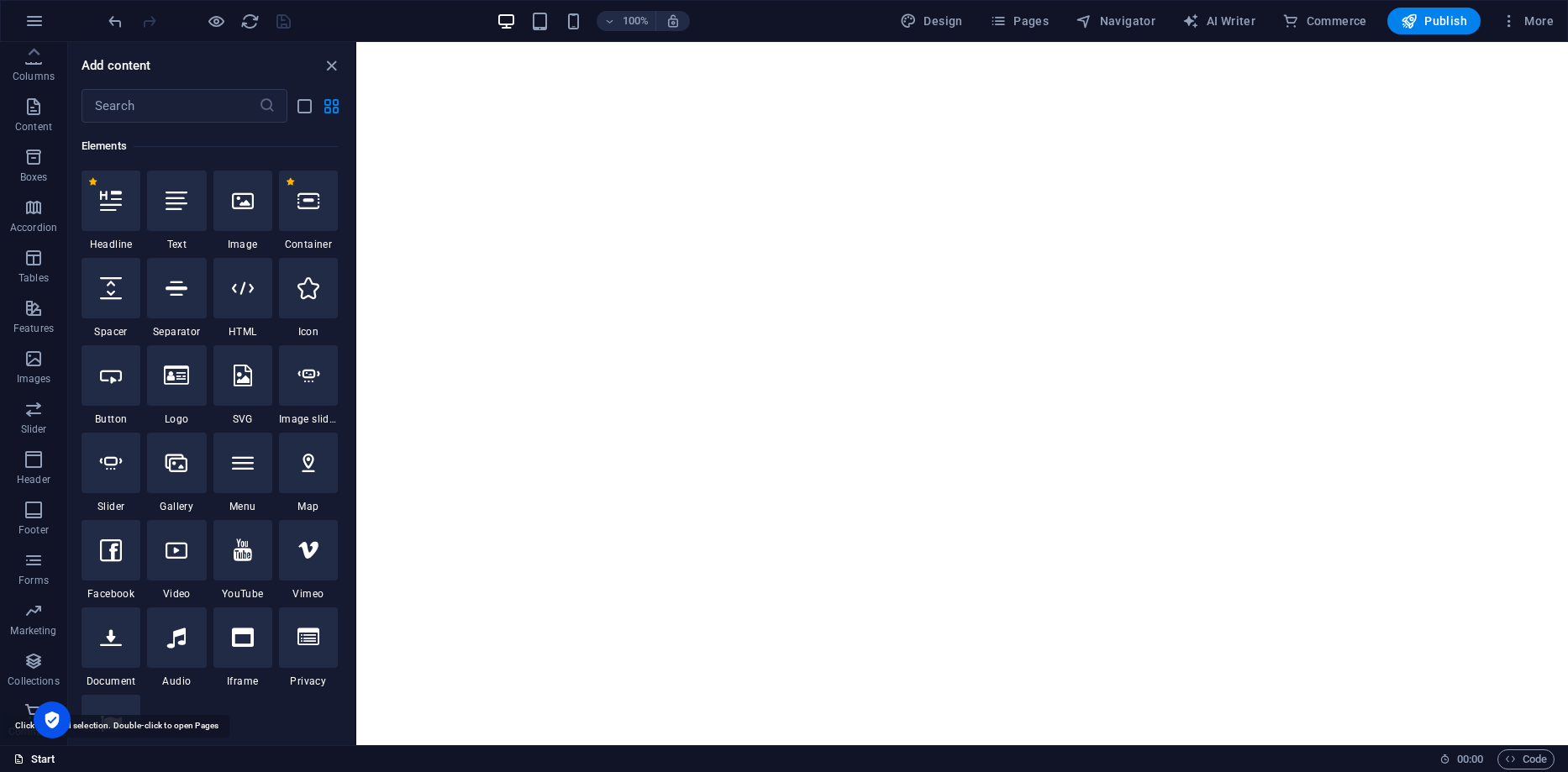 click on "Start" at bounding box center [34, 759] 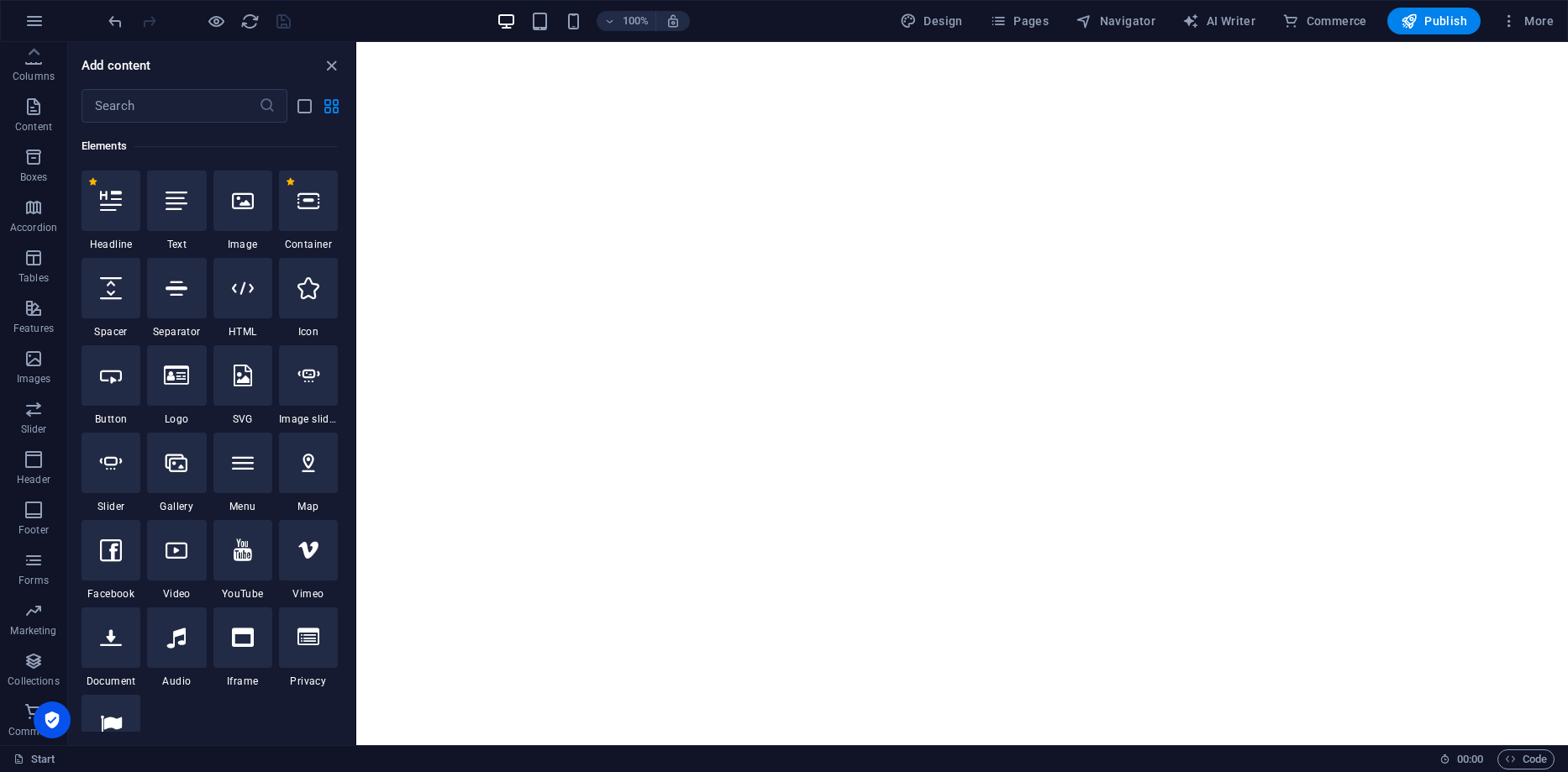 drag, startPoint x: 42, startPoint y: 748, endPoint x: 57, endPoint y: 722, distance: 30.016662 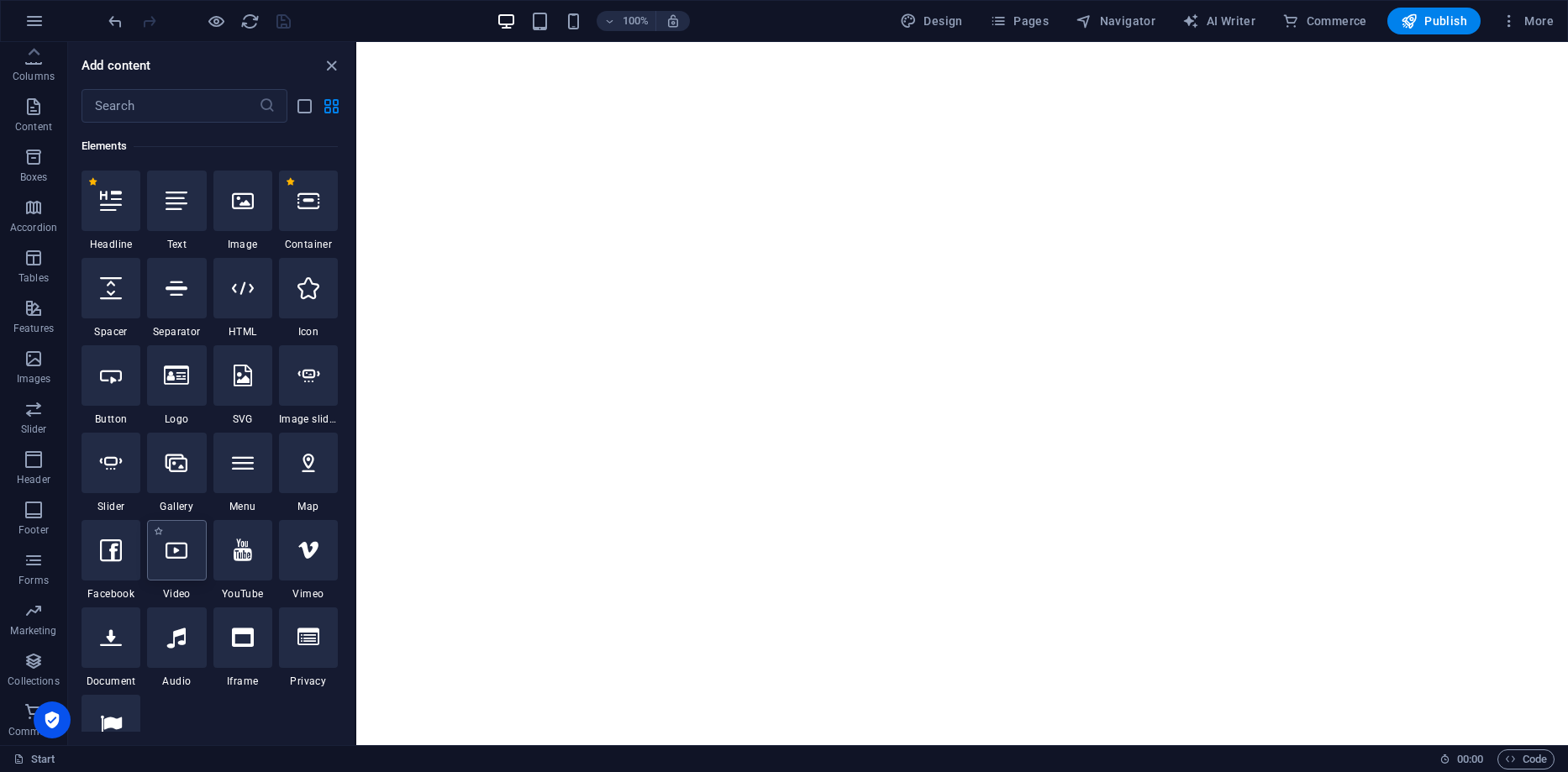 click at bounding box center [176, 550] 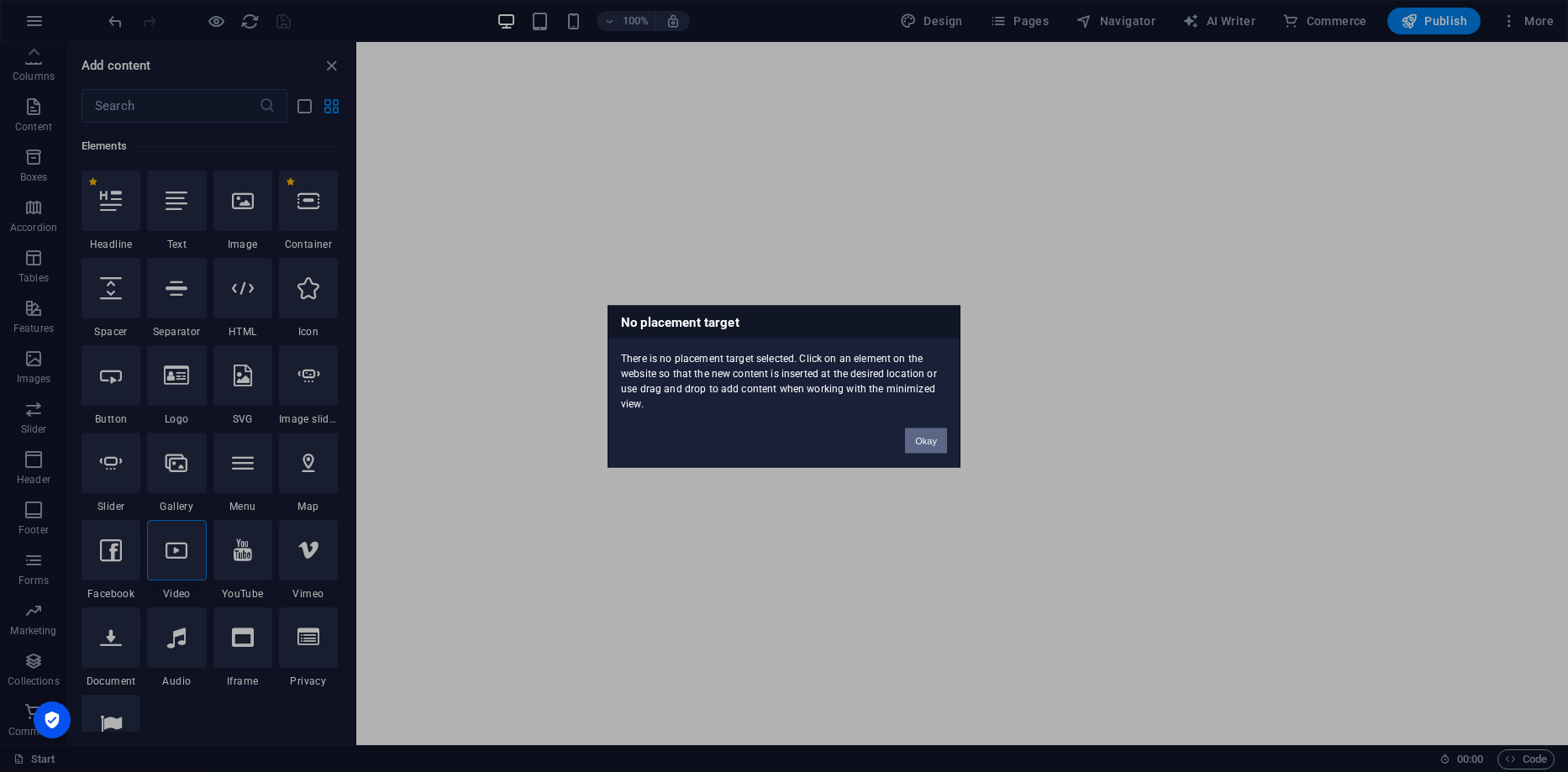 drag, startPoint x: 929, startPoint y: 442, endPoint x: 865, endPoint y: 36, distance: 411.01338 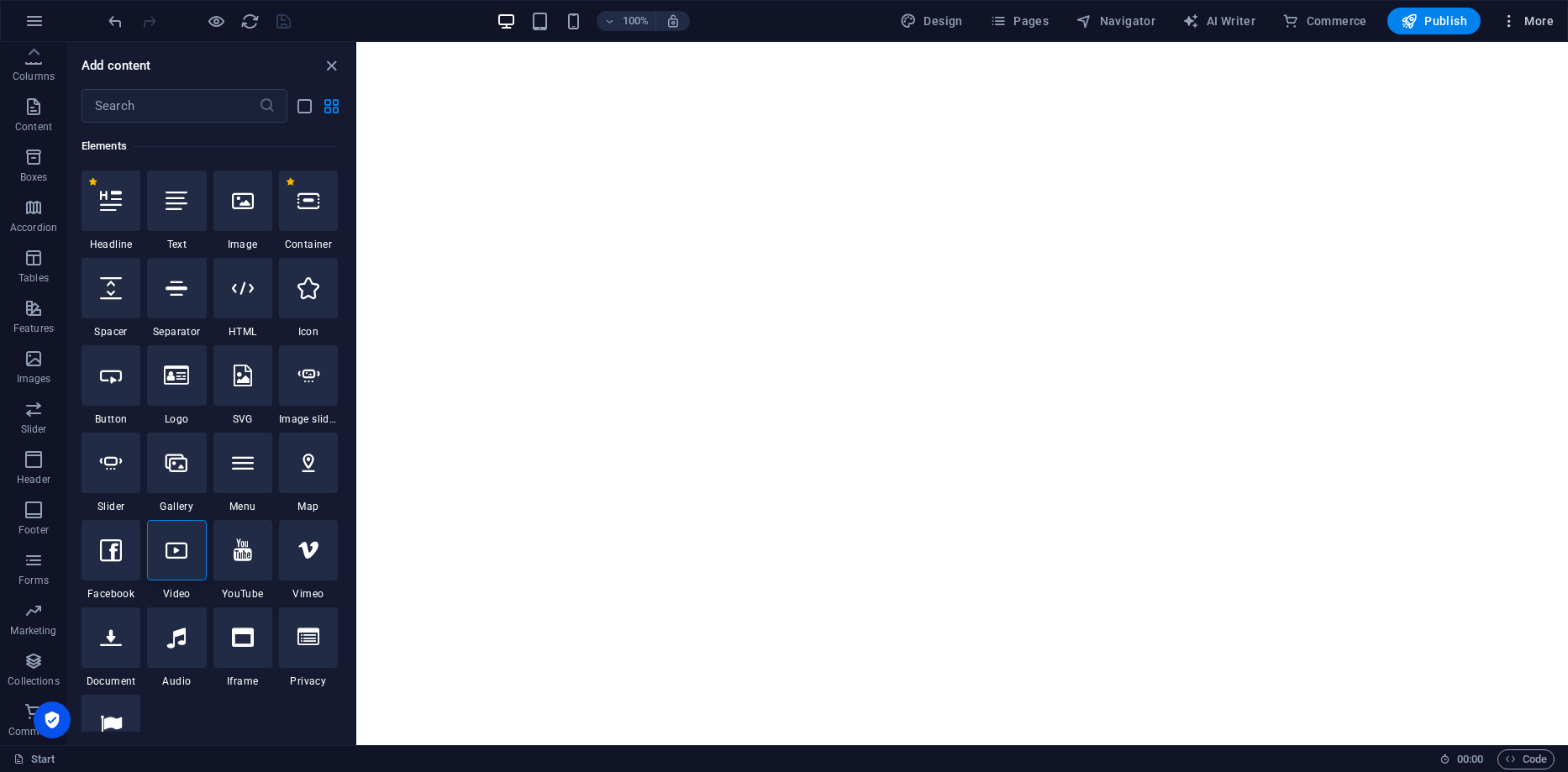 click on "More" at bounding box center (1527, 21) 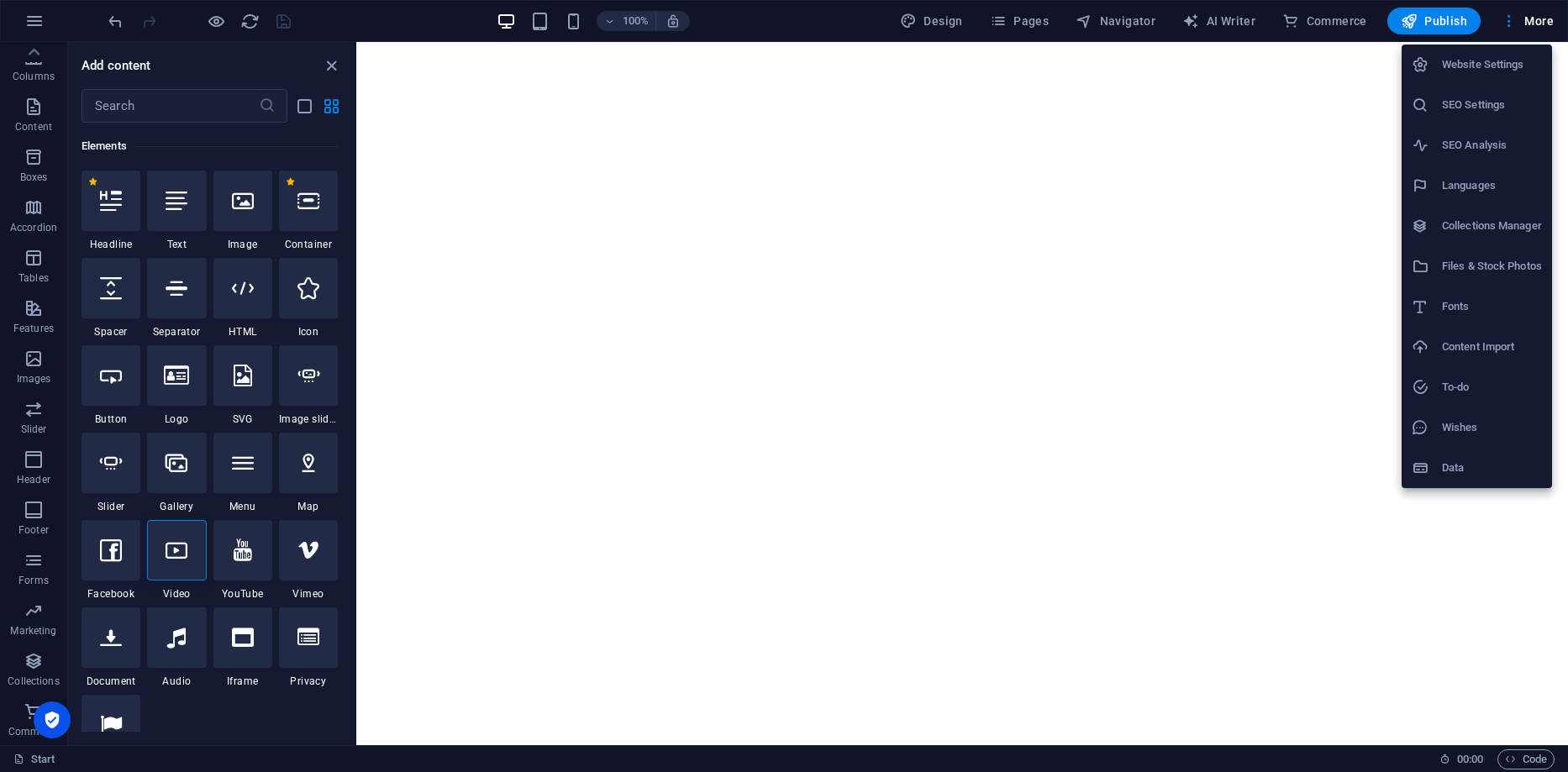 click on "Website Settings" at bounding box center [1476, 65] 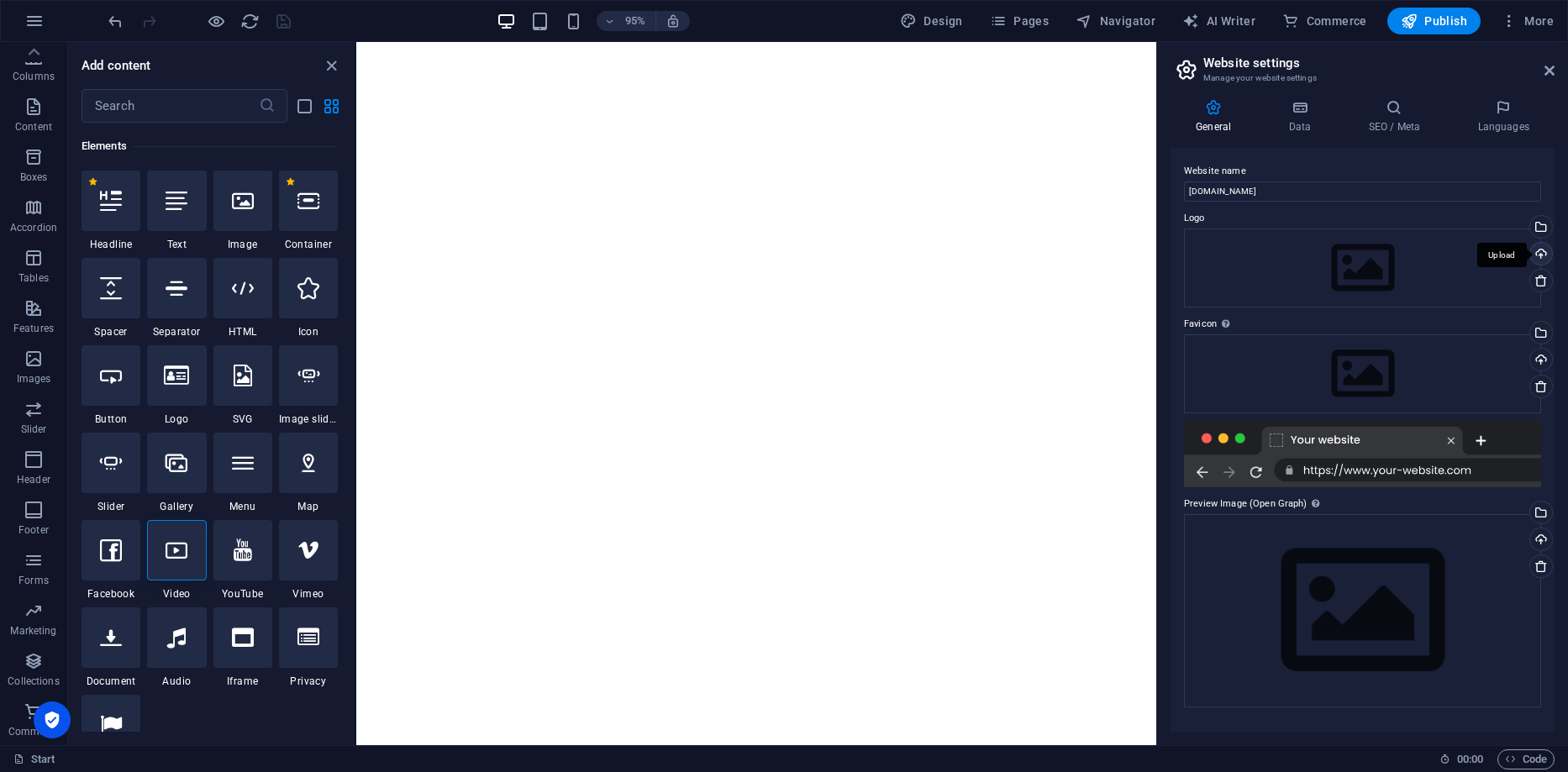 click on "Upload" at bounding box center [1539, 255] 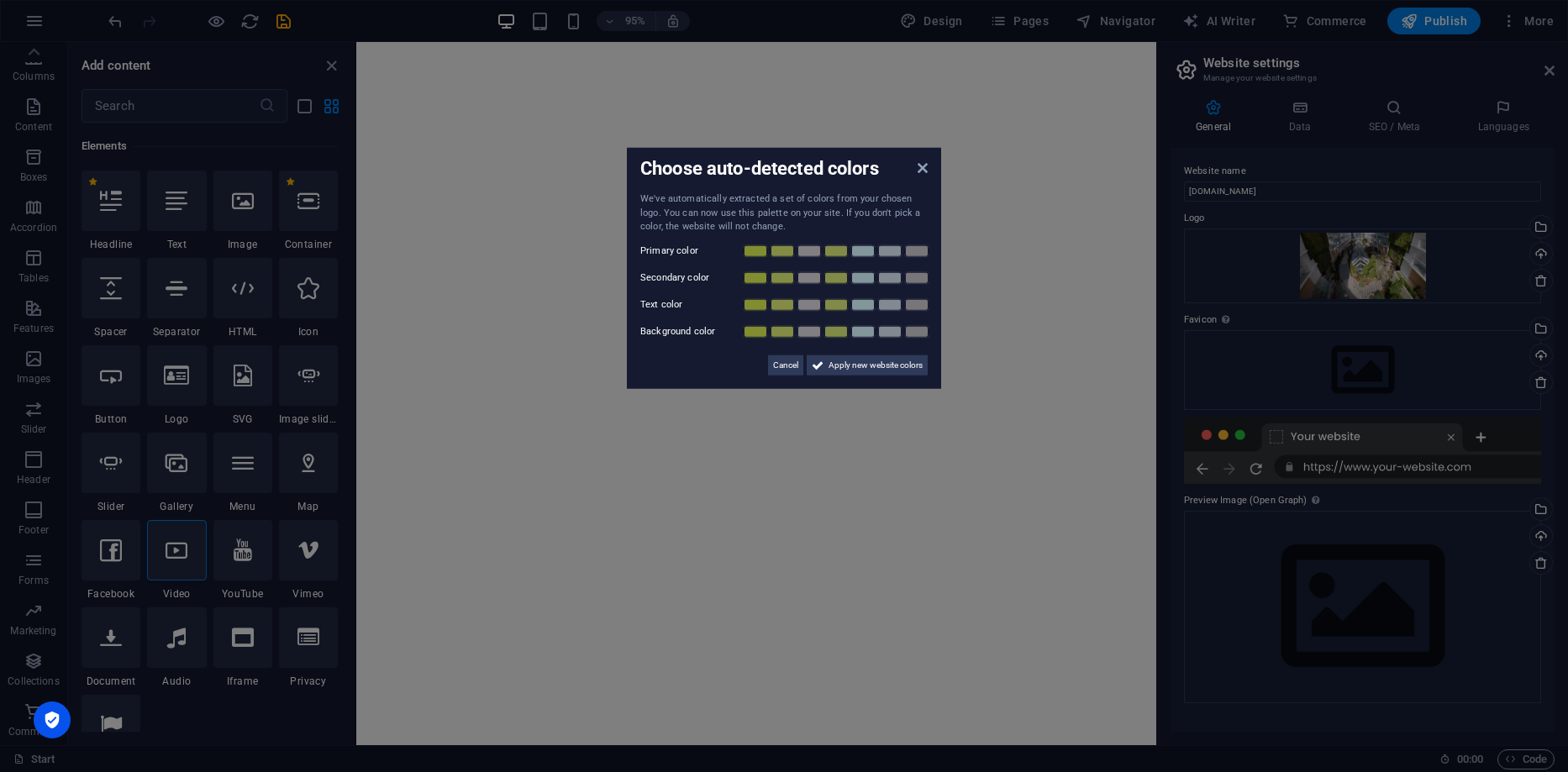 click on "Choose auto-detected colors We've automatically extracted a set of colors from your chosen logo. You can now use this palette on your site. If you don't pick a color, the website will not change.  Primary color Secondary color Text color Background color Cancel Apply new website colors" at bounding box center (784, 268) 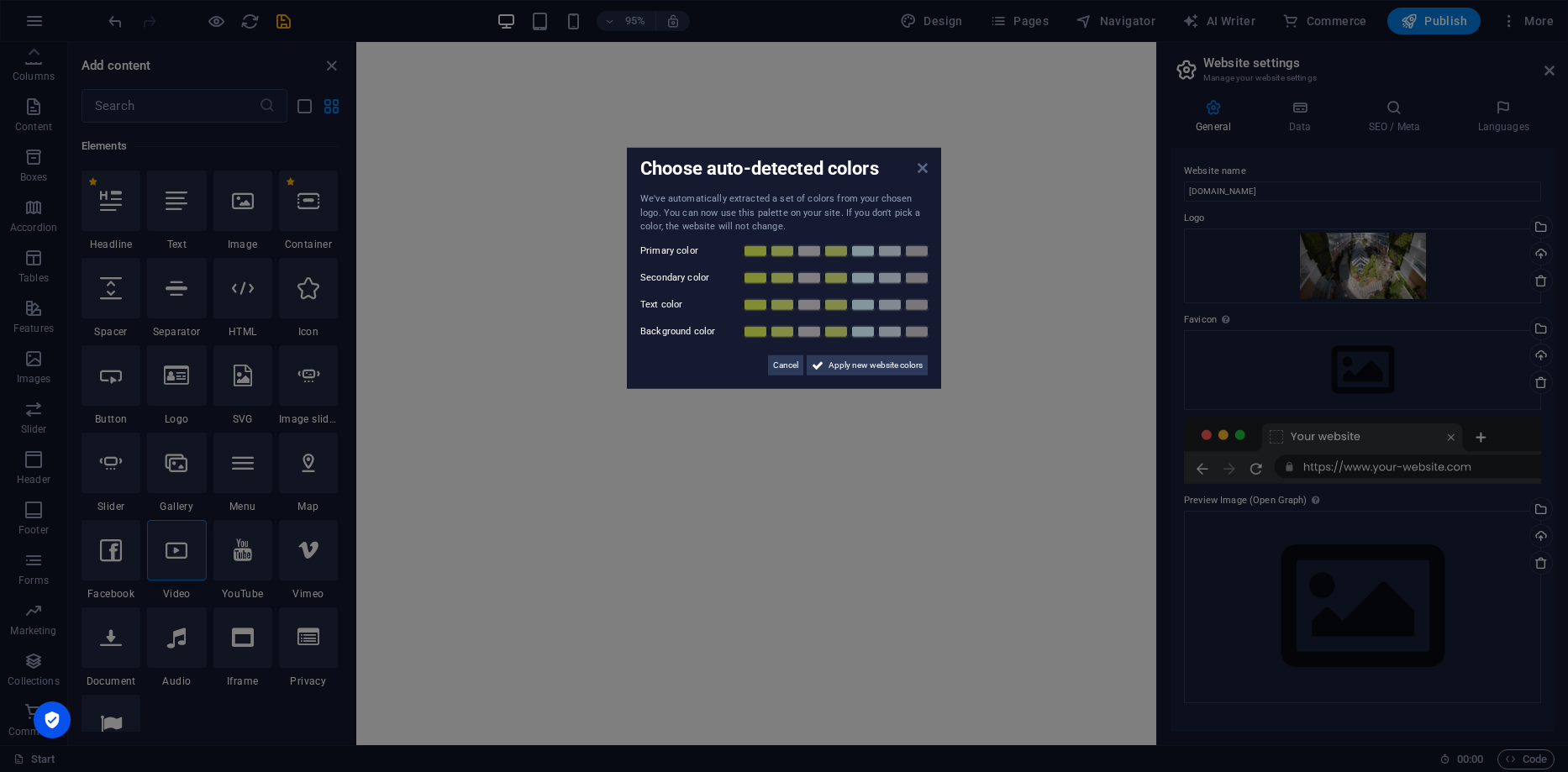 click at bounding box center [923, 168] 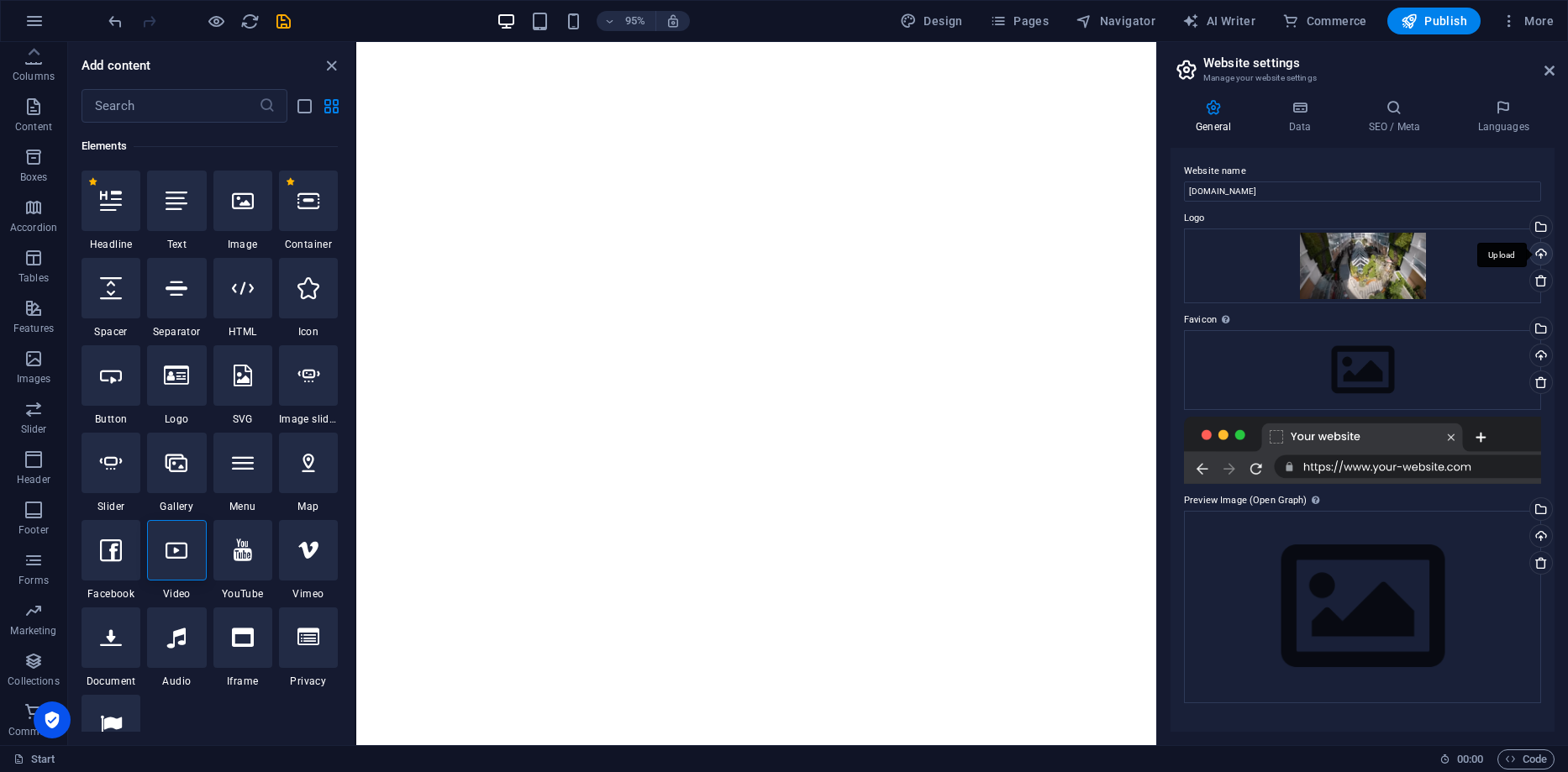 click on "Upload" at bounding box center (1539, 255) 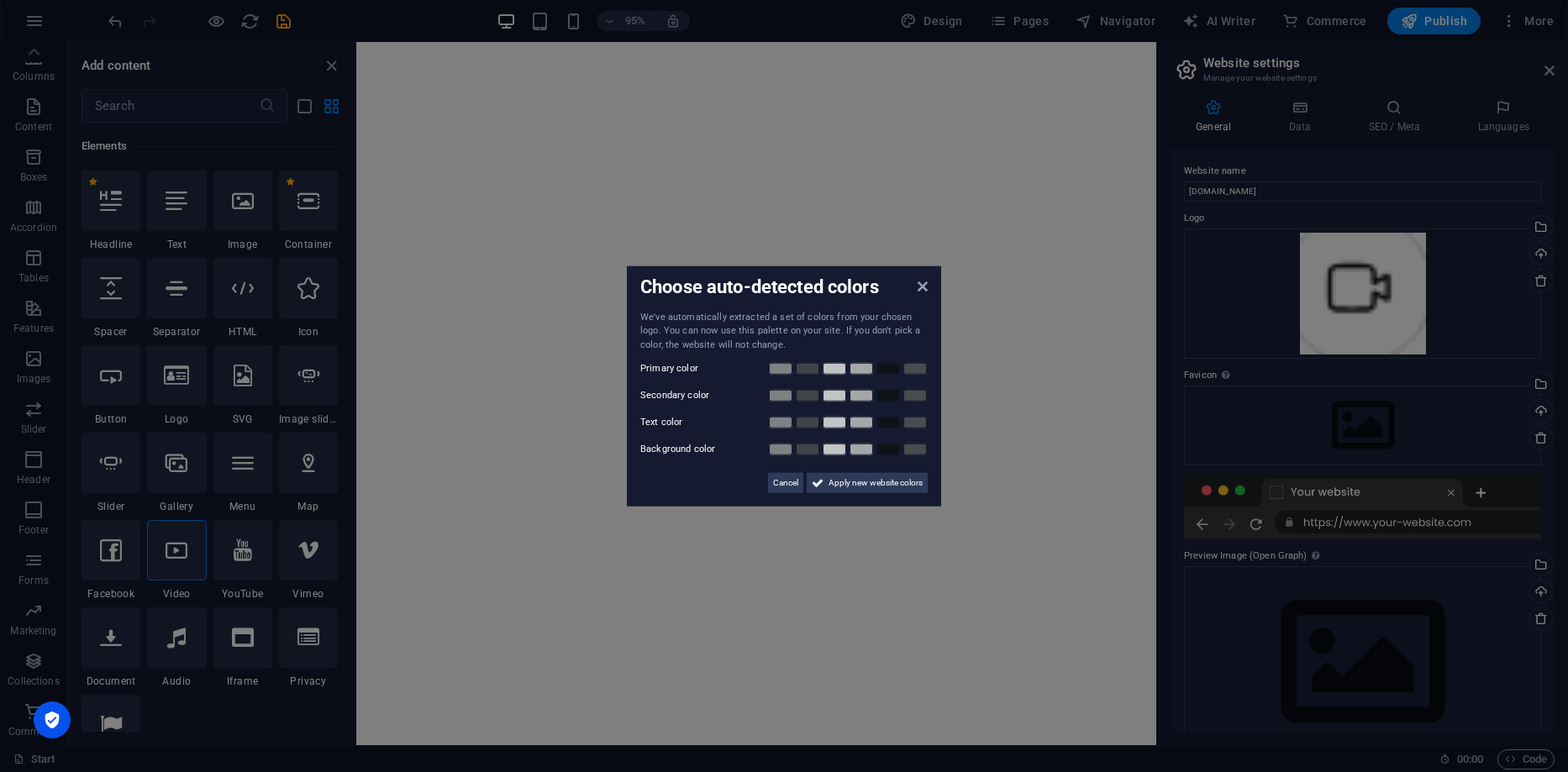 click on "Choose auto-detected colors We've automatically extracted a set of colors from your chosen logo. You can now use this palette on your site. If you don't pick a color, the website will not change.  Primary color Secondary color Text color Background color Cancel Apply new website colors" at bounding box center [784, 386] 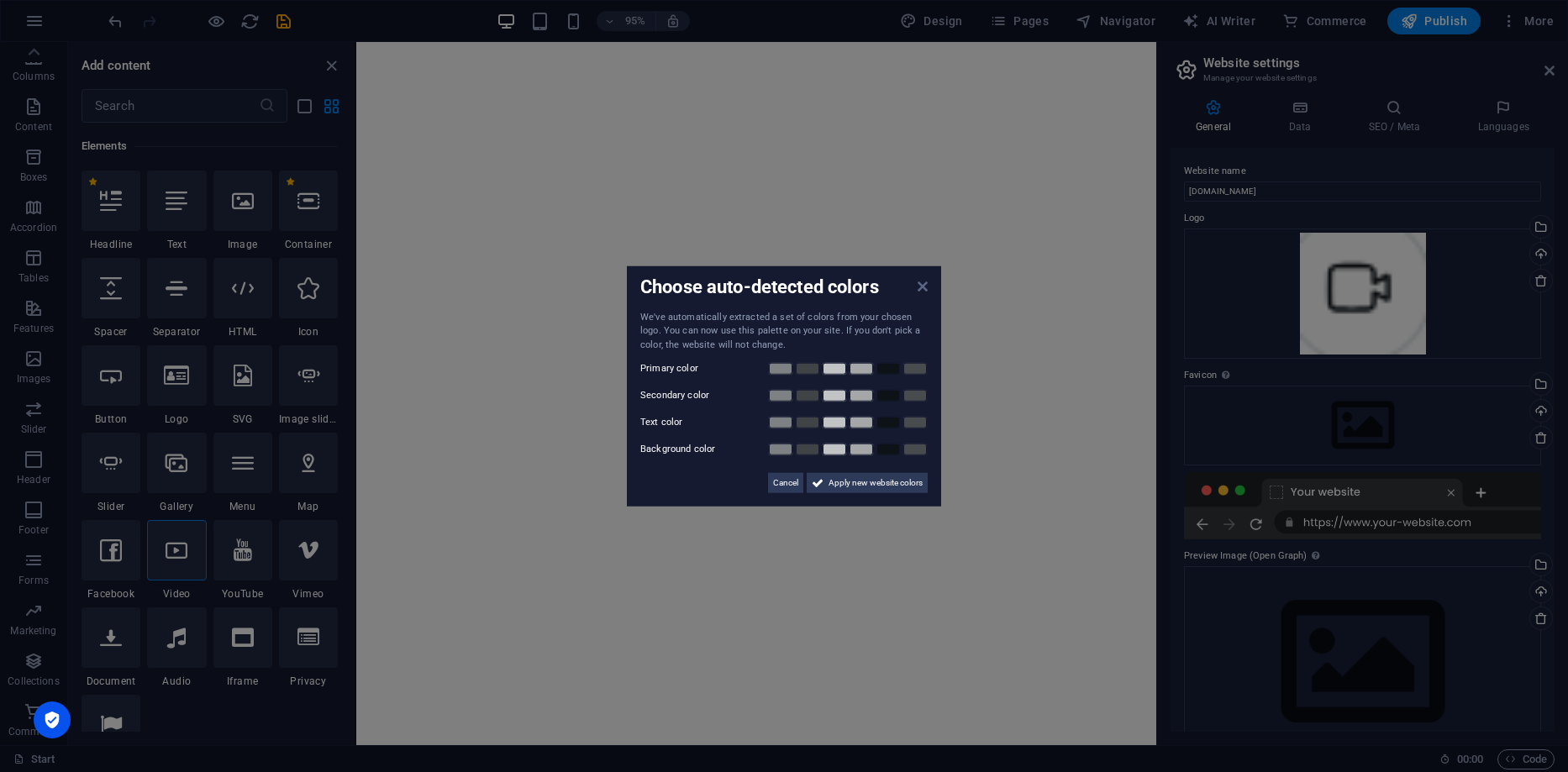 click at bounding box center [923, 286] 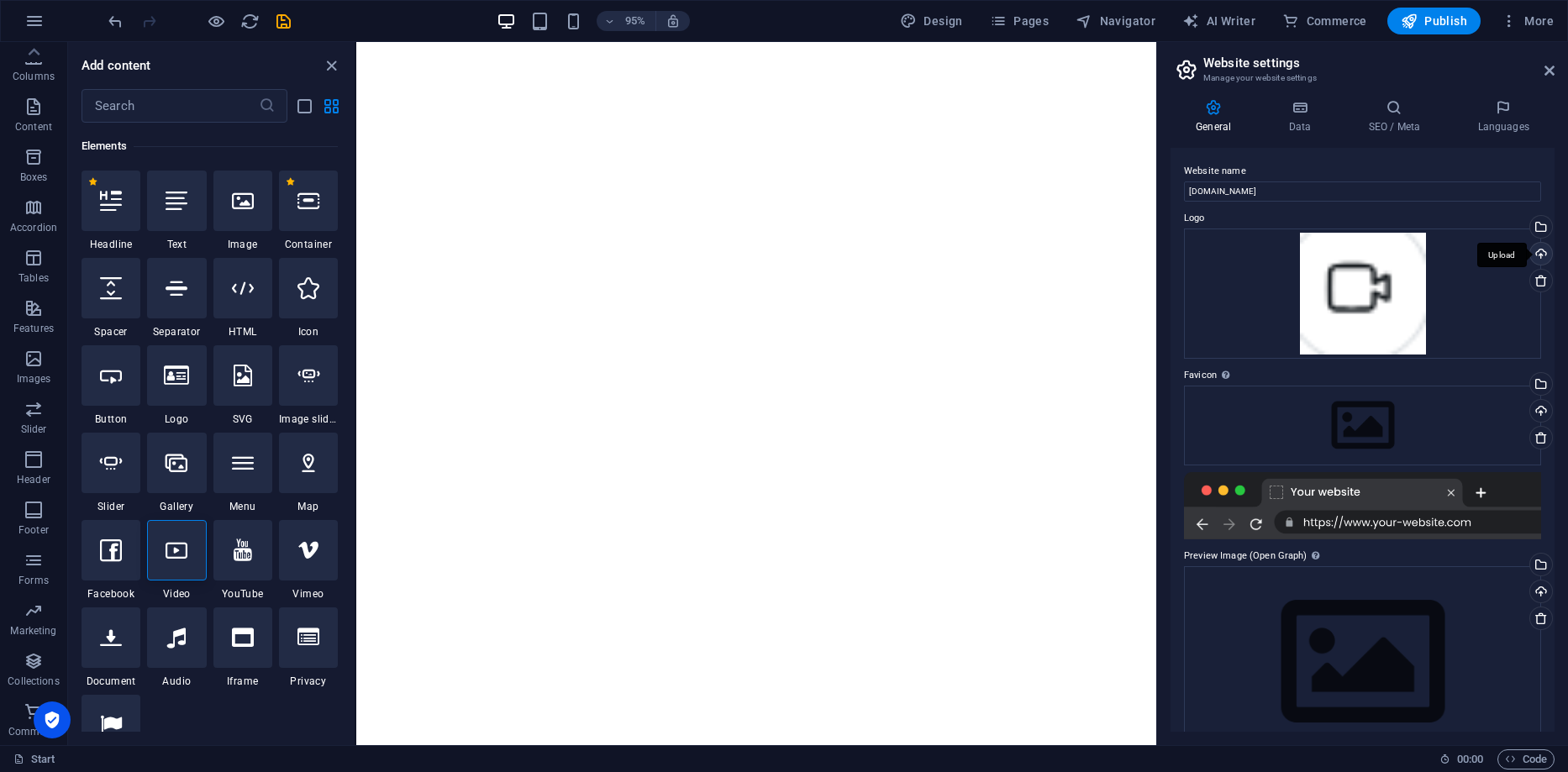 click on "Upload" at bounding box center (1539, 255) 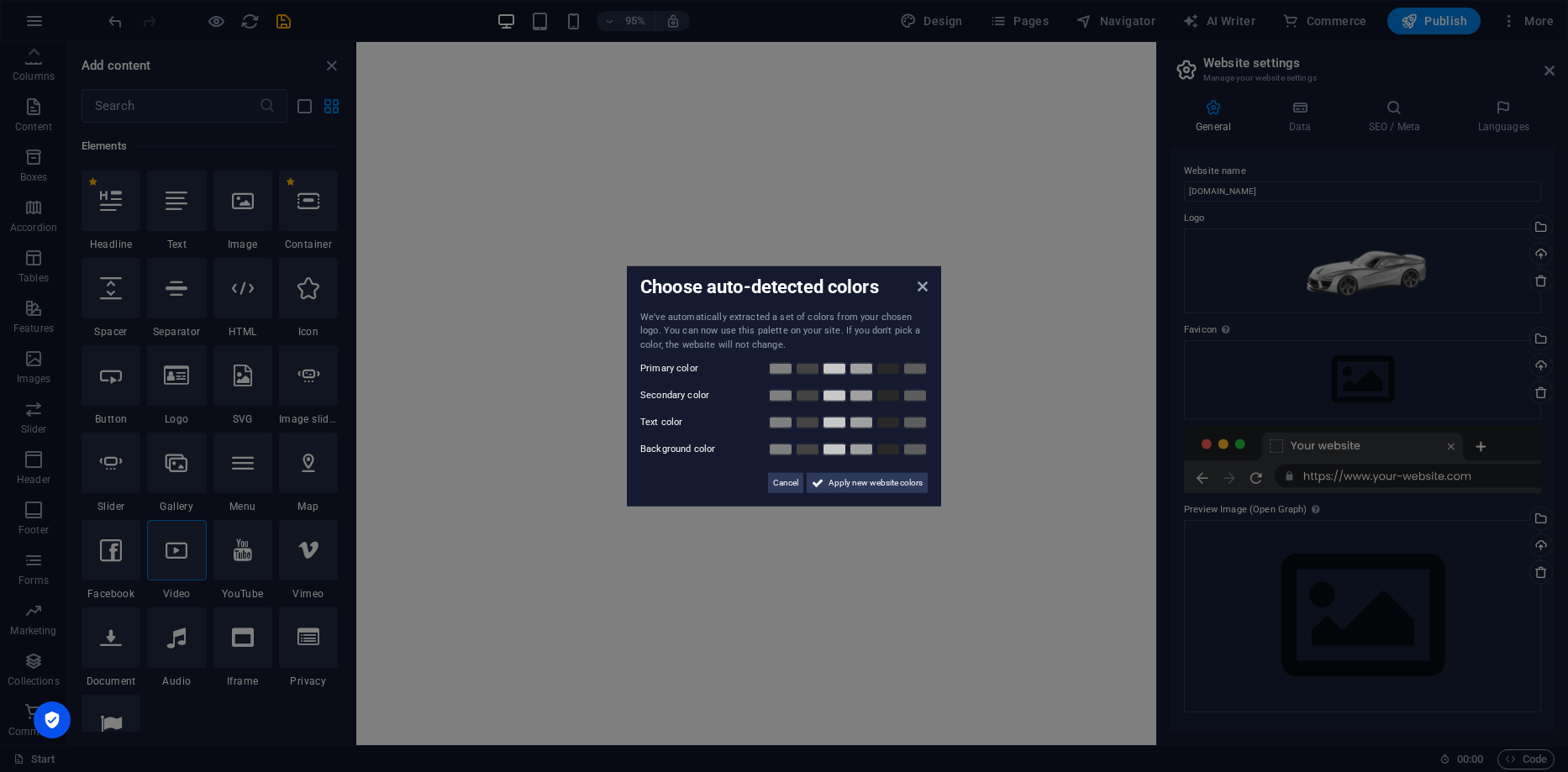 click on "Choose auto-detected colors We've automatically extracted a set of colors from your chosen logo. You can now use this palette on your site. If you don't pick a color, the website will not change.  Primary color Secondary color Text color Background color Cancel Apply new website colors" at bounding box center [784, 386] 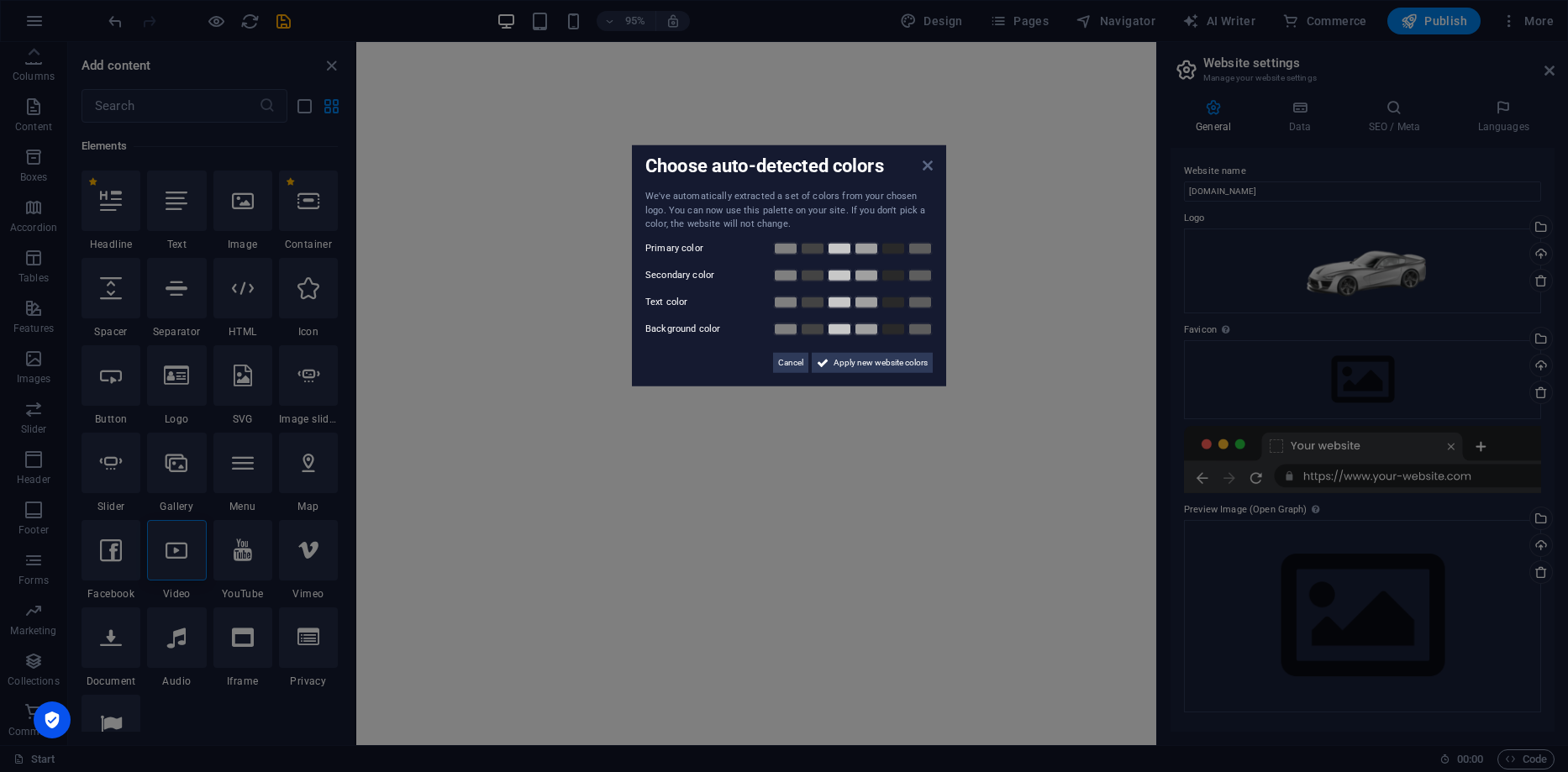 drag, startPoint x: 925, startPoint y: 160, endPoint x: 600, endPoint y: 123, distance: 327.09937 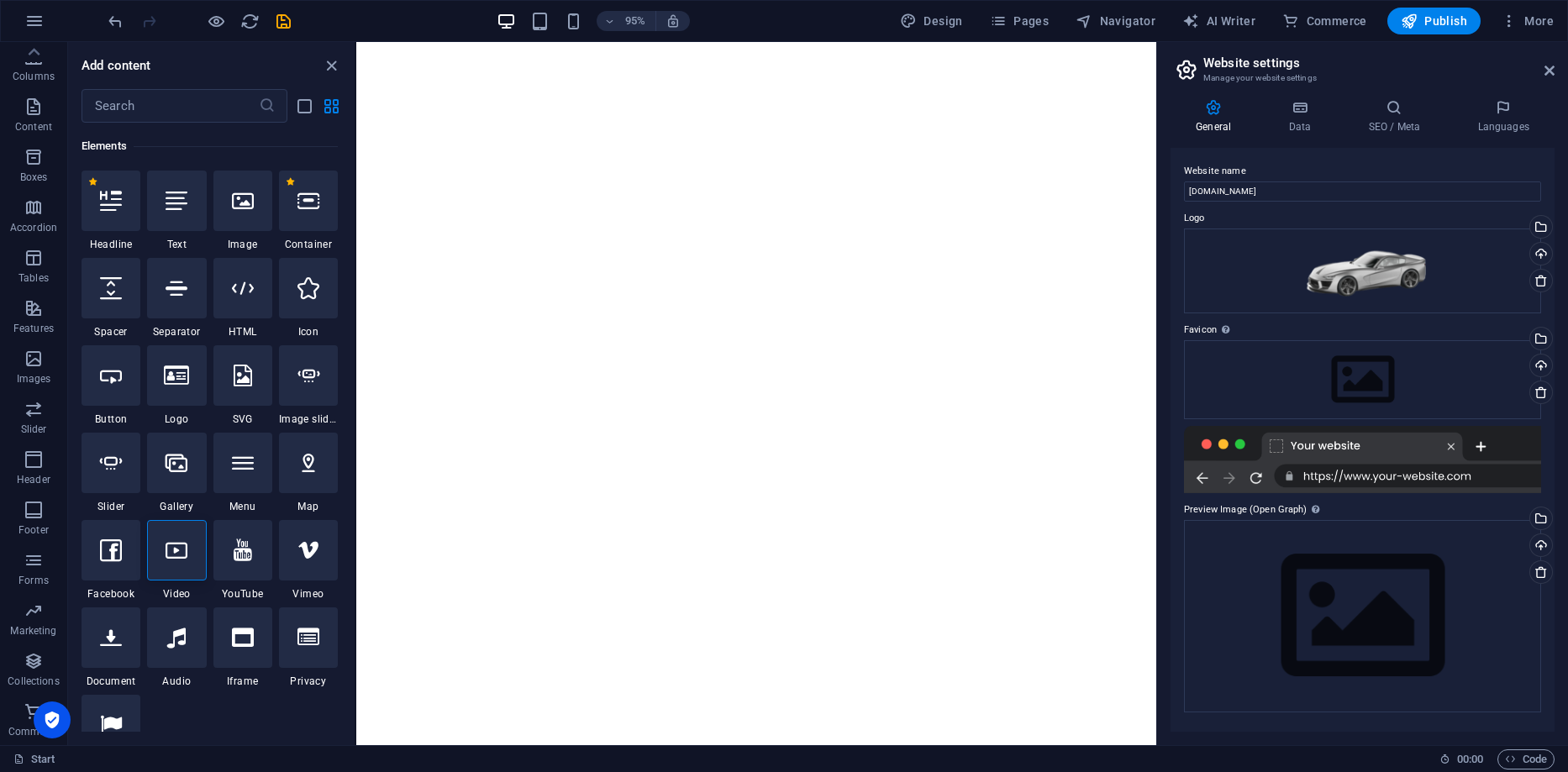 drag, startPoint x: 823, startPoint y: 313, endPoint x: 821, endPoint y: 323, distance: 10.198039 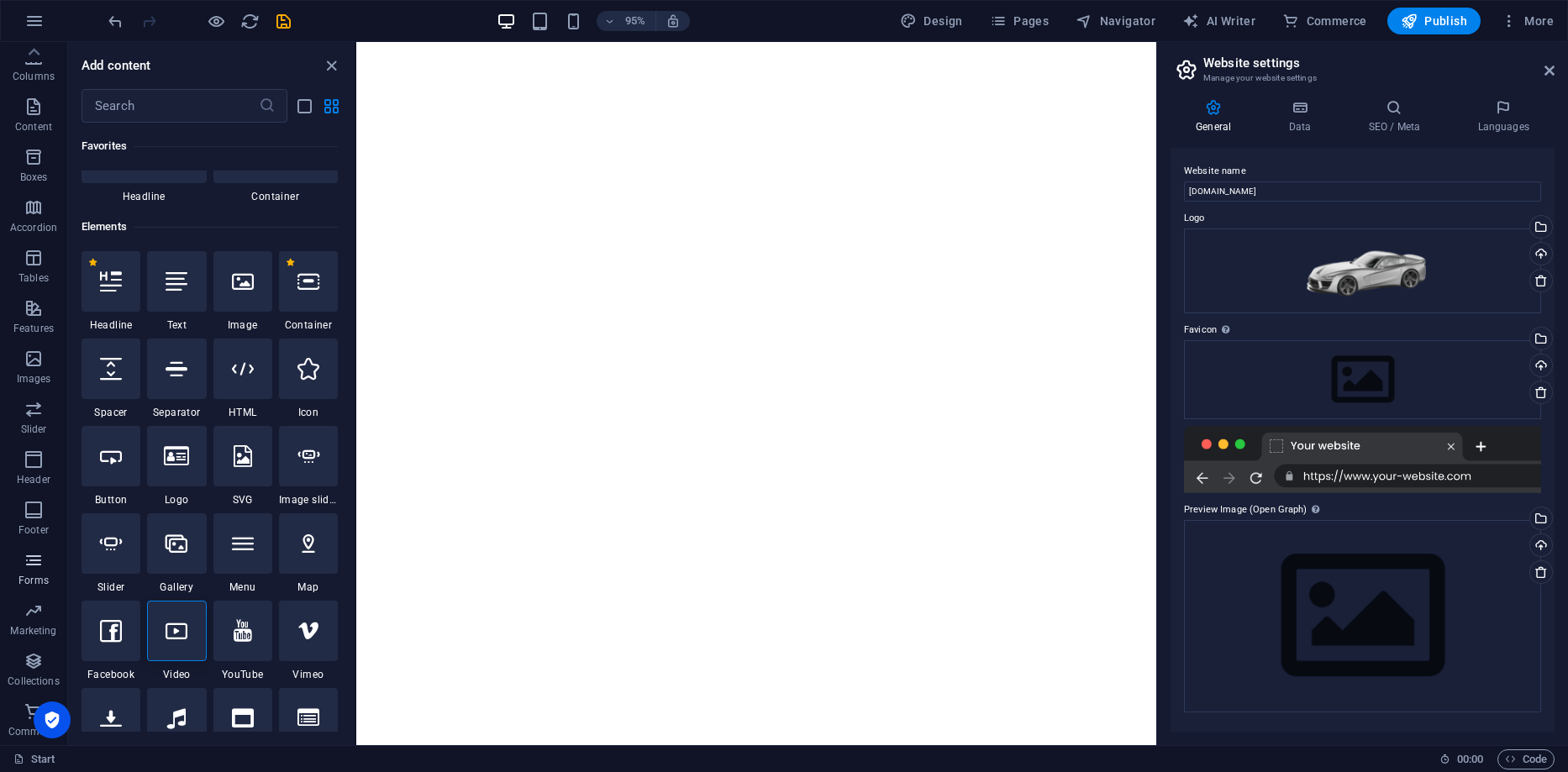 scroll, scrollTop: 95, scrollLeft: 0, axis: vertical 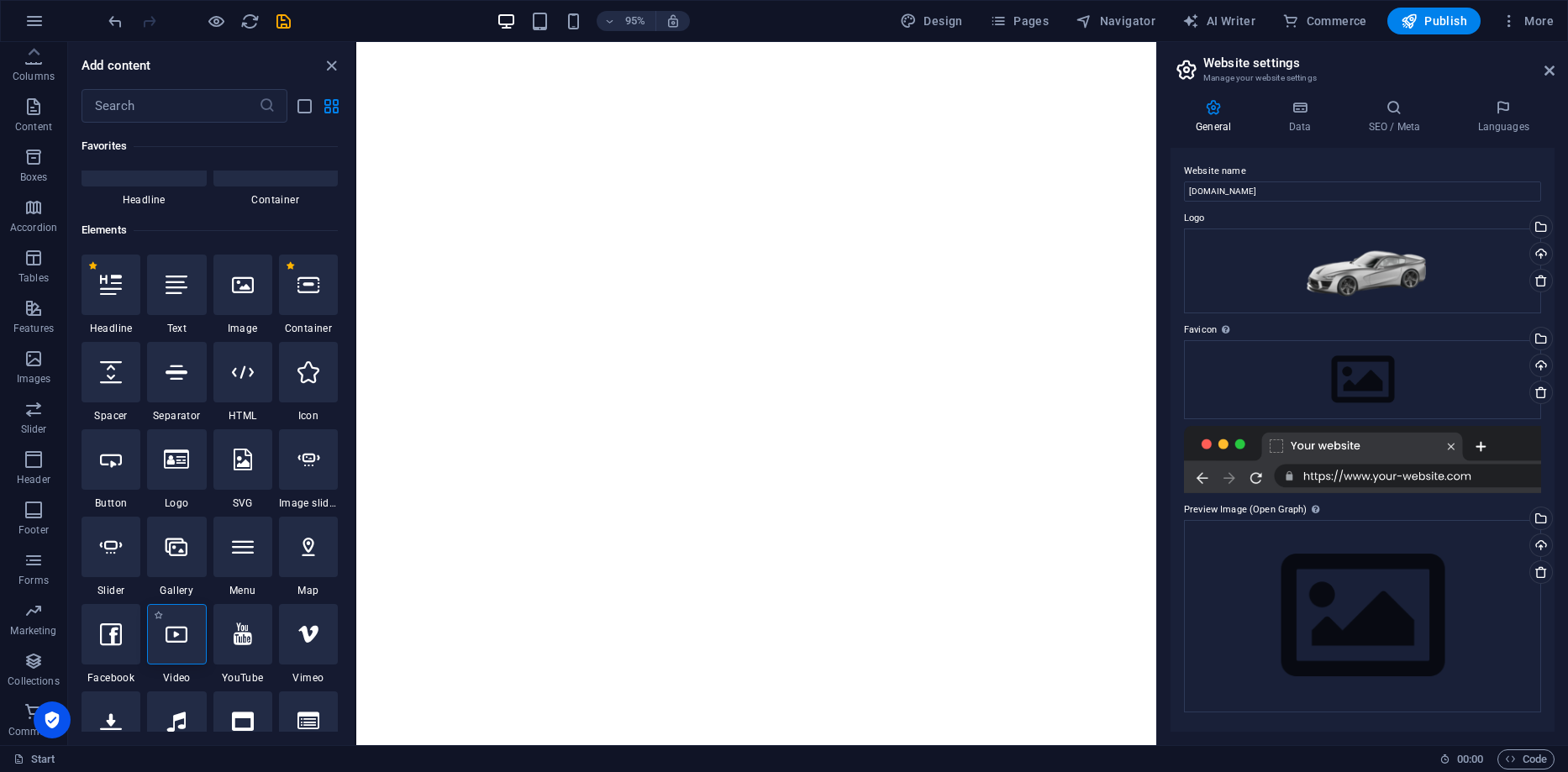 click at bounding box center (176, 634) 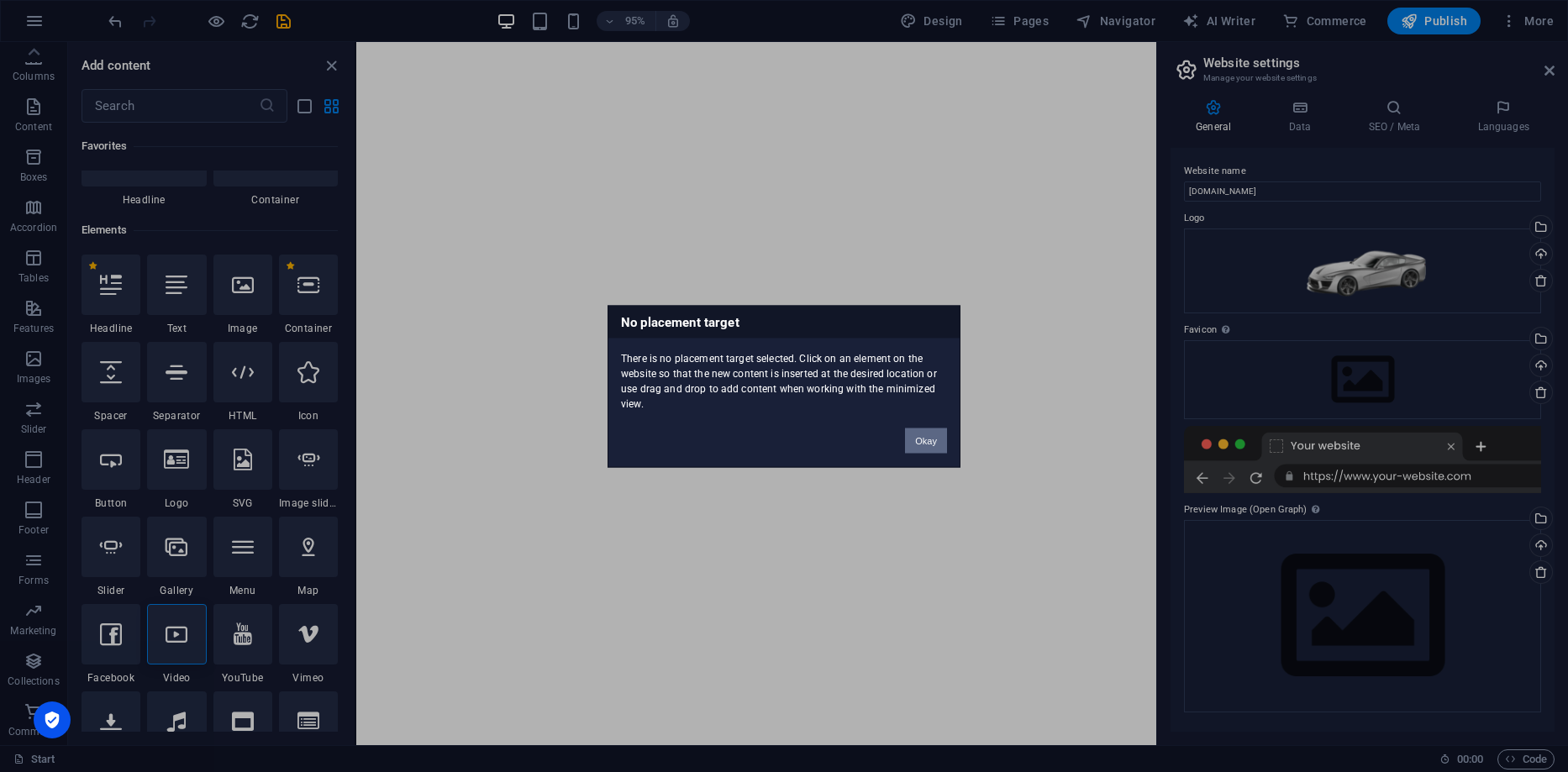click on "Okay" at bounding box center [926, 440] 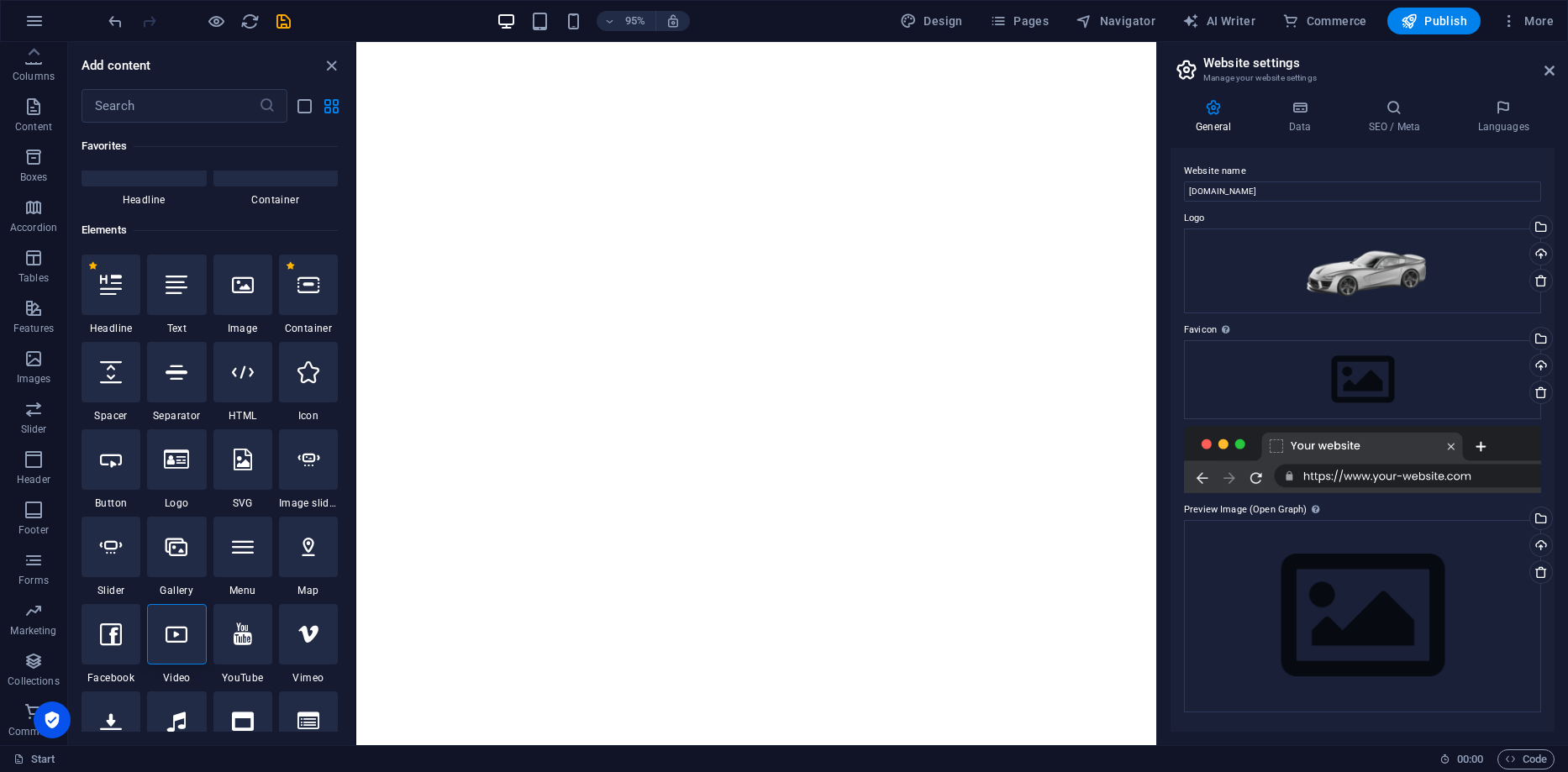click on "Website settings" at bounding box center (1379, 63) 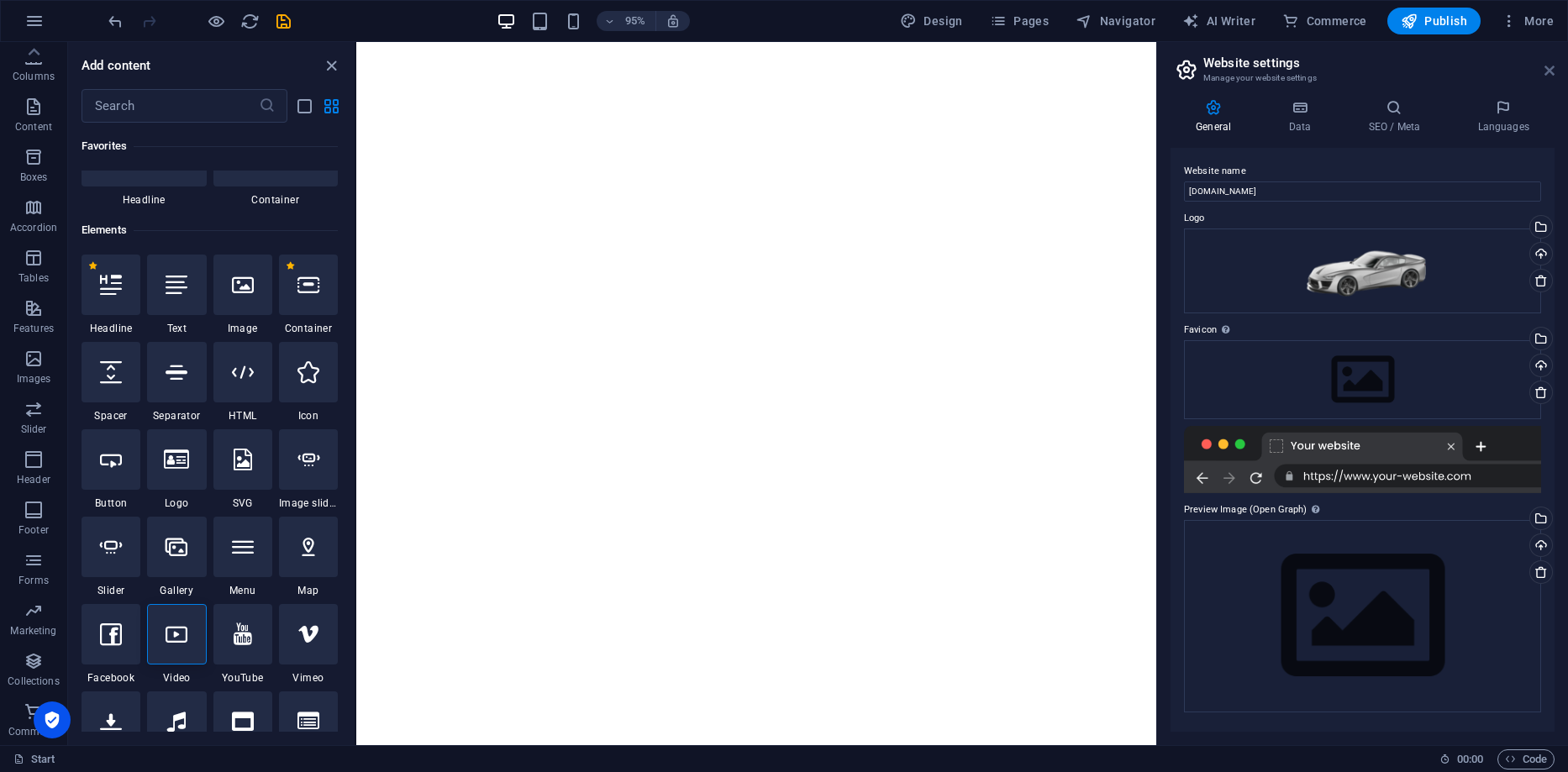 click at bounding box center [1550, 71] 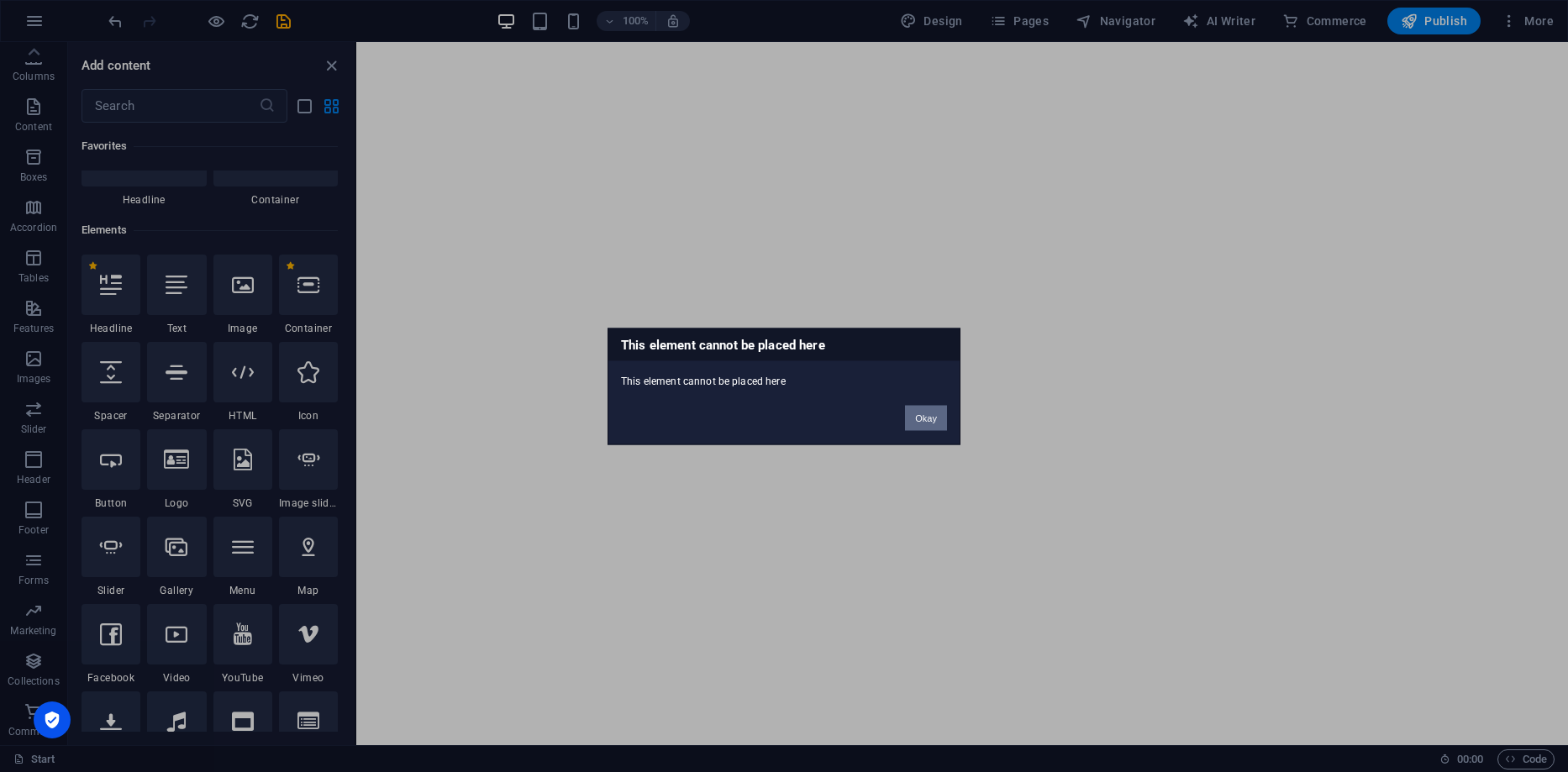click on "Okay" at bounding box center [926, 418] 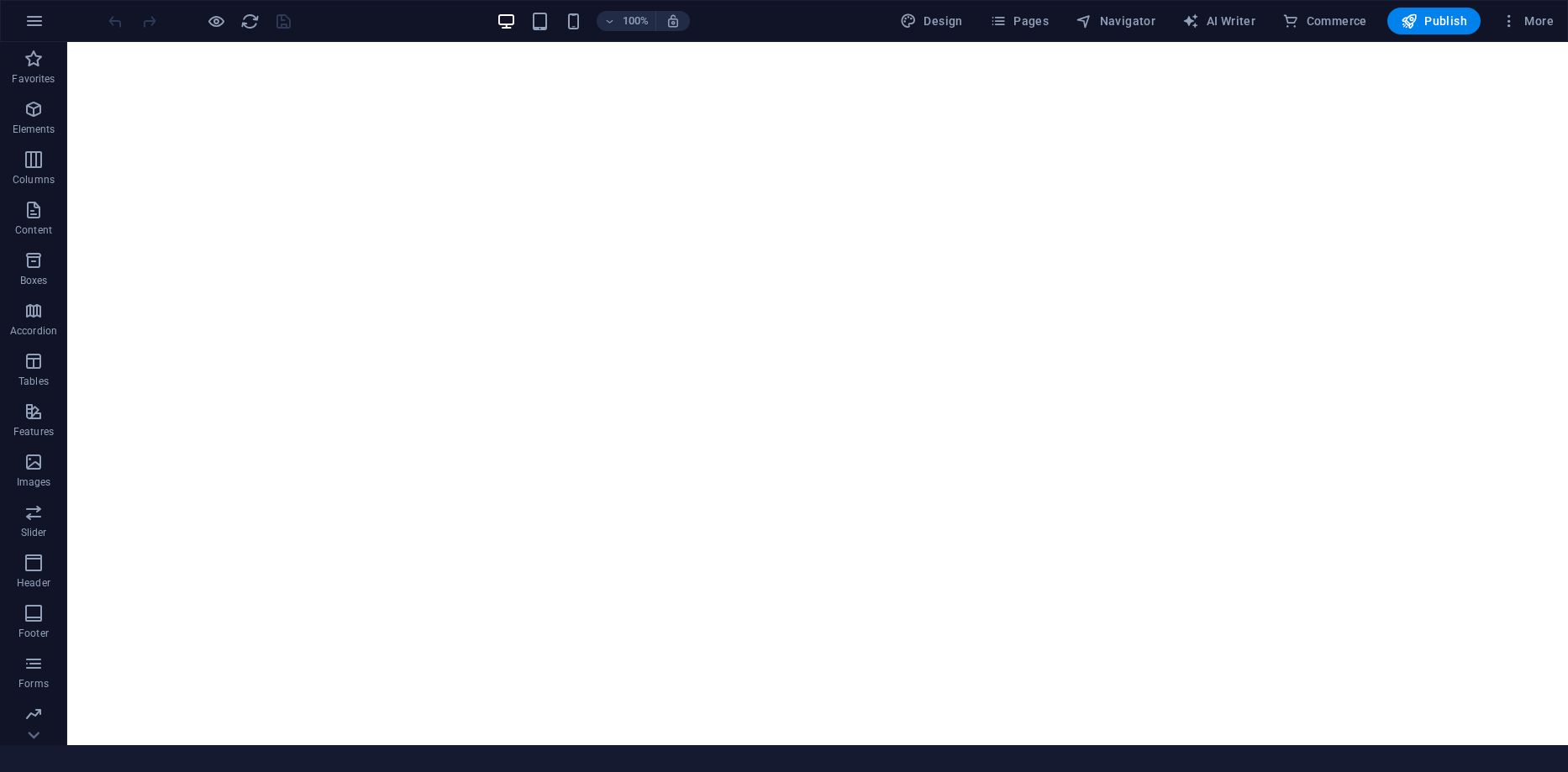 scroll, scrollTop: 0, scrollLeft: 0, axis: both 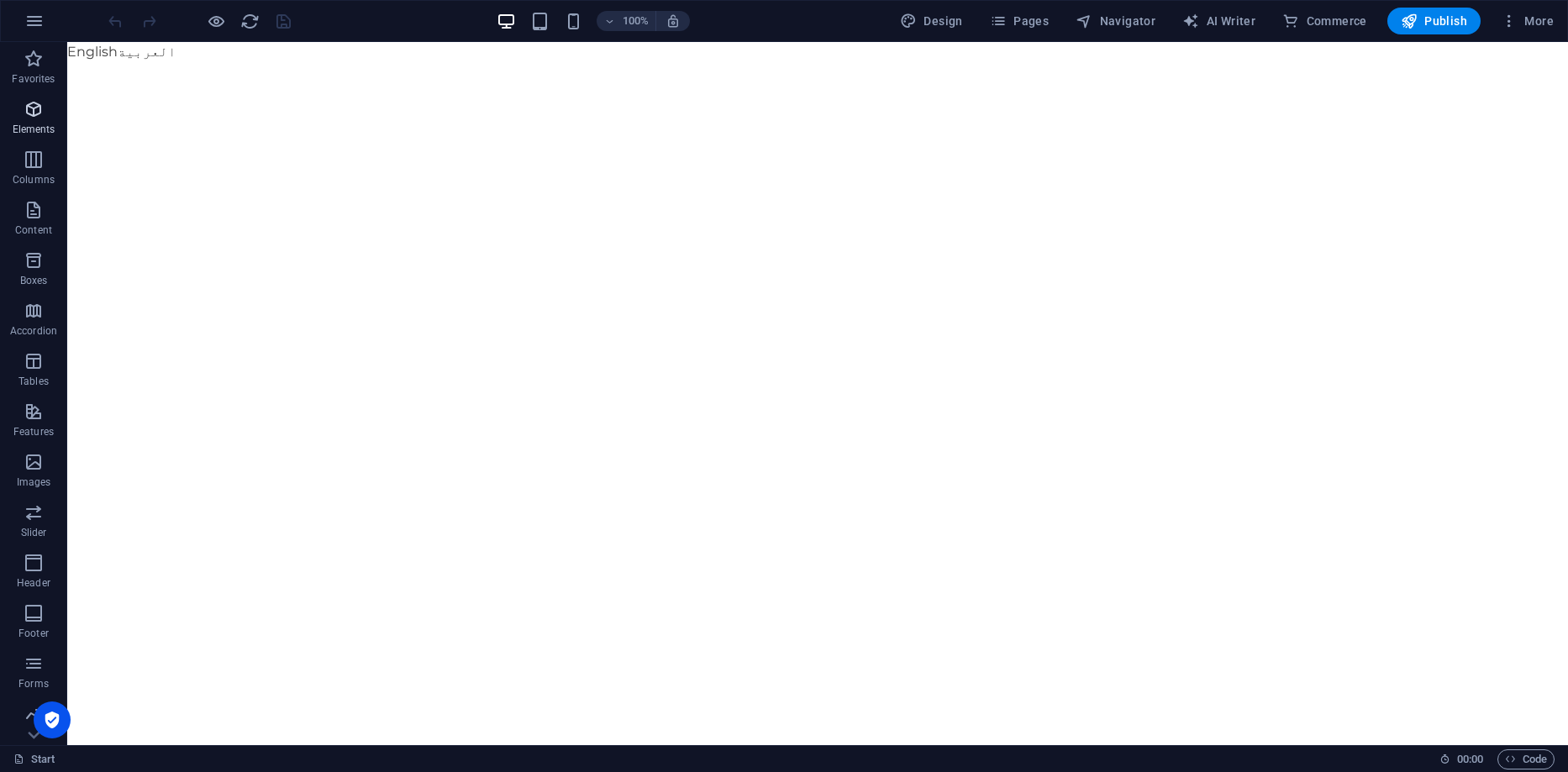 click on "Elements" at bounding box center [34, 119] 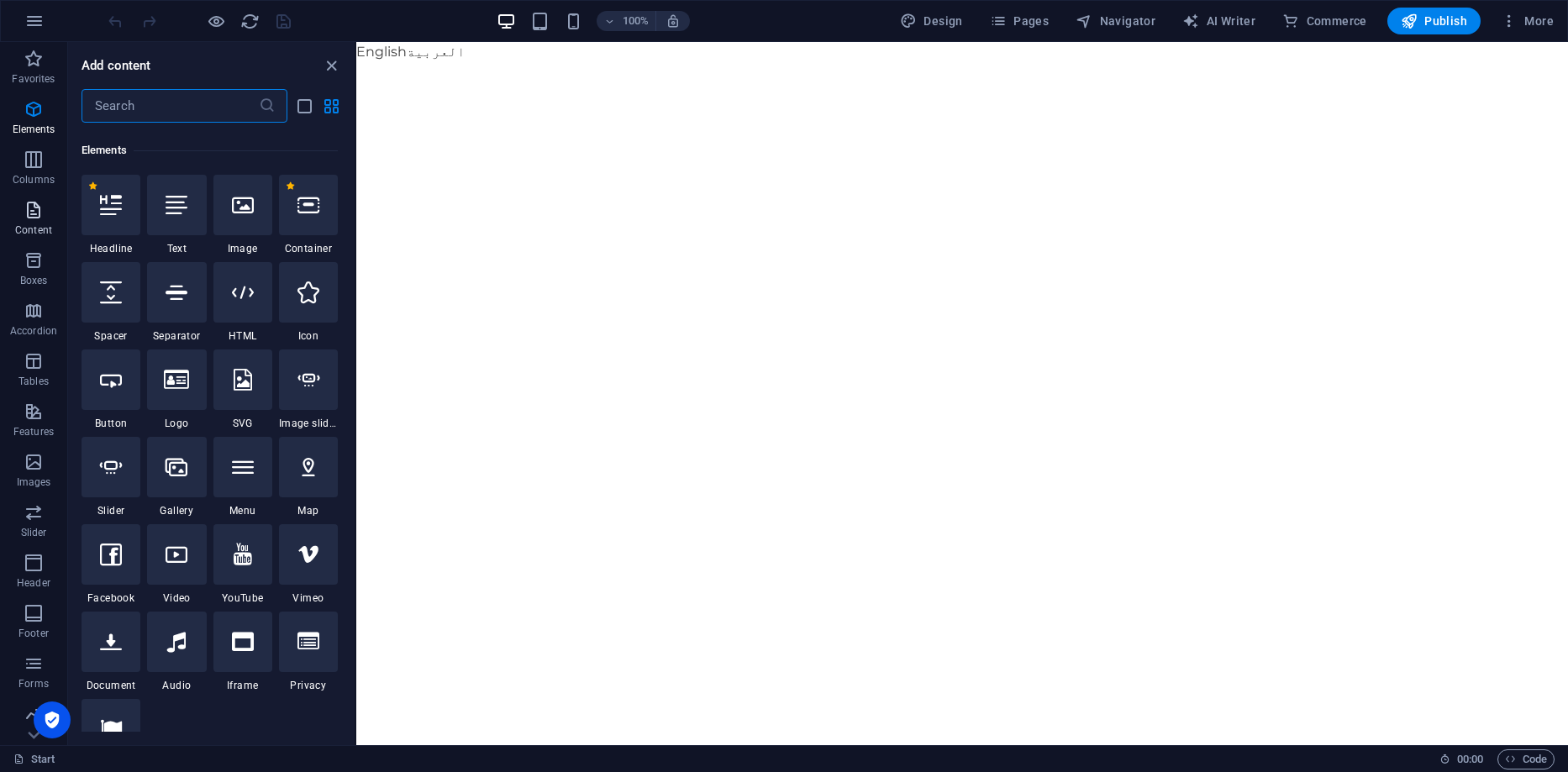 scroll, scrollTop: 179, scrollLeft: 0, axis: vertical 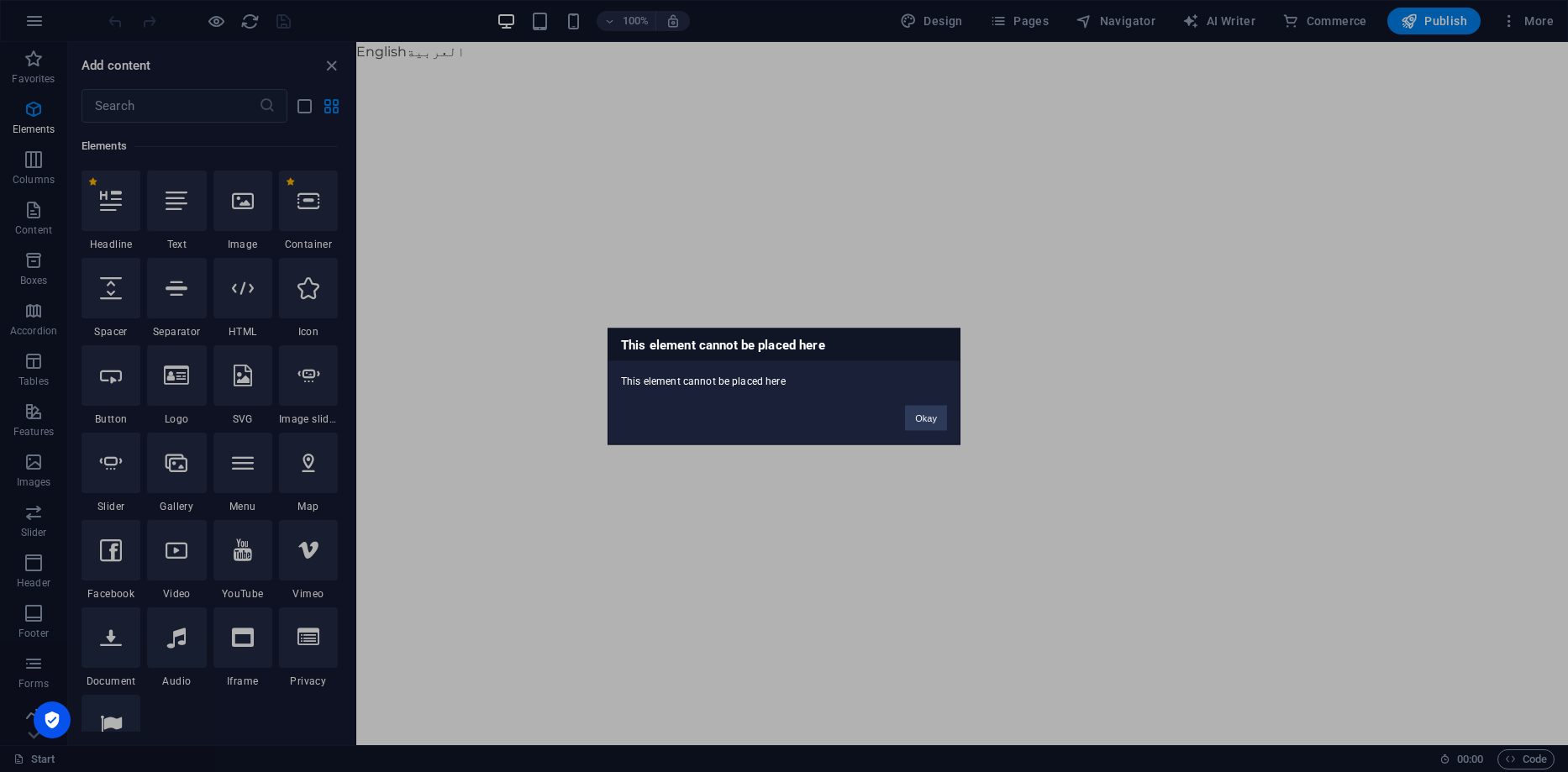 click on "This element cannot be placed here This element cannot be placed here Okay" at bounding box center [784, 386] 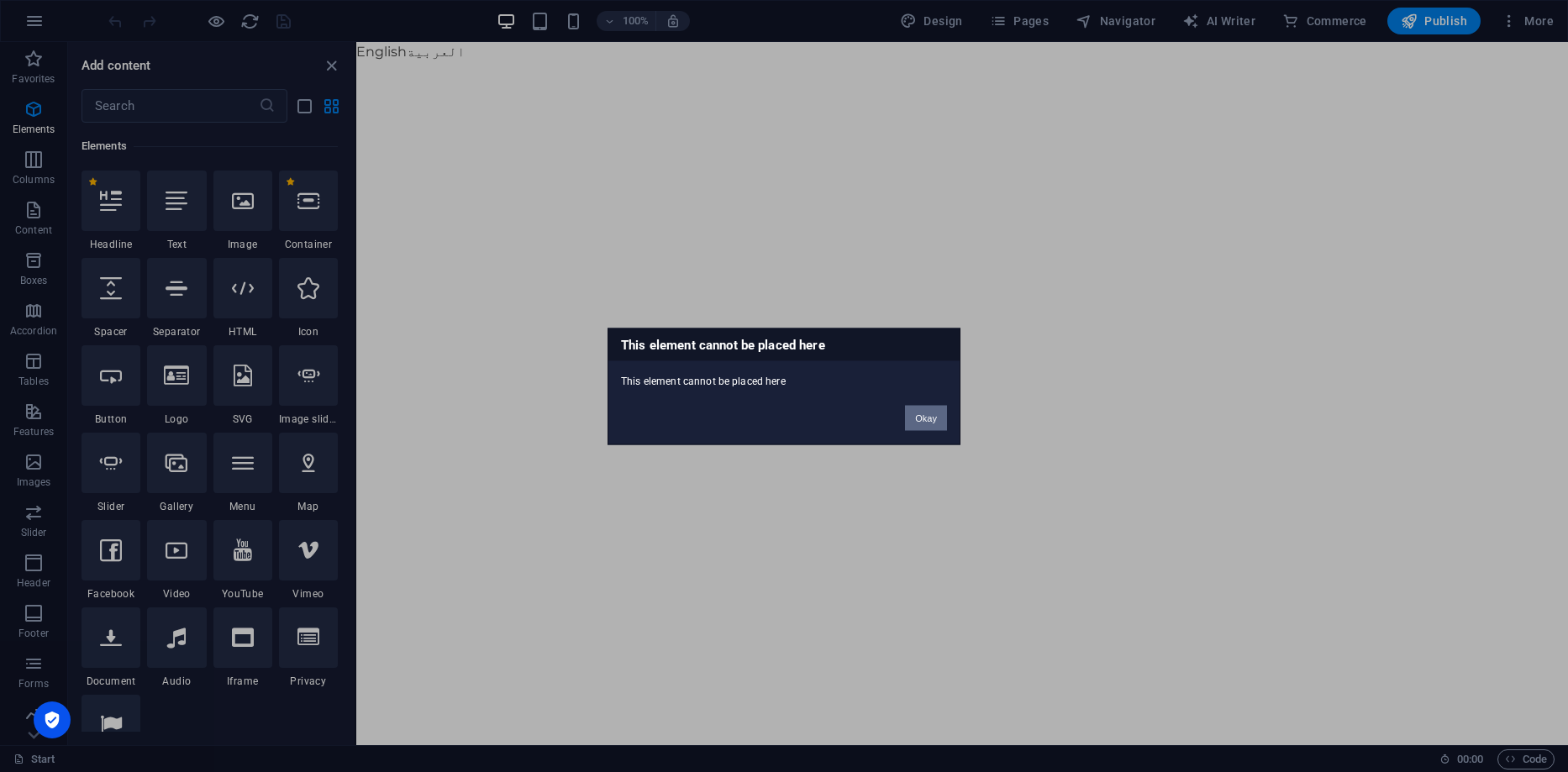drag, startPoint x: 935, startPoint y: 428, endPoint x: 929, endPoint y: 435, distance: 9.219544 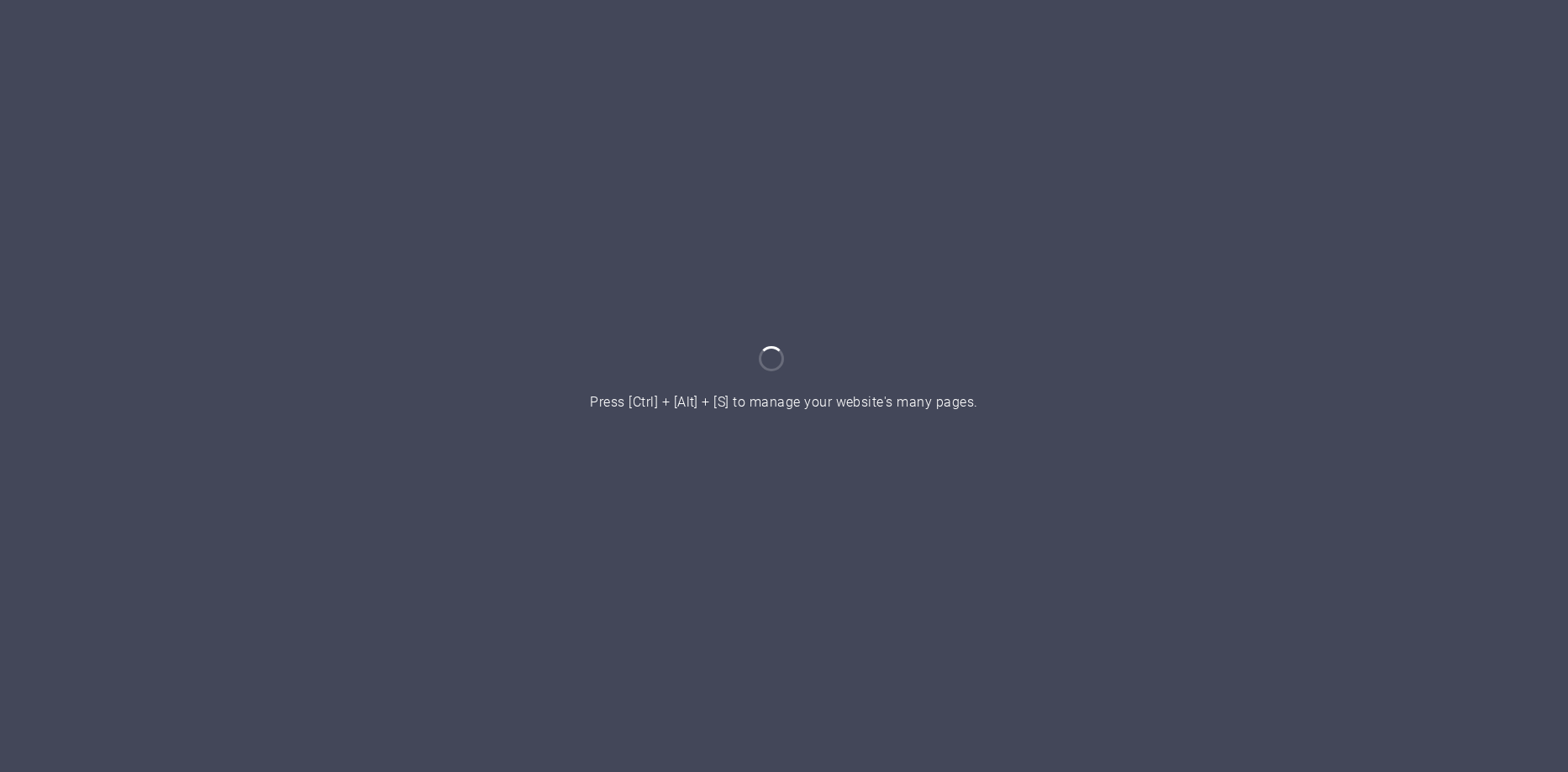 scroll, scrollTop: 0, scrollLeft: 0, axis: both 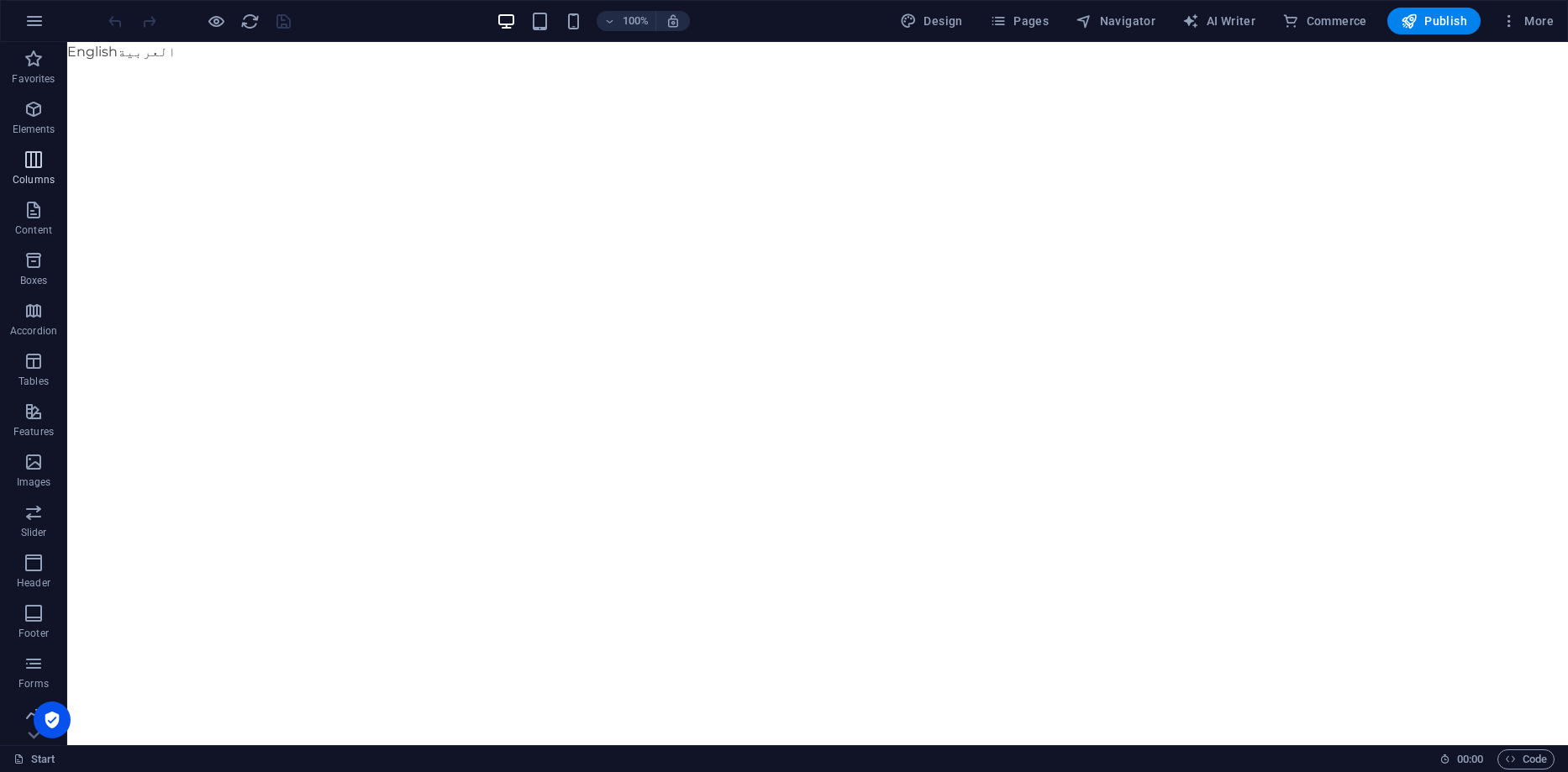 click at bounding box center (34, 160) 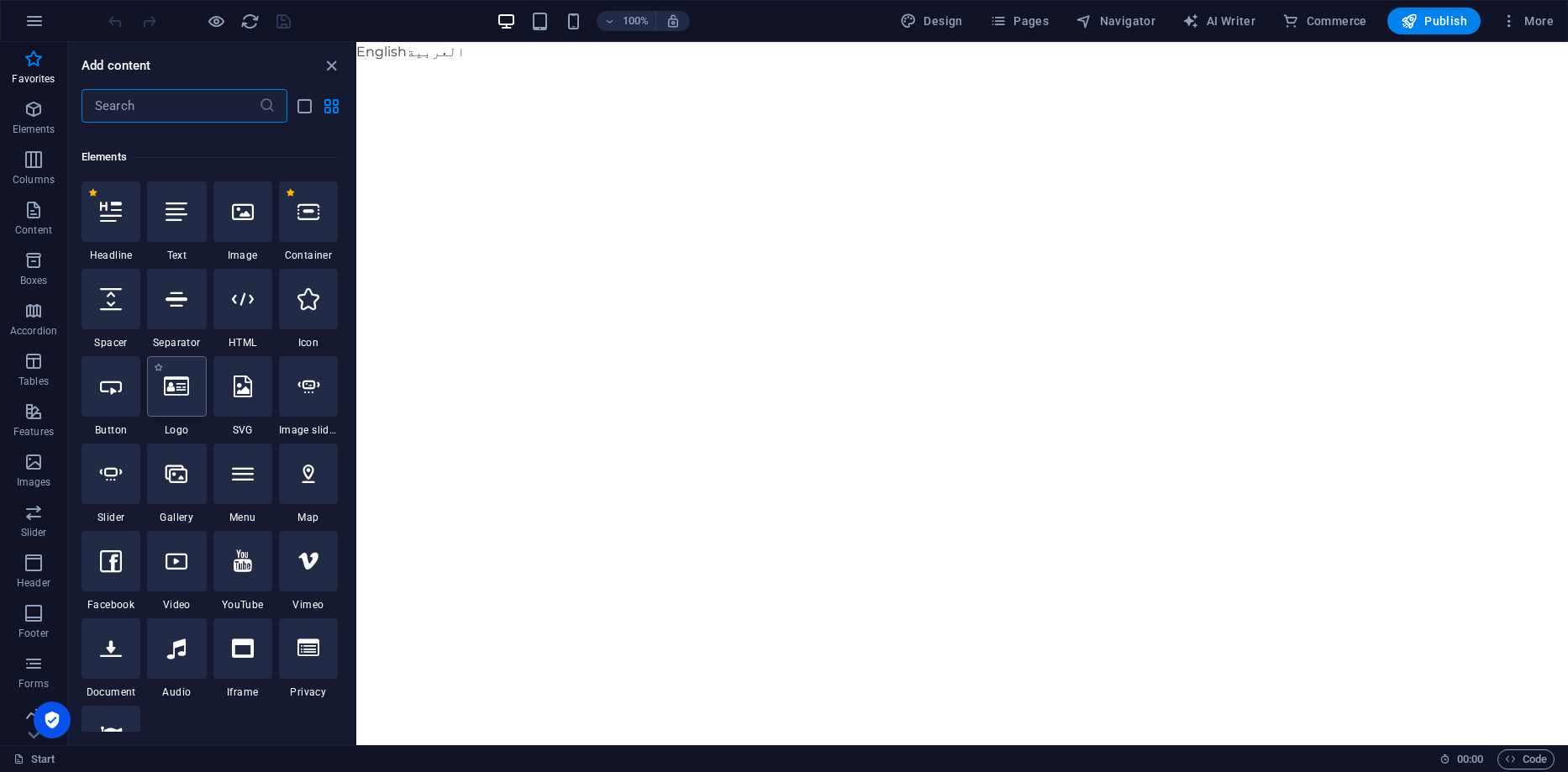 scroll, scrollTop: 160, scrollLeft: 0, axis: vertical 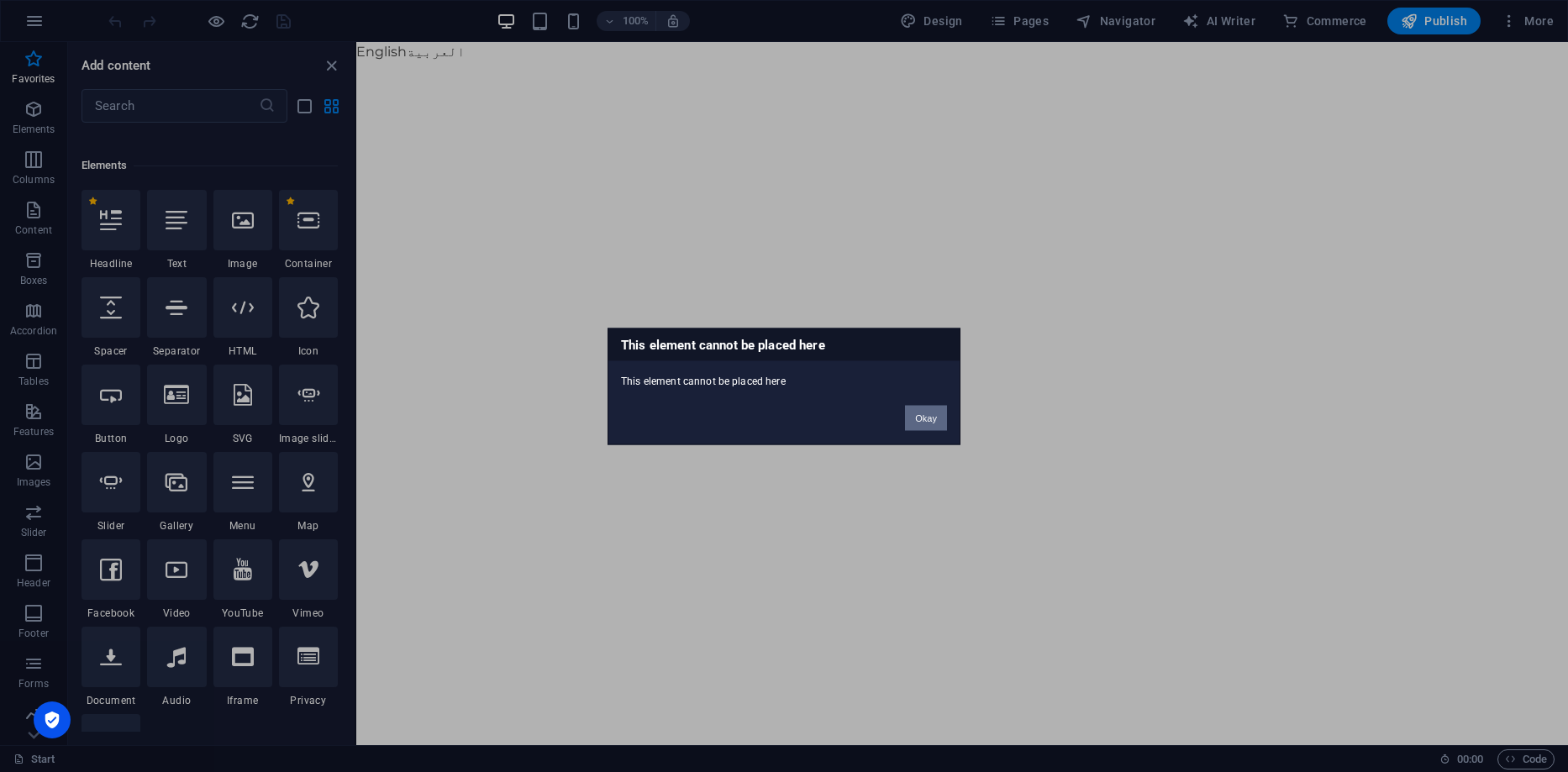 click on "Okay" at bounding box center (926, 418) 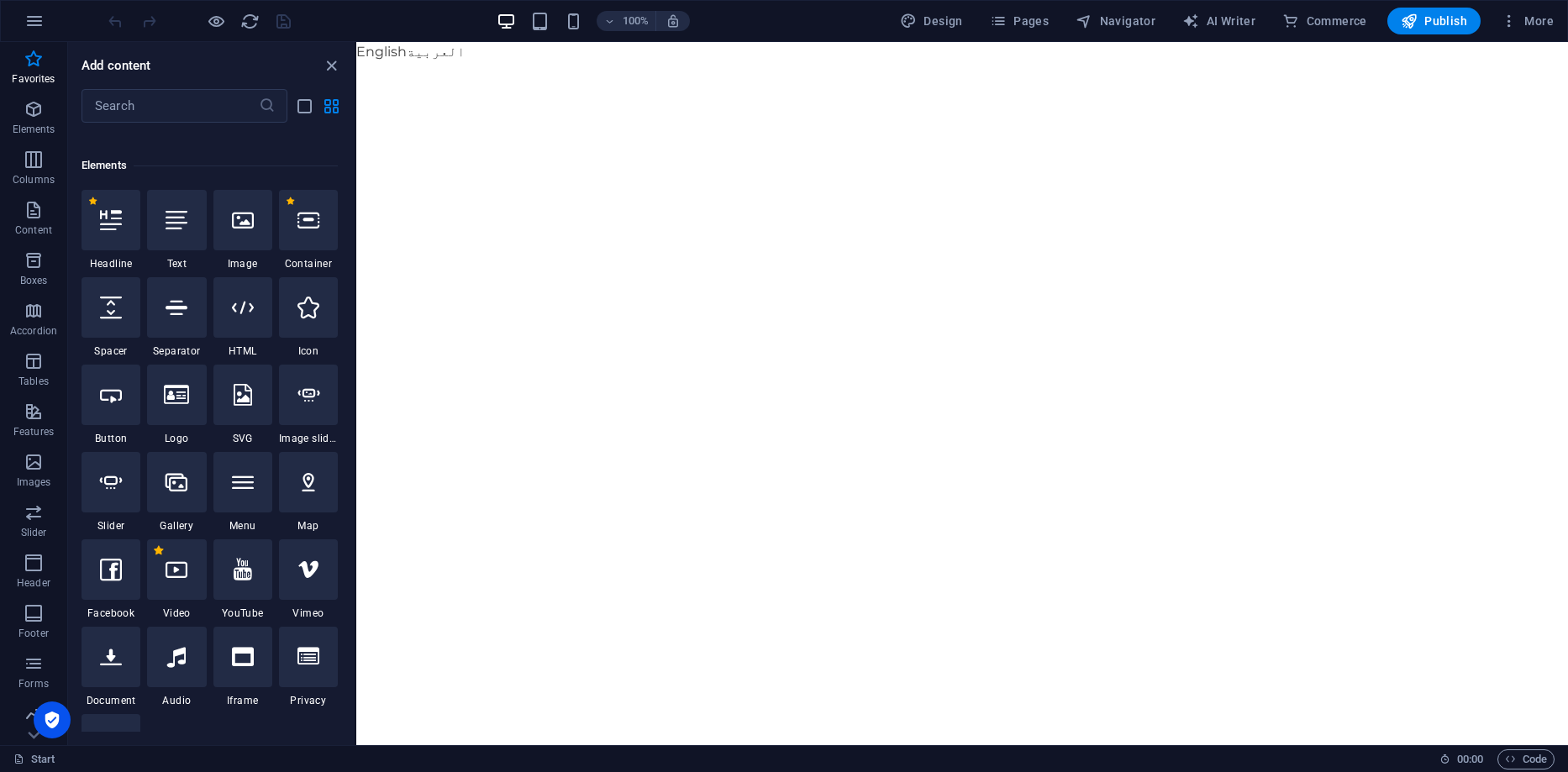 click on "1 Star" at bounding box center (158, 550) 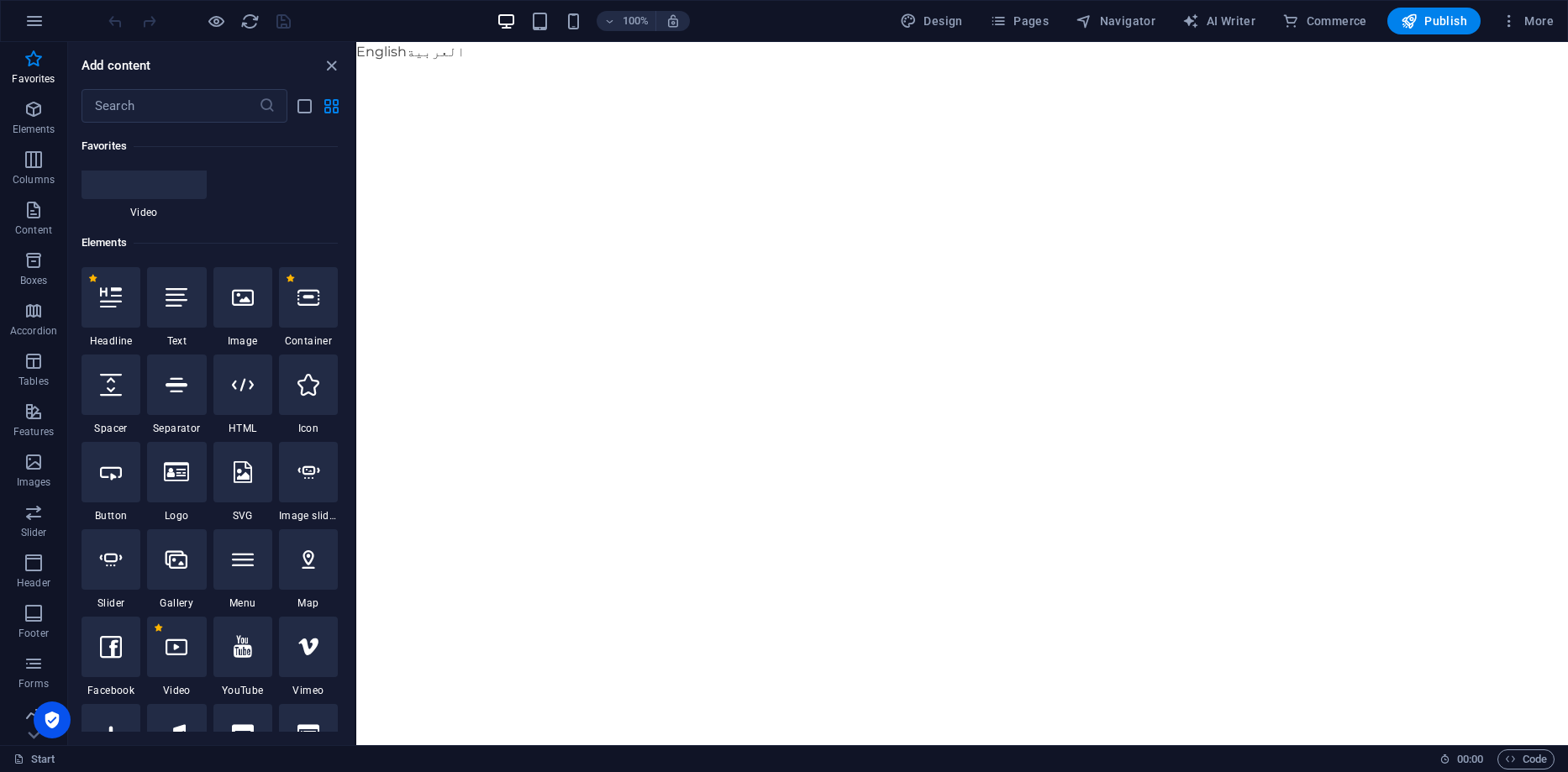 scroll, scrollTop: 244, scrollLeft: 0, axis: vertical 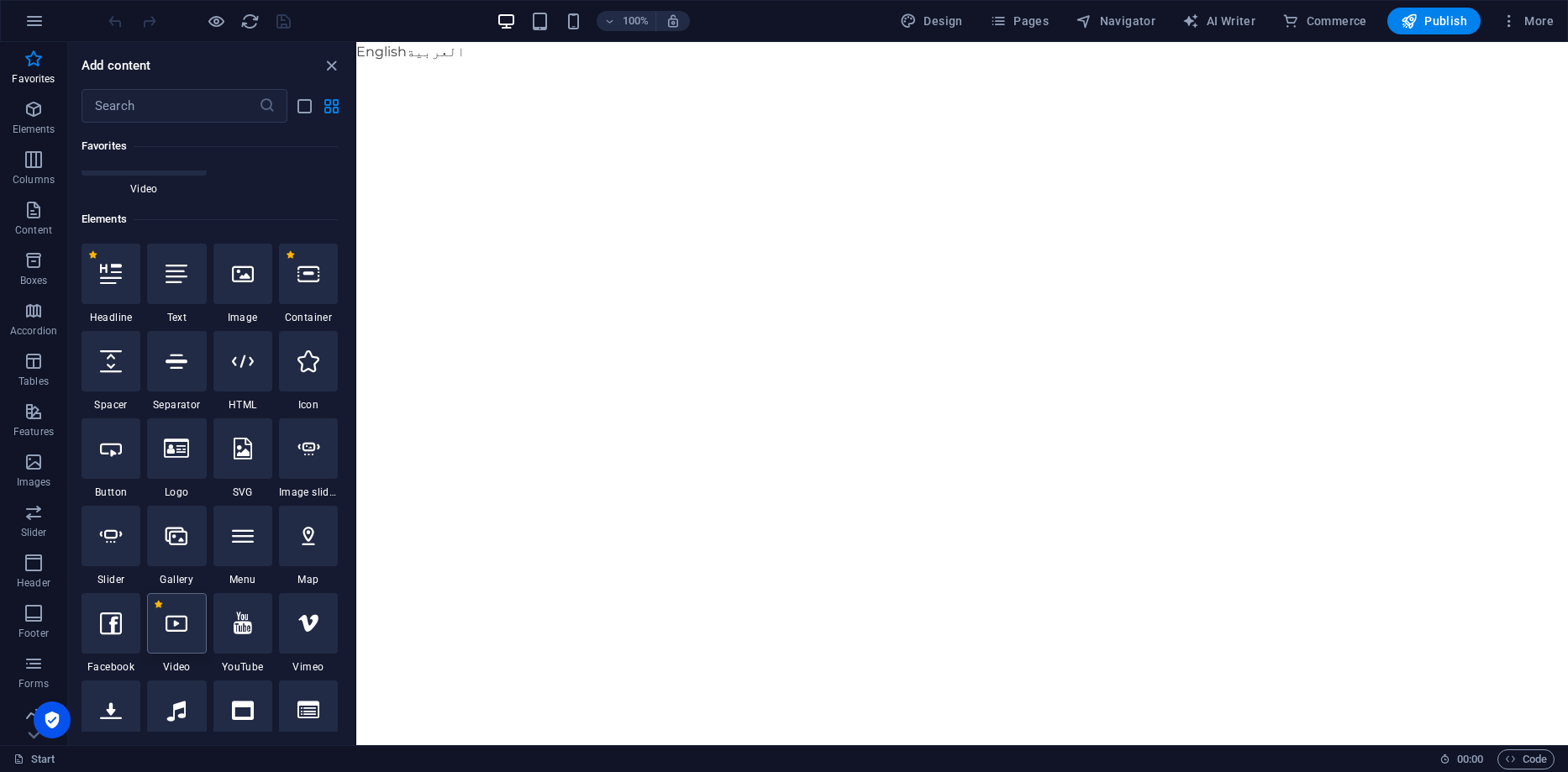 click at bounding box center [176, 623] 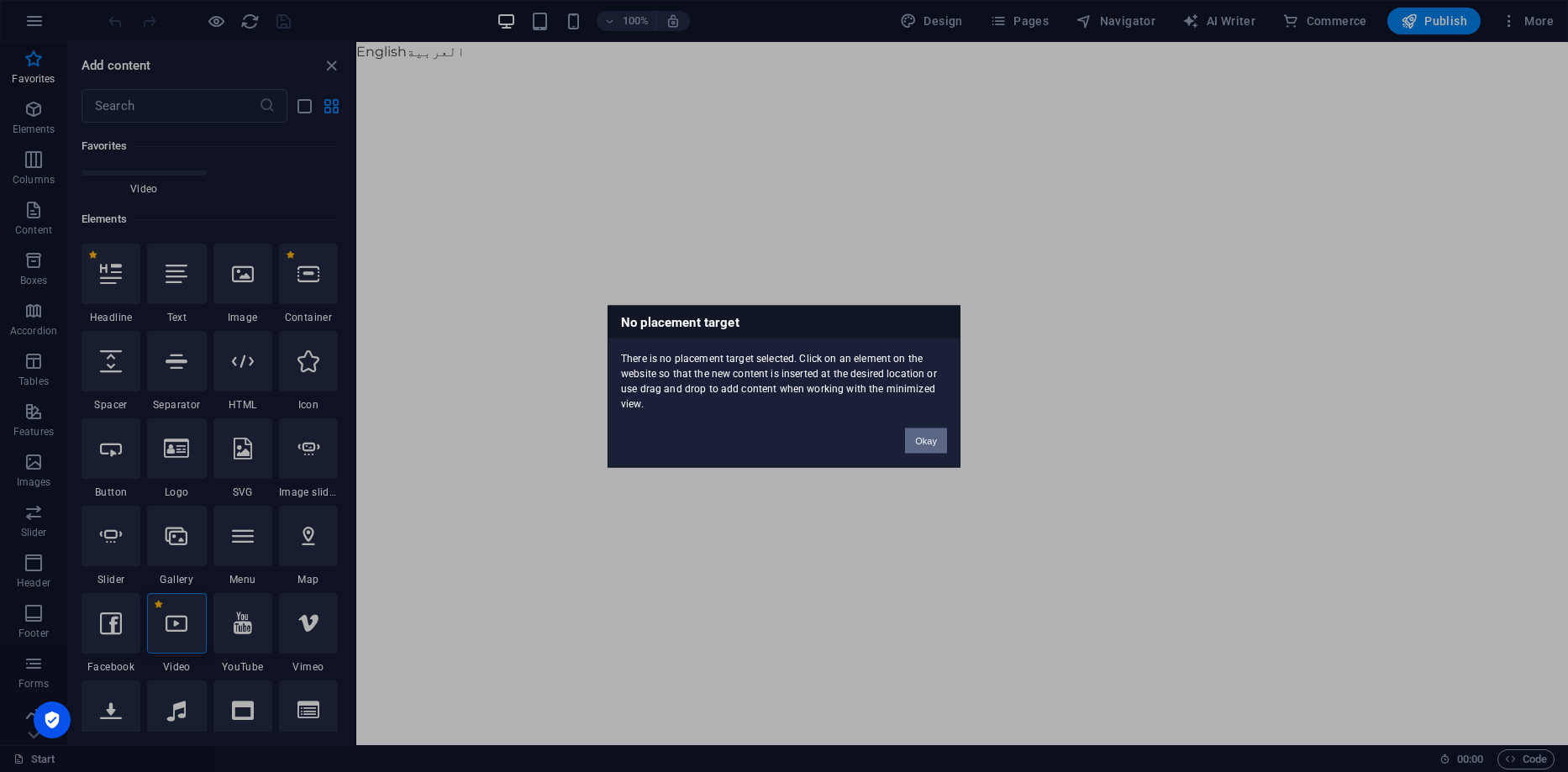 click on "Okay" at bounding box center [926, 440] 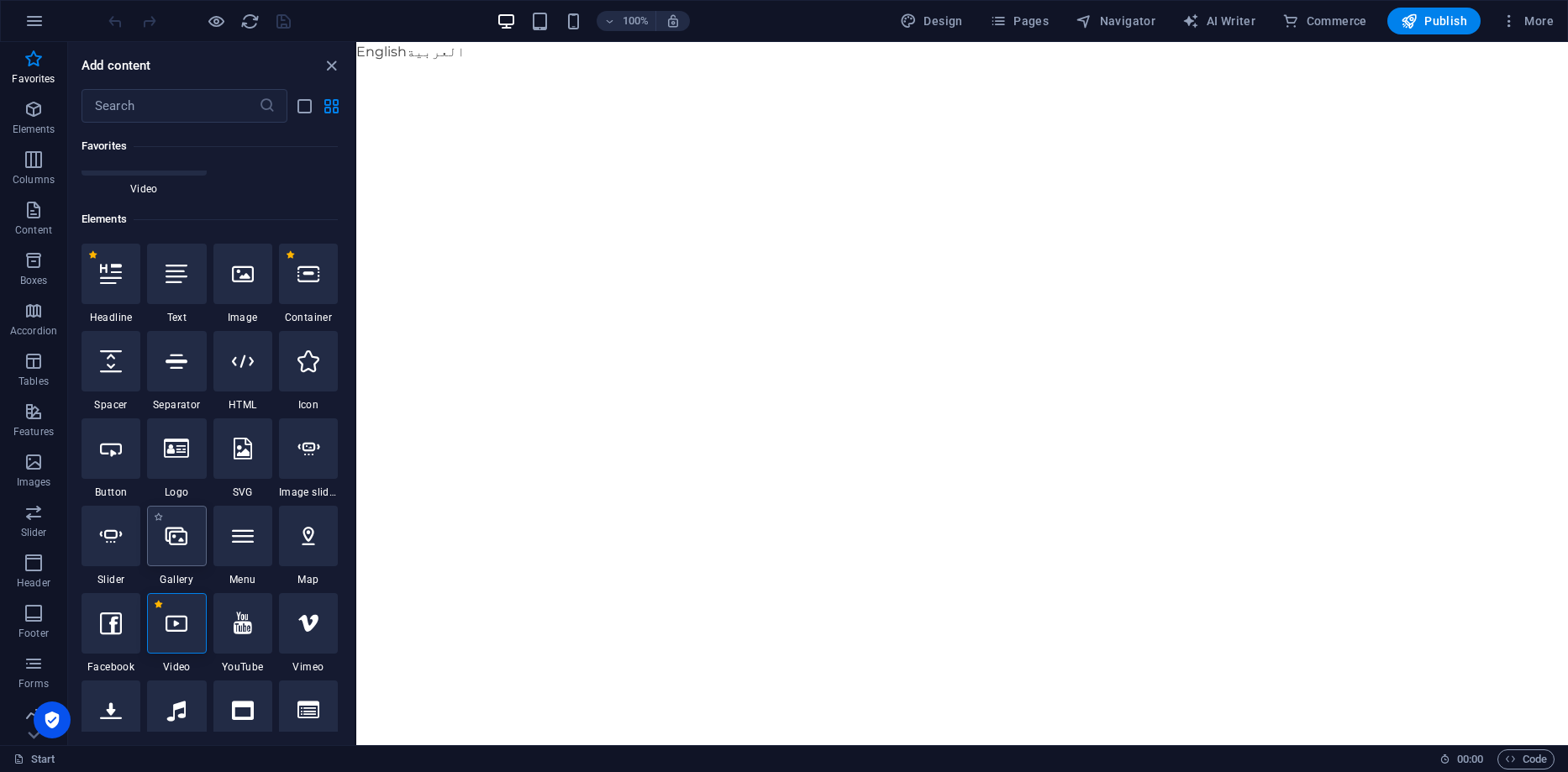 click at bounding box center (176, 536) 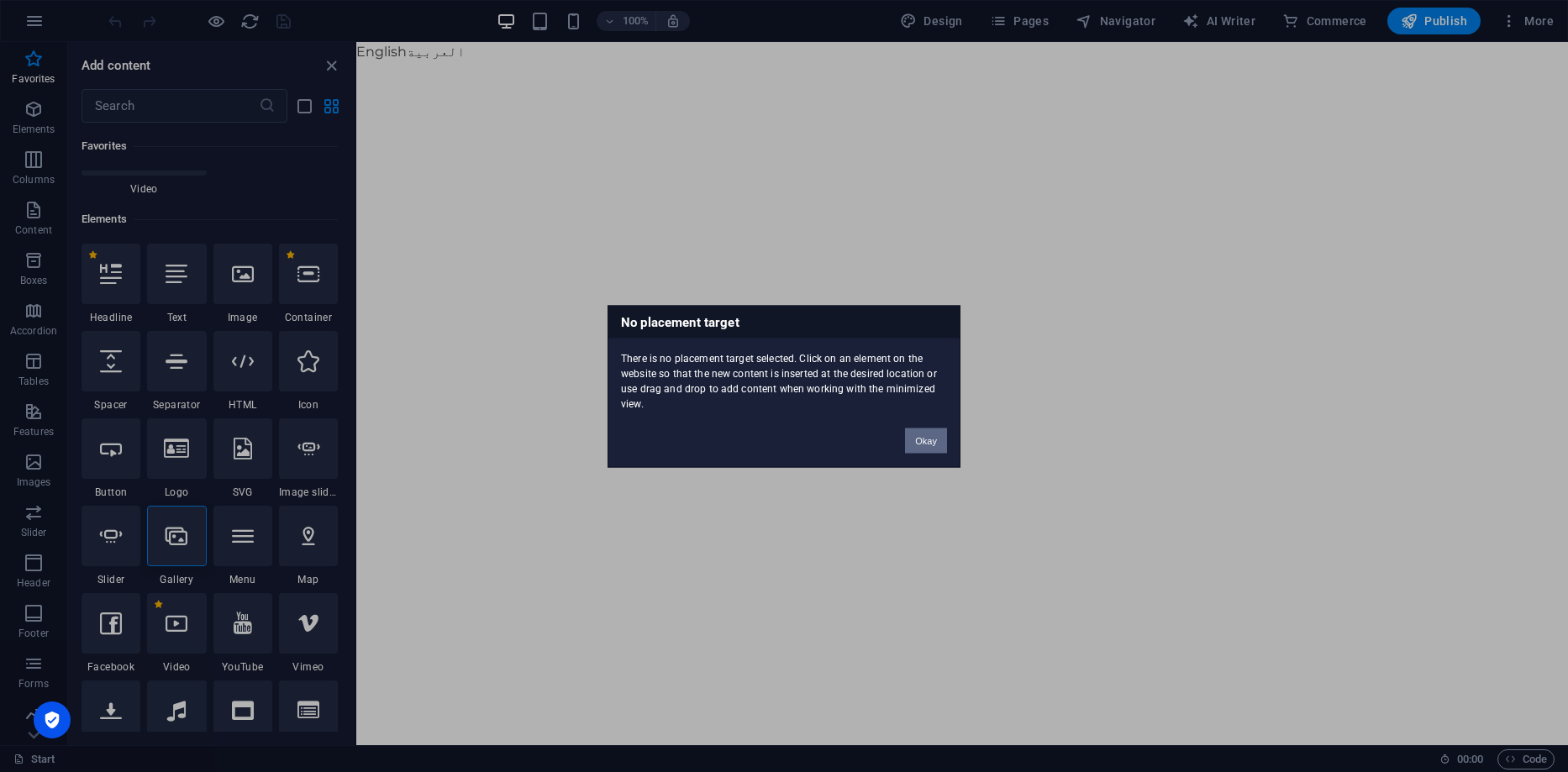 click on "Okay" at bounding box center [926, 440] 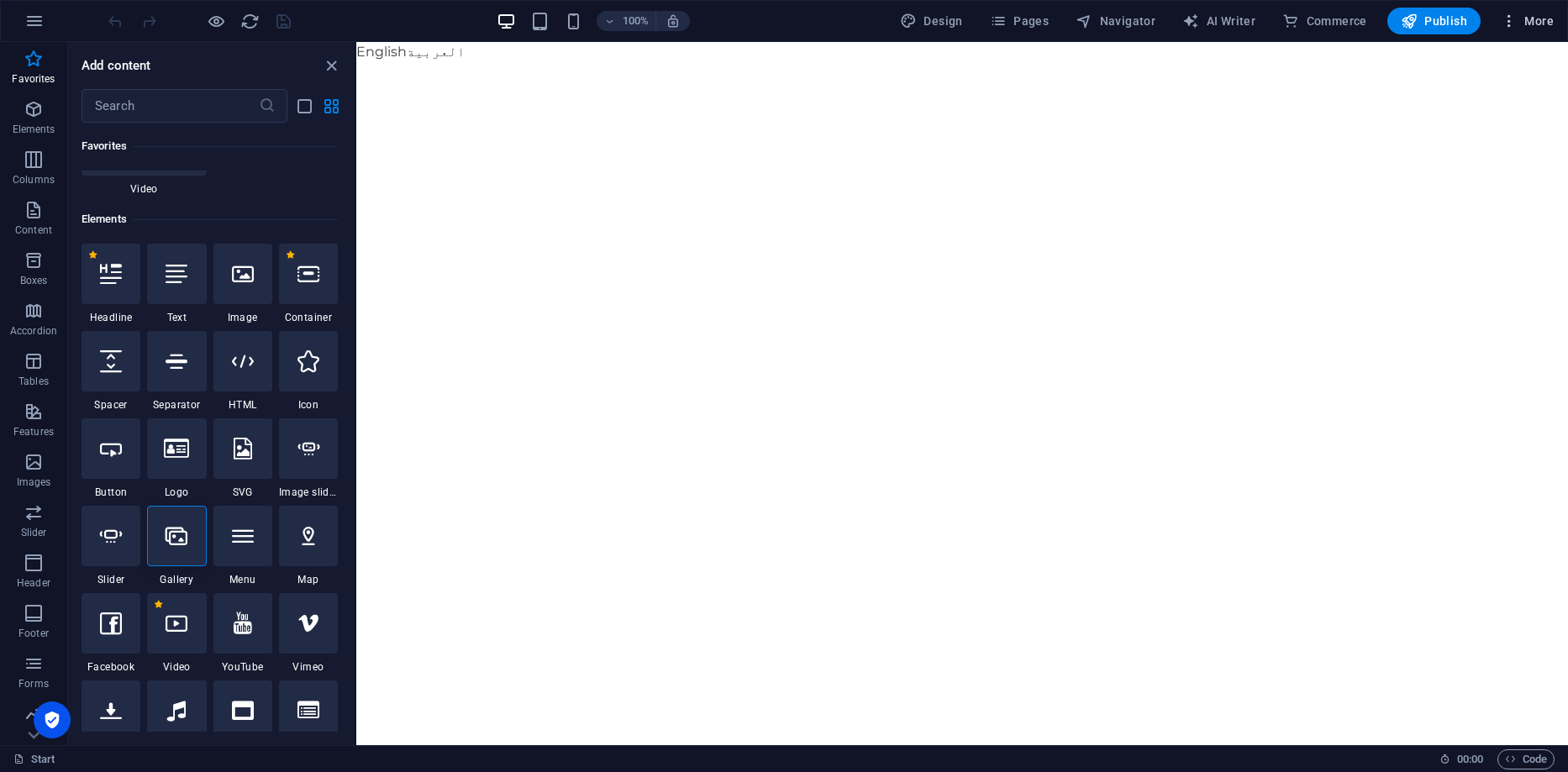 click on "More" at bounding box center (1527, 21) 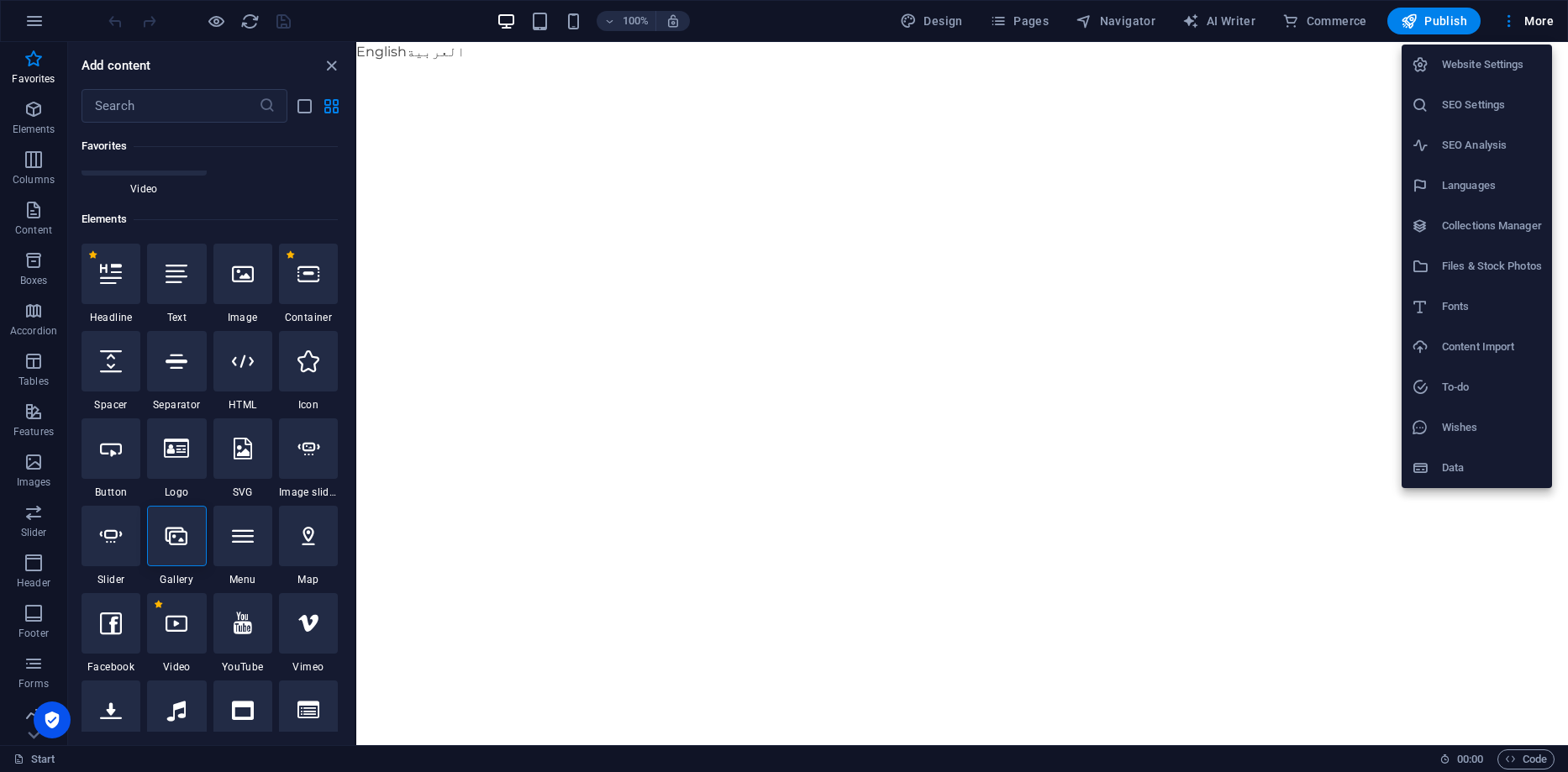 click on "Wishes" at bounding box center (1492, 428) 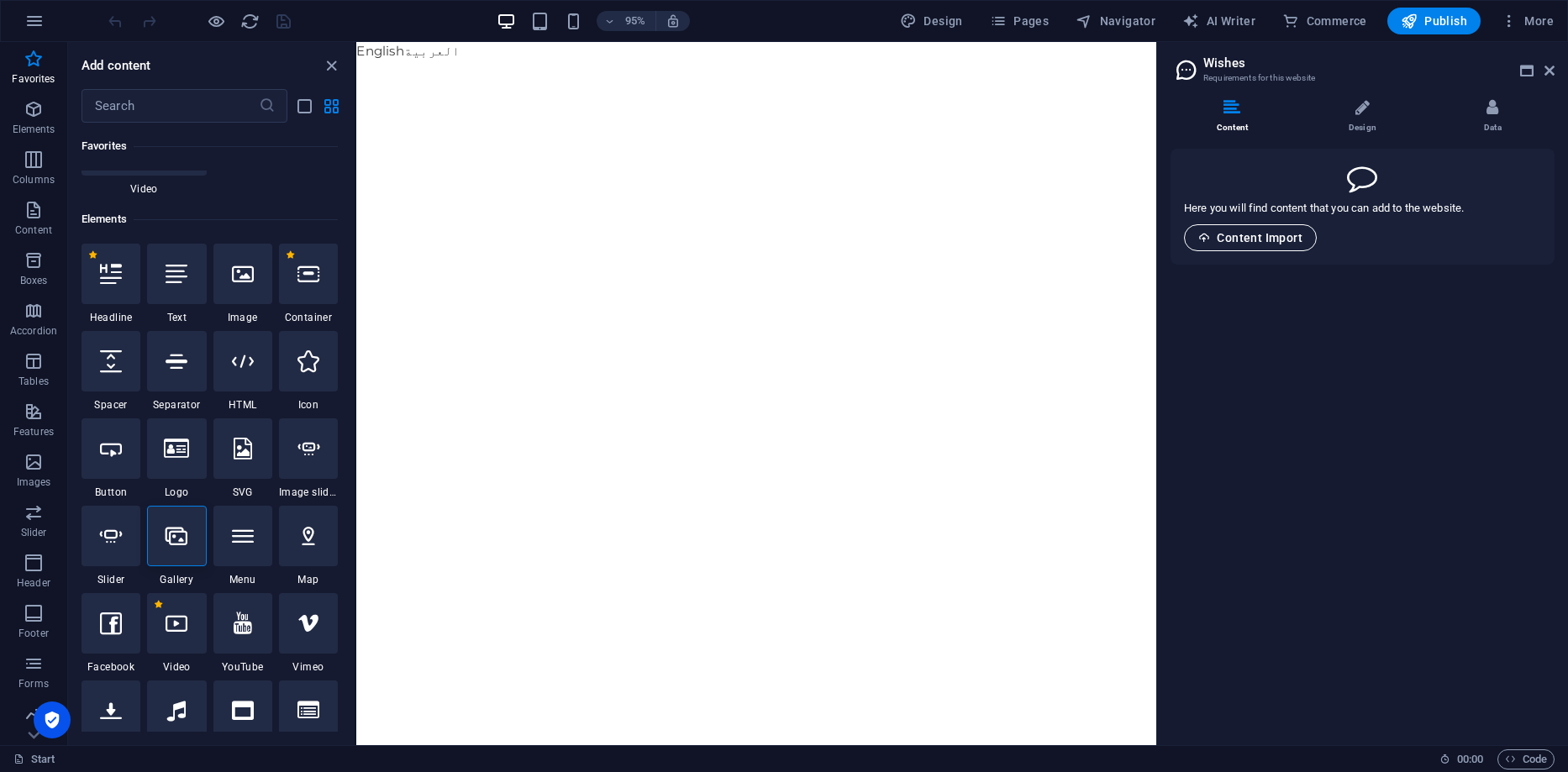 click on "Content Import" at bounding box center (1250, 238) 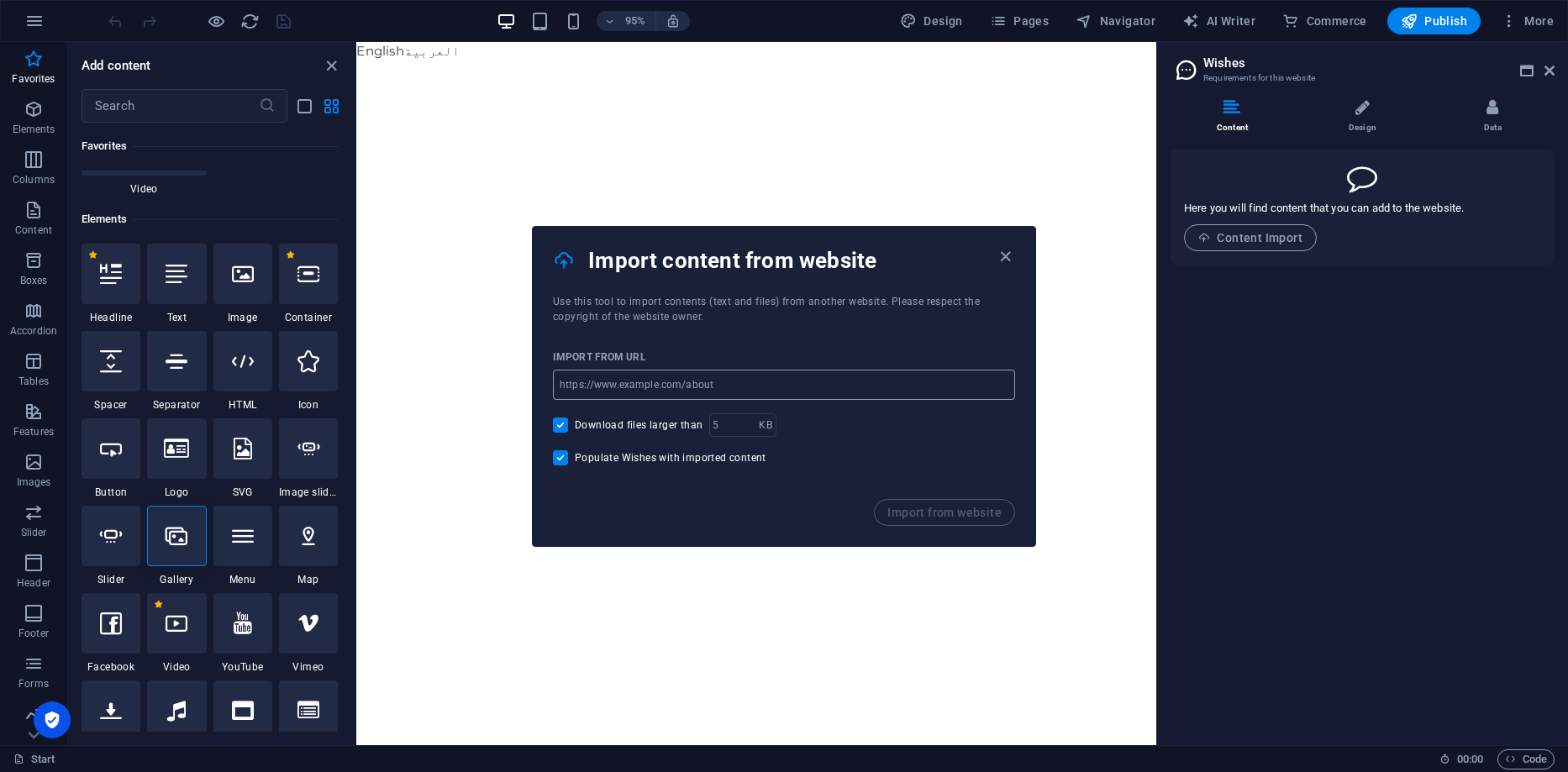 click at bounding box center [784, 385] 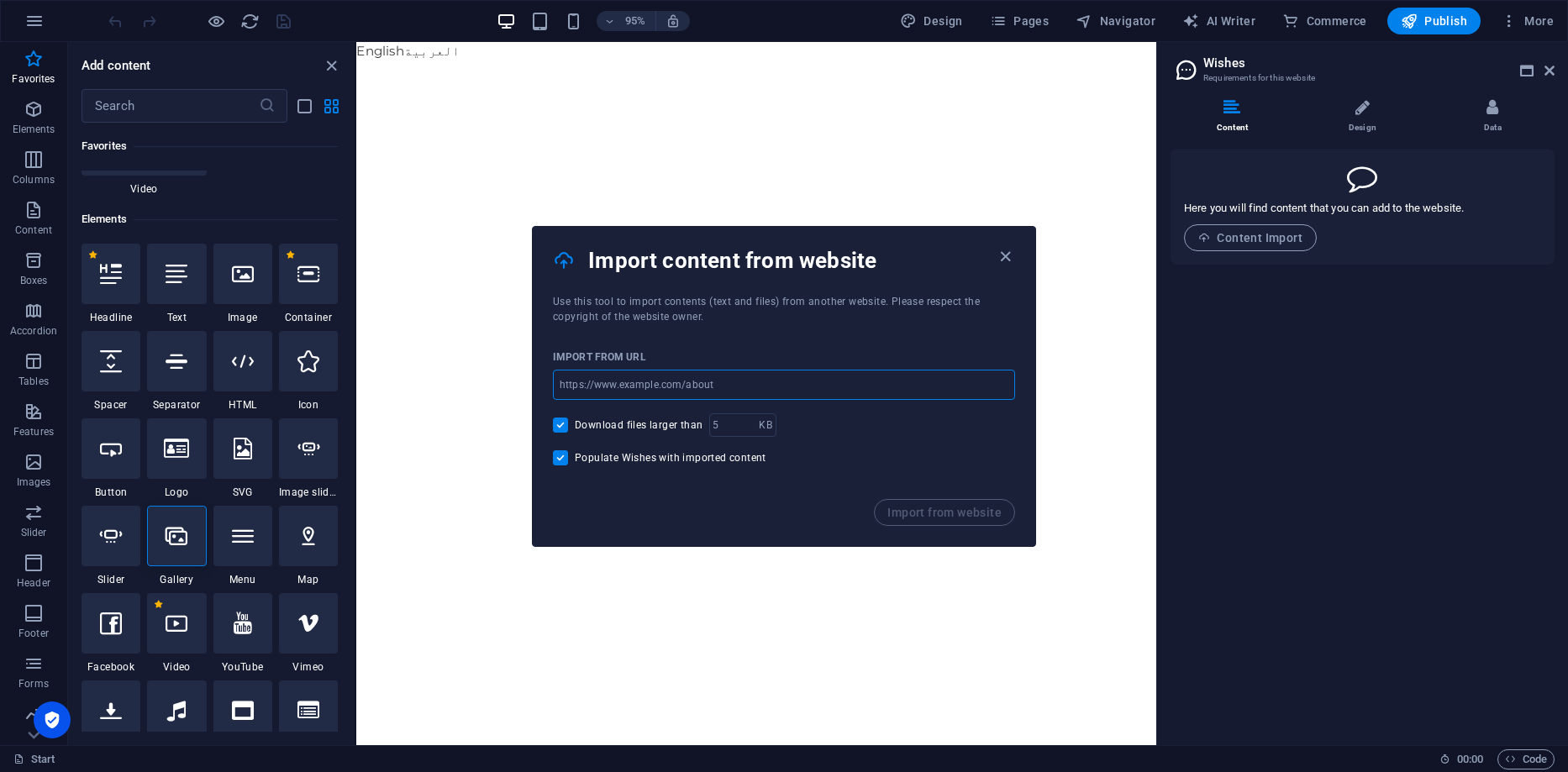 type on "t" 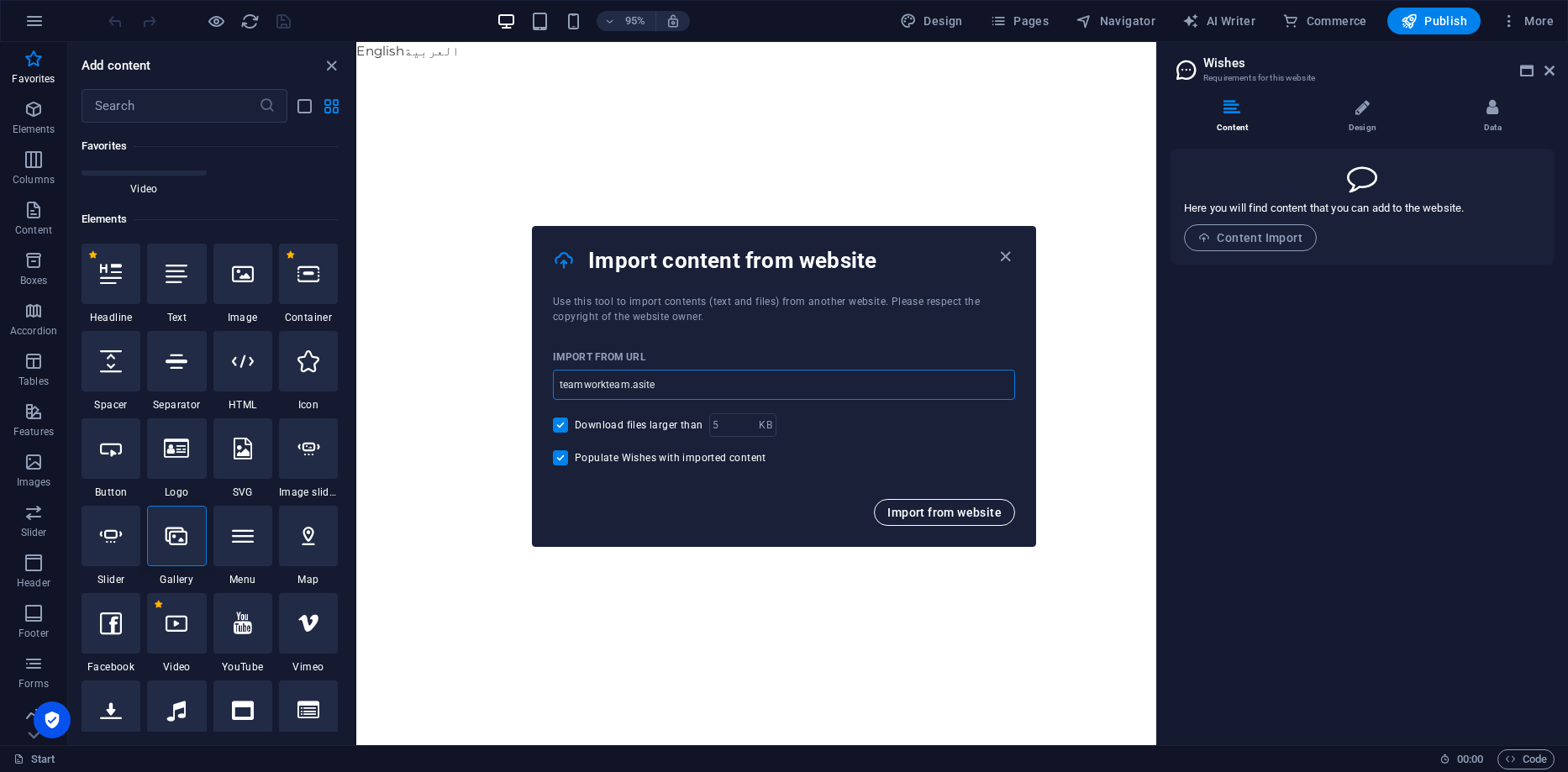 type on "teamworkteam.asite" 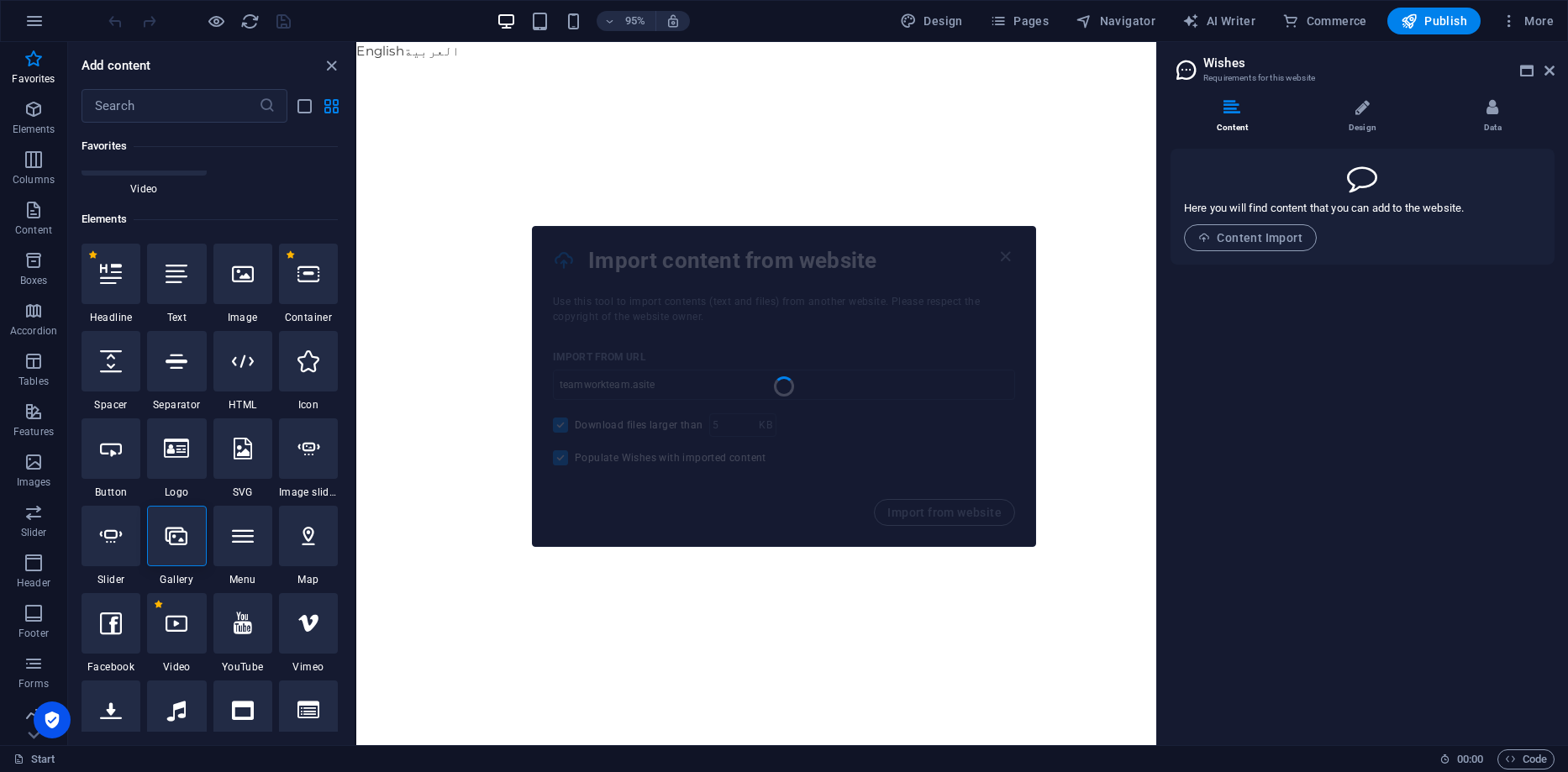 type 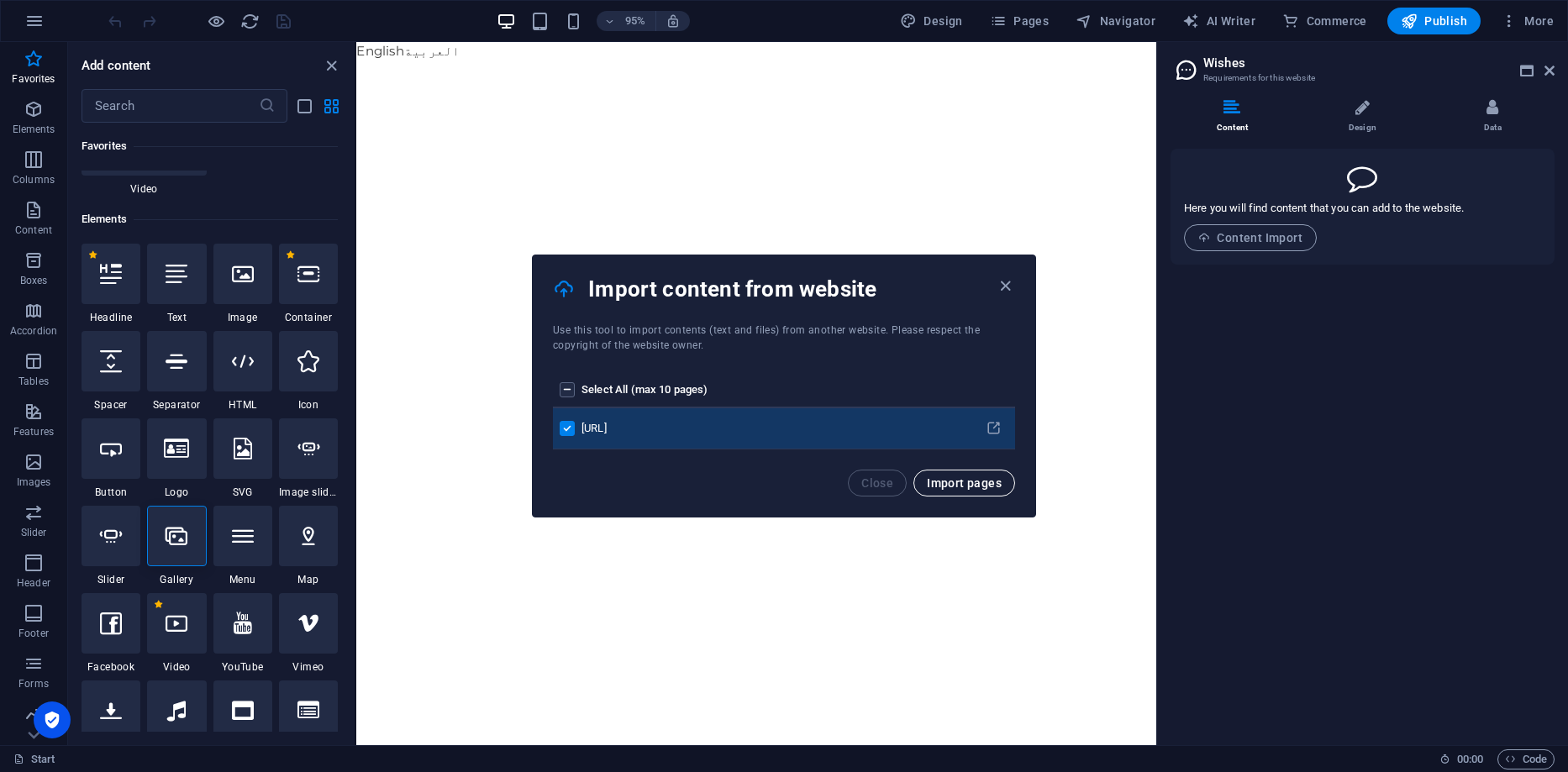 type 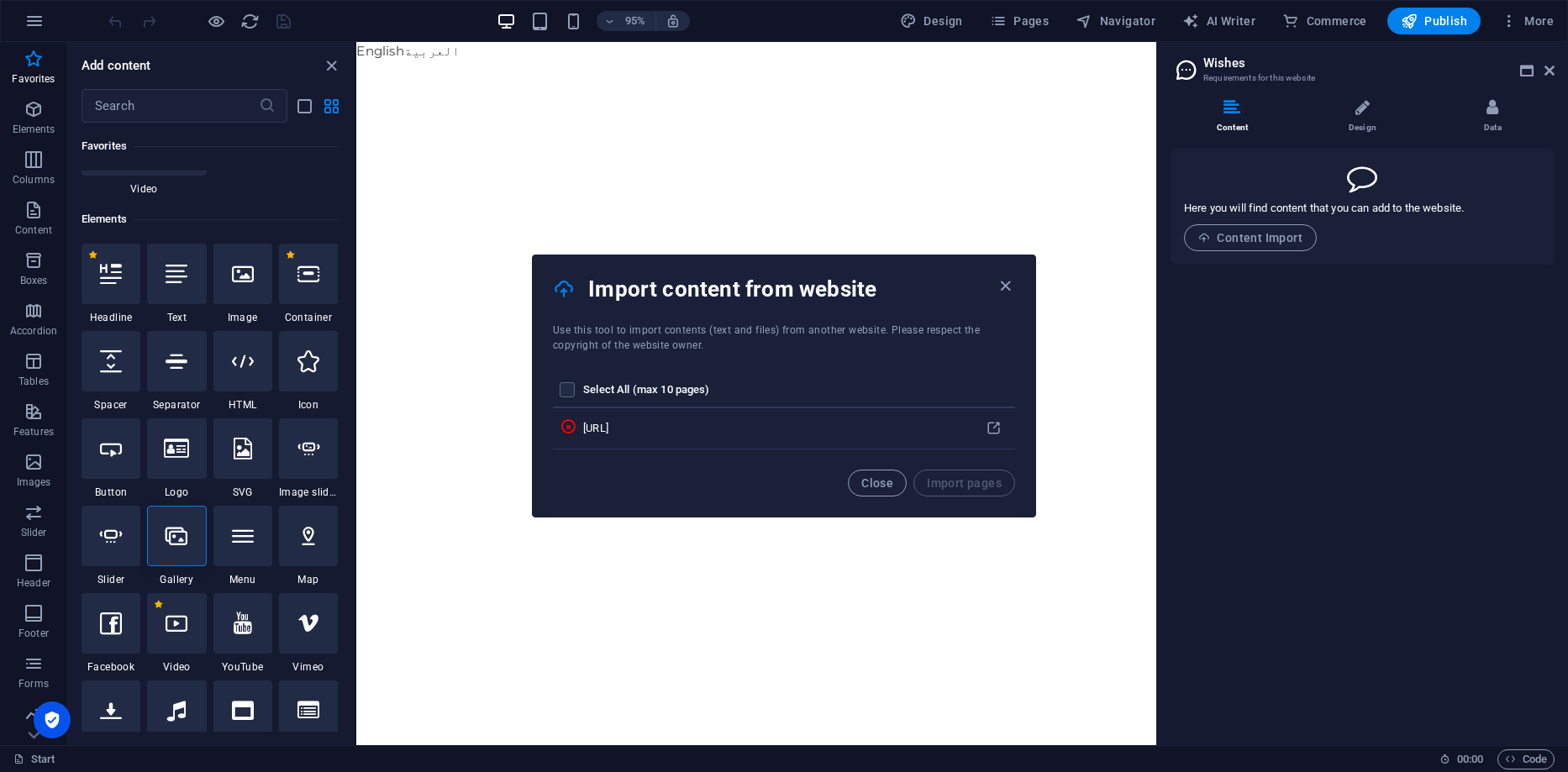 click on "Close Import pages" at bounding box center (784, 493) 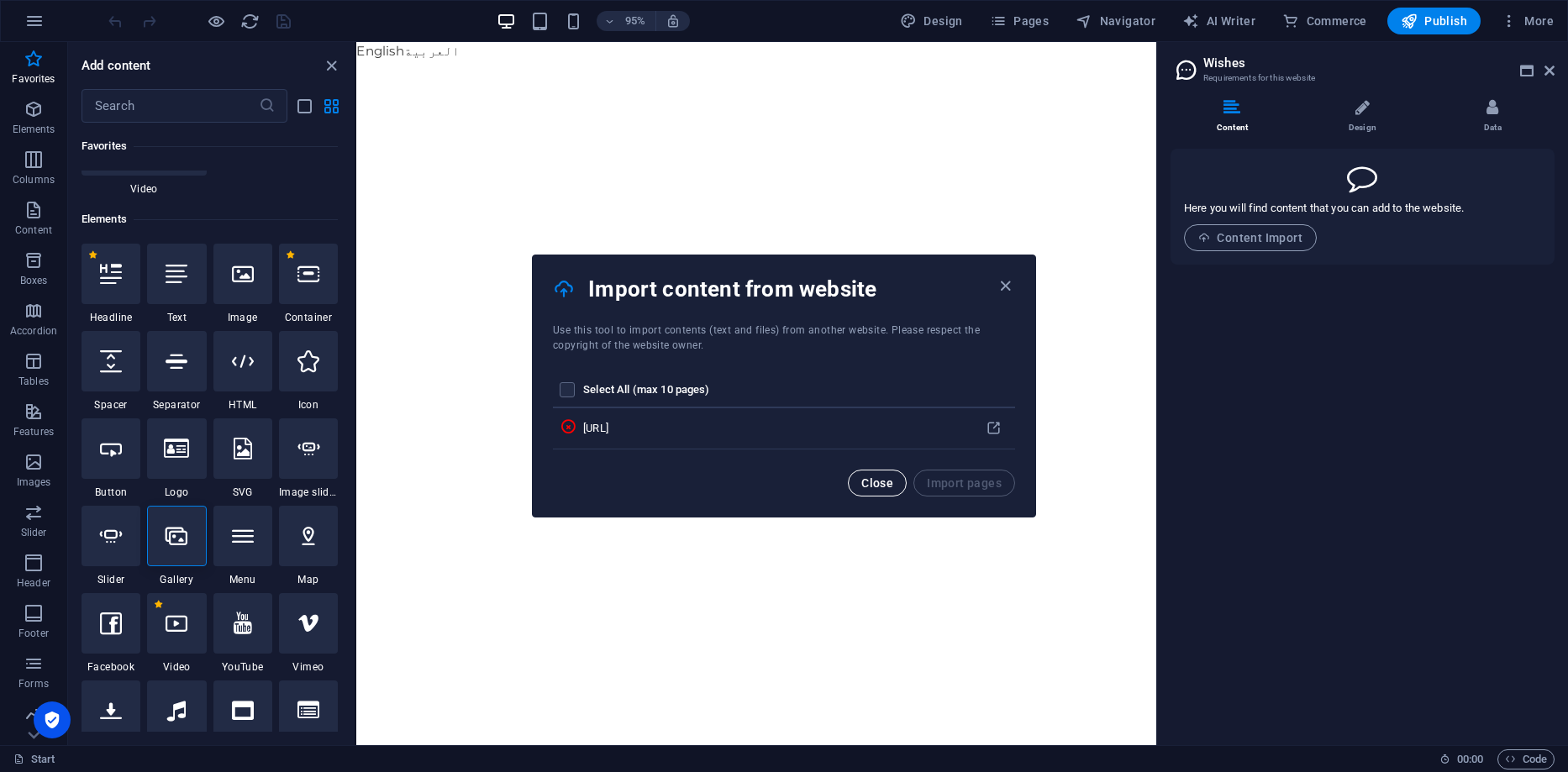 click on "Close" at bounding box center (877, 483) 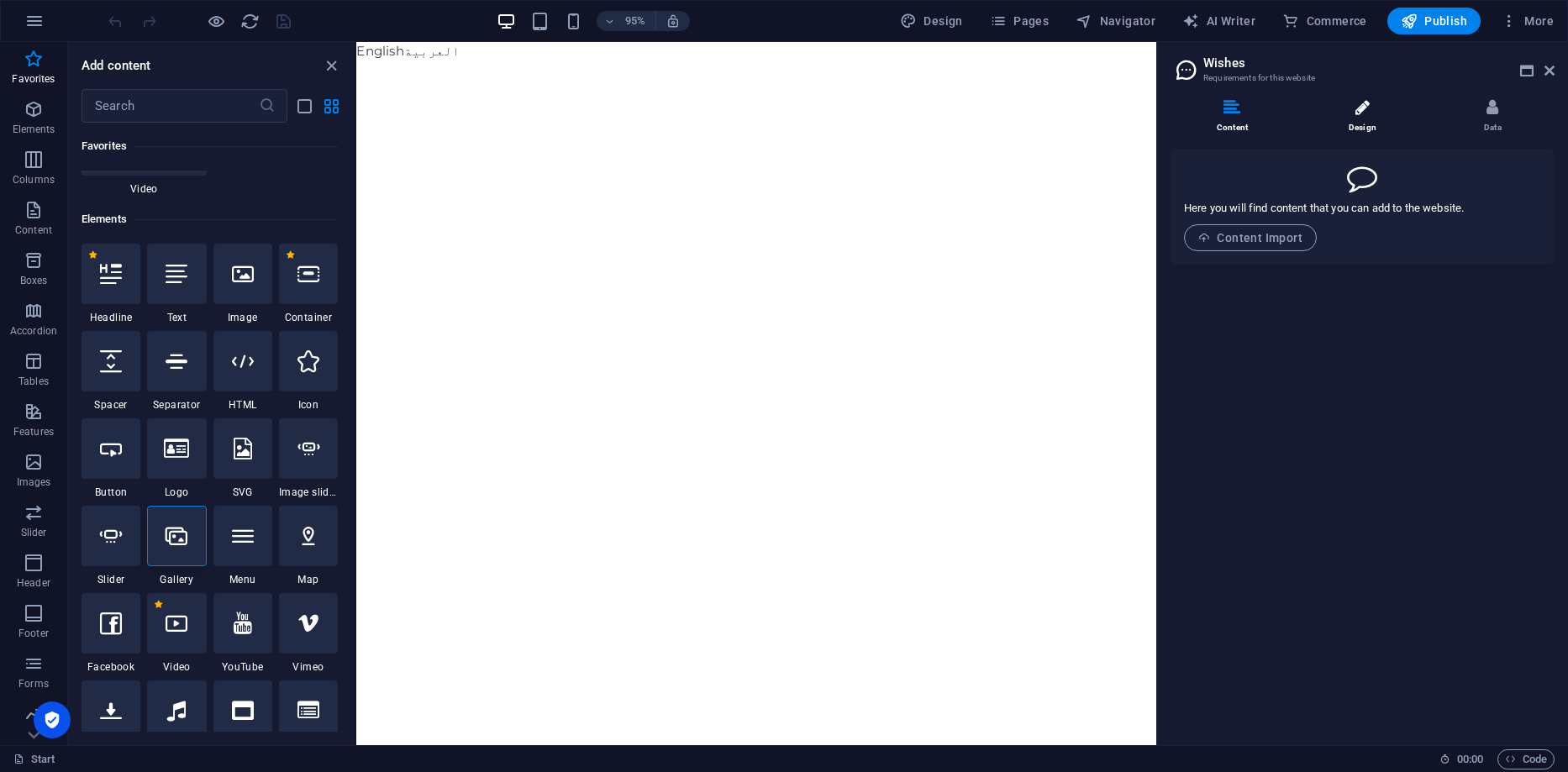 click on "Content Design Data Here you will find content that you can add to the website. Content Import Inspiration No information provided Layout One-Pager Logo No information provided Colors No information provided Contact Company : tviki.teamworkteam.site City : New York, NY ZIP code : 10038 Email : 1897531dd41dee040eb50f921d631e@plesk.local Phone : +1-123-456-7890 Street : Brooklyn Bridge Opening hours No information provided Social media No information provided Legal notice No information provided Privacy policy No information provided" at bounding box center (1362, 415) 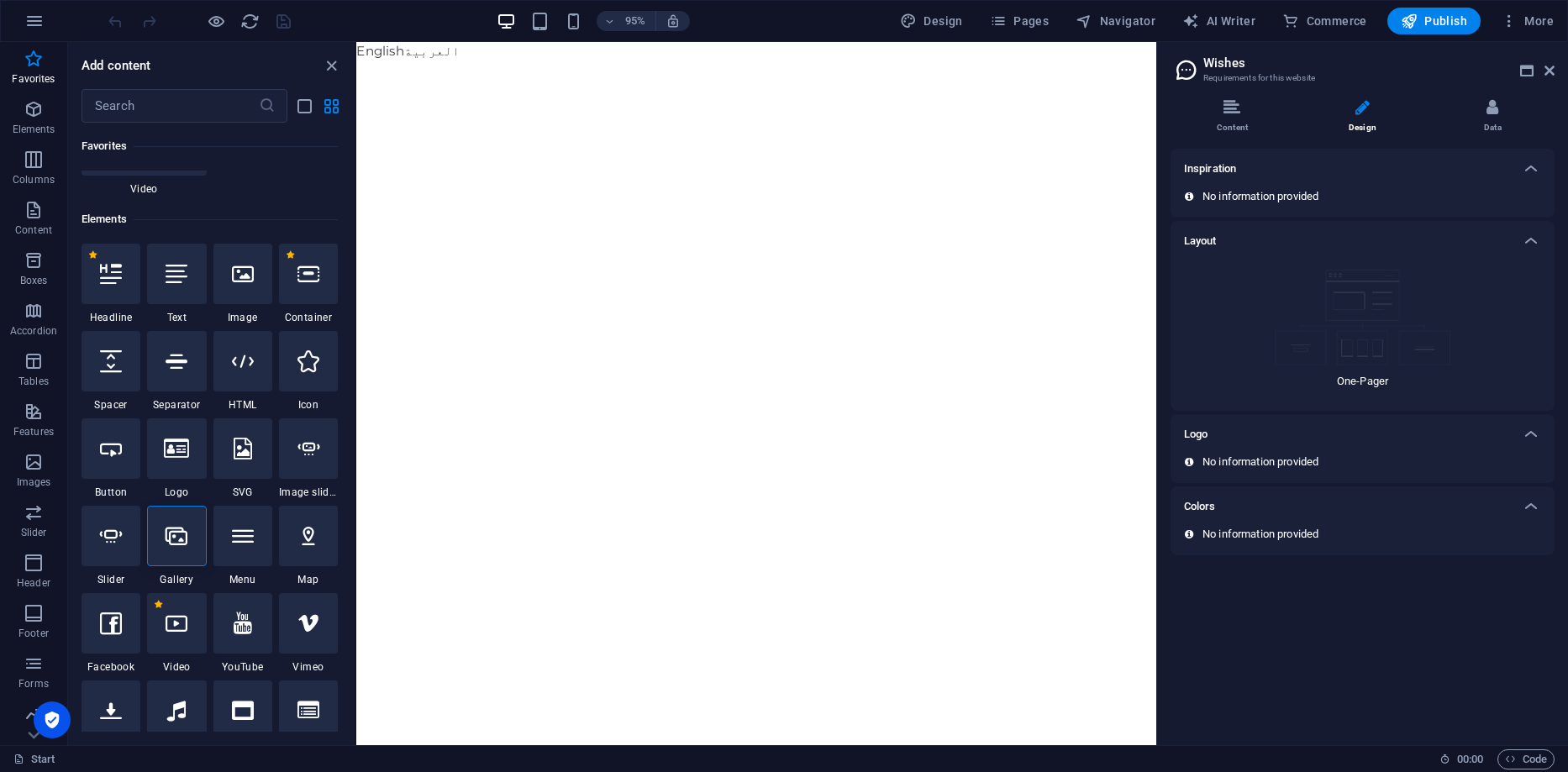 click on "No information provided" at bounding box center (1362, 462) 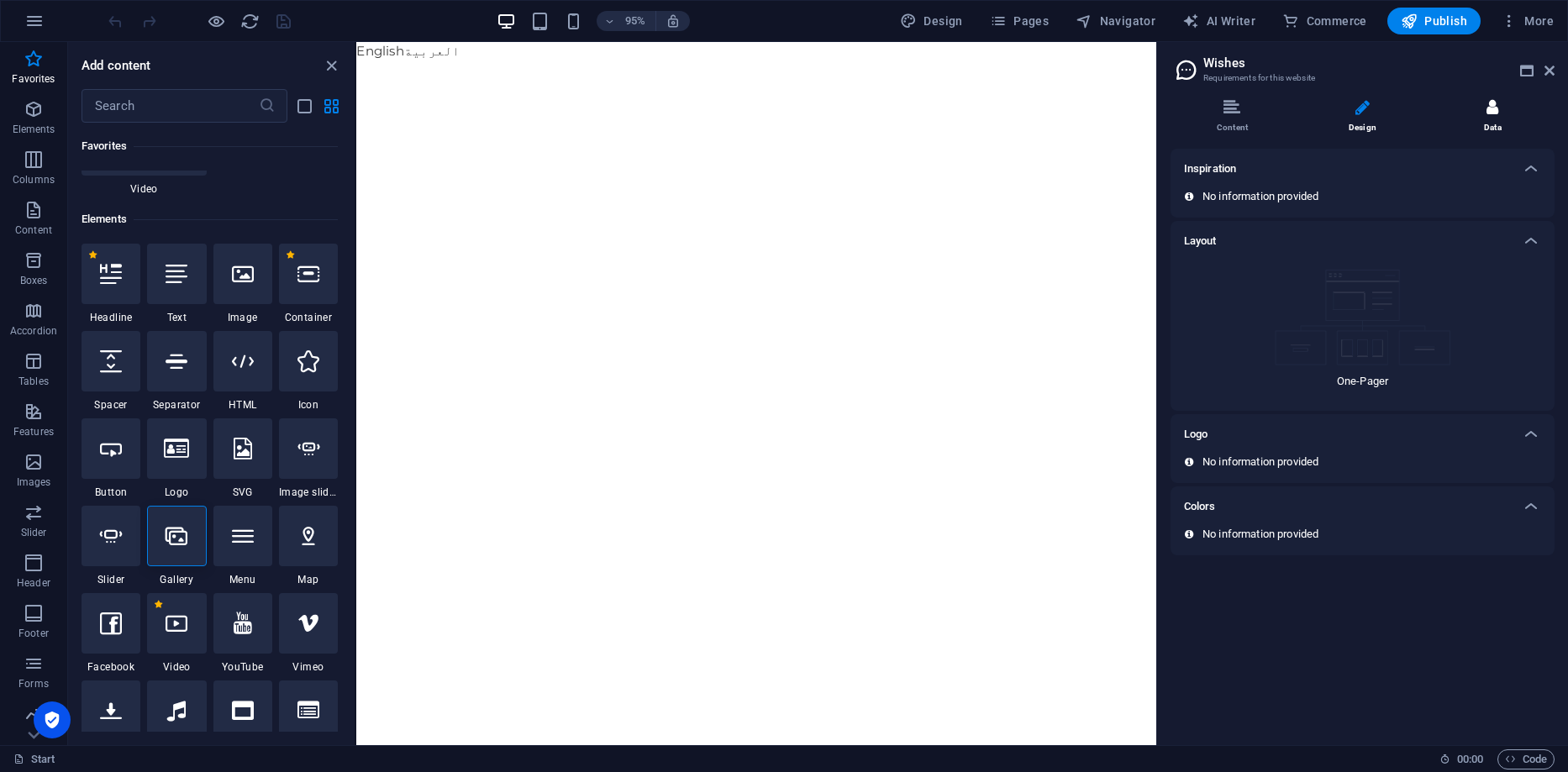 click on "Data" at bounding box center (1492, 117) 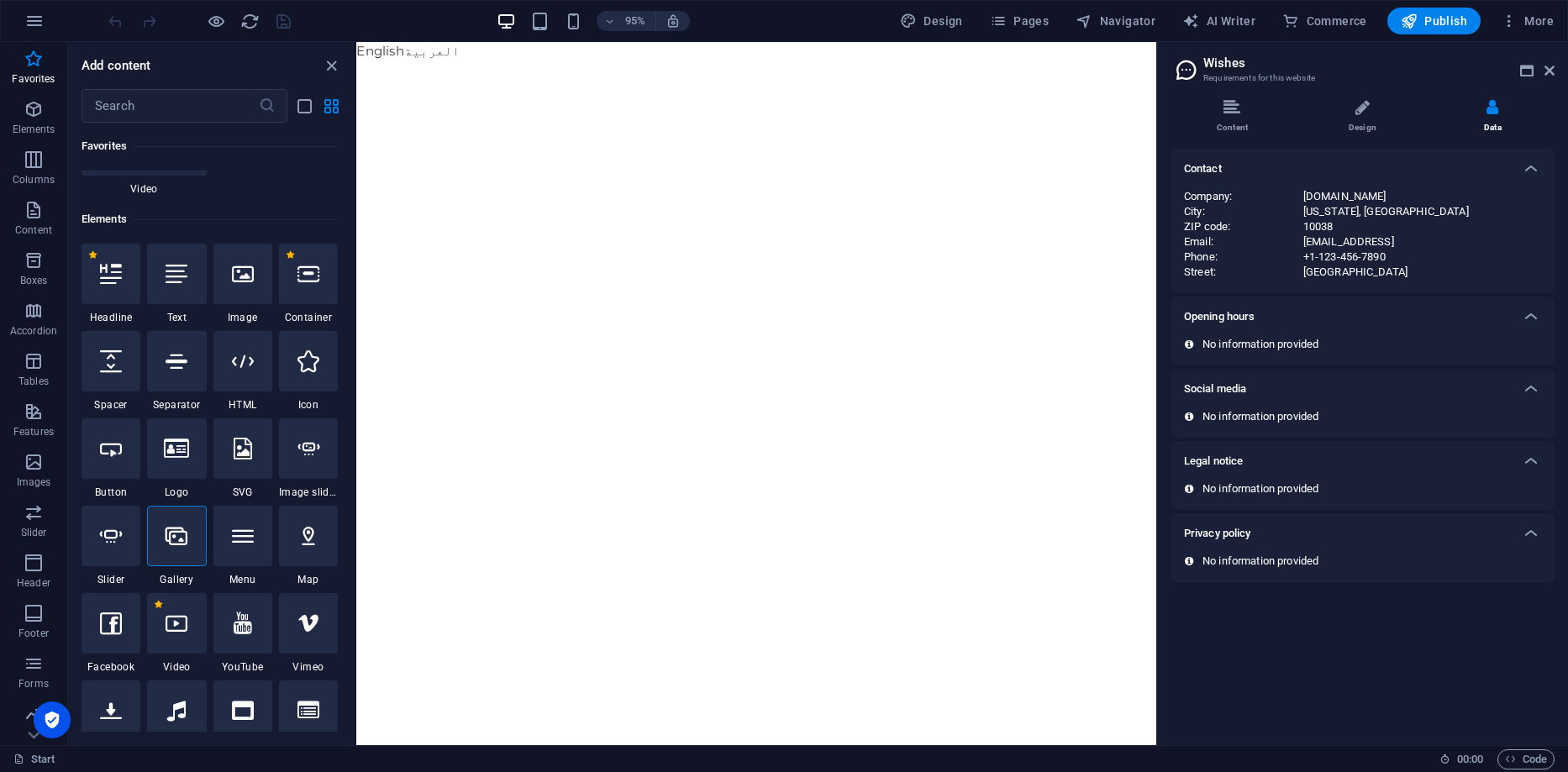 drag, startPoint x: 1298, startPoint y: 244, endPoint x: 1460, endPoint y: 233, distance: 162.37303 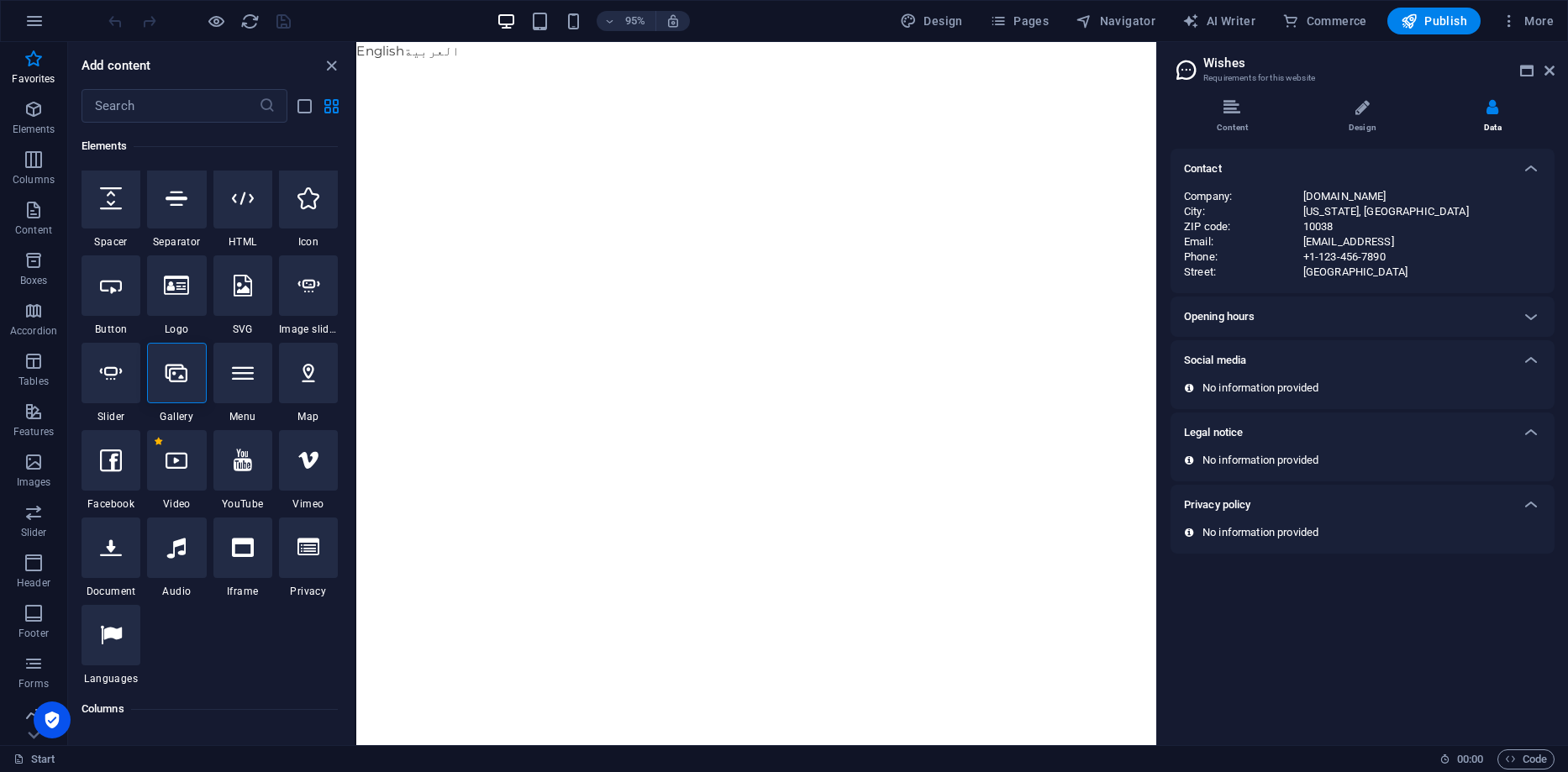 scroll, scrollTop: 412, scrollLeft: 0, axis: vertical 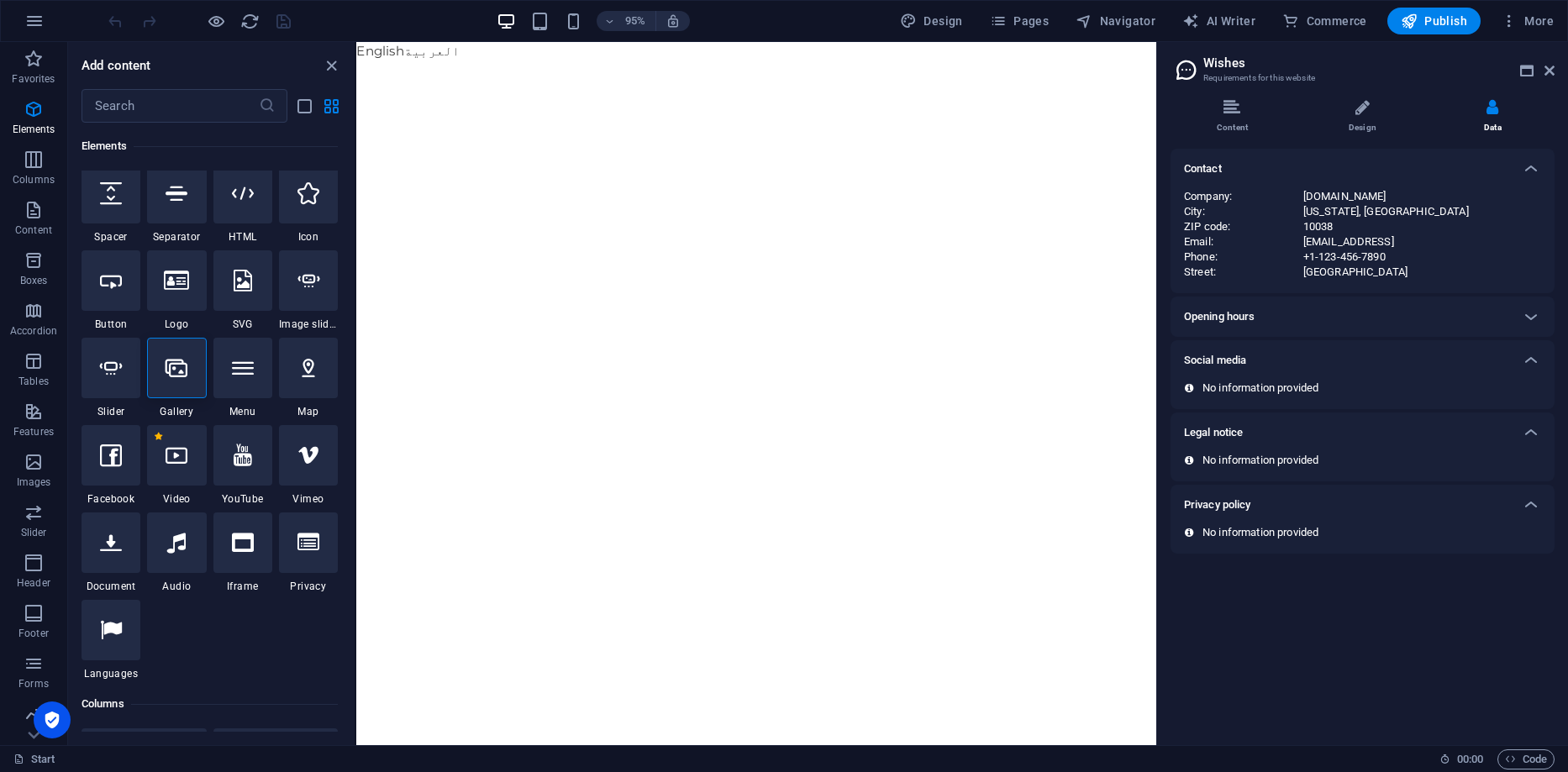 drag, startPoint x: 521, startPoint y: 498, endPoint x: 702, endPoint y: 261, distance: 298.21133 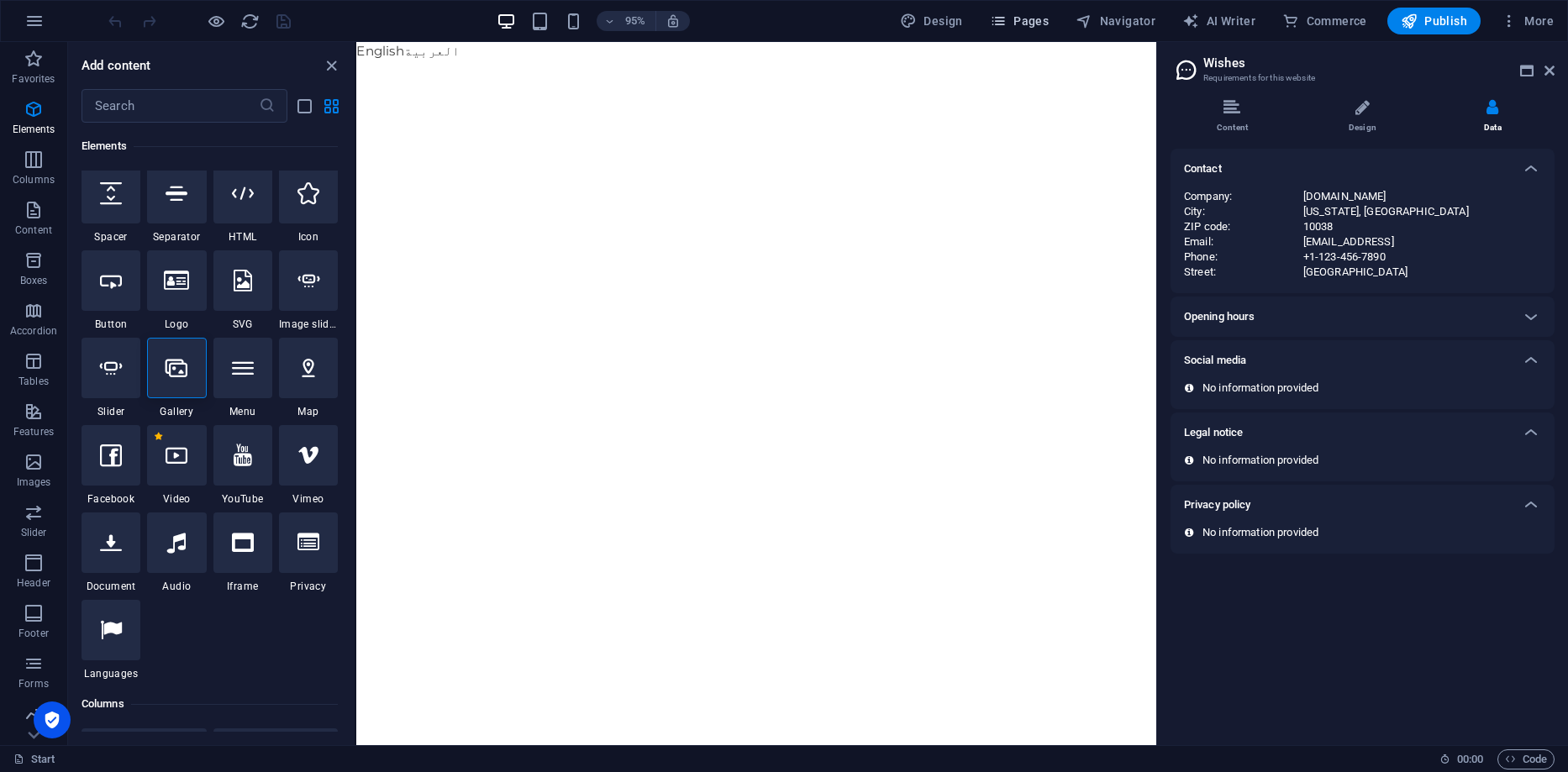 click on "Pages" at bounding box center (1019, 21) 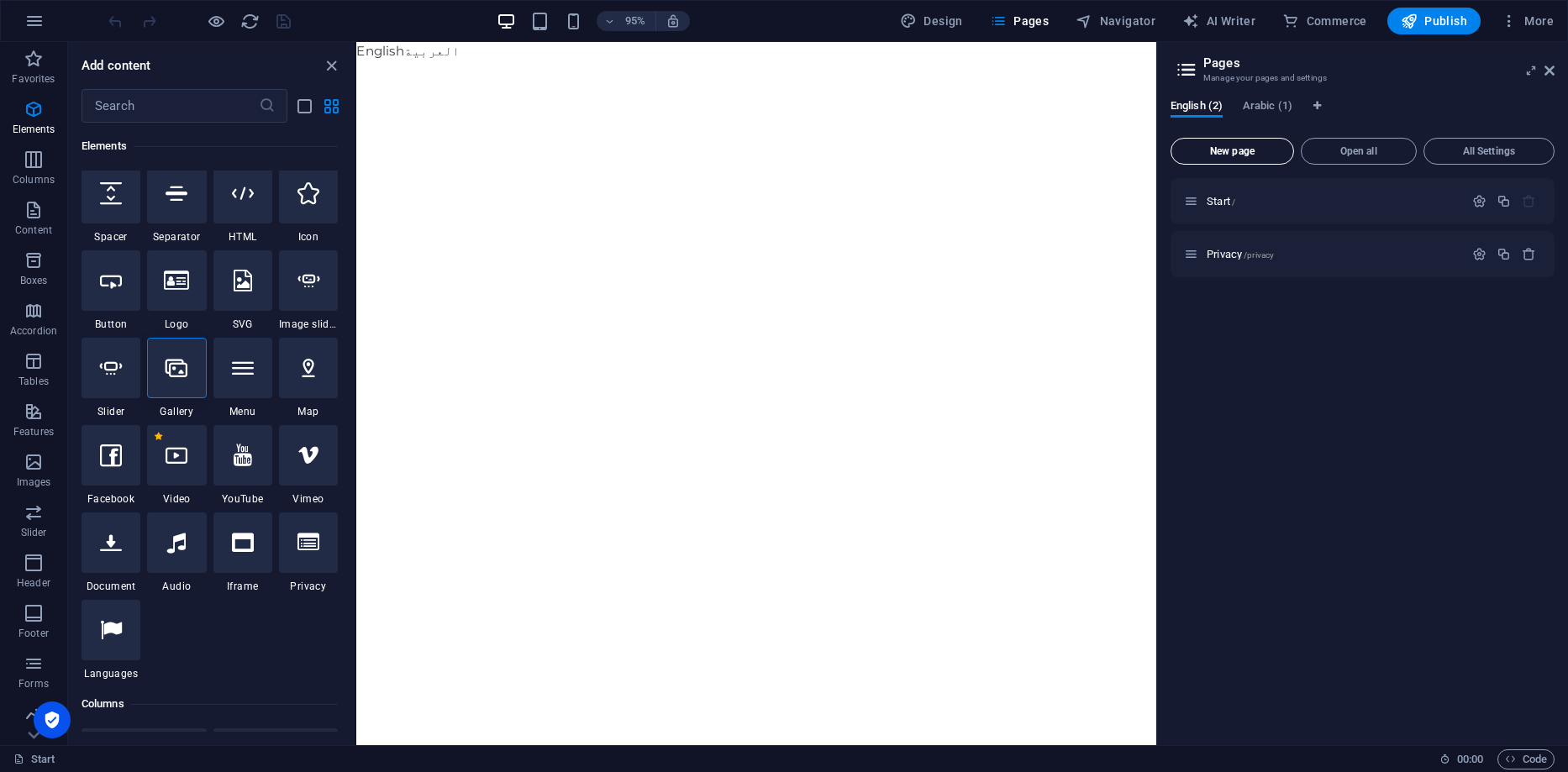click on "New page" at bounding box center (1232, 151) 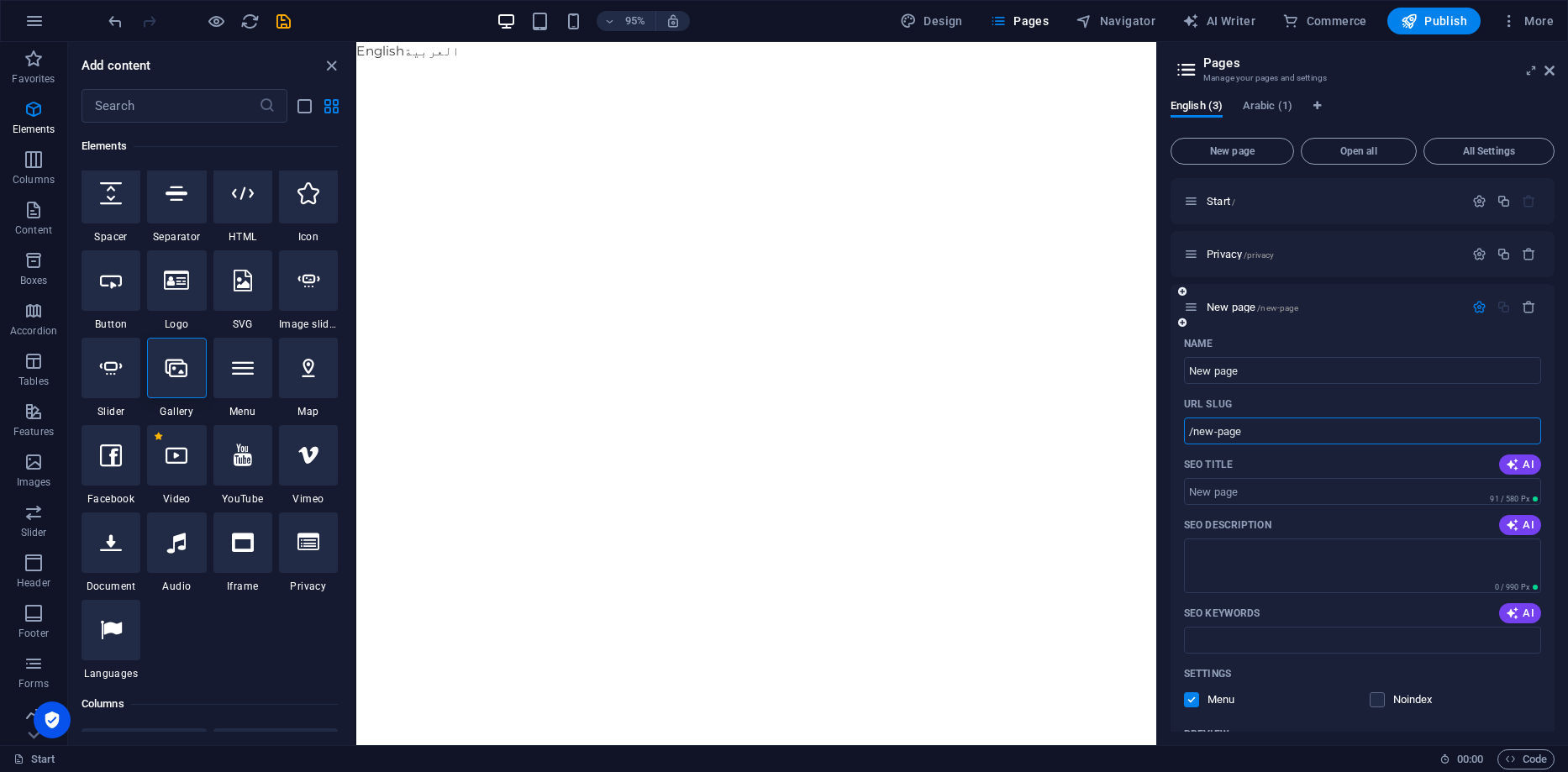 click on "/new-page" at bounding box center (1362, 431) 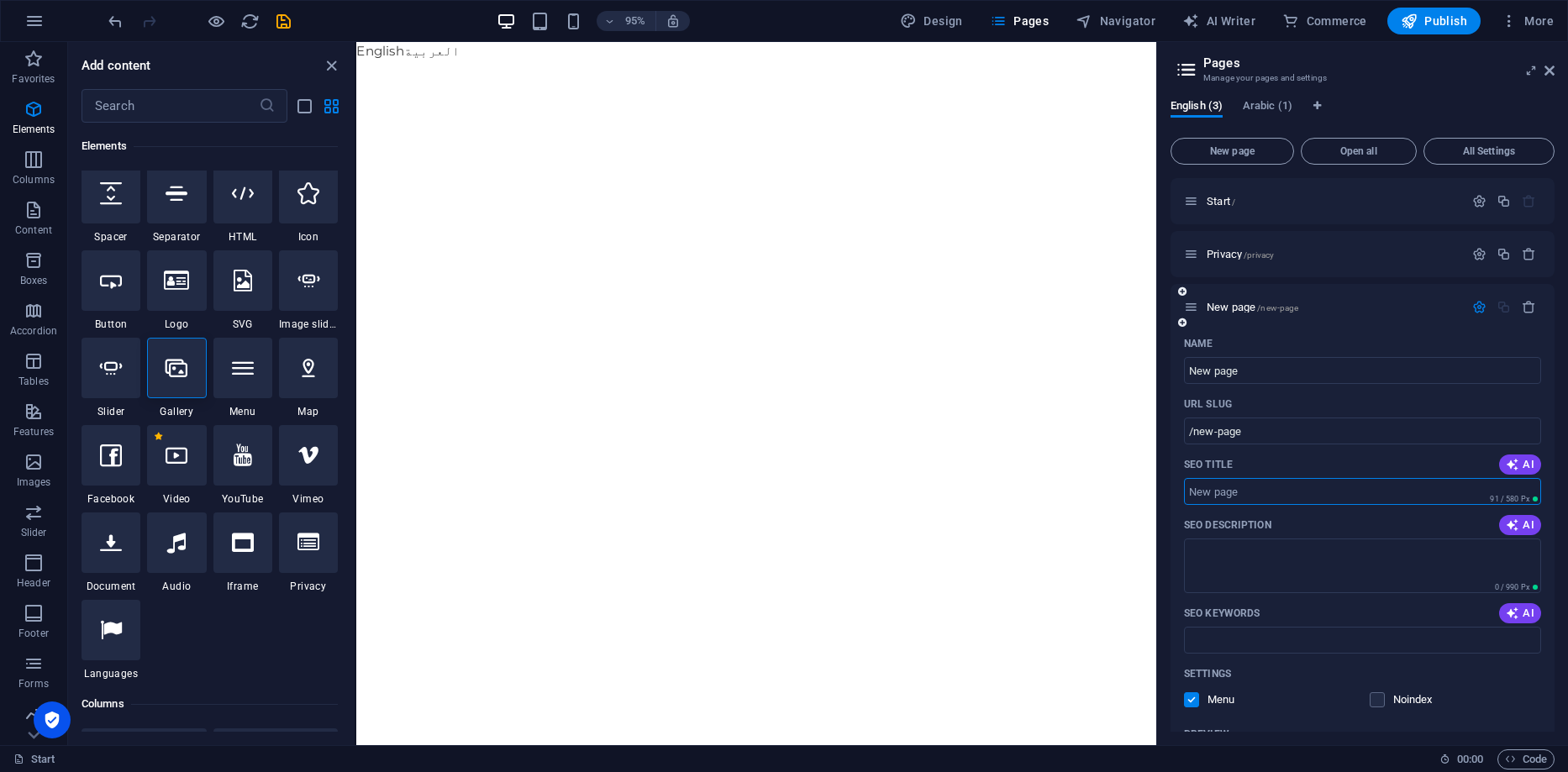 drag, startPoint x: 1376, startPoint y: 491, endPoint x: 1387, endPoint y: 482, distance: 14.21267 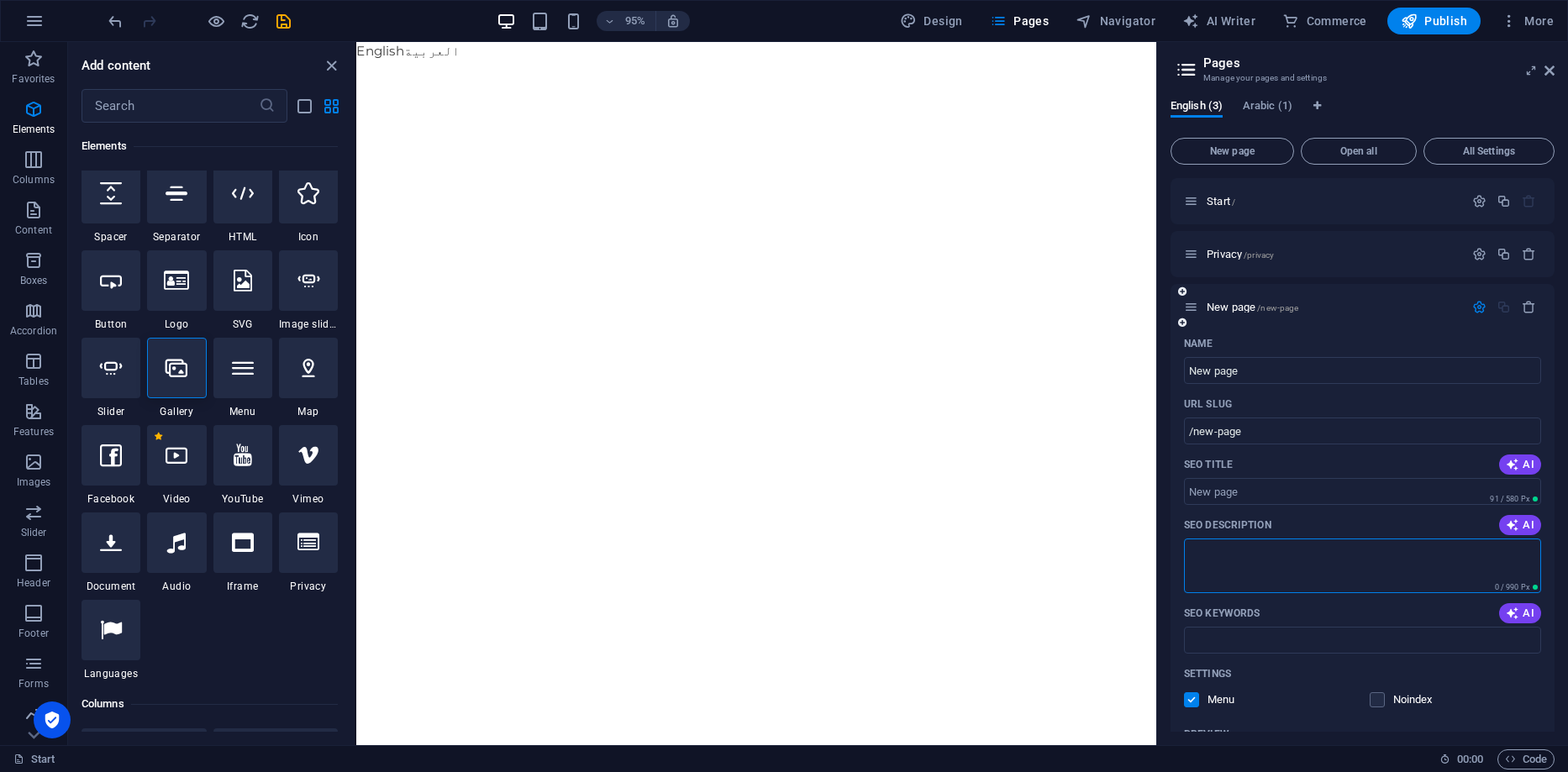 click on "SEO Description" at bounding box center [1362, 565] 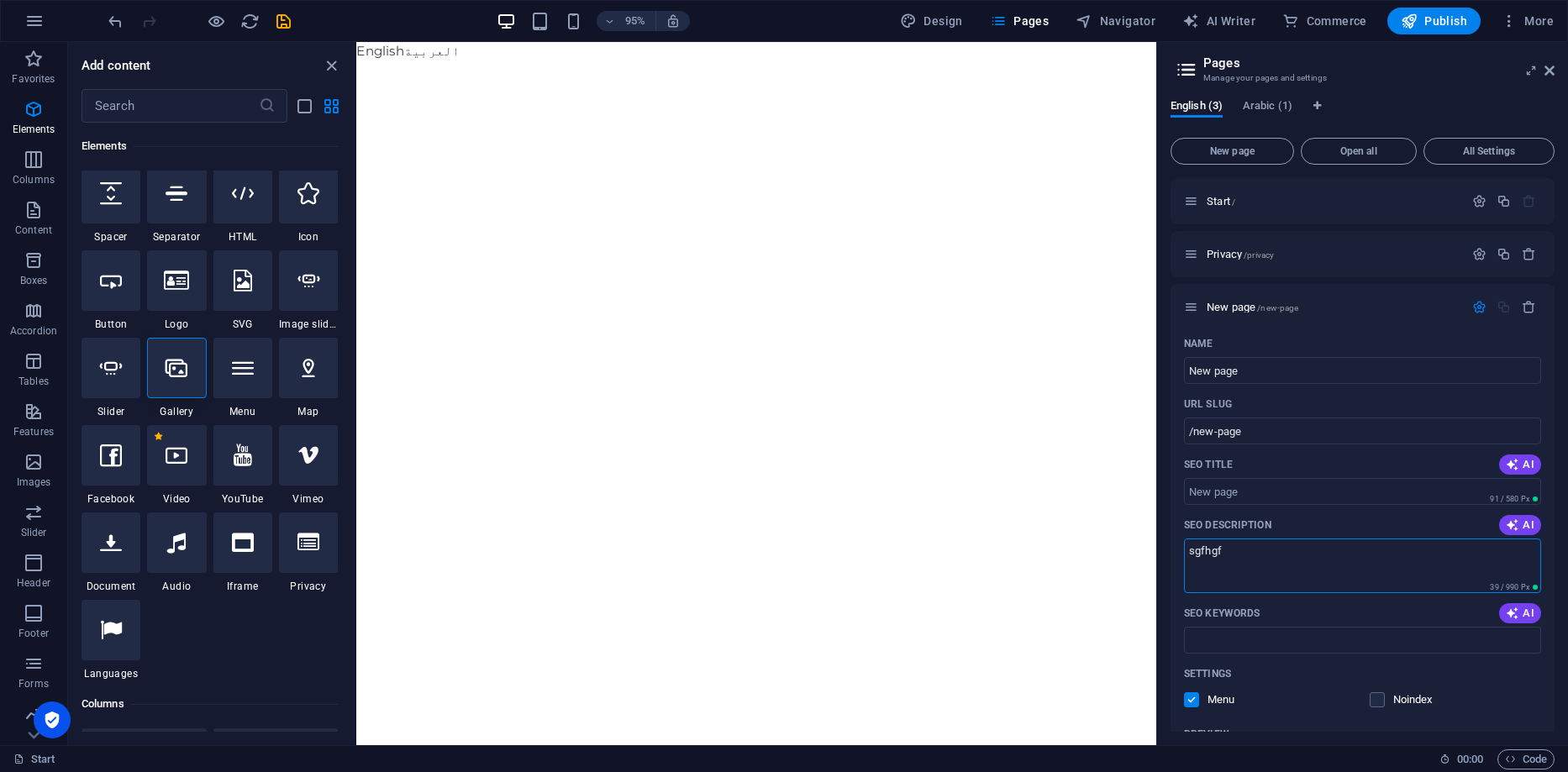 type on "sgfhgf" 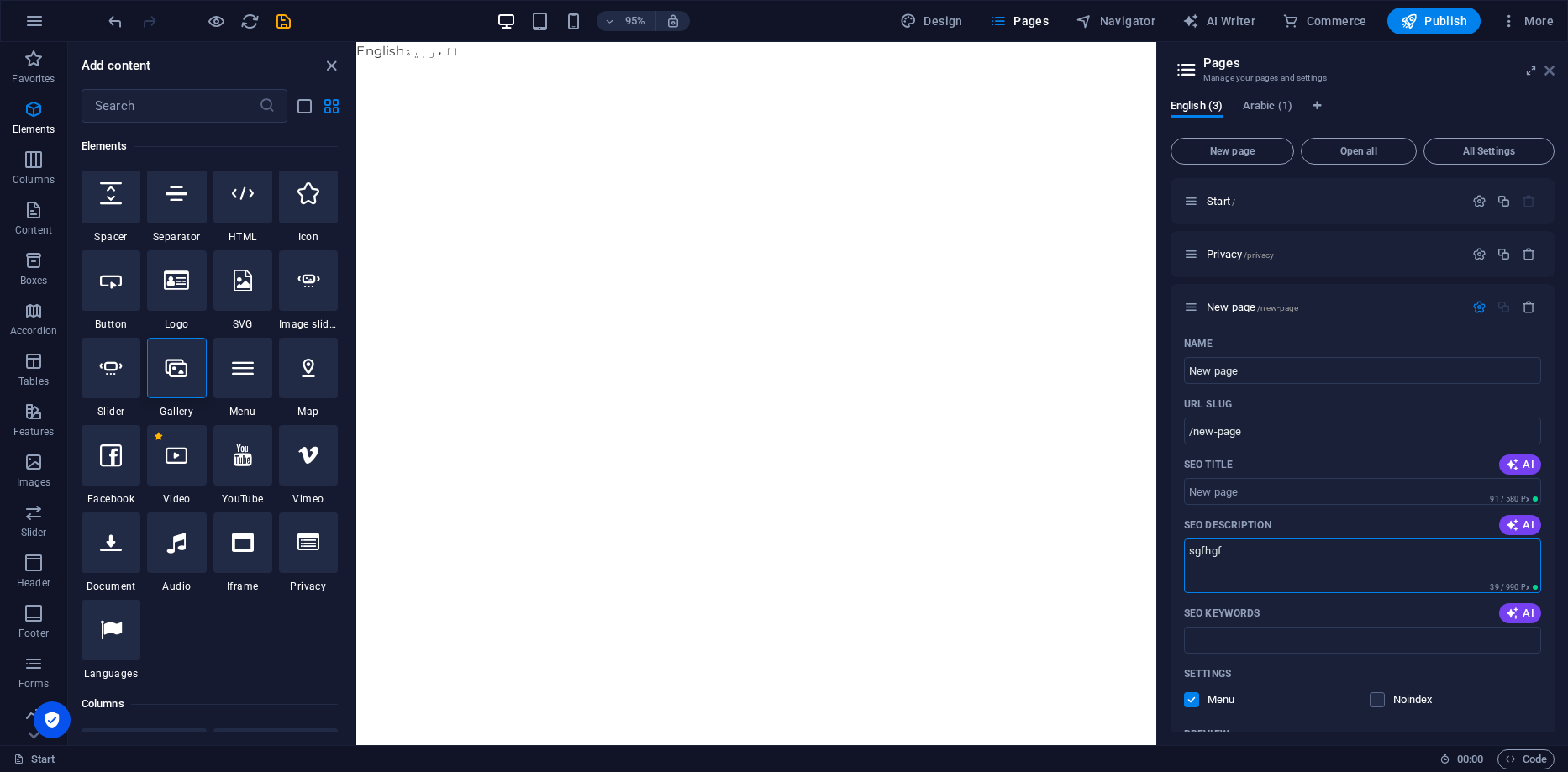 click on "Pages Manage your pages and settings English (3) Arabic (1) New page Open all All Settings Start / Privacy /privacy New page /new-page Name New page ​ URL SLUG /new-page ​ SEO Title AI ​ 91 / 580 Px SEO Description AI sgfhgf ​ 39 / 990 Px SEO Keywords AI ​ Settings Menu Noindex Preview Mobile Desktop www.example.com new-page sgfhgf Meta tags ​ Preview Image (Open Graph) Drag files here, click to choose files or select files from Files or our free stock photos & videos More Settings" at bounding box center [1362, 393] 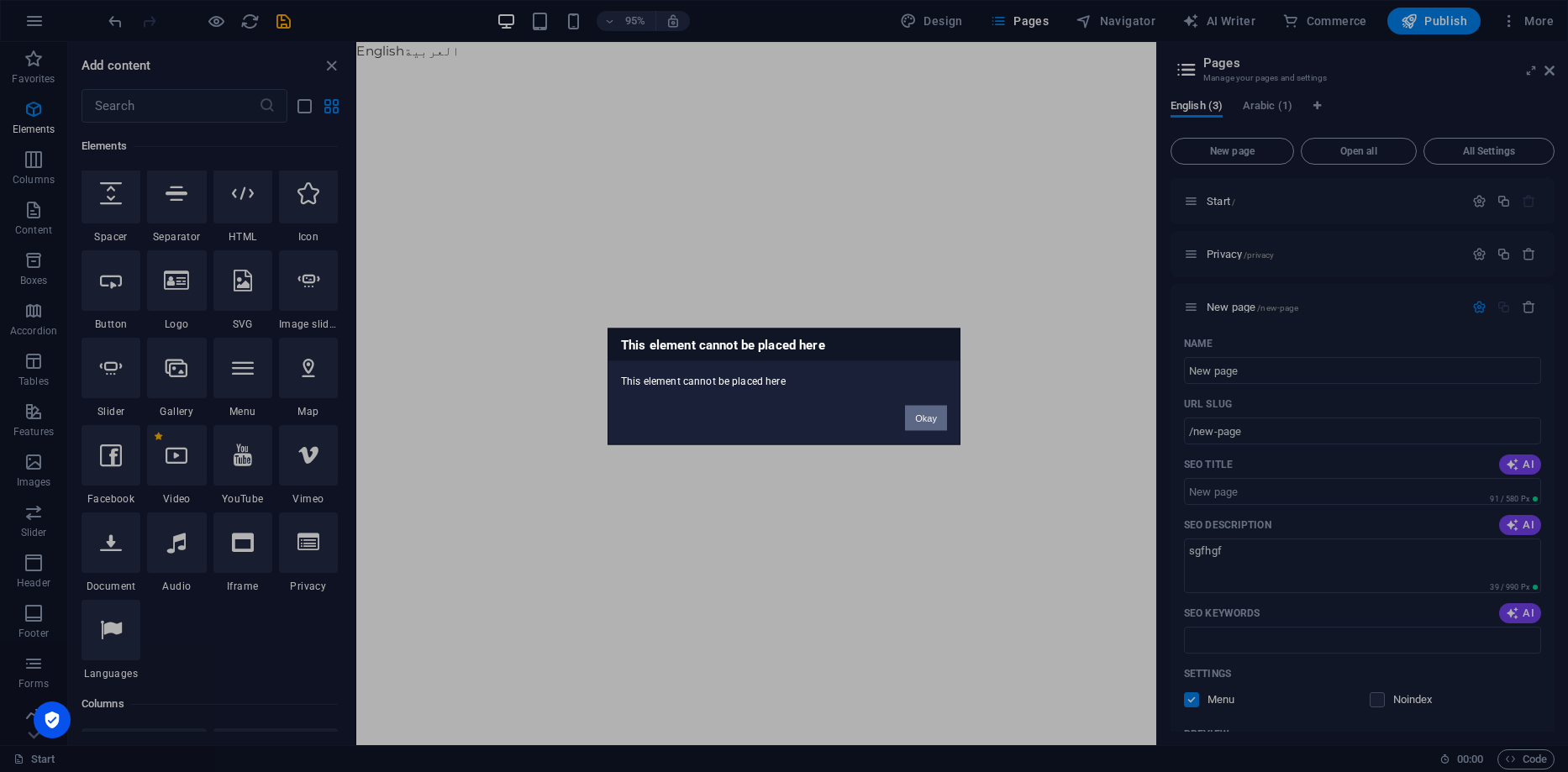 click on "Okay" at bounding box center [926, 418] 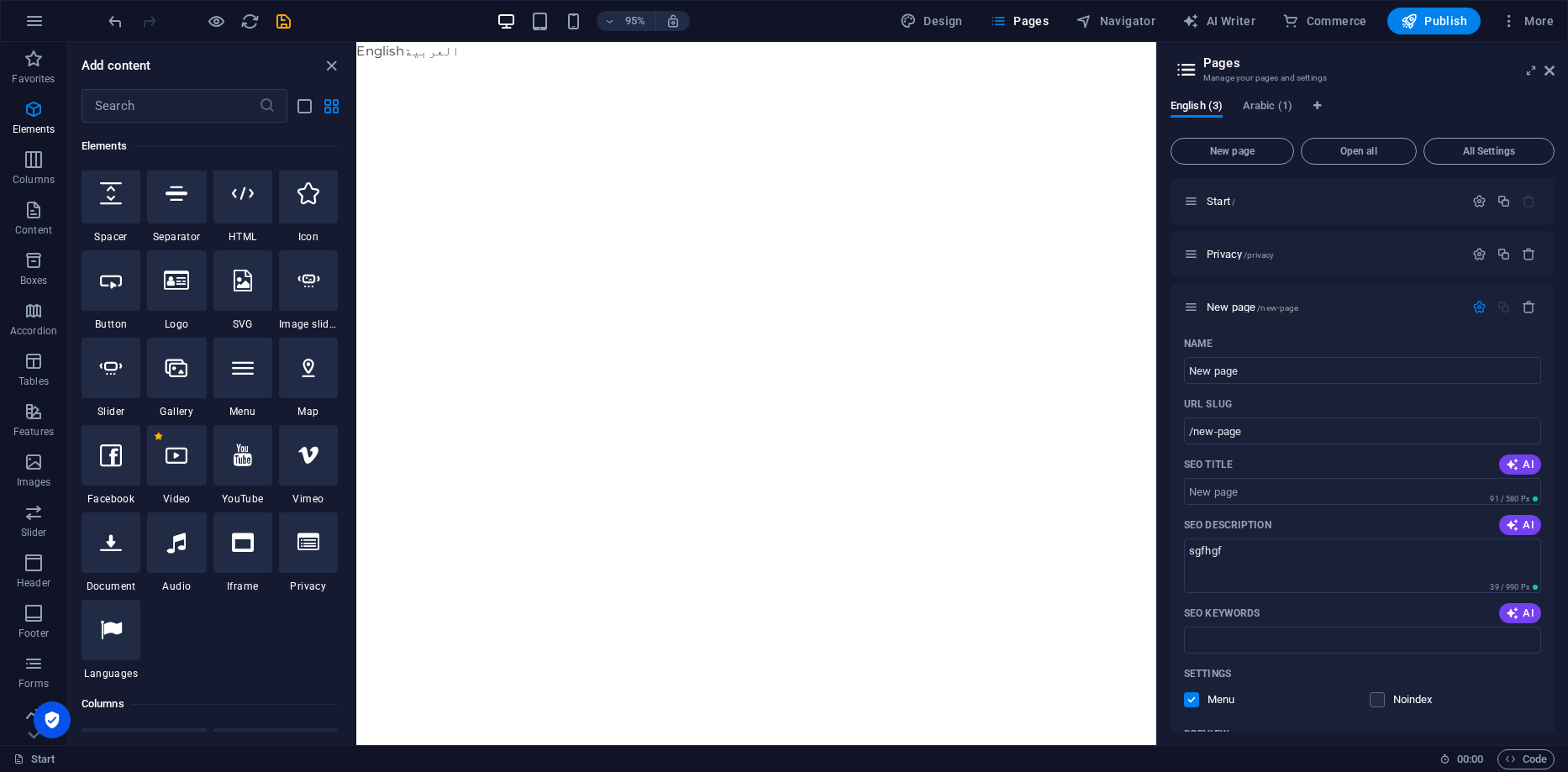 click on "Start" at bounding box center (719, 759) 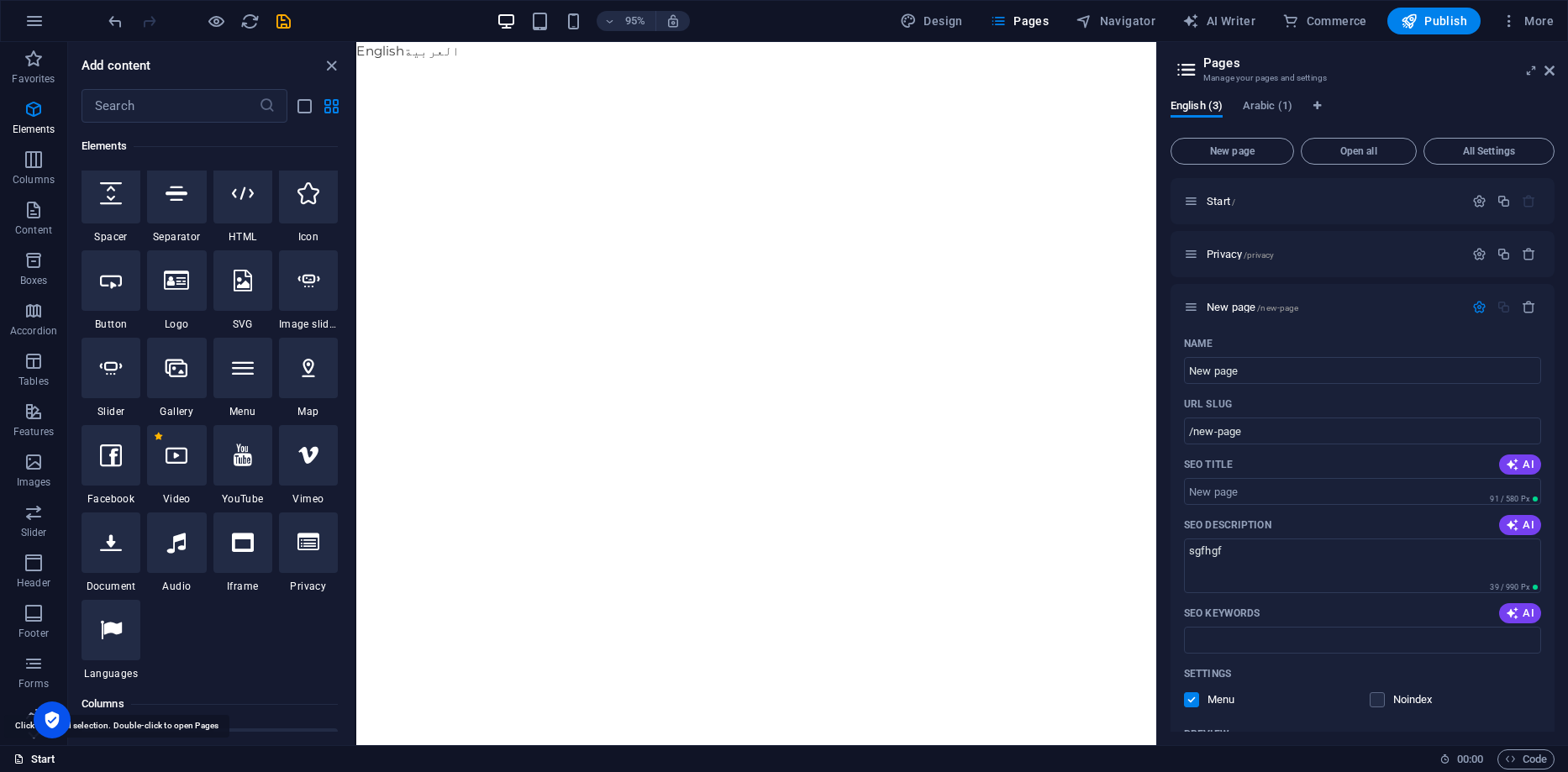click on "Start" at bounding box center (34, 759) 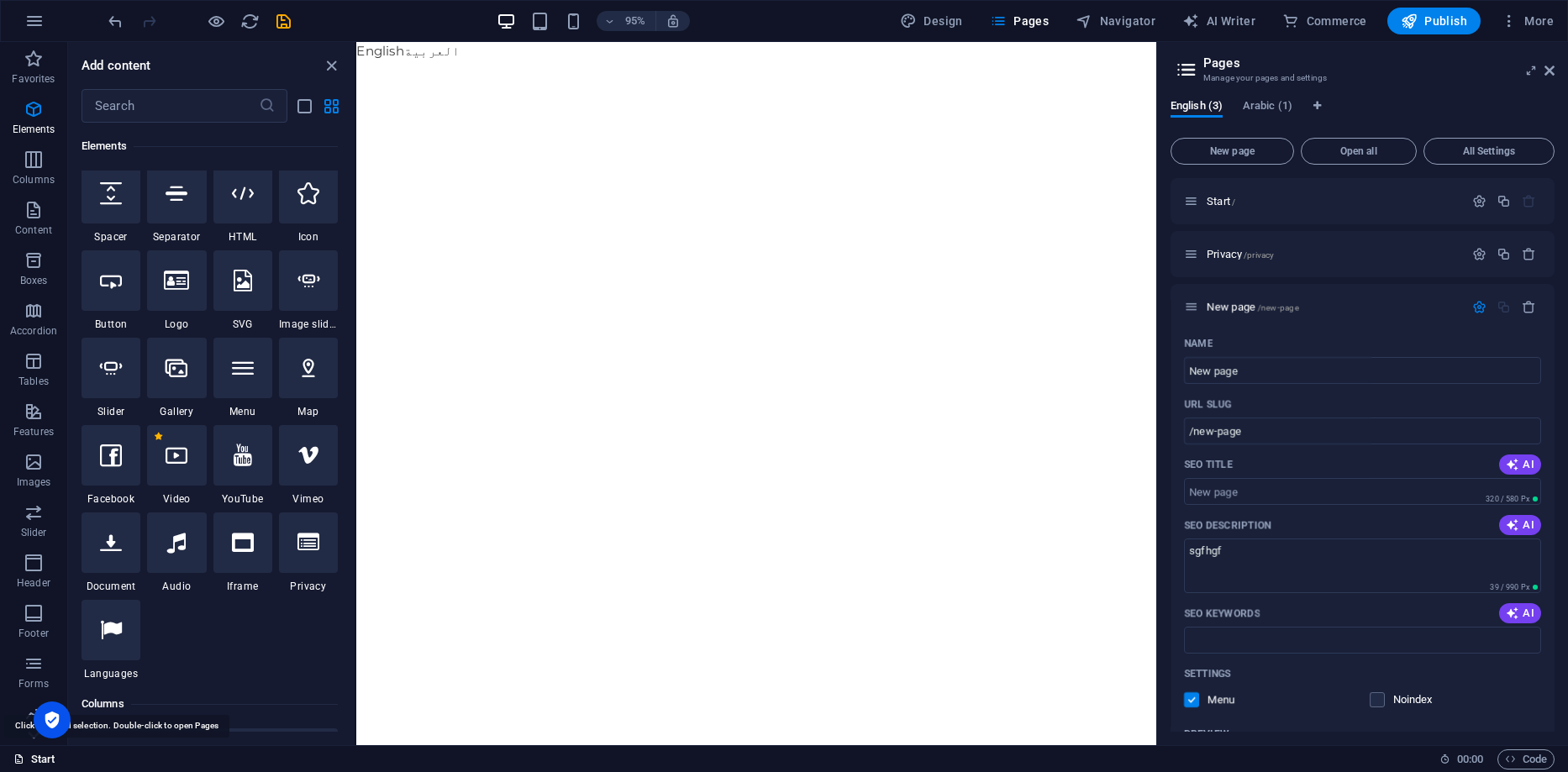 click on "Start" at bounding box center [34, 759] 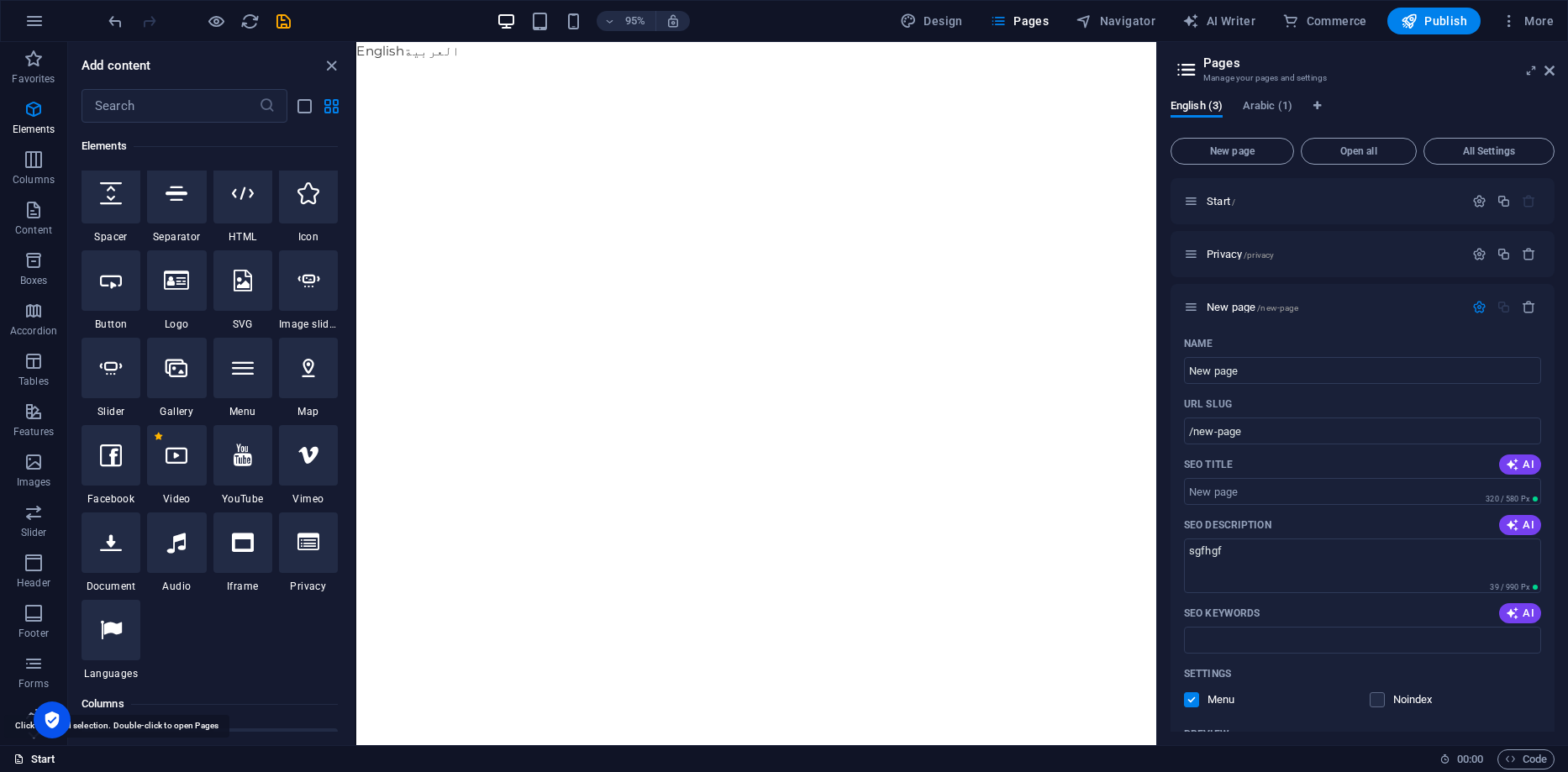 click on "Start" at bounding box center (34, 759) 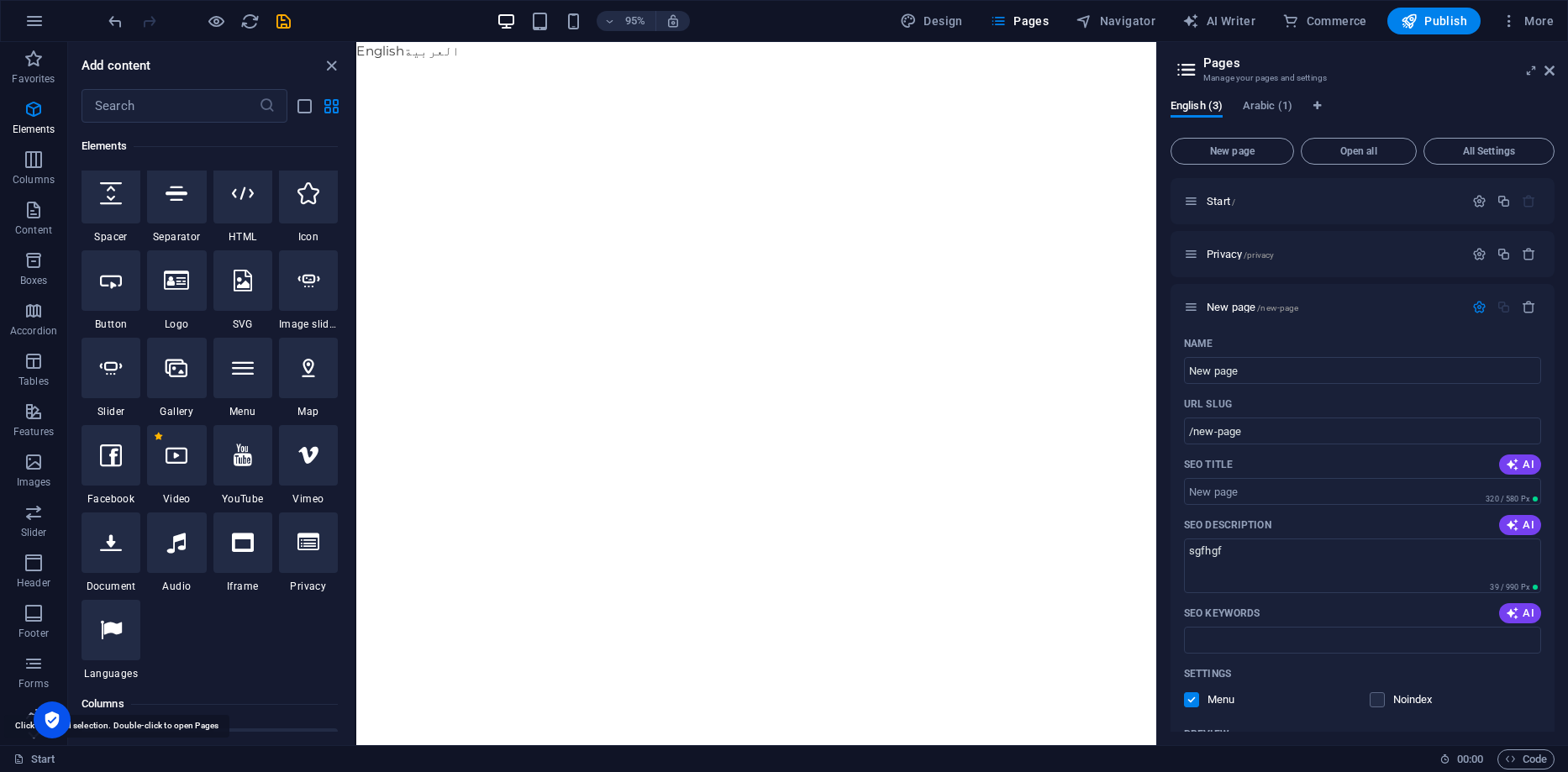 drag, startPoint x: 42, startPoint y: 760, endPoint x: 223, endPoint y: 770, distance: 181.27603 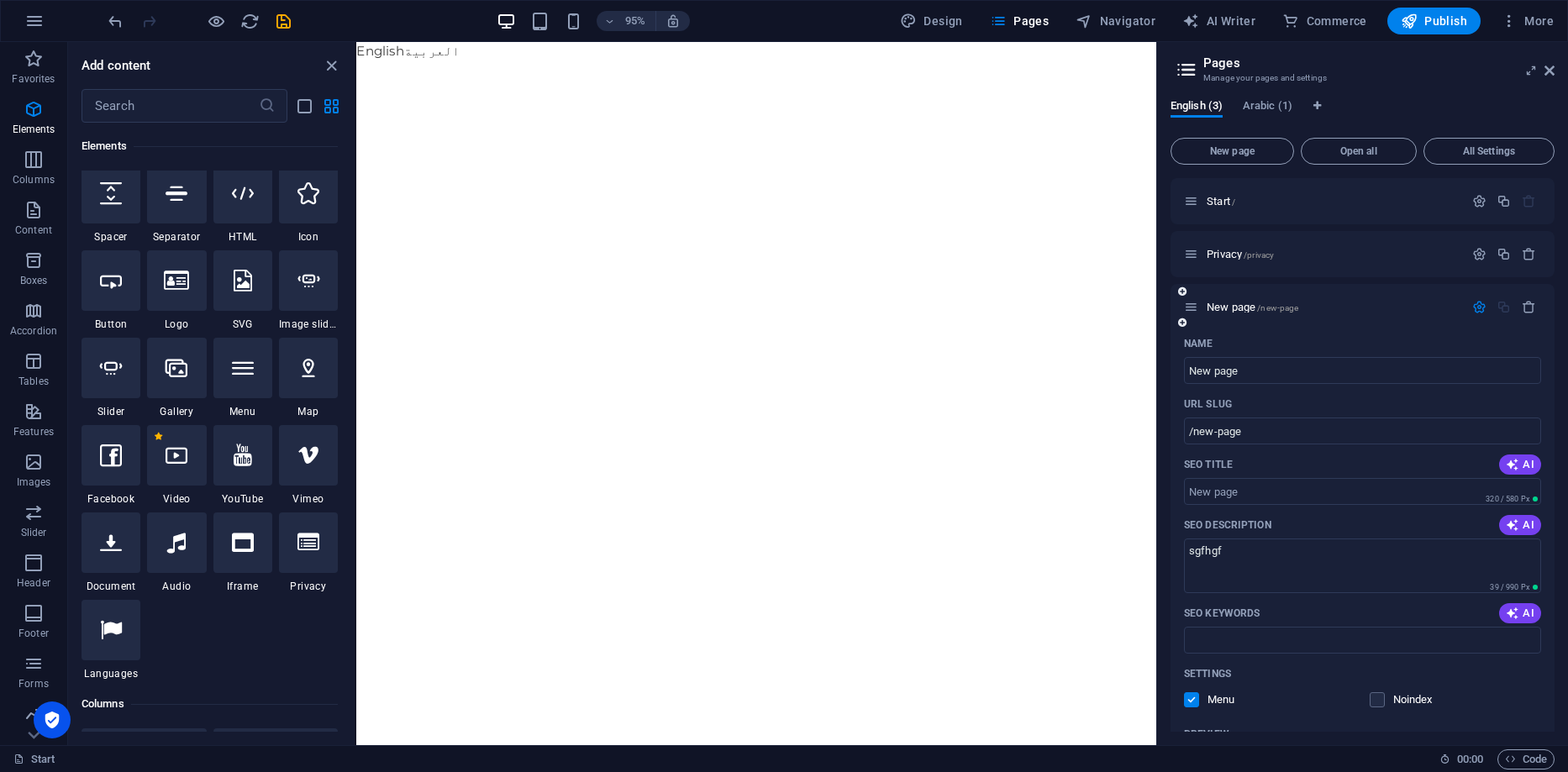 click on "New page /new-page" at bounding box center [1362, 307] 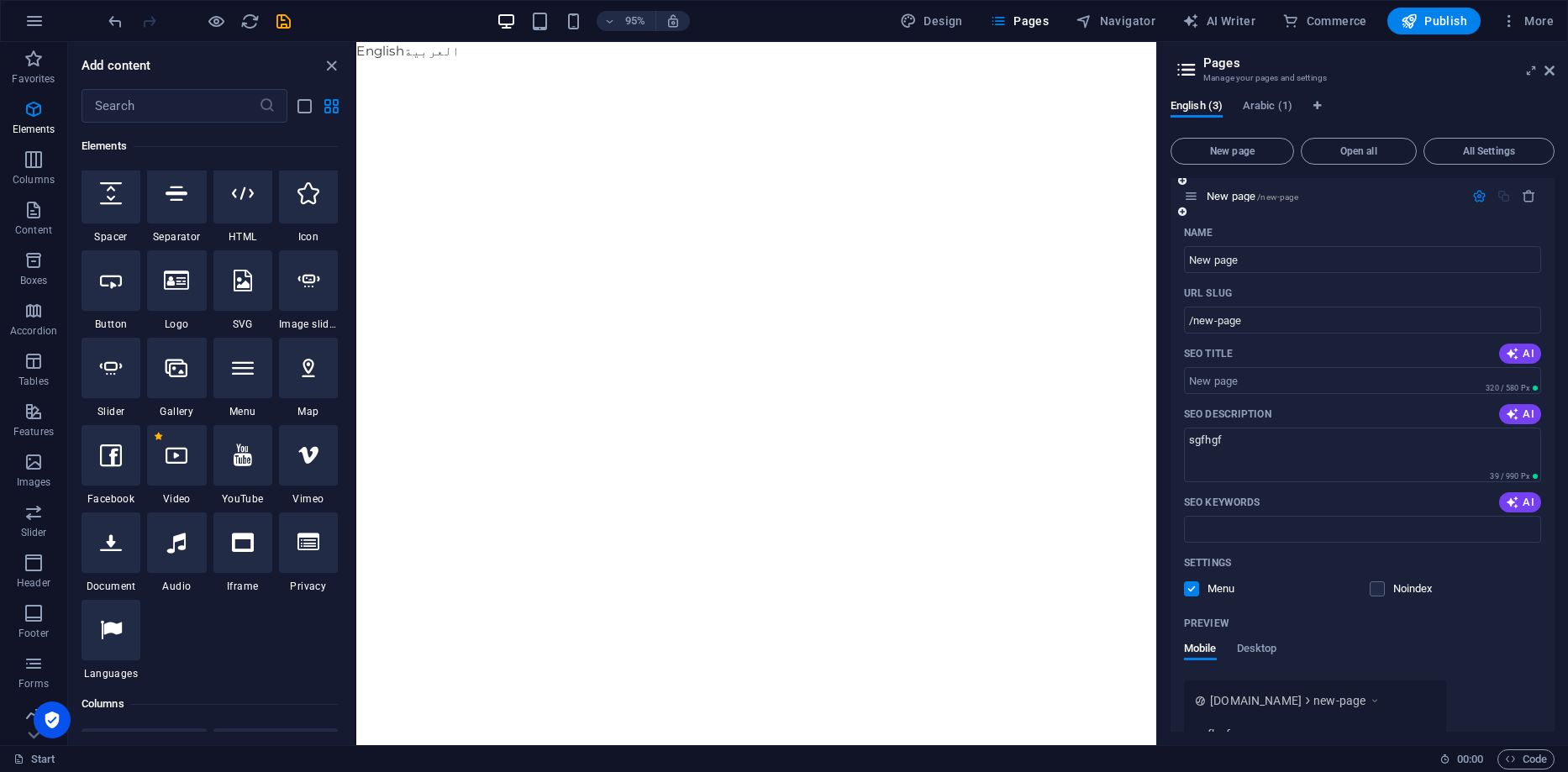 scroll, scrollTop: 207, scrollLeft: 0, axis: vertical 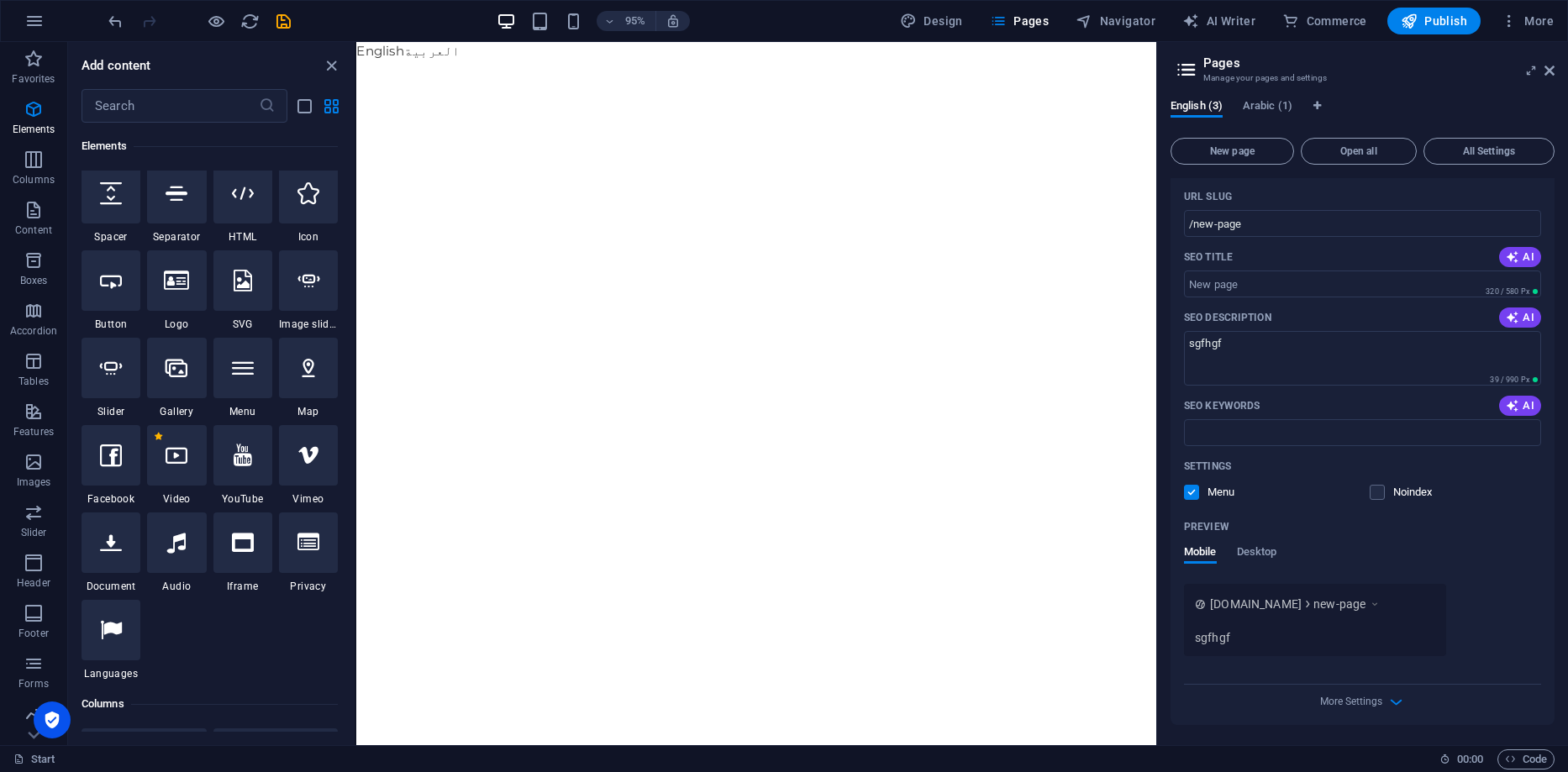 click on "Mobile Desktop" at bounding box center (1362, 561) 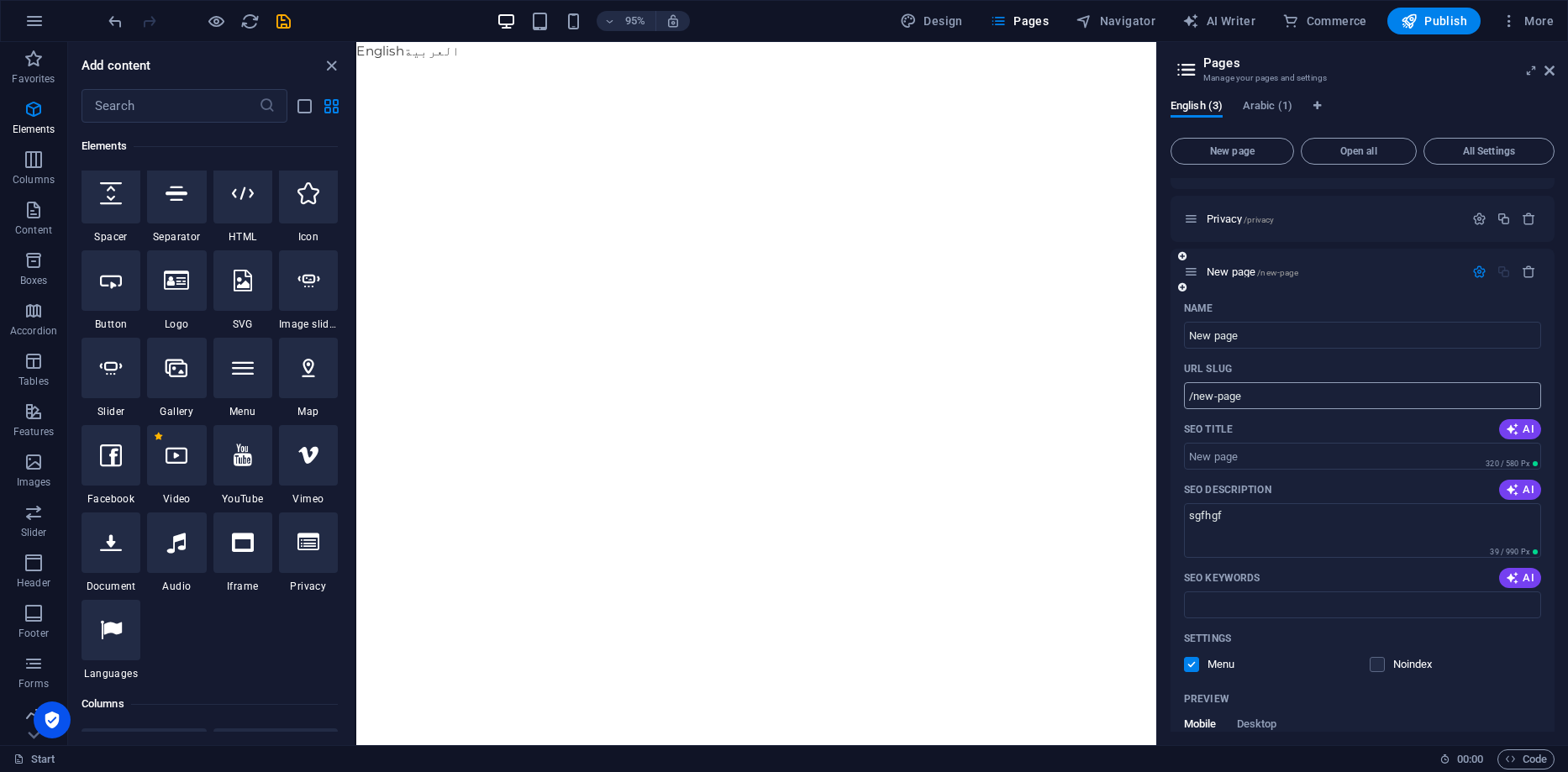 scroll, scrollTop: 0, scrollLeft: 0, axis: both 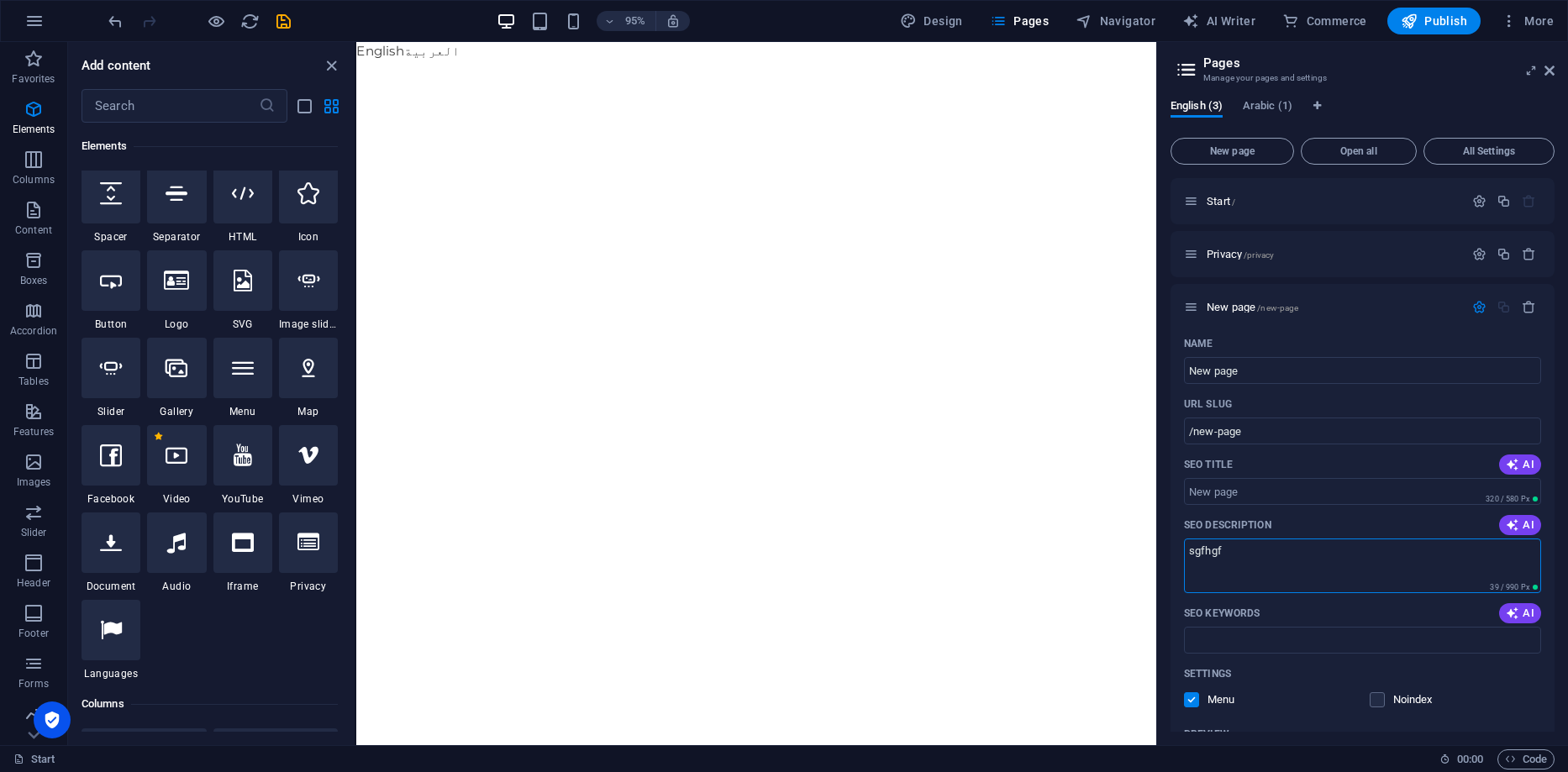 drag, startPoint x: 1673, startPoint y: 592, endPoint x: 564, endPoint y: 523, distance: 1111.1445 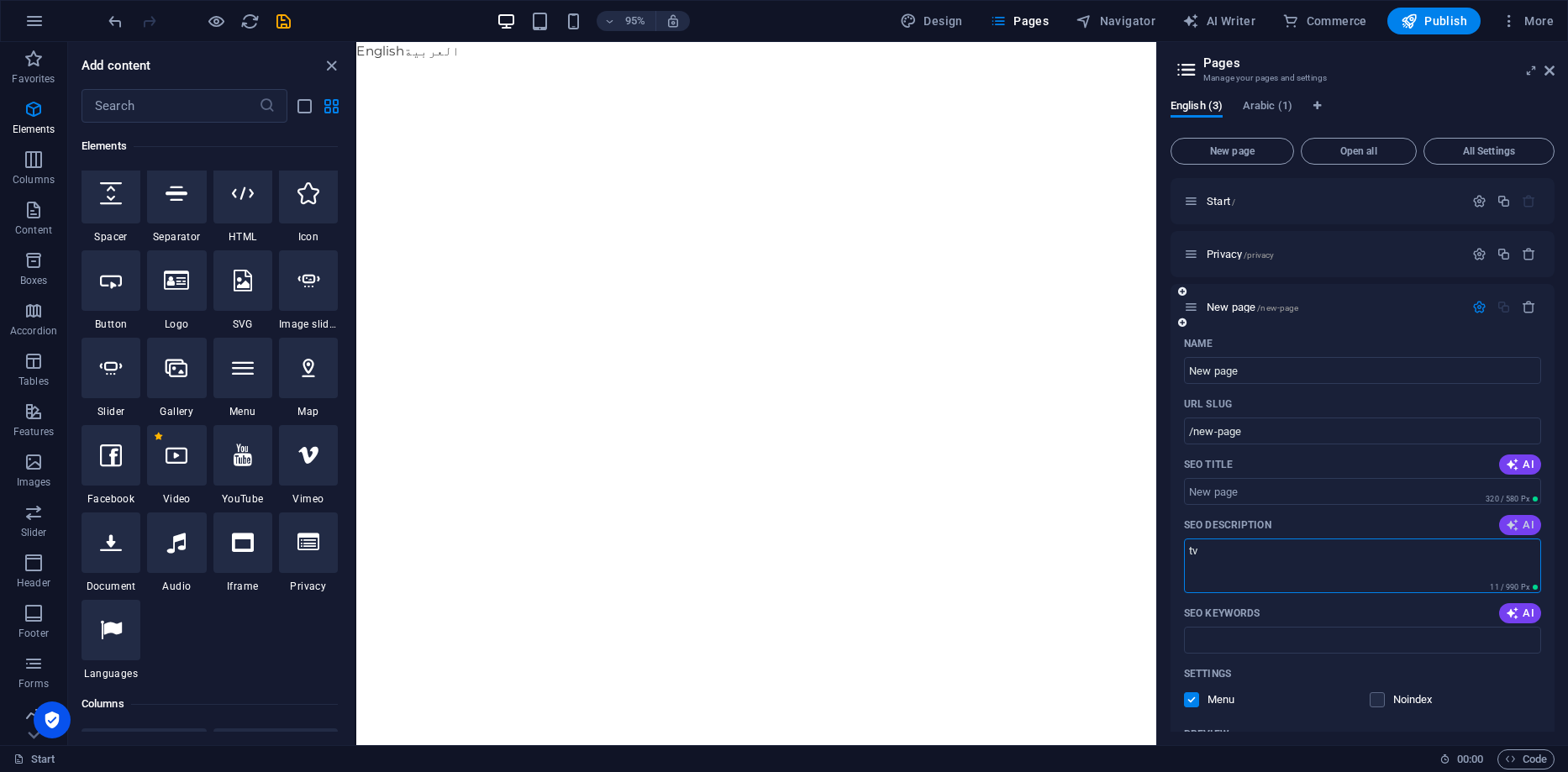 type on "tv" 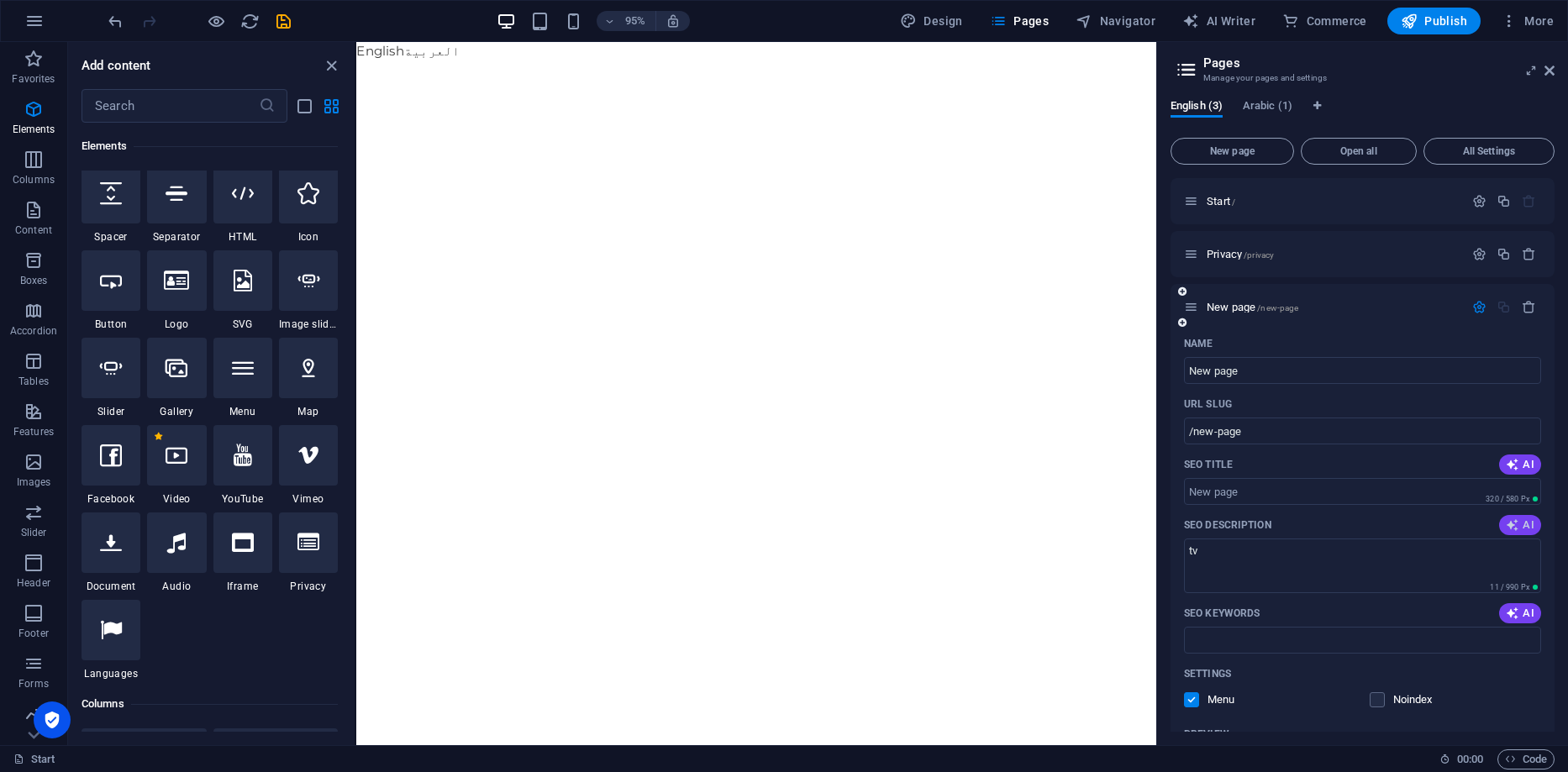 click on "AI" at bounding box center [1520, 525] 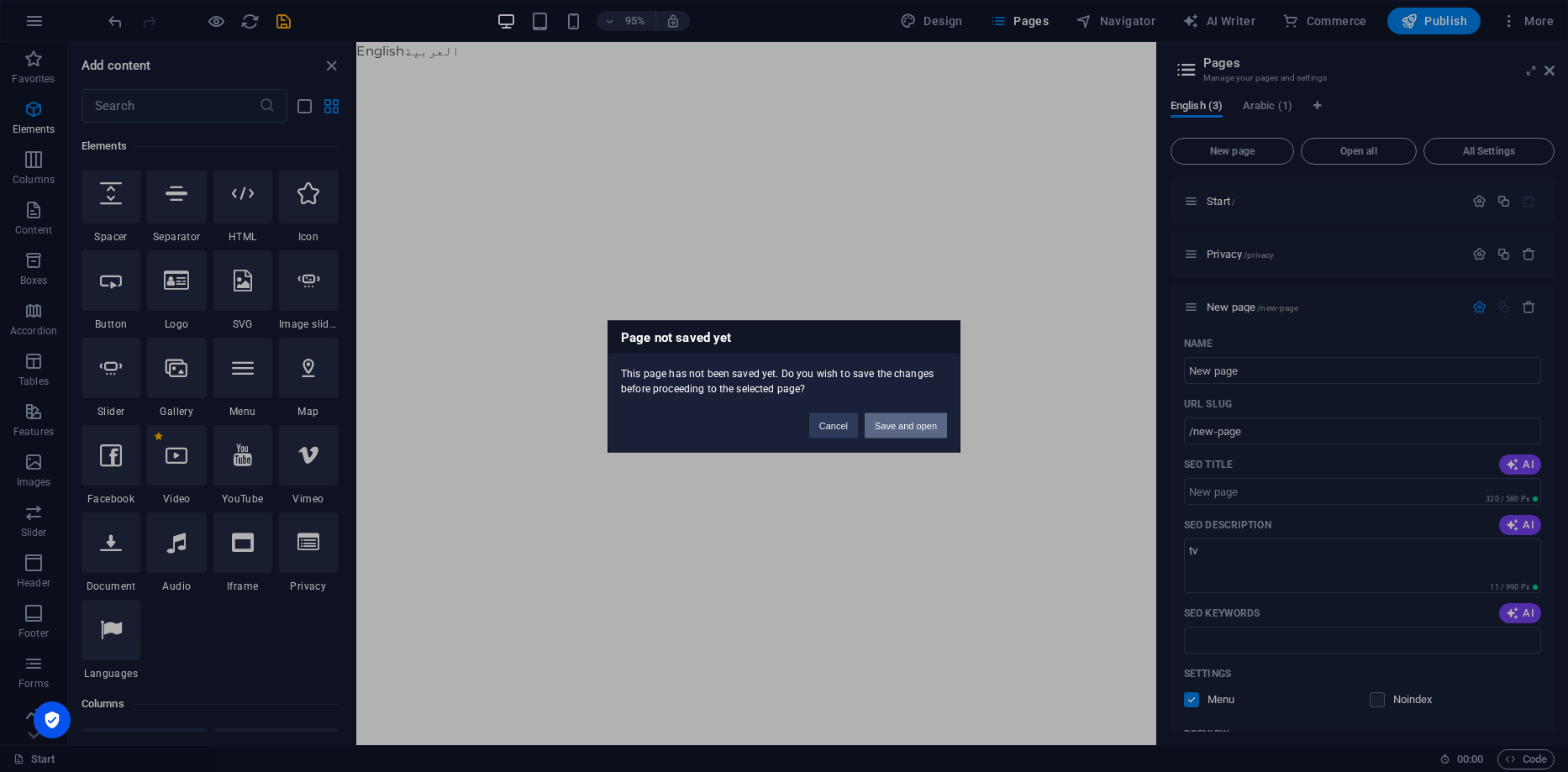 click on "Save and open" at bounding box center (906, 425) 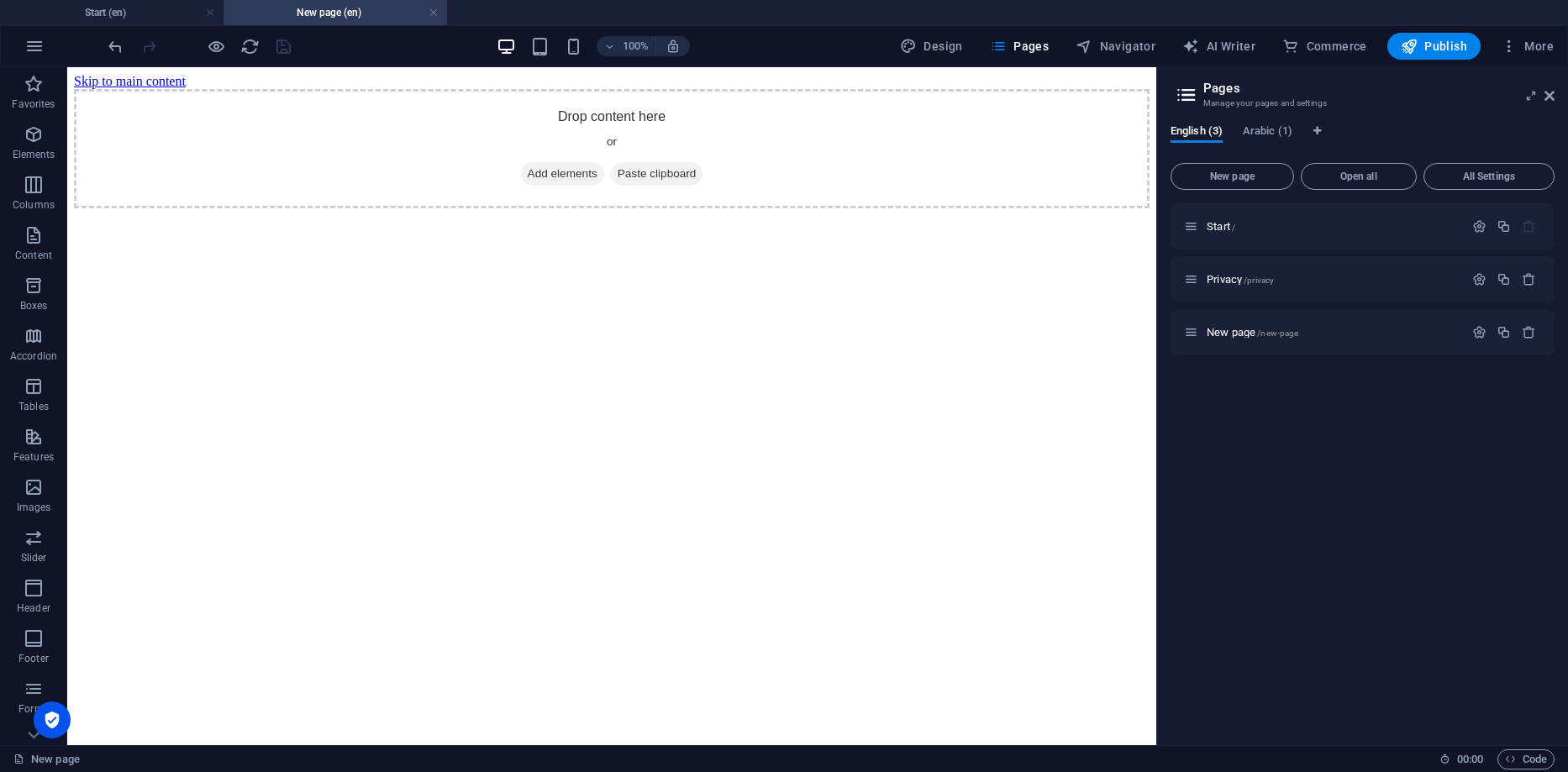 scroll, scrollTop: 0, scrollLeft: 0, axis: both 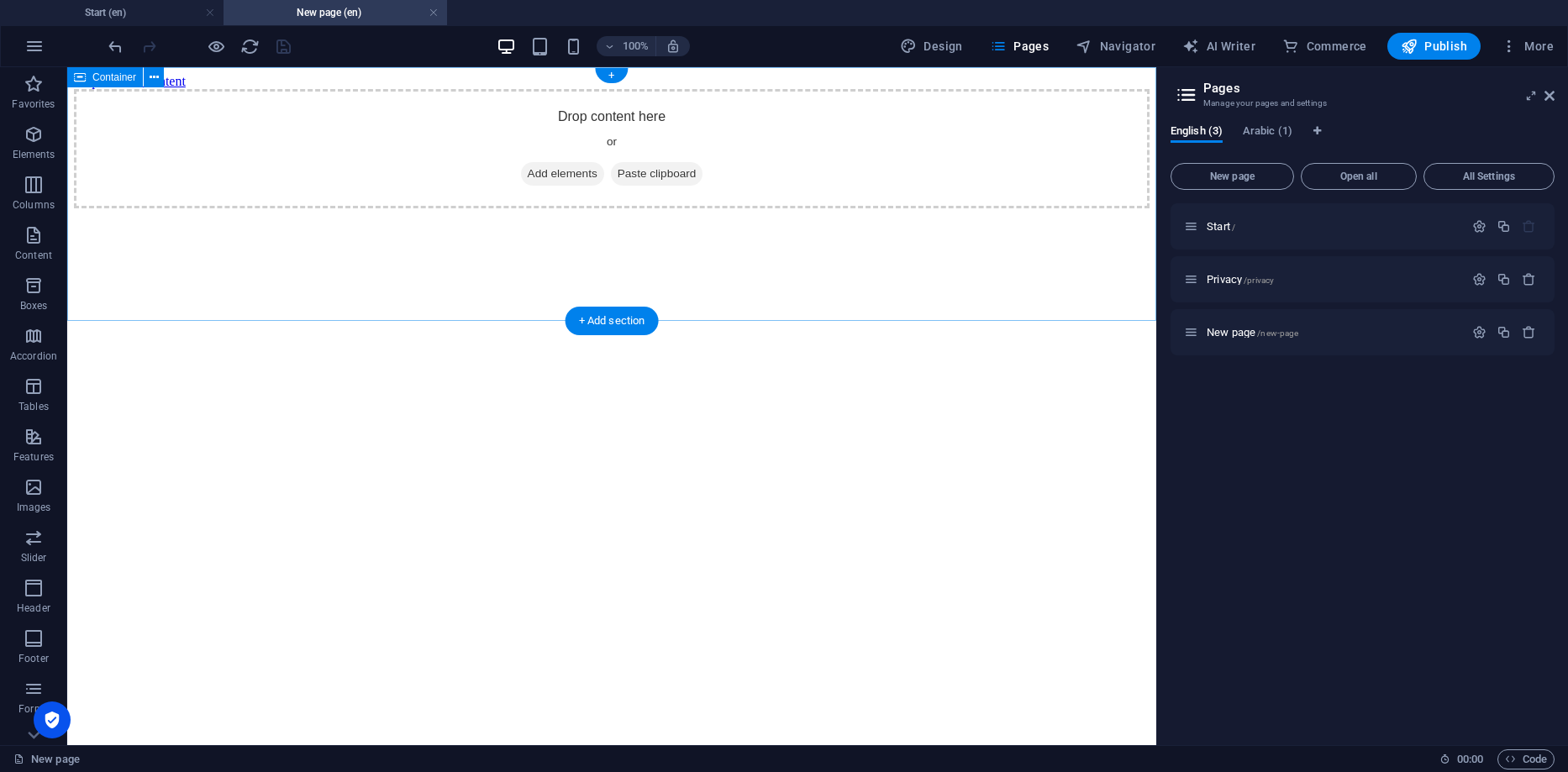 click on "Add elements" at bounding box center [562, 174] 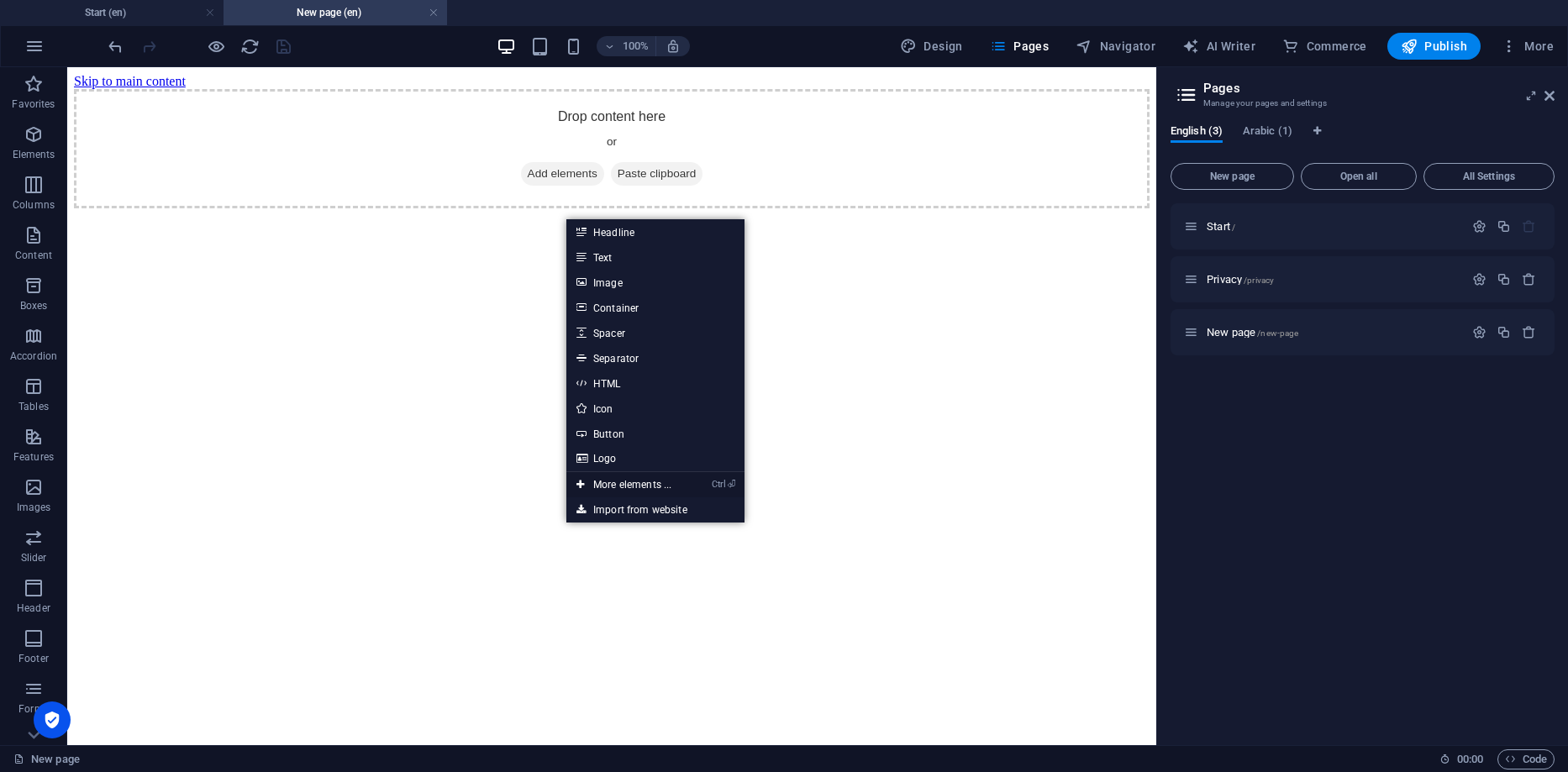 drag, startPoint x: 659, startPoint y: 492, endPoint x: 318, endPoint y: 445, distance: 344.22376 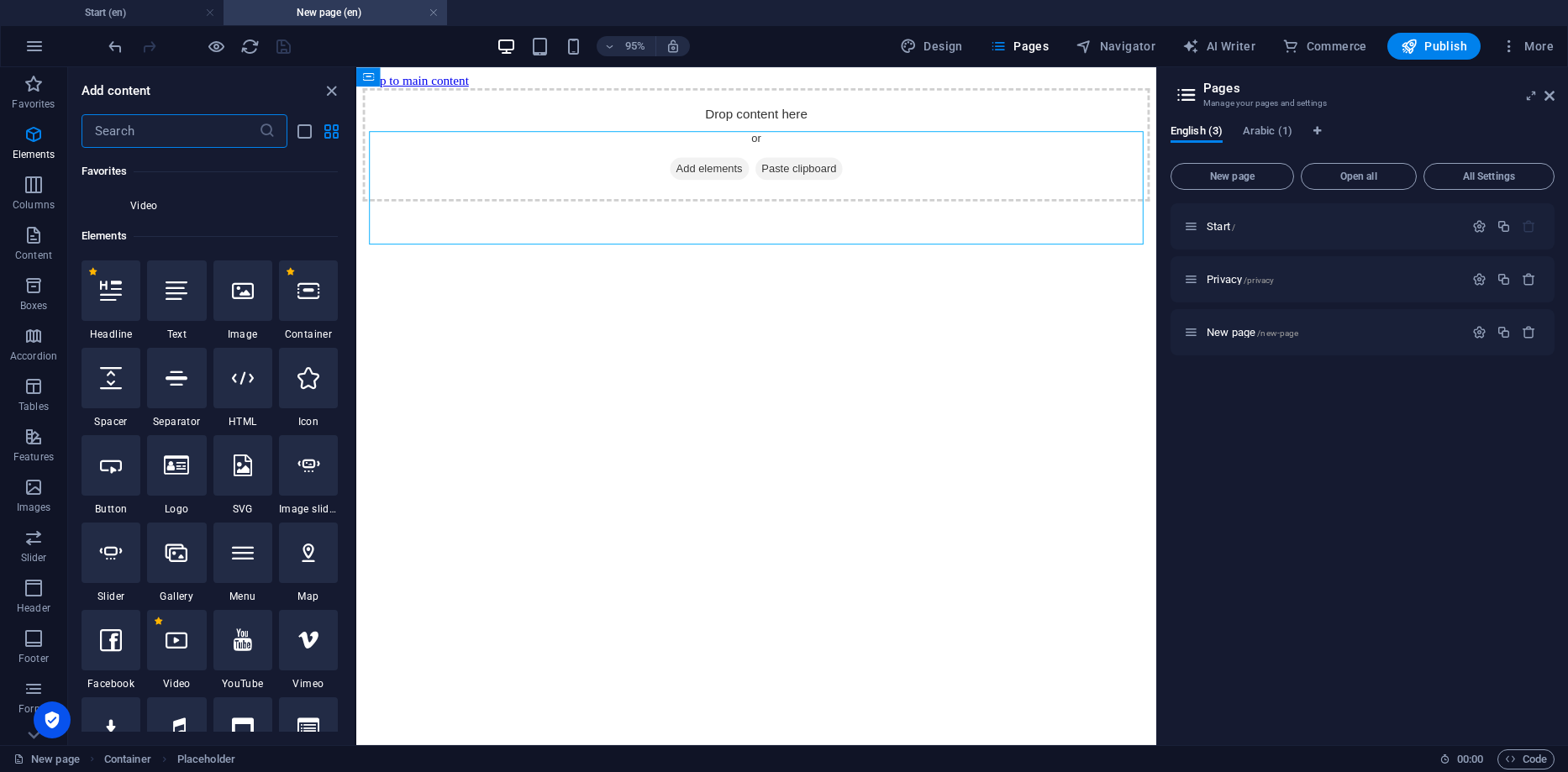 scroll, scrollTop: 317, scrollLeft: 0, axis: vertical 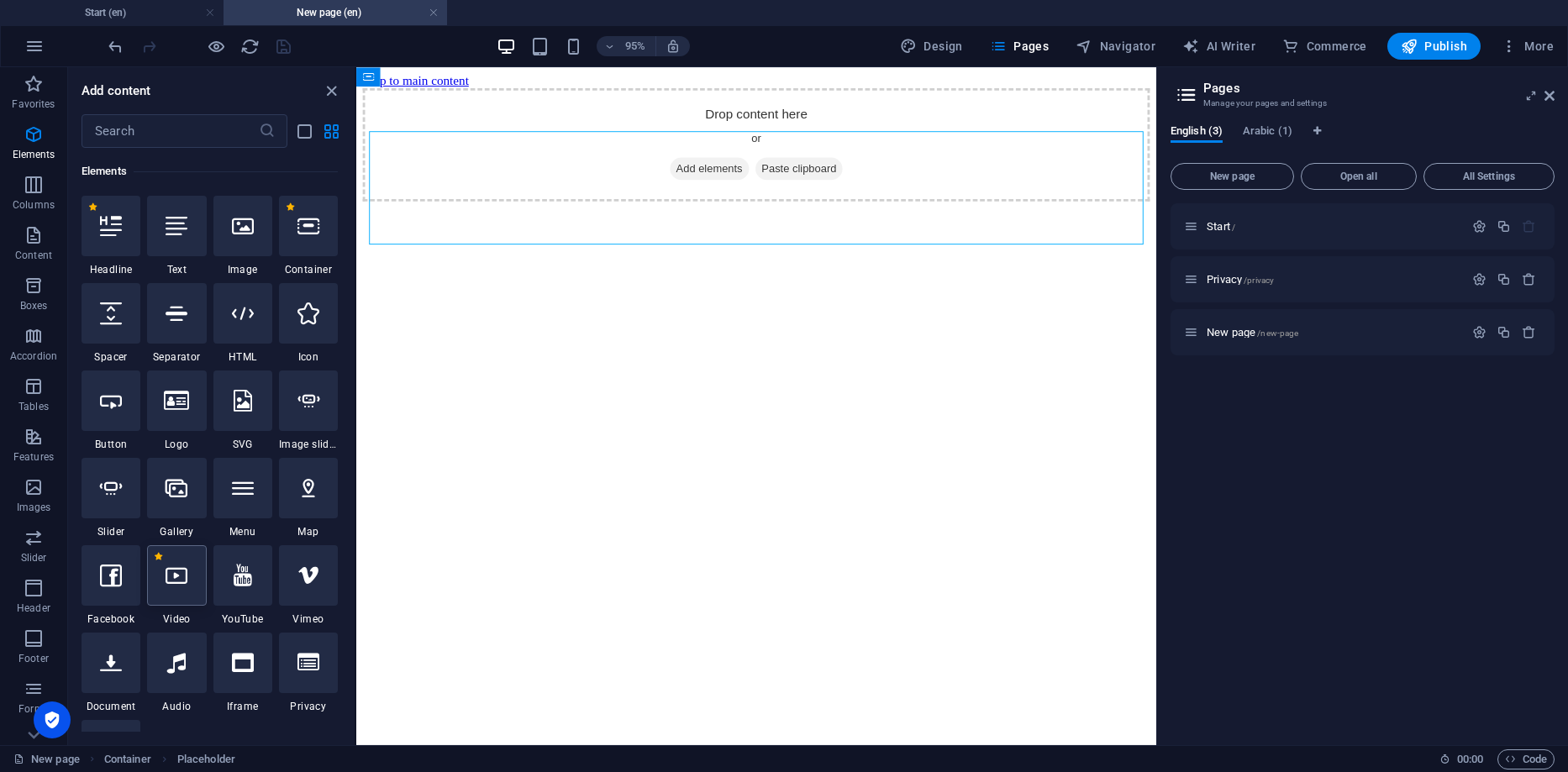 click at bounding box center [176, 575] 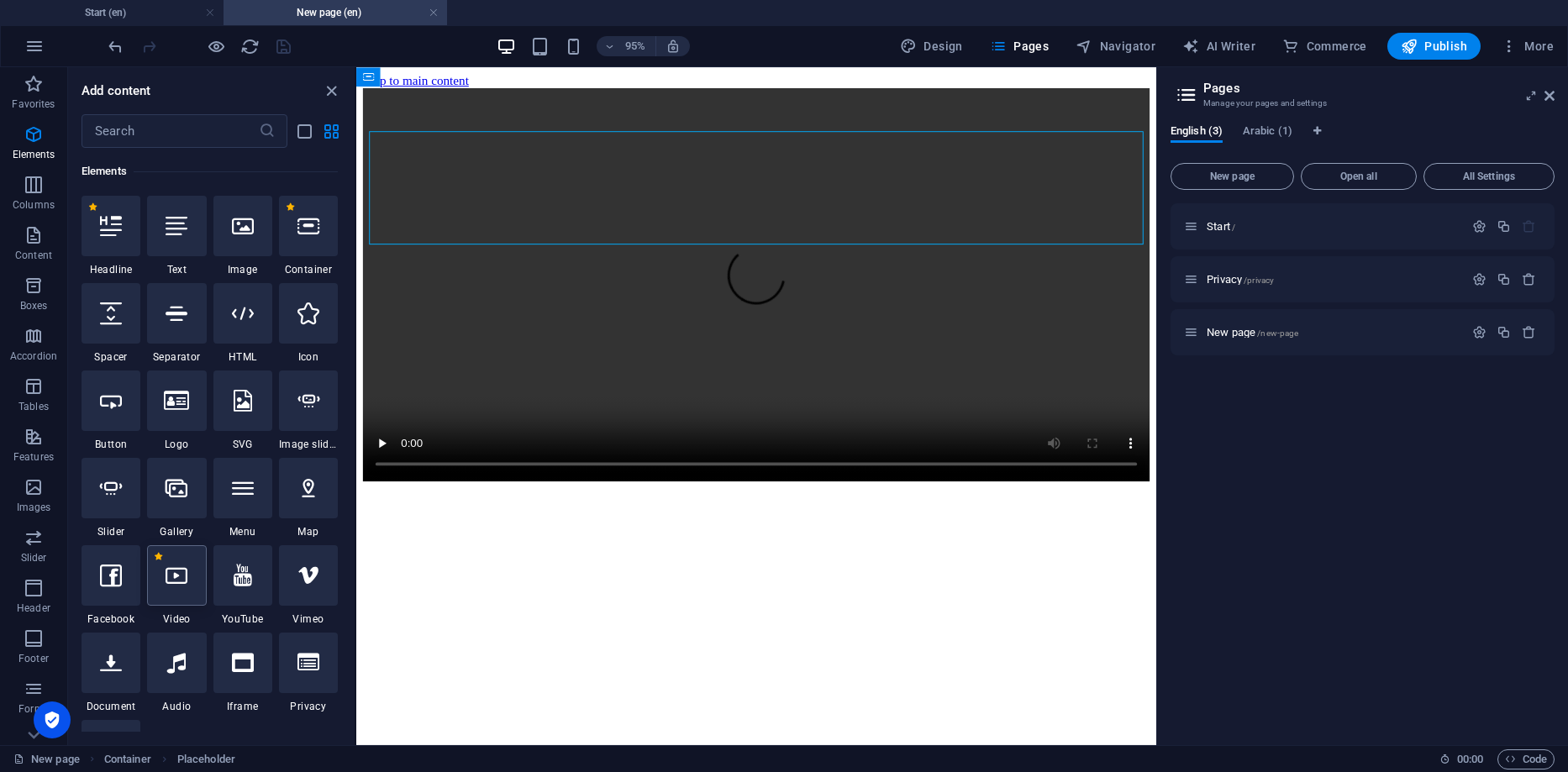 select on "%" 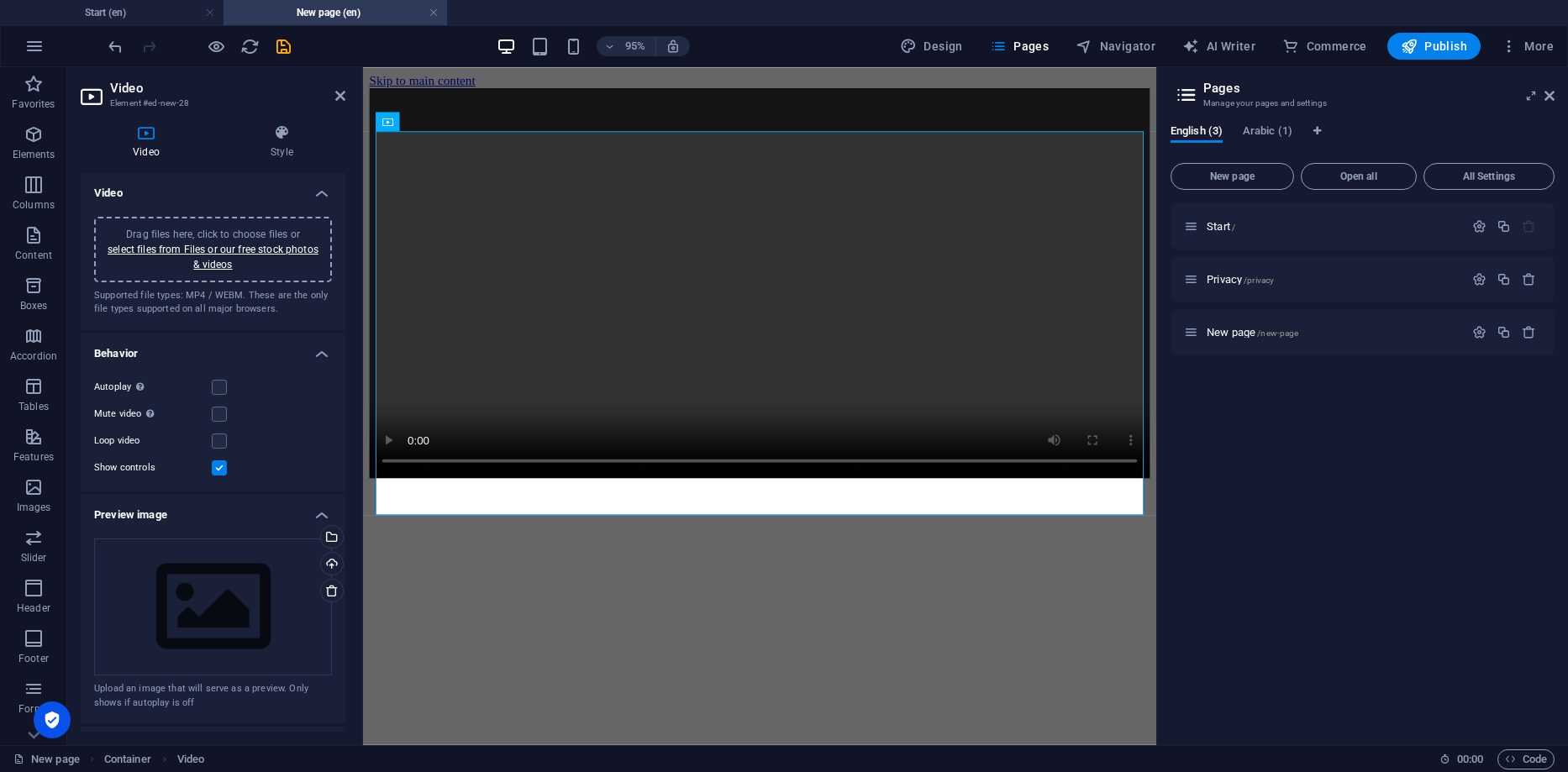 click on "Drag files here, click to choose files or select files from Files or our free stock photos & videos" at bounding box center [213, 249] 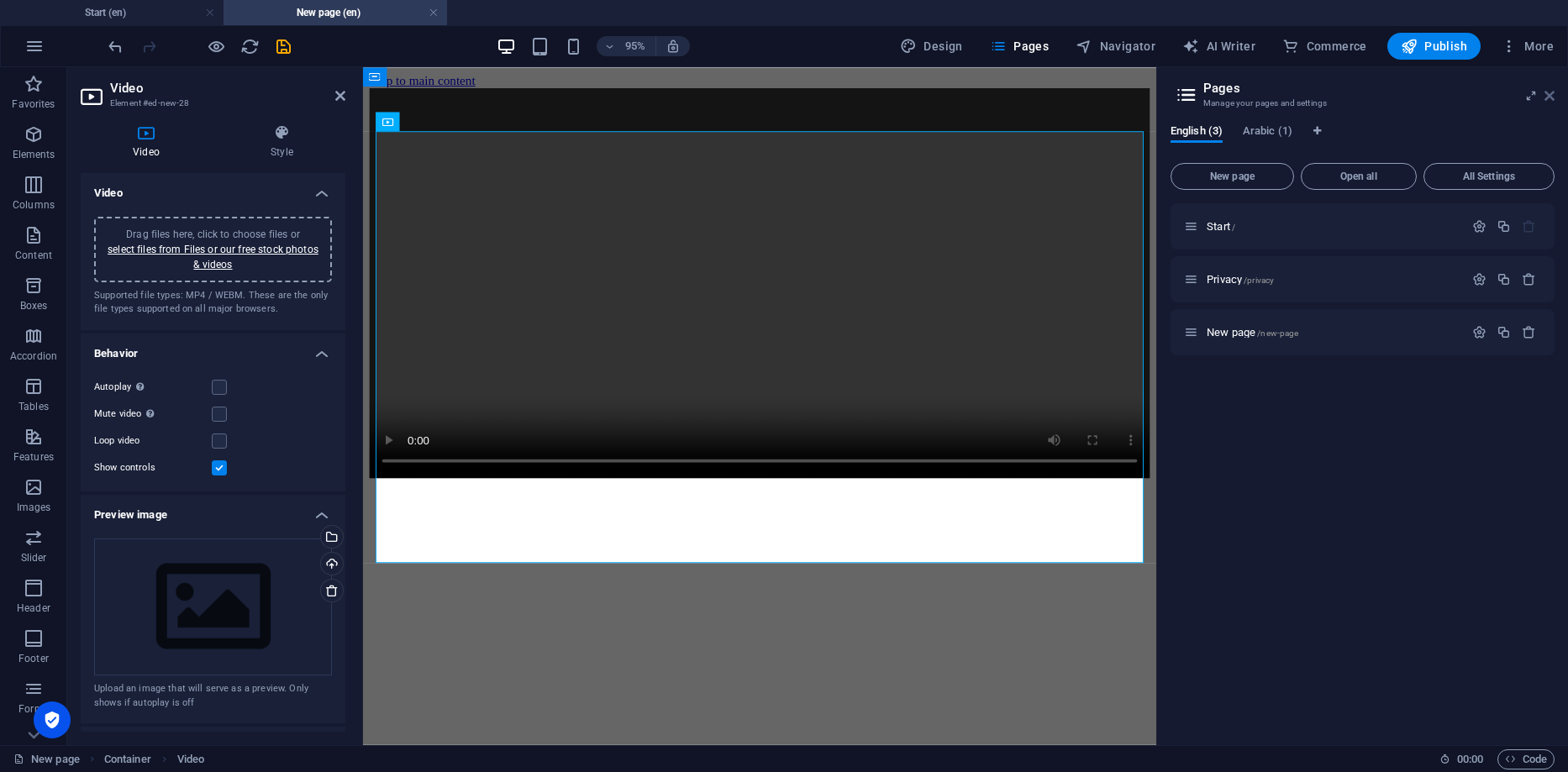 click at bounding box center (1550, 96) 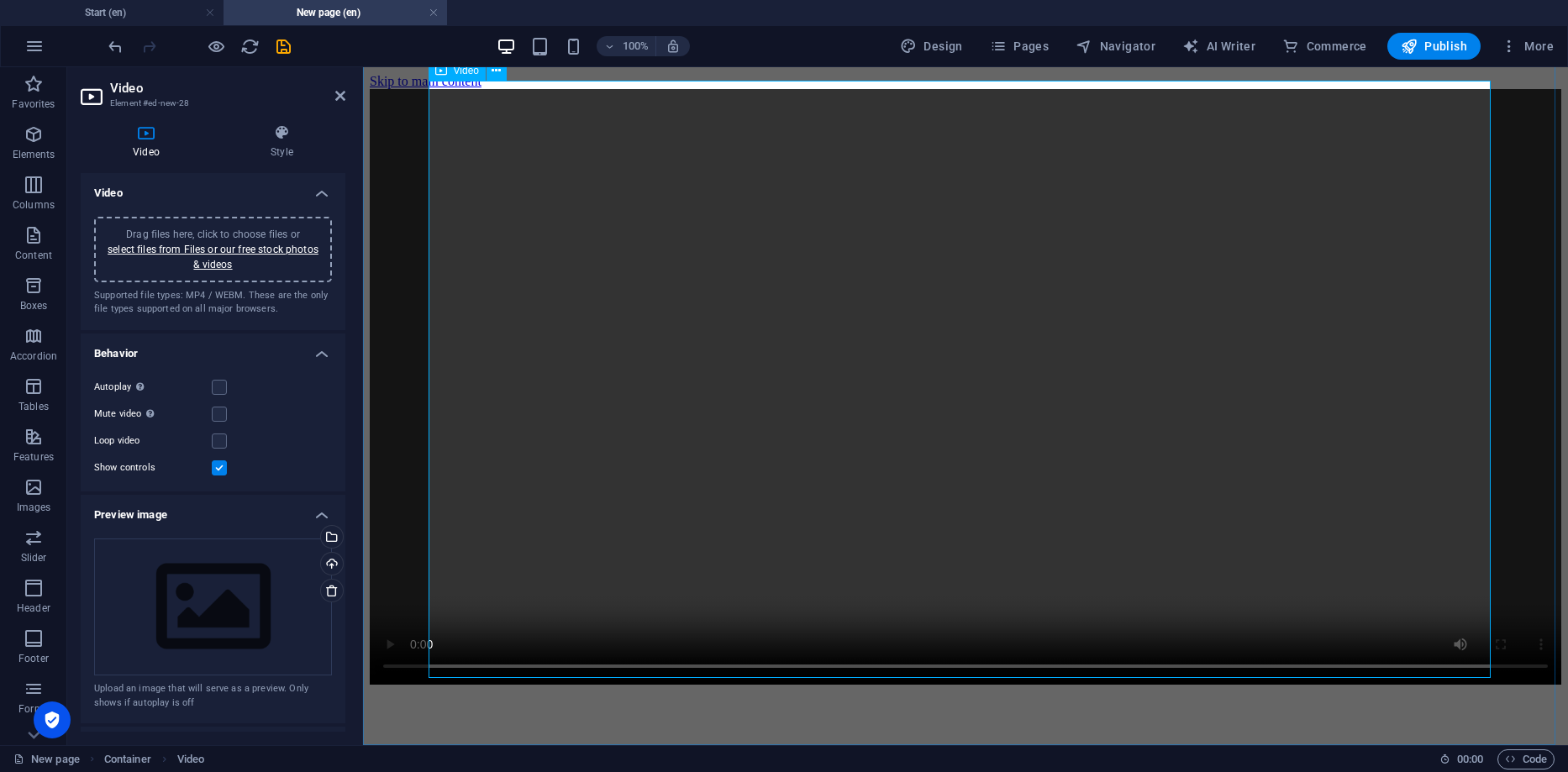 scroll, scrollTop: 54, scrollLeft: 0, axis: vertical 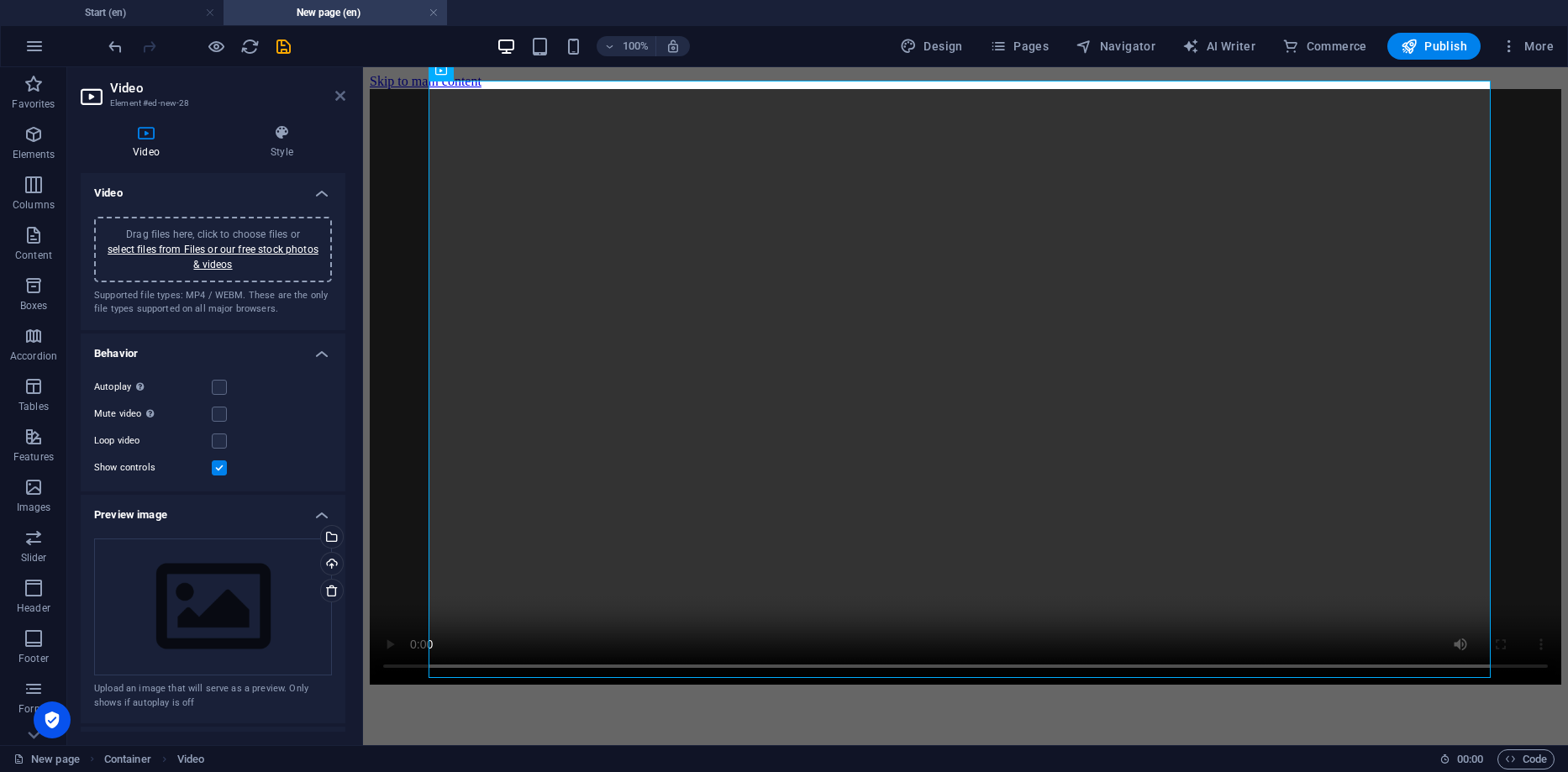 drag, startPoint x: 343, startPoint y: 95, endPoint x: 310, endPoint y: 144, distance: 59.07622 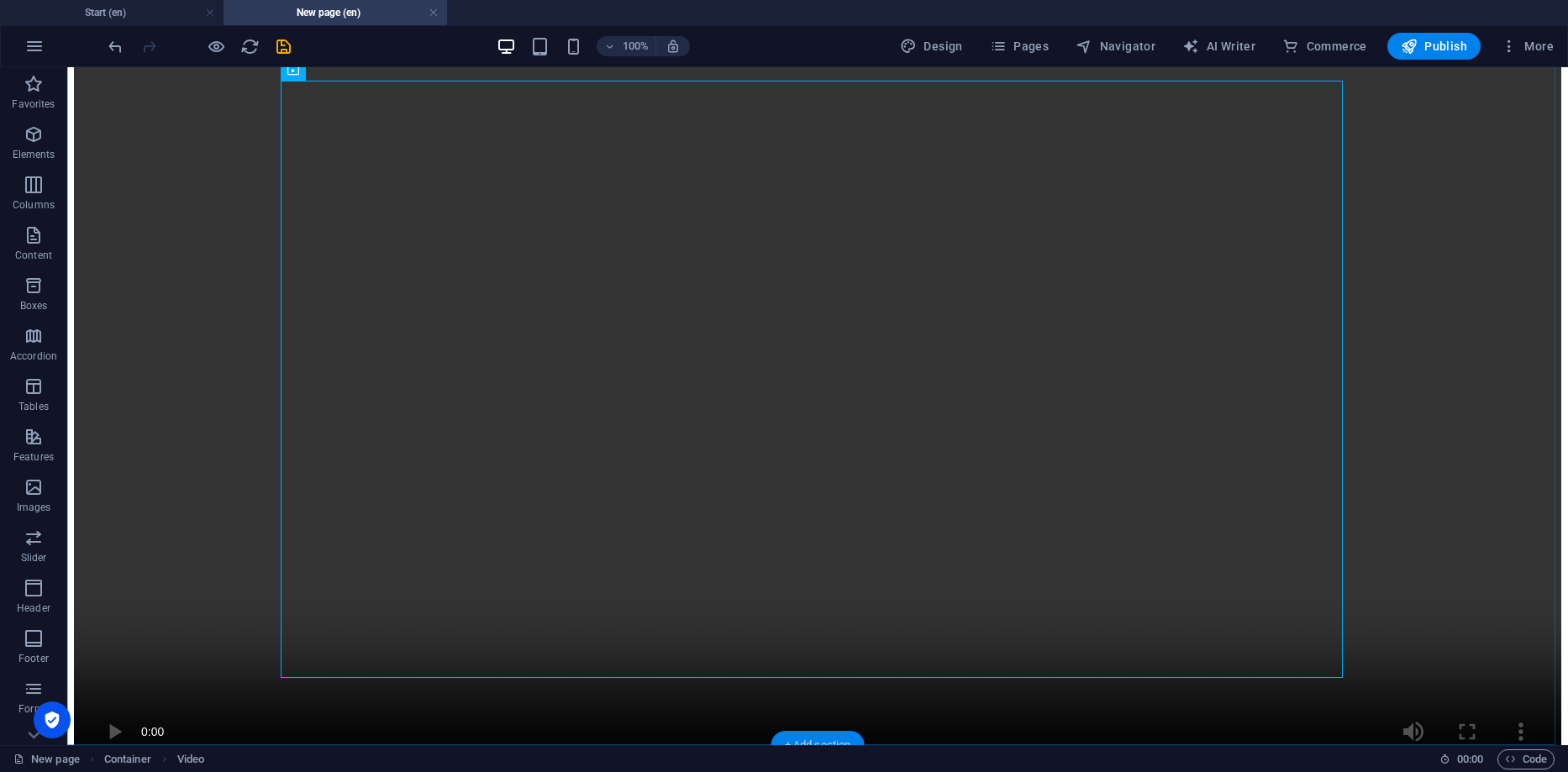 drag, startPoint x: 833, startPoint y: 738, endPoint x: 475, endPoint y: 670, distance: 364.40088 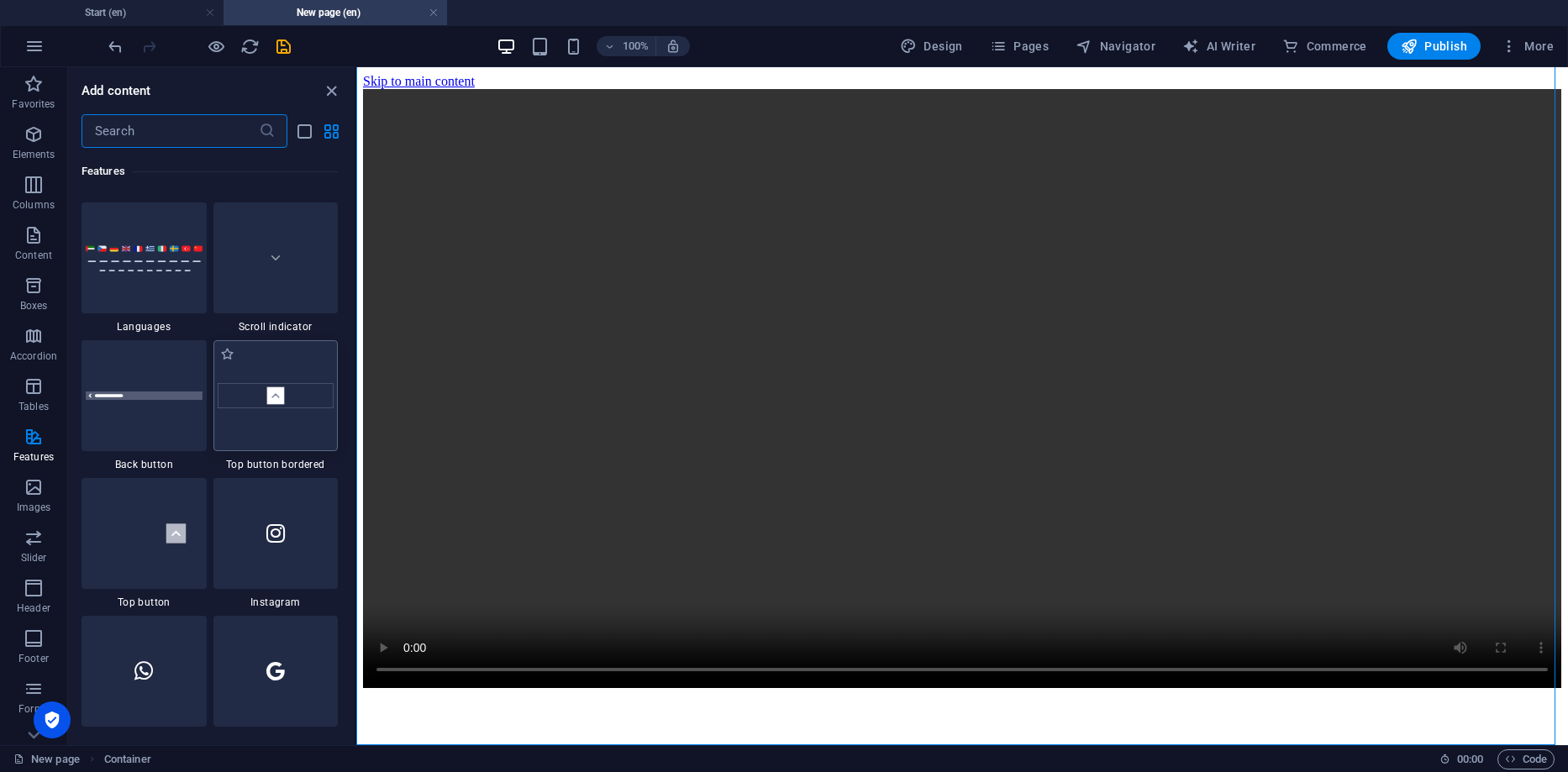 scroll, scrollTop: 7529, scrollLeft: 0, axis: vertical 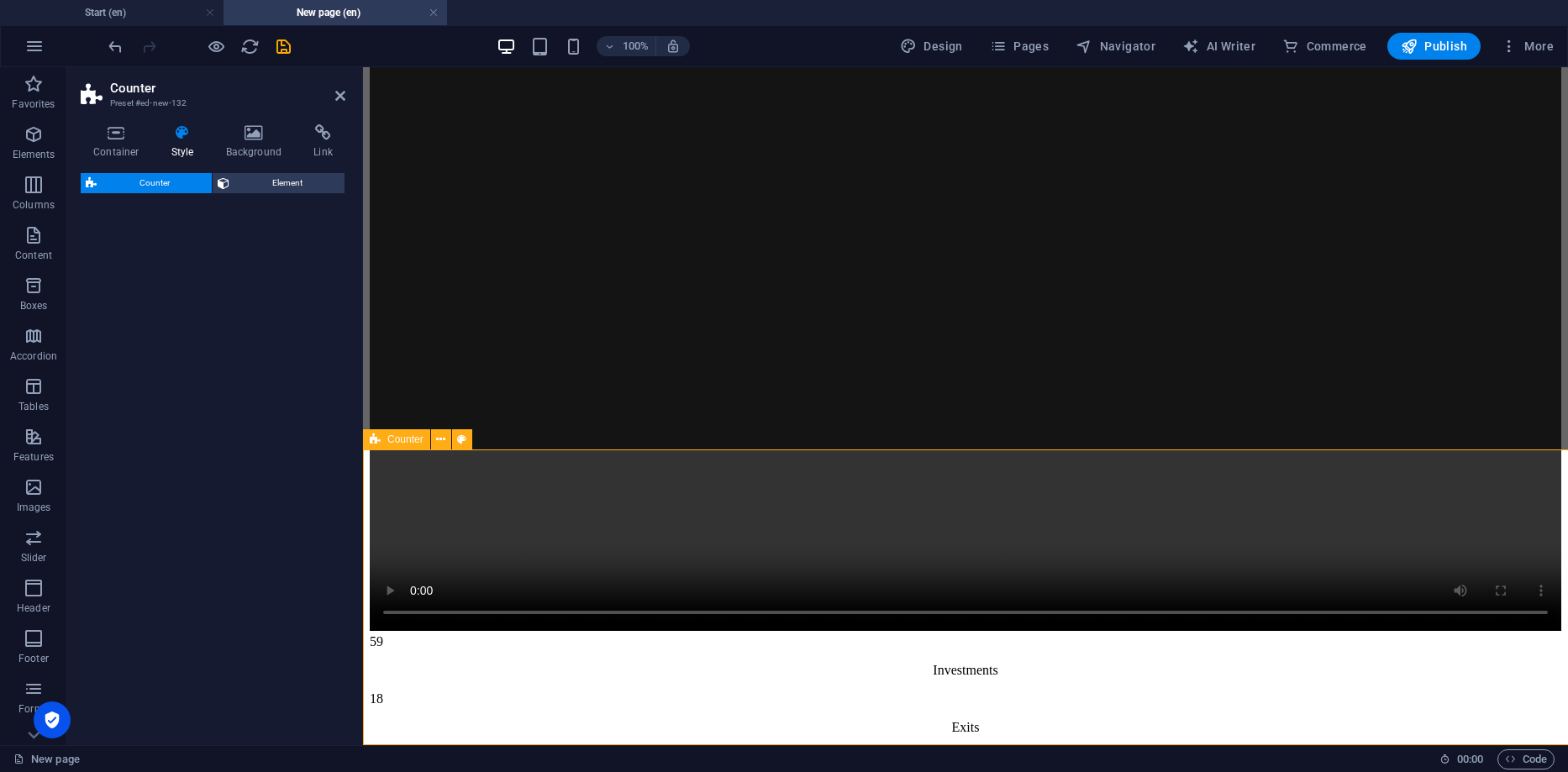 select on "rem" 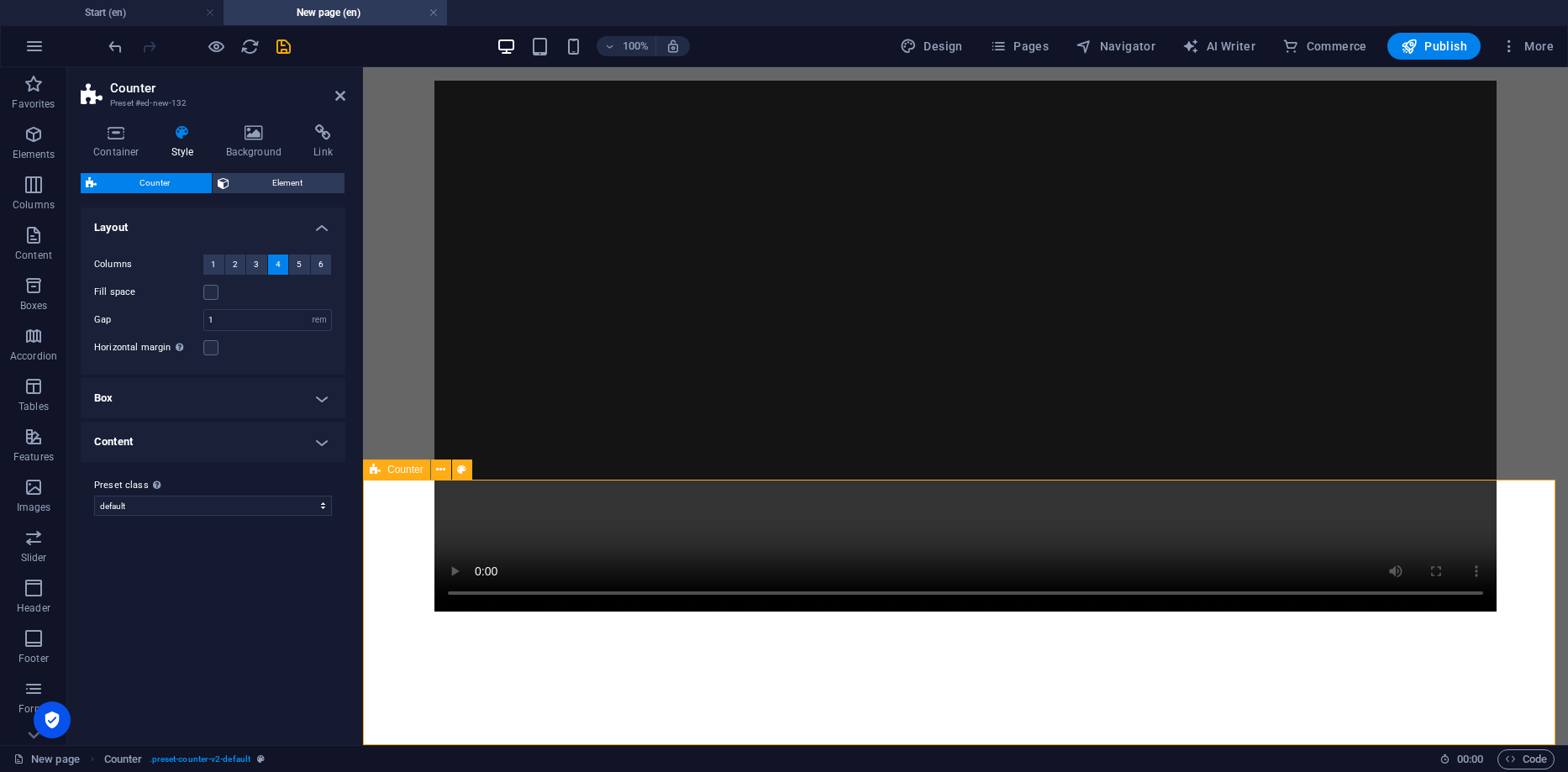 scroll, scrollTop: 319, scrollLeft: 0, axis: vertical 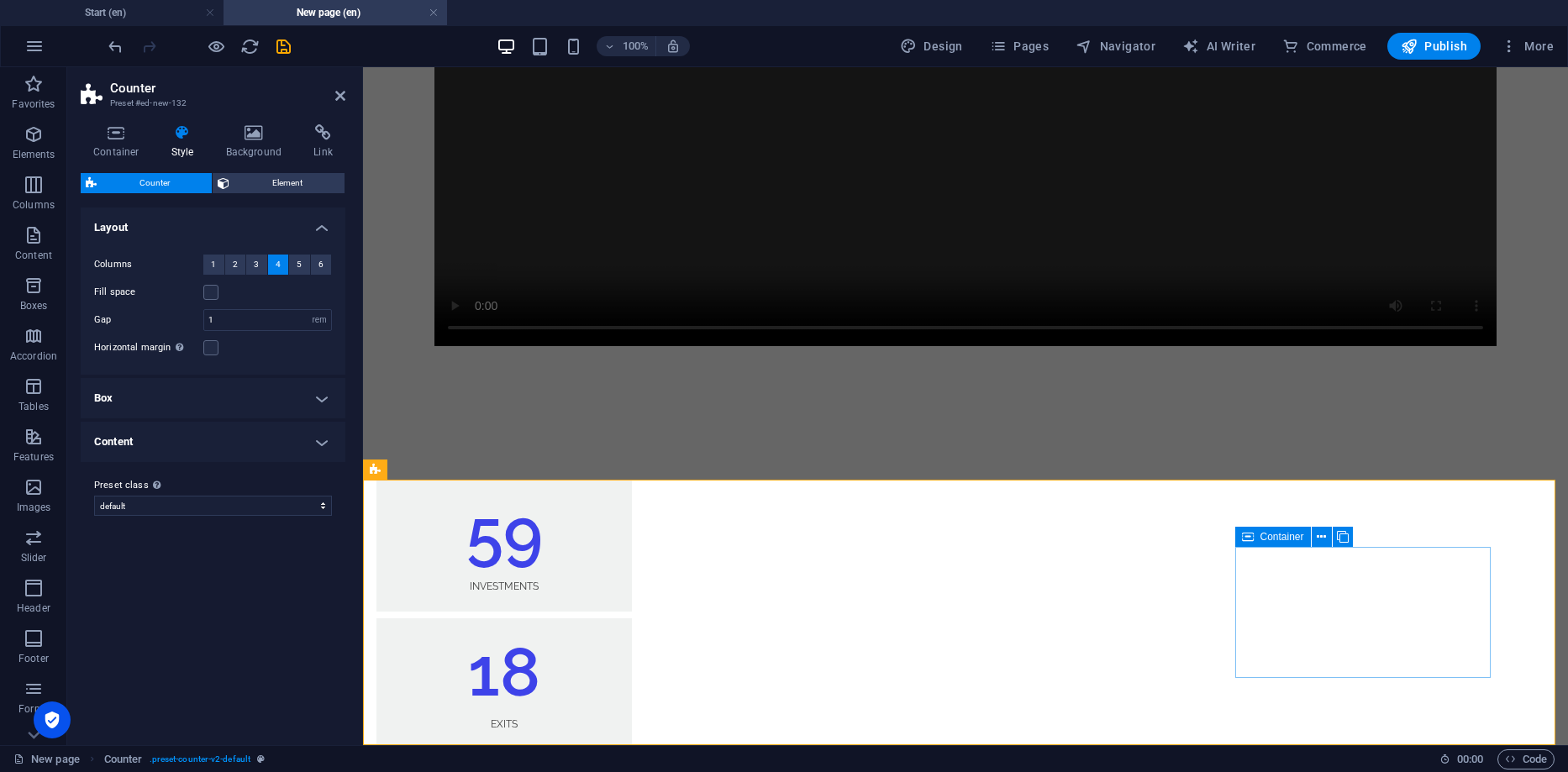 drag, startPoint x: 1468, startPoint y: 559, endPoint x: 1752, endPoint y: 562, distance: 284.01584 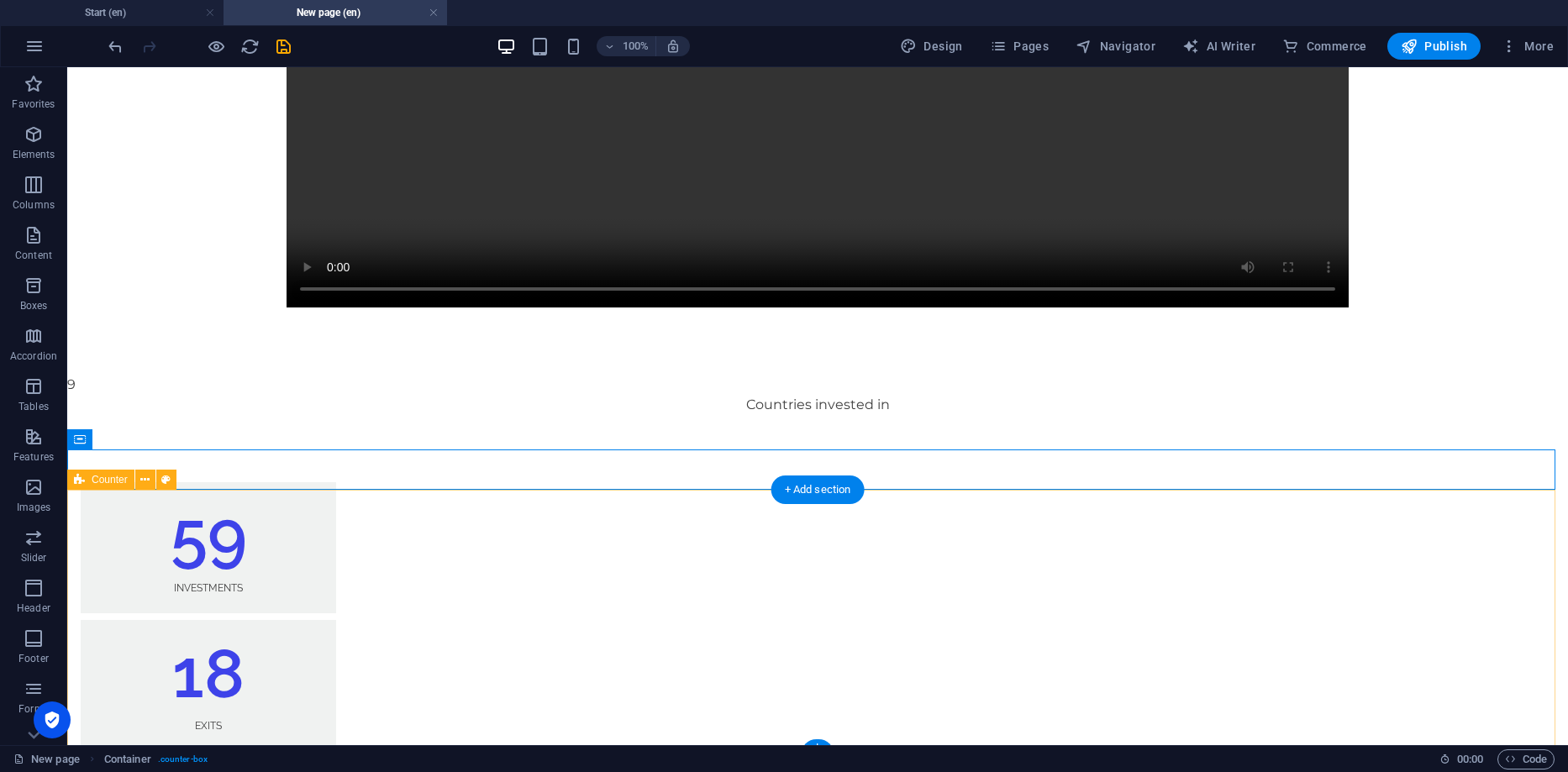 scroll, scrollTop: 360, scrollLeft: 0, axis: vertical 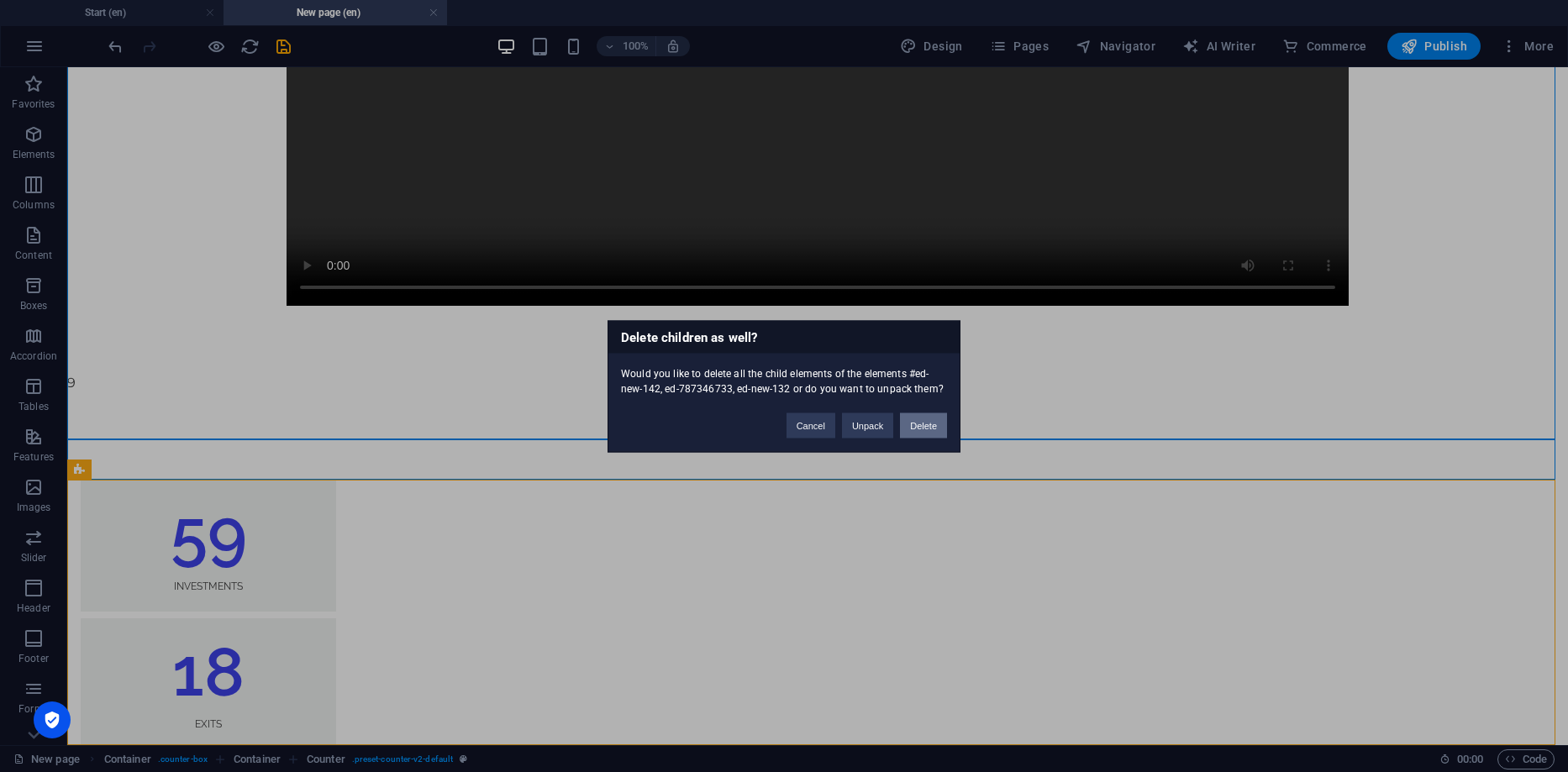 click on "Delete" at bounding box center [923, 425] 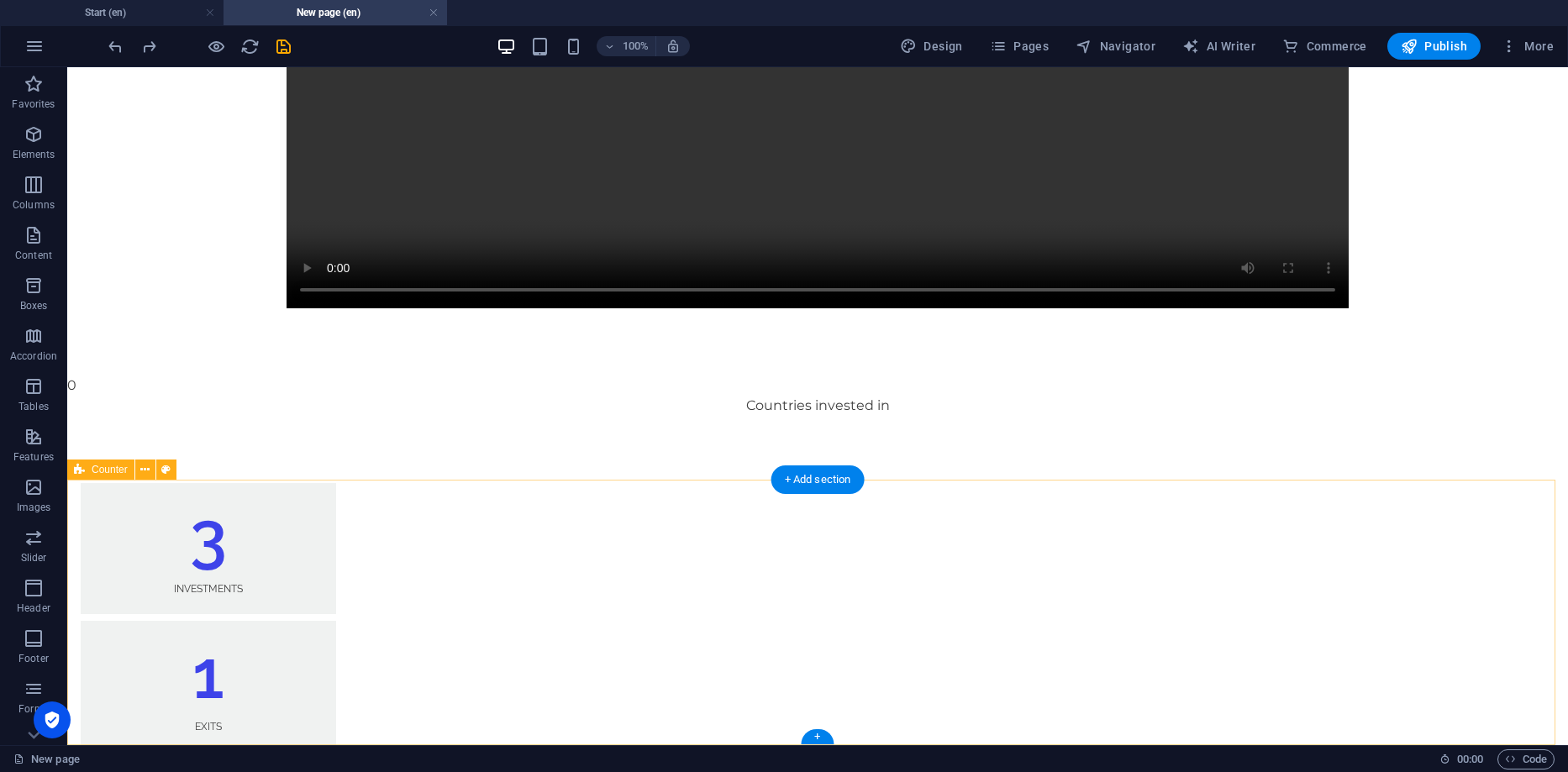 scroll, scrollTop: 360, scrollLeft: 0, axis: vertical 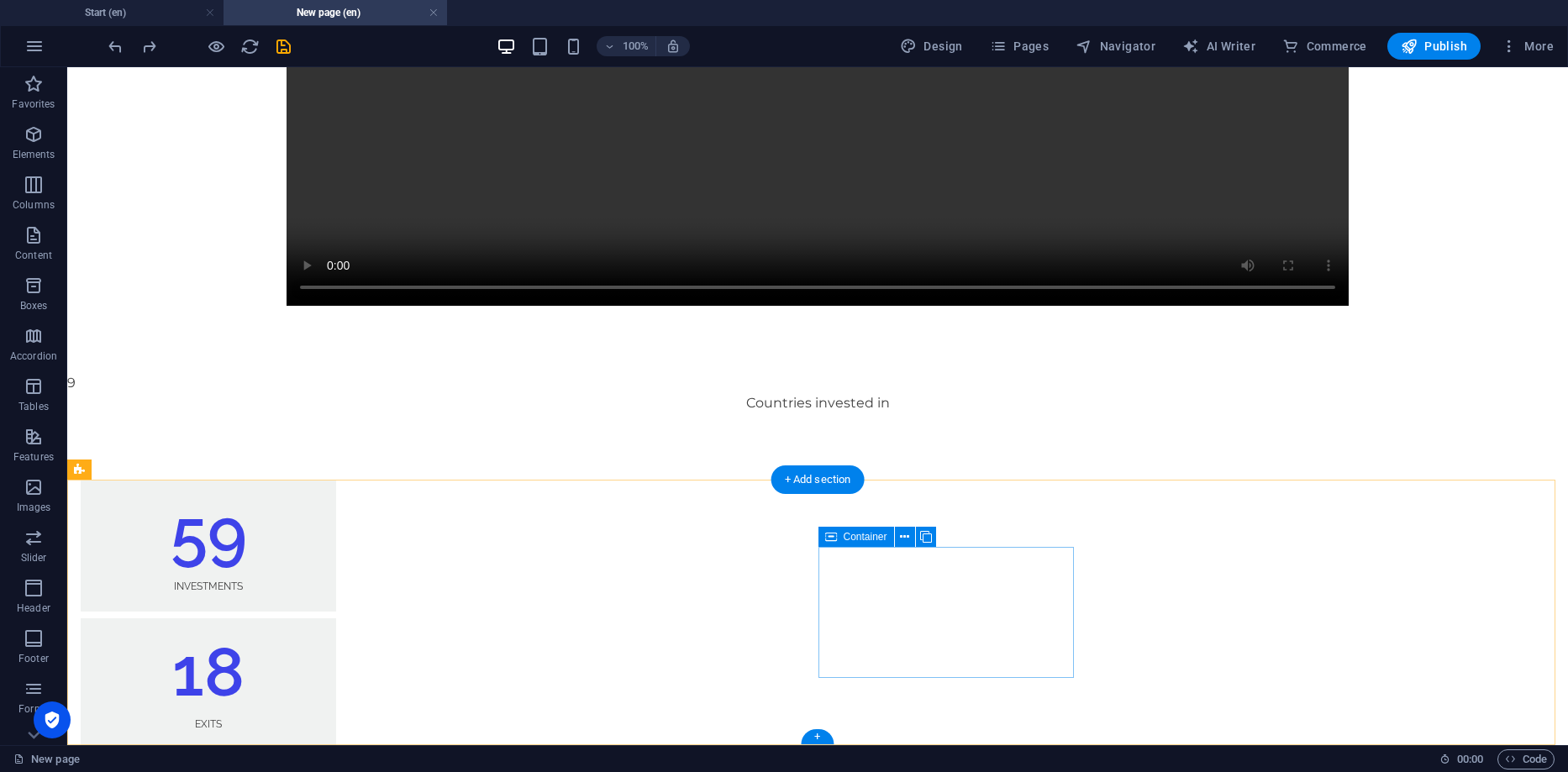 click on "20  M Check Size up to" at bounding box center [208, 822] 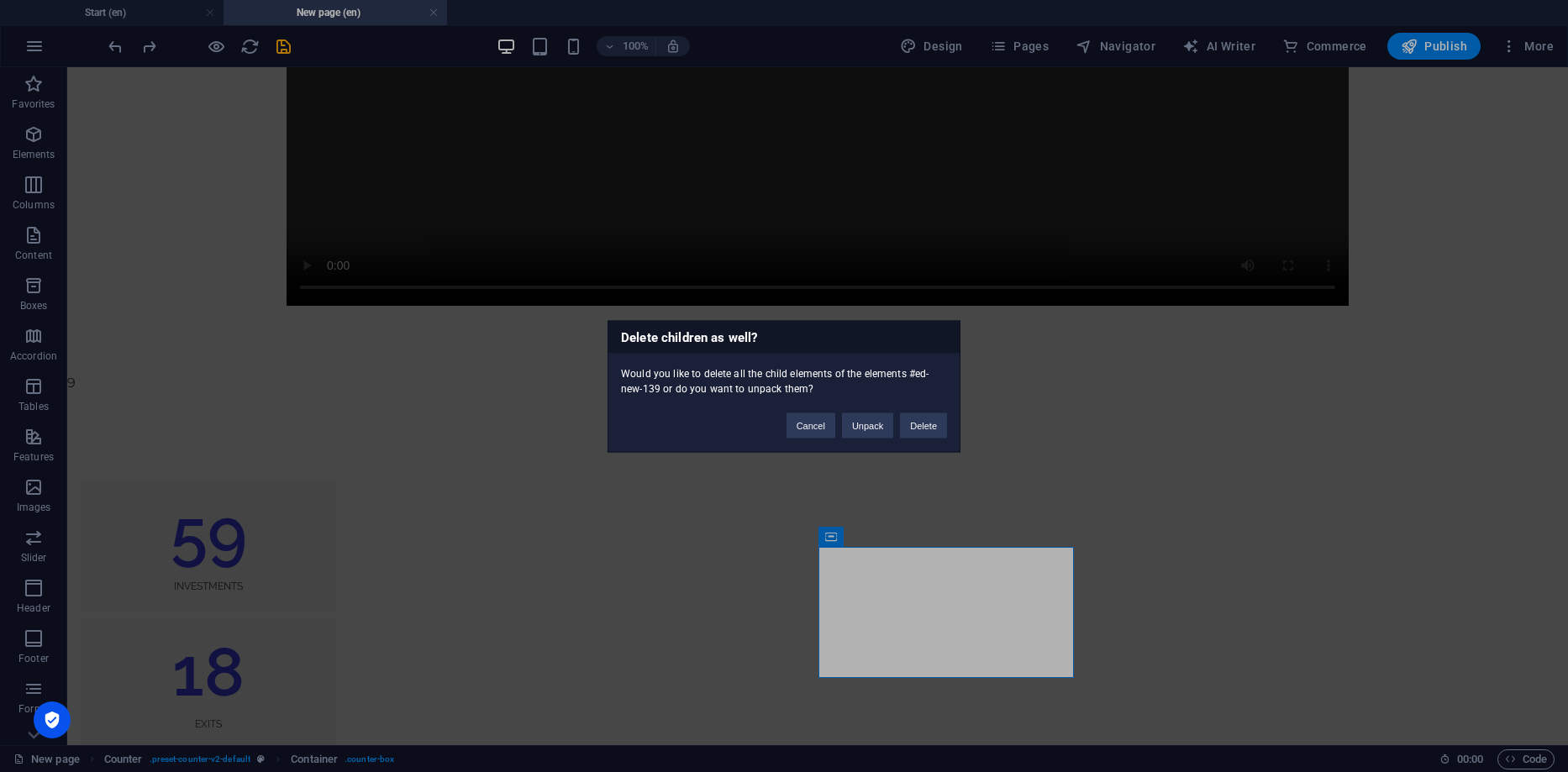 type 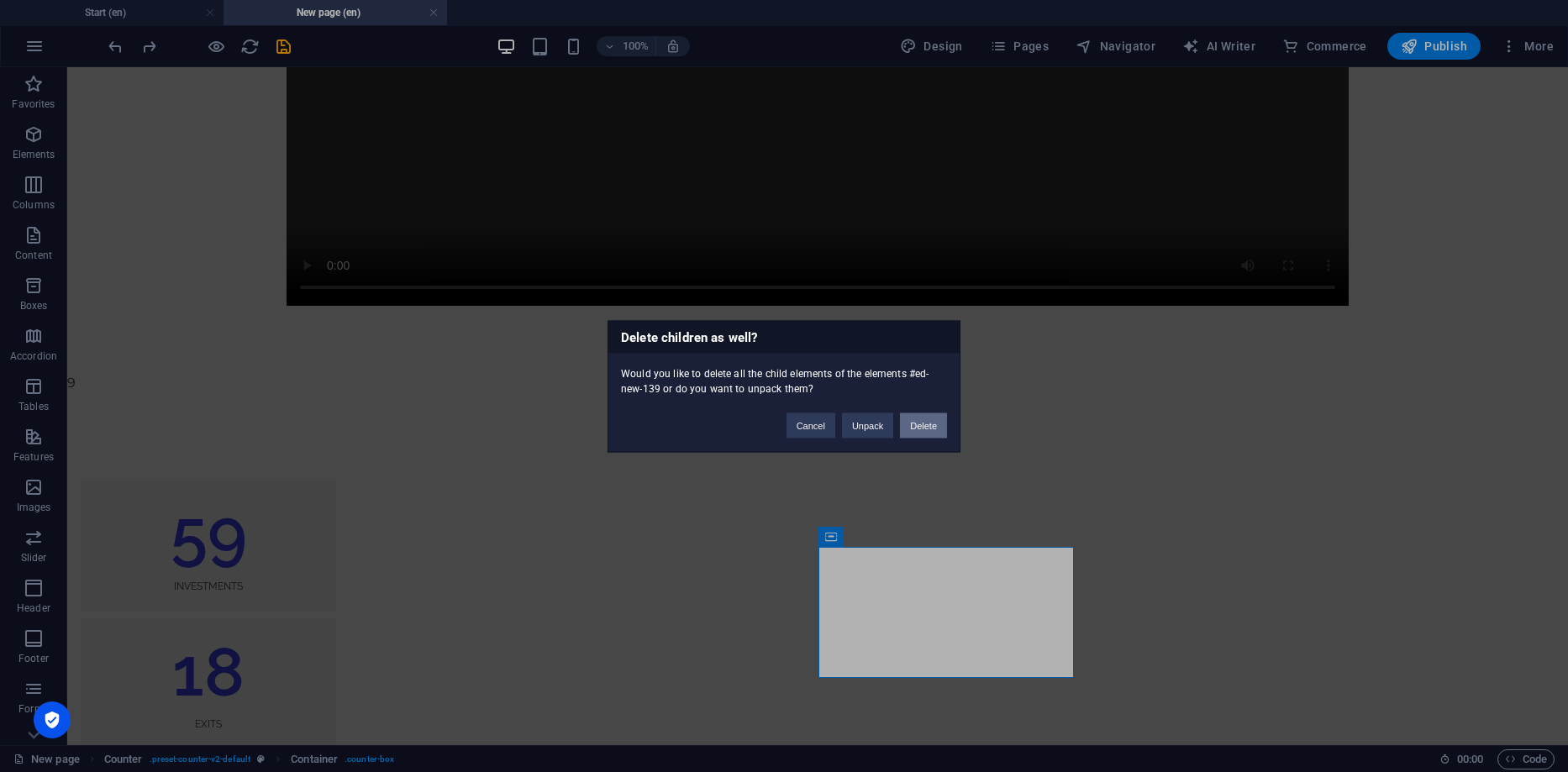 click on "Delete" at bounding box center (923, 425) 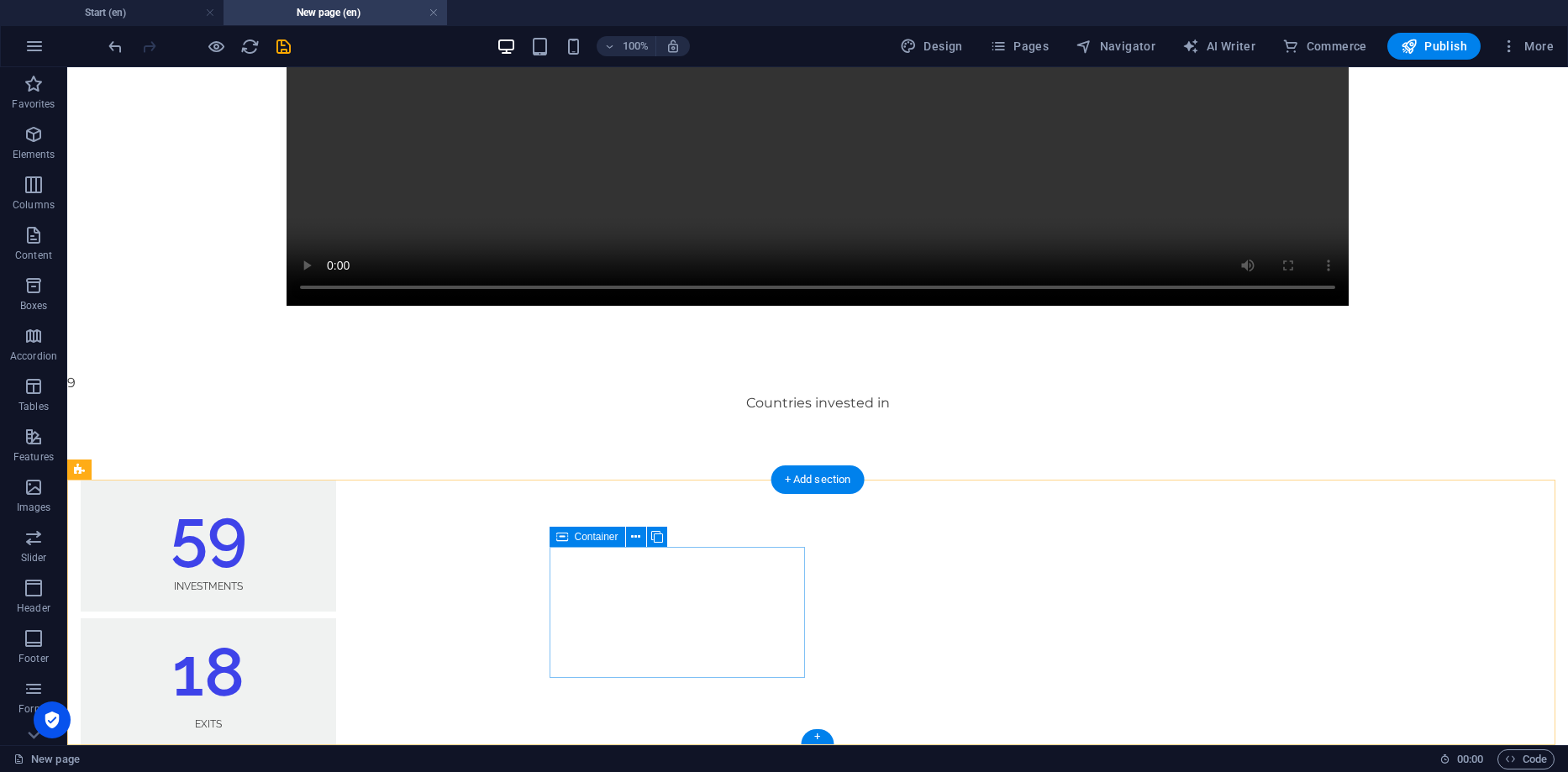 click on "18 Exits" at bounding box center [208, 684] 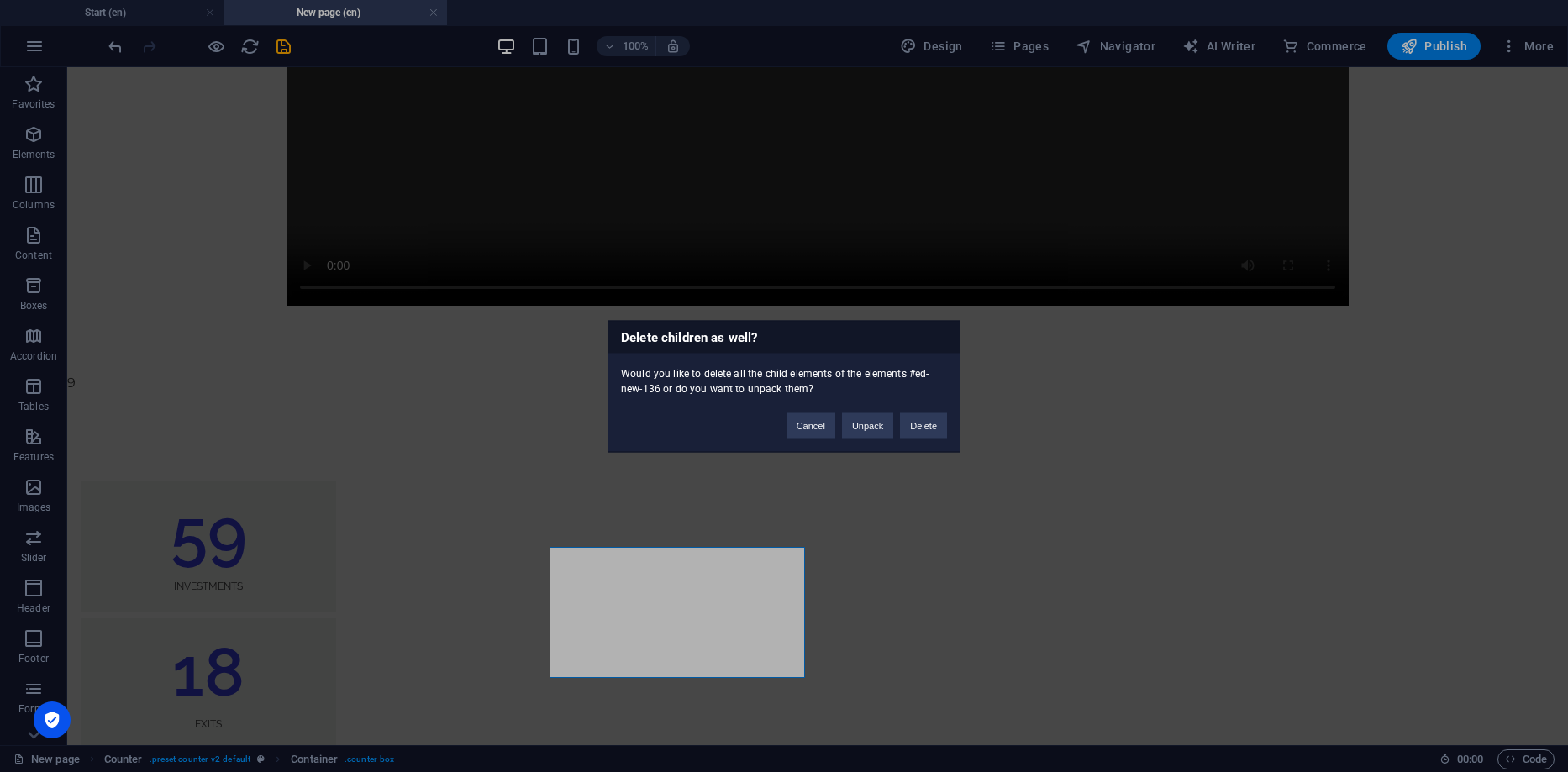 type 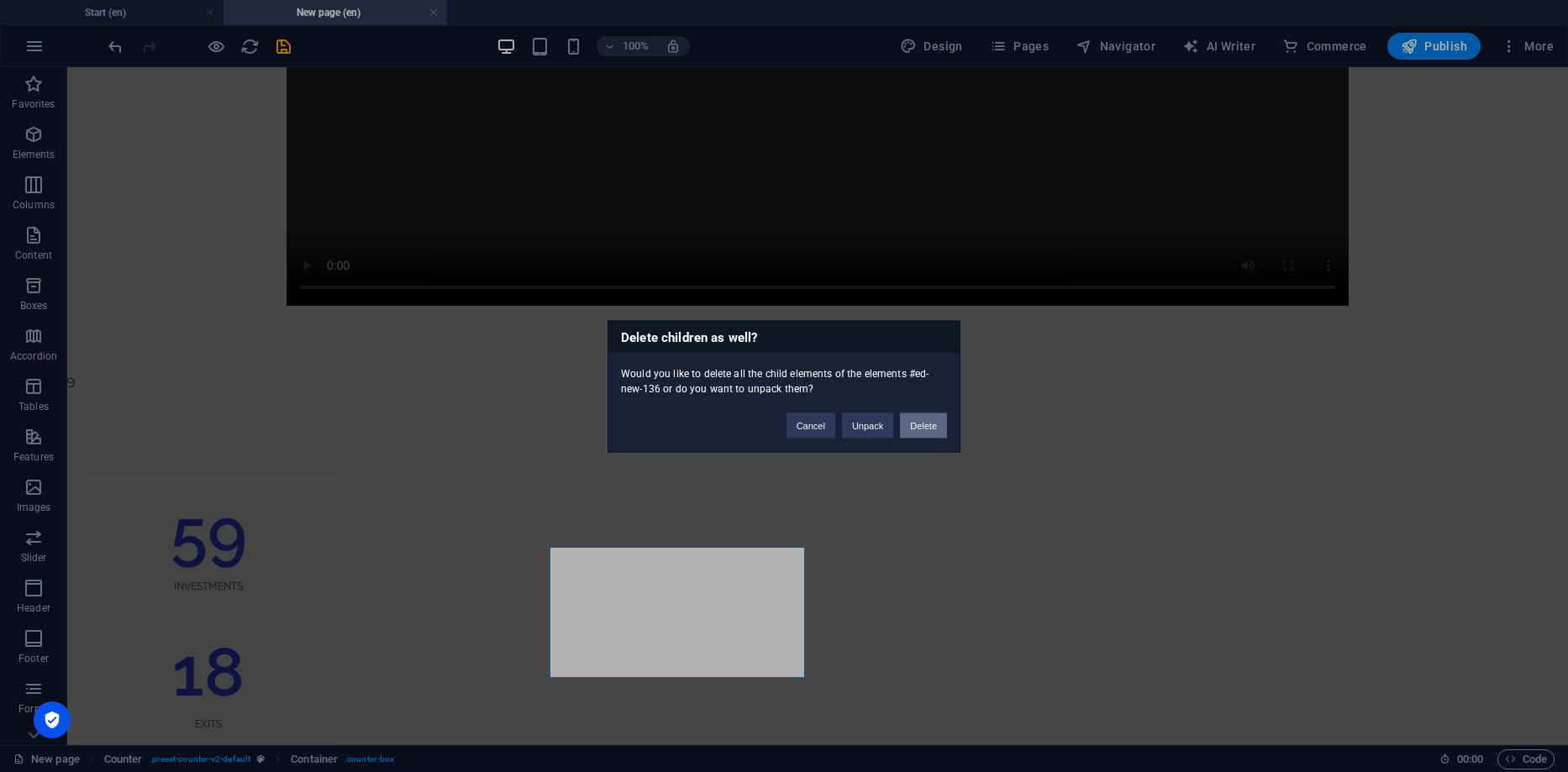 drag, startPoint x: 918, startPoint y: 418, endPoint x: 798, endPoint y: 394, distance: 122.37647 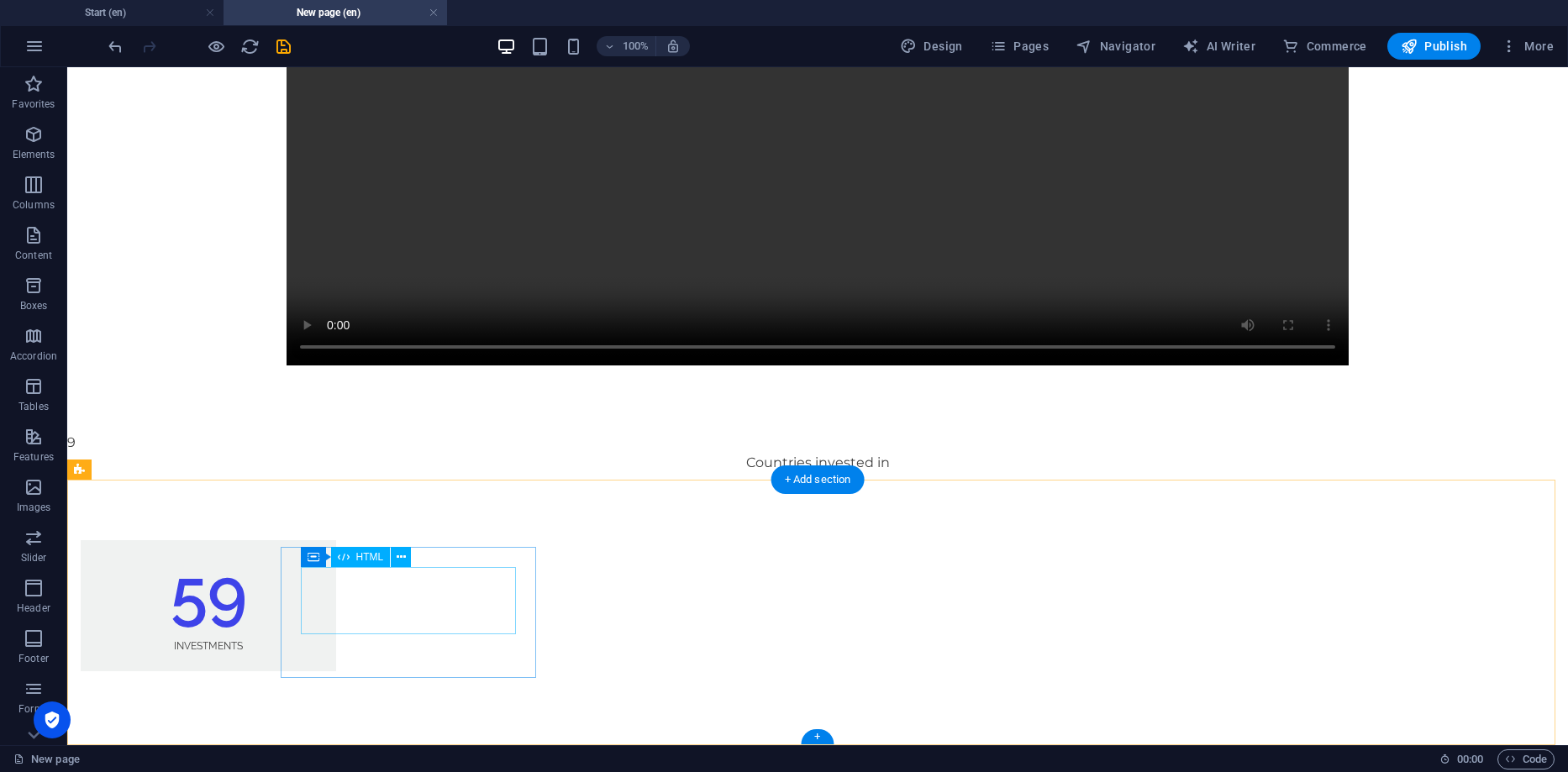 click on "59" at bounding box center [208, 594] 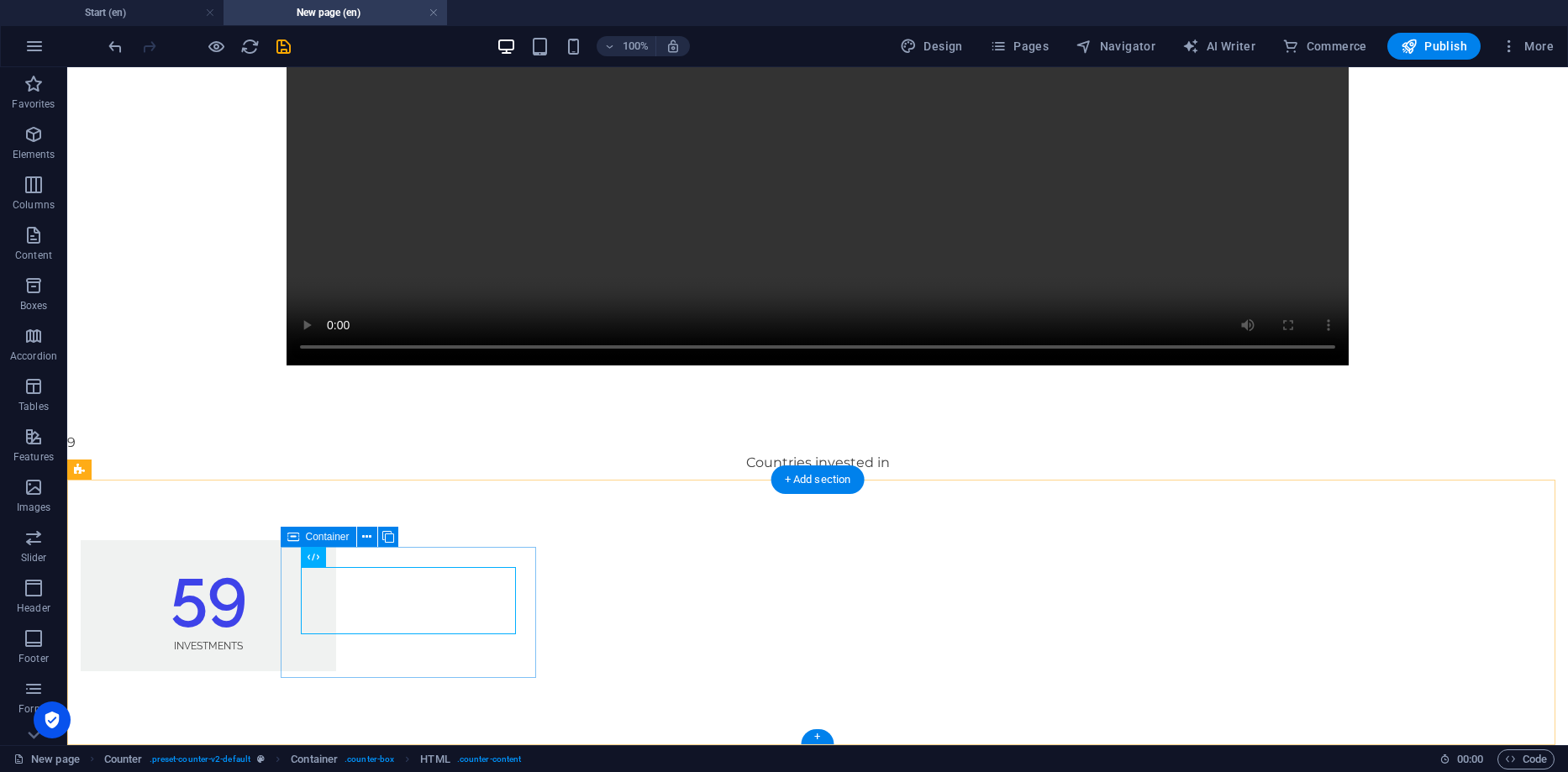 click on "59 Investments" at bounding box center (208, 606) 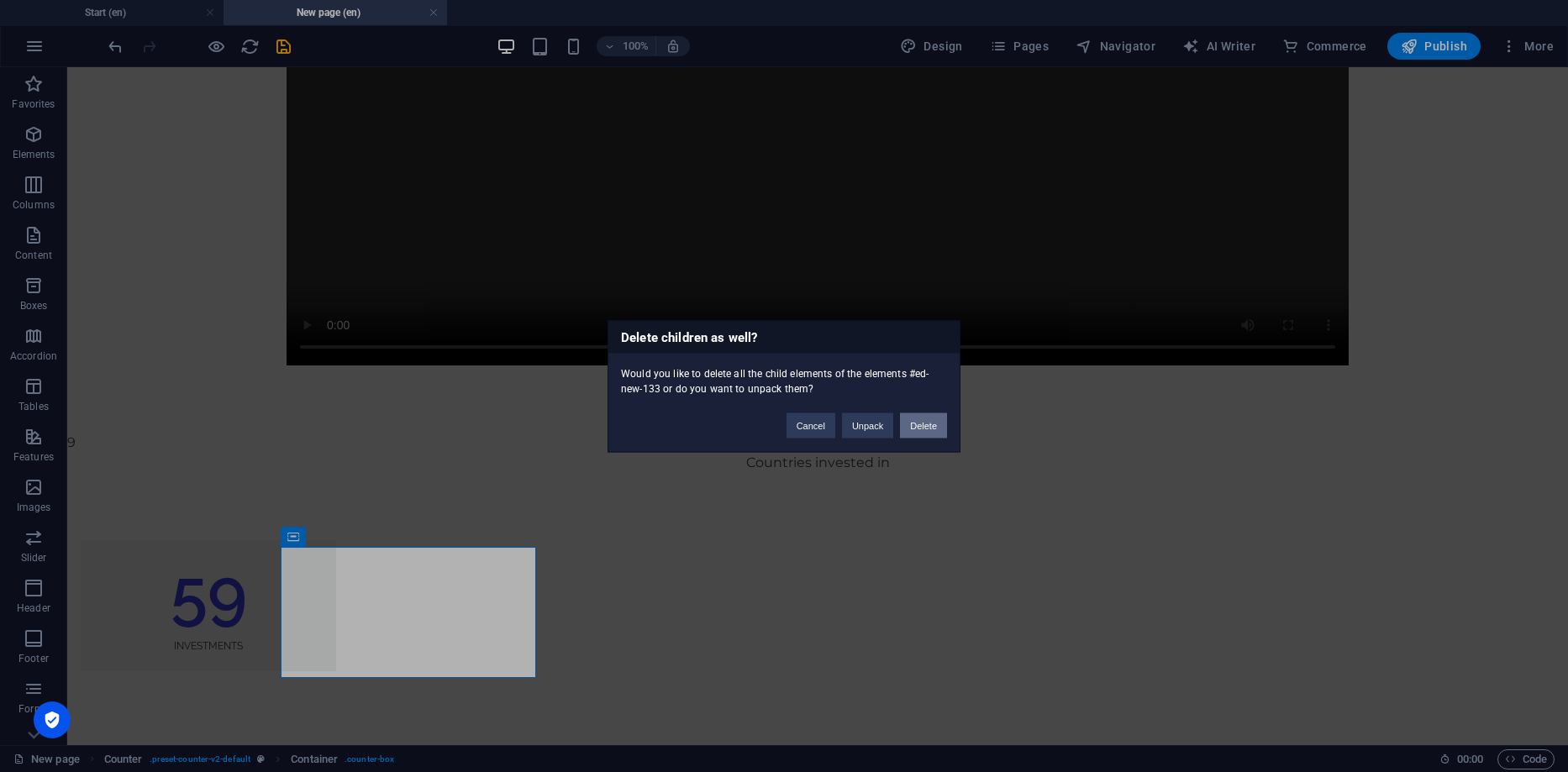 click on "Delete" at bounding box center (923, 425) 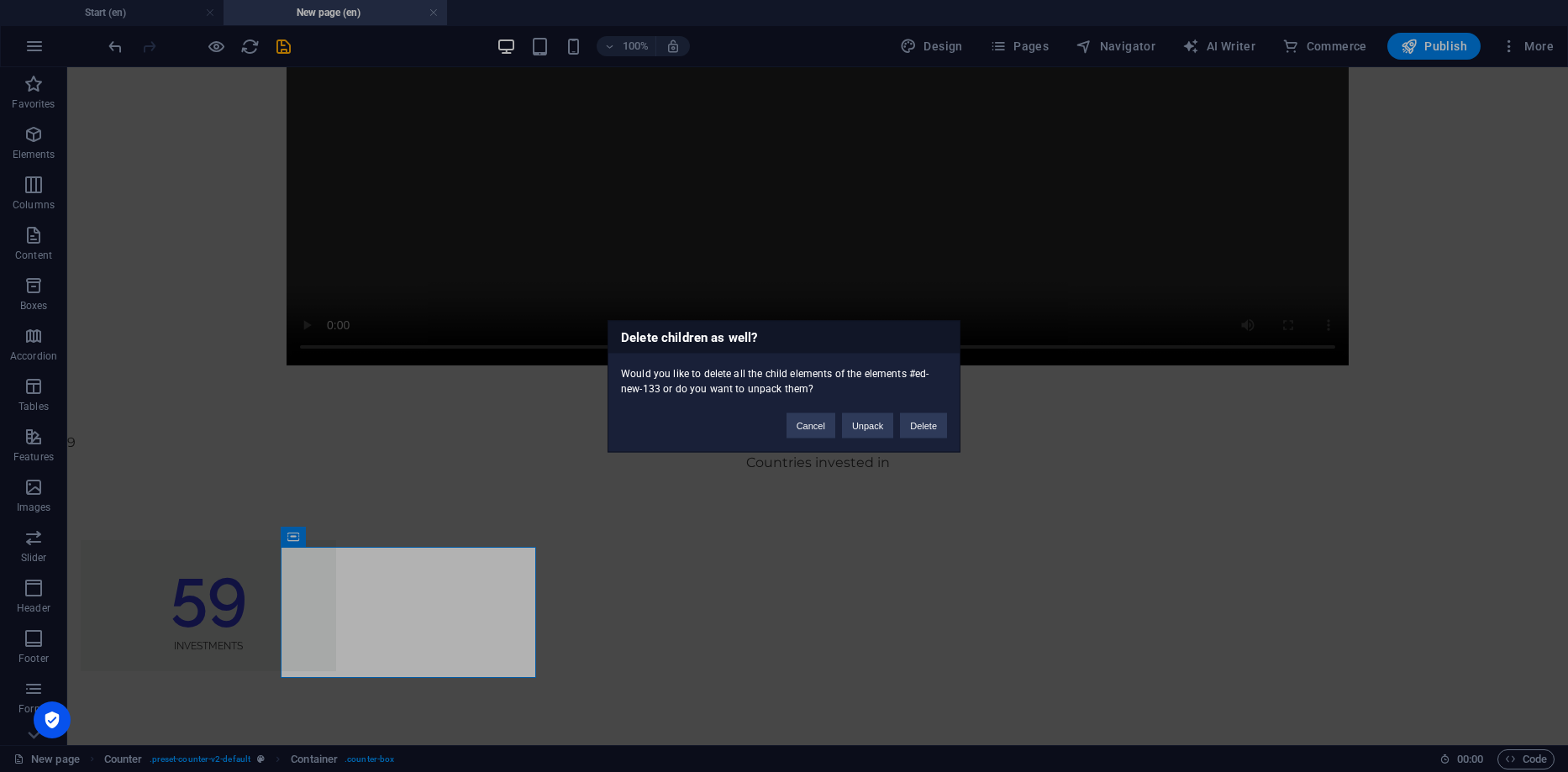 scroll, scrollTop: 334, scrollLeft: 0, axis: vertical 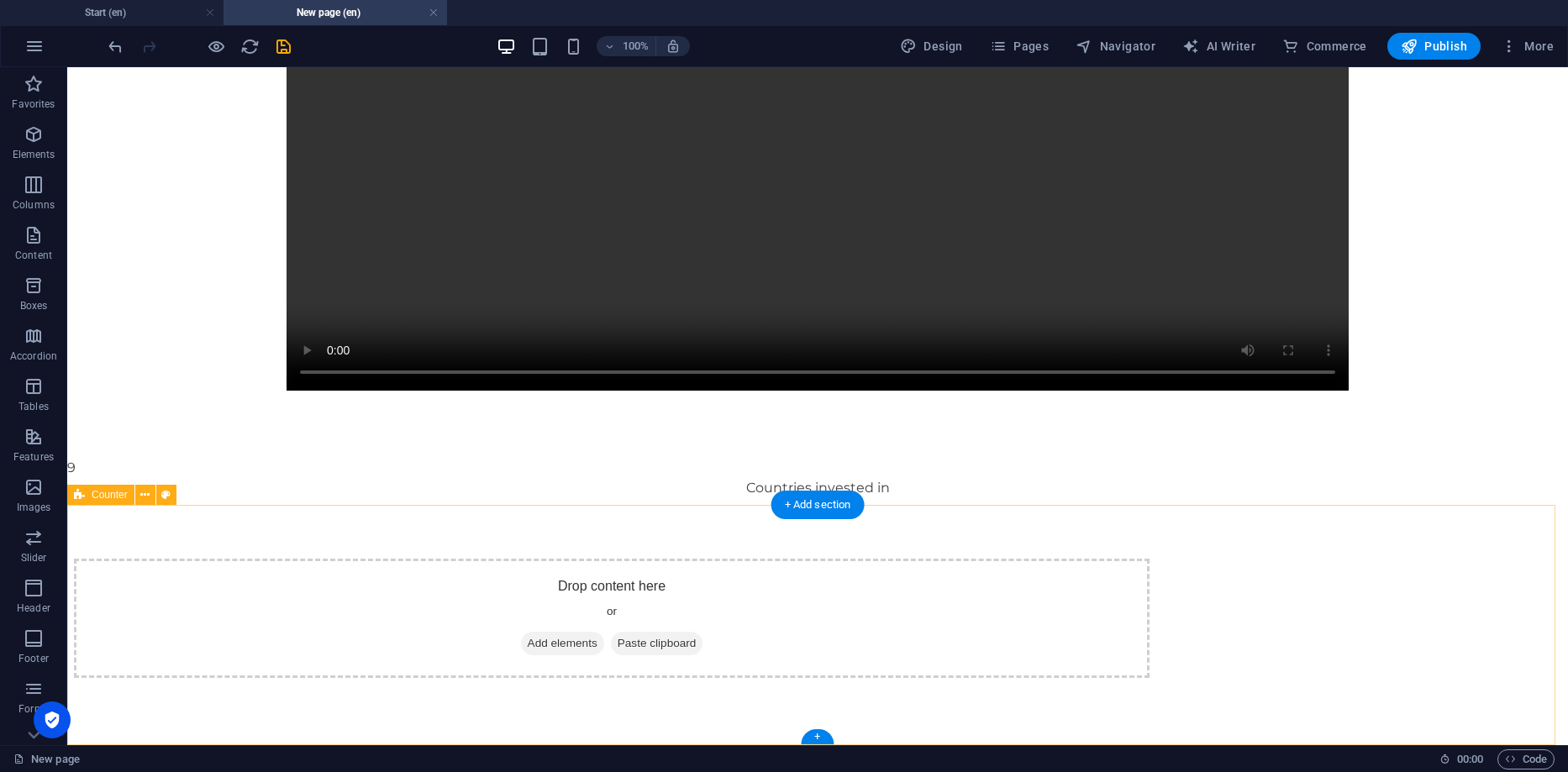 click on "Add elements" at bounding box center (562, 643) 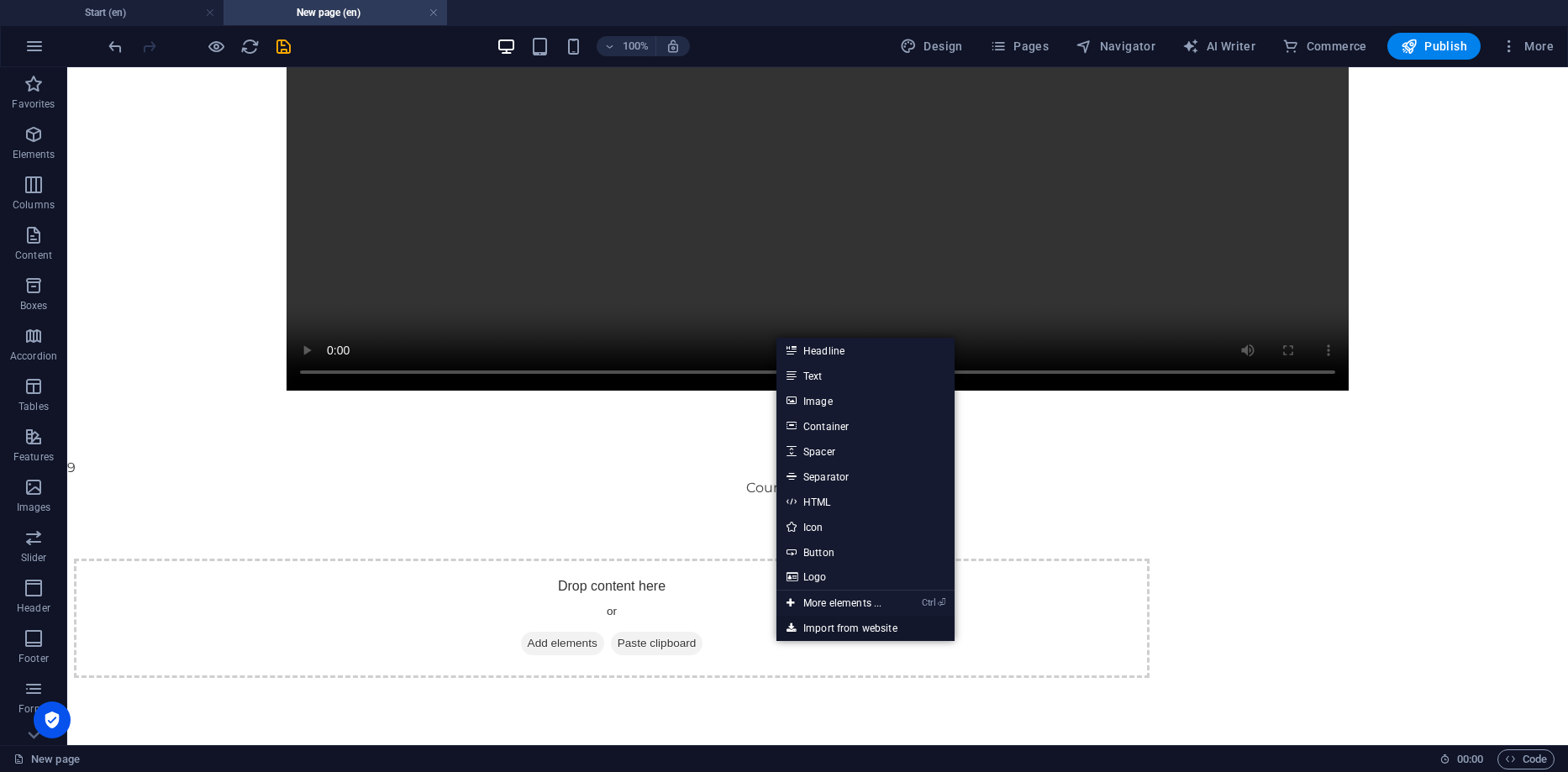 click on "Import from website" at bounding box center [866, 628] 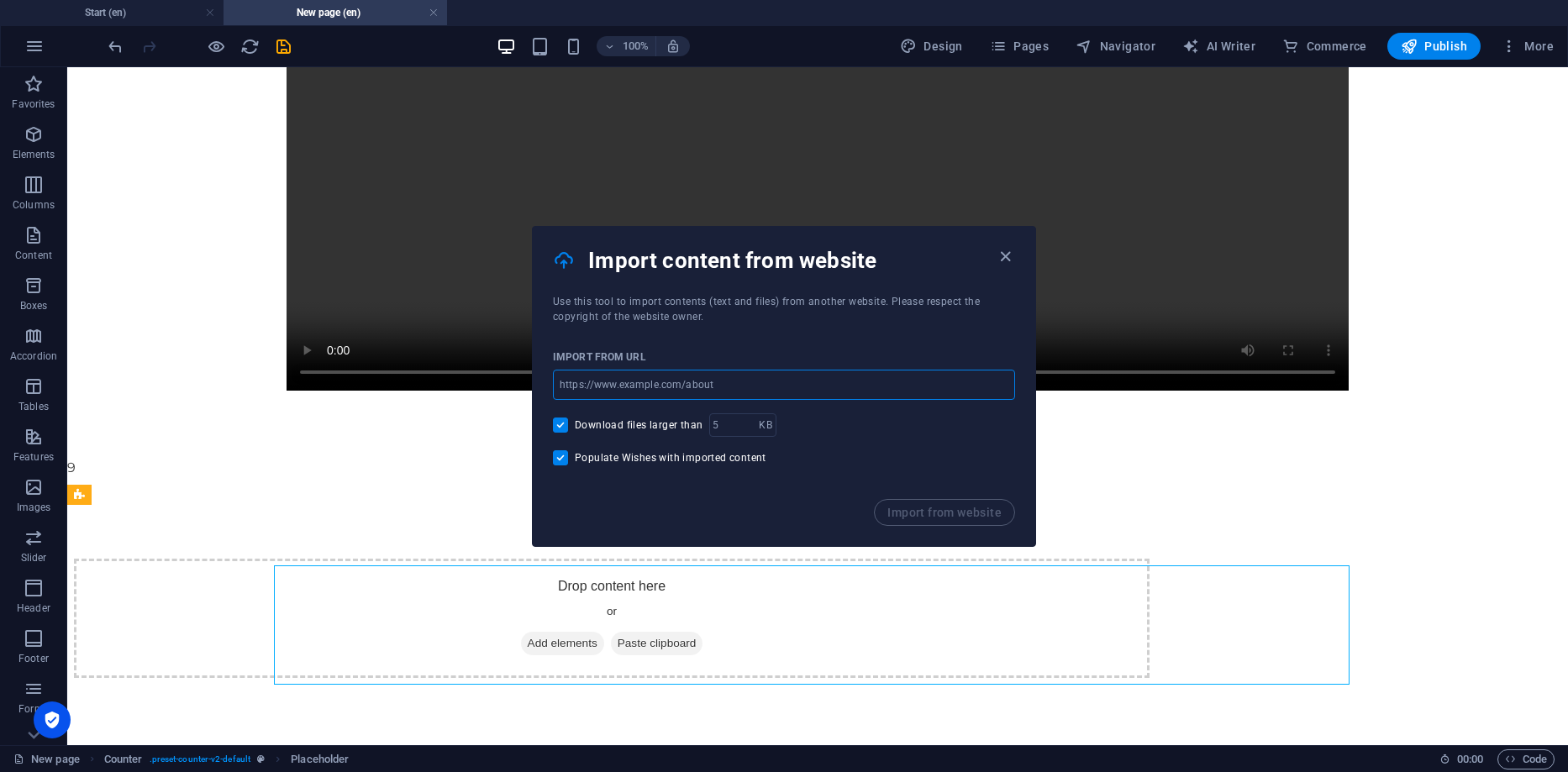 click at bounding box center [784, 385] 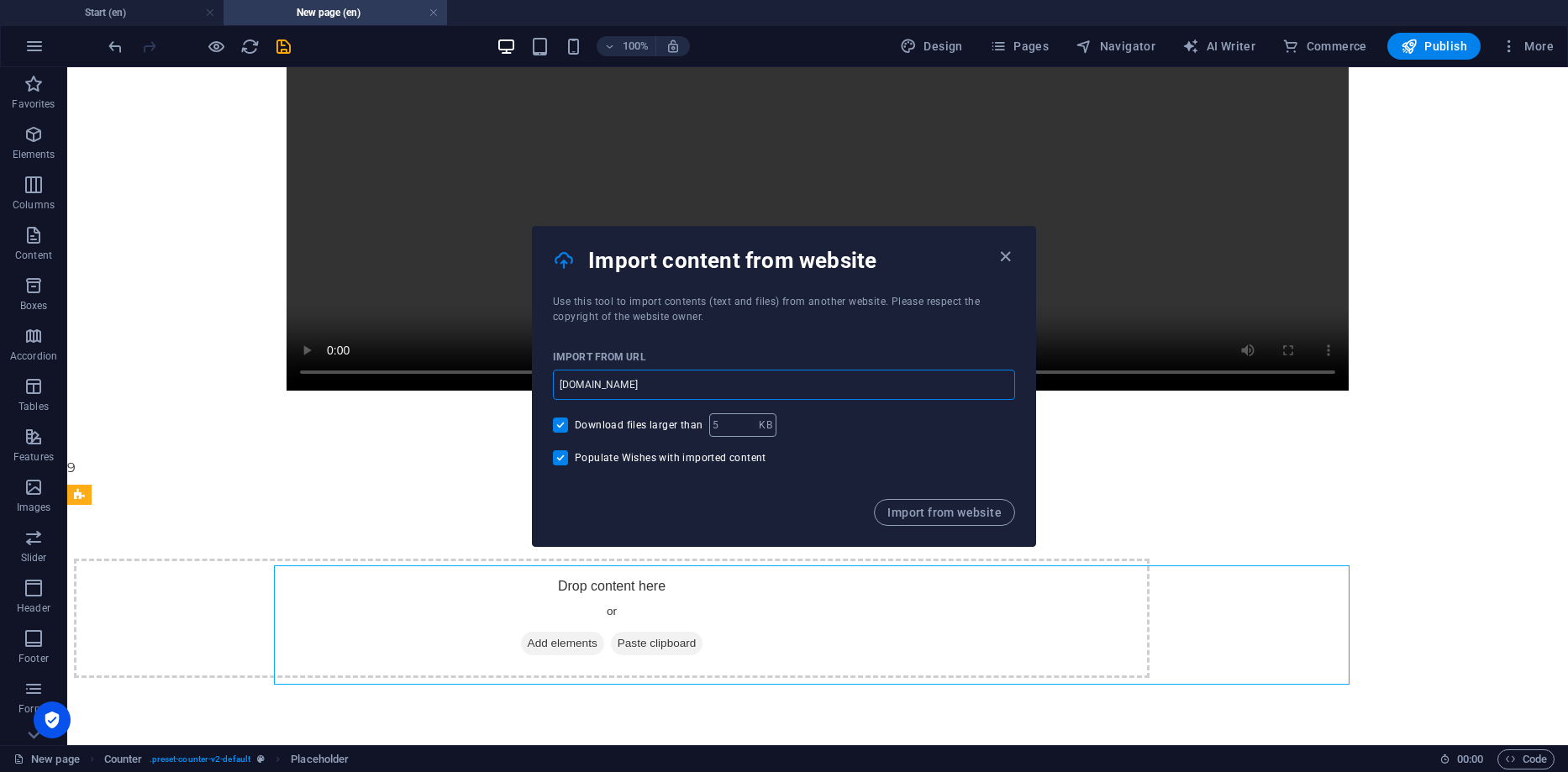 type on "teamworkteam.site" 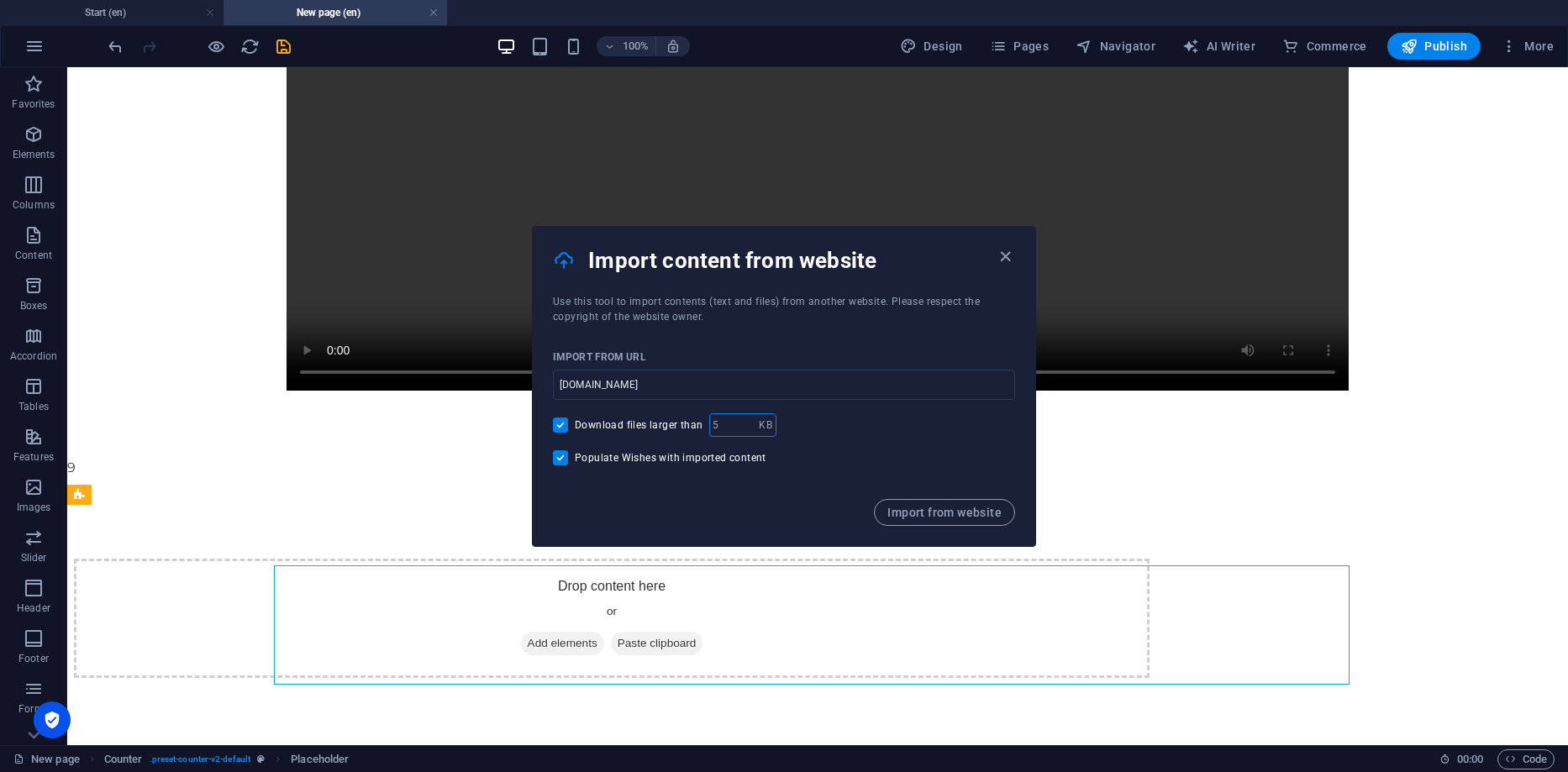 click at bounding box center [734, 425] 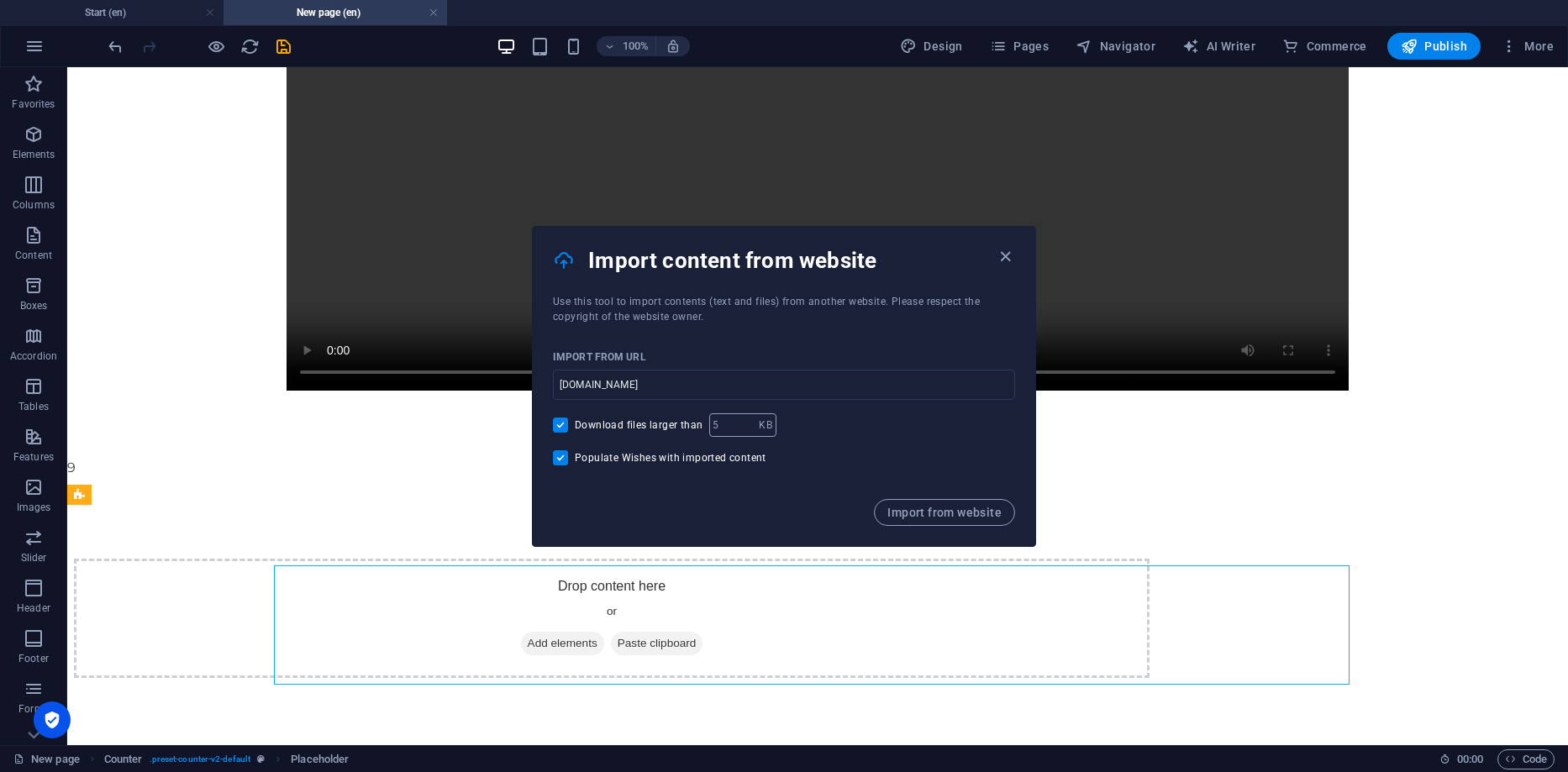 click on "KB" at bounding box center [765, 425] 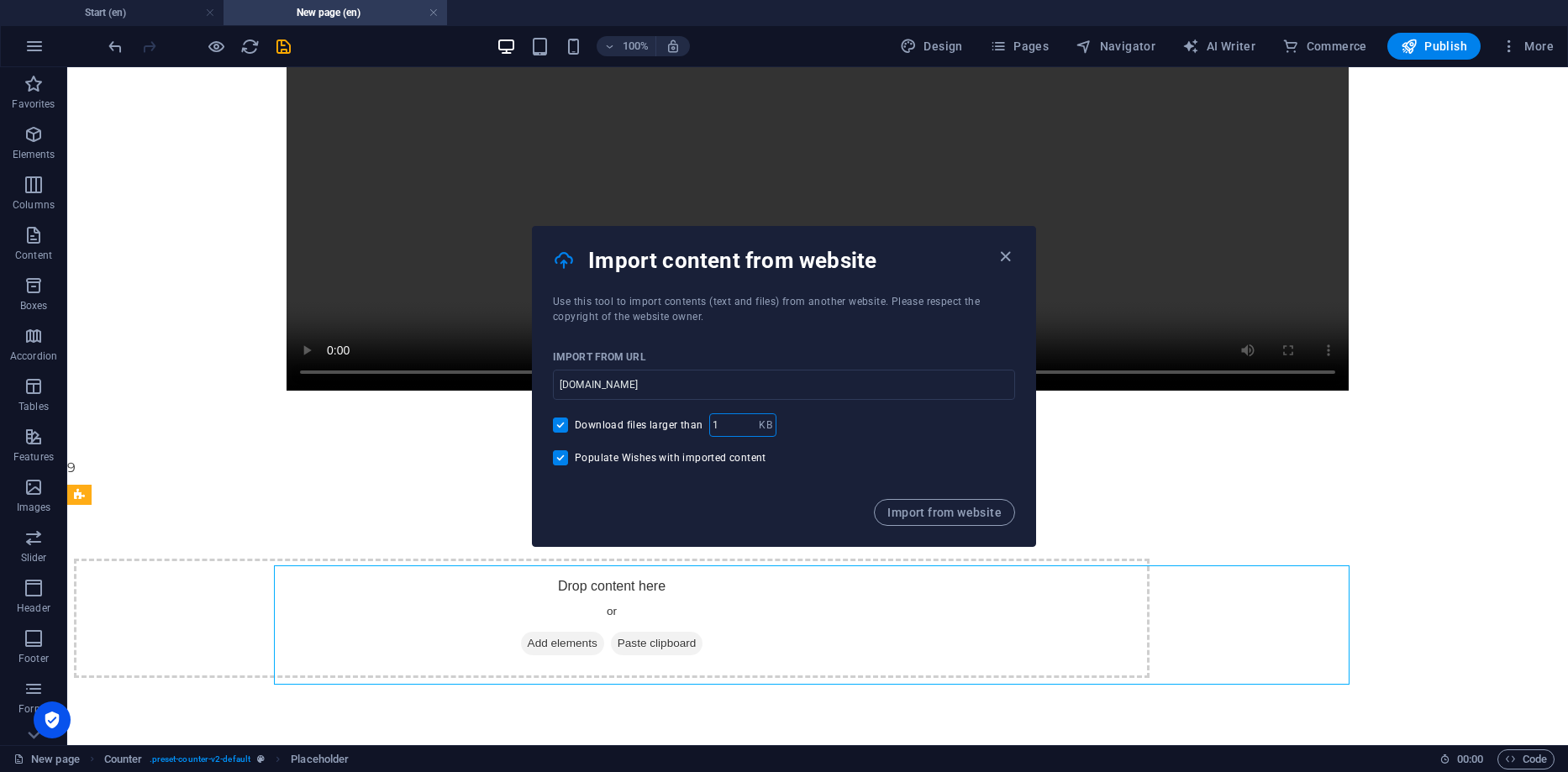 click on "1" at bounding box center (734, 425) 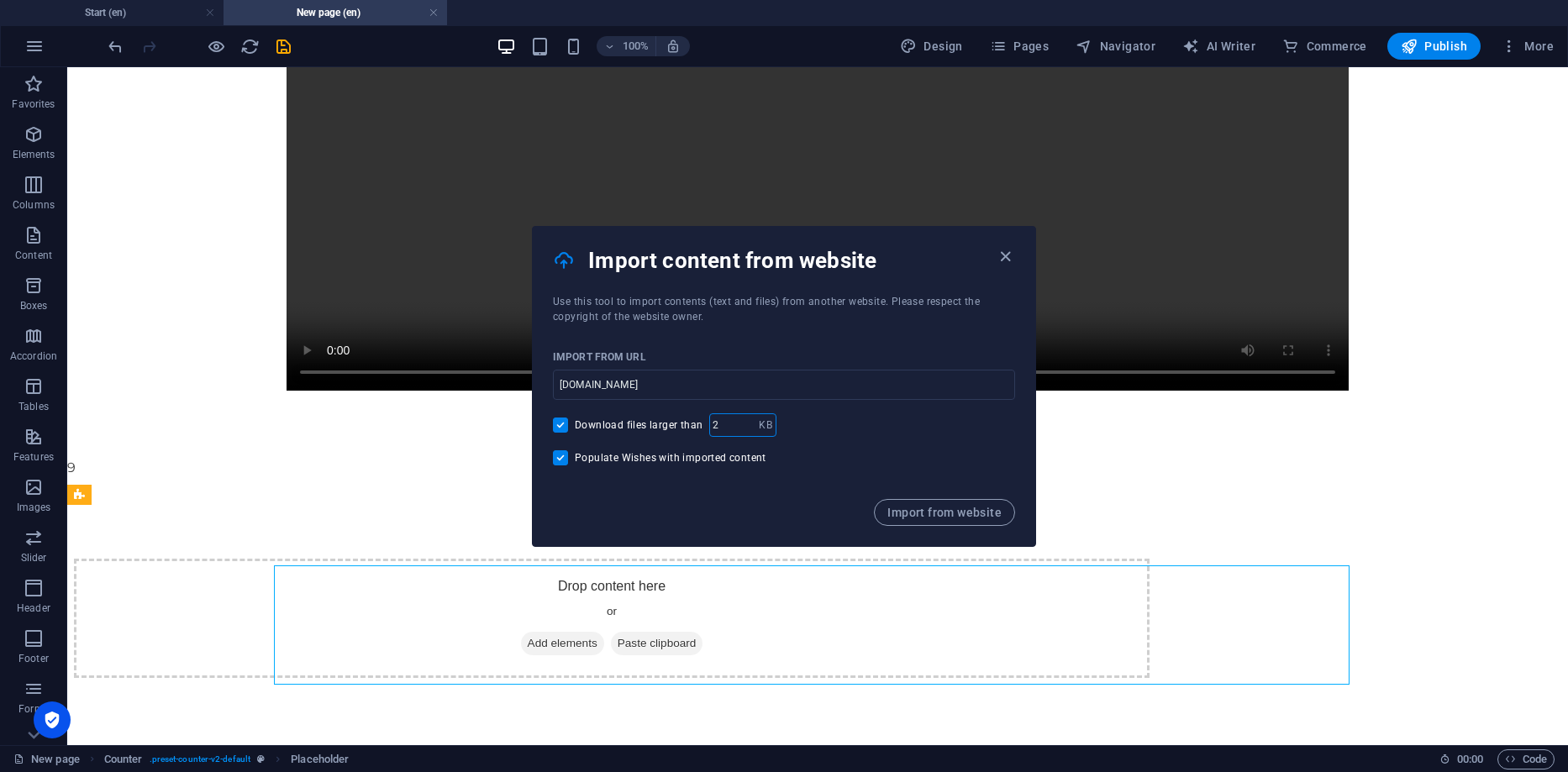 click on "2" at bounding box center (734, 425) 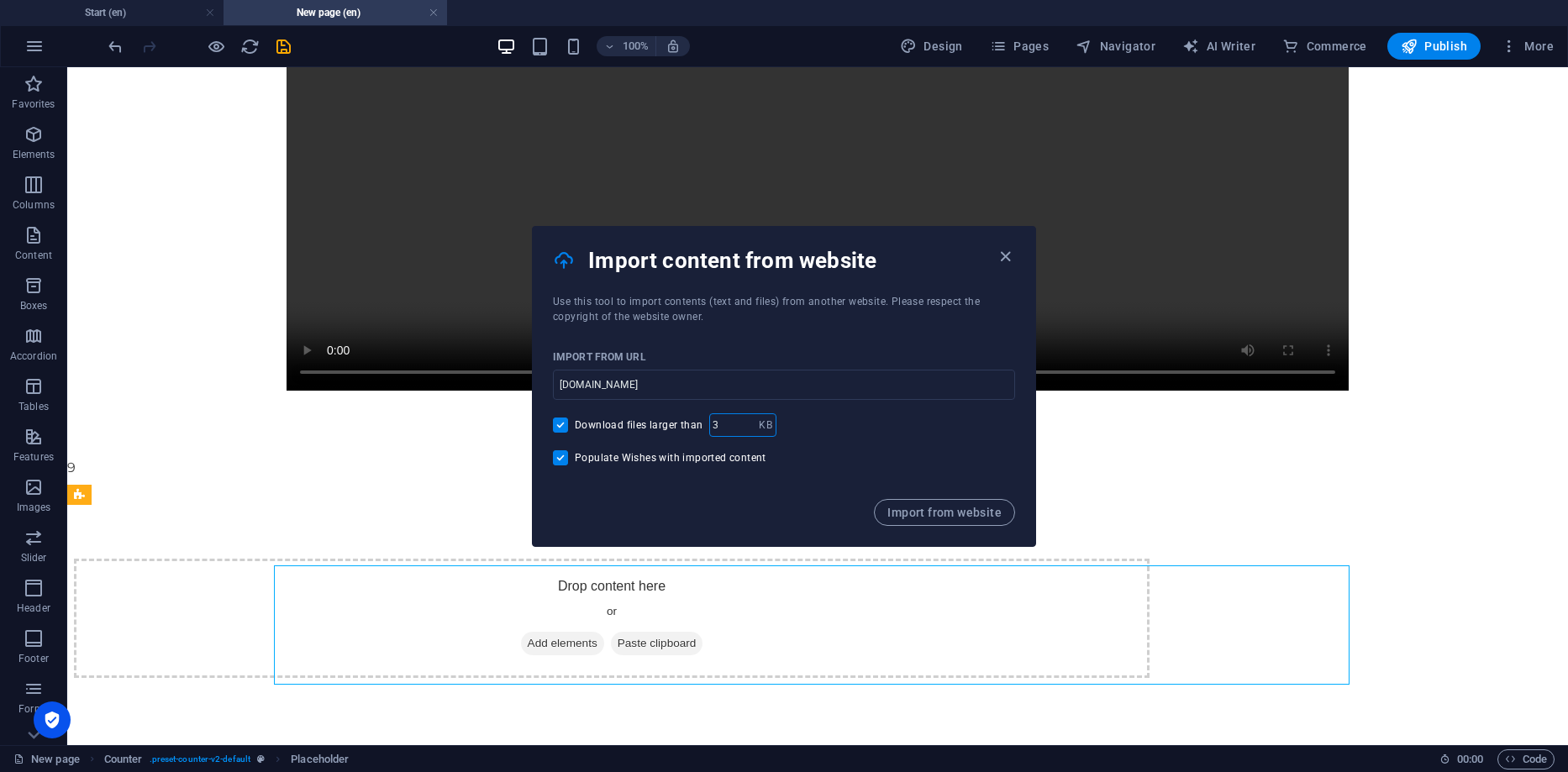 click on "3" at bounding box center (734, 425) 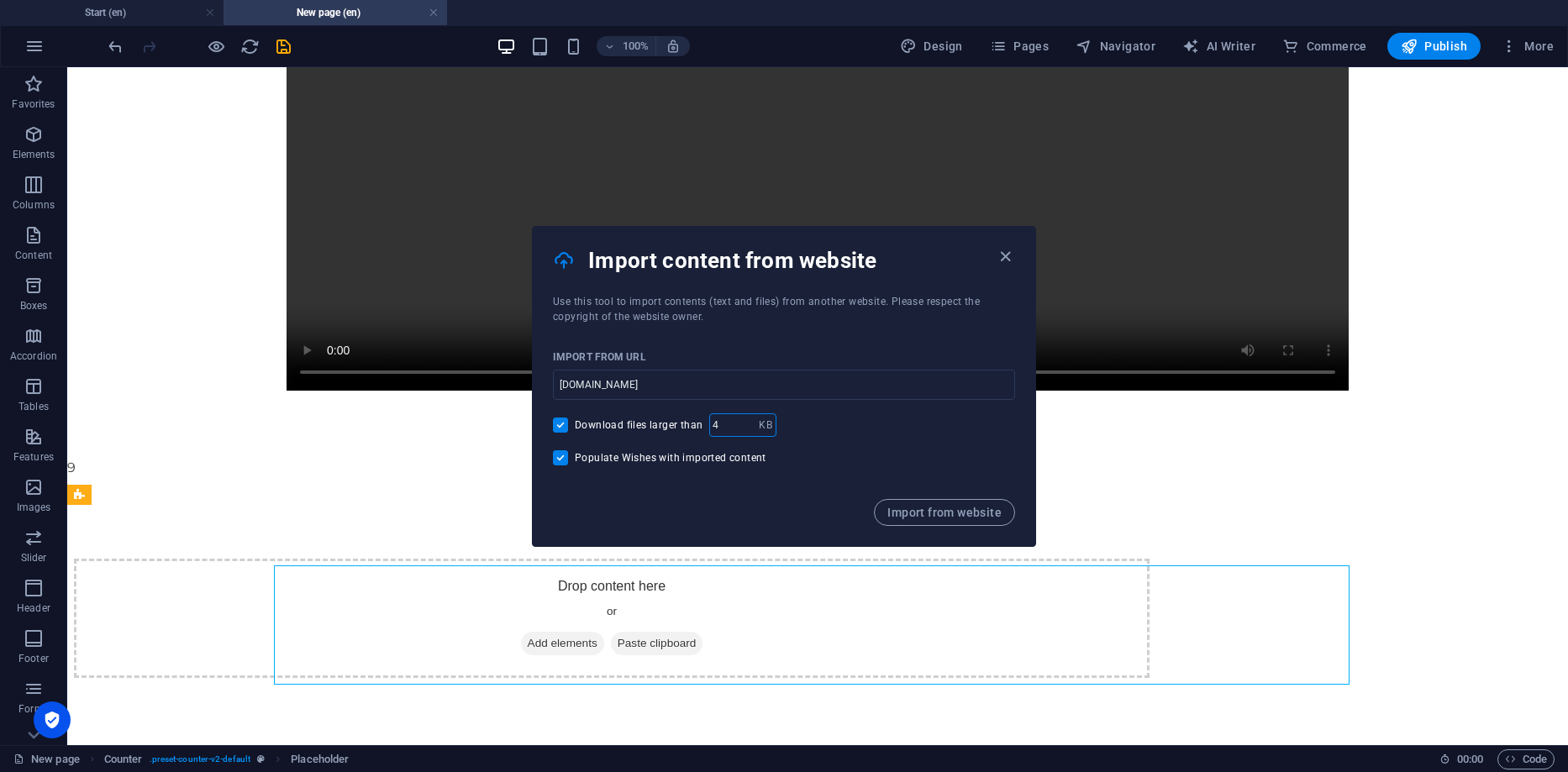 click on "4" at bounding box center (734, 425) 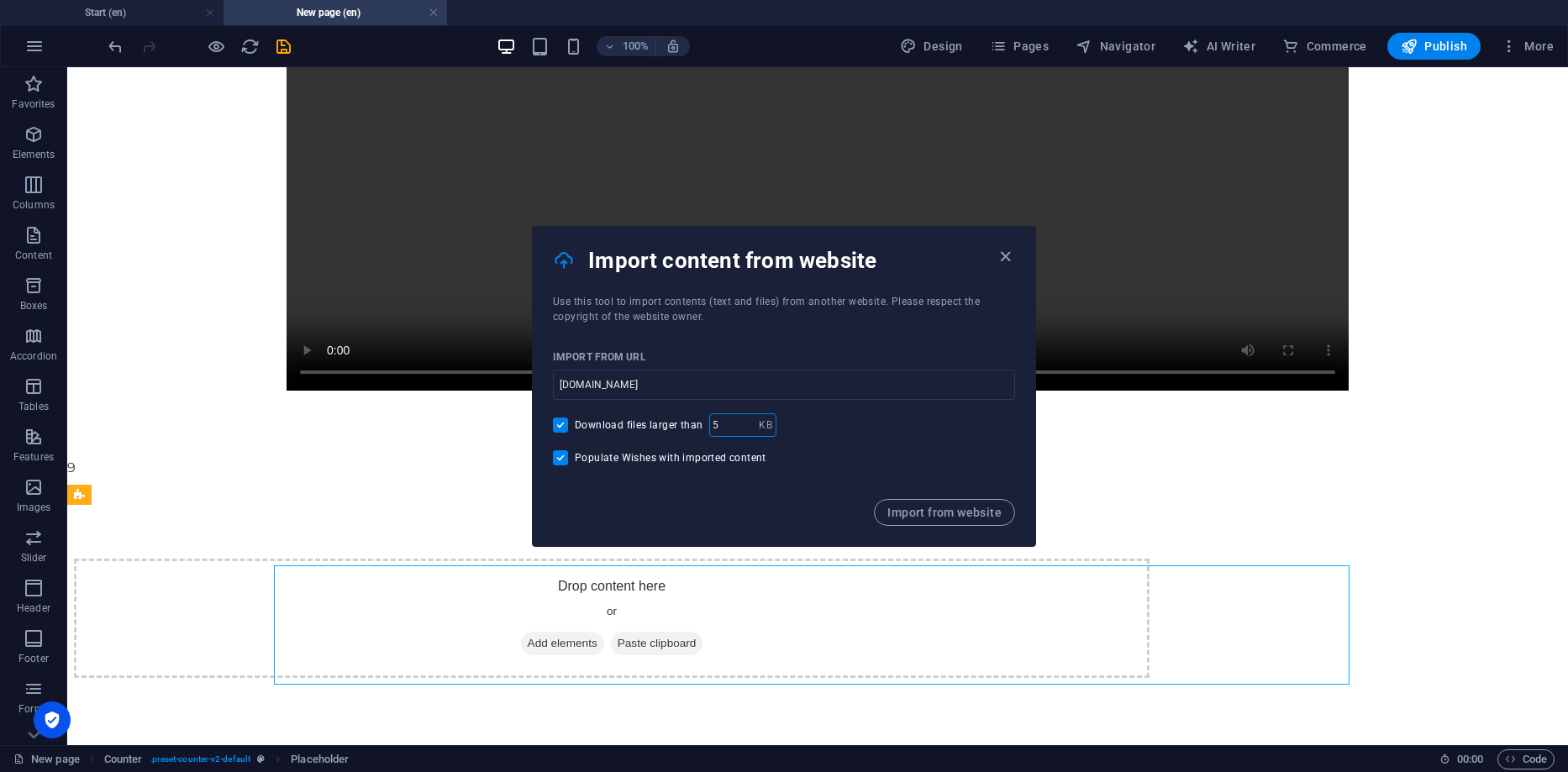 click on "5" at bounding box center (734, 425) 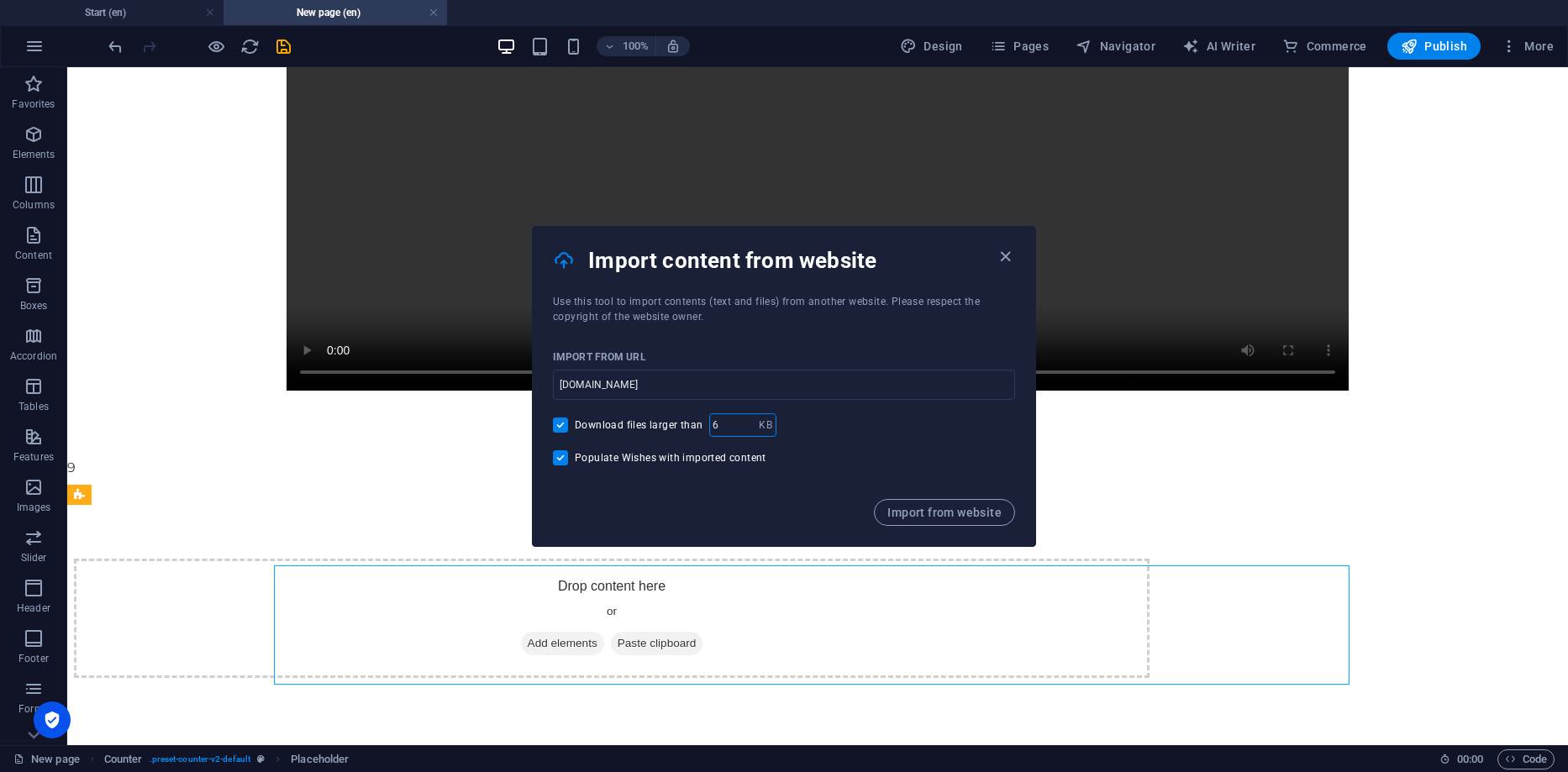 click on "6" at bounding box center (734, 425) 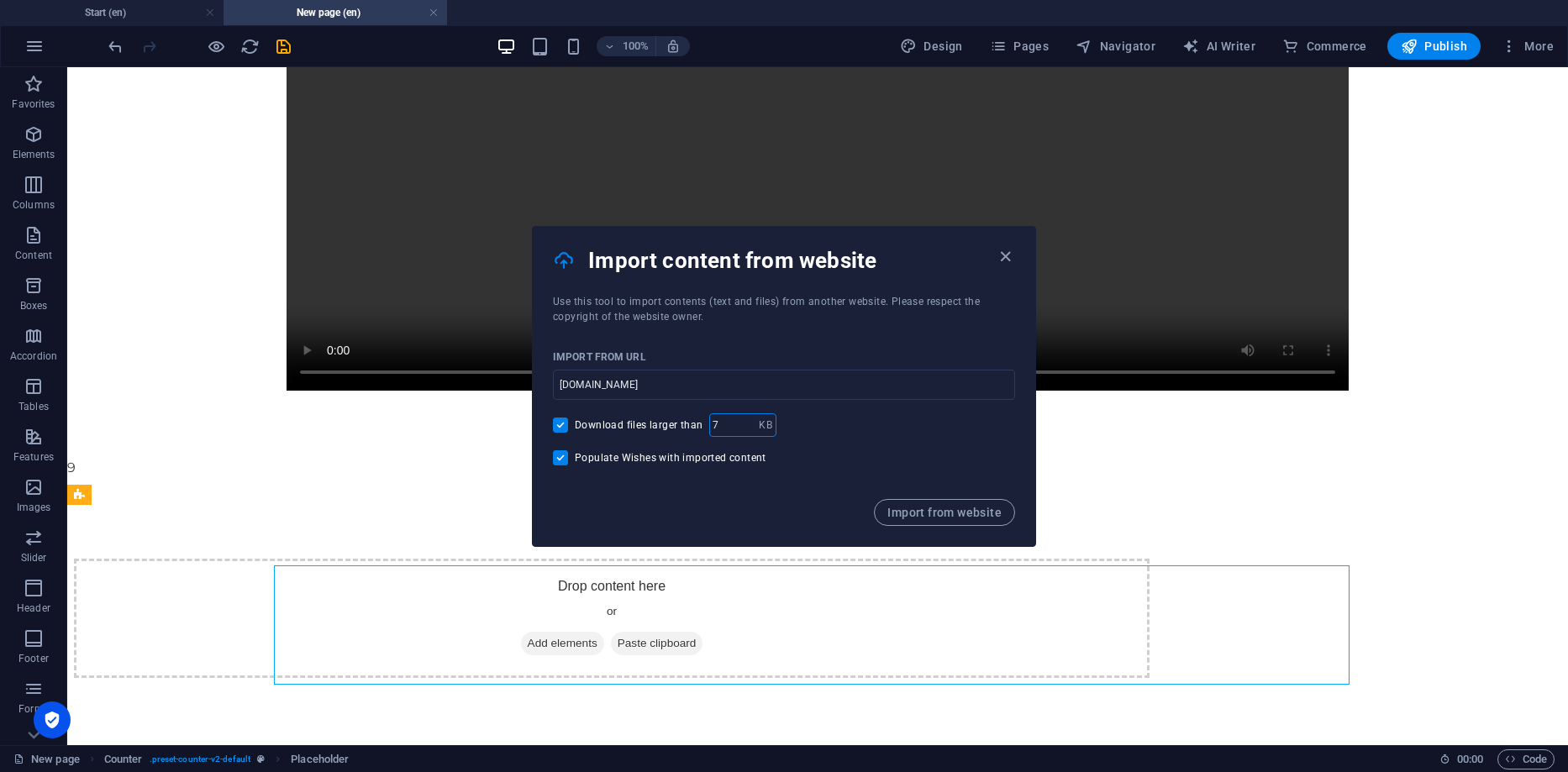 click on "7" at bounding box center [734, 425] 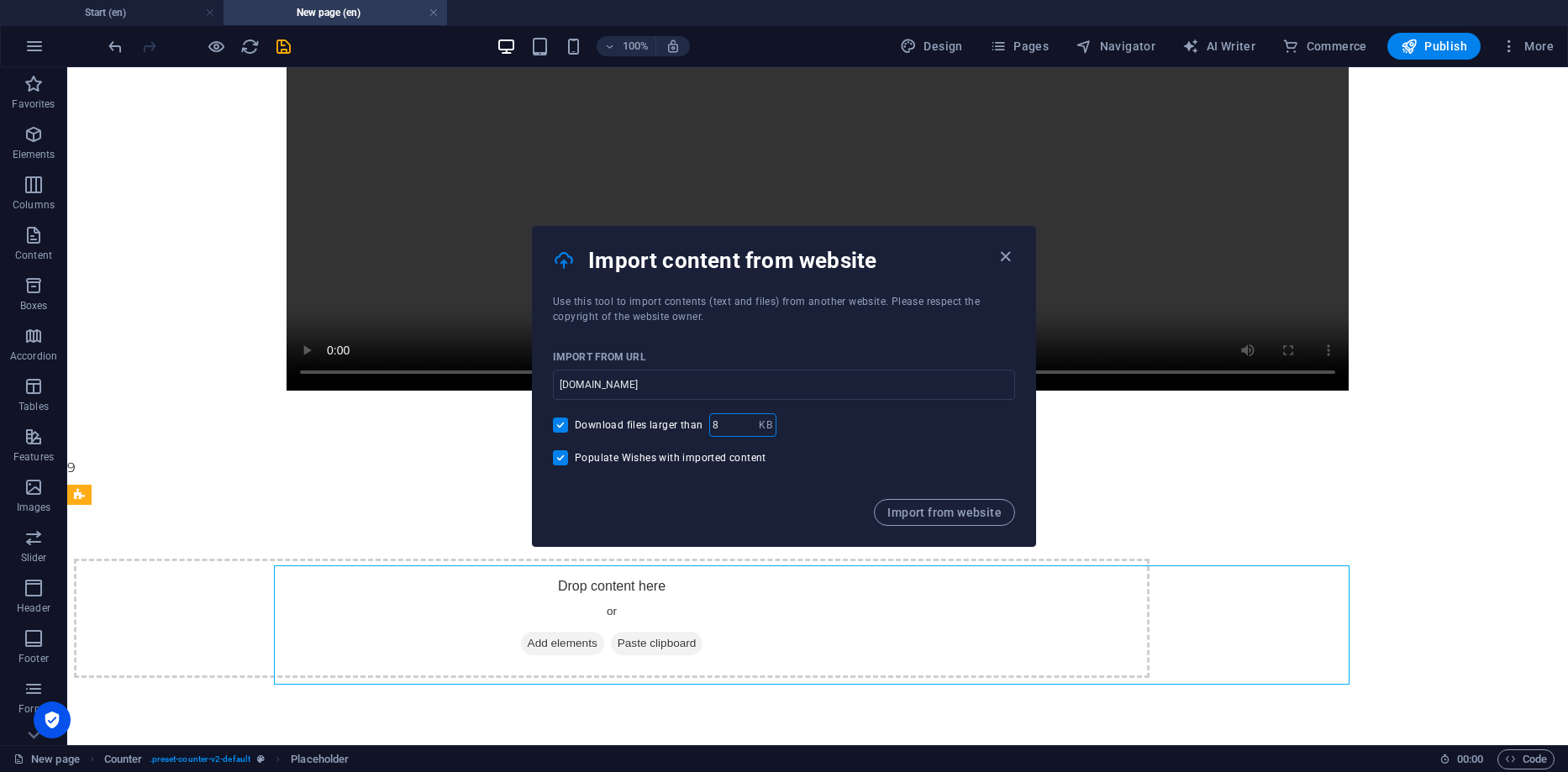 click on "8" at bounding box center [734, 425] 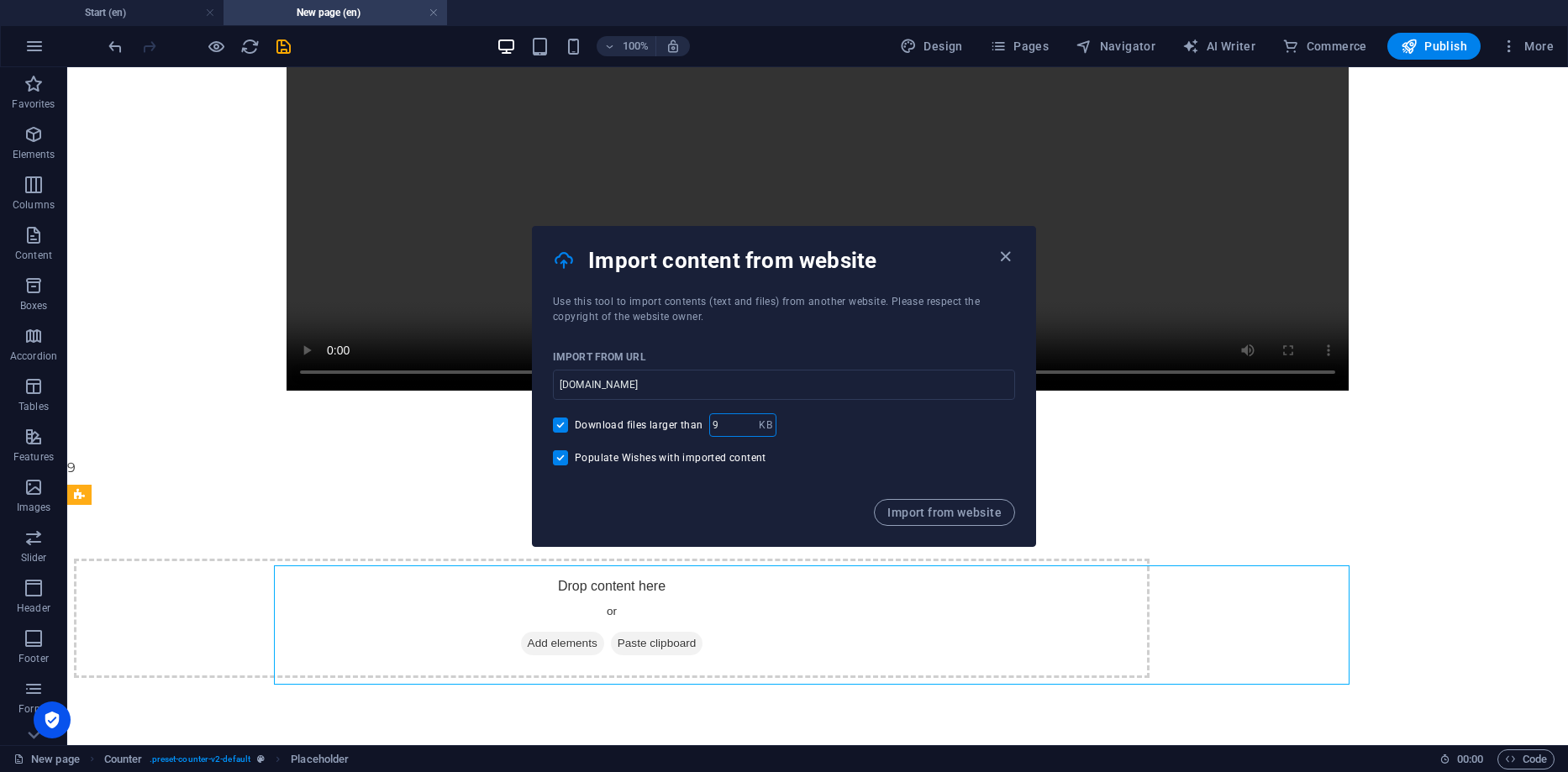 click on "9" at bounding box center [734, 425] 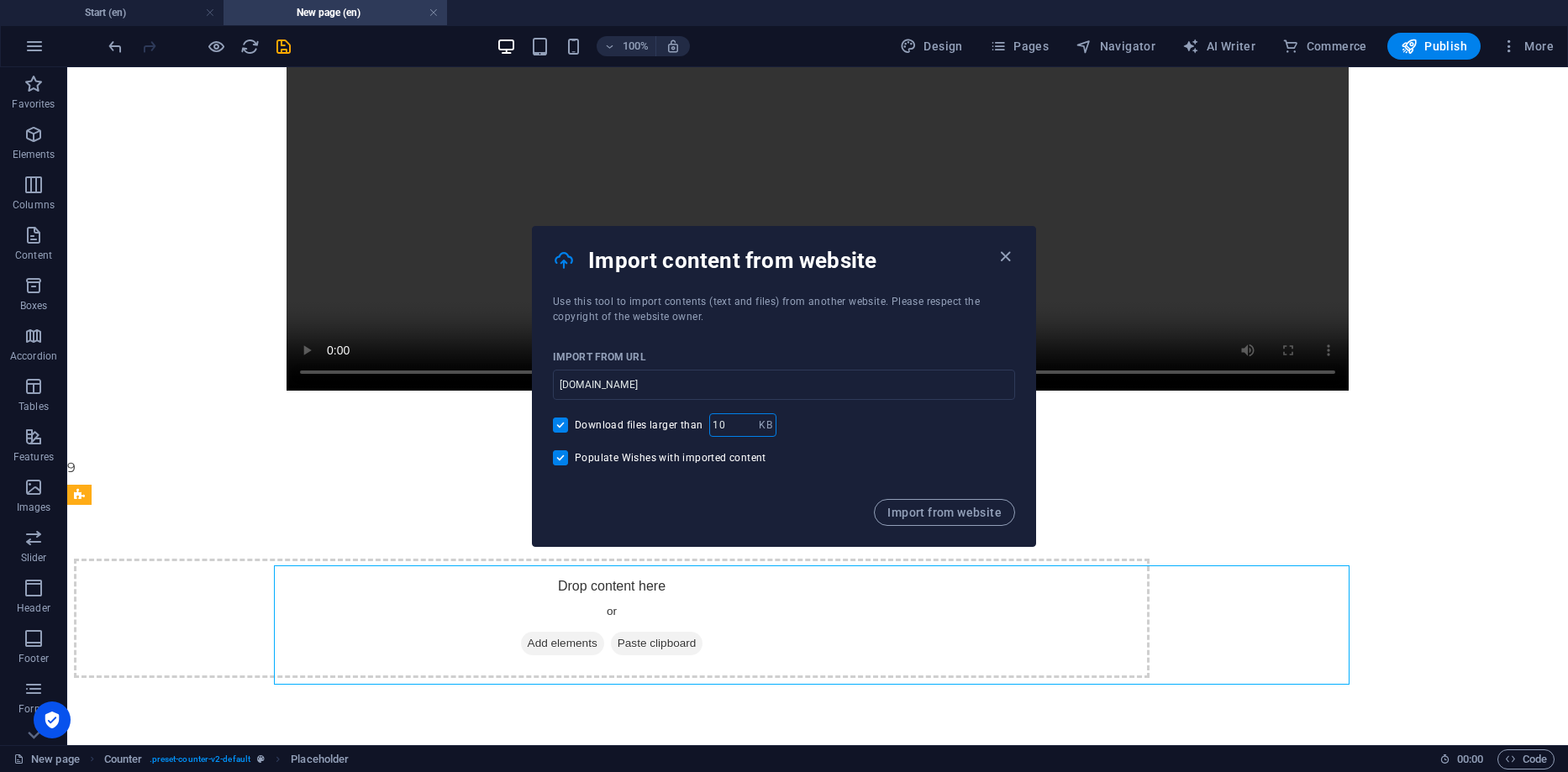 click on "10" at bounding box center (734, 425) 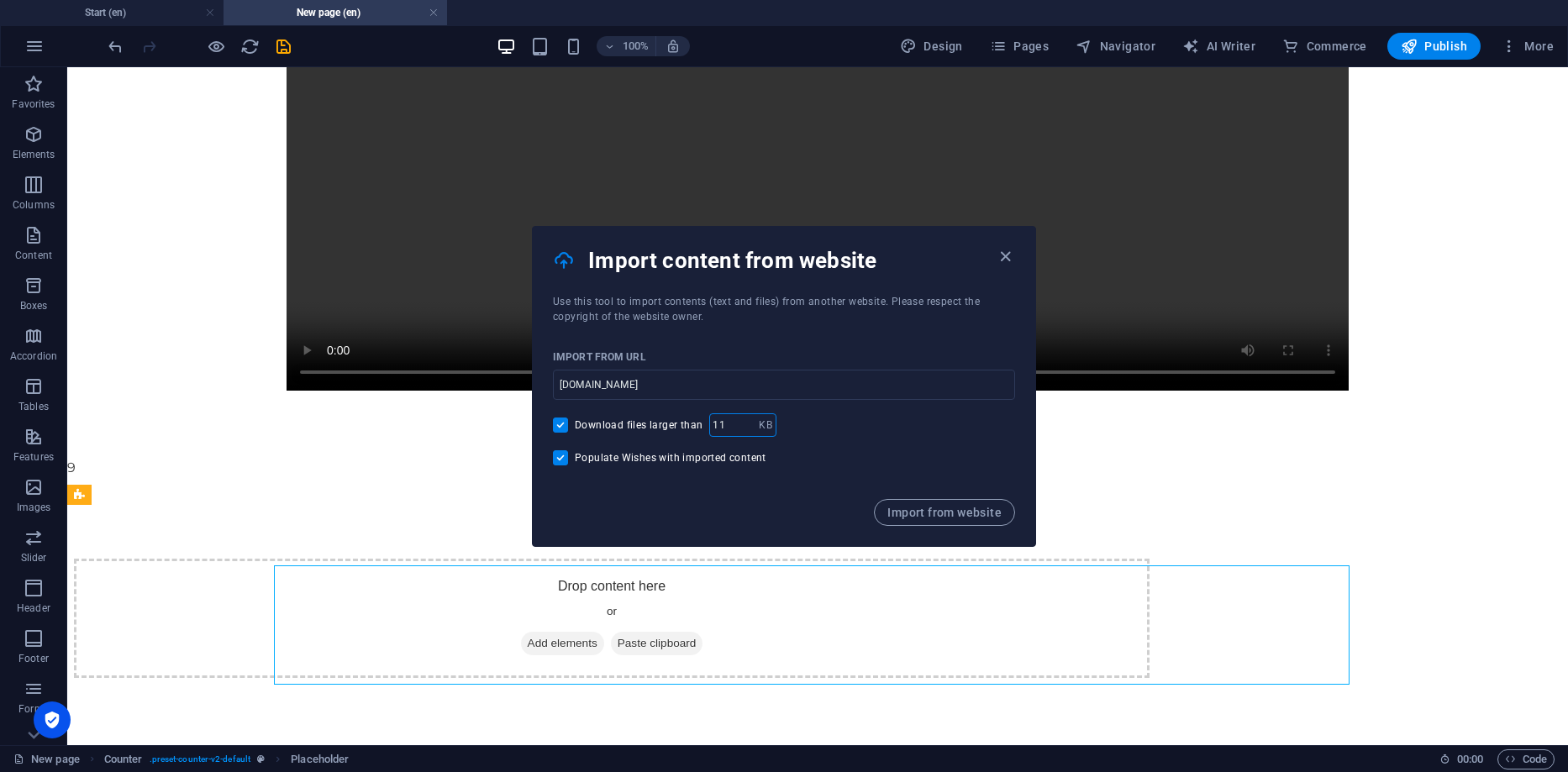 click on "11" at bounding box center [734, 425] 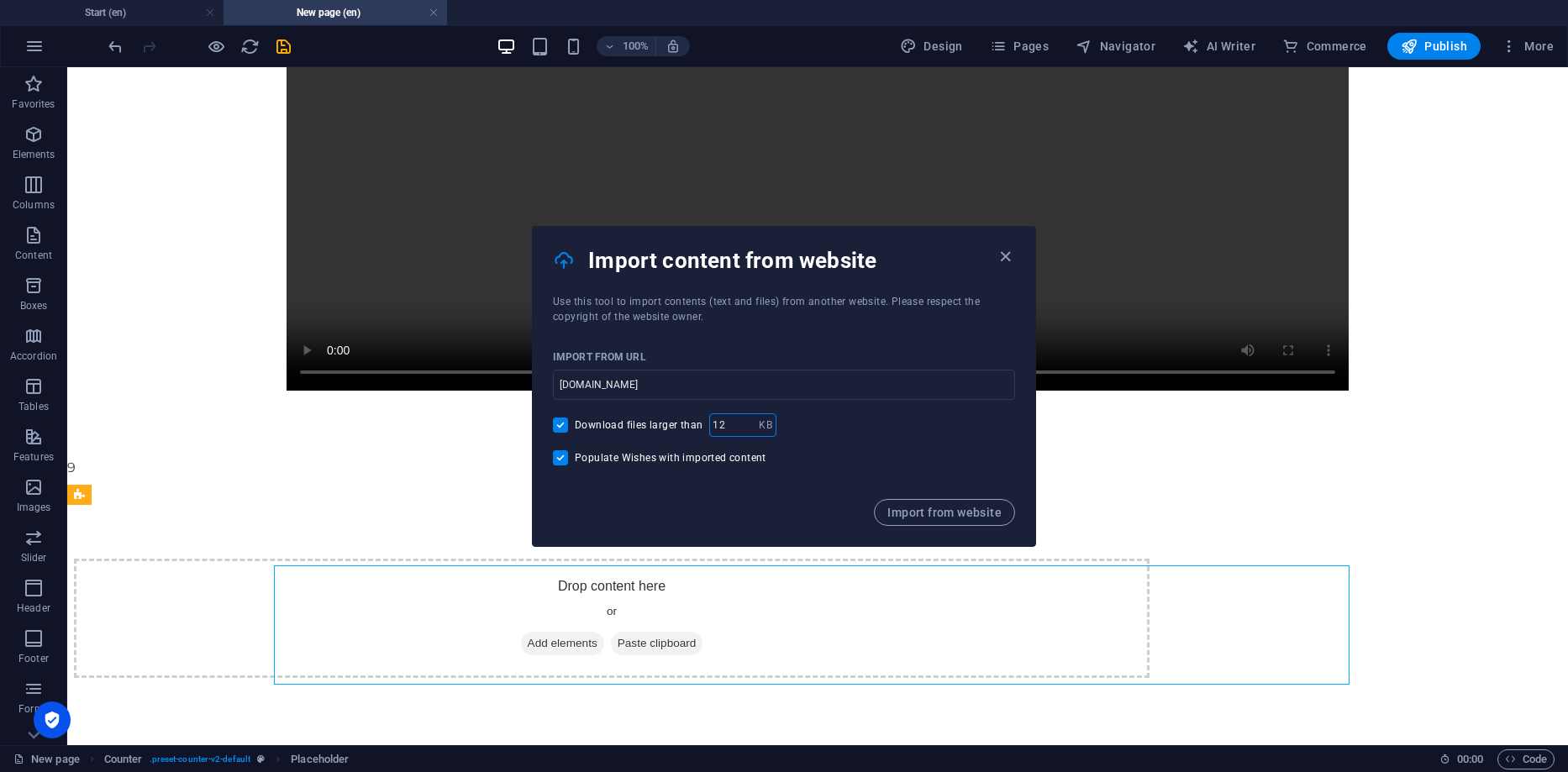 click on "12" at bounding box center (734, 425) 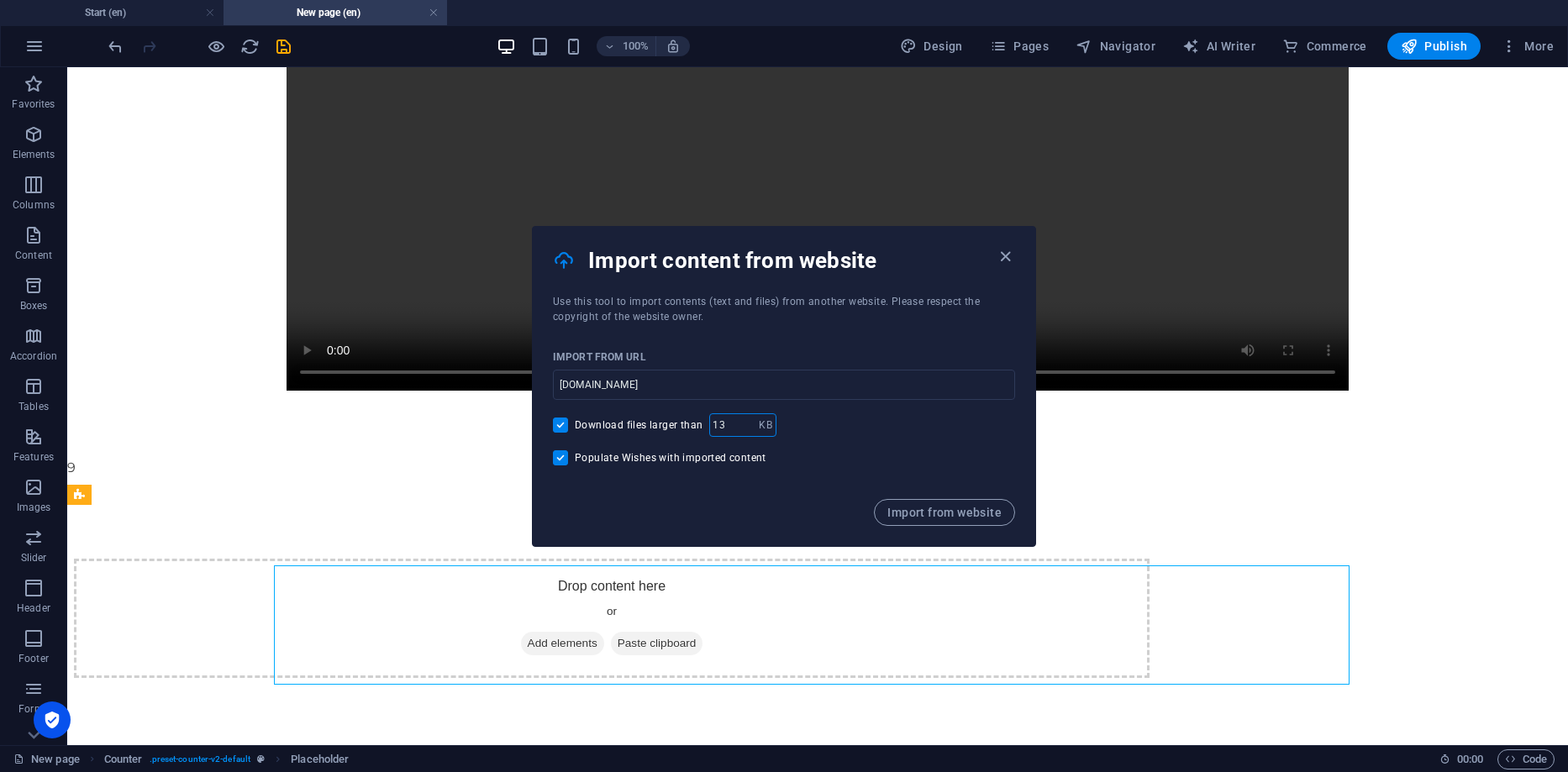 click on "13" at bounding box center [734, 425] 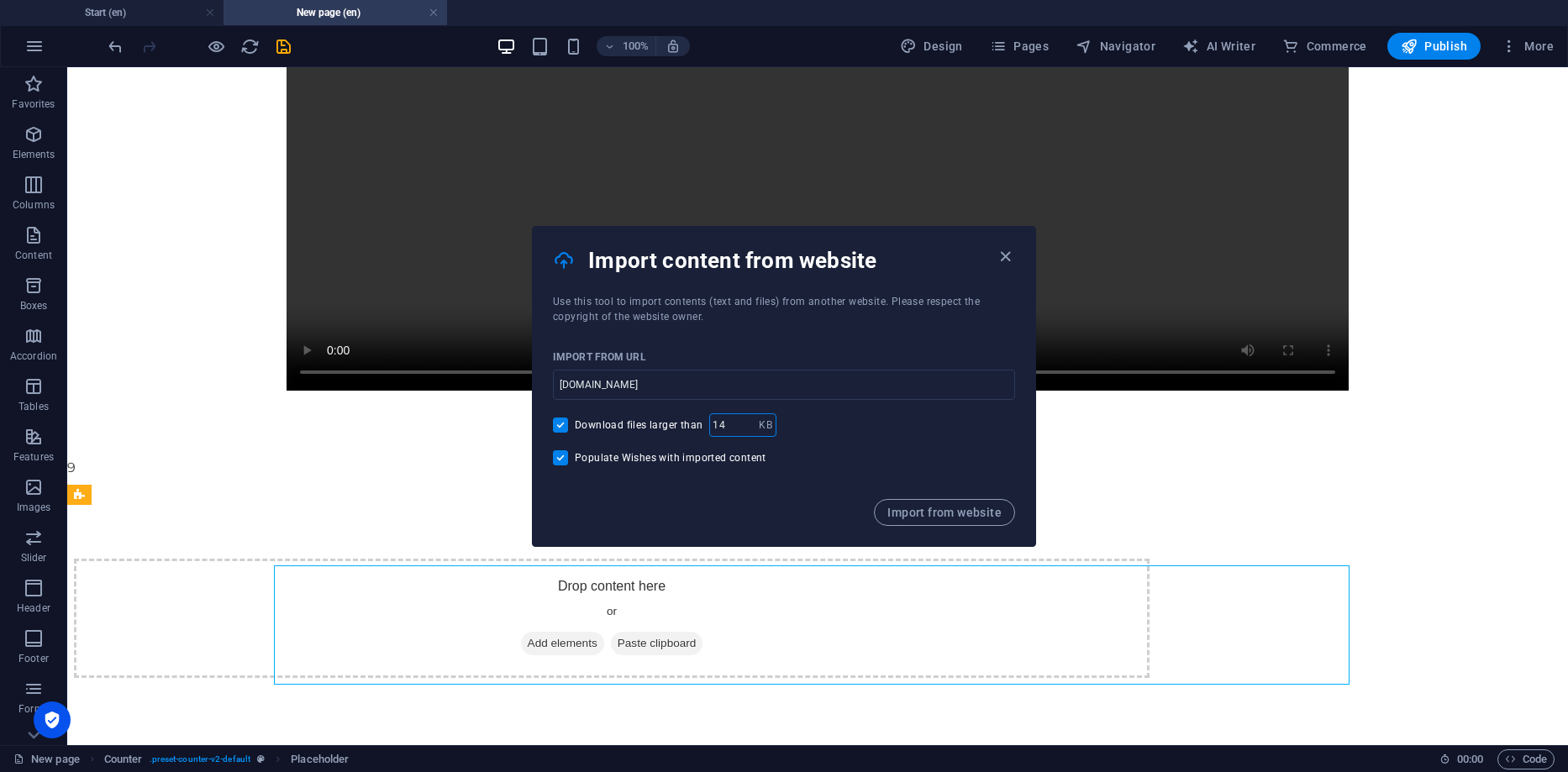 click on "14" at bounding box center [734, 425] 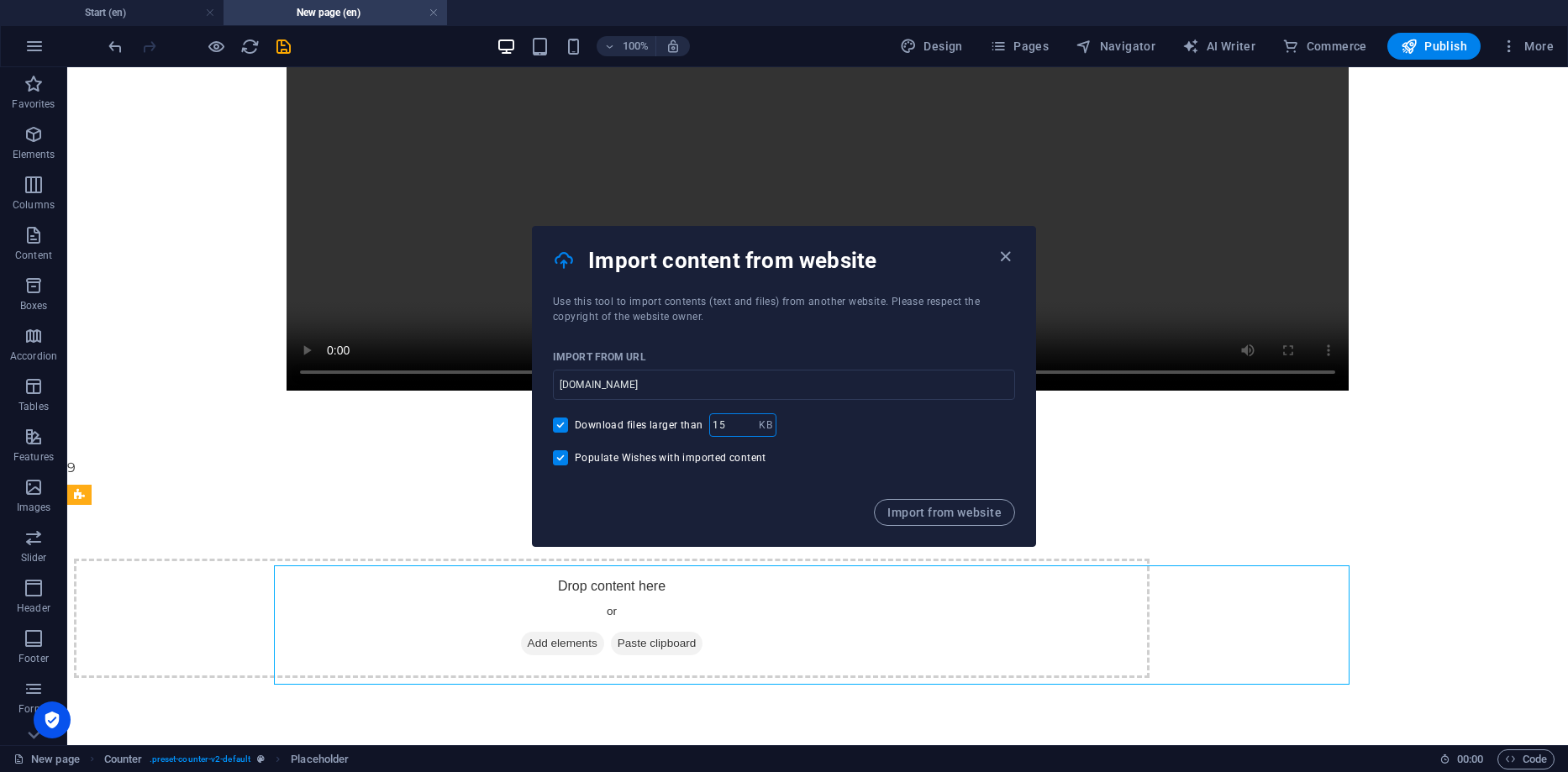 click on "15" at bounding box center [734, 425] 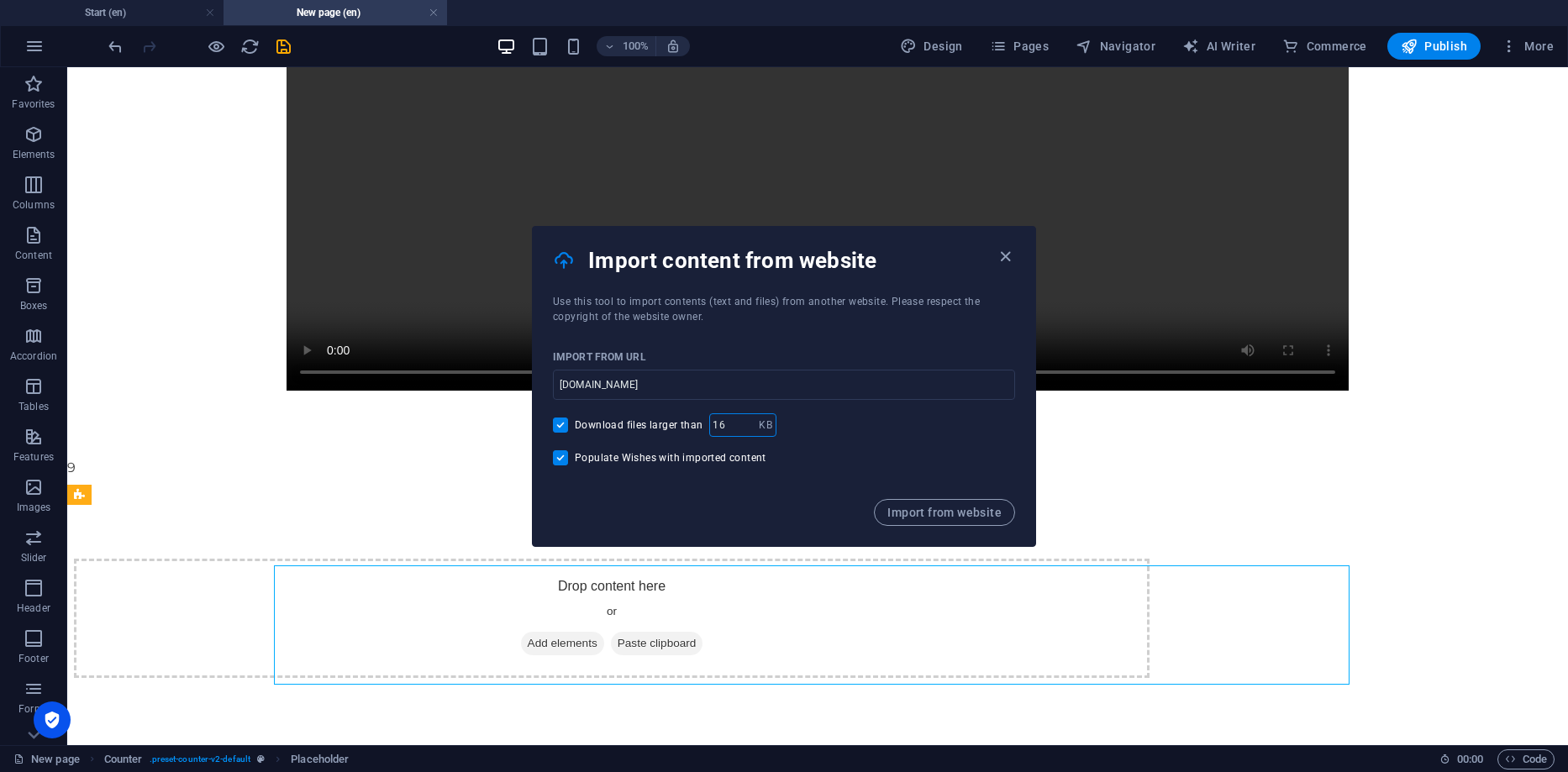 click on "16" at bounding box center [734, 425] 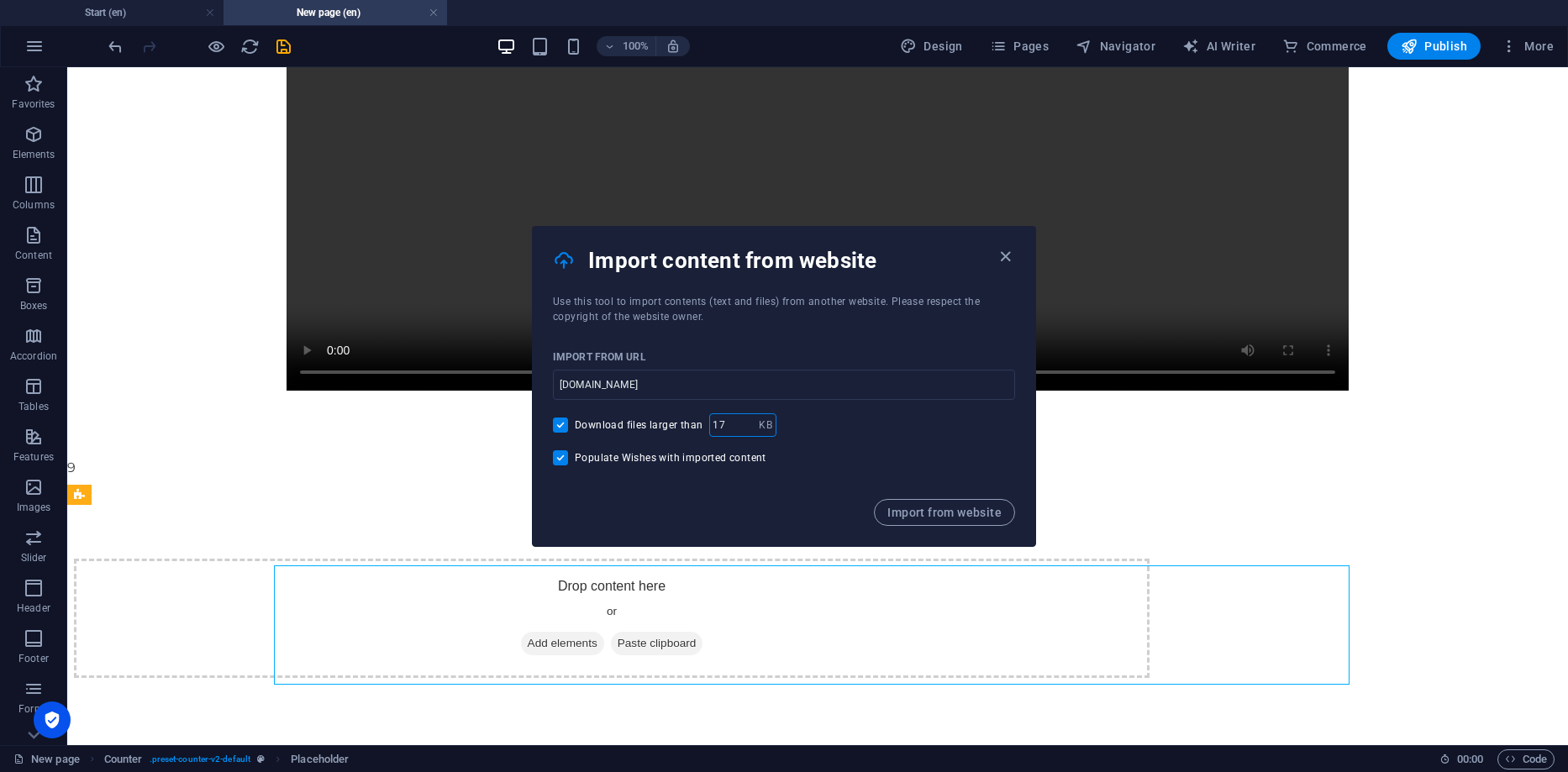 type on "17" 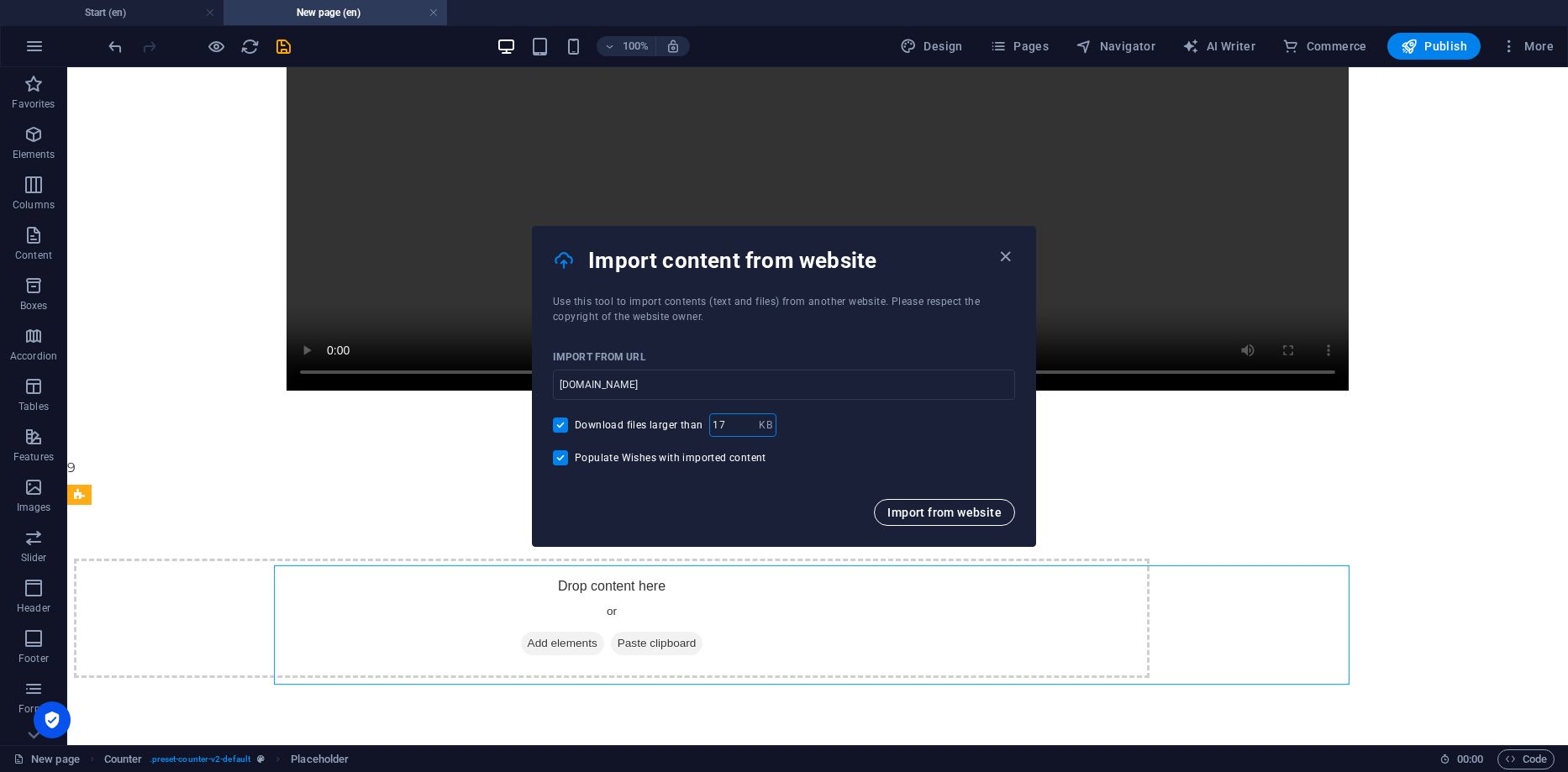 click on "Import from website" at bounding box center (944, 512) 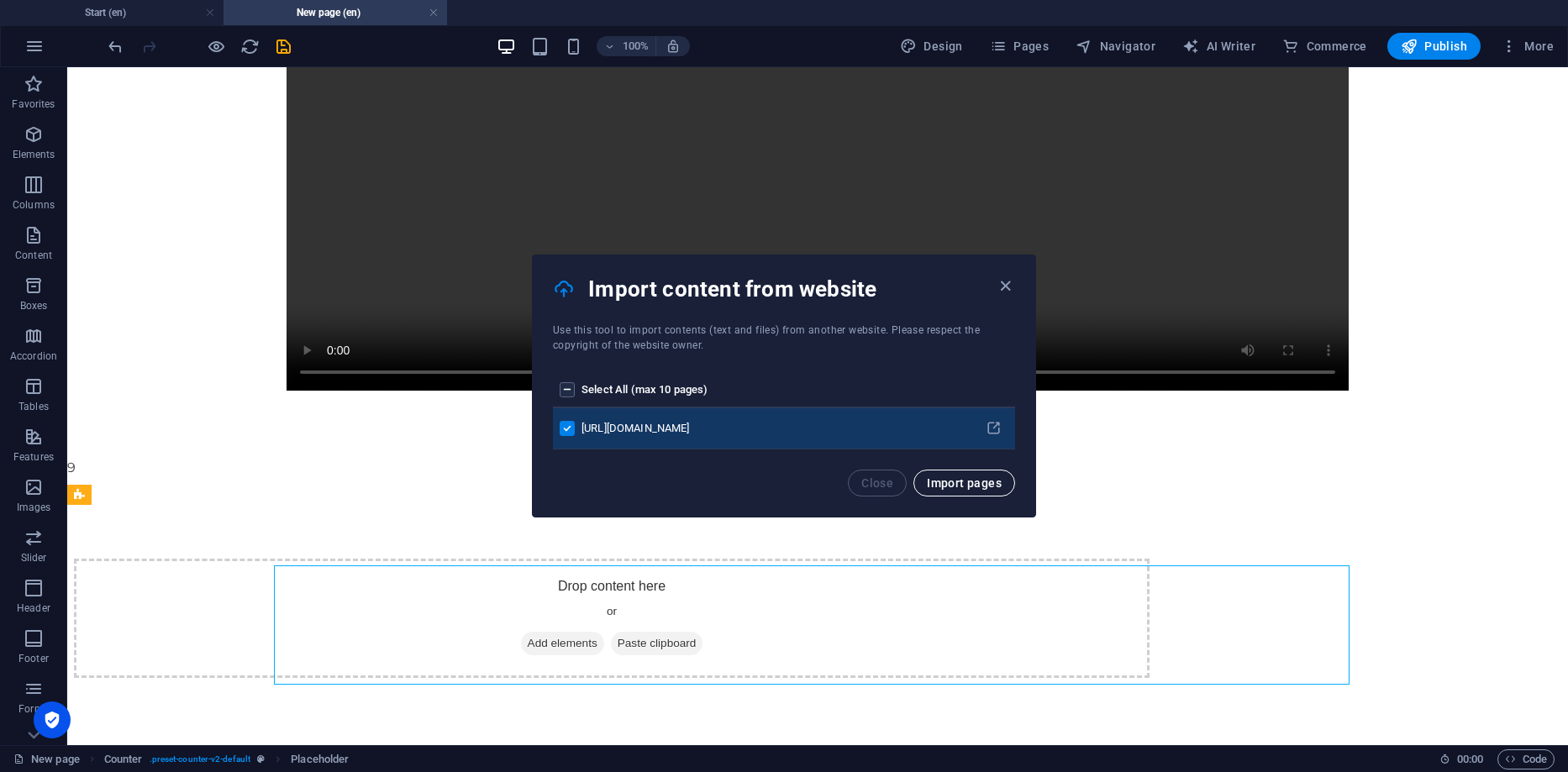 click on "Import pages" at bounding box center [964, 483] 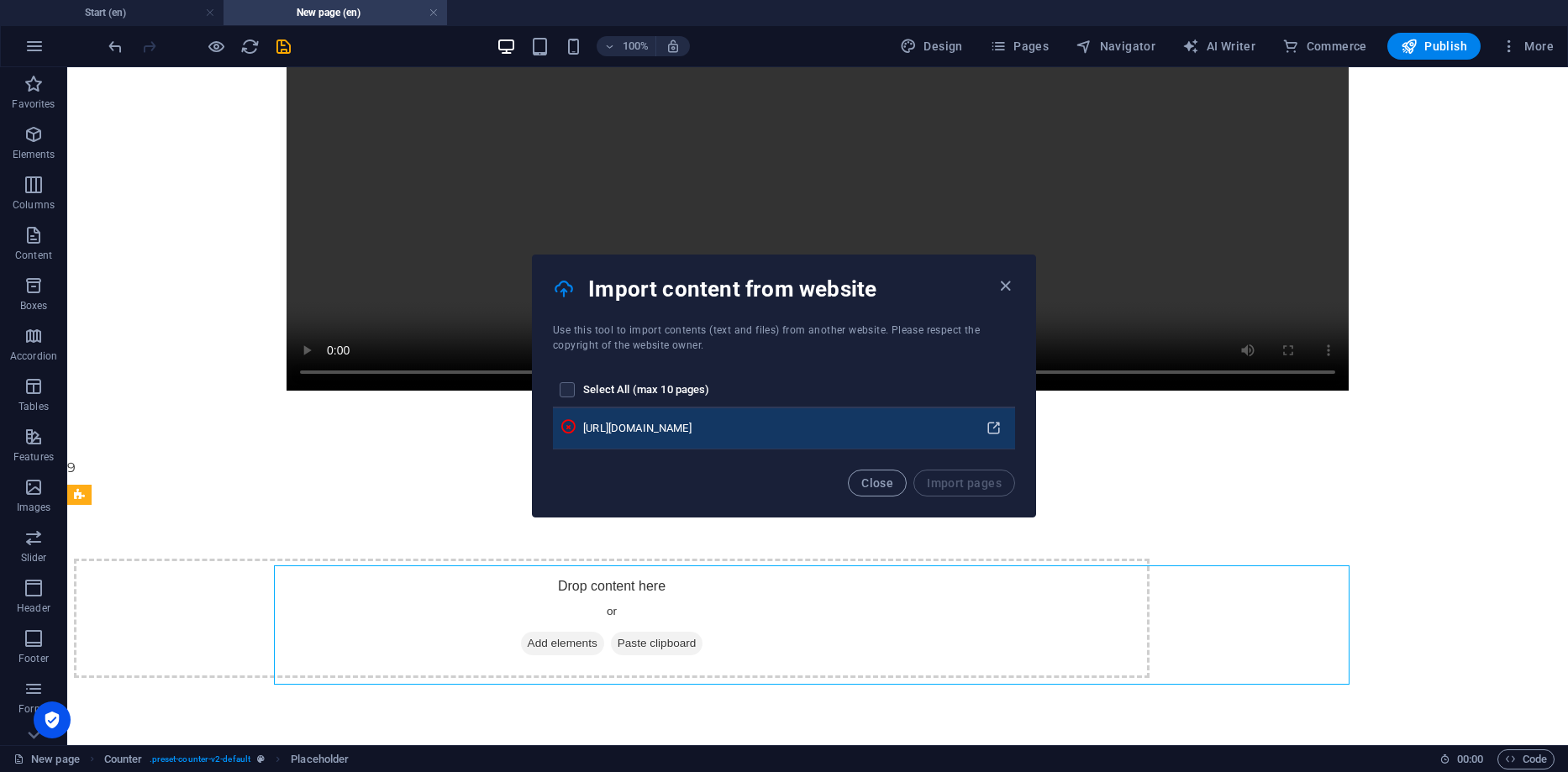 click at bounding box center (993, 428) 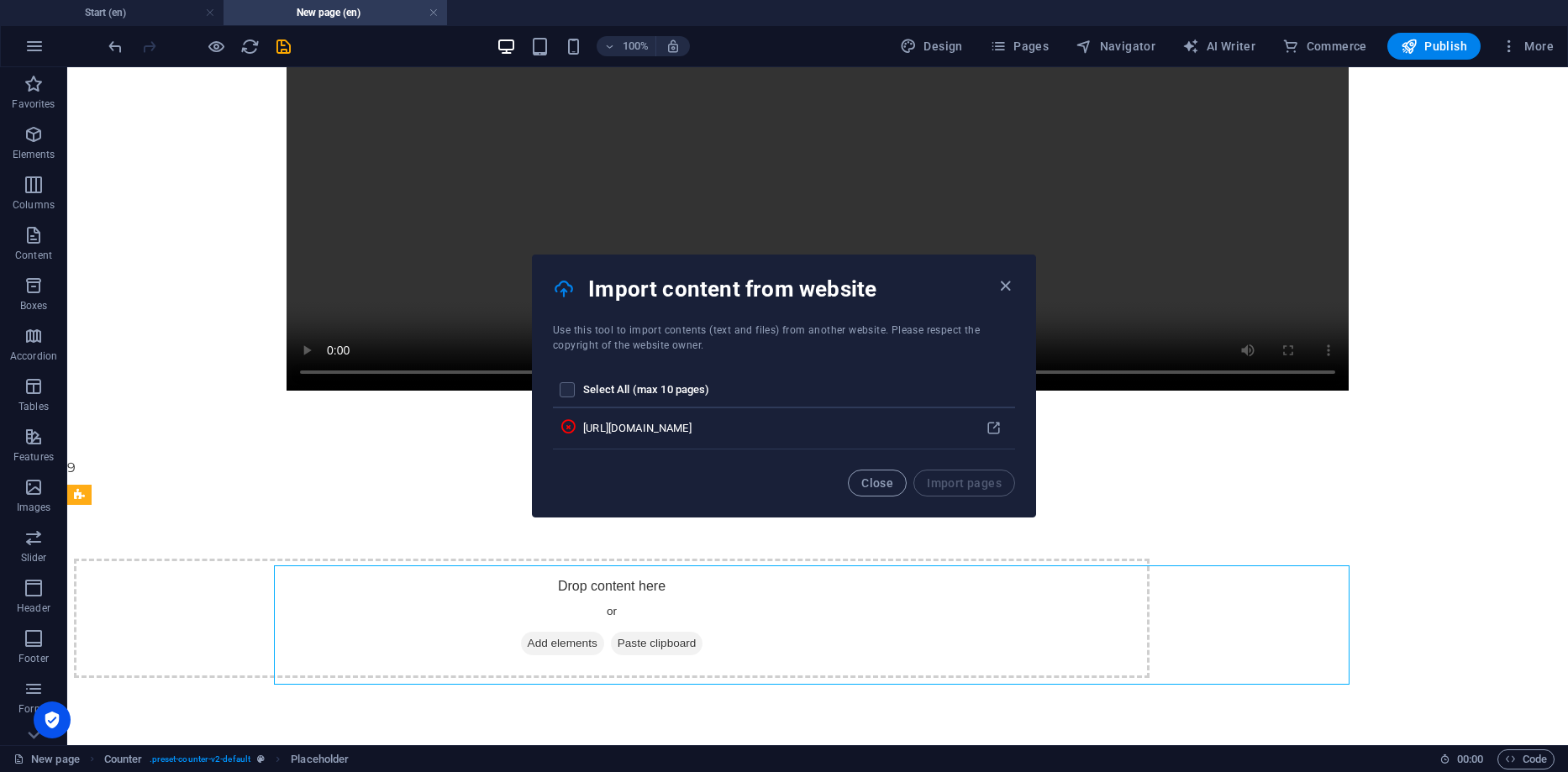 click at bounding box center (1005, 286) 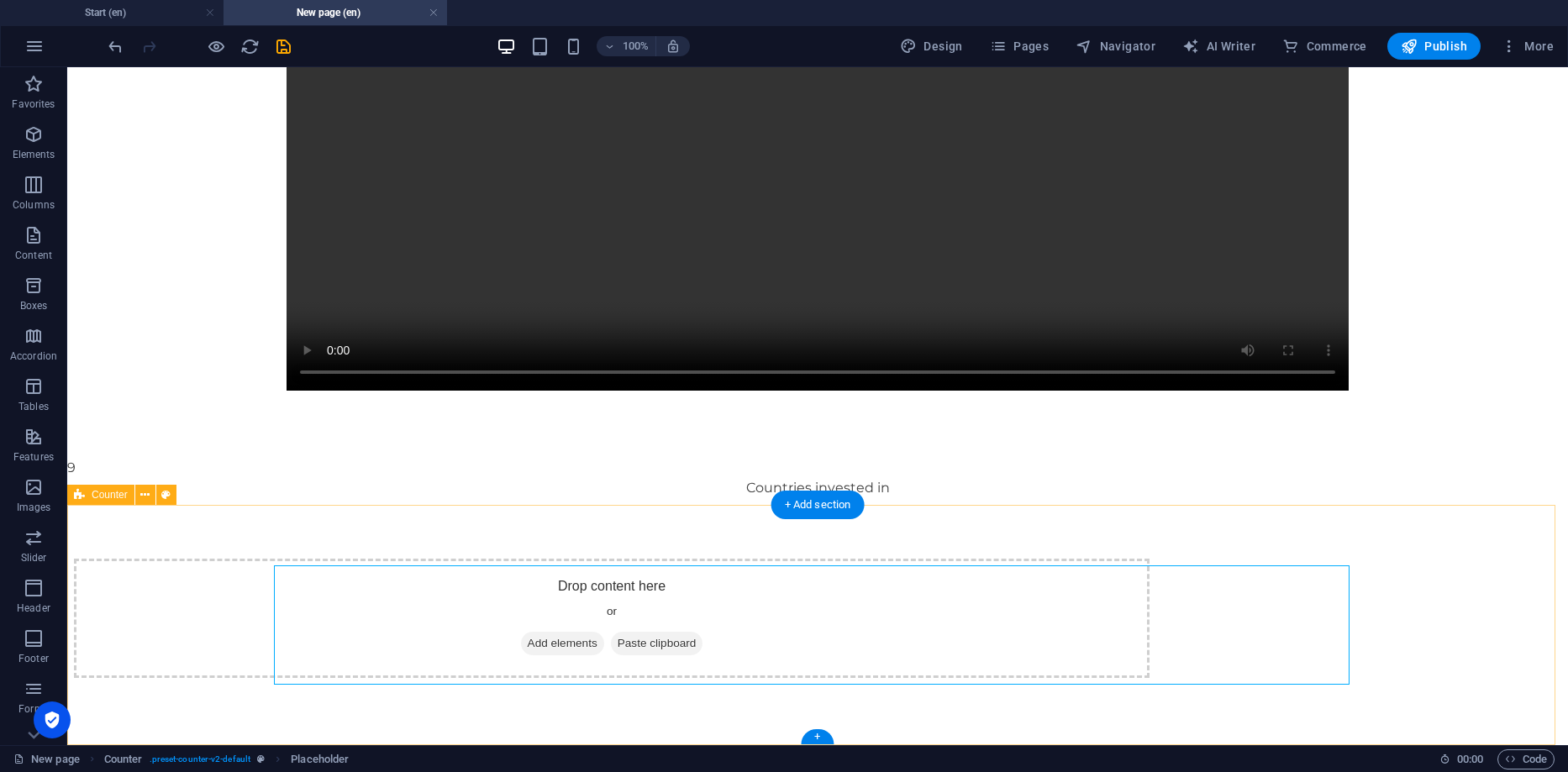 click on "Add elements" at bounding box center (562, 643) 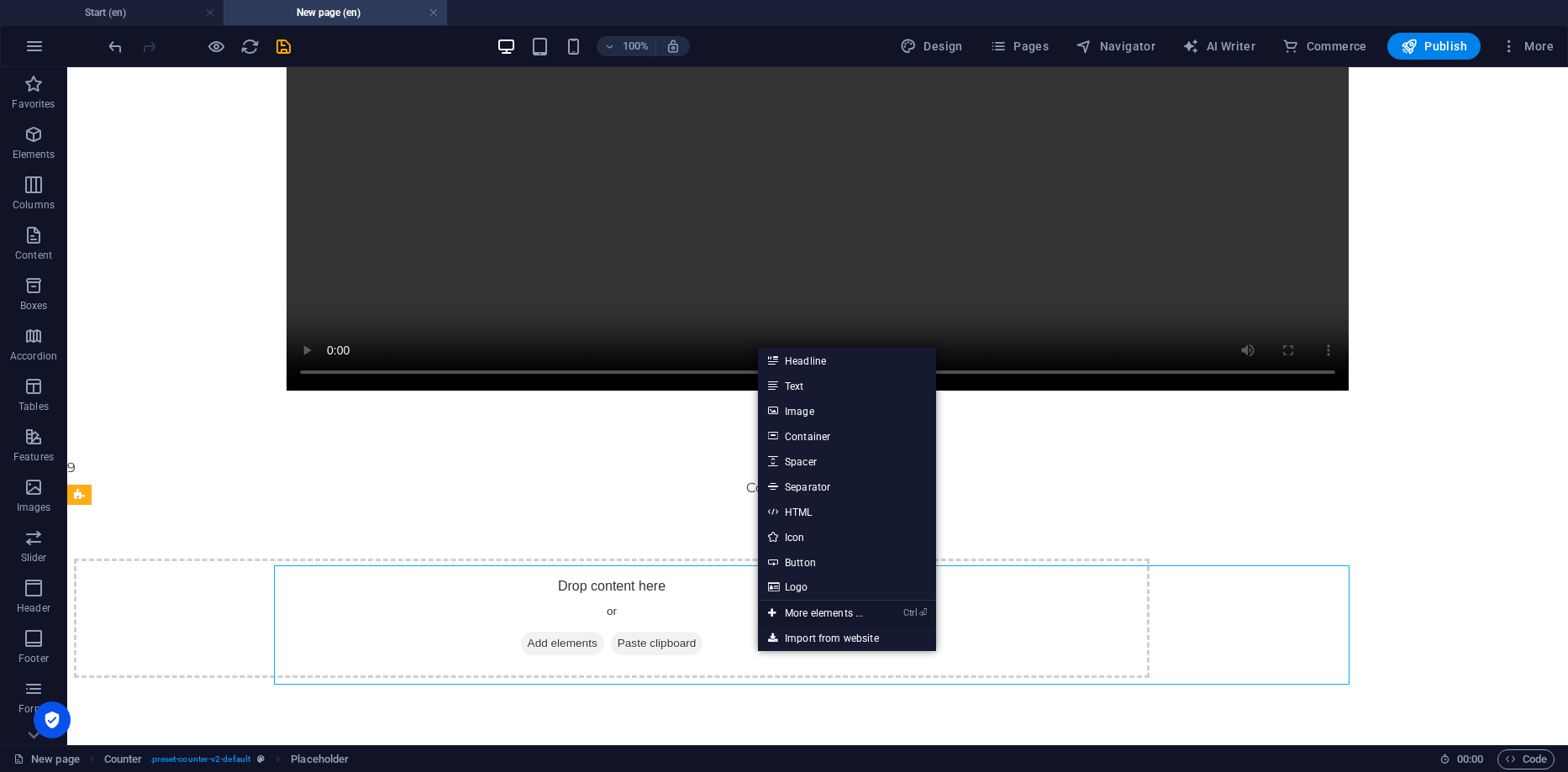 drag, startPoint x: 866, startPoint y: 613, endPoint x: 504, endPoint y: 545, distance: 368.33137 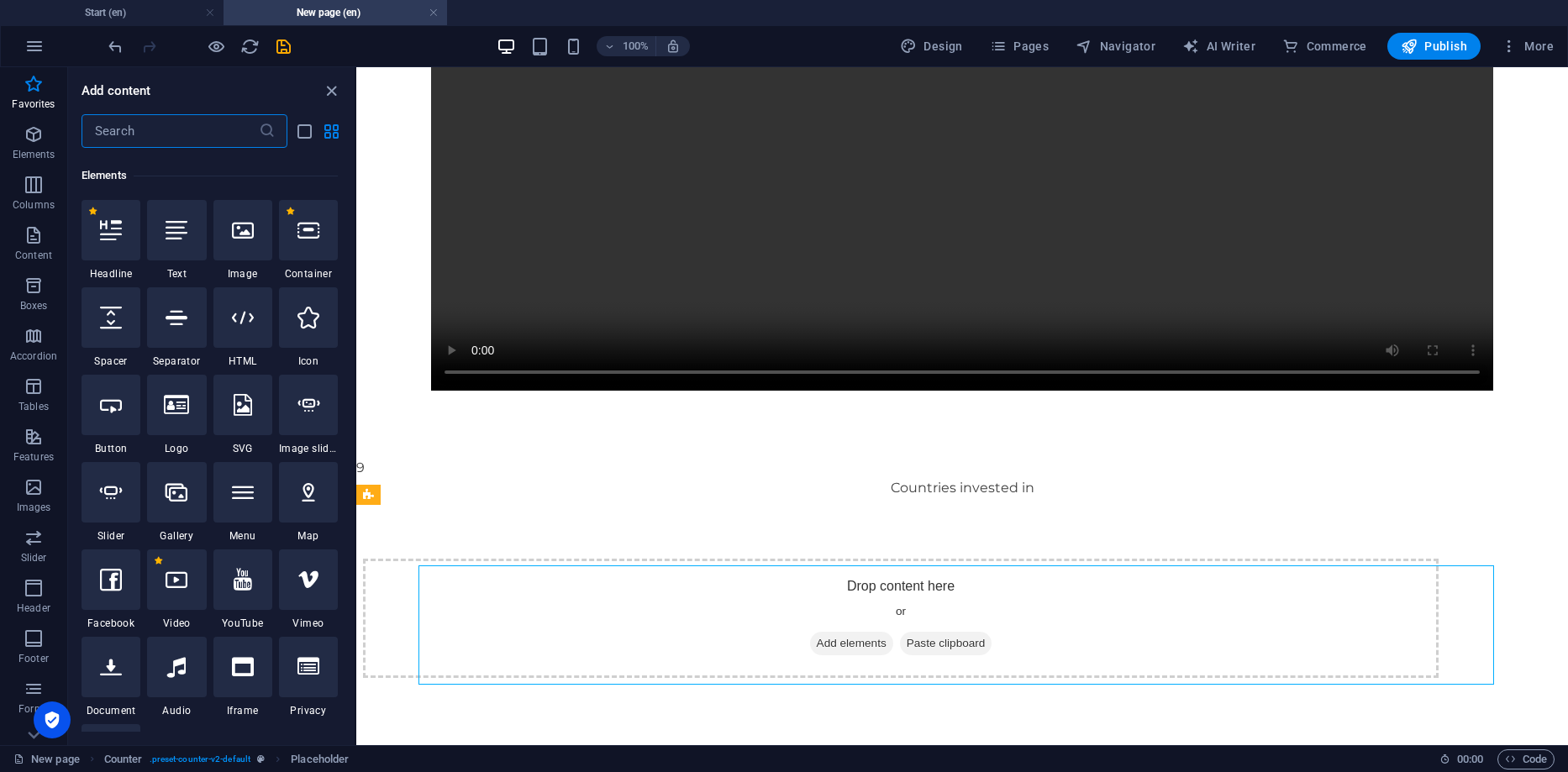scroll, scrollTop: 317, scrollLeft: 0, axis: vertical 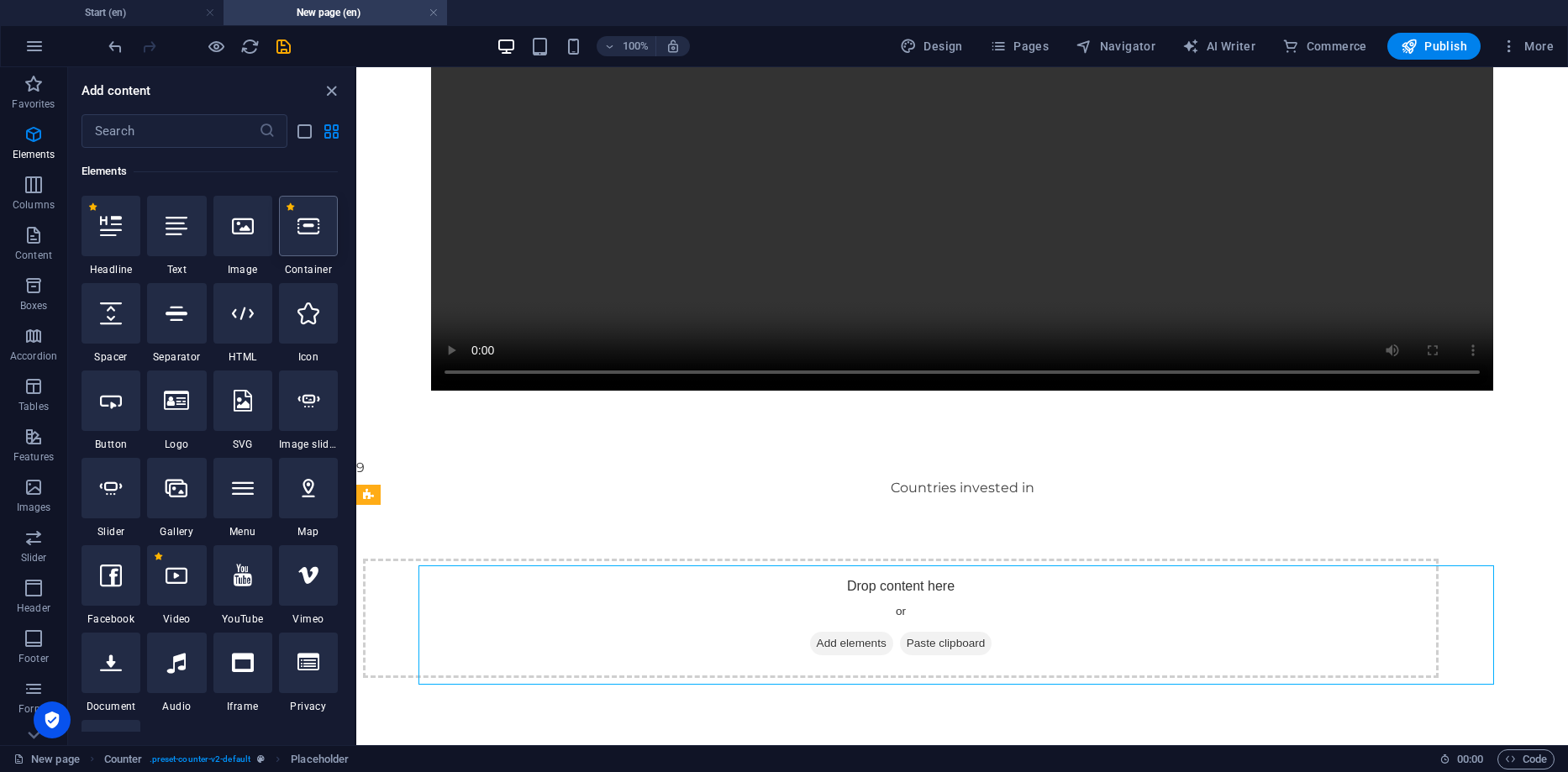 drag, startPoint x: 304, startPoint y: 228, endPoint x: 312, endPoint y: 241, distance: 15.264338 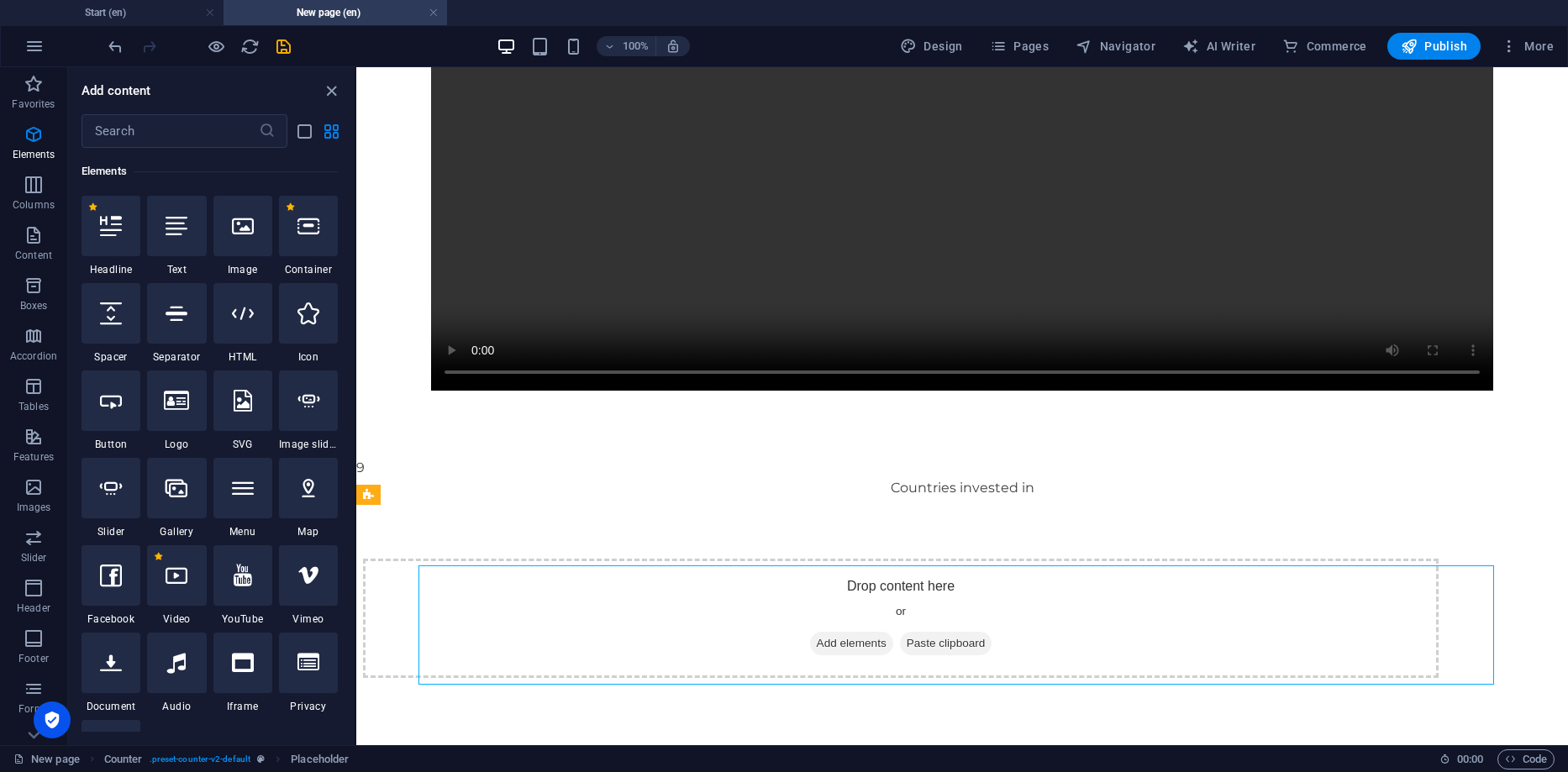 click on "Container" at bounding box center [308, 270] 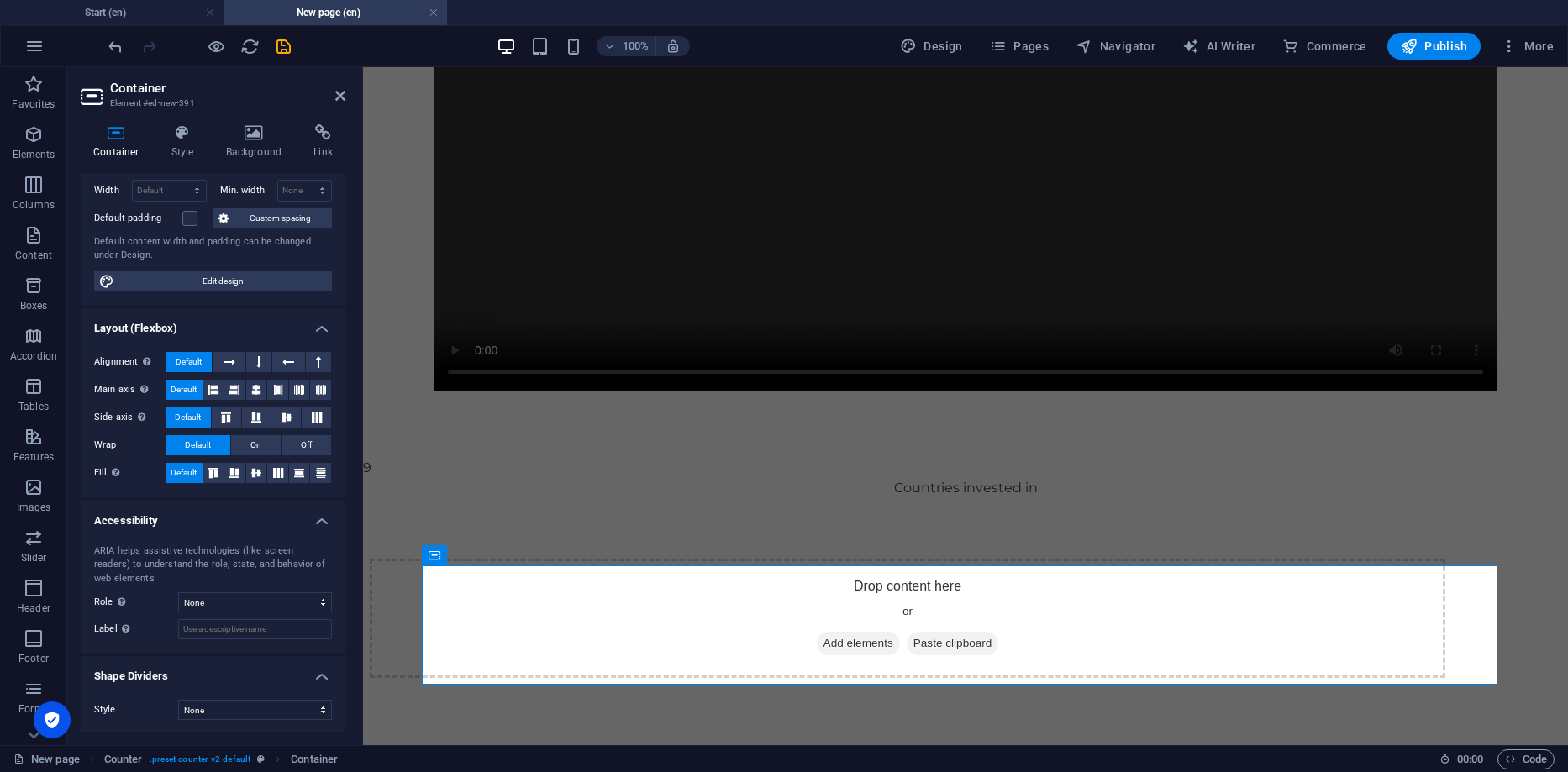 scroll, scrollTop: 121, scrollLeft: 0, axis: vertical 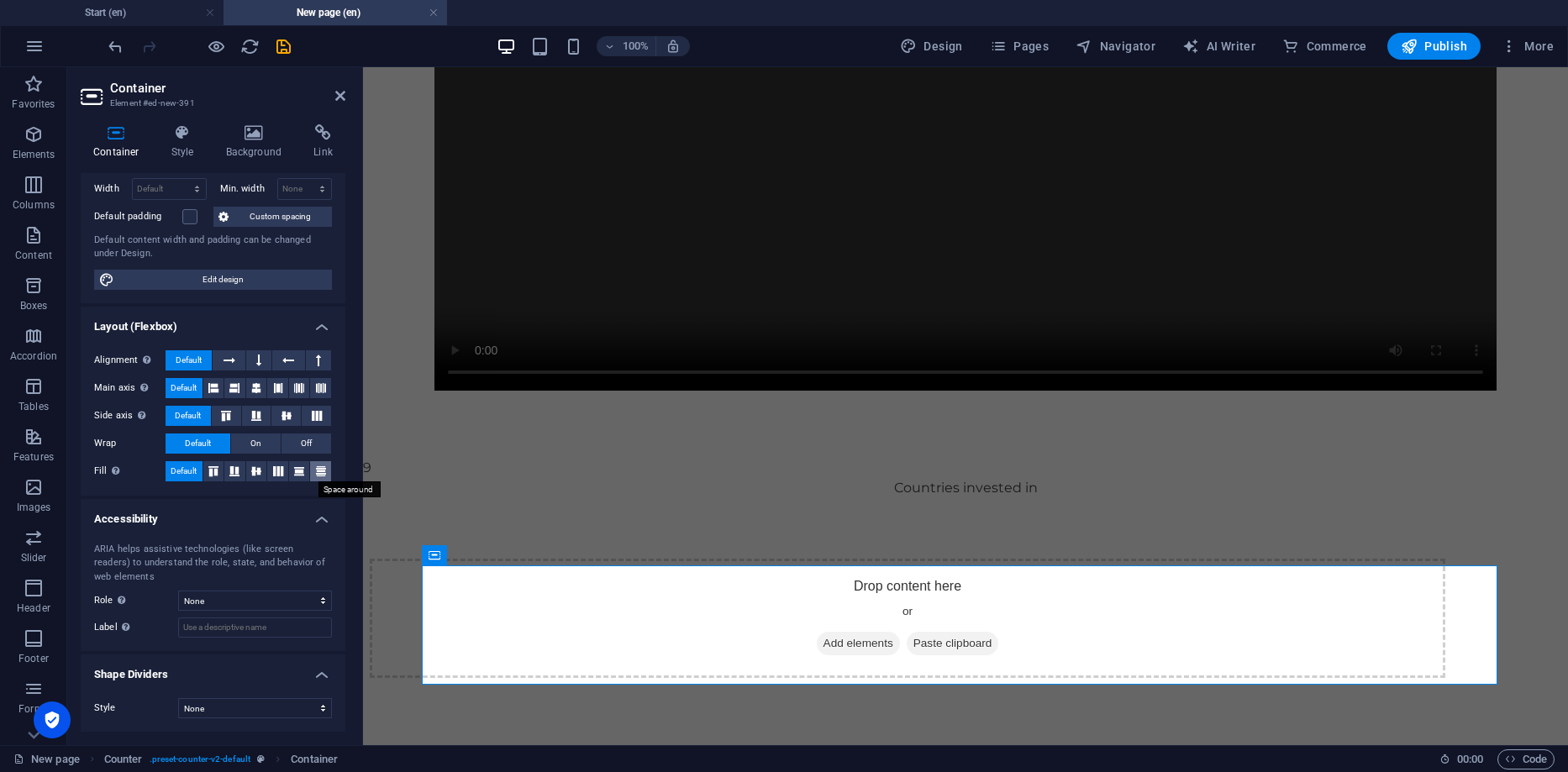 click at bounding box center (321, 471) 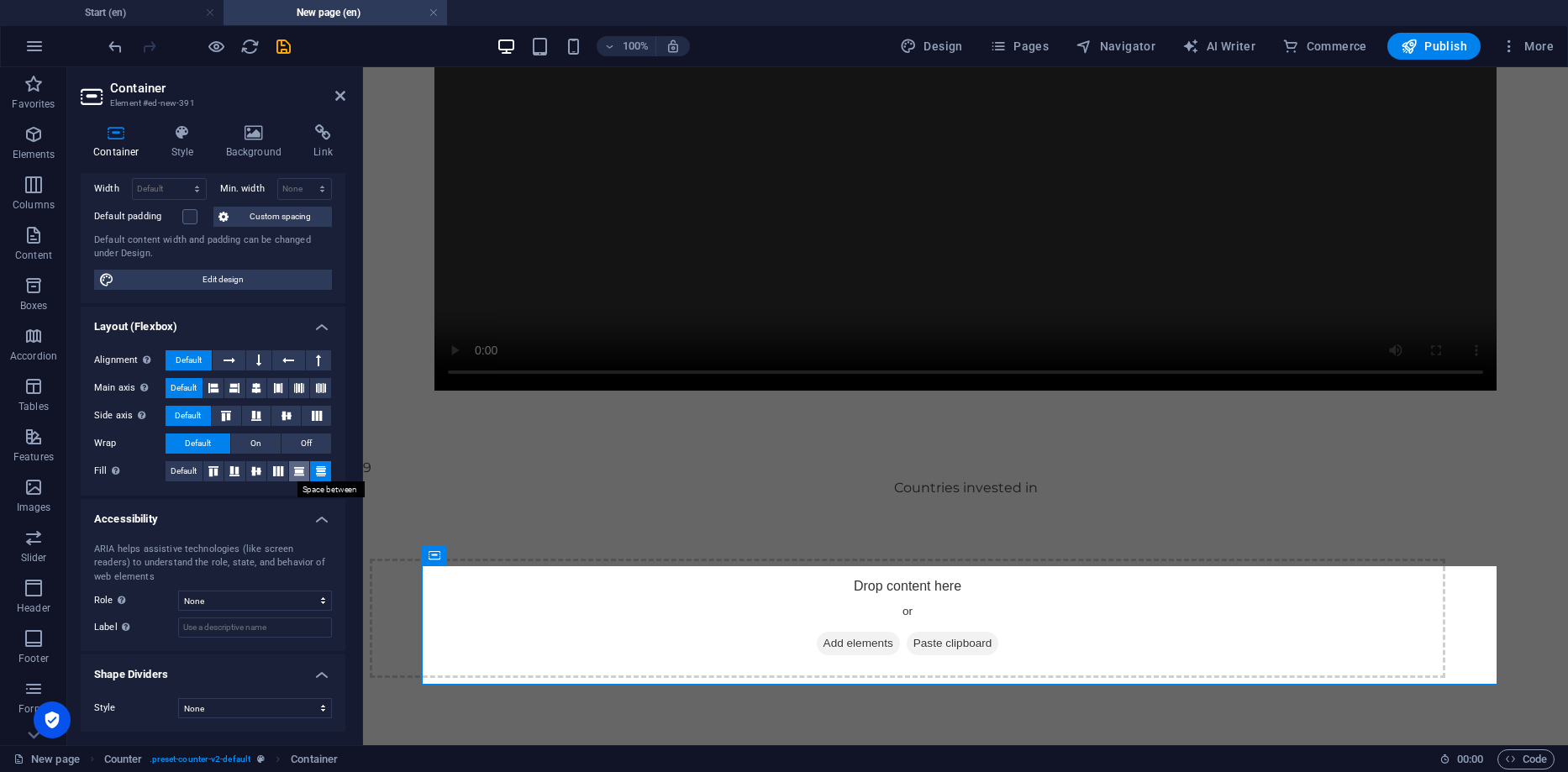 click at bounding box center [299, 471] 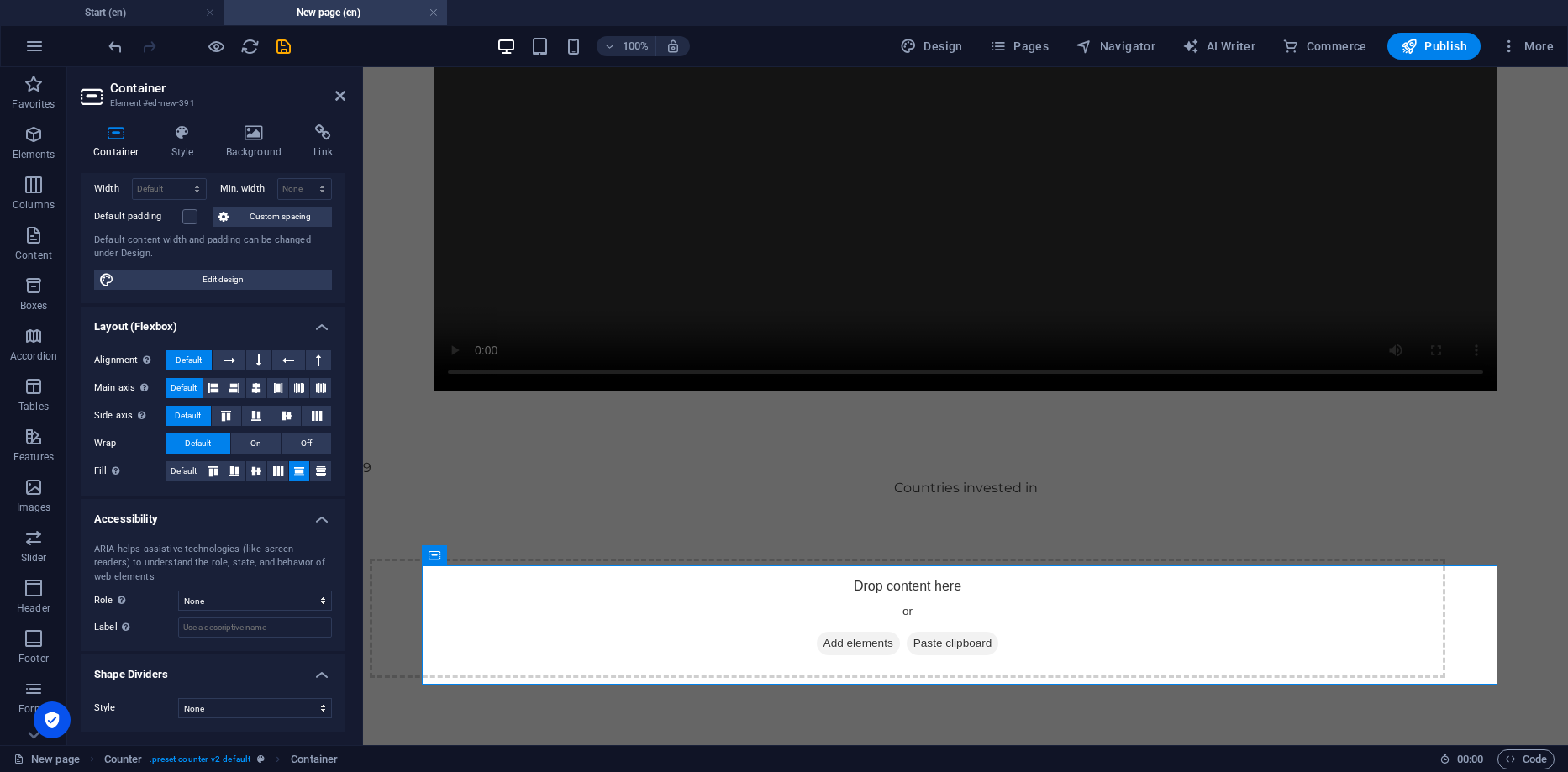 click at bounding box center [299, 471] 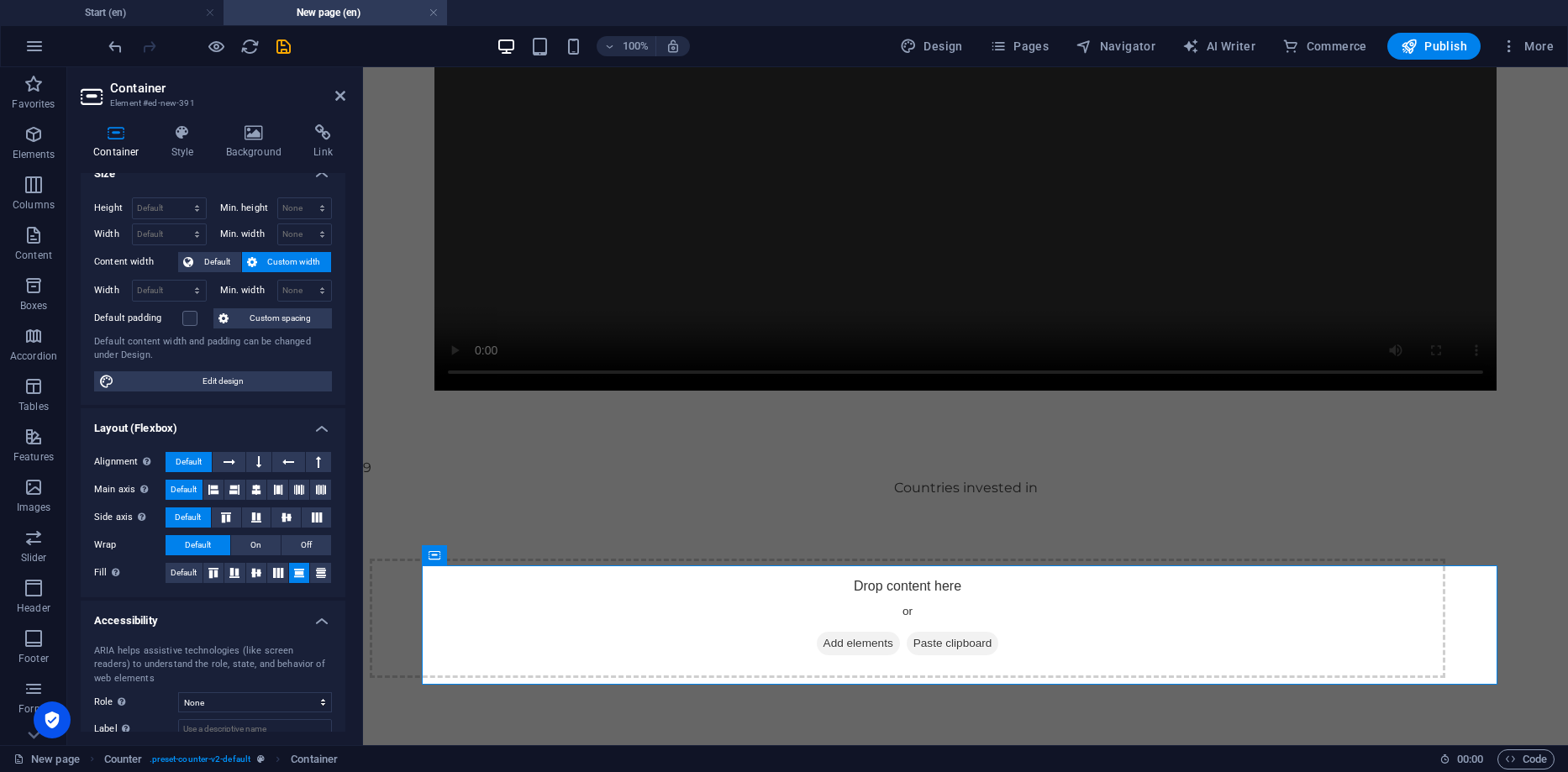 scroll, scrollTop: 0, scrollLeft: 0, axis: both 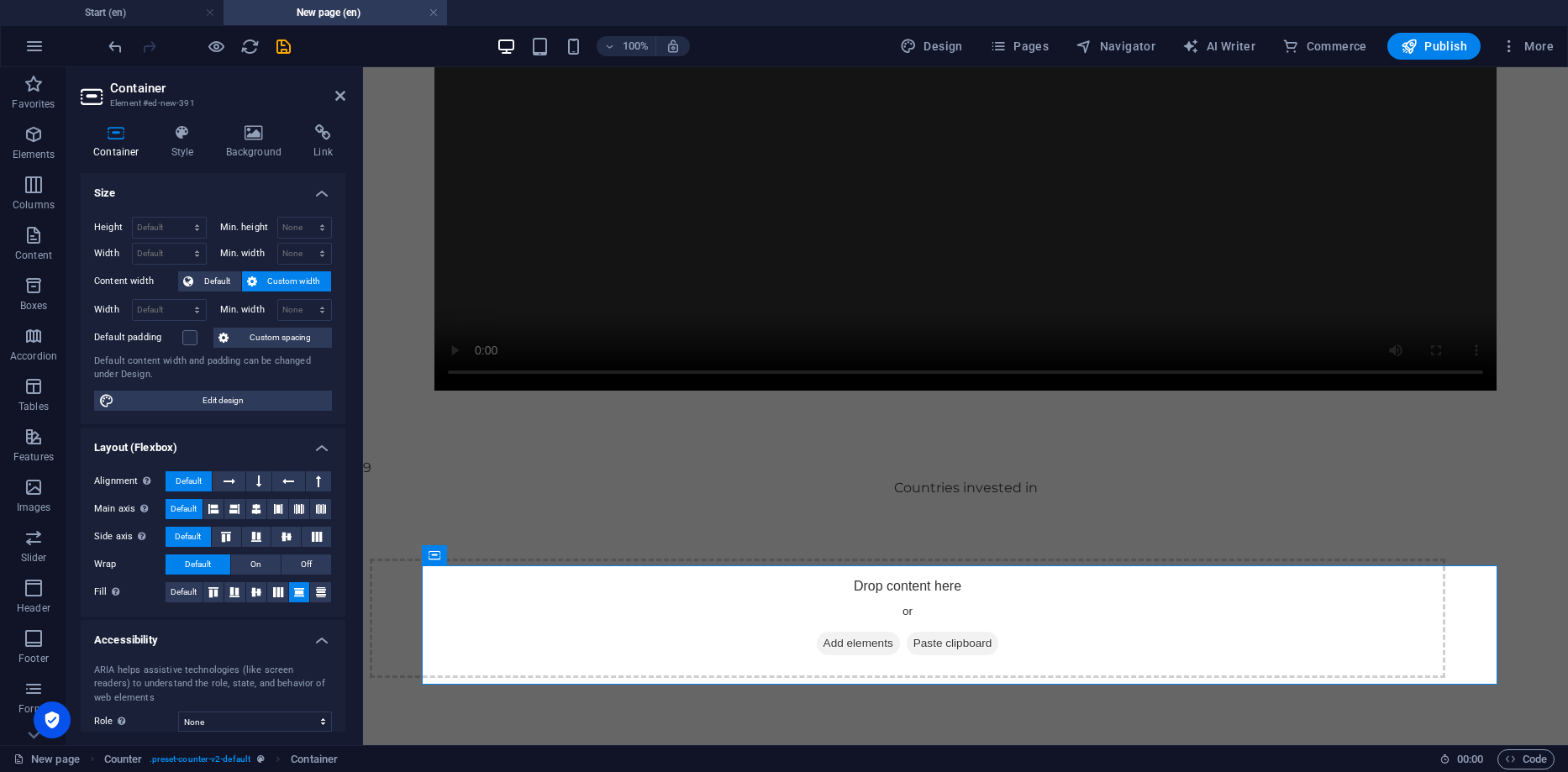 click on "Container" at bounding box center (228, 88) 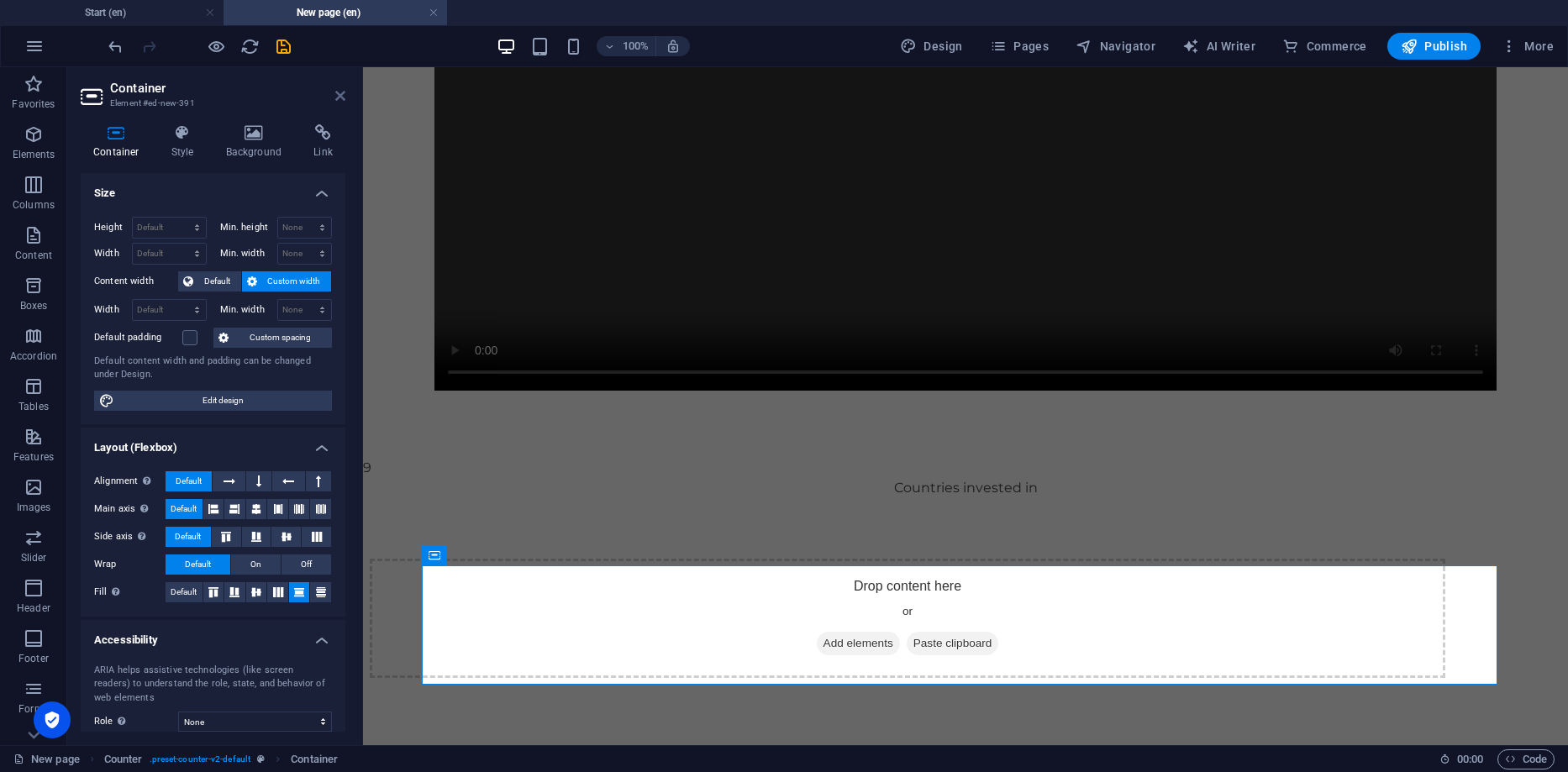 click at bounding box center [340, 96] 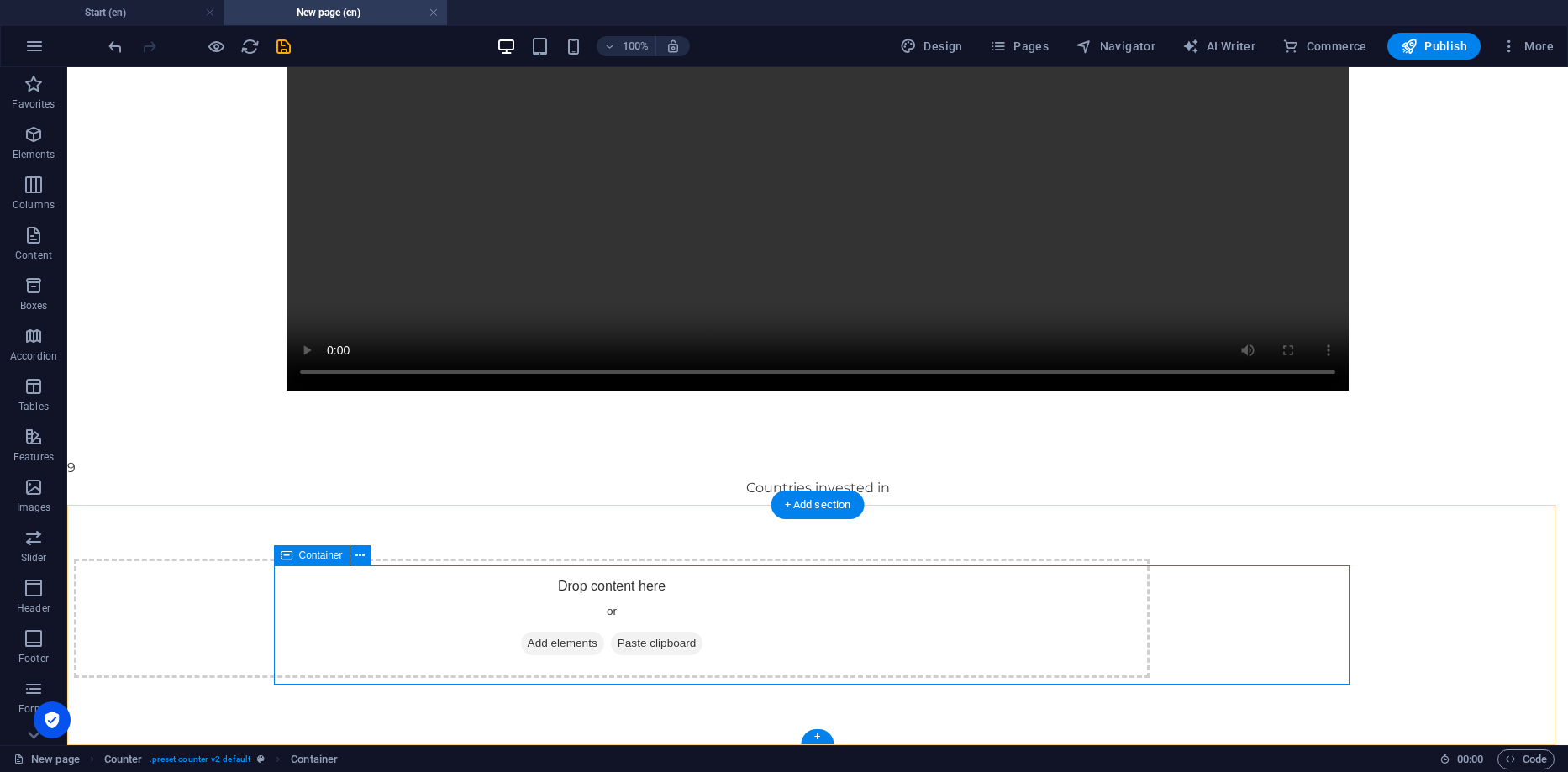 click on "Add elements" at bounding box center (562, 643) 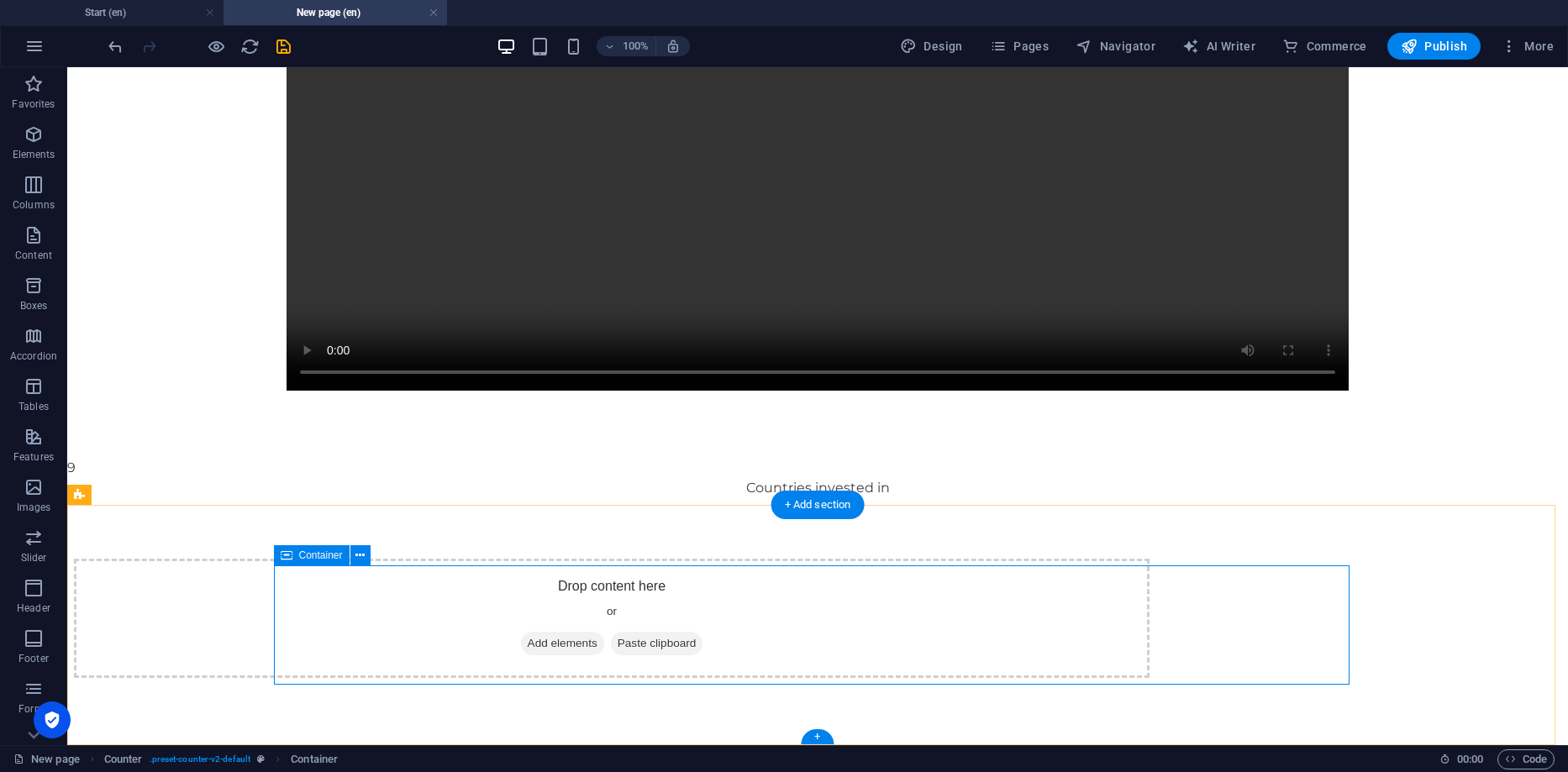 click on "Add elements" at bounding box center [562, 643] 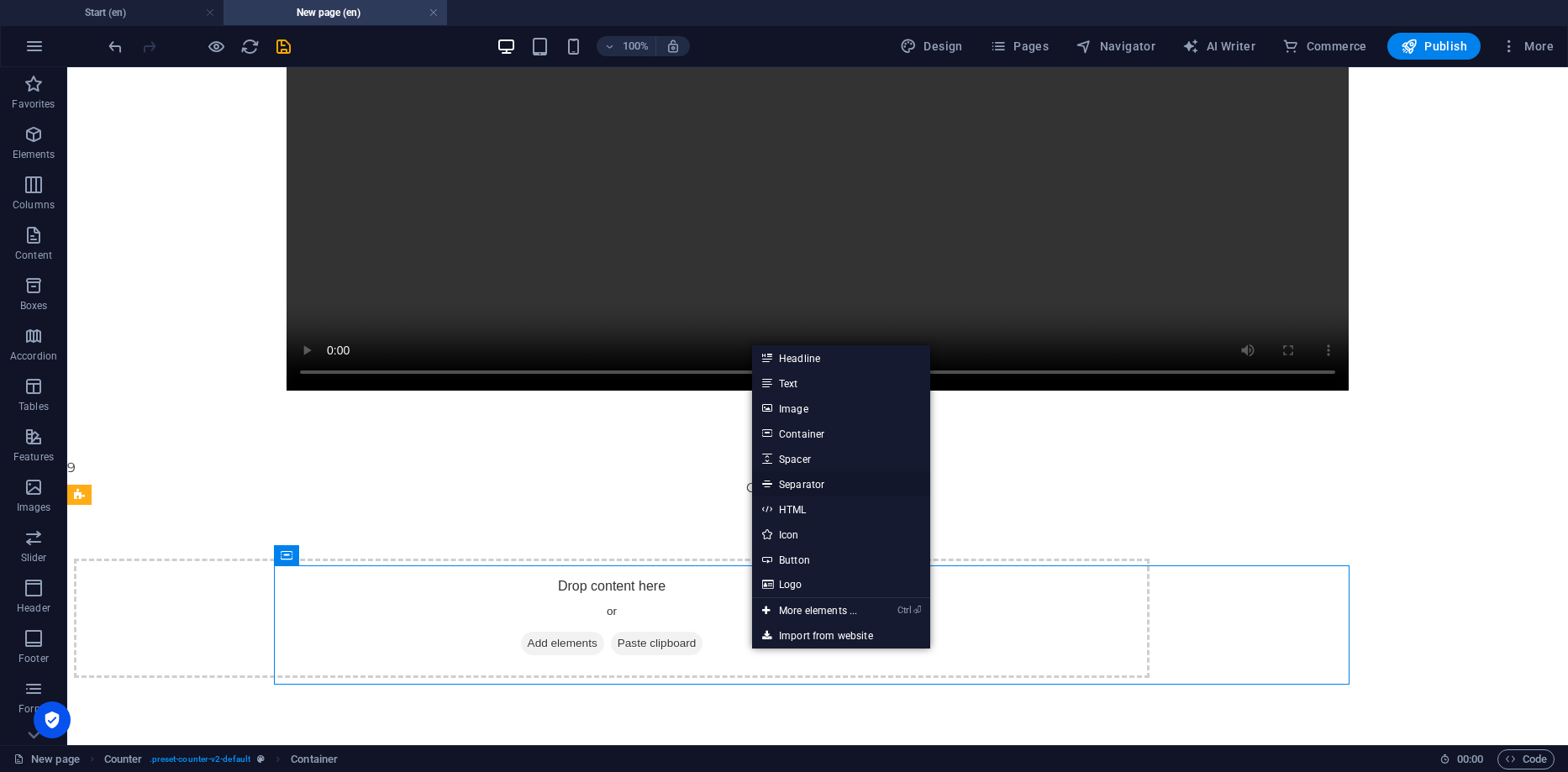 click on "Separator" at bounding box center (841, 484) 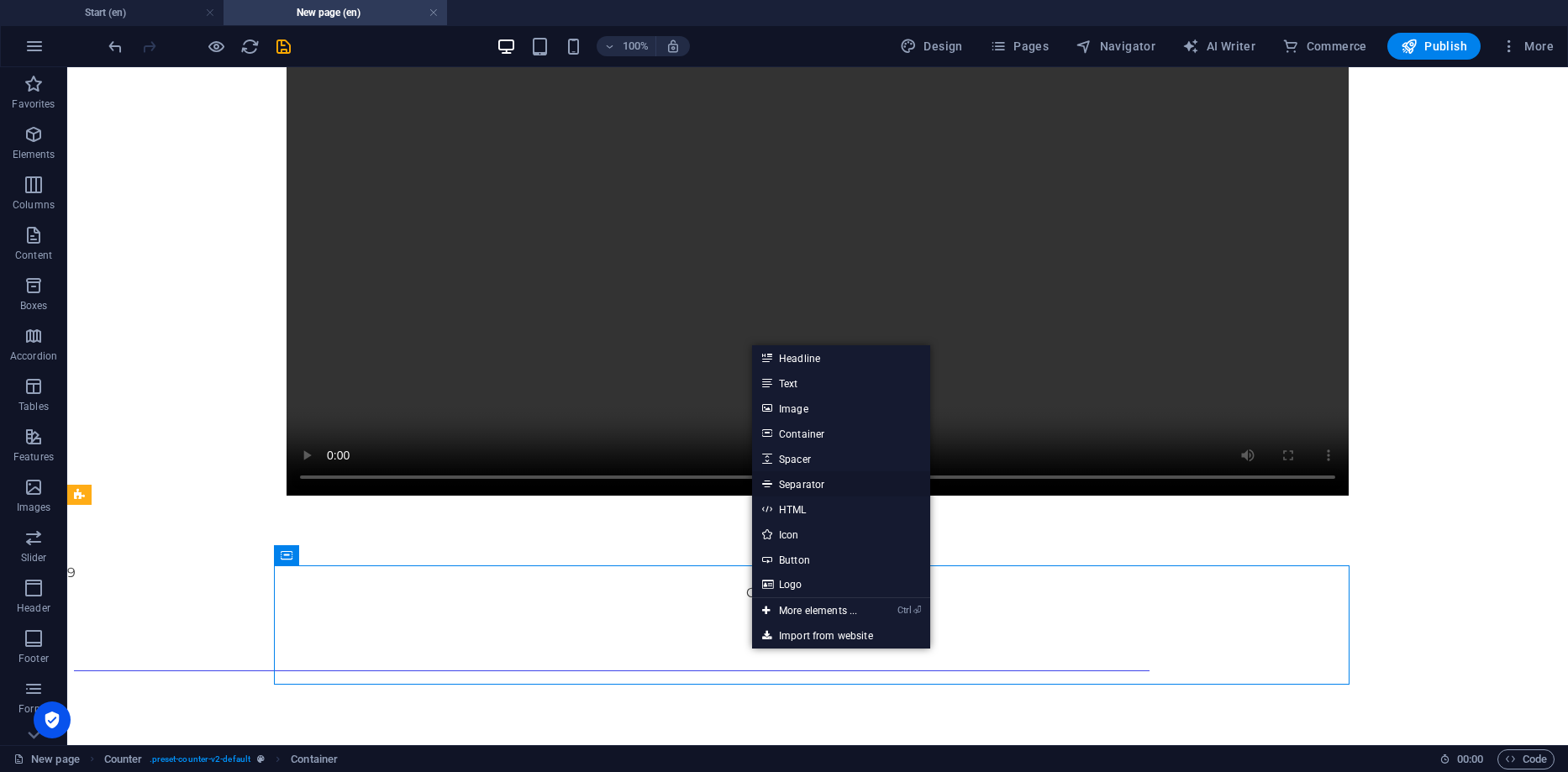 select on "%" 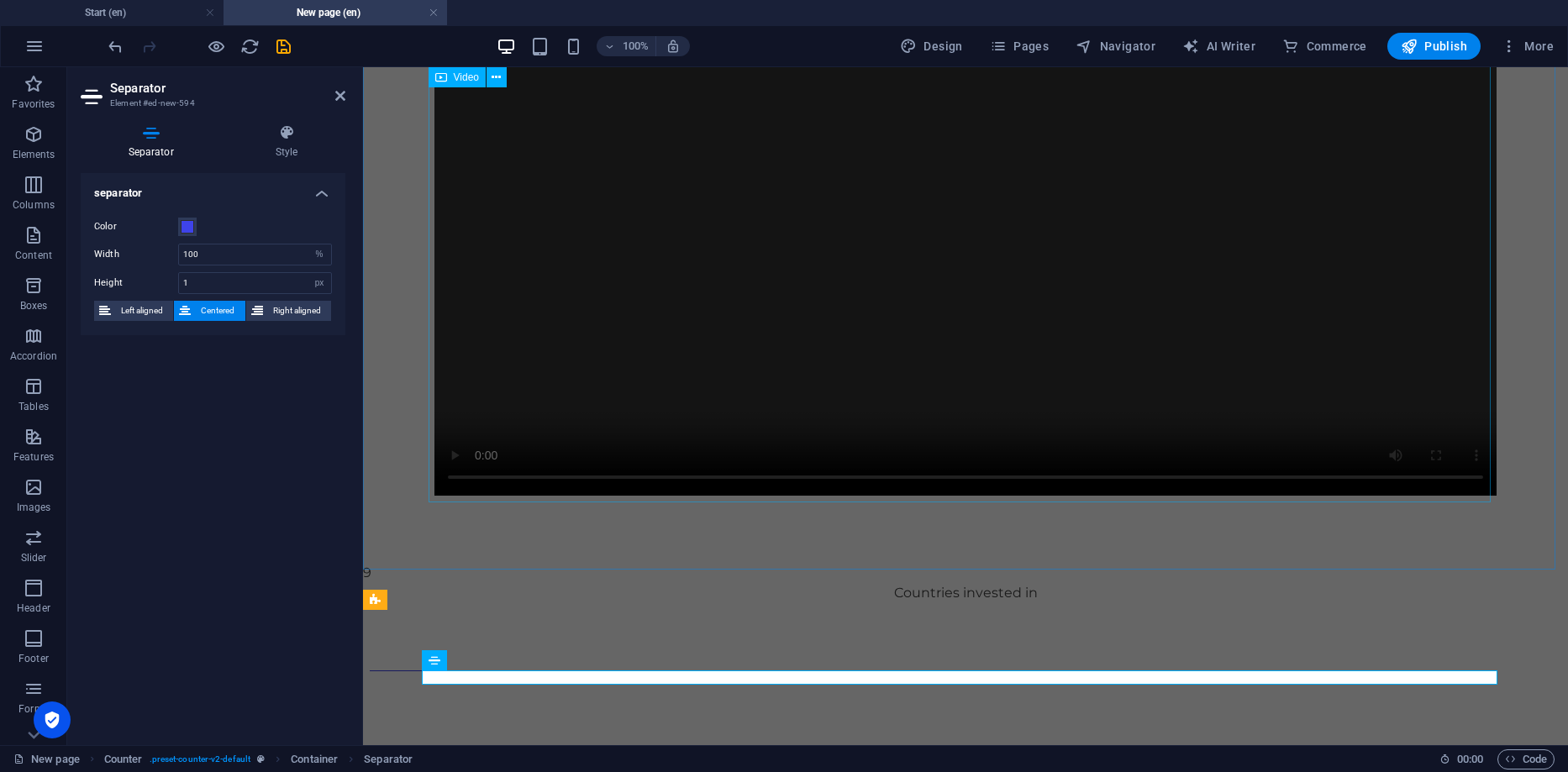 scroll, scrollTop: 229, scrollLeft: 0, axis: vertical 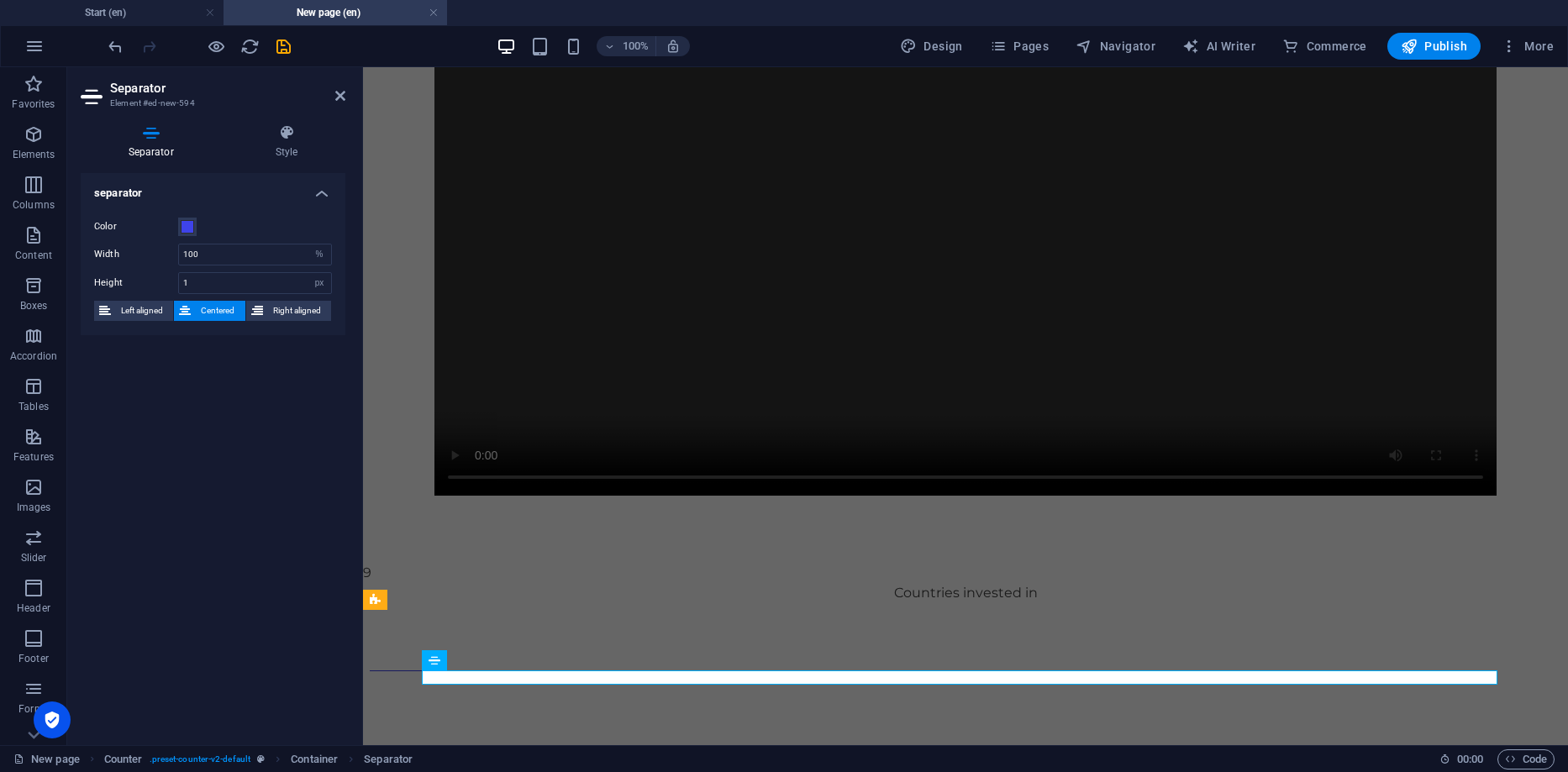 click on "Separator Element #ed-new-594 Separator Style separator Color Width 100 px rem % vh vw Height 1 px rem vh vw Left aligned Centered Right aligned Counter Element Layout How this element expands within the layout (Flexbox). Size Default auto px % 1/1 1/2 1/3 1/4 1/5 1/6 1/7 1/8 1/9 1/10 Grow Shrink Order Container layout Visible Visible Opacity 100 % Overflow Spacing Margin Default auto px % rem vw vh Custom Custom auto px % rem vw vh auto px % rem vw vh auto px % rem vw vh auto px % rem vw vh Padding Default px rem % vh vw Custom Custom px rem % vh vw px rem % vh vw px rem % vh vw px rem % vh vw Border Style              - Width 1 auto px rem % vh vw Custom Custom 1 auto px rem % vh vw 1 auto px rem % vh vw 1 auto px rem % vh vw 1 auto px rem % vh vw  - Color Round corners Default px rem % vh vw Custom Custom px rem % vh vw px rem % vh vw px rem % vh vw px rem % vh vw Shadow Default None Outside Inside Color X offset 0 px rem vh vw Y offset 0 px rem vh vw Blur 0 px rem % vh vw Spread 0 px rem vh vw 0" at bounding box center (215, 406) 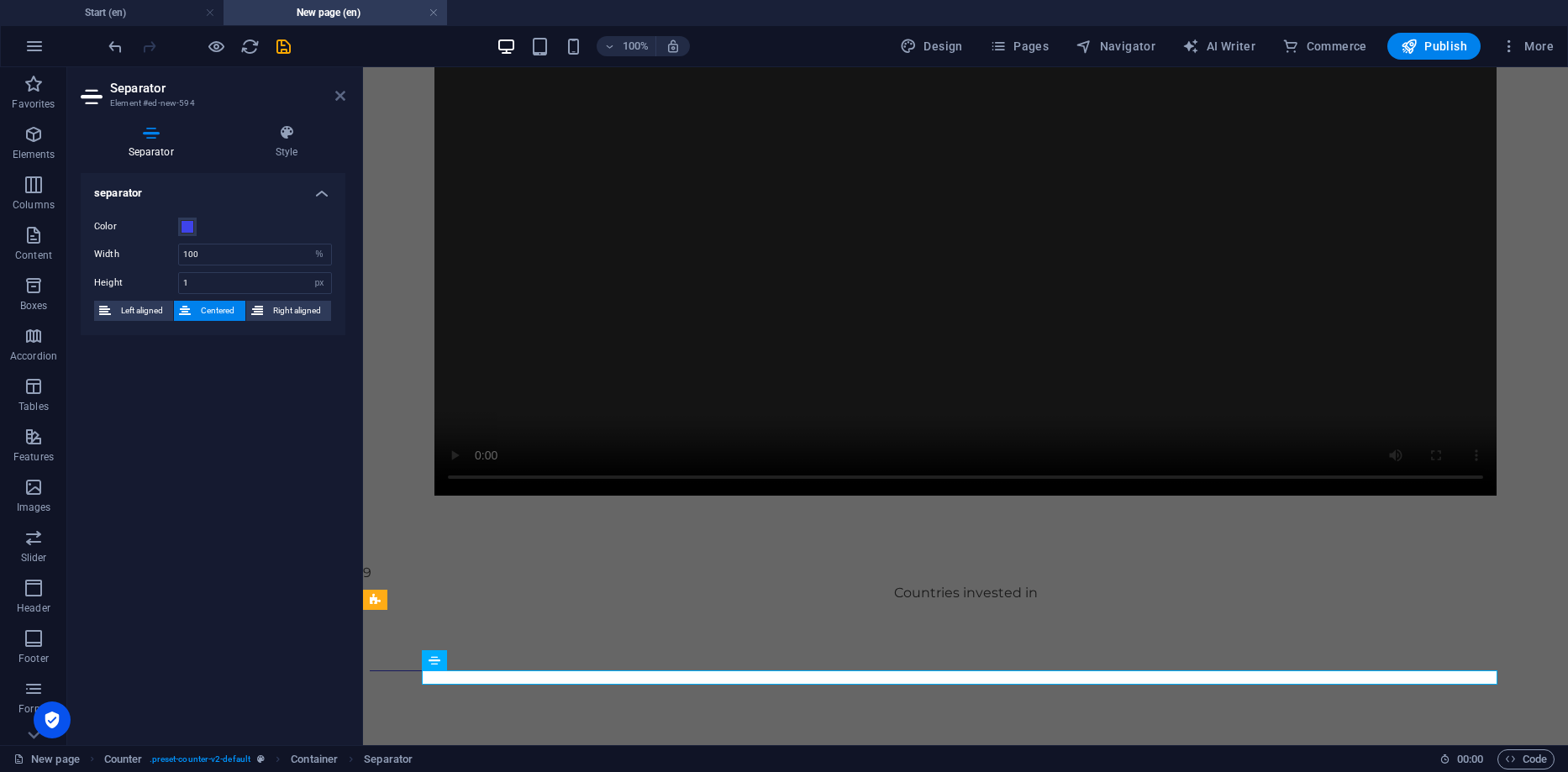 click at bounding box center (340, 96) 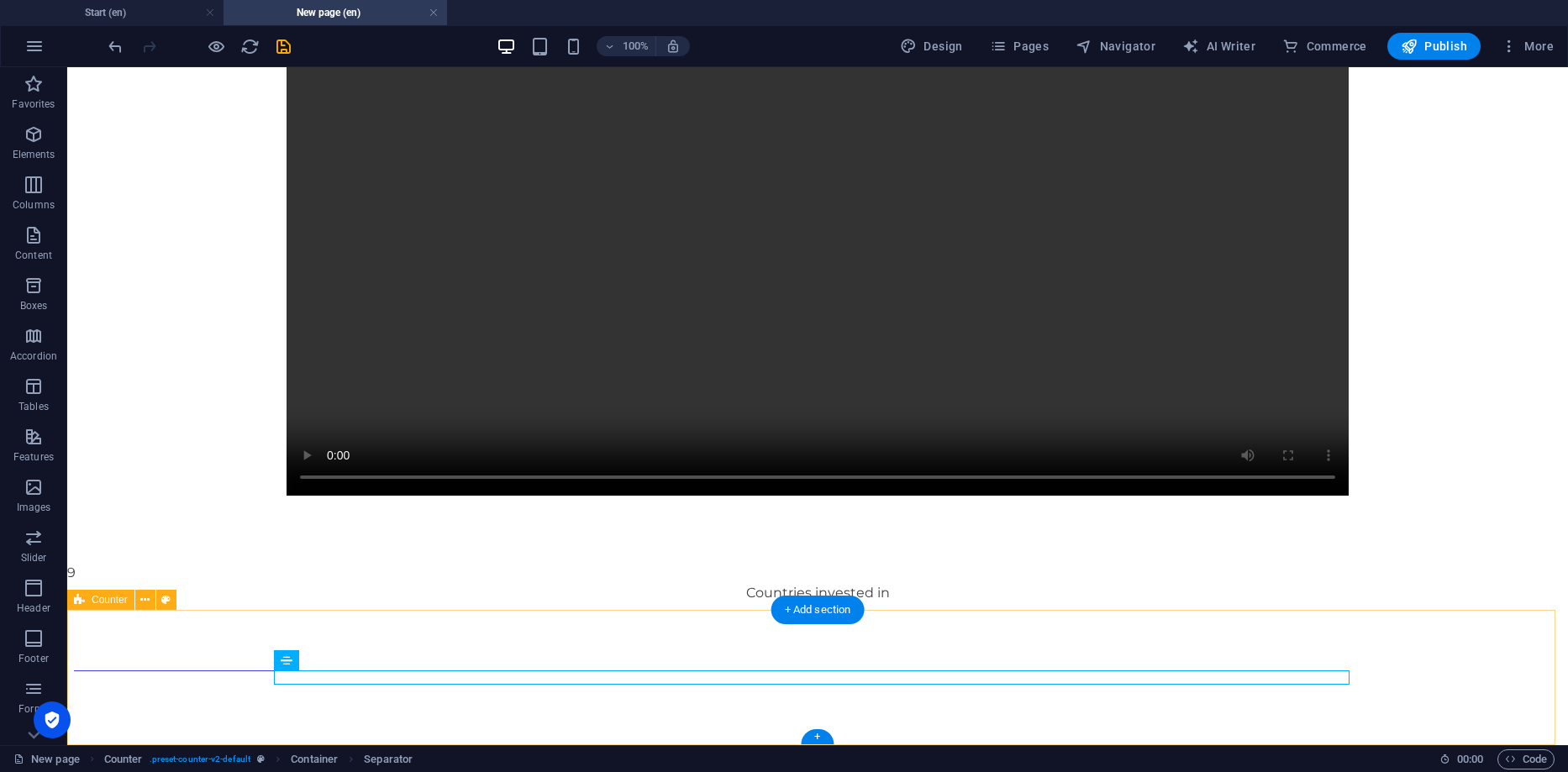 click at bounding box center (818, 670) 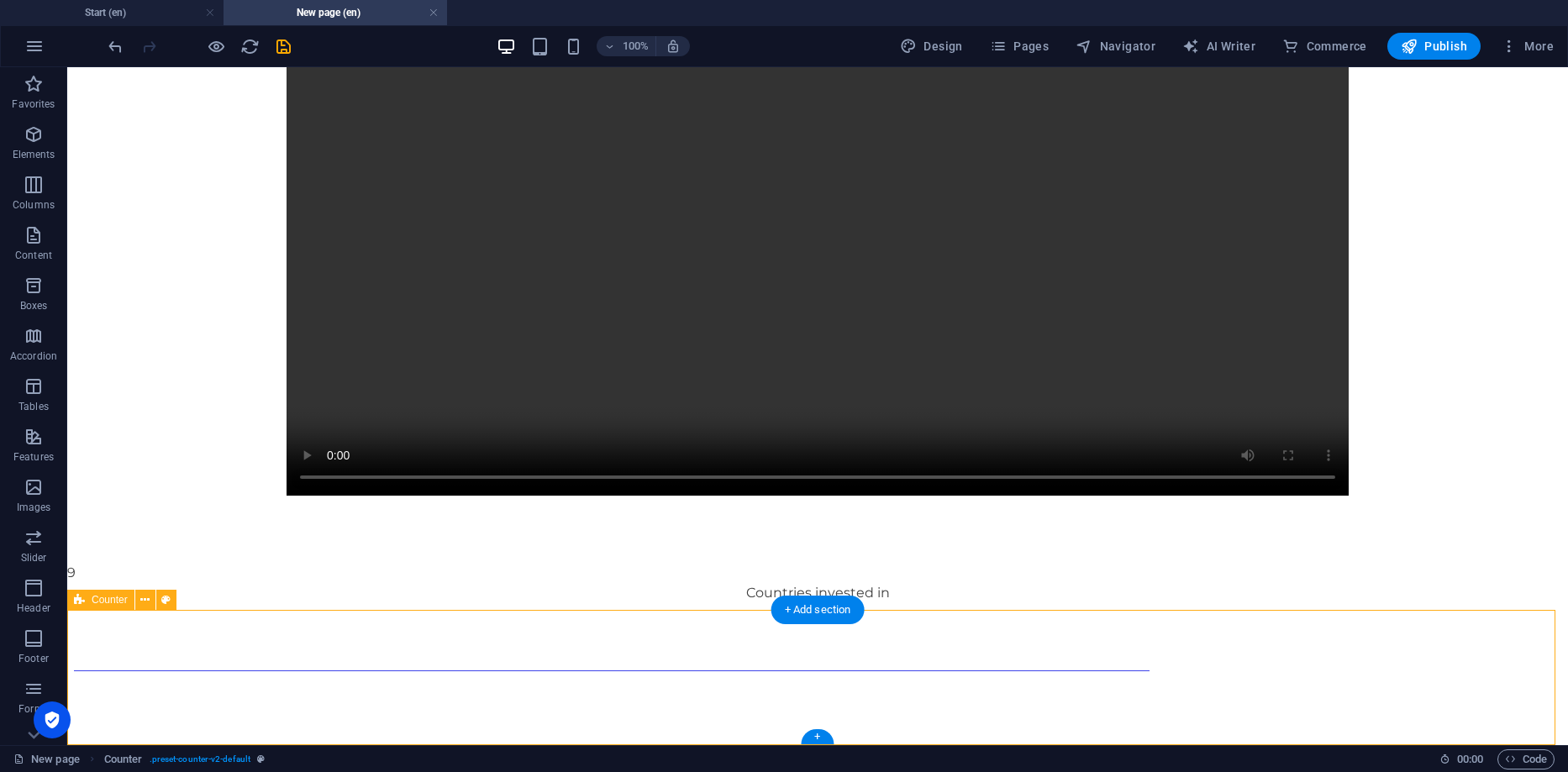 click at bounding box center [818, 670] 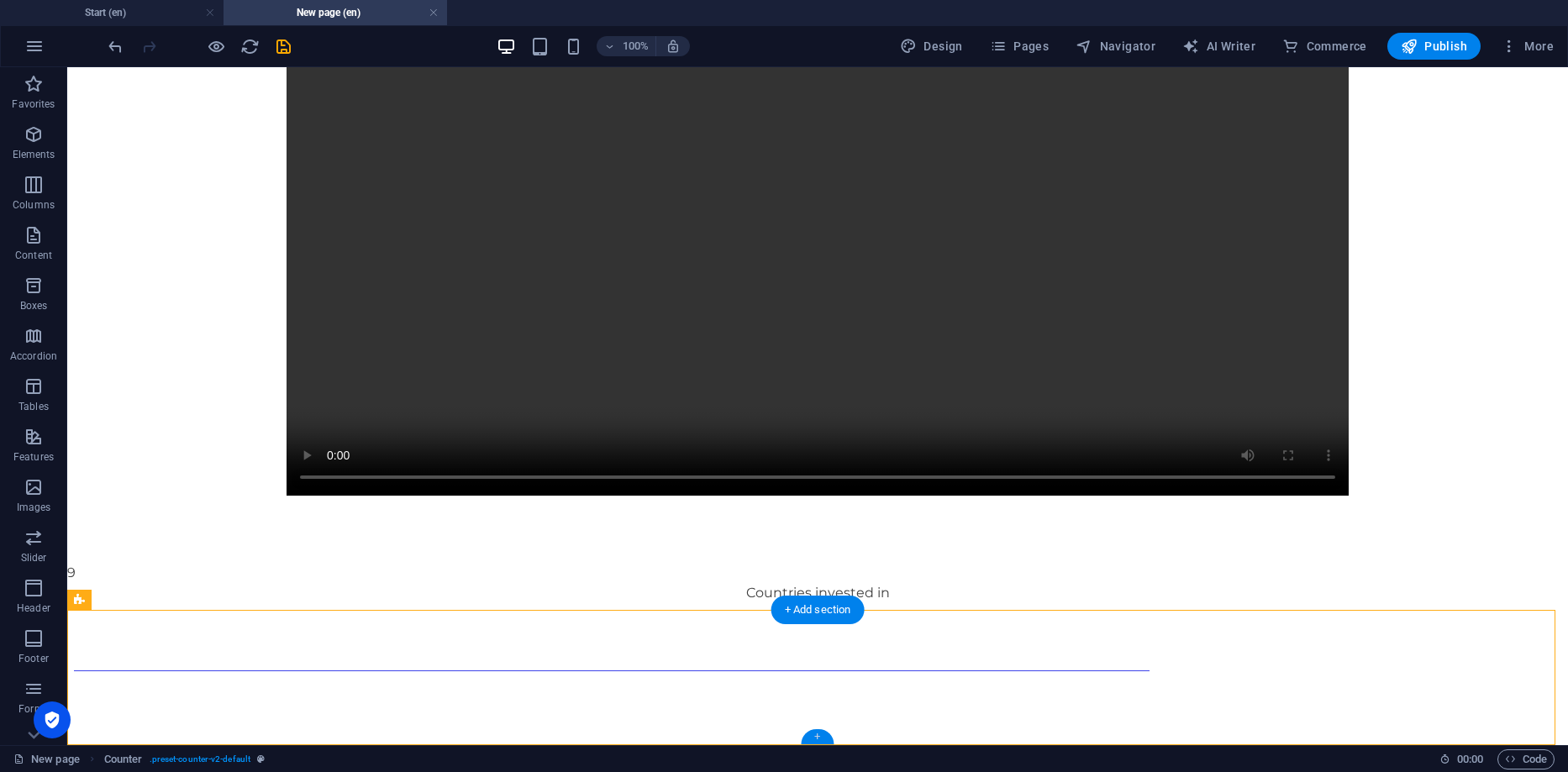 click on "+" at bounding box center (817, 737) 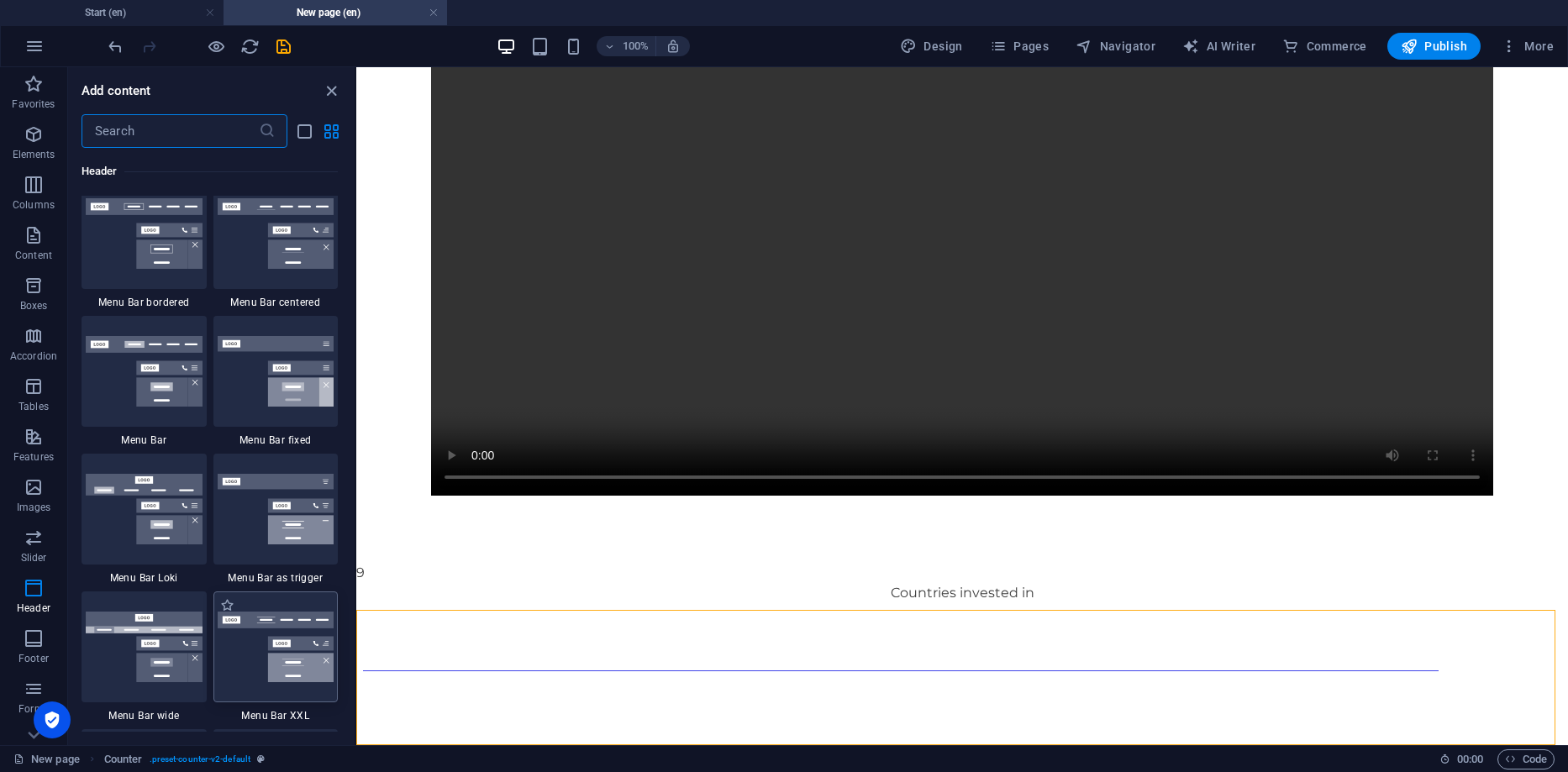 scroll, scrollTop: 10217, scrollLeft: 0, axis: vertical 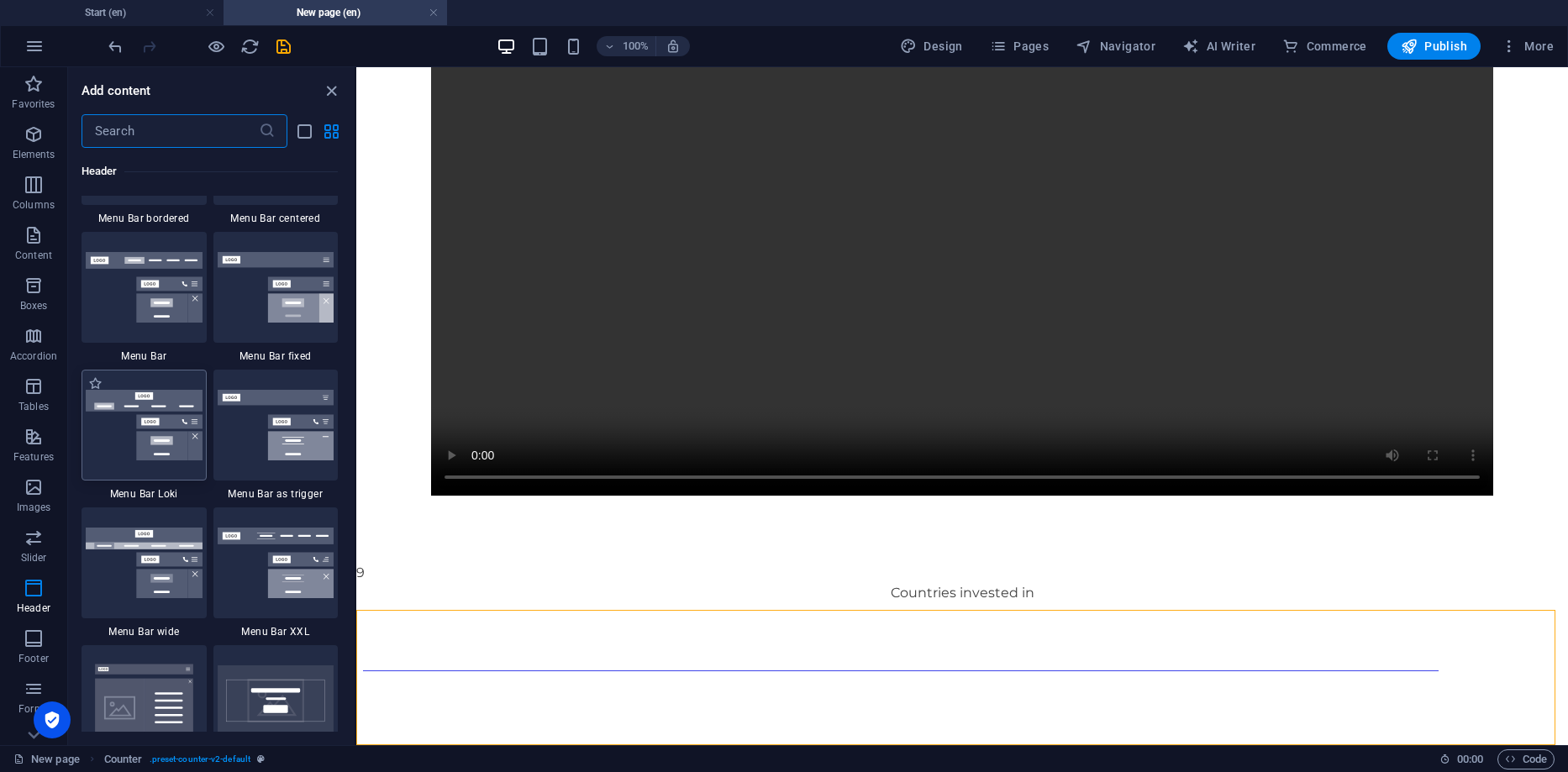click at bounding box center (144, 425) 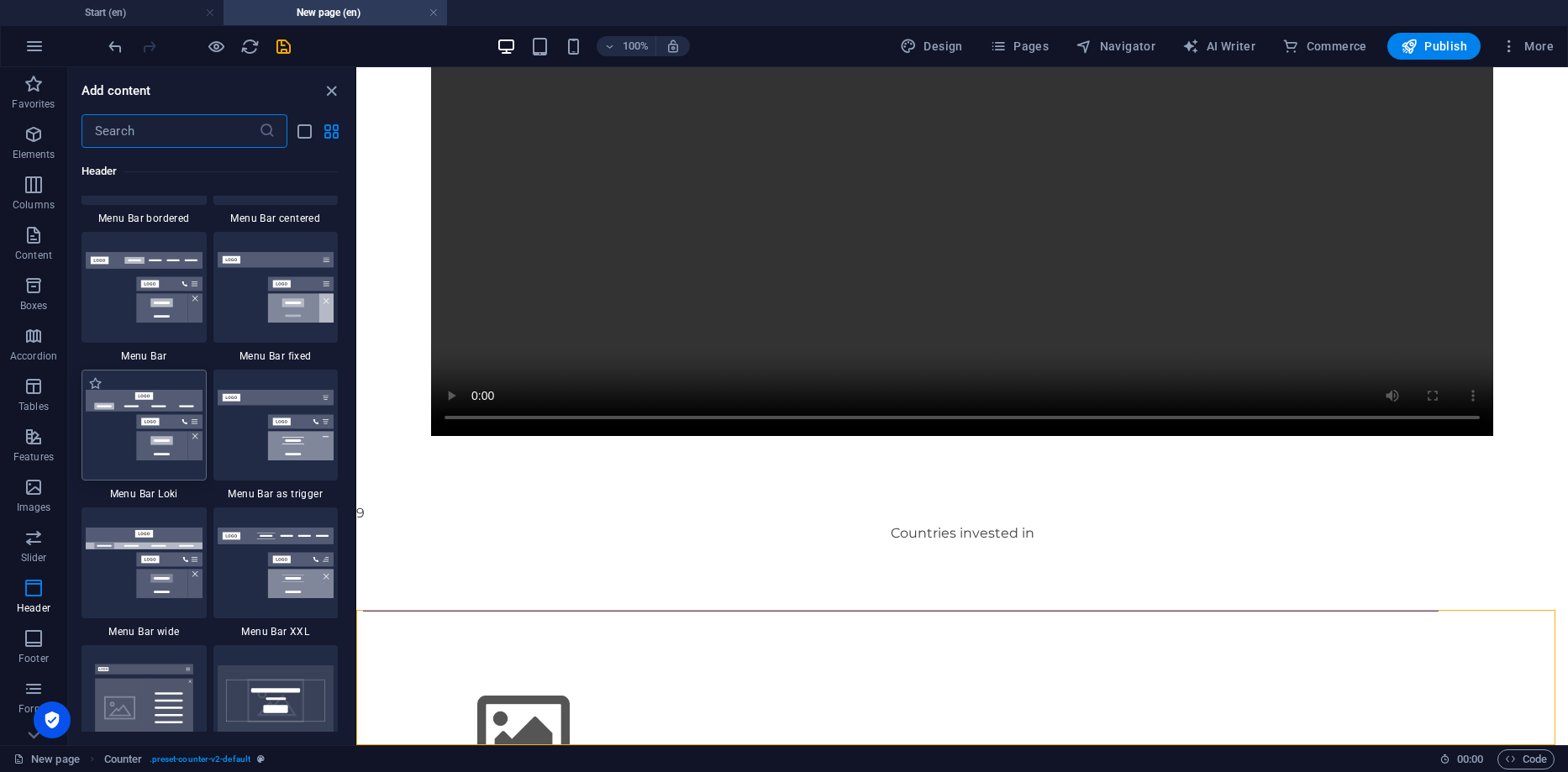 scroll, scrollTop: 360, scrollLeft: 0, axis: vertical 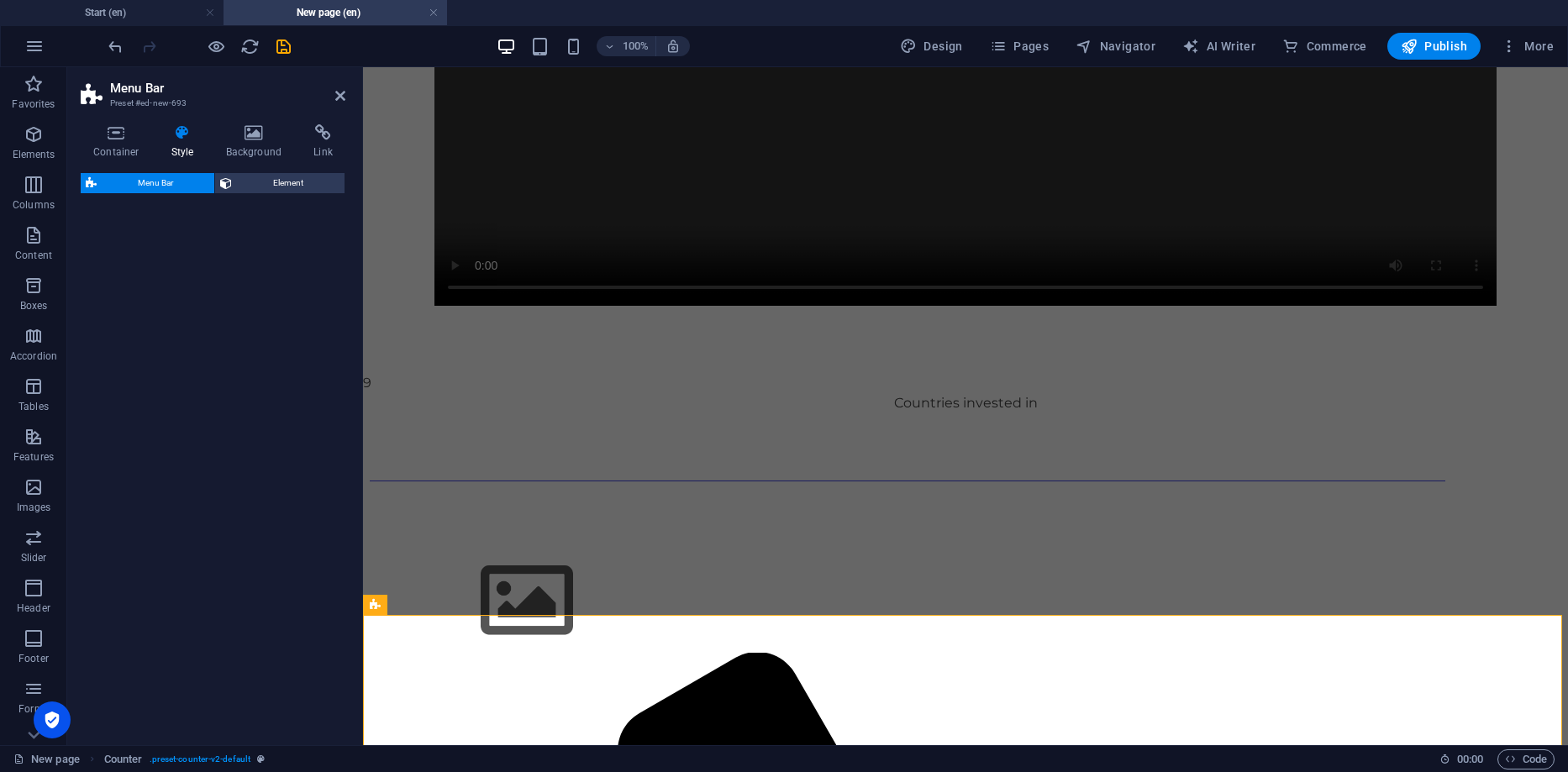 select on "rem" 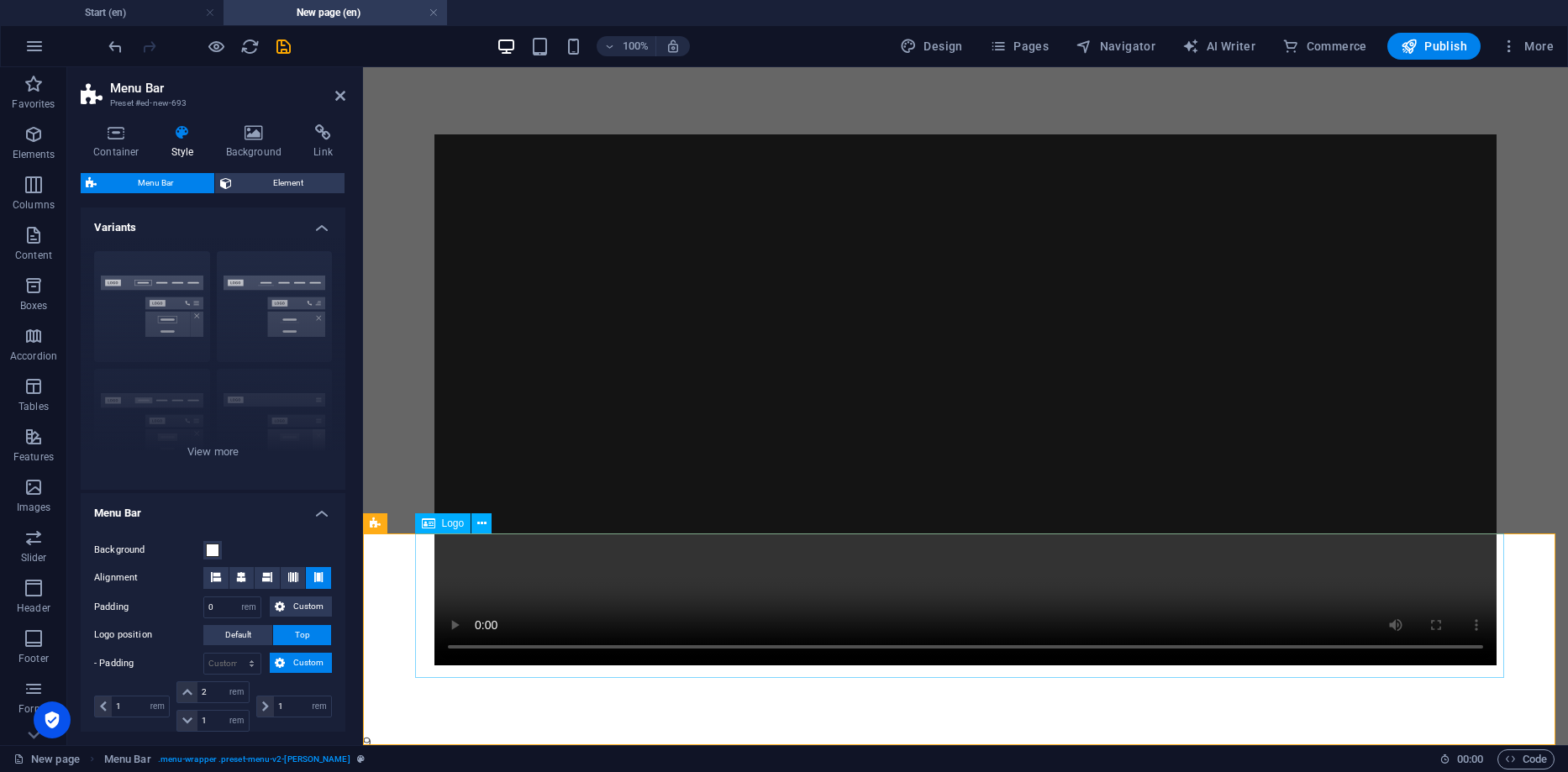 scroll, scrollTop: 441, scrollLeft: 0, axis: vertical 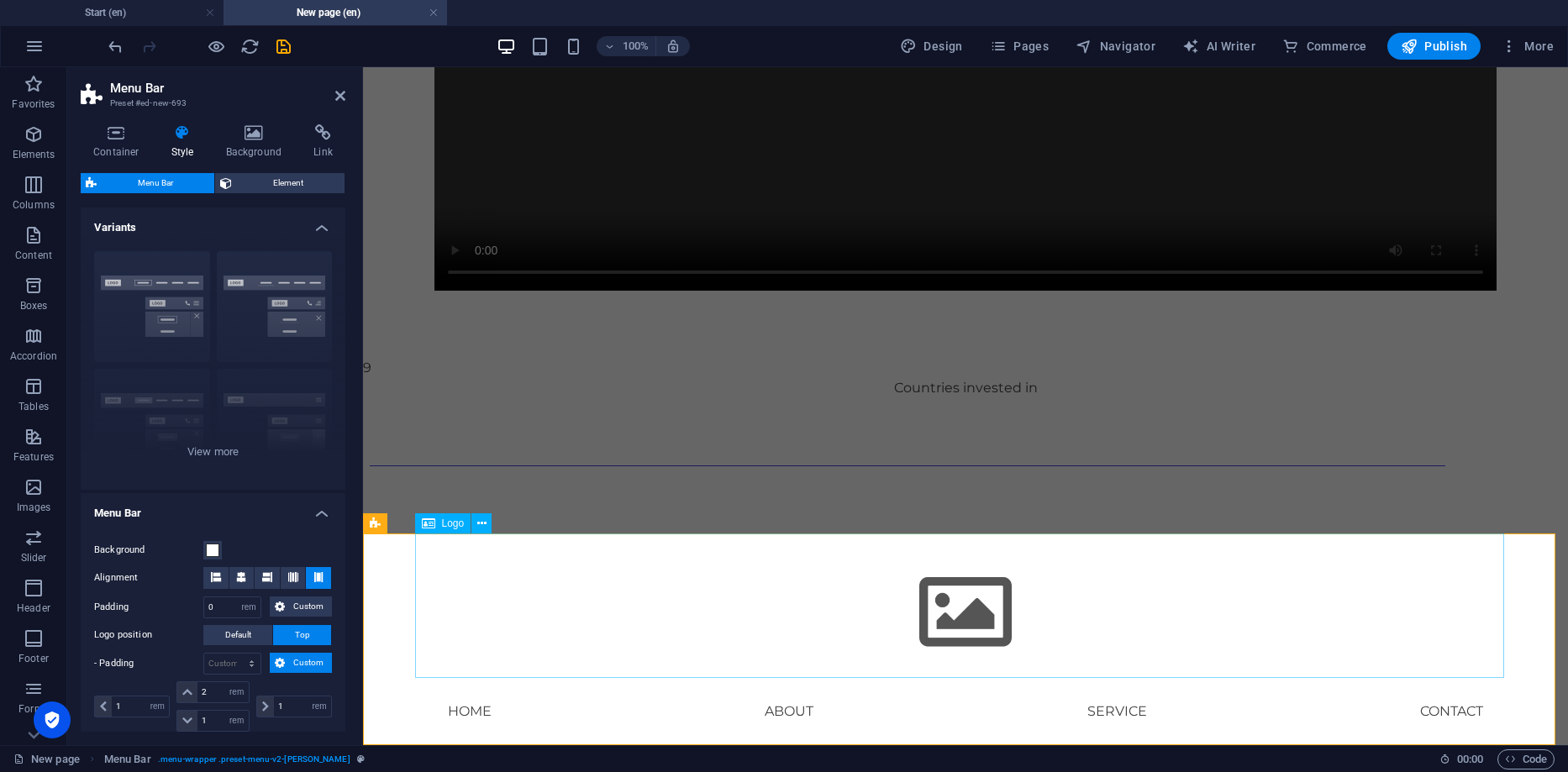 click at bounding box center [966, 606] 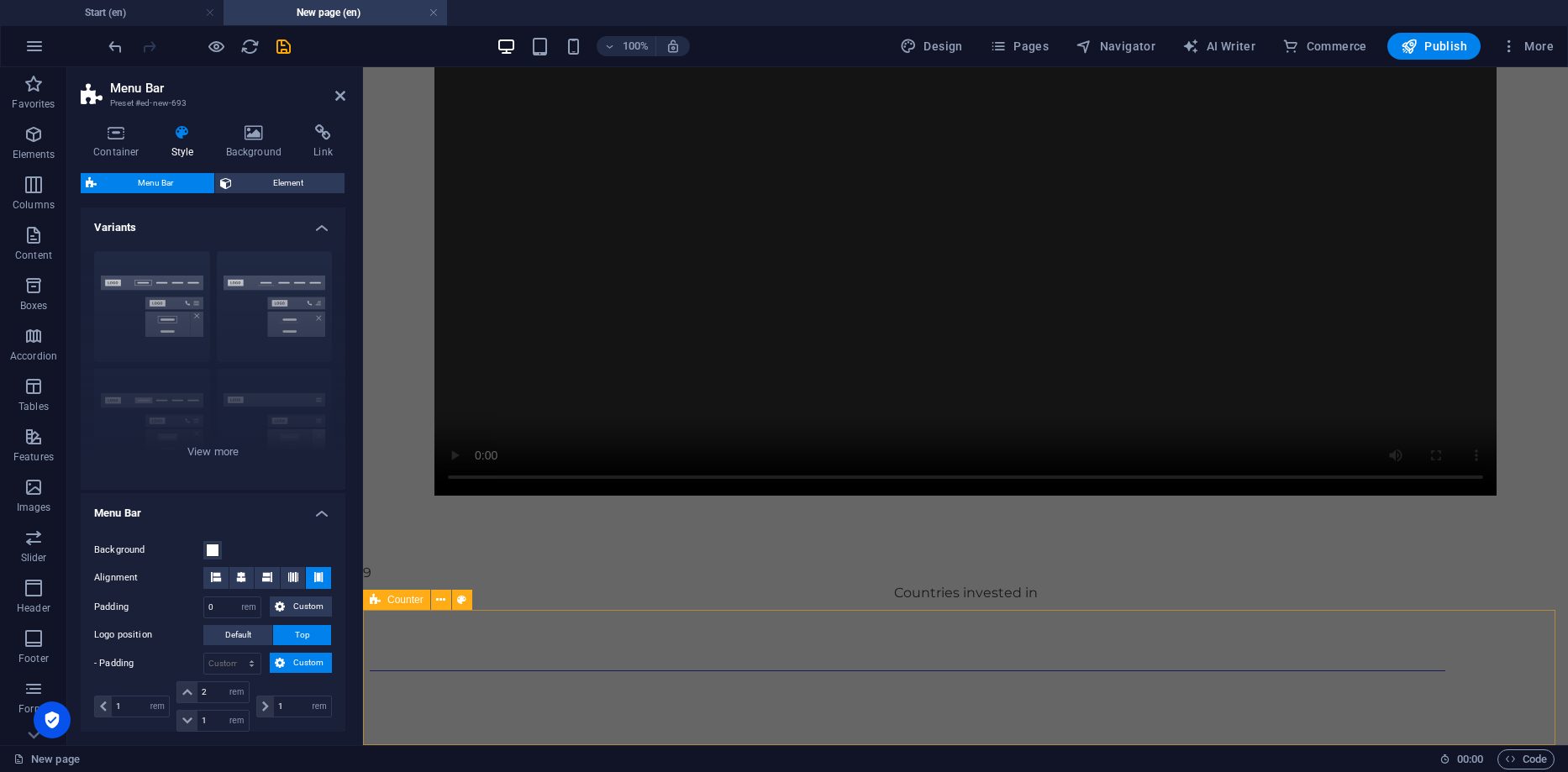 scroll, scrollTop: 229, scrollLeft: 0, axis: vertical 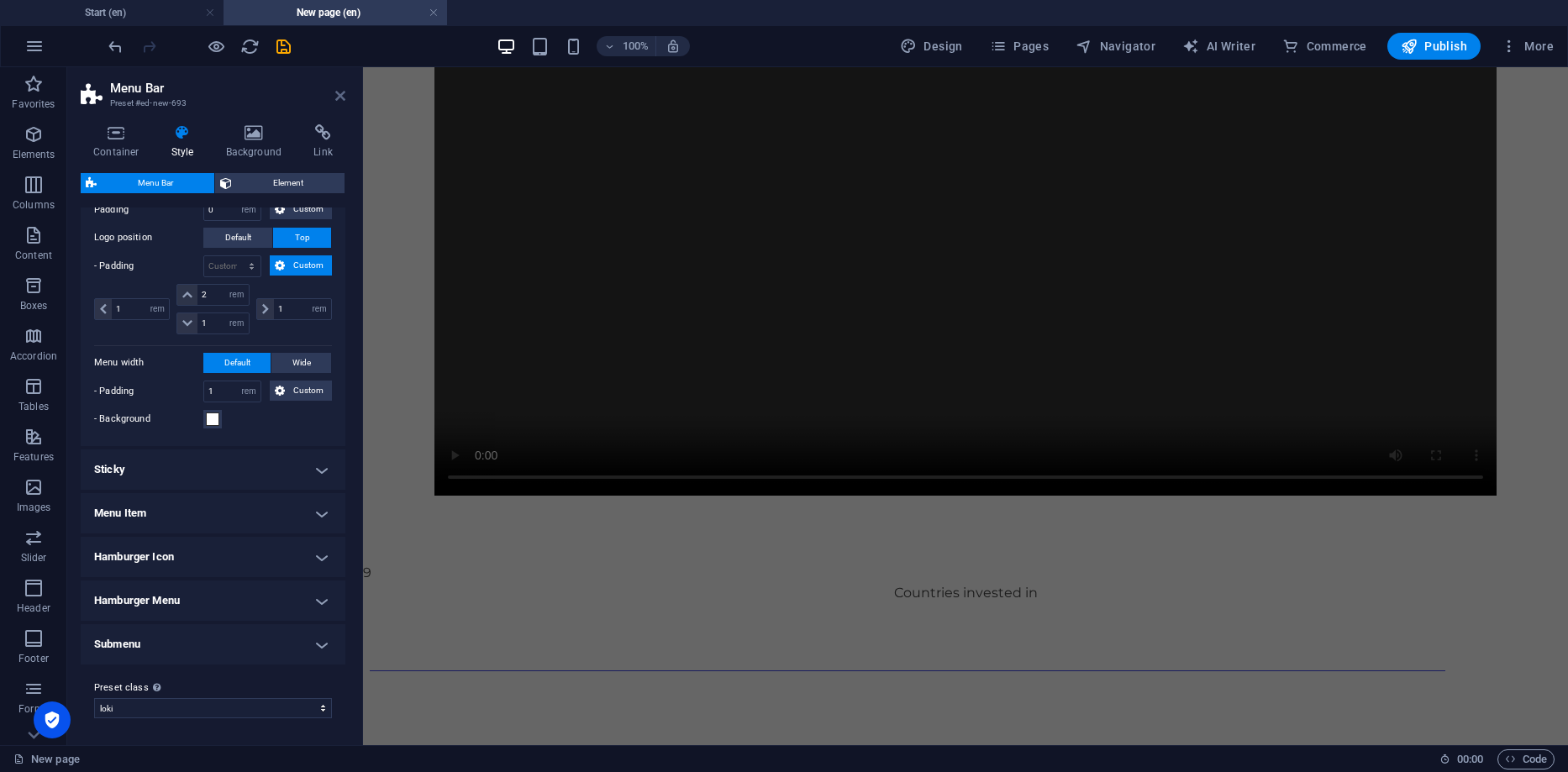 click at bounding box center [340, 96] 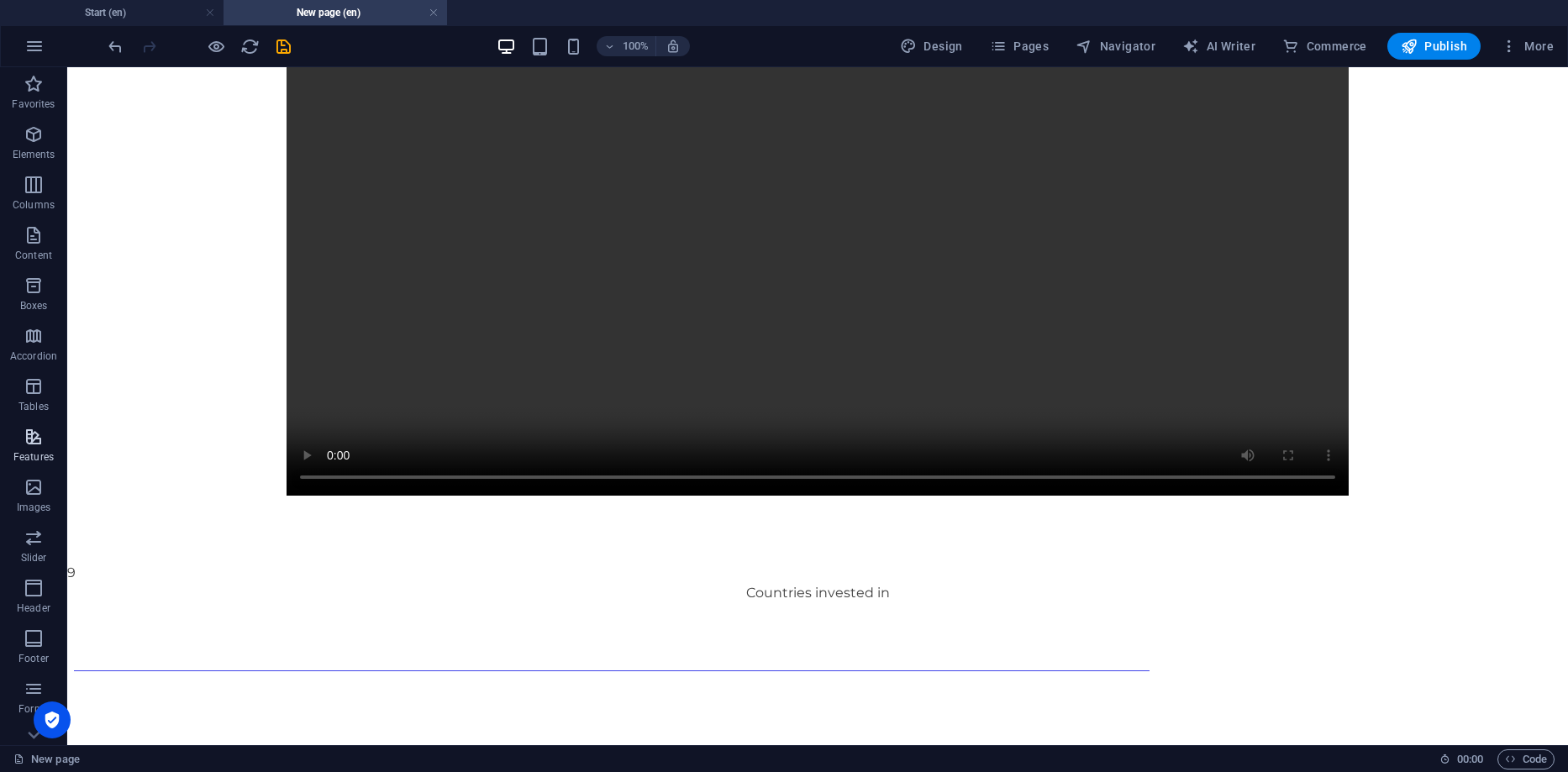 click at bounding box center (34, 437) 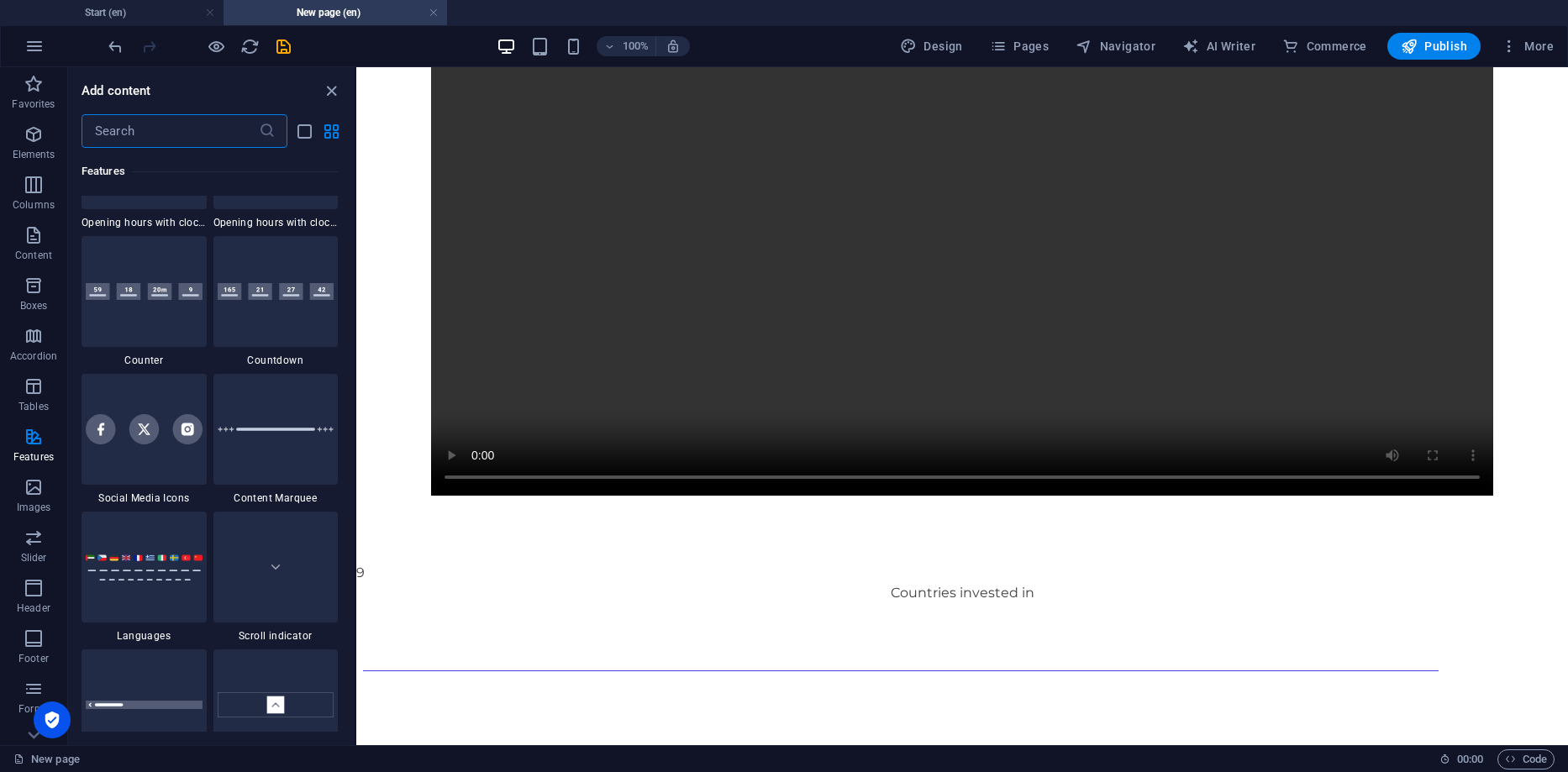 scroll, scrollTop: 7892, scrollLeft: 0, axis: vertical 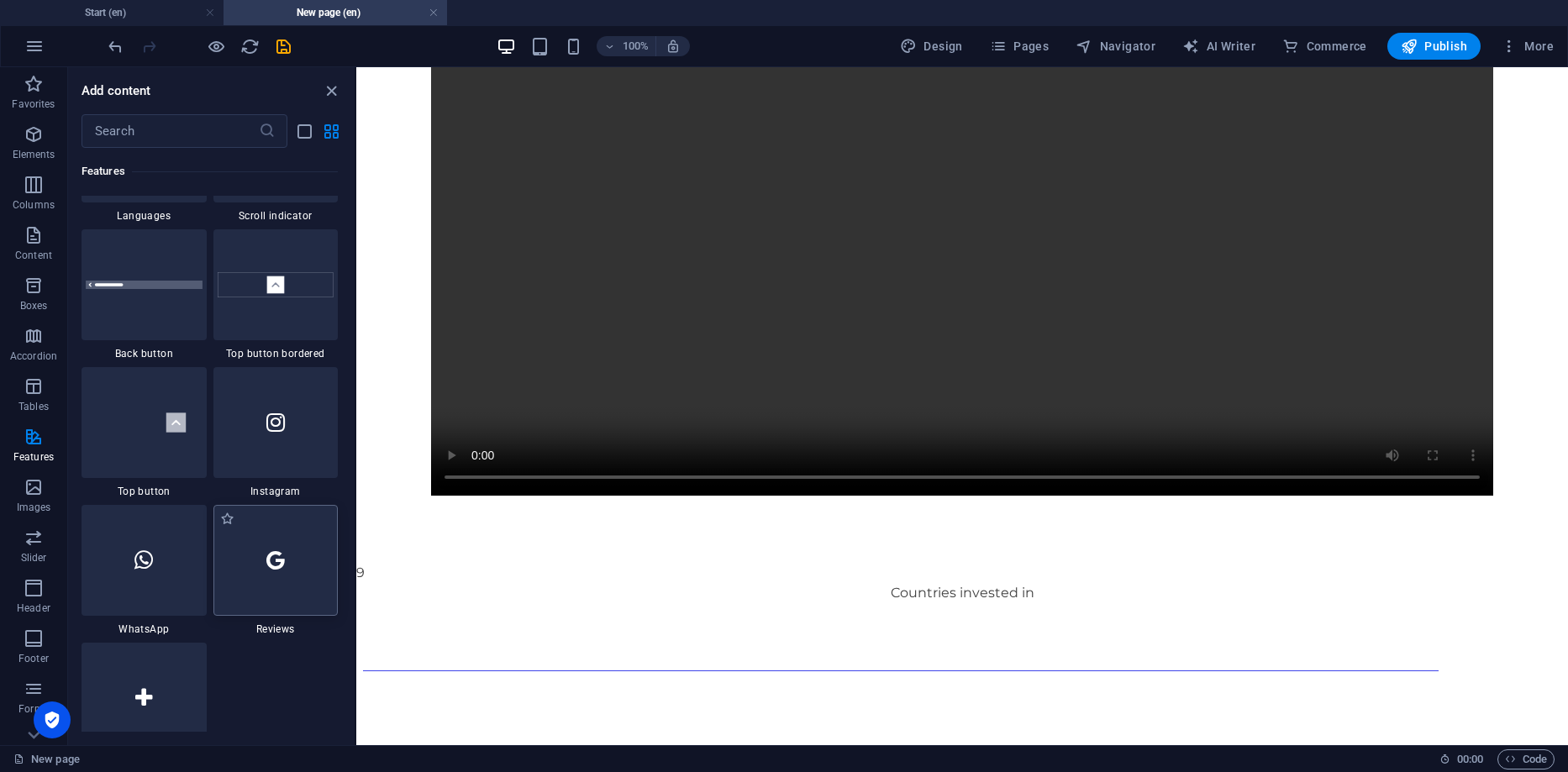 click at bounding box center [276, 560] 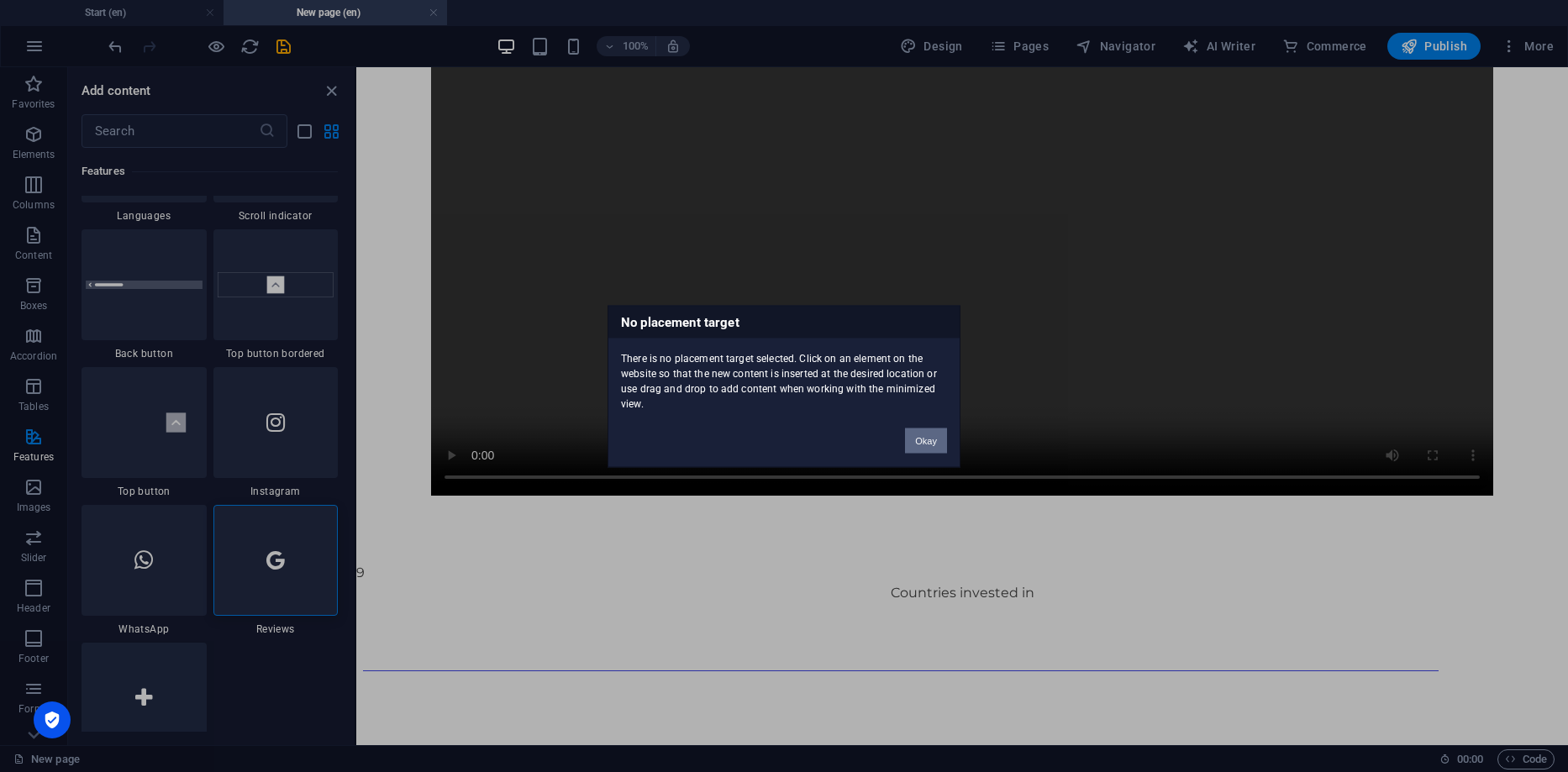 click on "Okay" at bounding box center [926, 440] 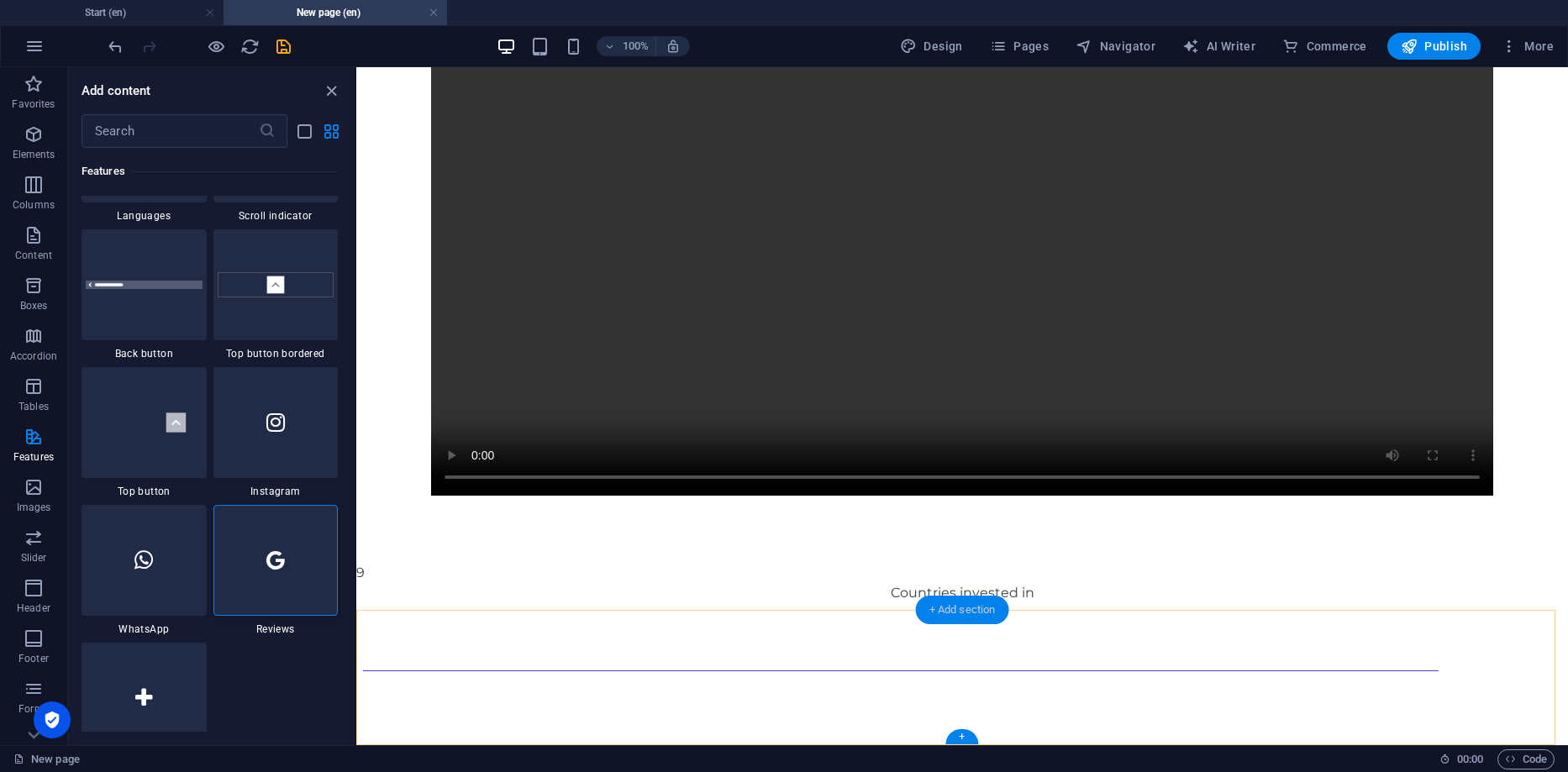 click on "+ Add section" at bounding box center (962, 610) 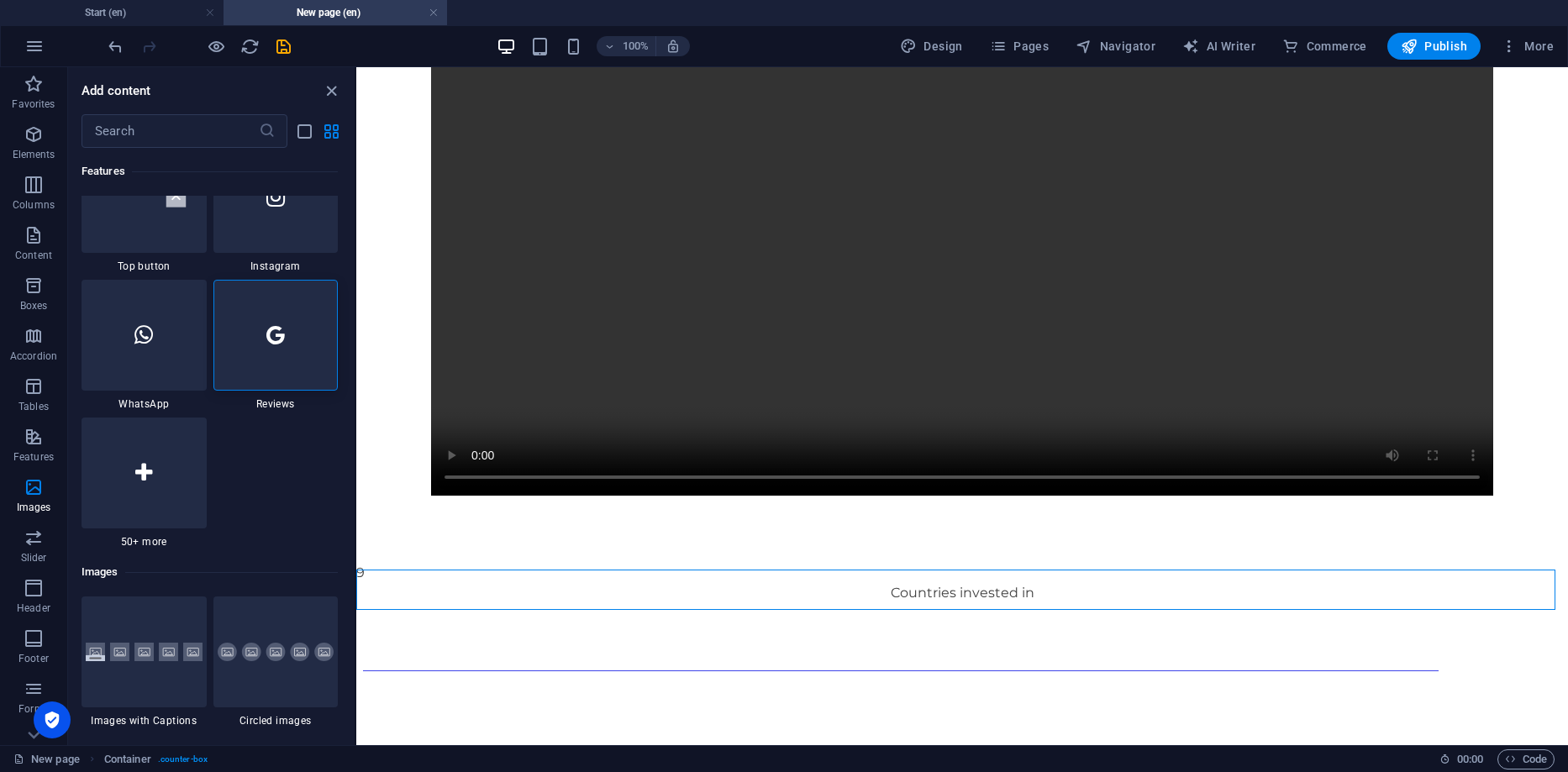 scroll, scrollTop: 7949, scrollLeft: 0, axis: vertical 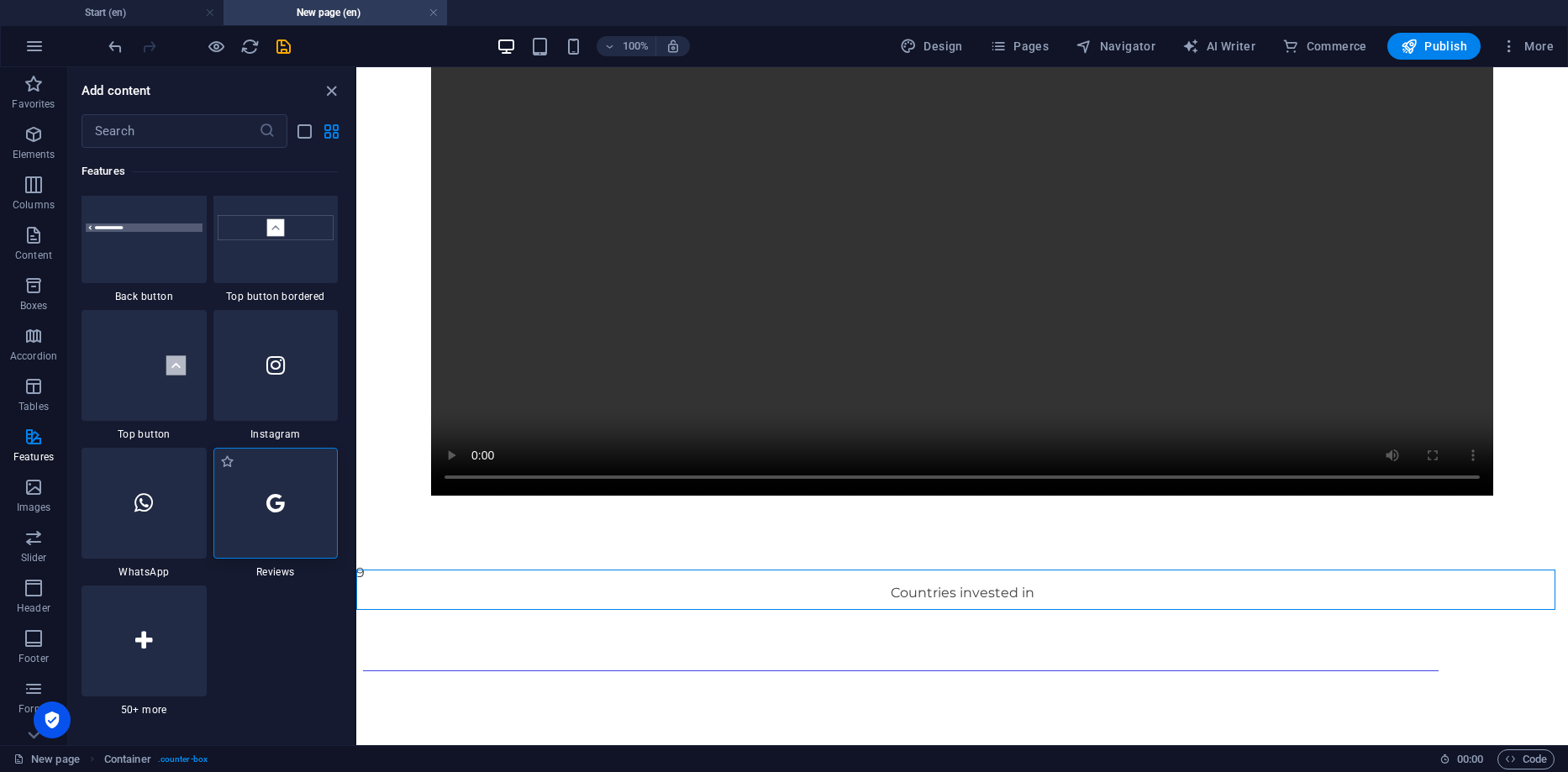 click at bounding box center (276, 503) 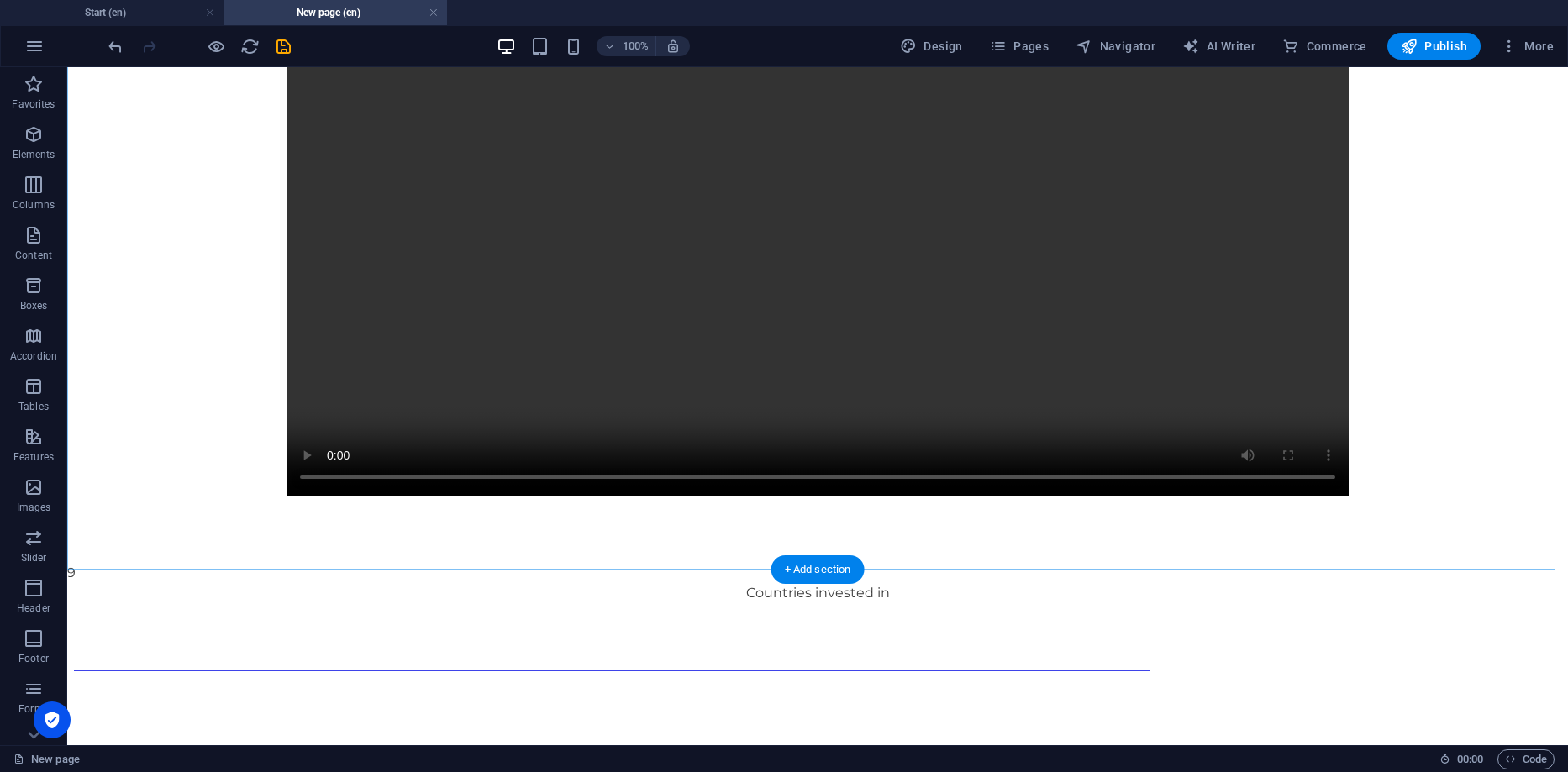 scroll, scrollTop: 229, scrollLeft: 0, axis: vertical 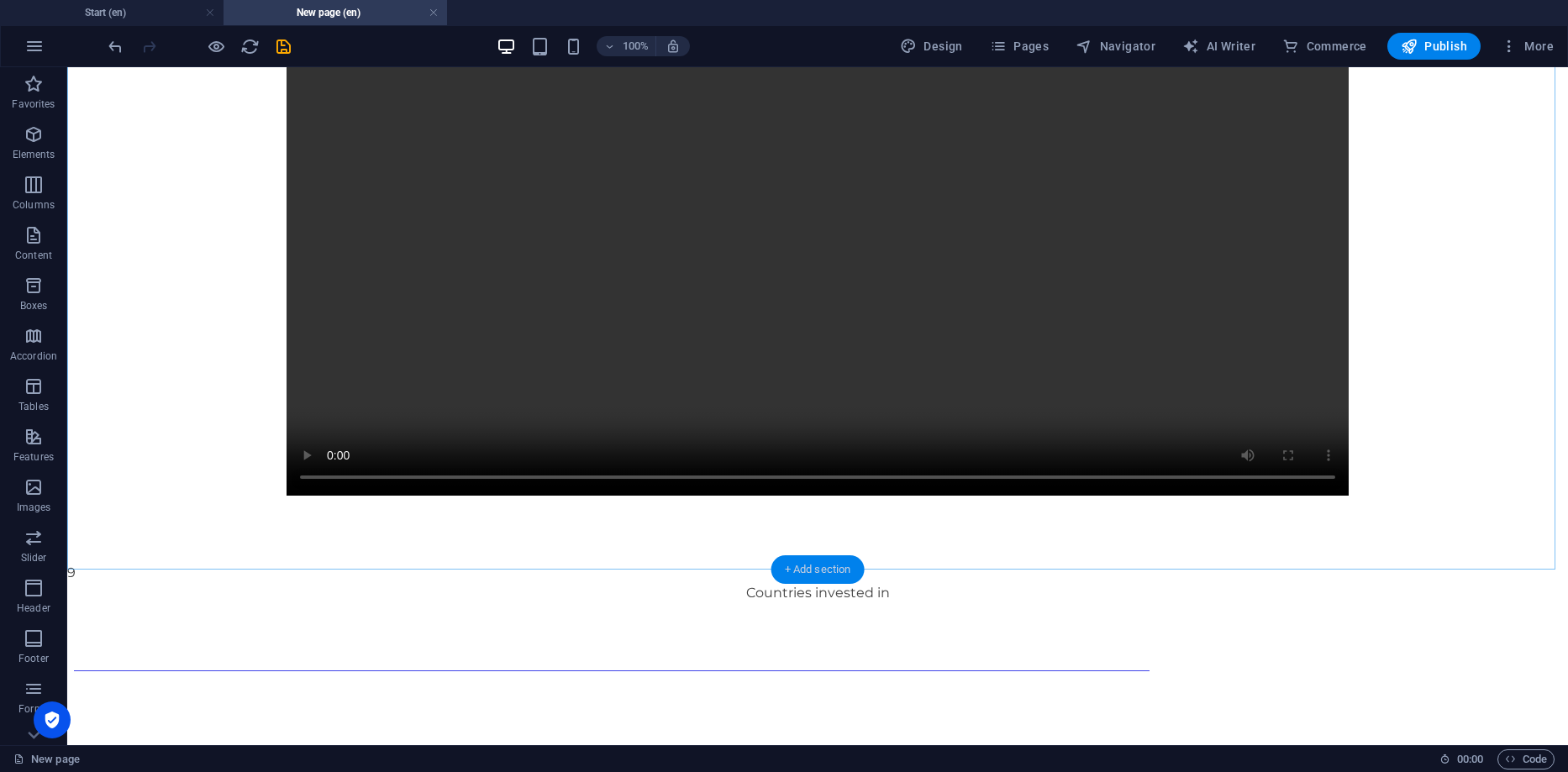 drag, startPoint x: 808, startPoint y: 565, endPoint x: 14, endPoint y: 426, distance: 806.0751 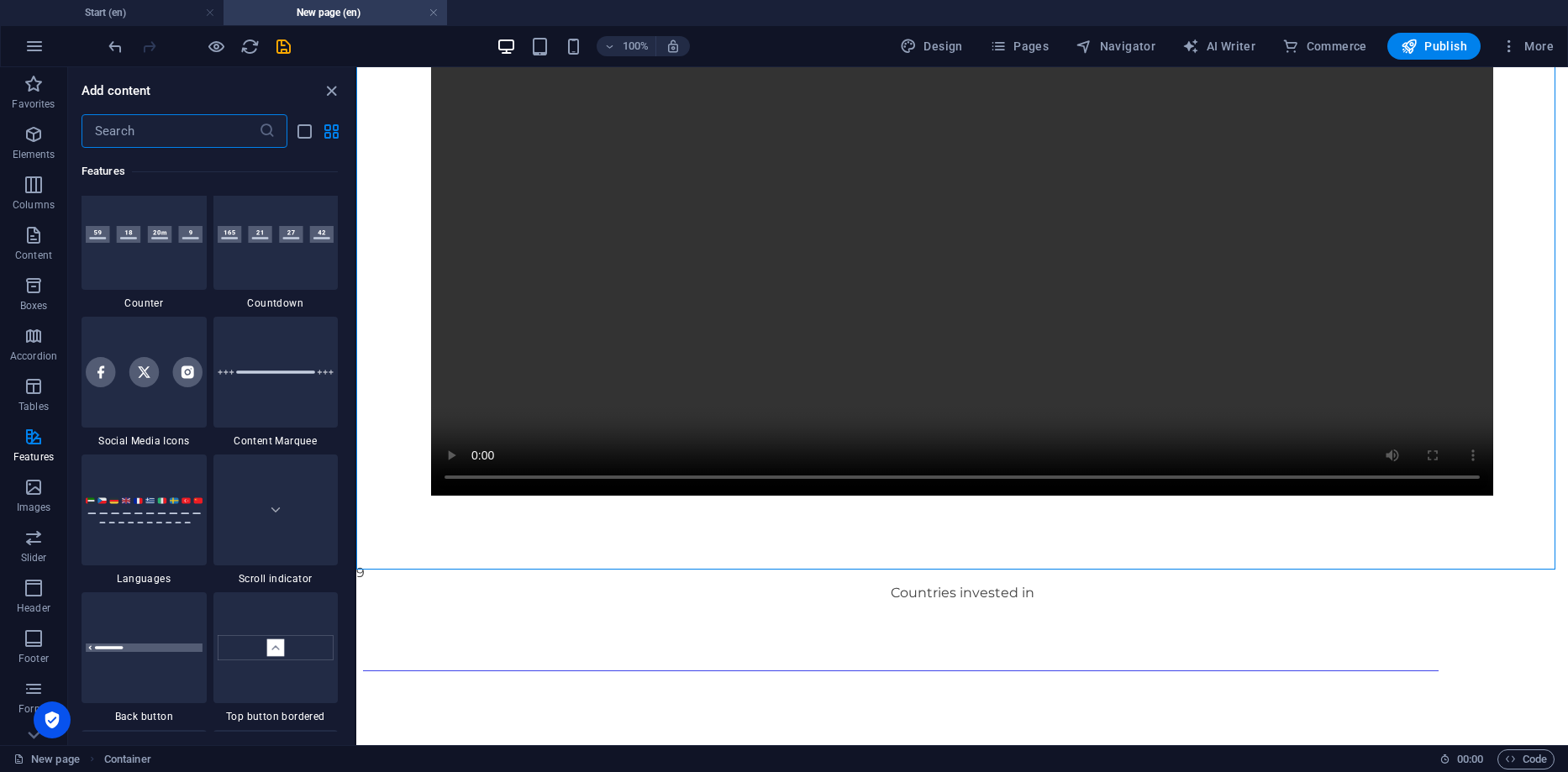 scroll, scrollTop: 8033, scrollLeft: 0, axis: vertical 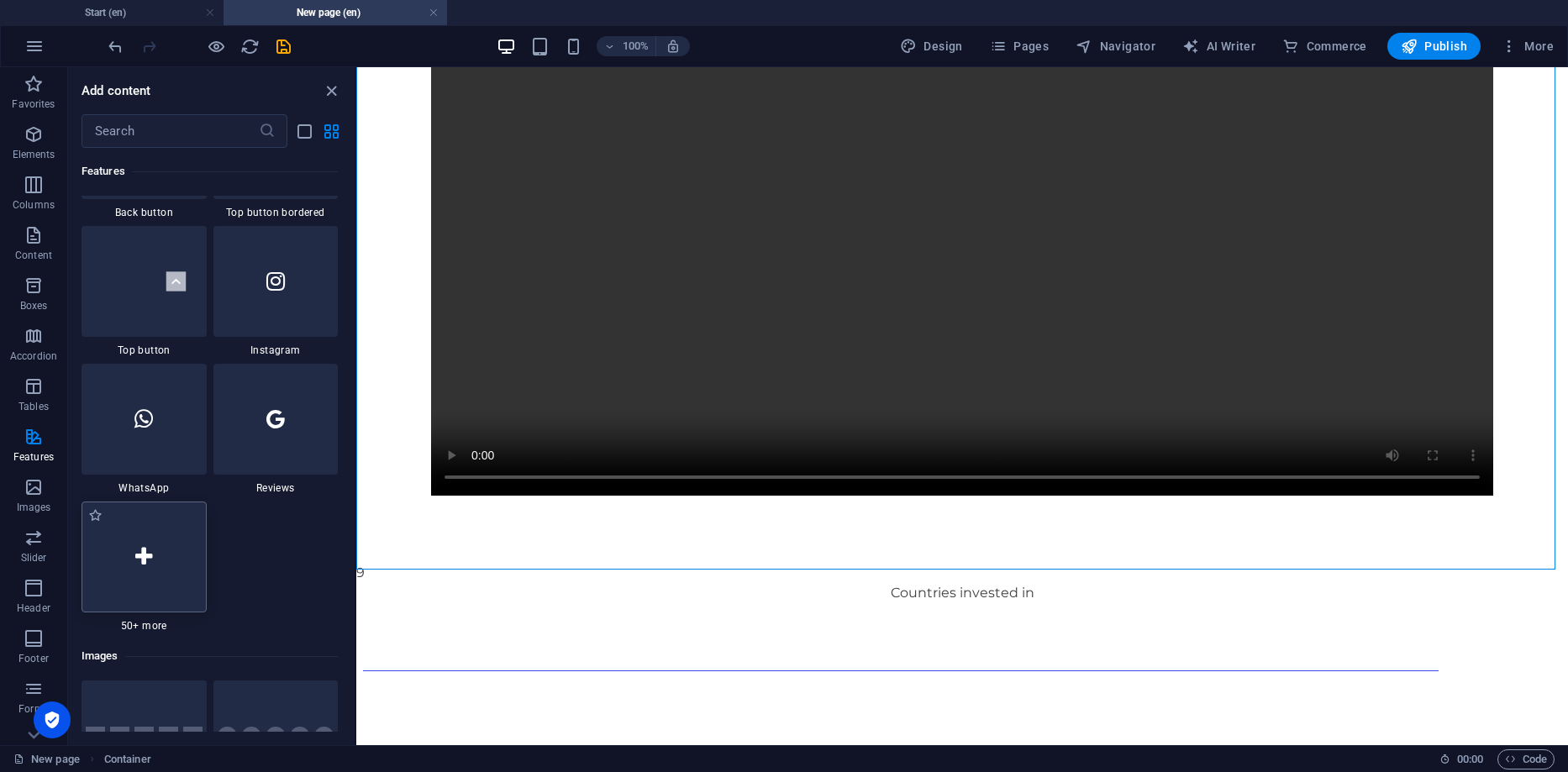 click at bounding box center [144, 557] 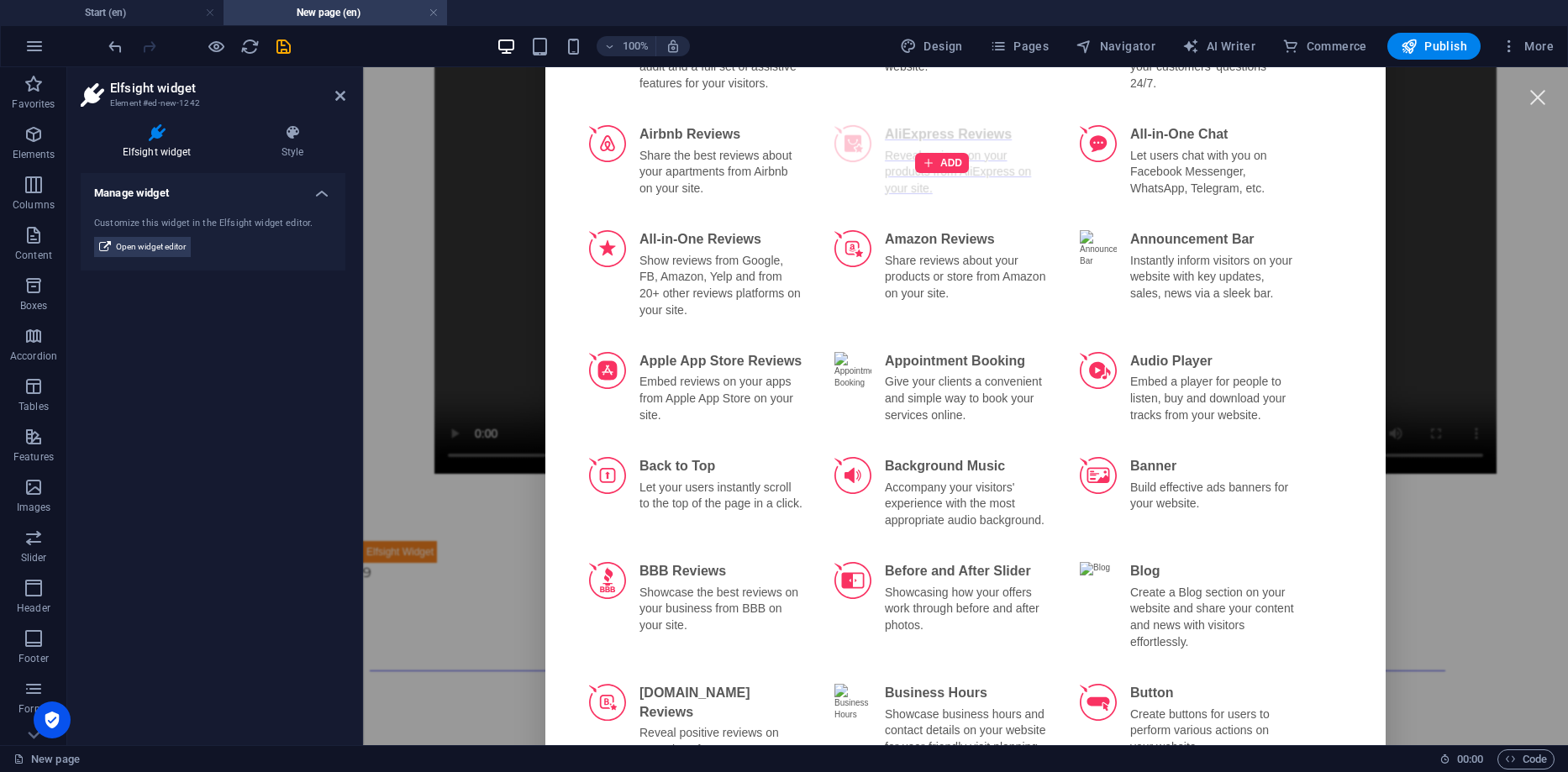 scroll, scrollTop: 252, scrollLeft: 0, axis: vertical 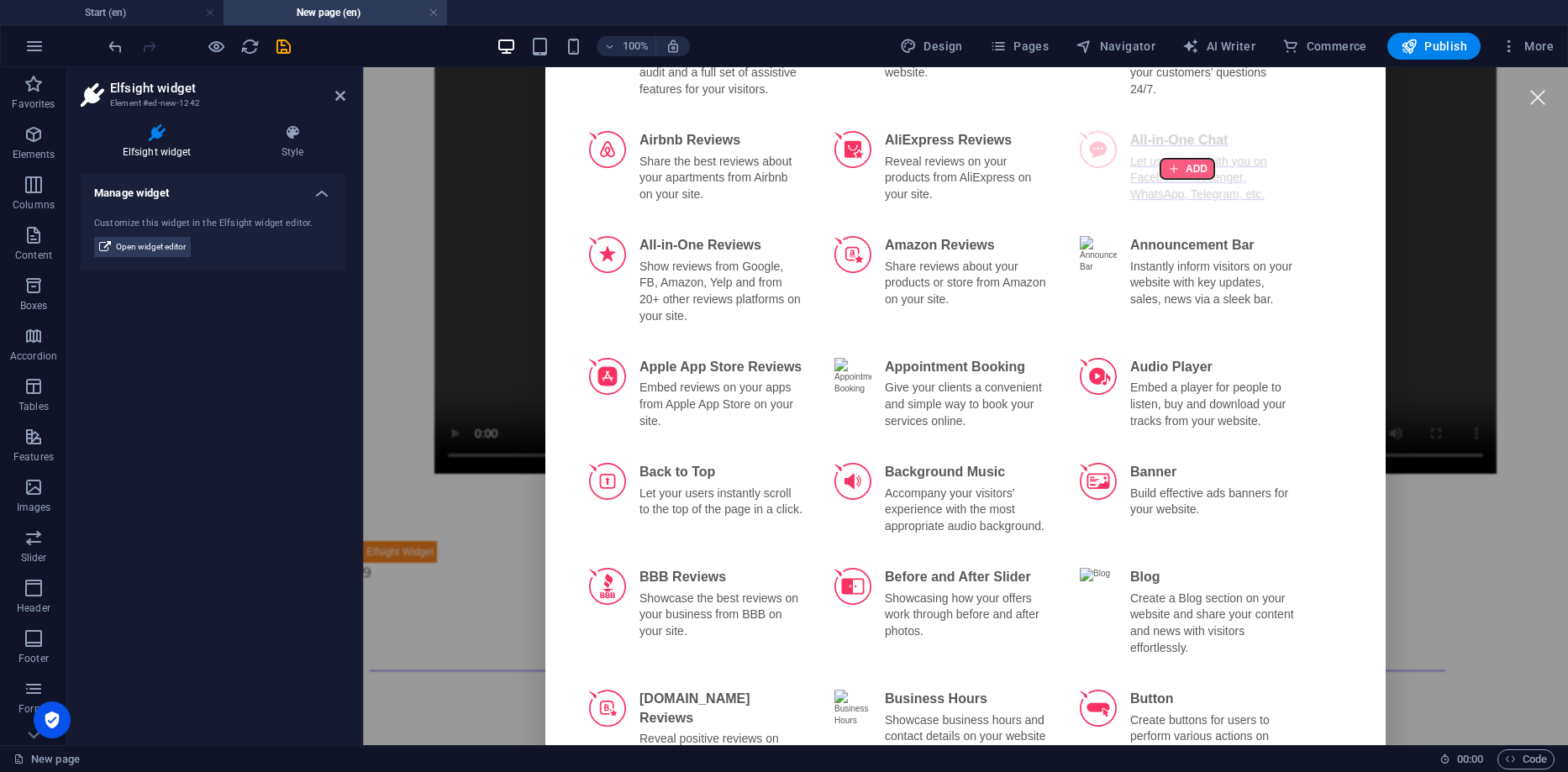 click at bounding box center (1187, 169) 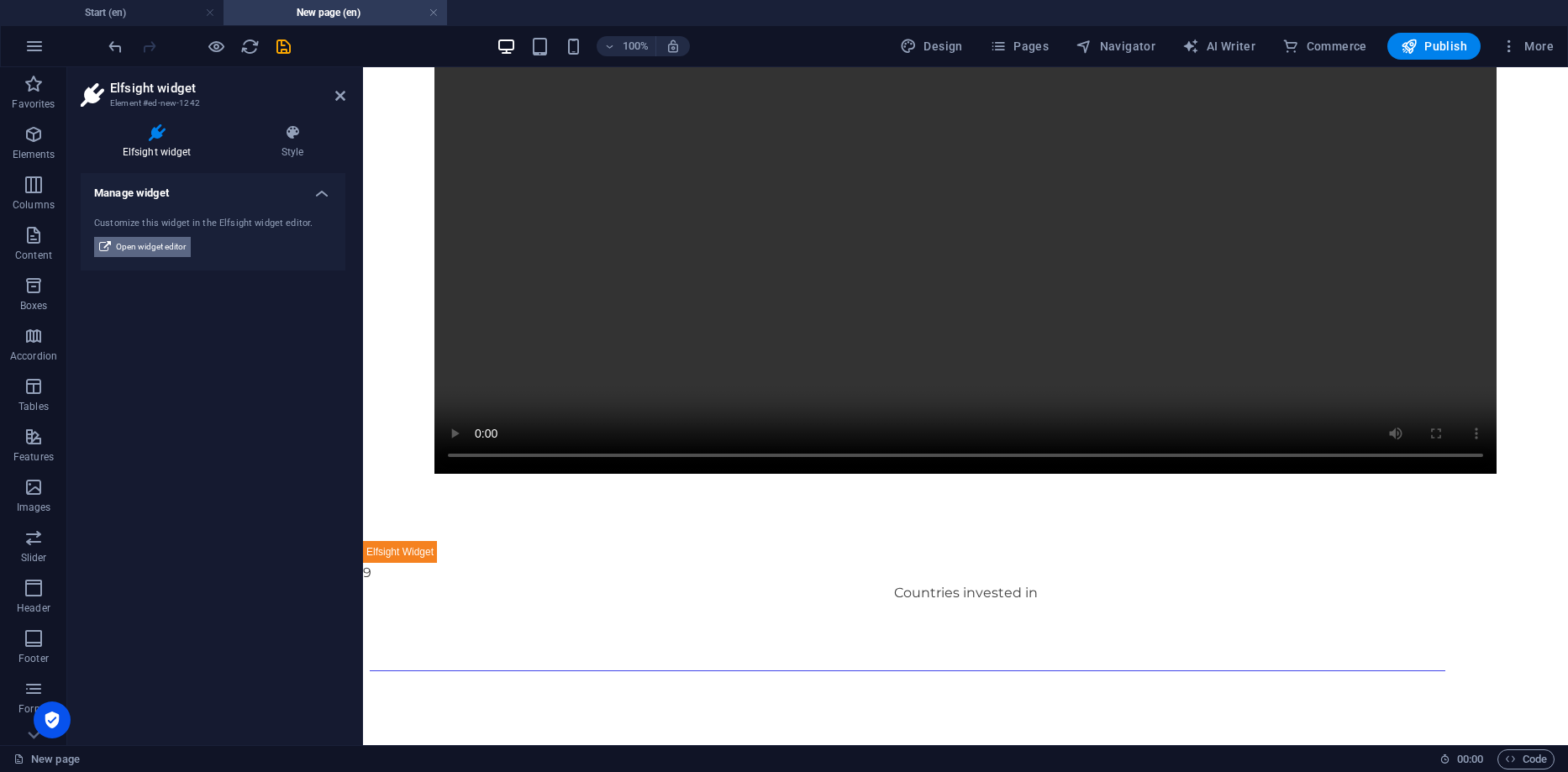 drag, startPoint x: 110, startPoint y: 232, endPoint x: 111, endPoint y: 243, distance: 11.045361 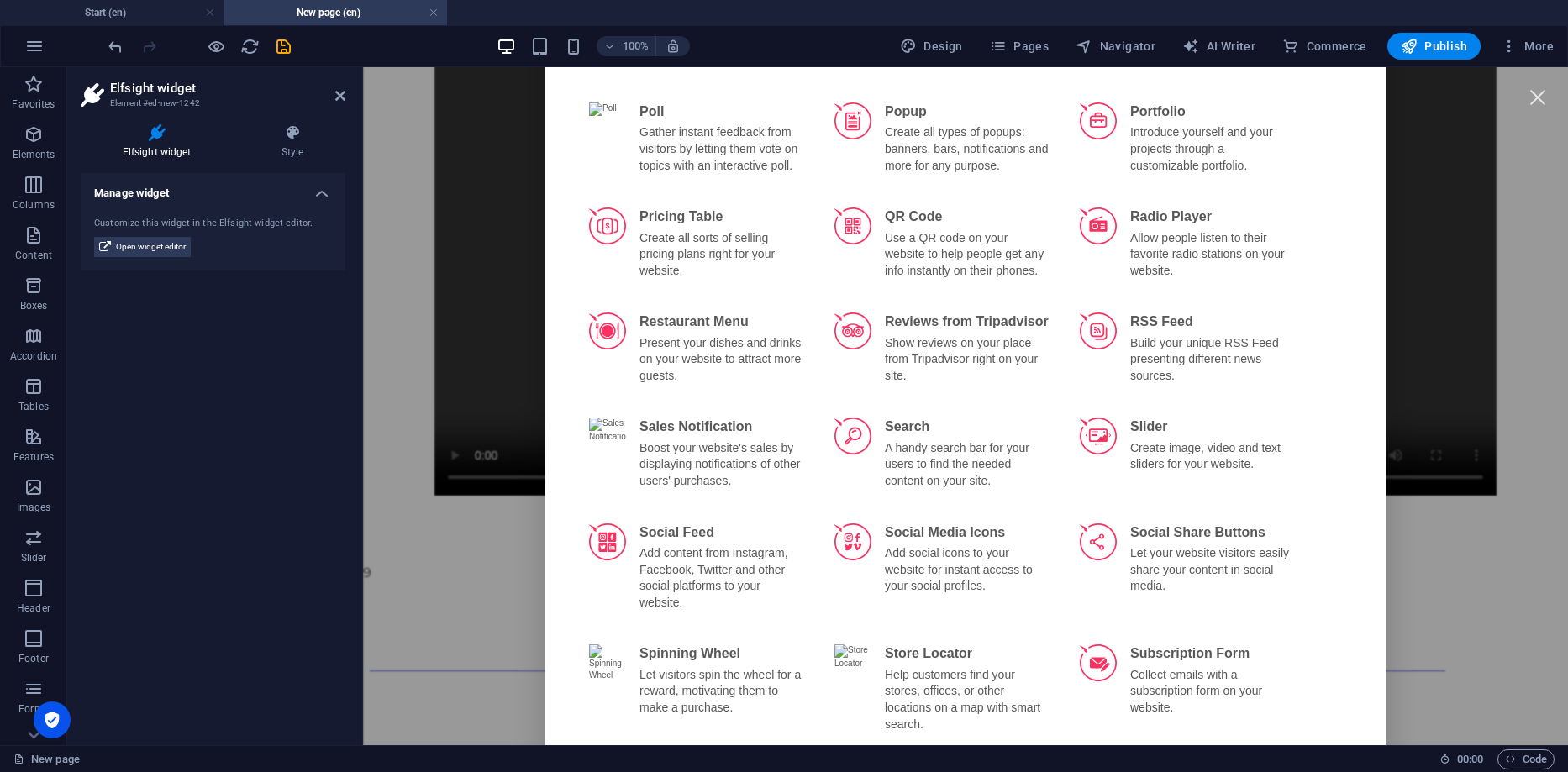 scroll, scrollTop: 2940, scrollLeft: 0, axis: vertical 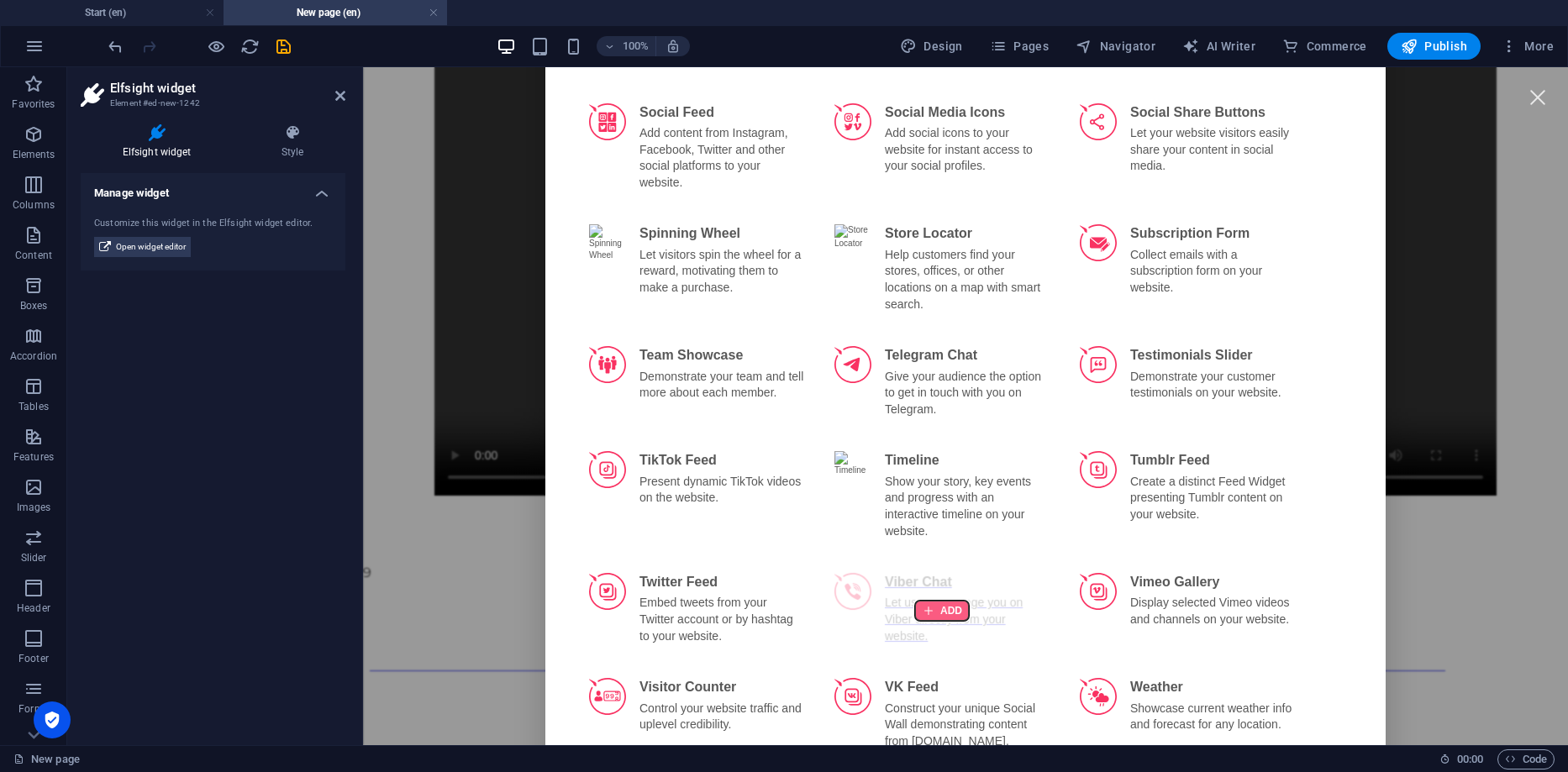 click at bounding box center (942, 611) 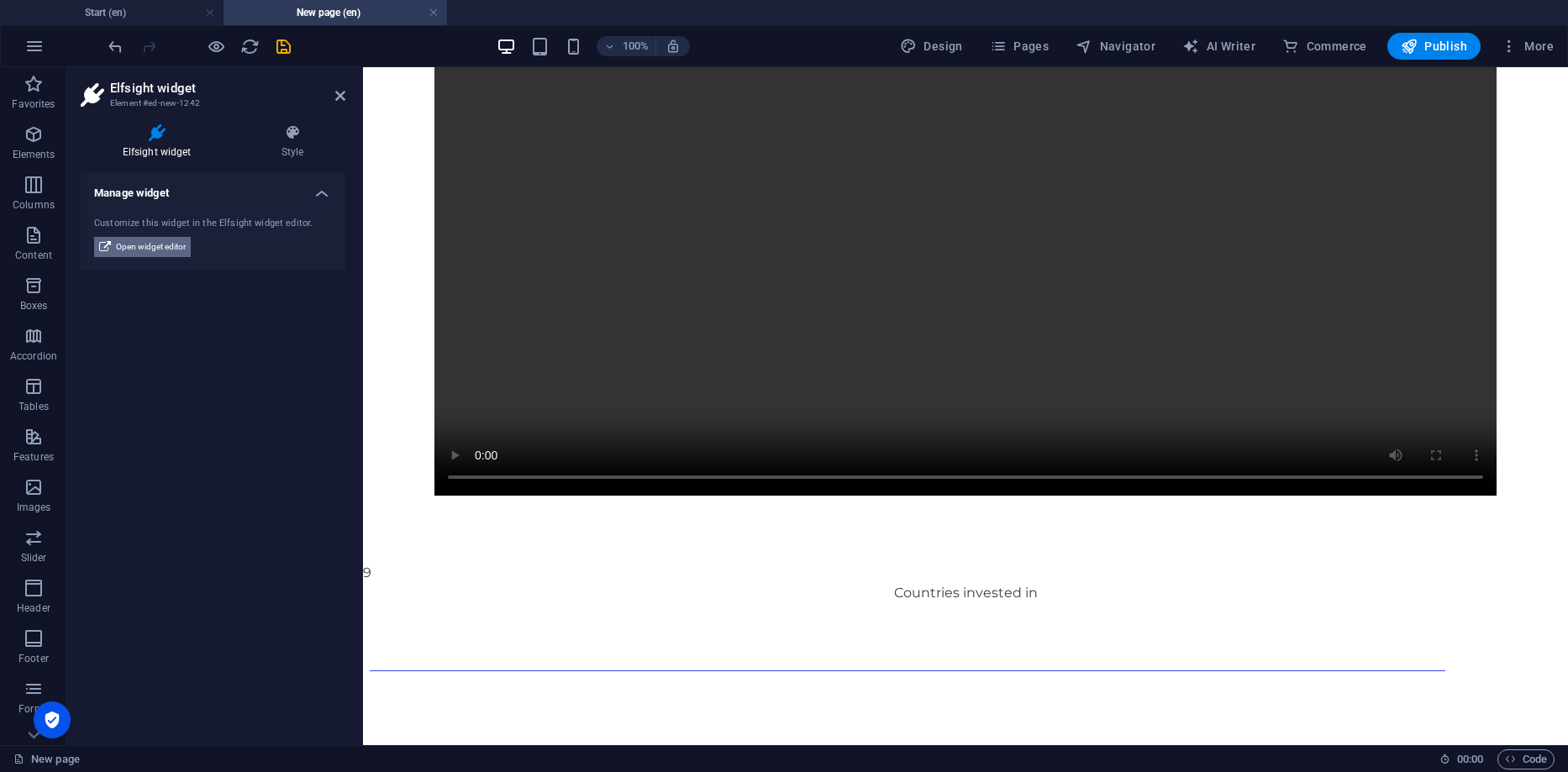 drag, startPoint x: 150, startPoint y: 234, endPoint x: 148, endPoint y: 255, distance: 21.095023 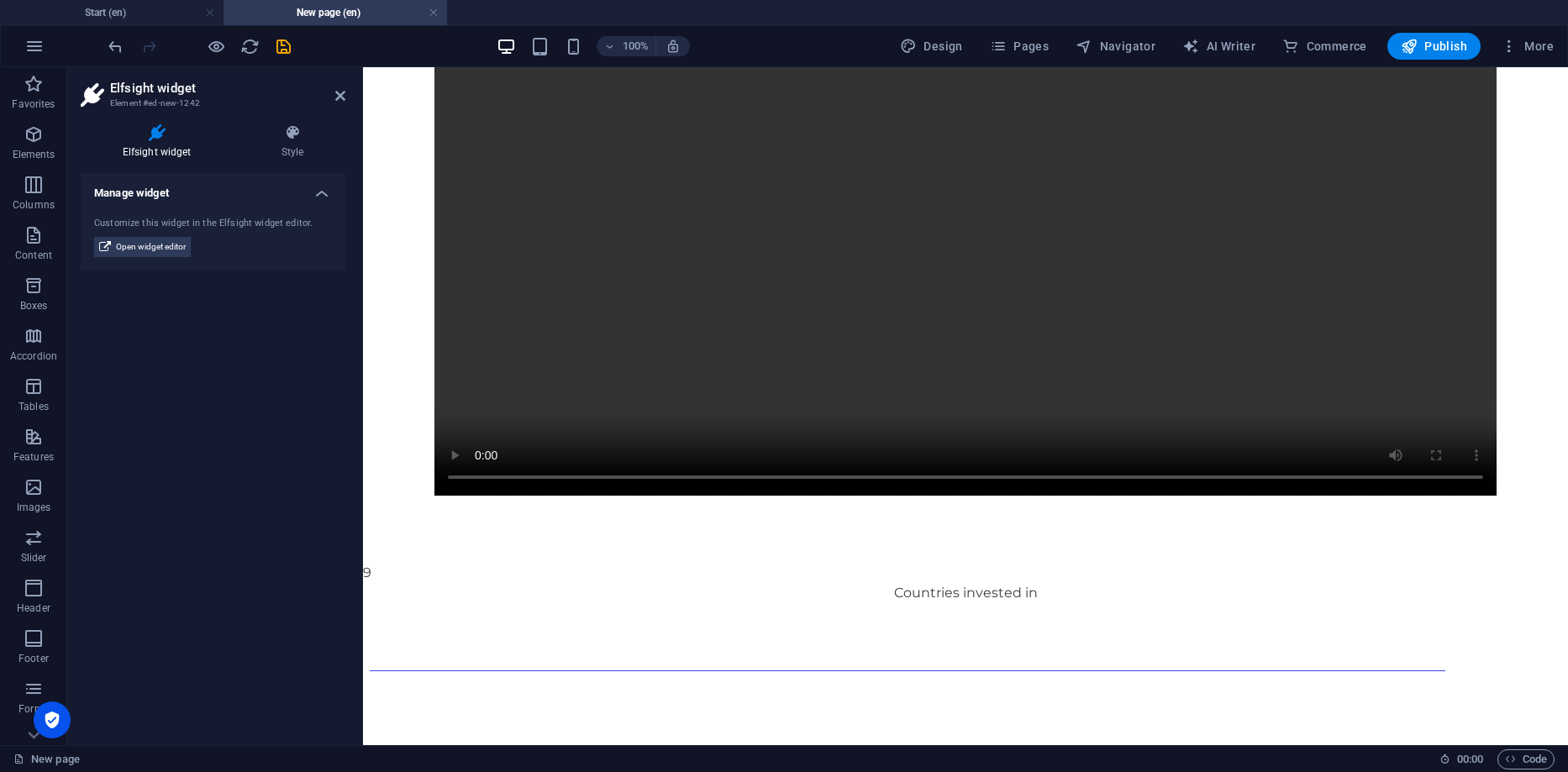 drag, startPoint x: 155, startPoint y: 252, endPoint x: 152, endPoint y: 261, distance: 9.486833 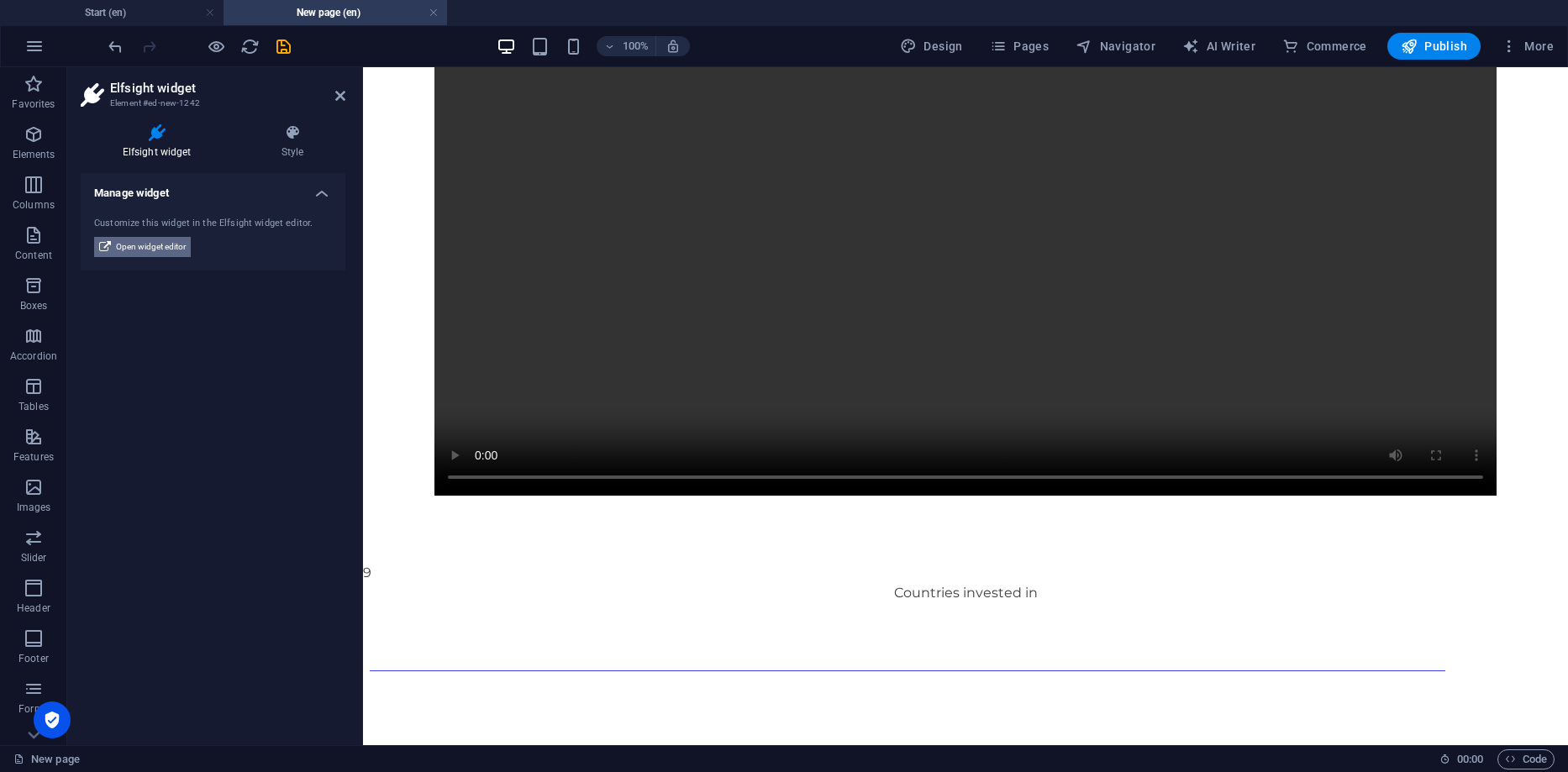 click on "Open widget editor" at bounding box center [150, 247] 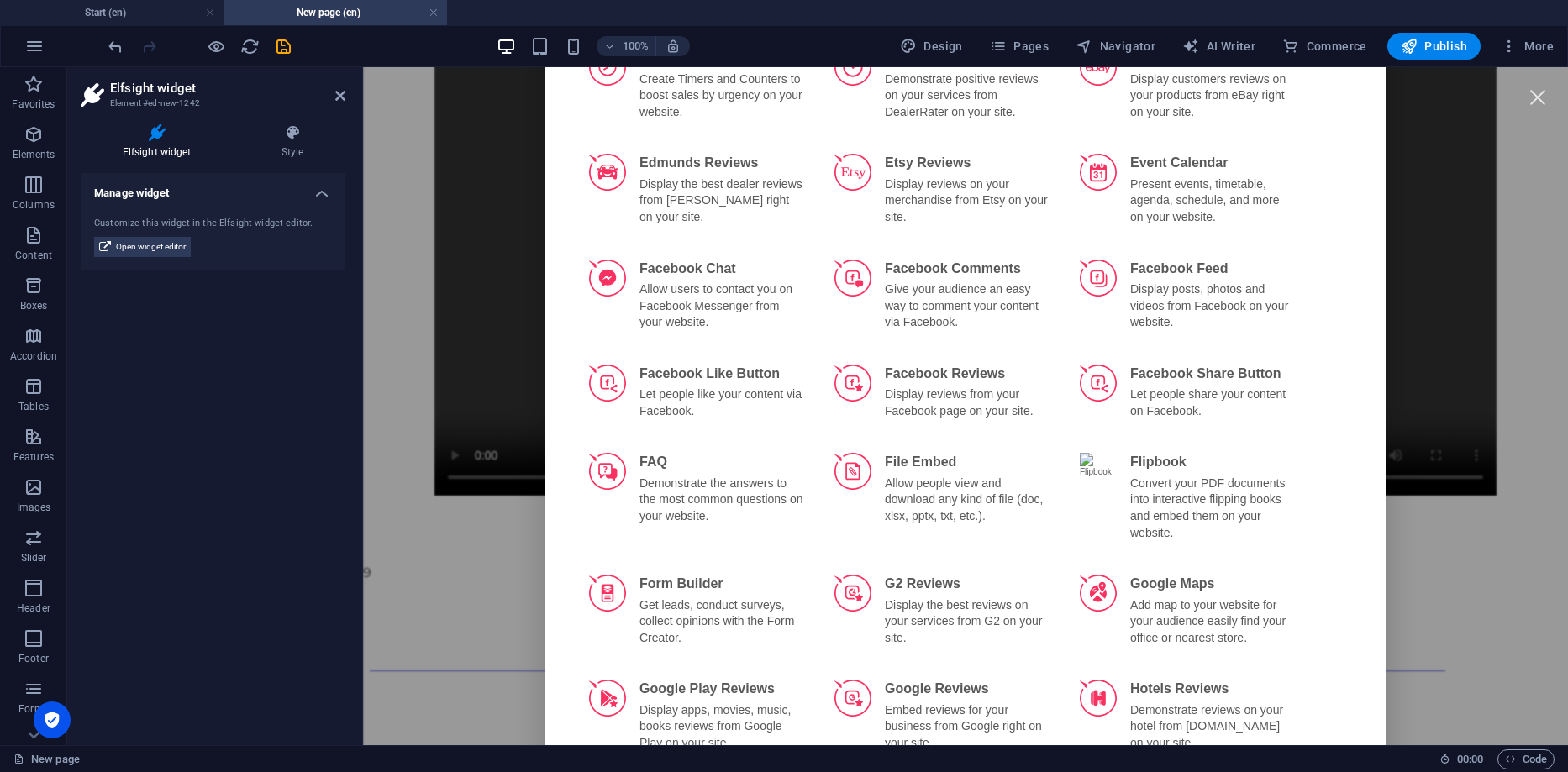 scroll, scrollTop: 1848, scrollLeft: 0, axis: vertical 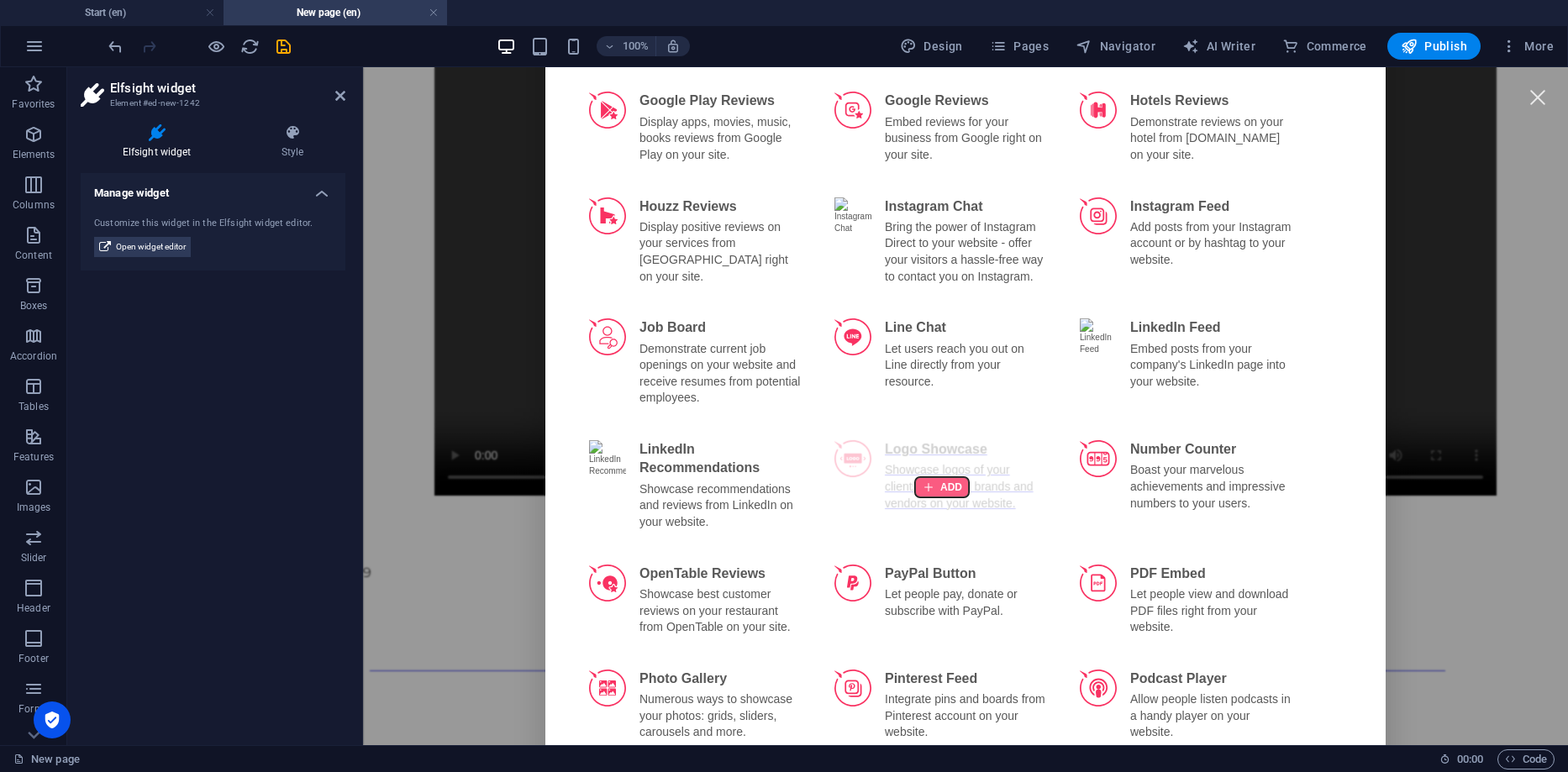 click on "ADD" at bounding box center (942, 487) 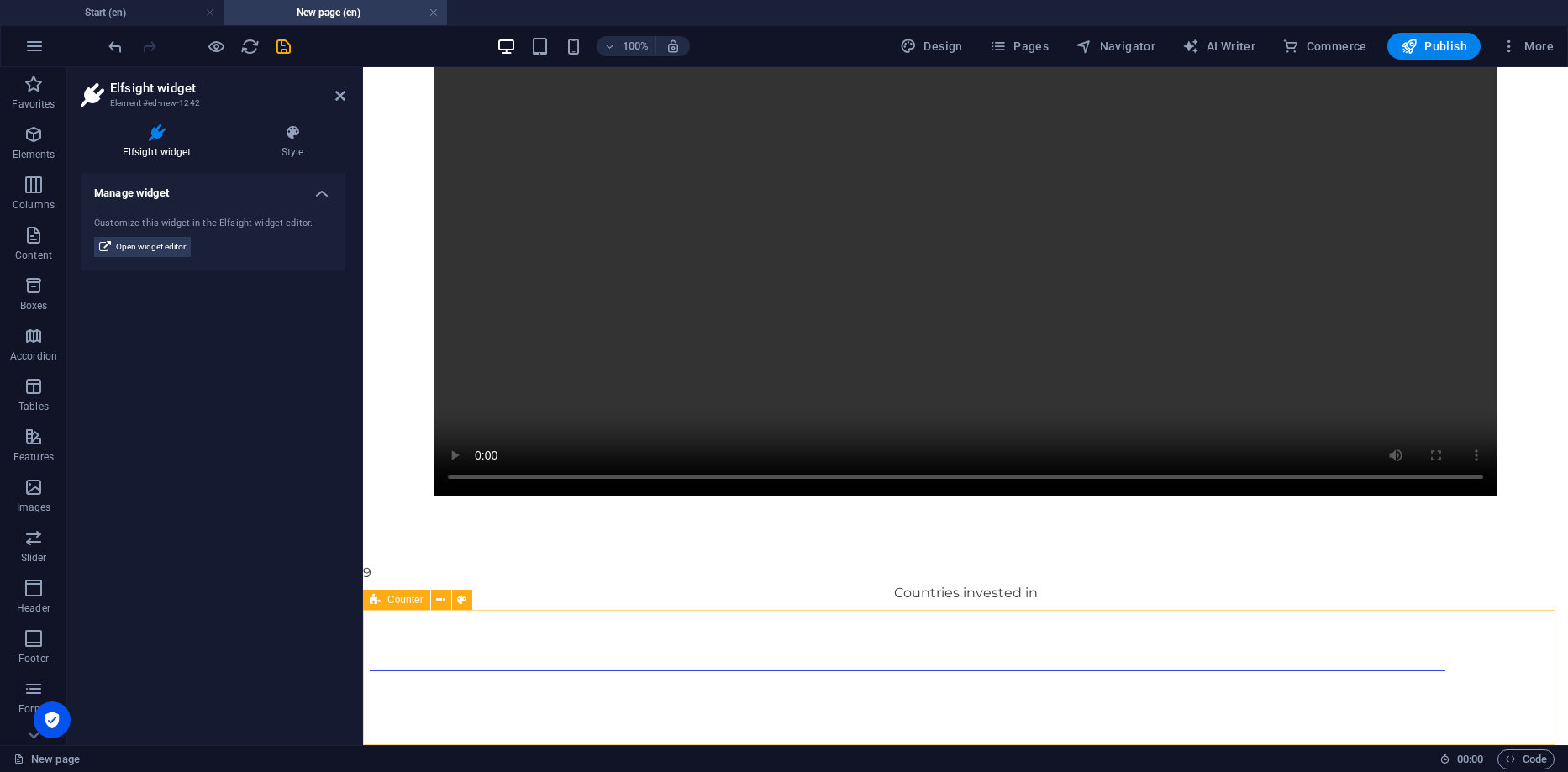 drag, startPoint x: 1055, startPoint y: 611, endPoint x: 1350, endPoint y: 611, distance: 295 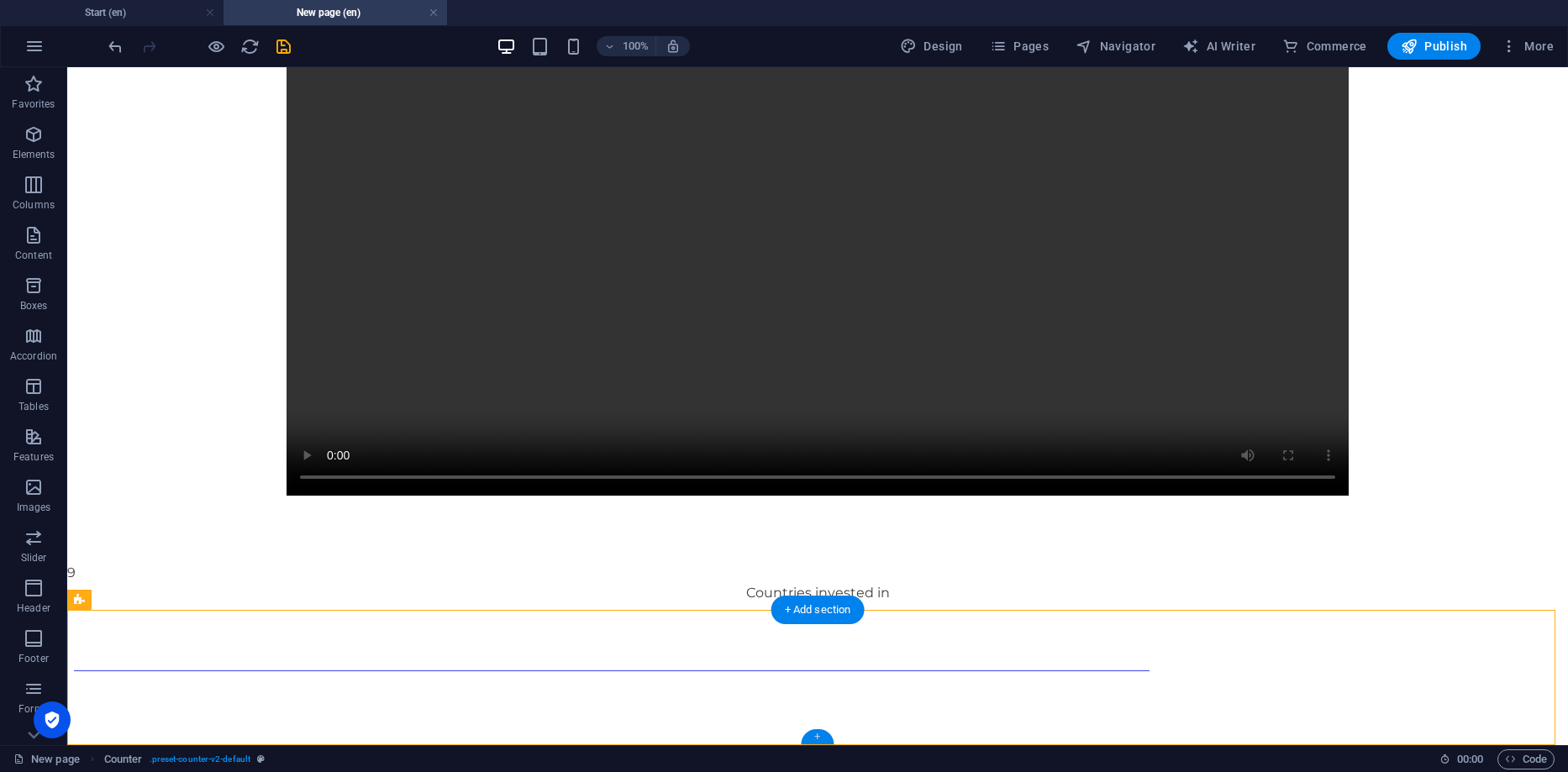 click on "+" at bounding box center (817, 737) 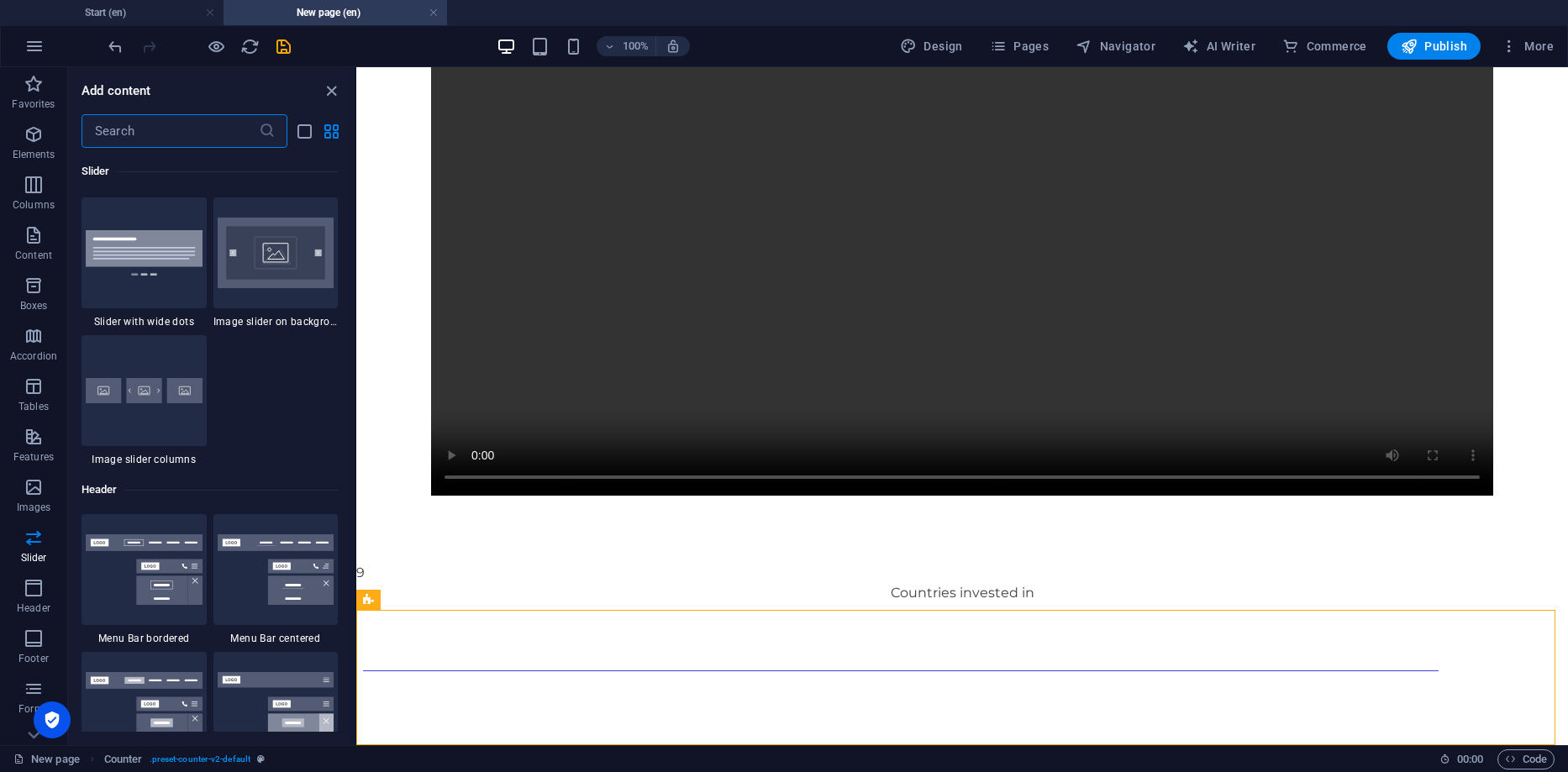 scroll, scrollTop: 10385, scrollLeft: 0, axis: vertical 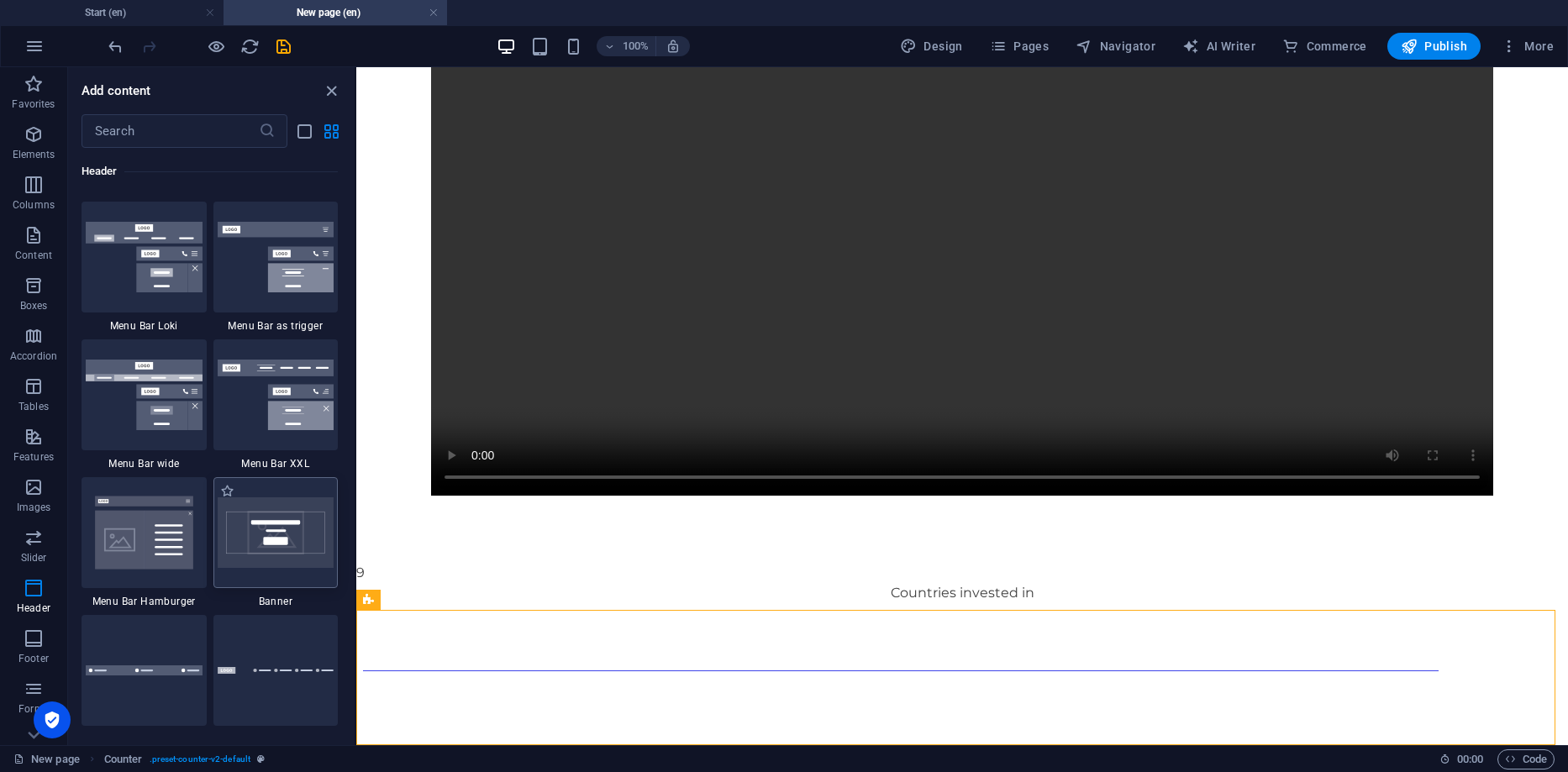 drag, startPoint x: 298, startPoint y: 527, endPoint x: 19, endPoint y: 476, distance: 283.623 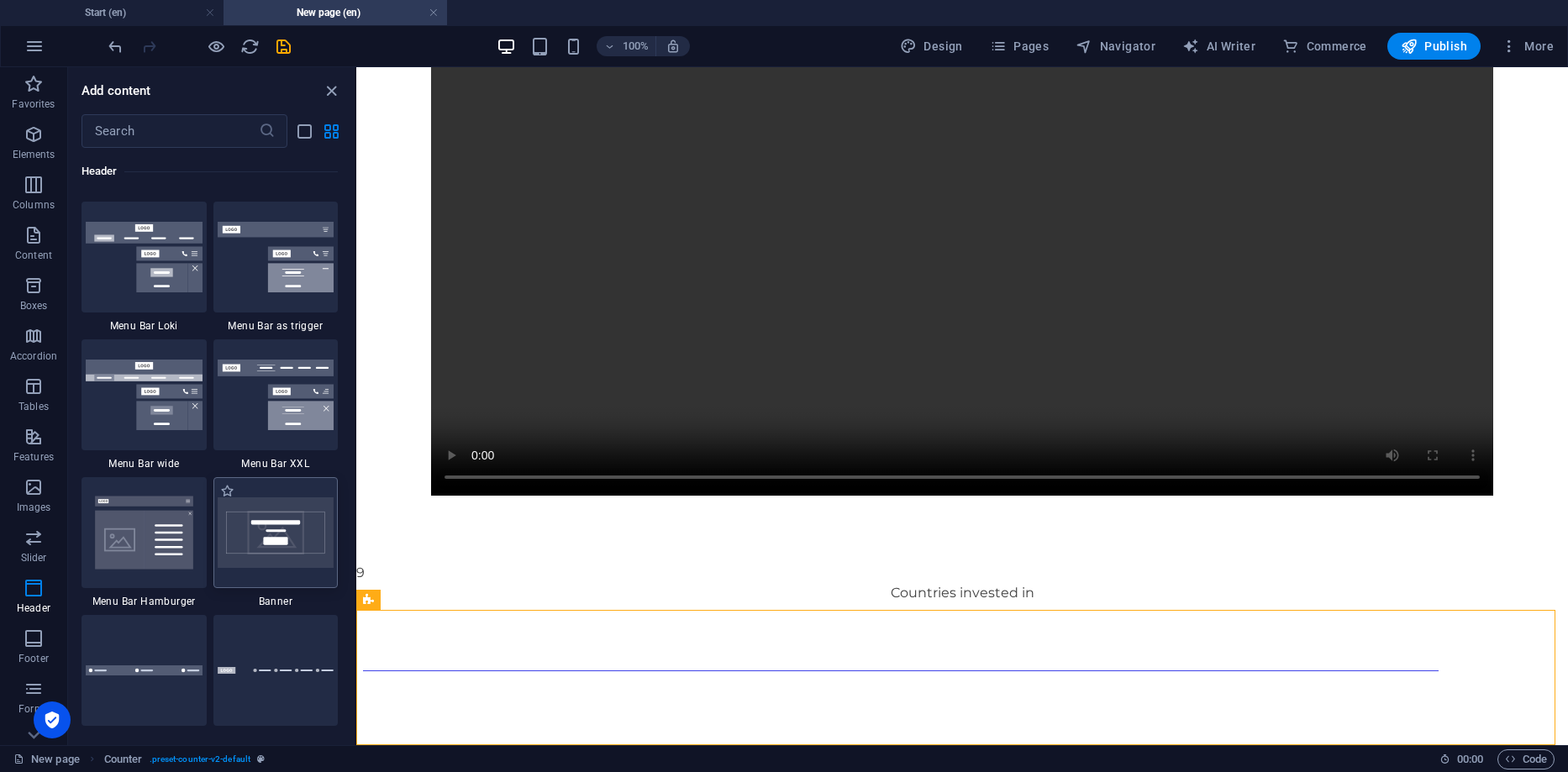 click at bounding box center [276, 533] 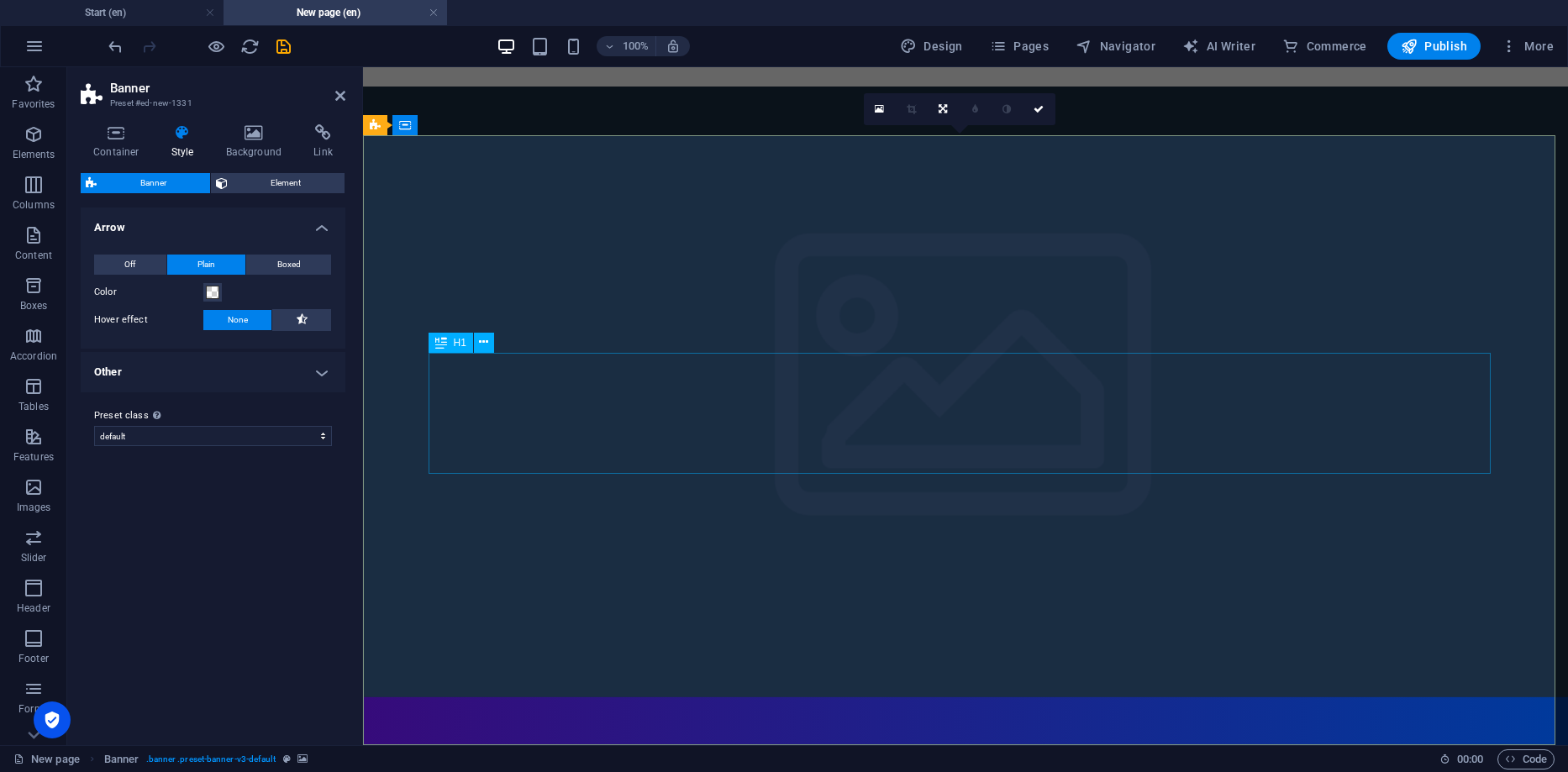 scroll, scrollTop: 839, scrollLeft: 0, axis: vertical 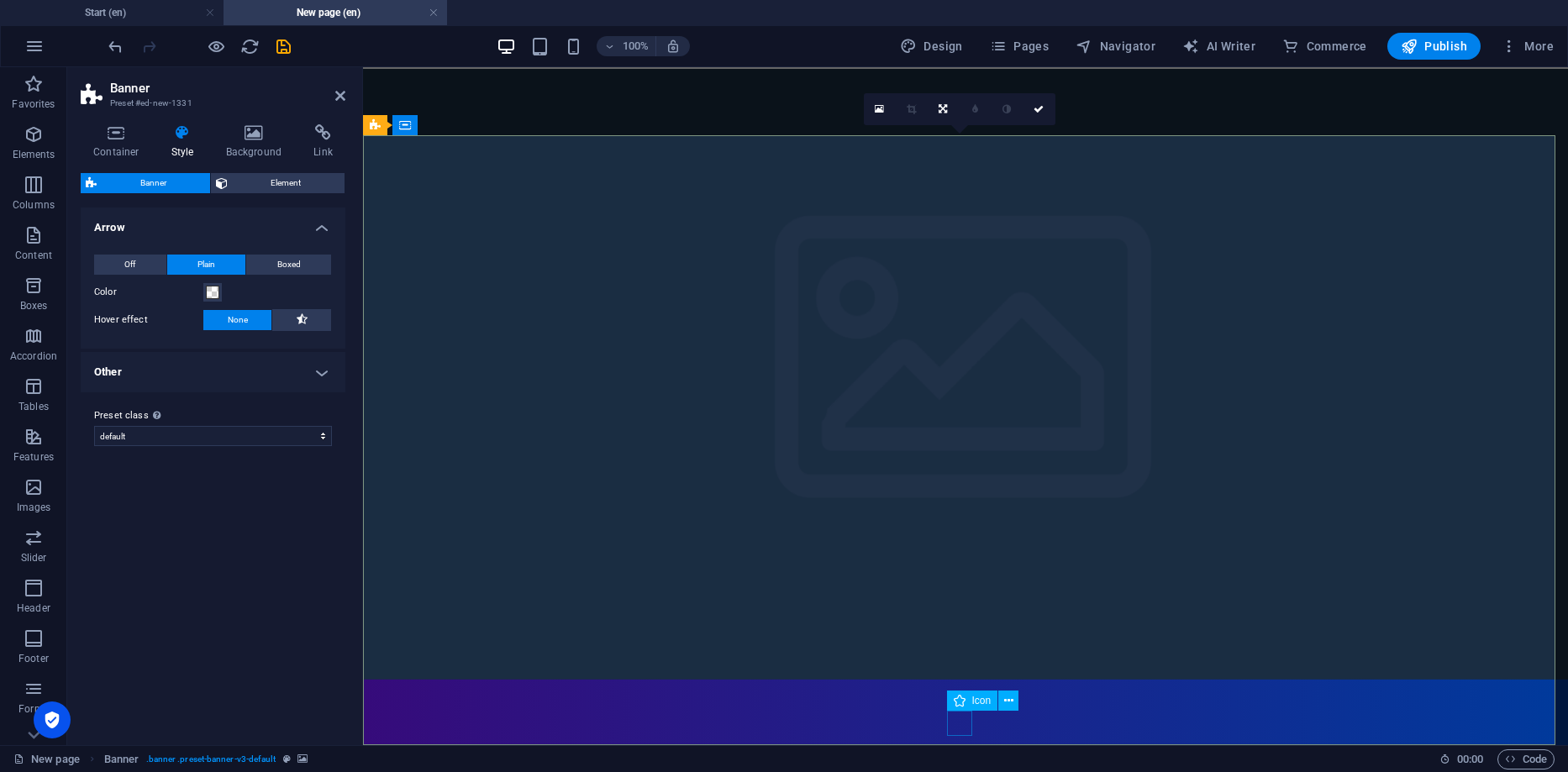 click at bounding box center [966, -116] 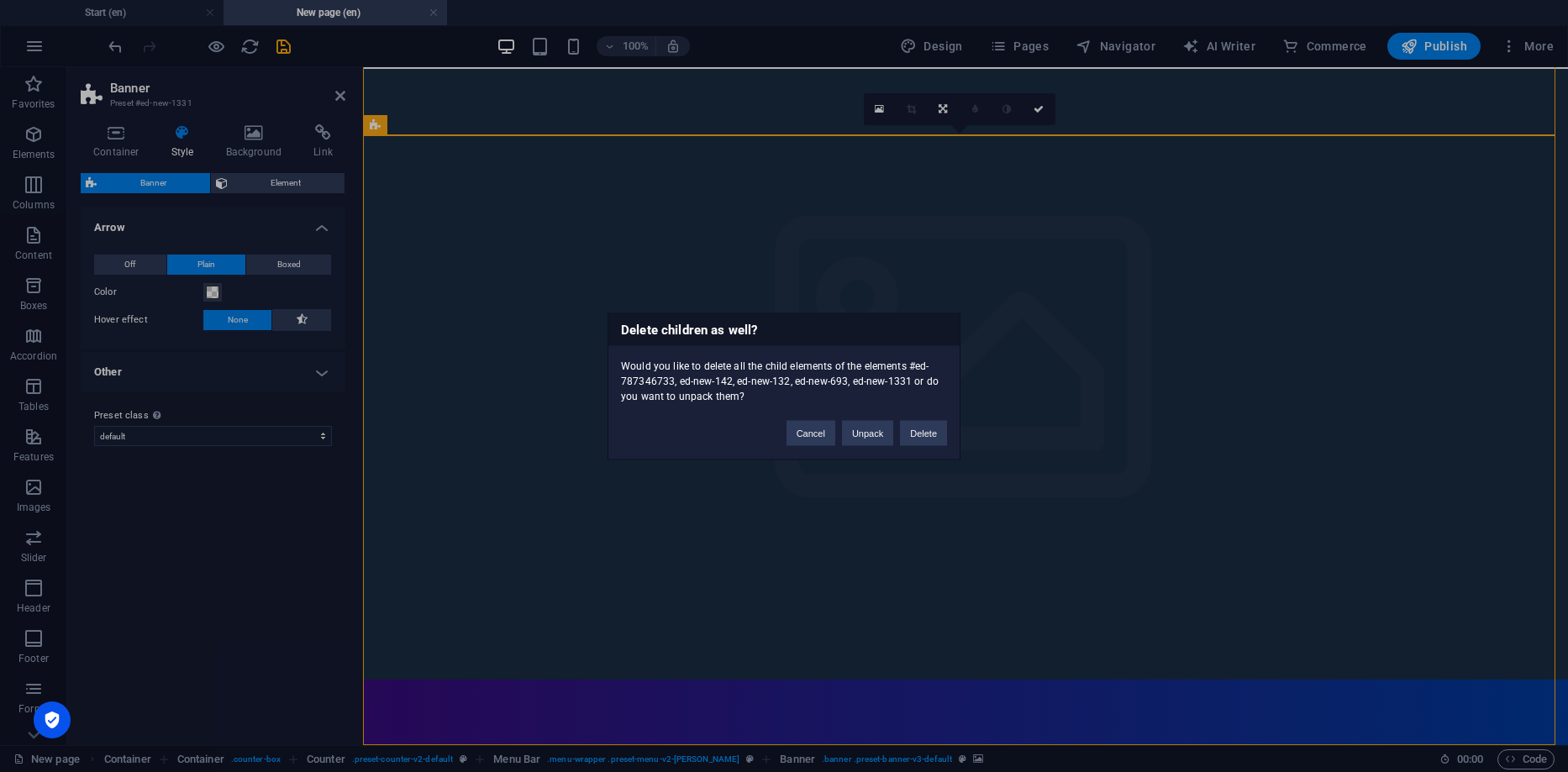 type 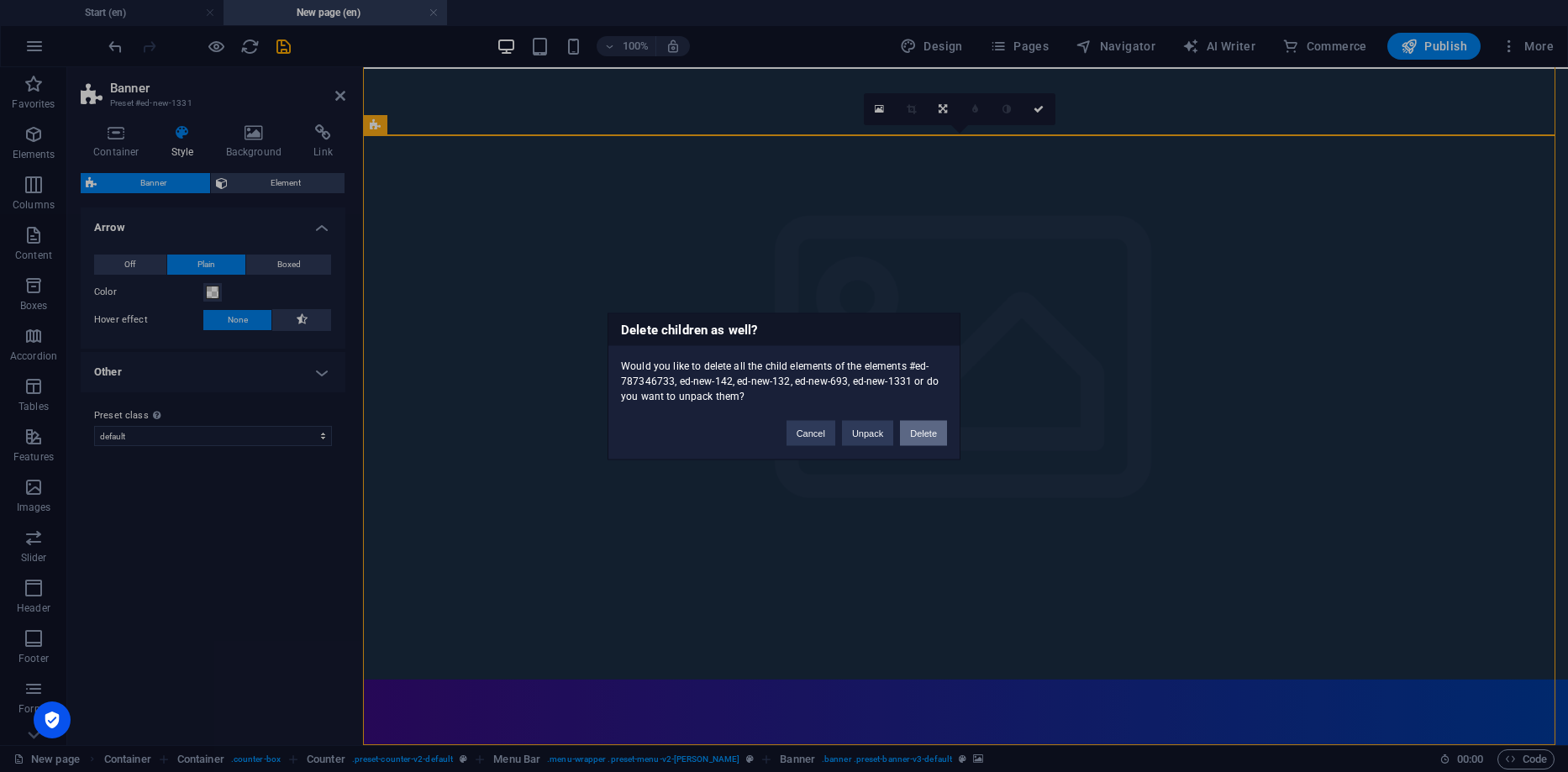 click on "Delete" at bounding box center [923, 433] 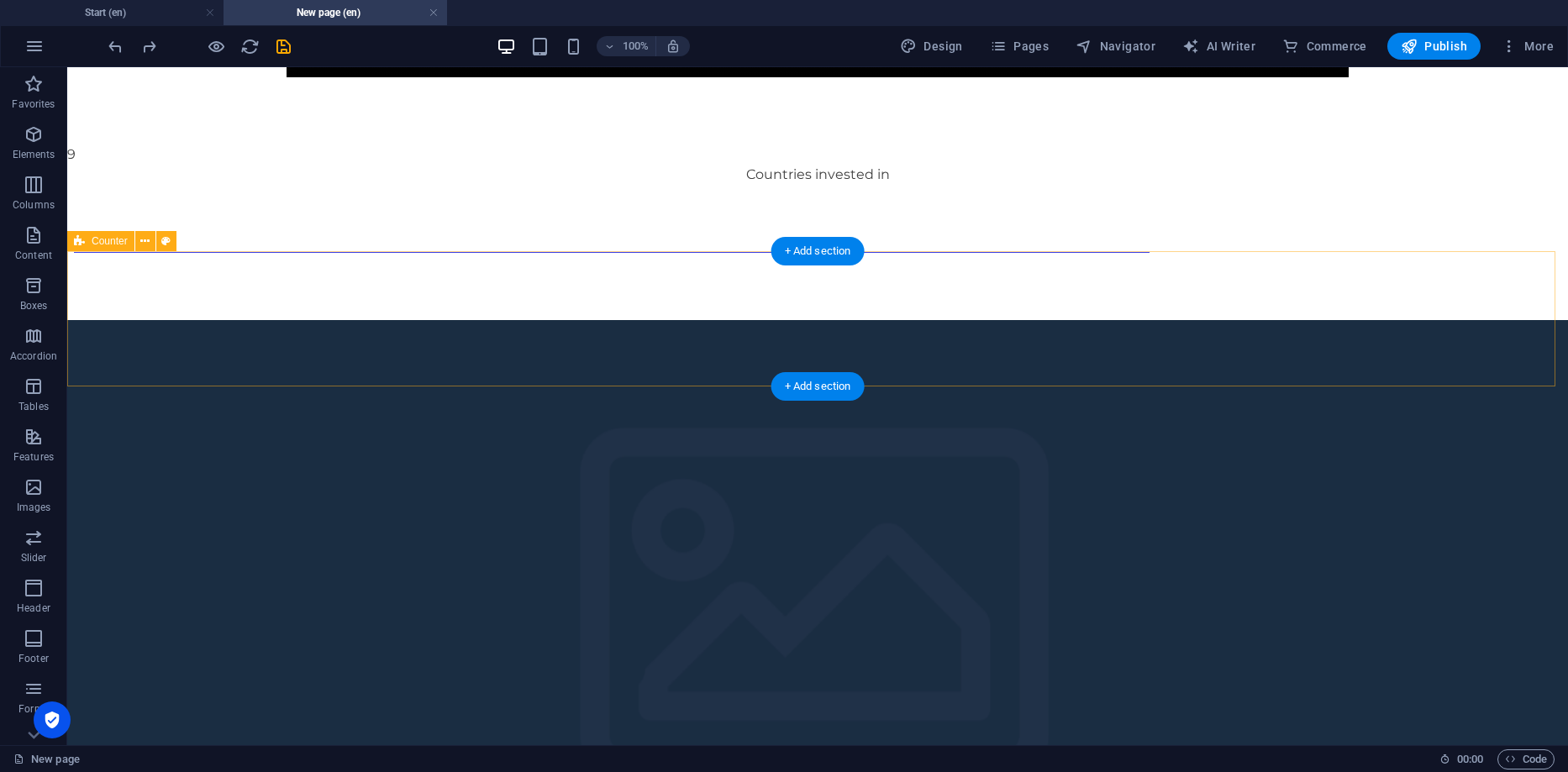 scroll, scrollTop: 839, scrollLeft: 0, axis: vertical 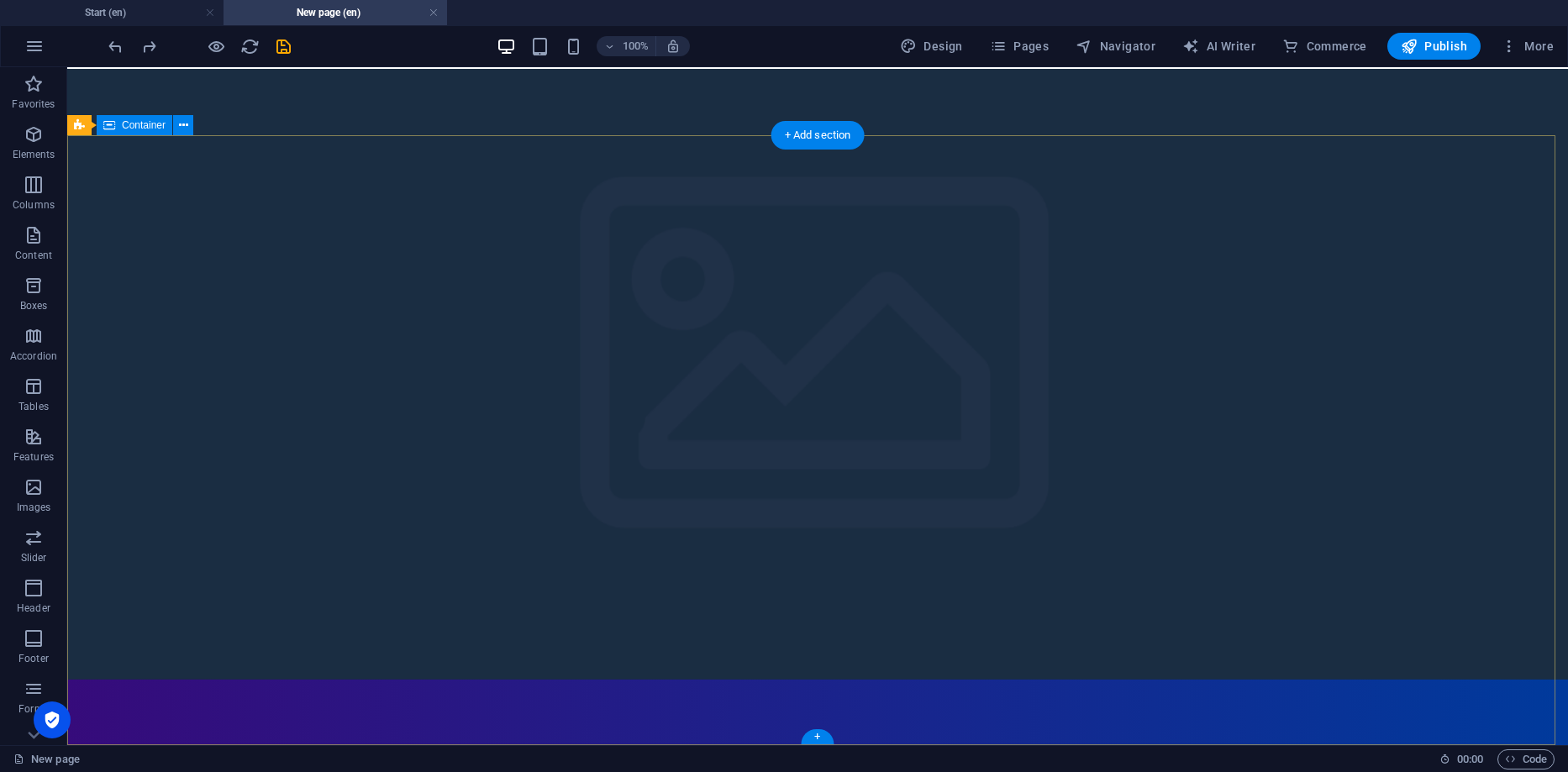 click on "Company Claim Subtitle Learn more" at bounding box center (818, 929) 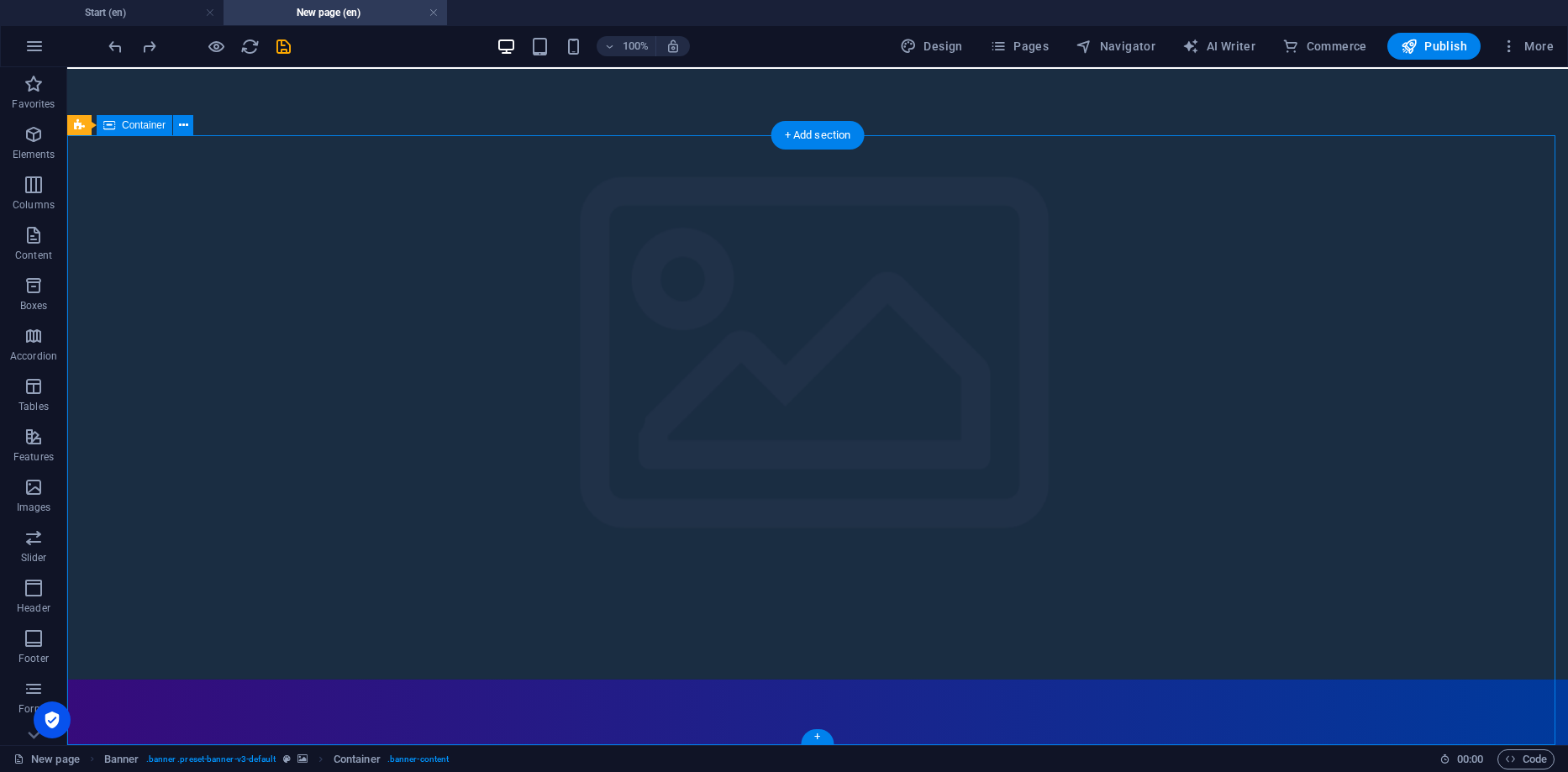 click on "Company Claim Subtitle Learn more" at bounding box center (818, 929) 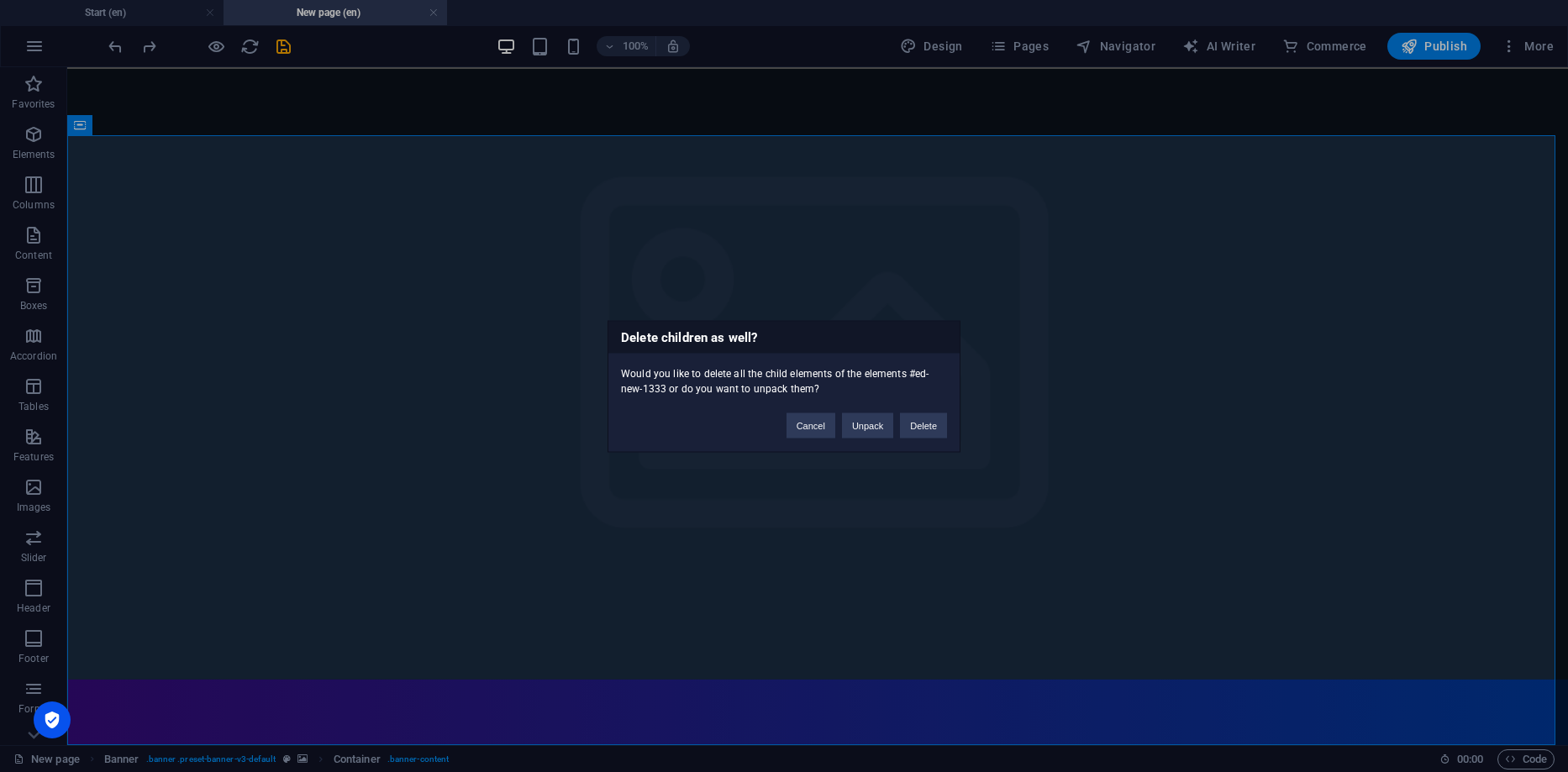 type 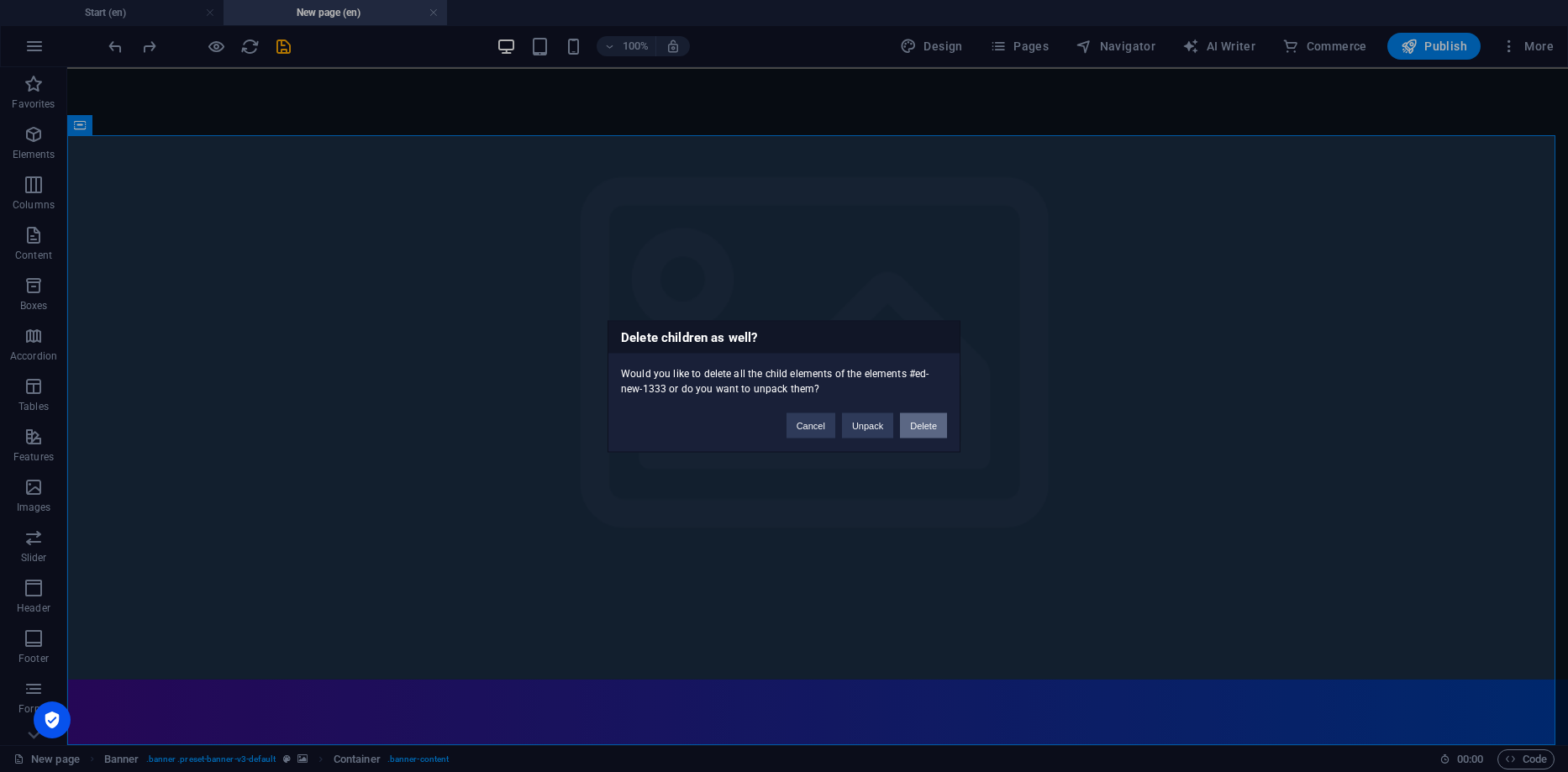 click on "Delete" at bounding box center (923, 425) 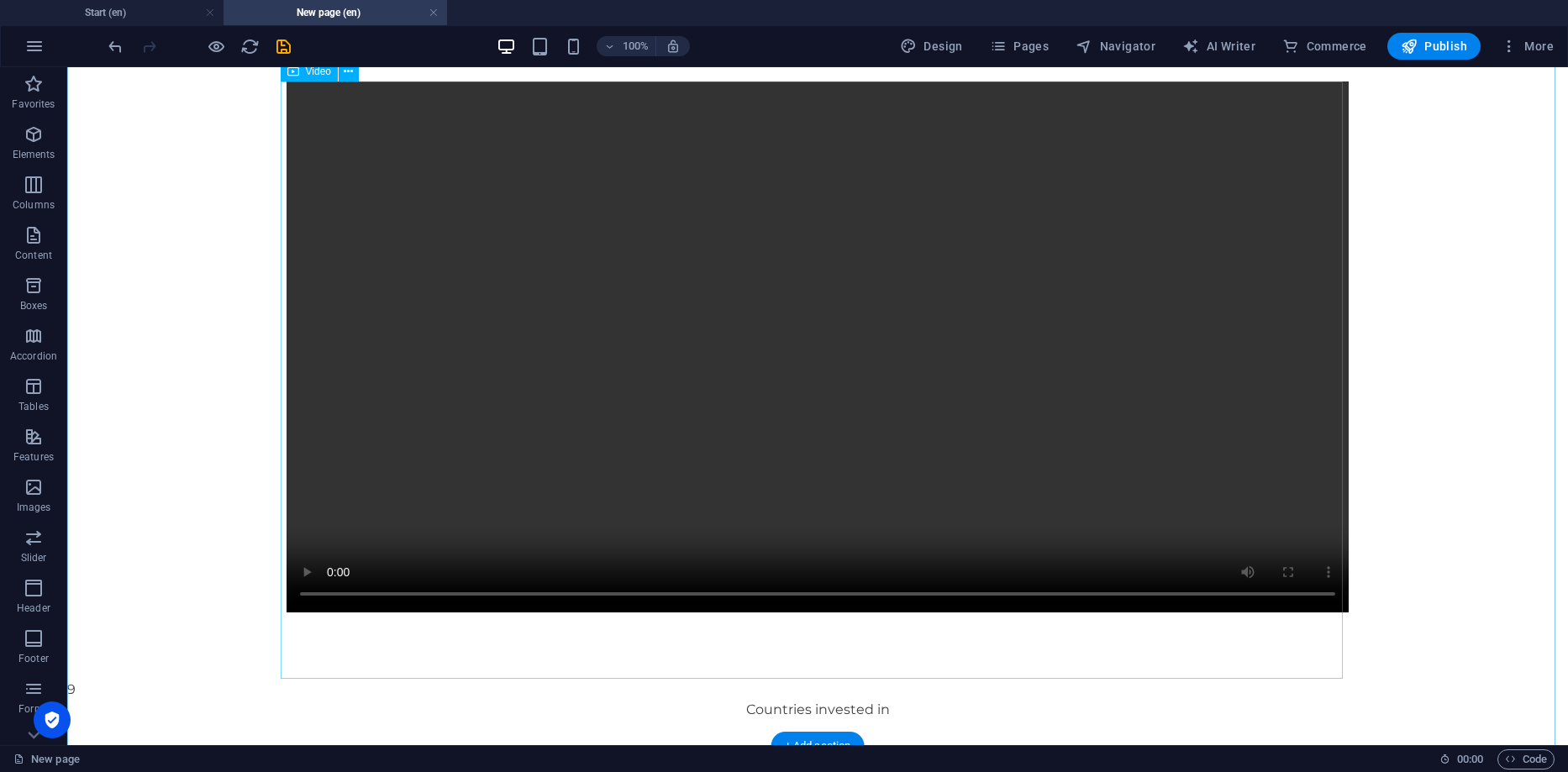 scroll, scrollTop: 672, scrollLeft: 0, axis: vertical 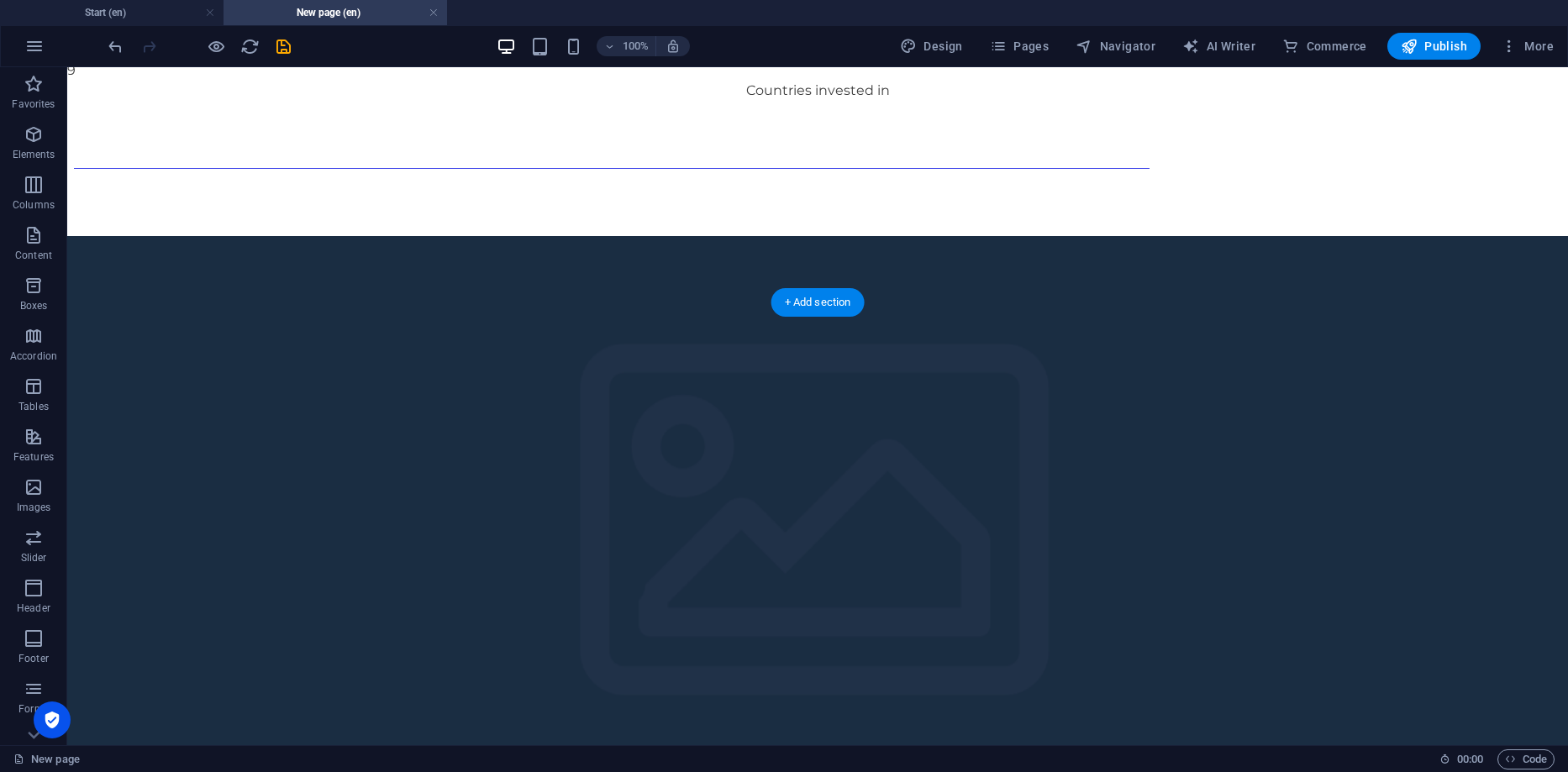 click at bounding box center (818, 541) 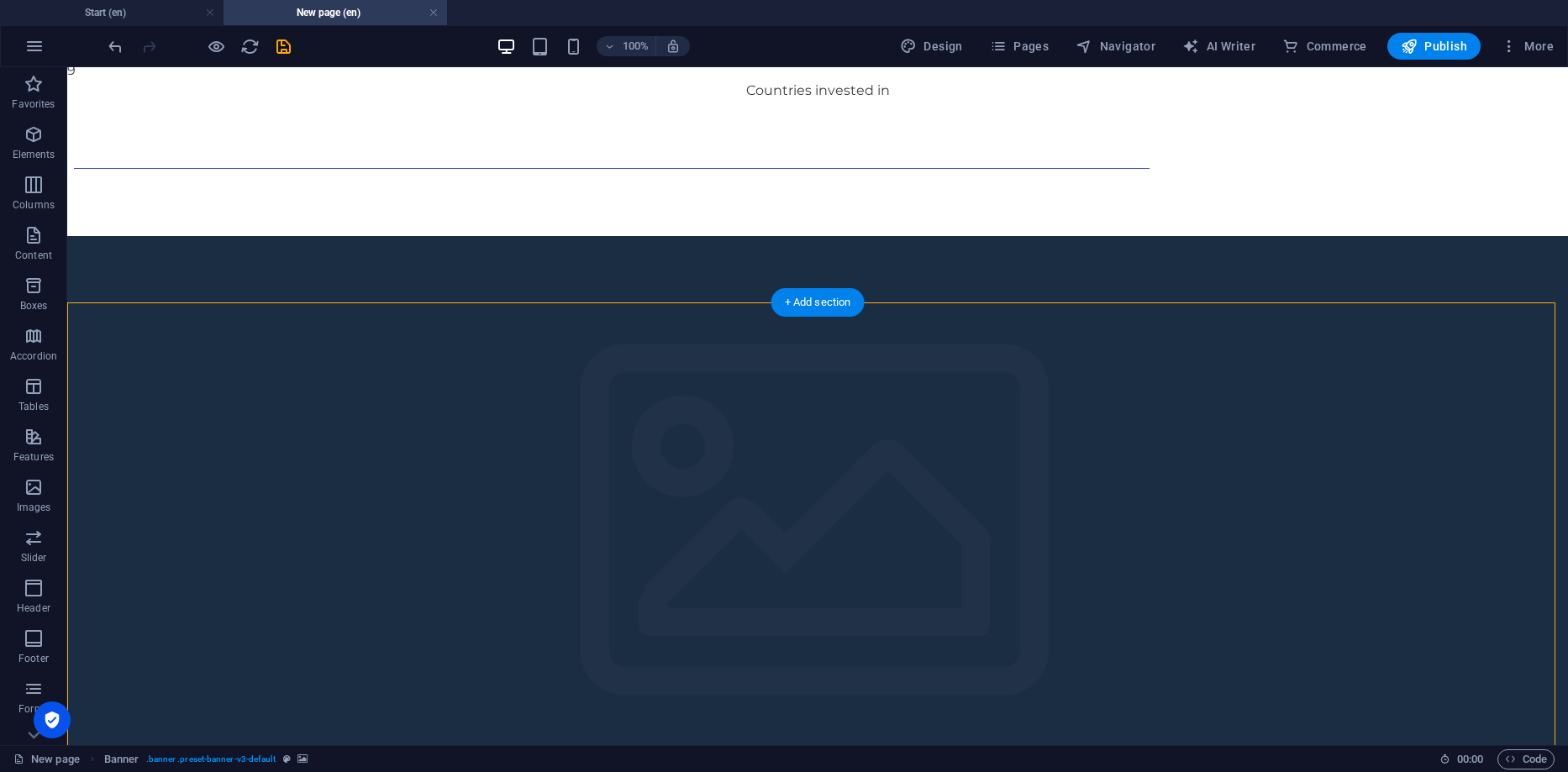 click at bounding box center [818, 541] 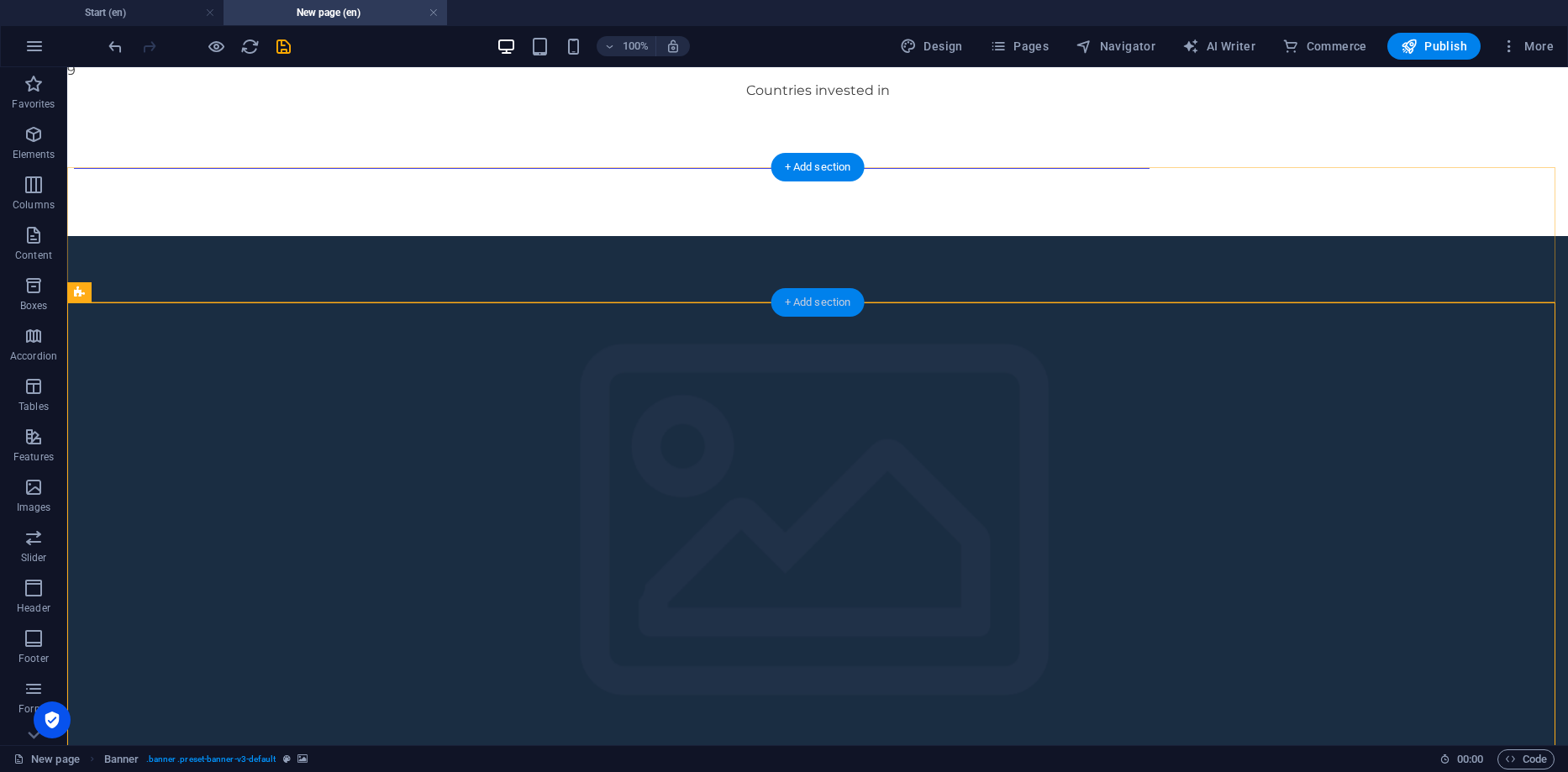 drag, startPoint x: 831, startPoint y: 305, endPoint x: 463, endPoint y: 246, distance: 372.69961 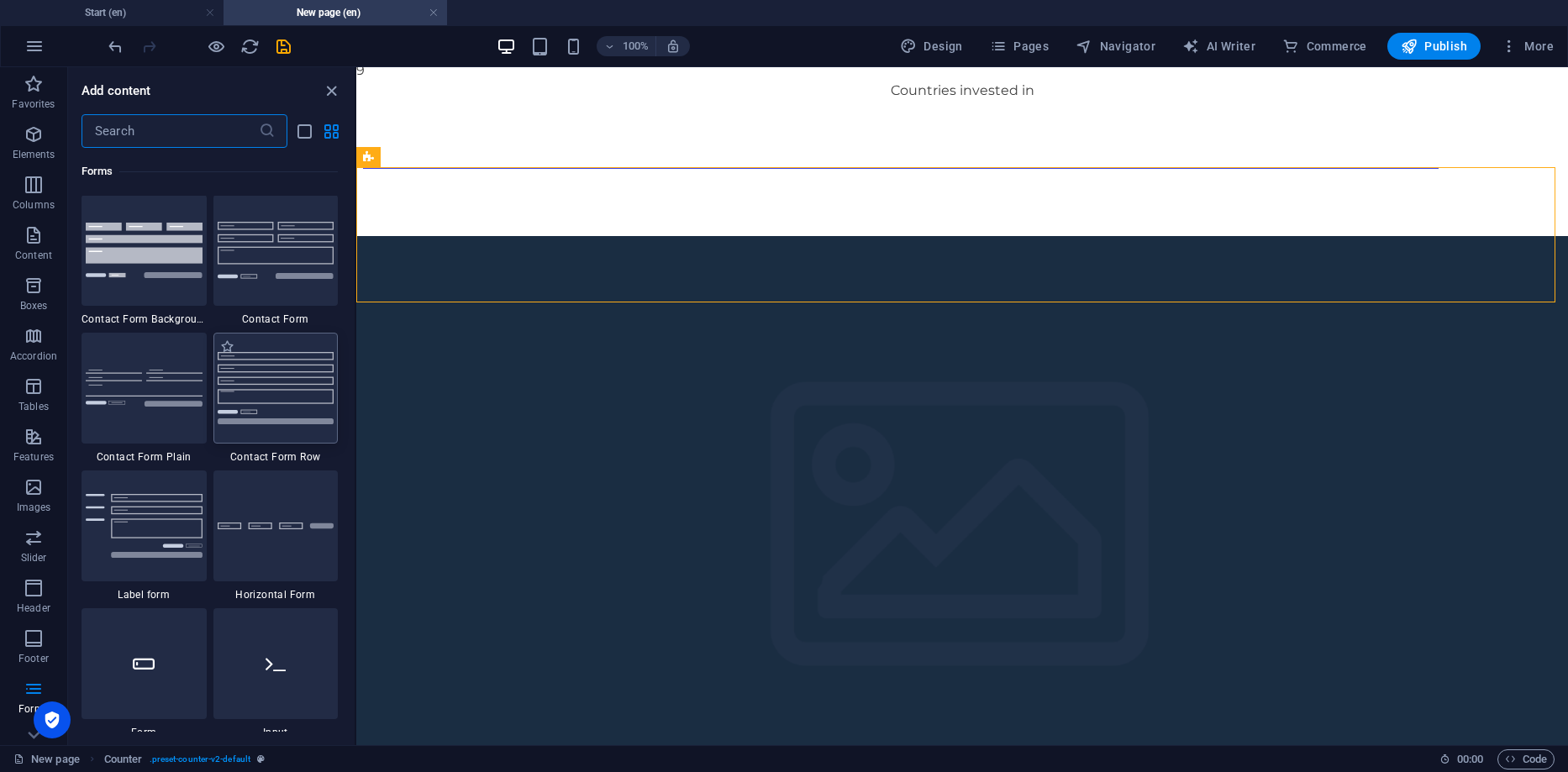 scroll, scrollTop: 12234, scrollLeft: 0, axis: vertical 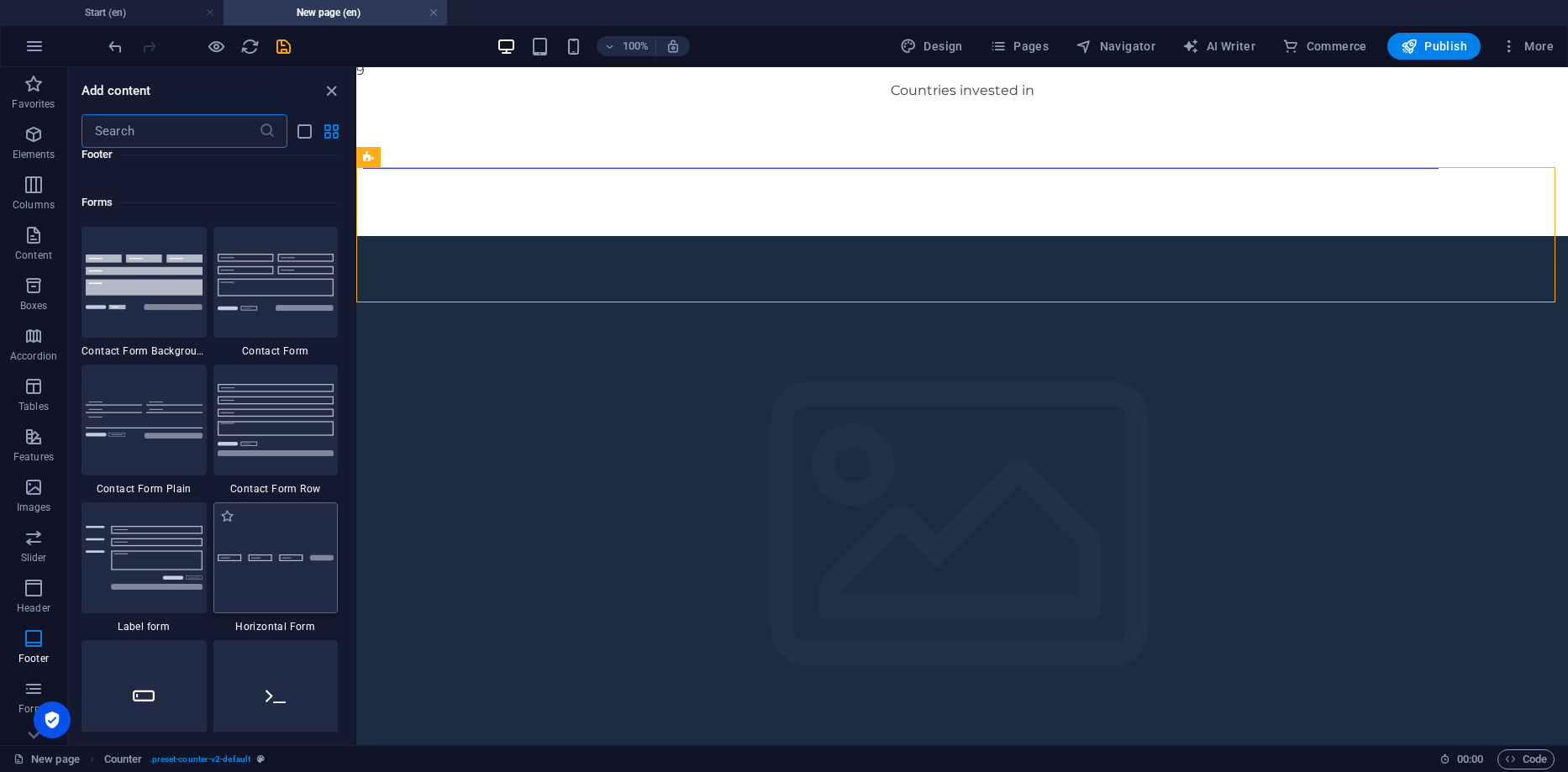 click at bounding box center (276, 558) 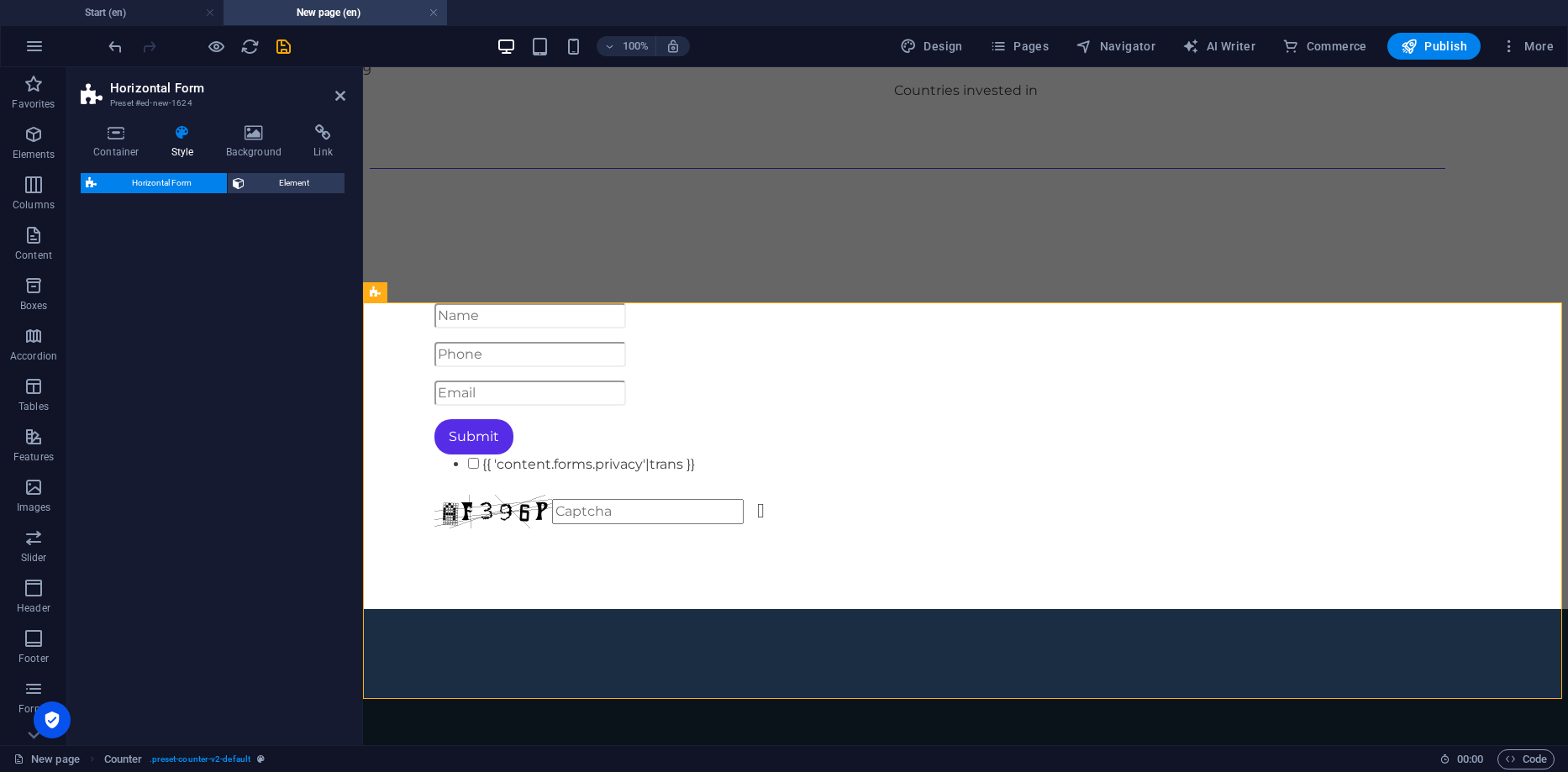 select on "rem" 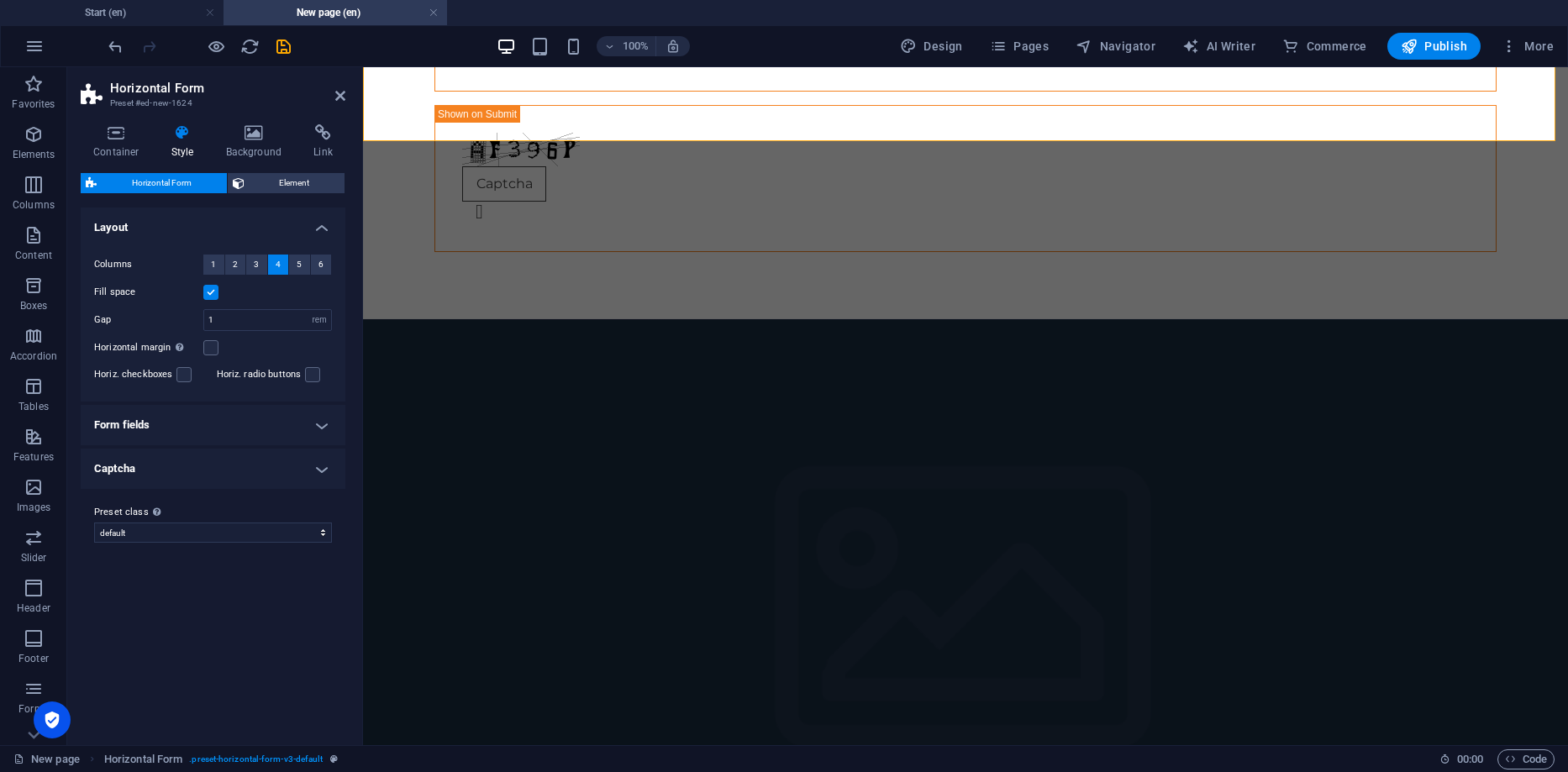 scroll, scrollTop: 1221, scrollLeft: 0, axis: vertical 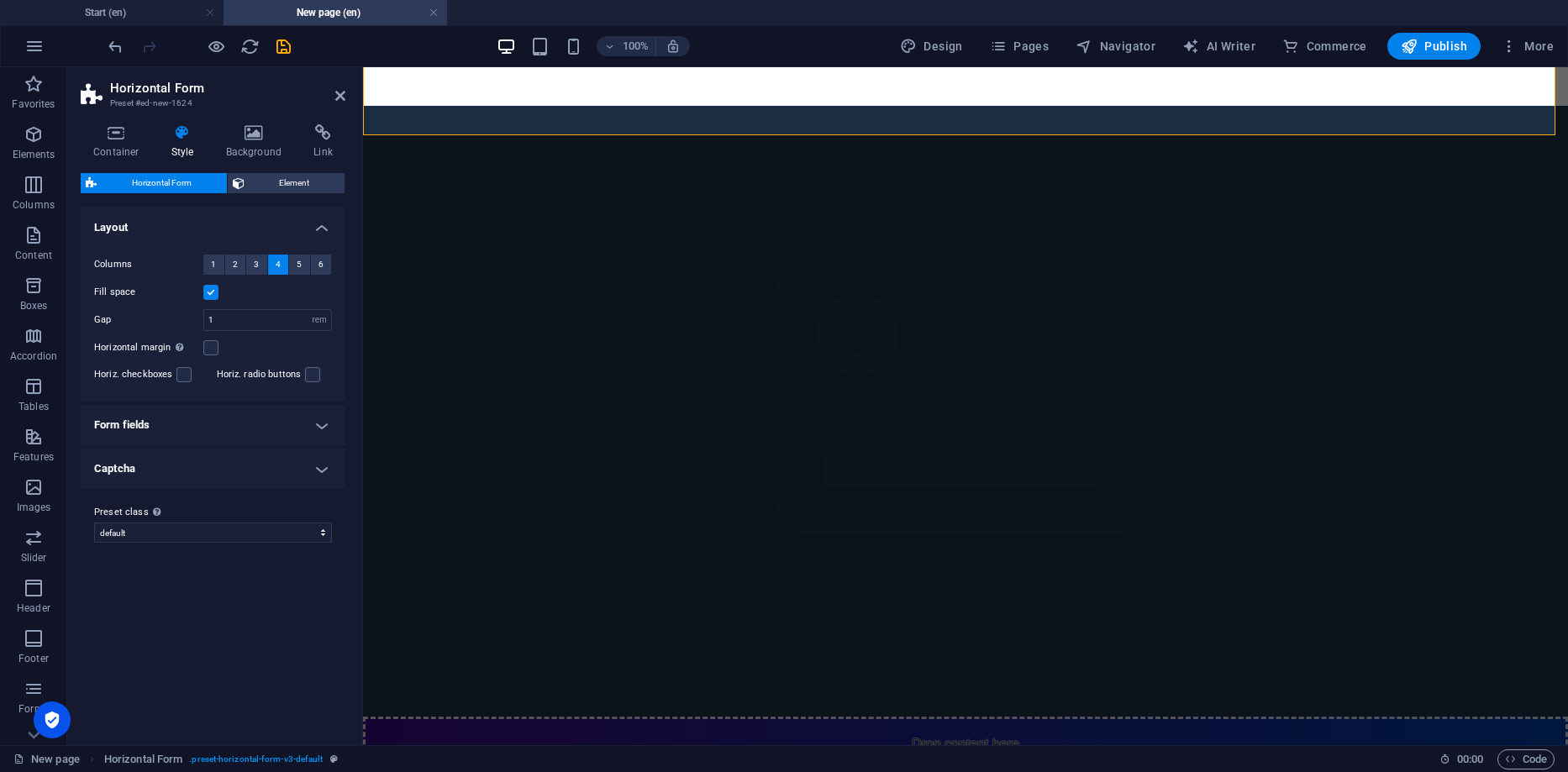 click at bounding box center [966, 411] 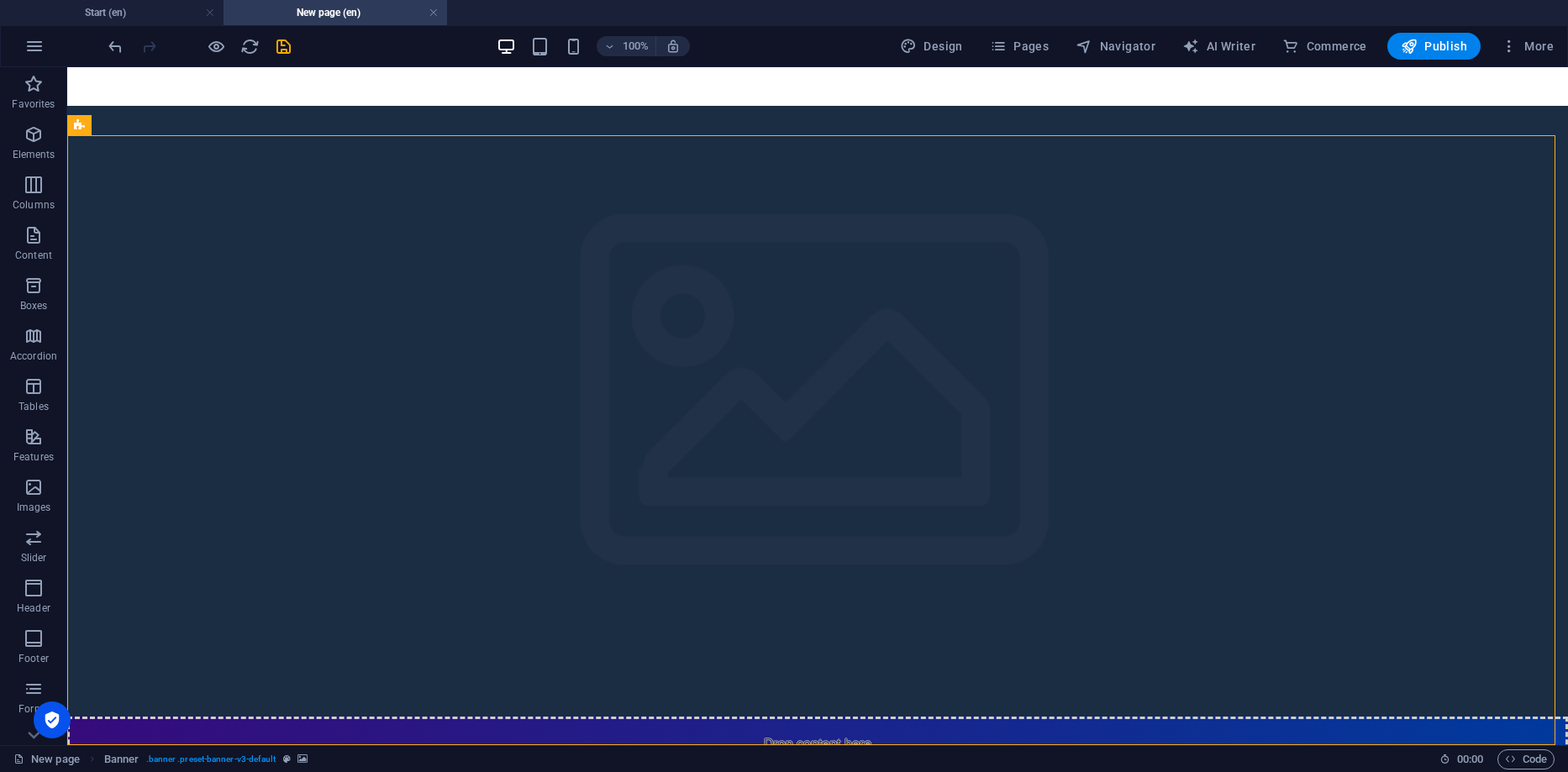 click at bounding box center [818, 411] 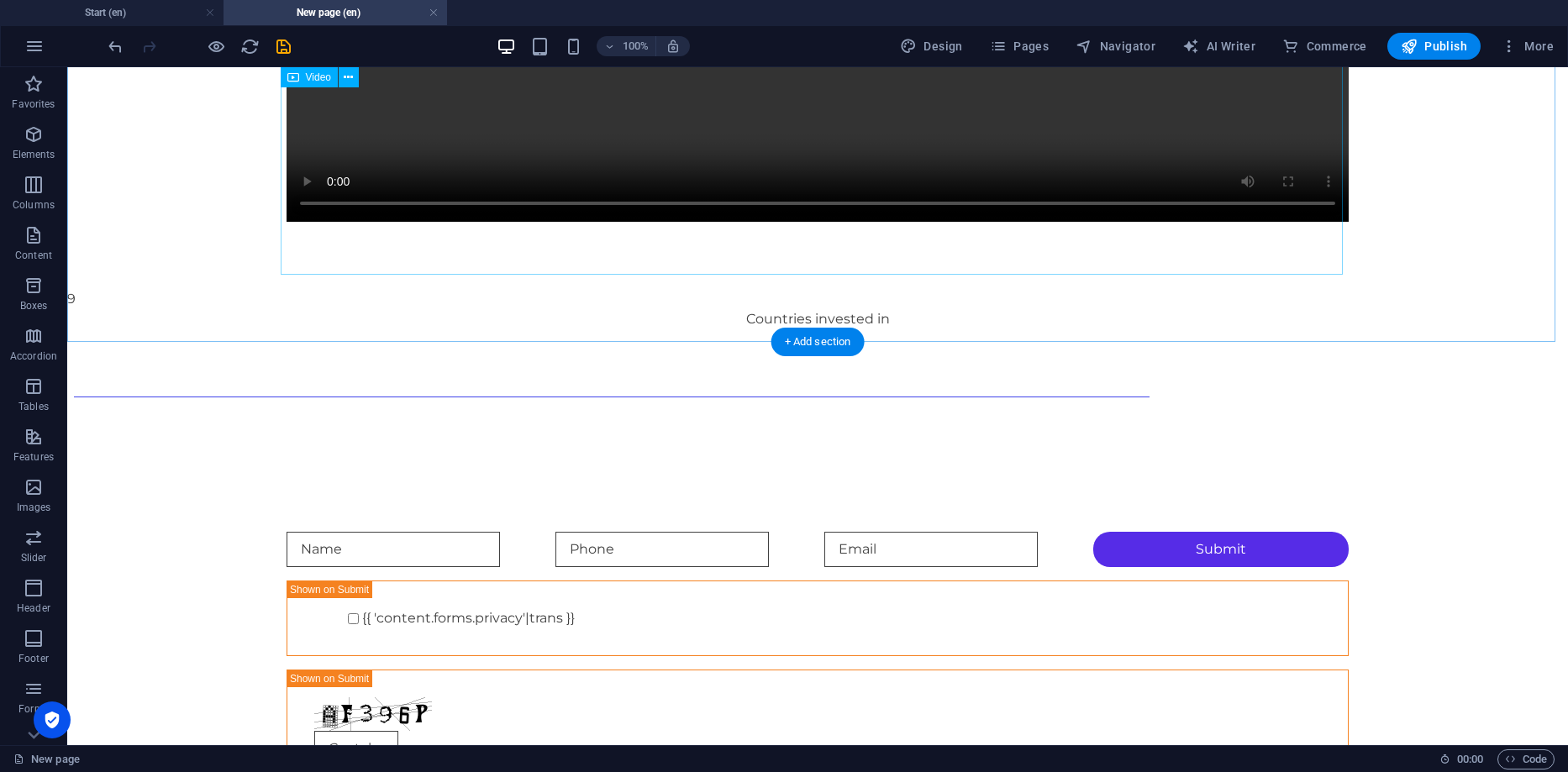 scroll, scrollTop: 612, scrollLeft: 0, axis: vertical 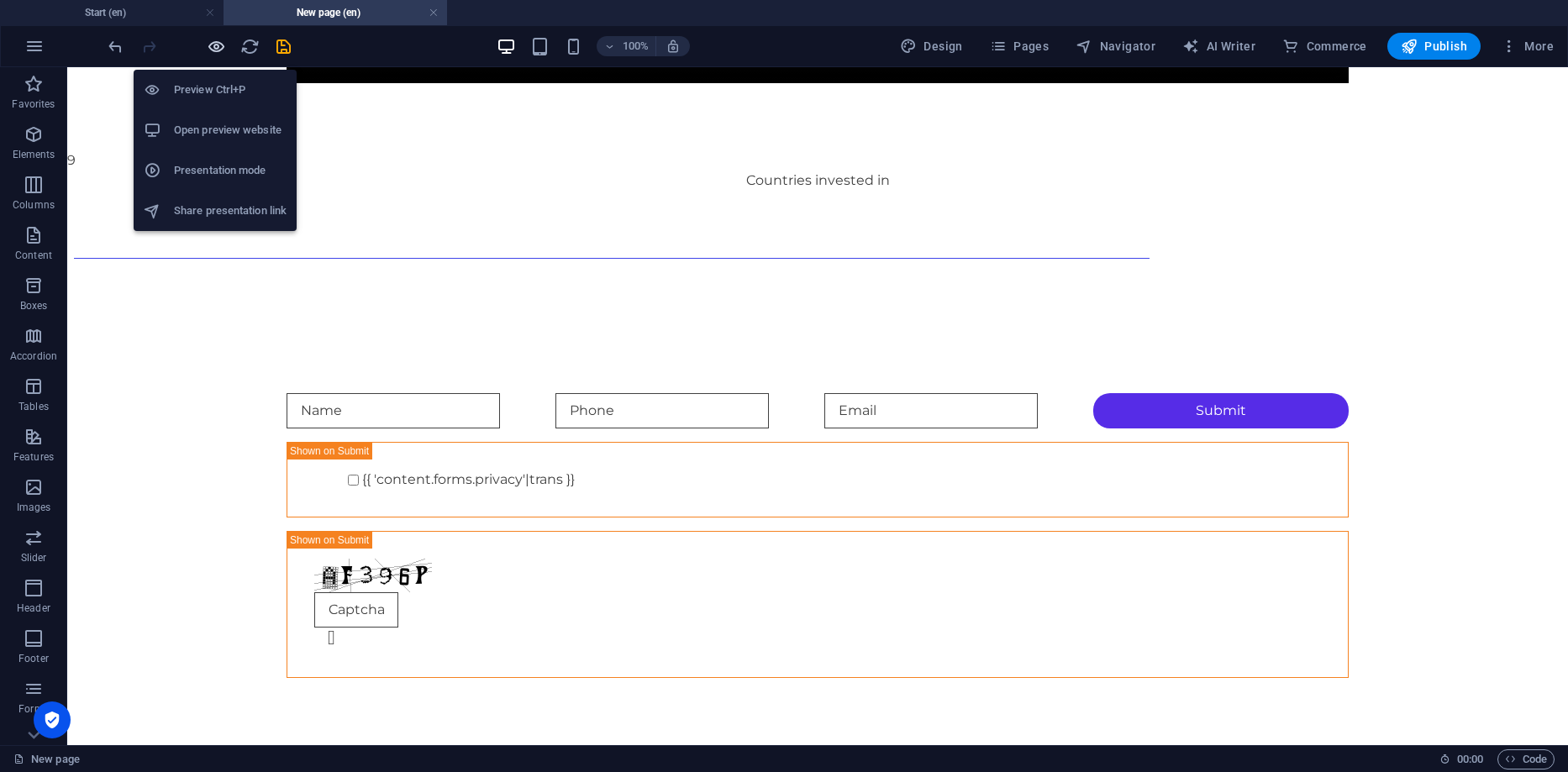 click at bounding box center (216, 46) 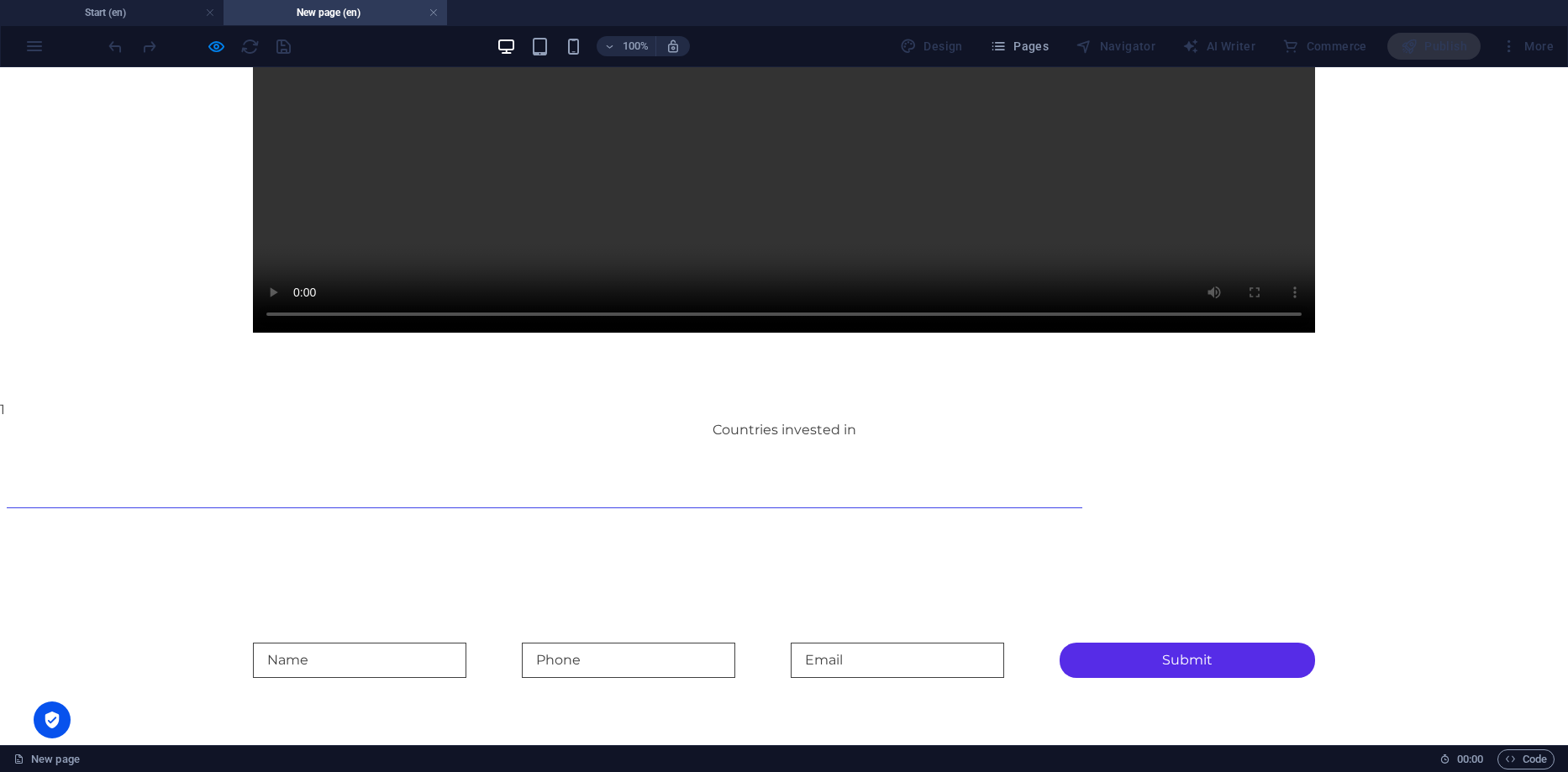 scroll, scrollTop: 399, scrollLeft: 0, axis: vertical 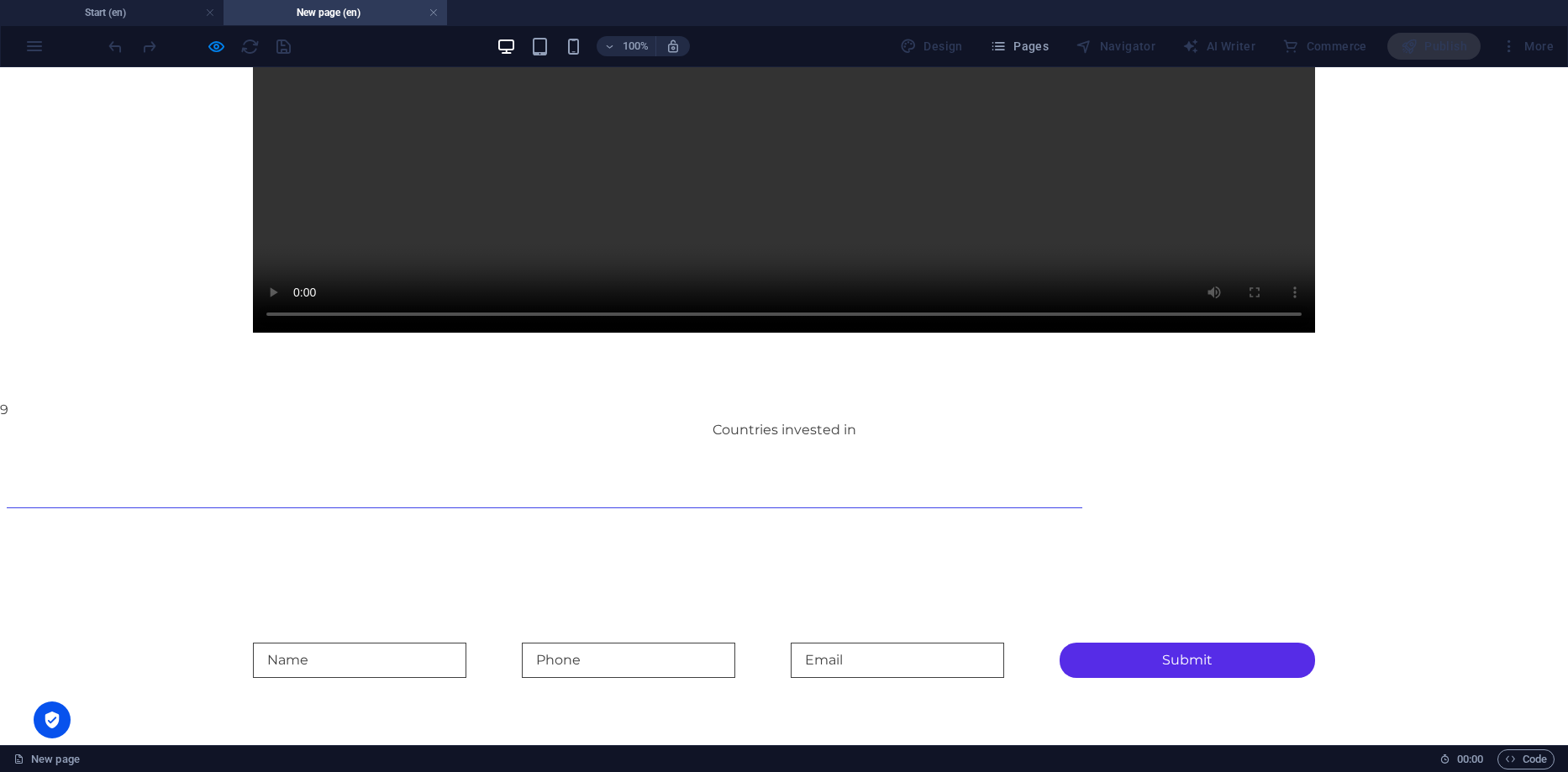 click at bounding box center [360, 660] 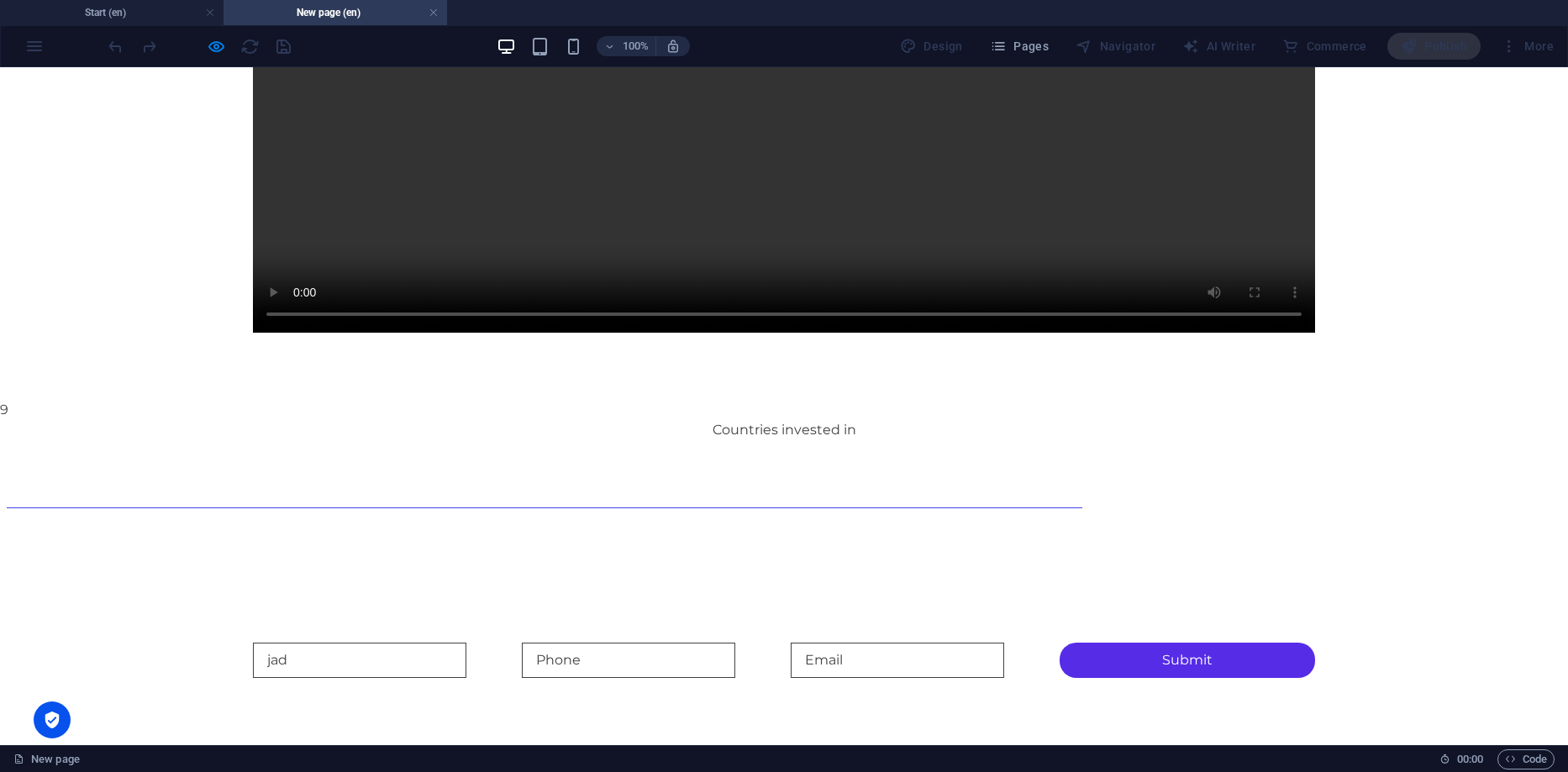 type on "jad" 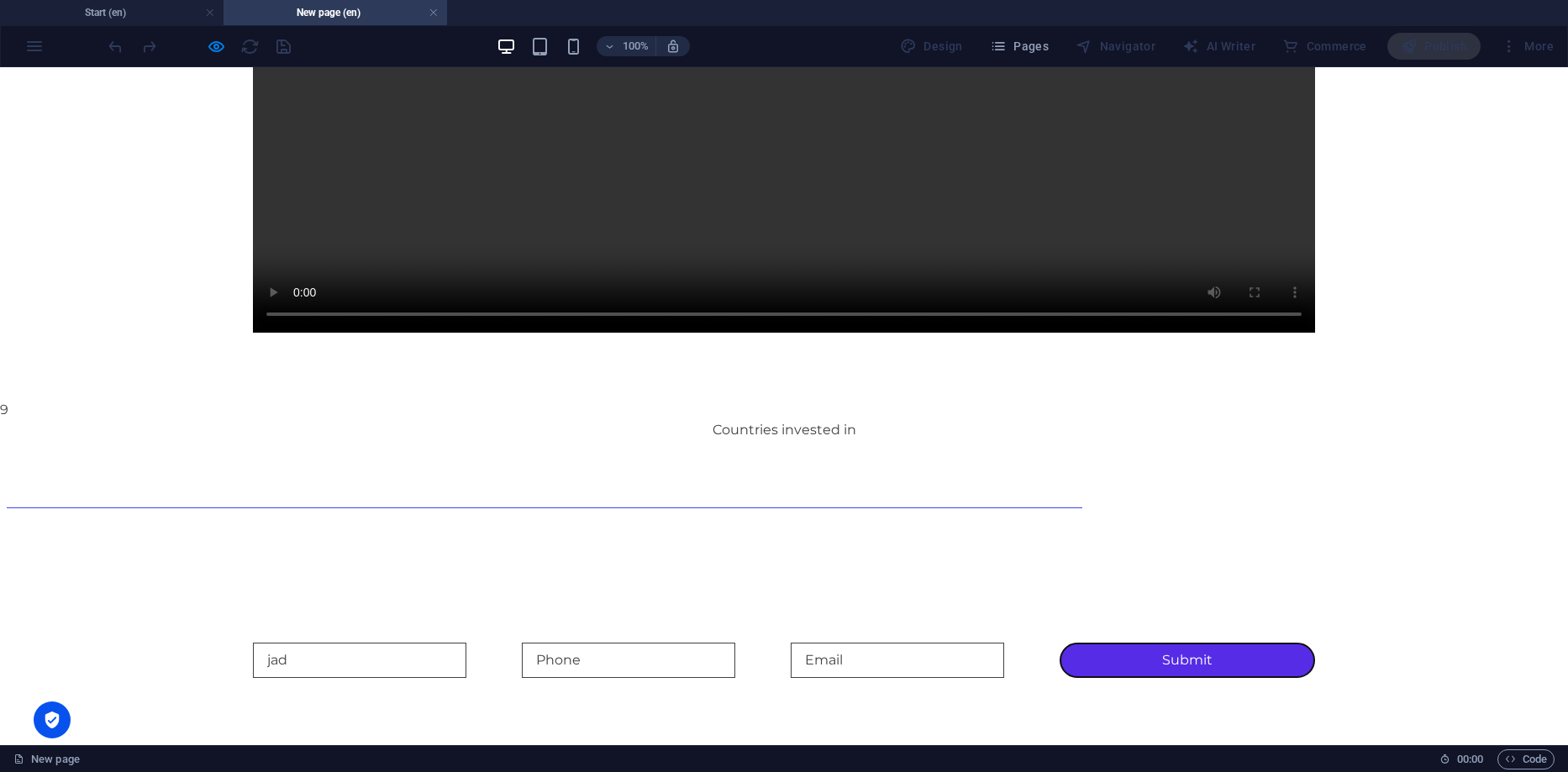 click on "Submit" at bounding box center (1187, 660) 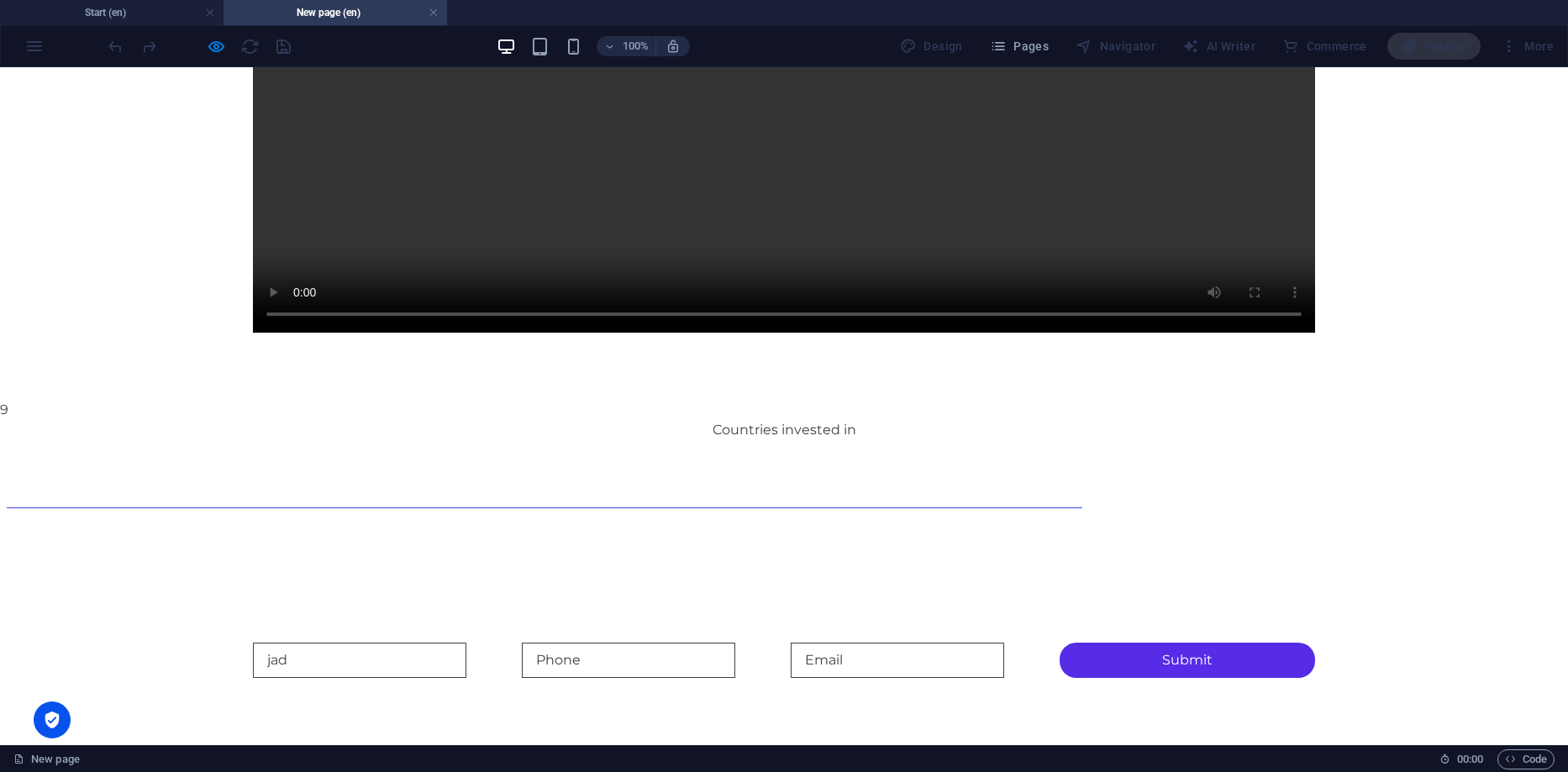 scroll, scrollTop: 5, scrollLeft: 0, axis: vertical 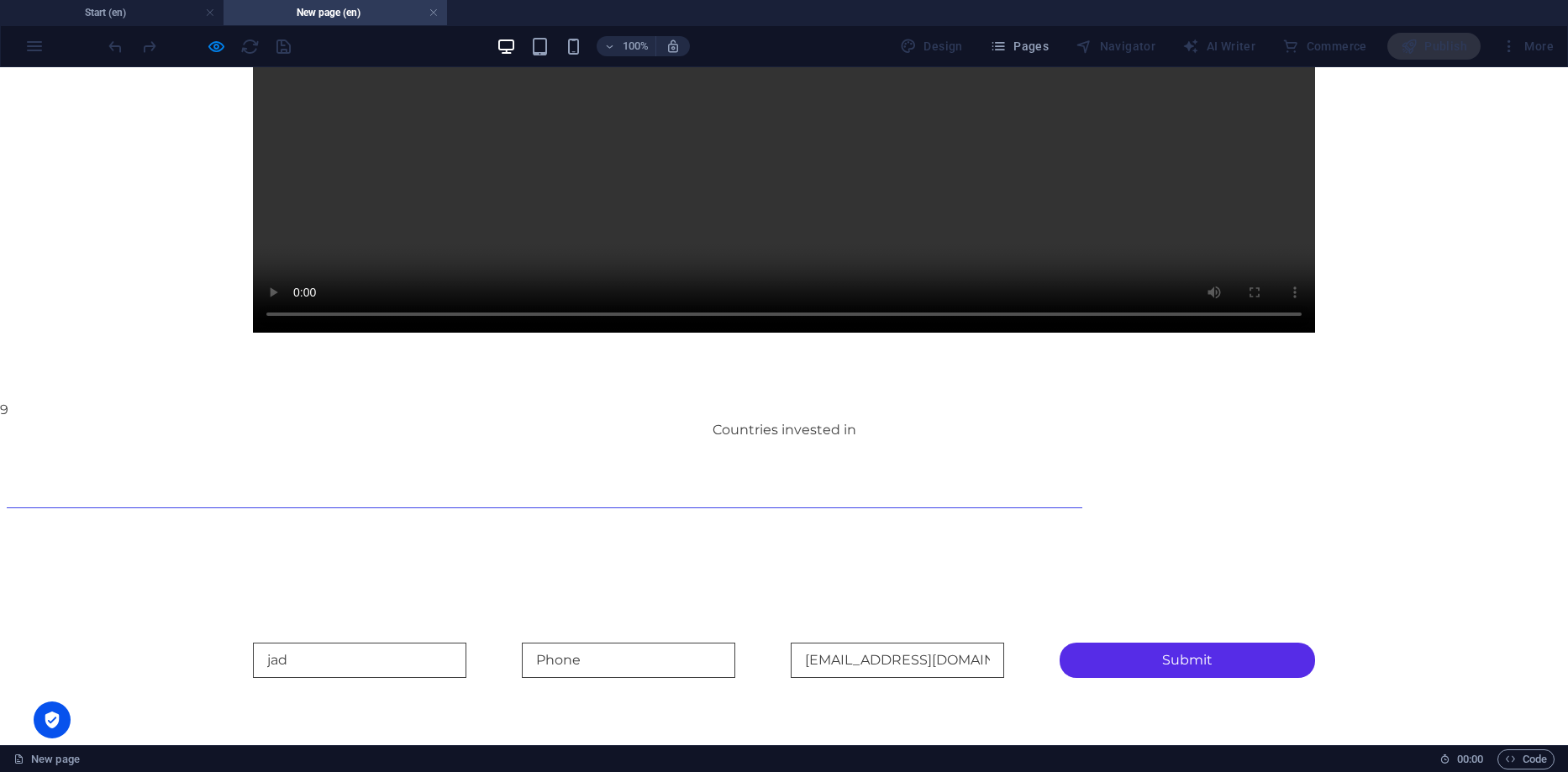 type on "[EMAIL_ADDRESS][DOMAIN_NAME]" 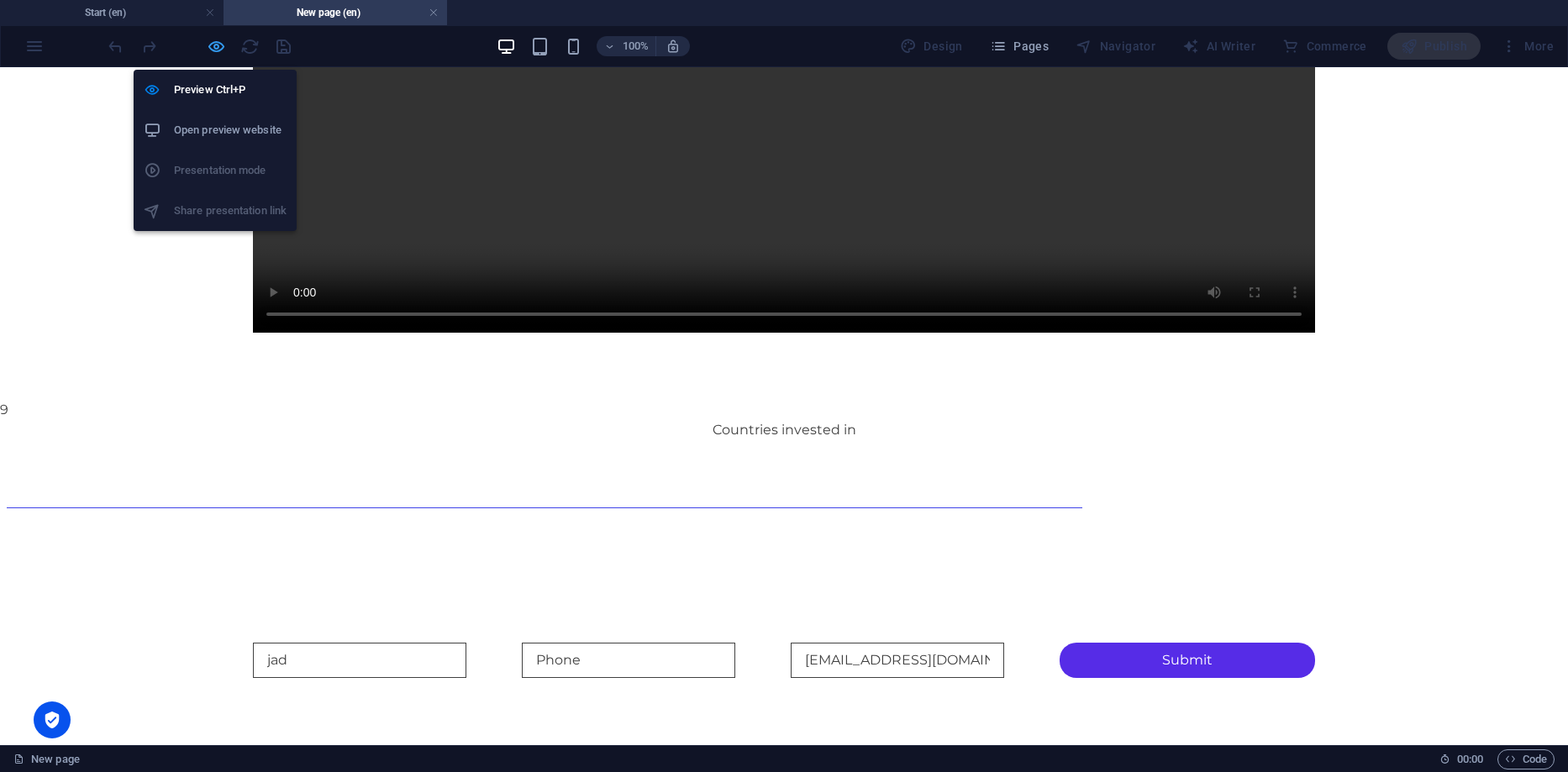 click at bounding box center [199, 46] 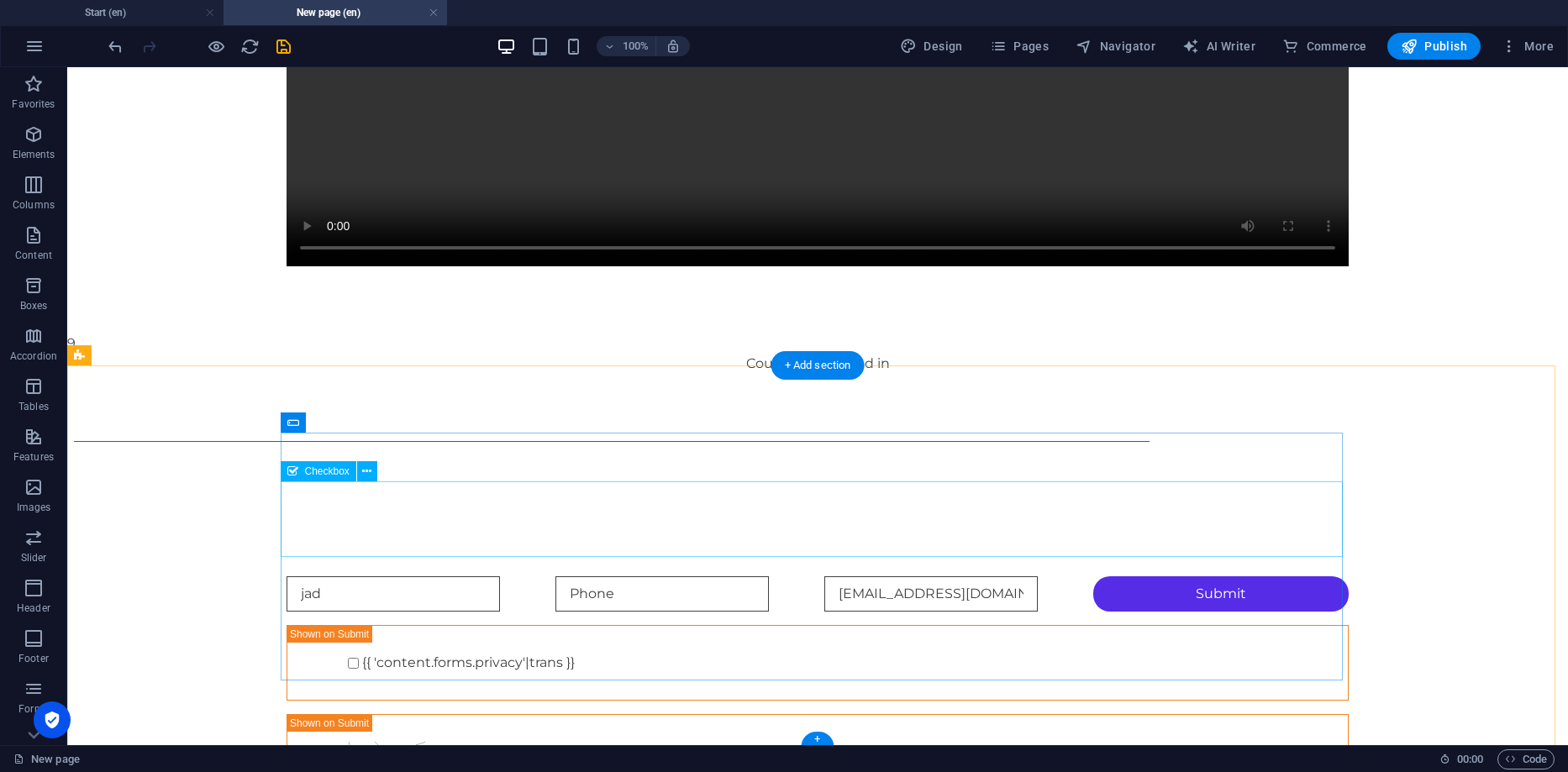 scroll, scrollTop: 612, scrollLeft: 0, axis: vertical 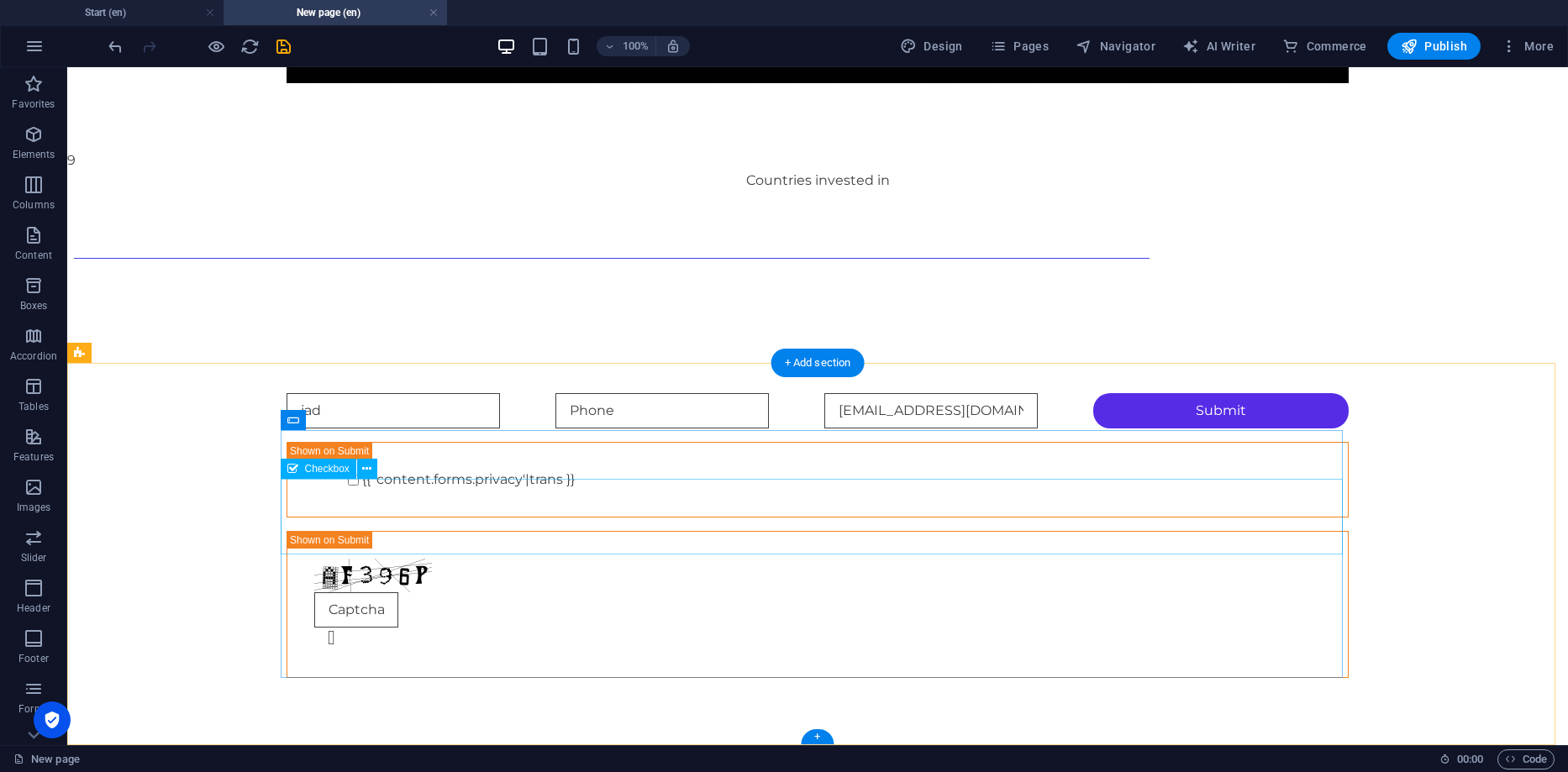 click on "{{ 'content.forms.privacy'|trans }}" at bounding box center (818, 480) 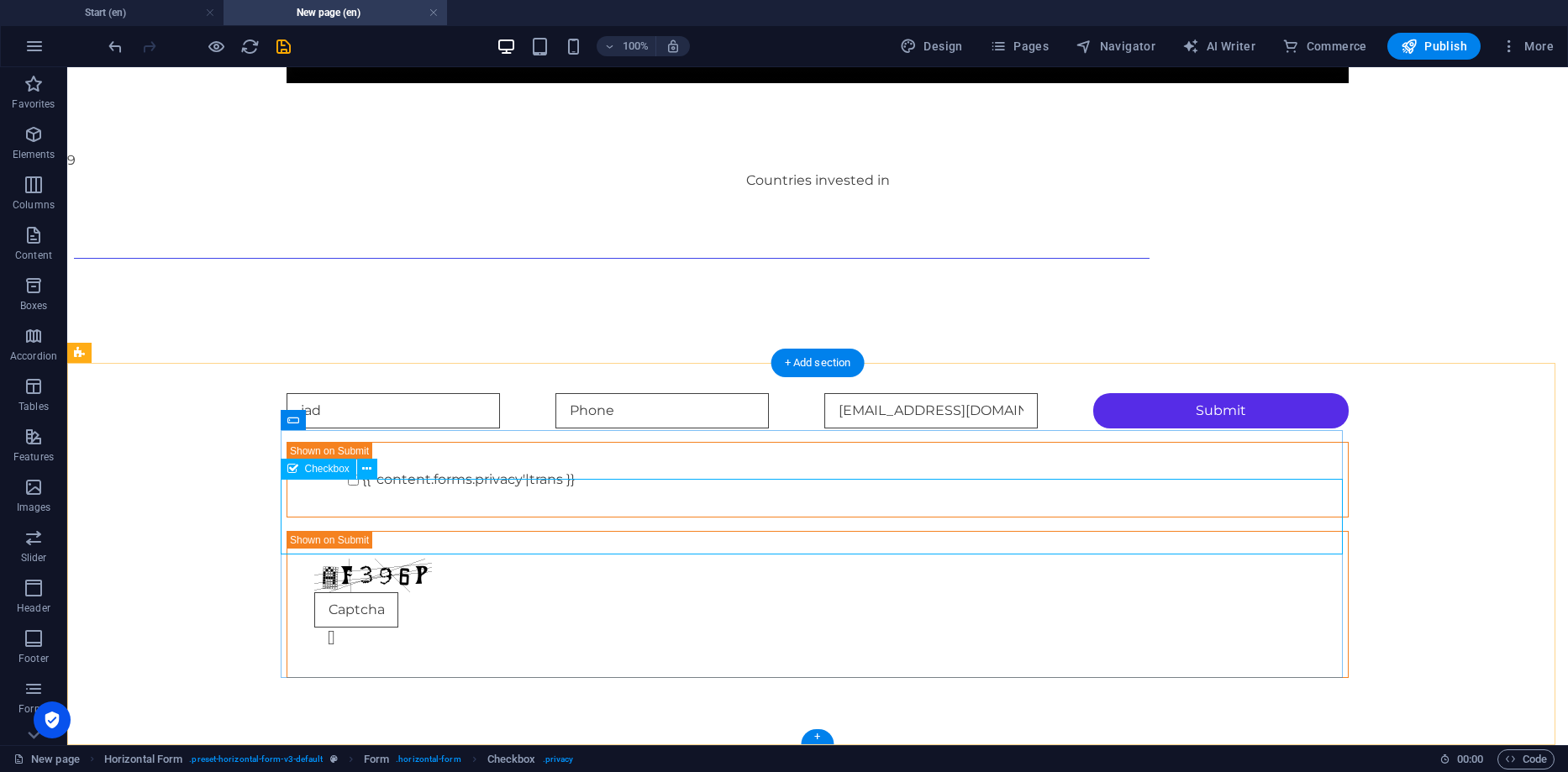 click on "{{ 'content.forms.privacy'|trans }}" at bounding box center [818, 480] 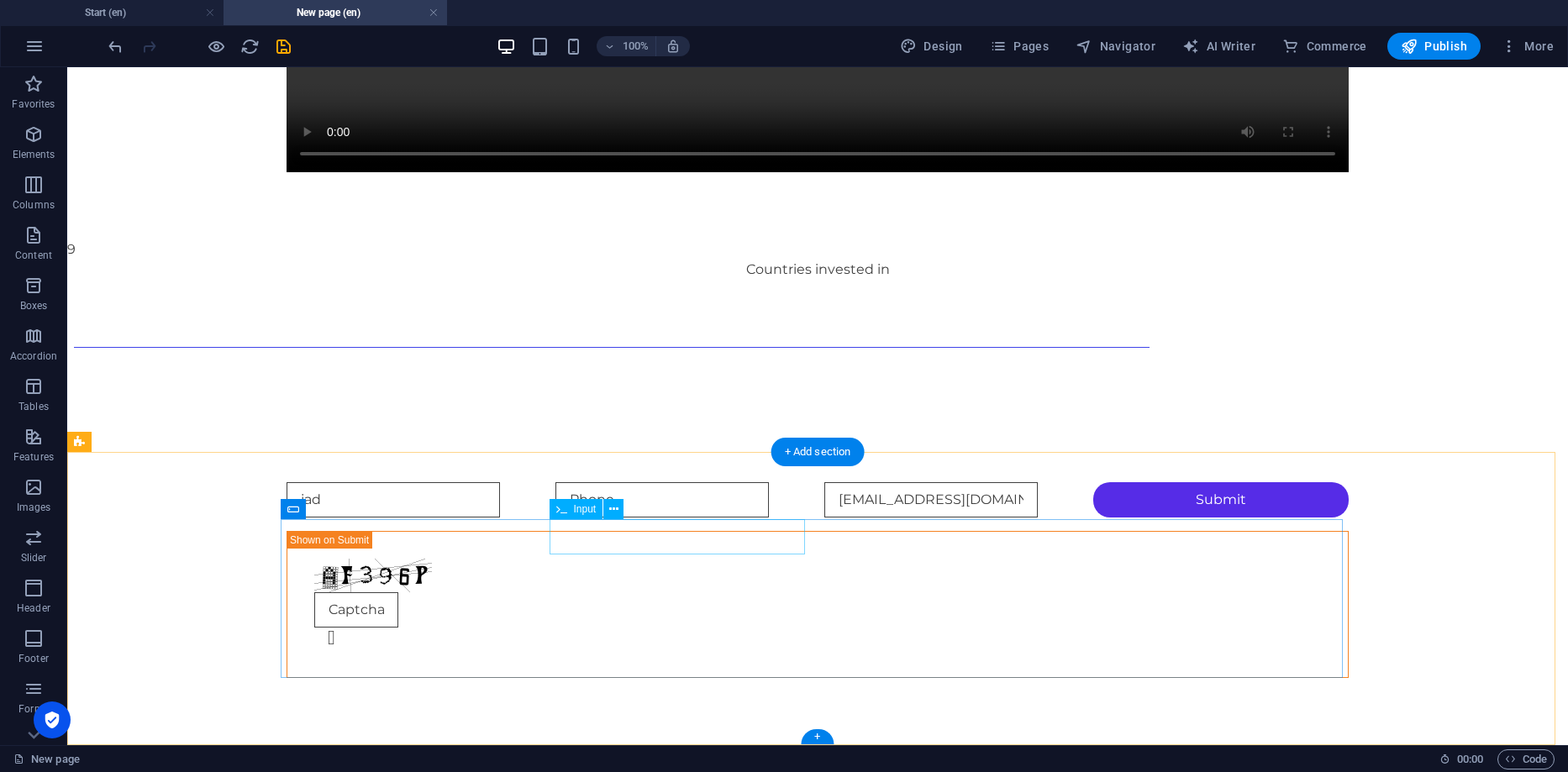 scroll, scrollTop: 523, scrollLeft: 0, axis: vertical 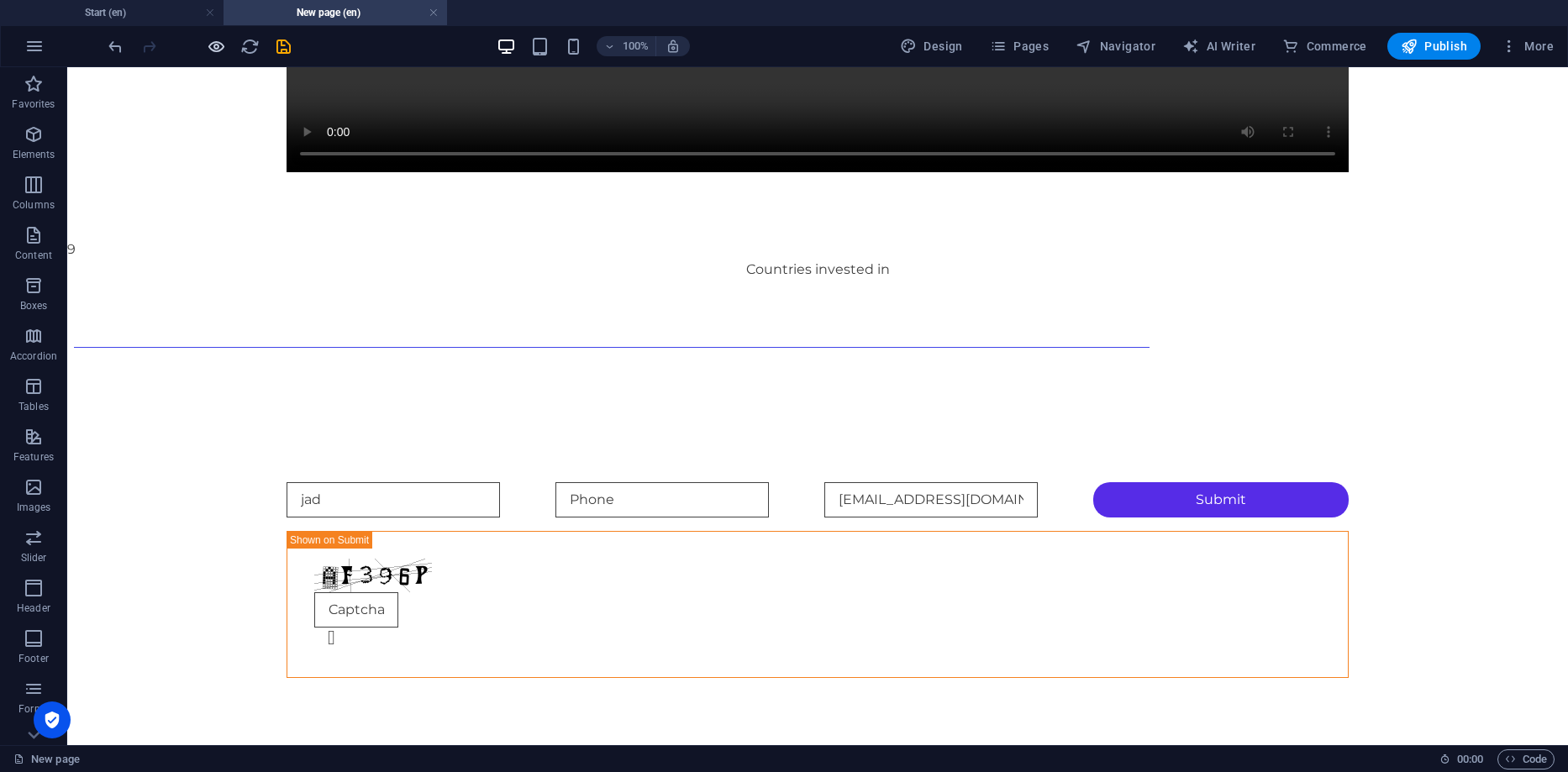 drag, startPoint x: 226, startPoint y: 44, endPoint x: 216, endPoint y: 44, distance: 10 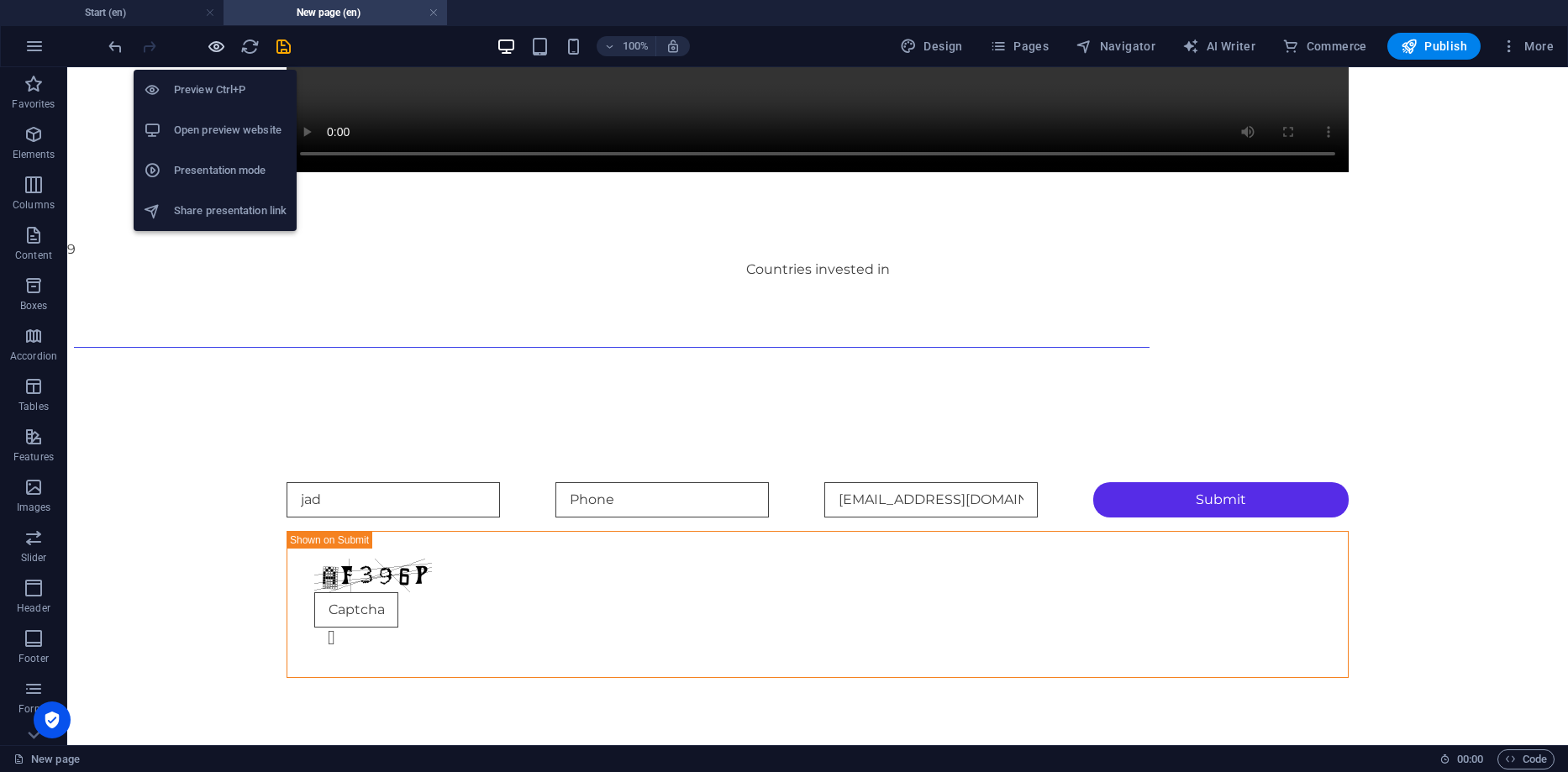 click at bounding box center (216, 46) 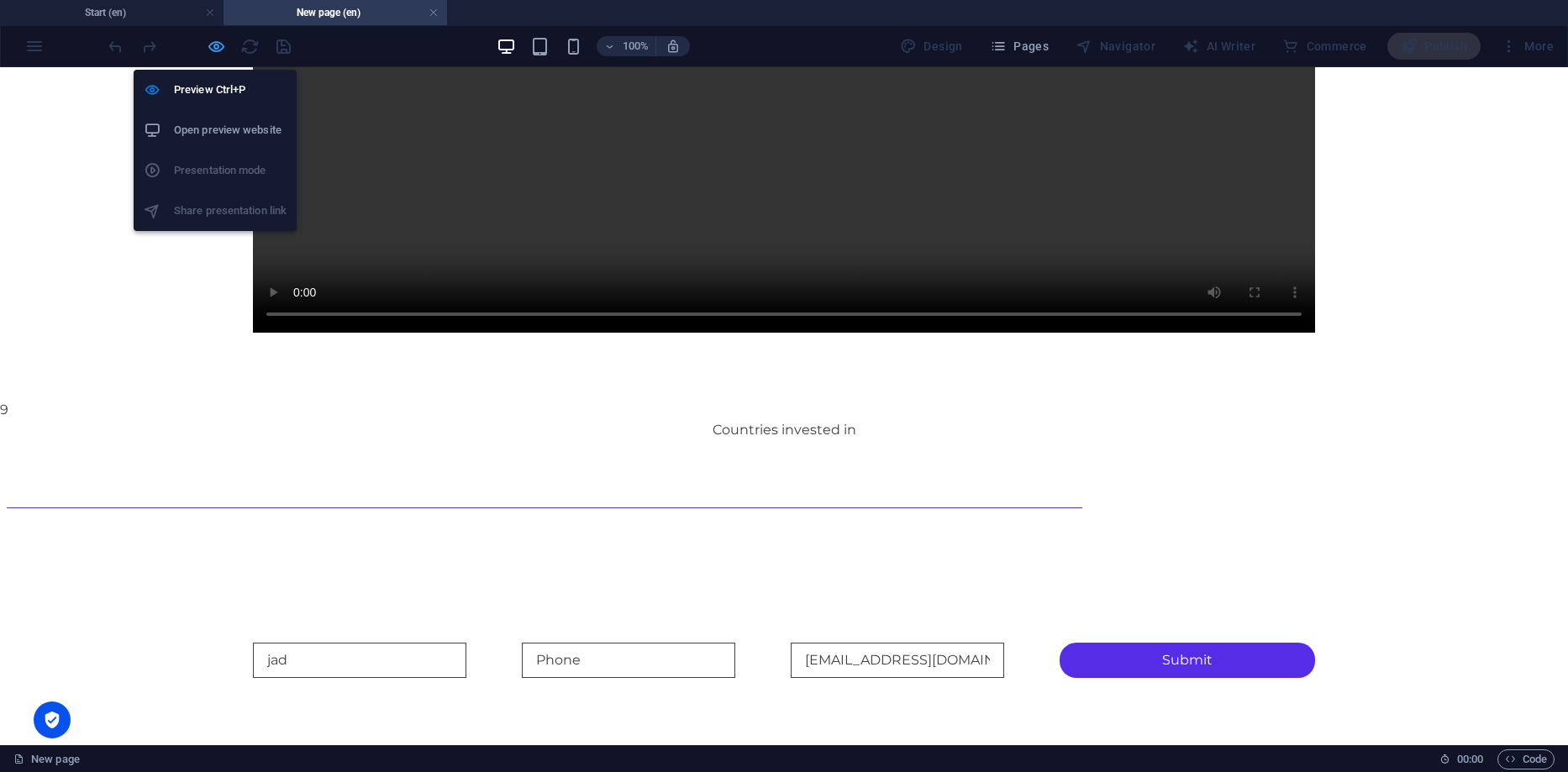 scroll, scrollTop: 399, scrollLeft: 0, axis: vertical 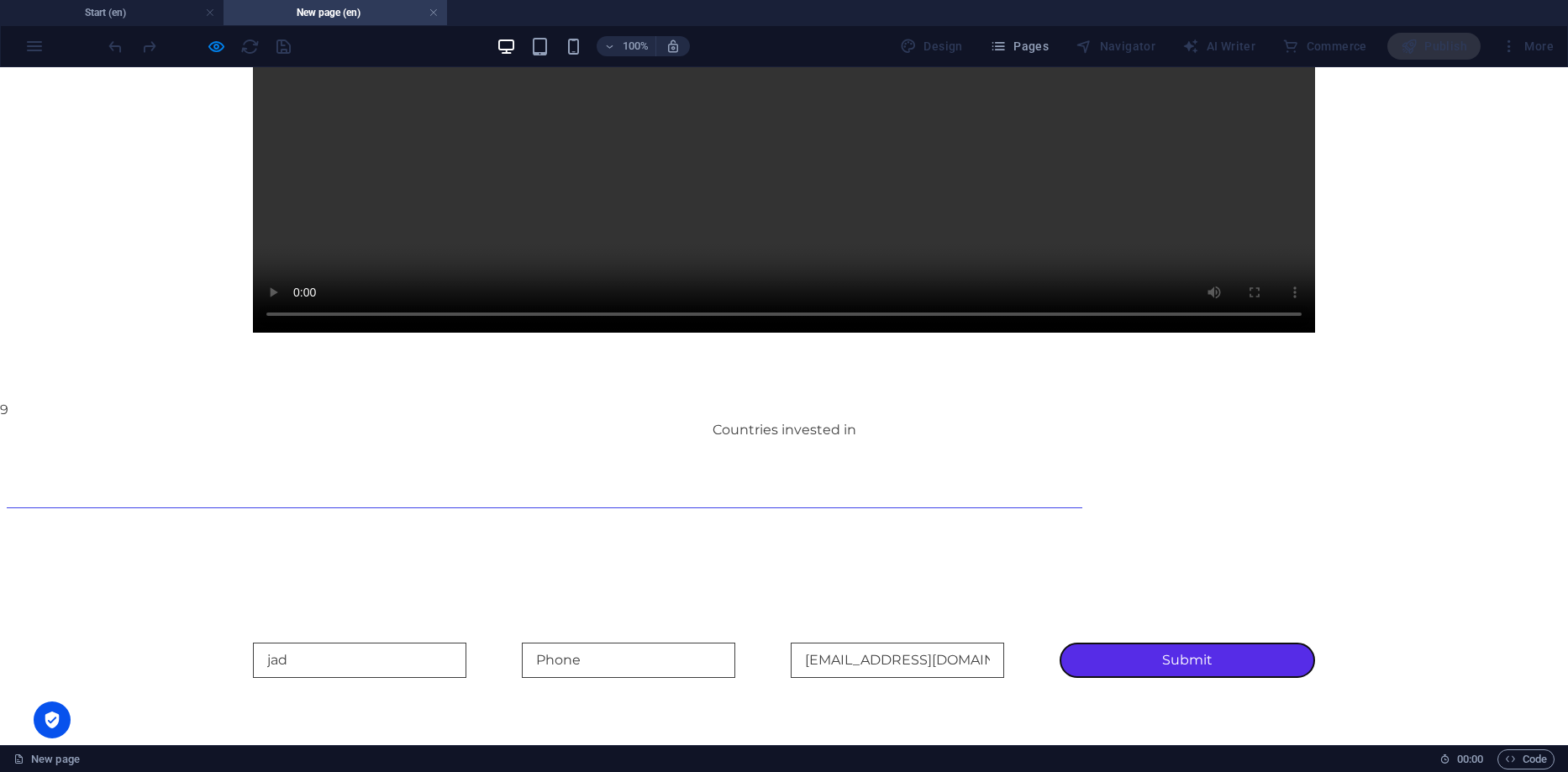 click on "Submit" at bounding box center [1187, 660] 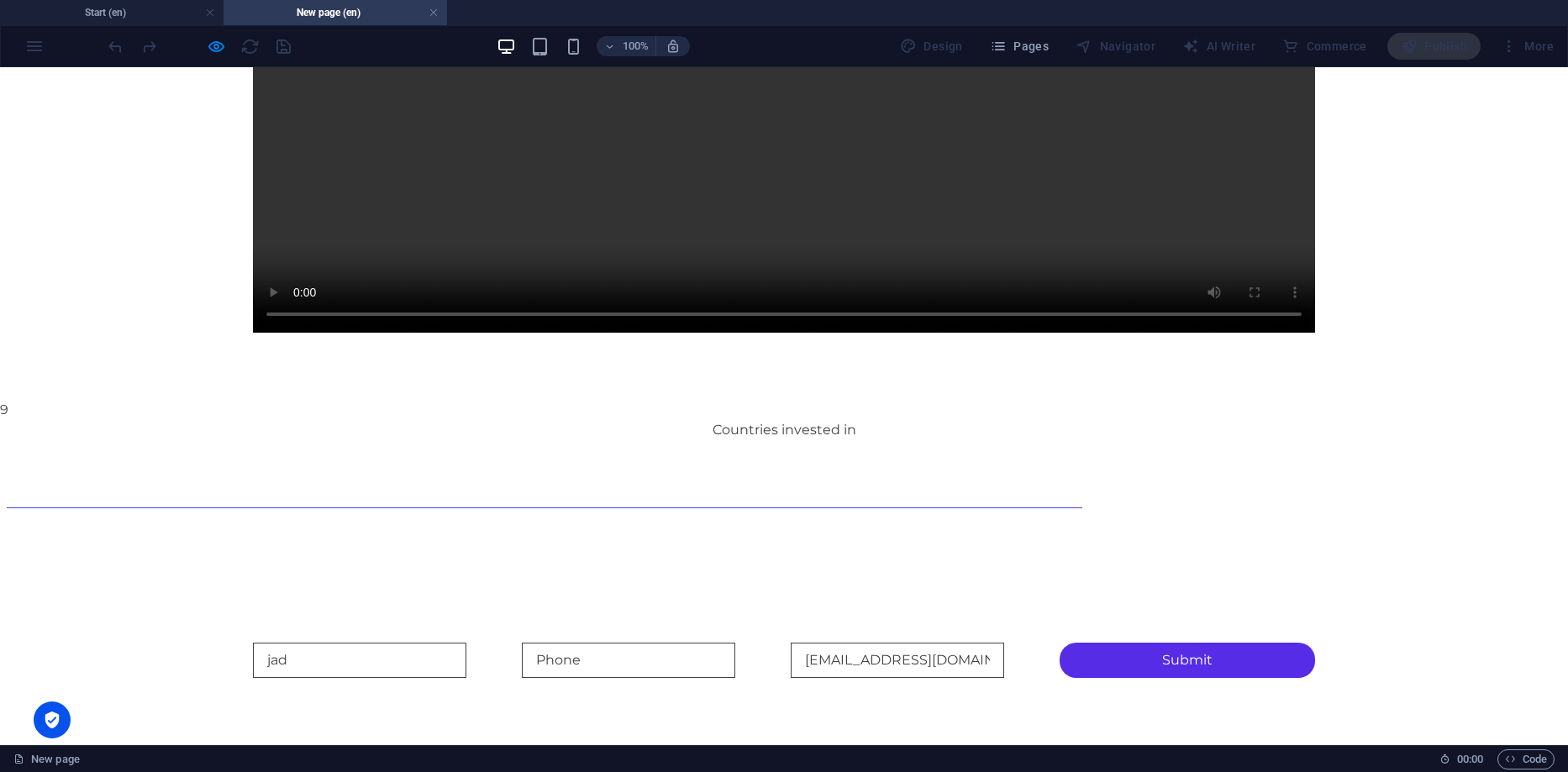 scroll, scrollTop: 17, scrollLeft: 0, axis: vertical 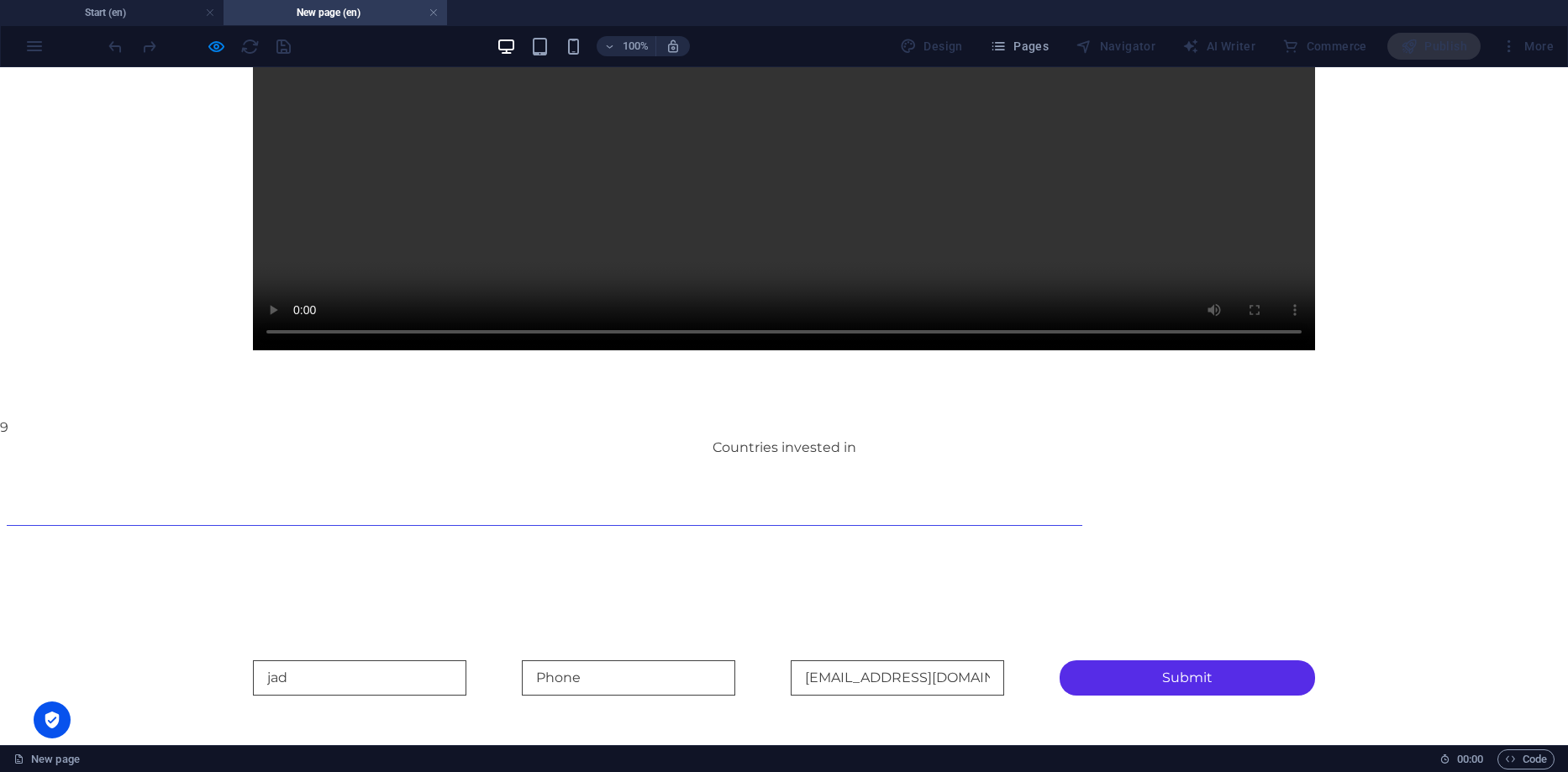 click on "jad jad@teamworkteam.site Submit Nicht lesbar? Neu generieren" at bounding box center [784, 678] 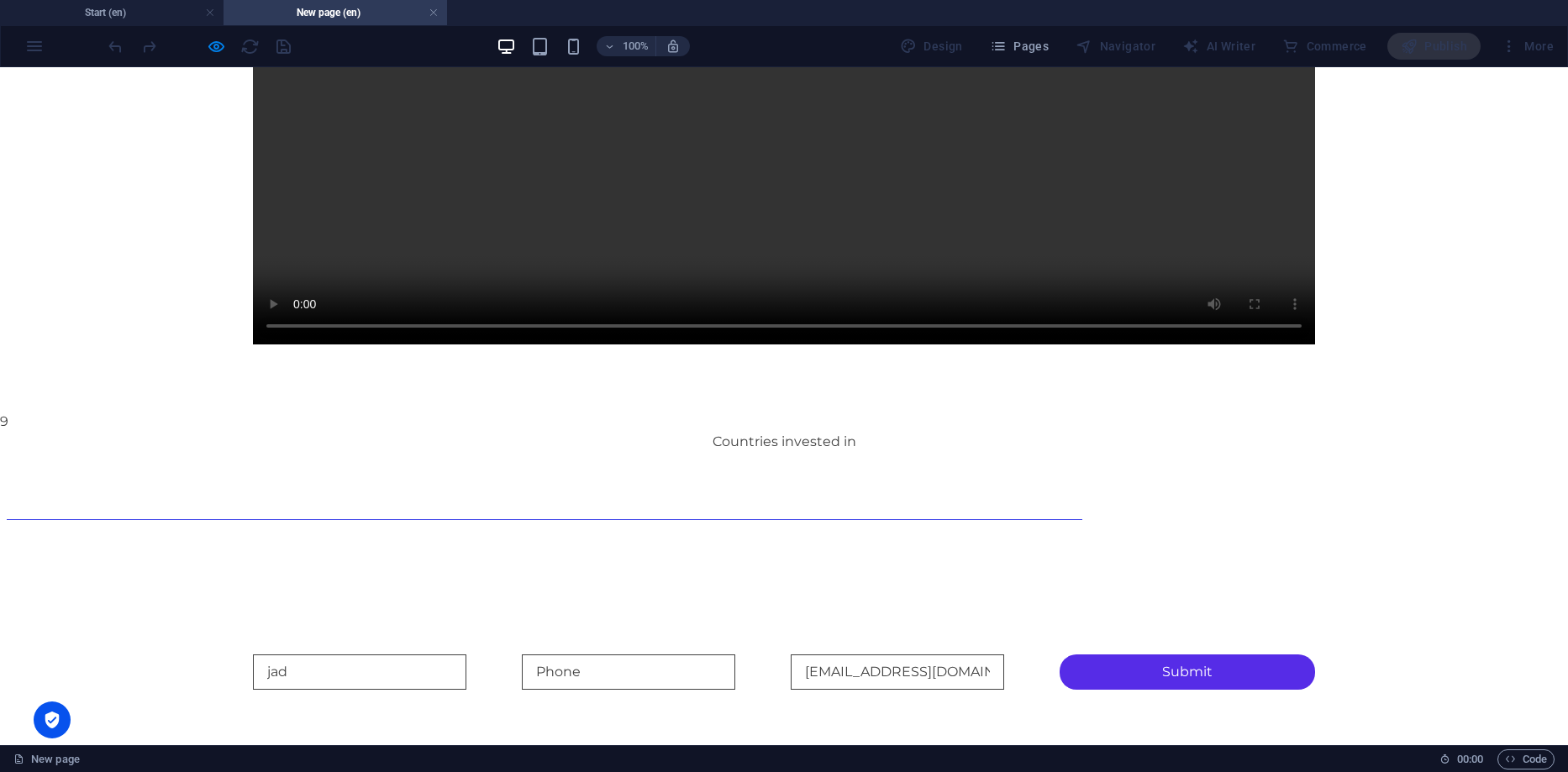 scroll, scrollTop: 399, scrollLeft: 0, axis: vertical 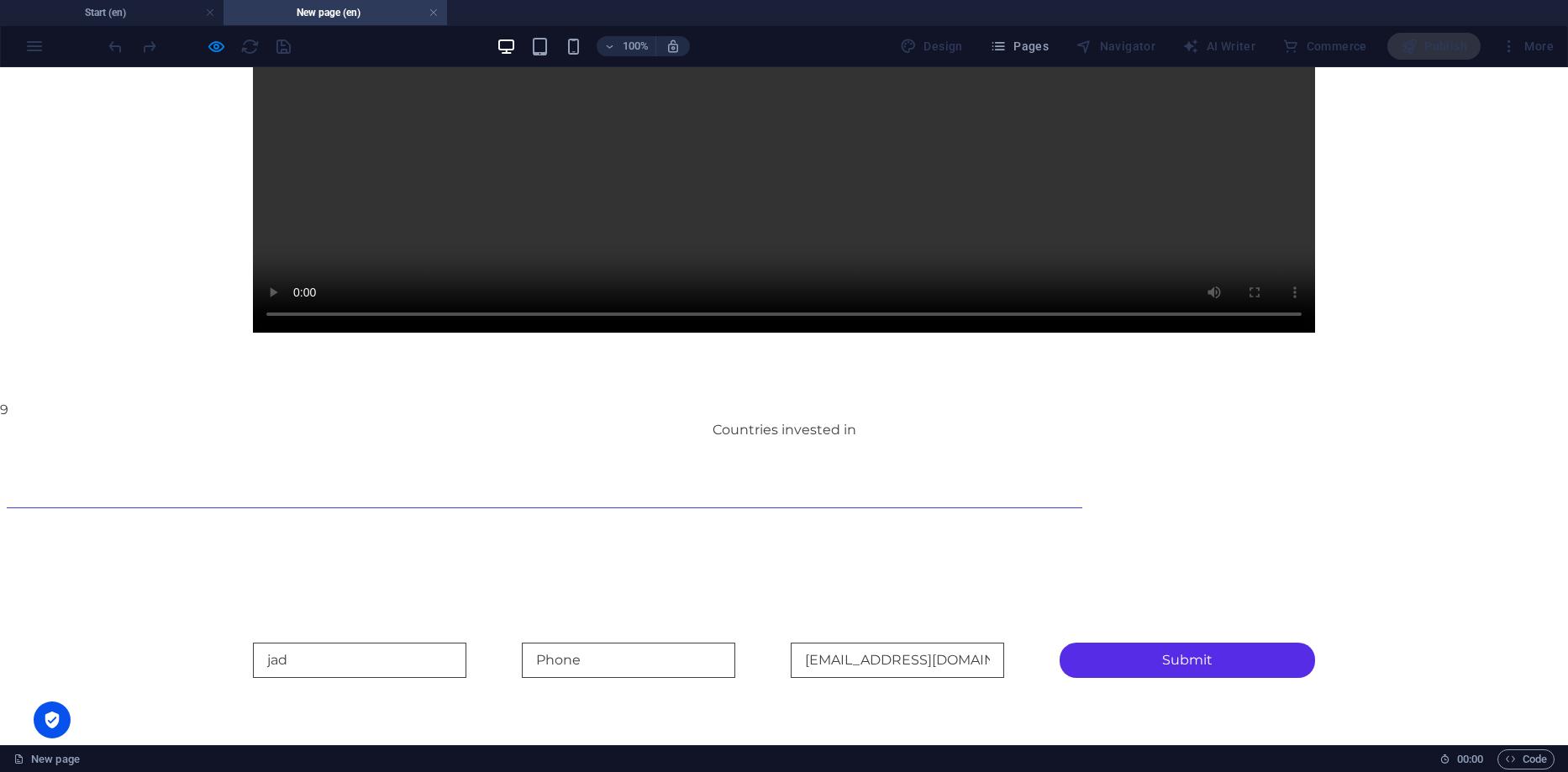 click at bounding box center [629, 660] 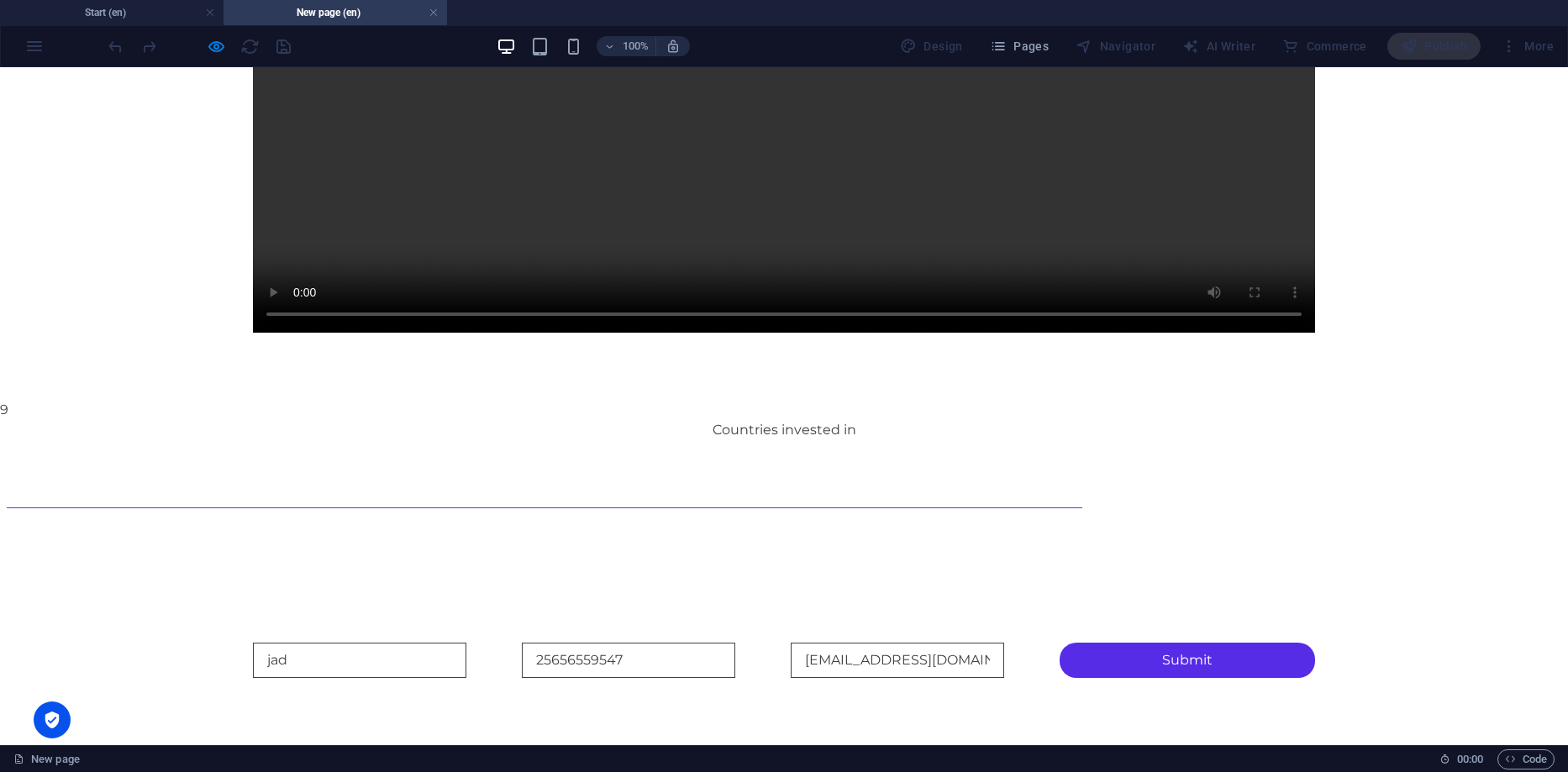 type on "25656559547" 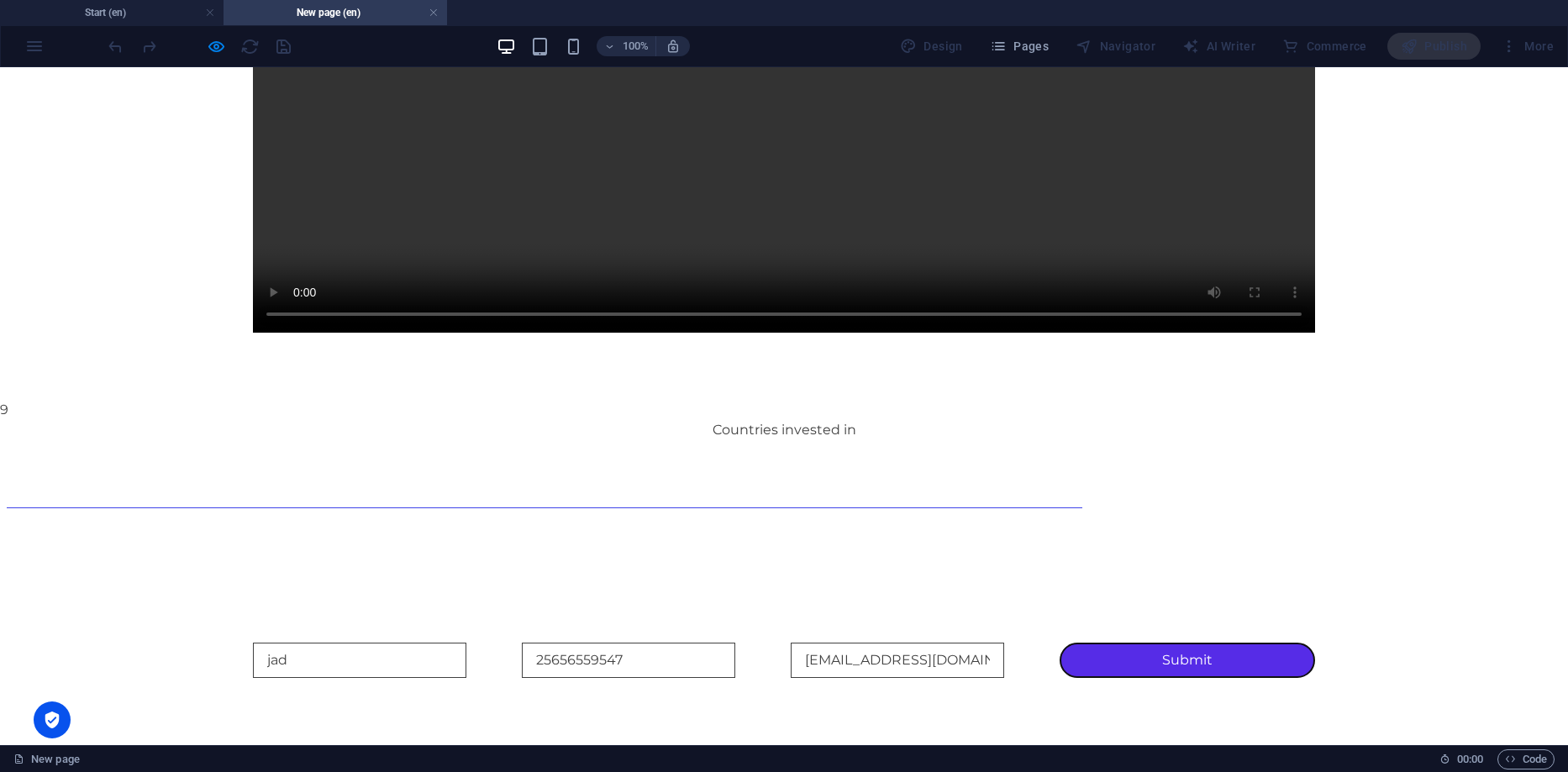 click on "Submit" at bounding box center [1187, 660] 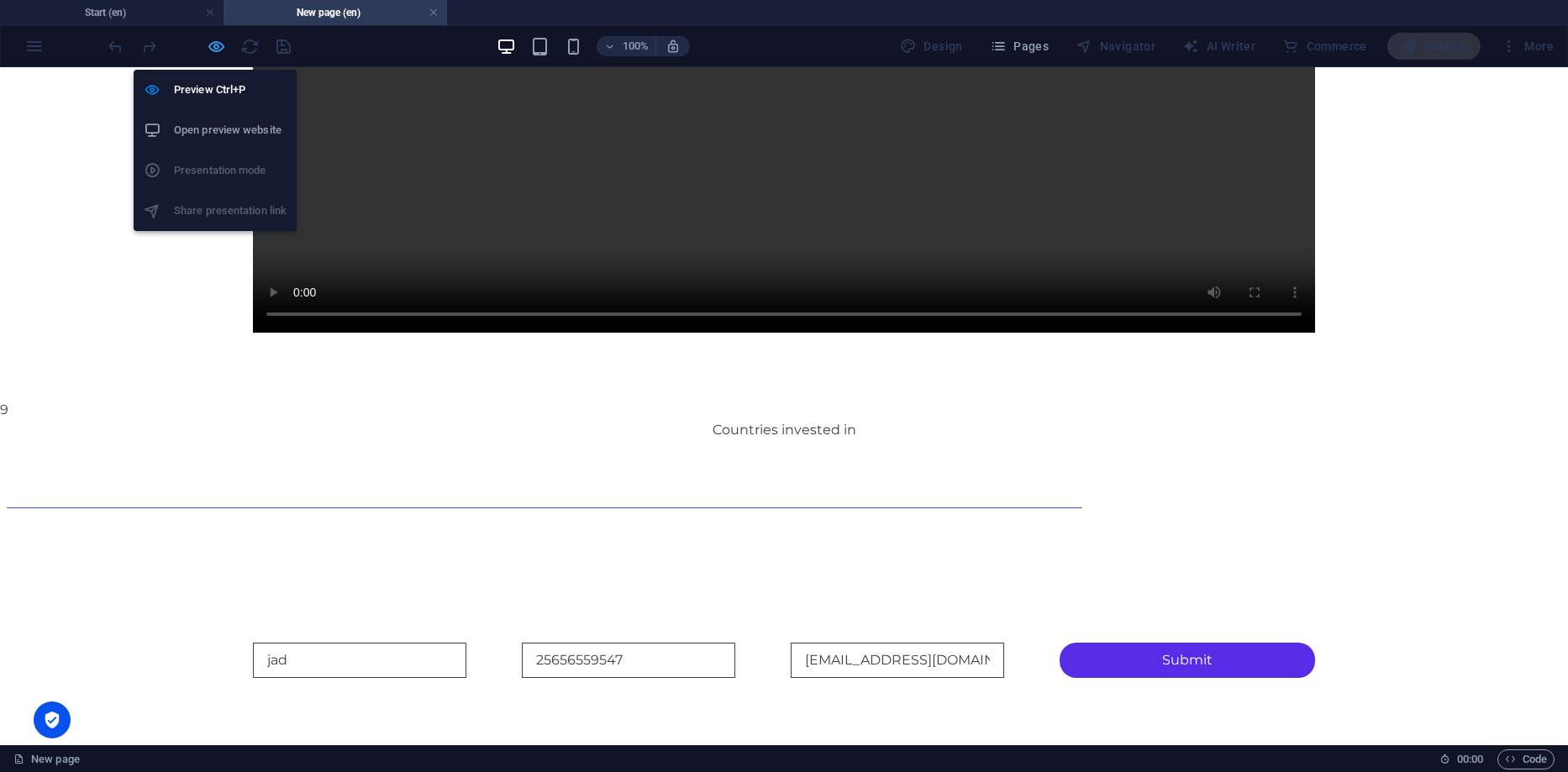 click at bounding box center [216, 46] 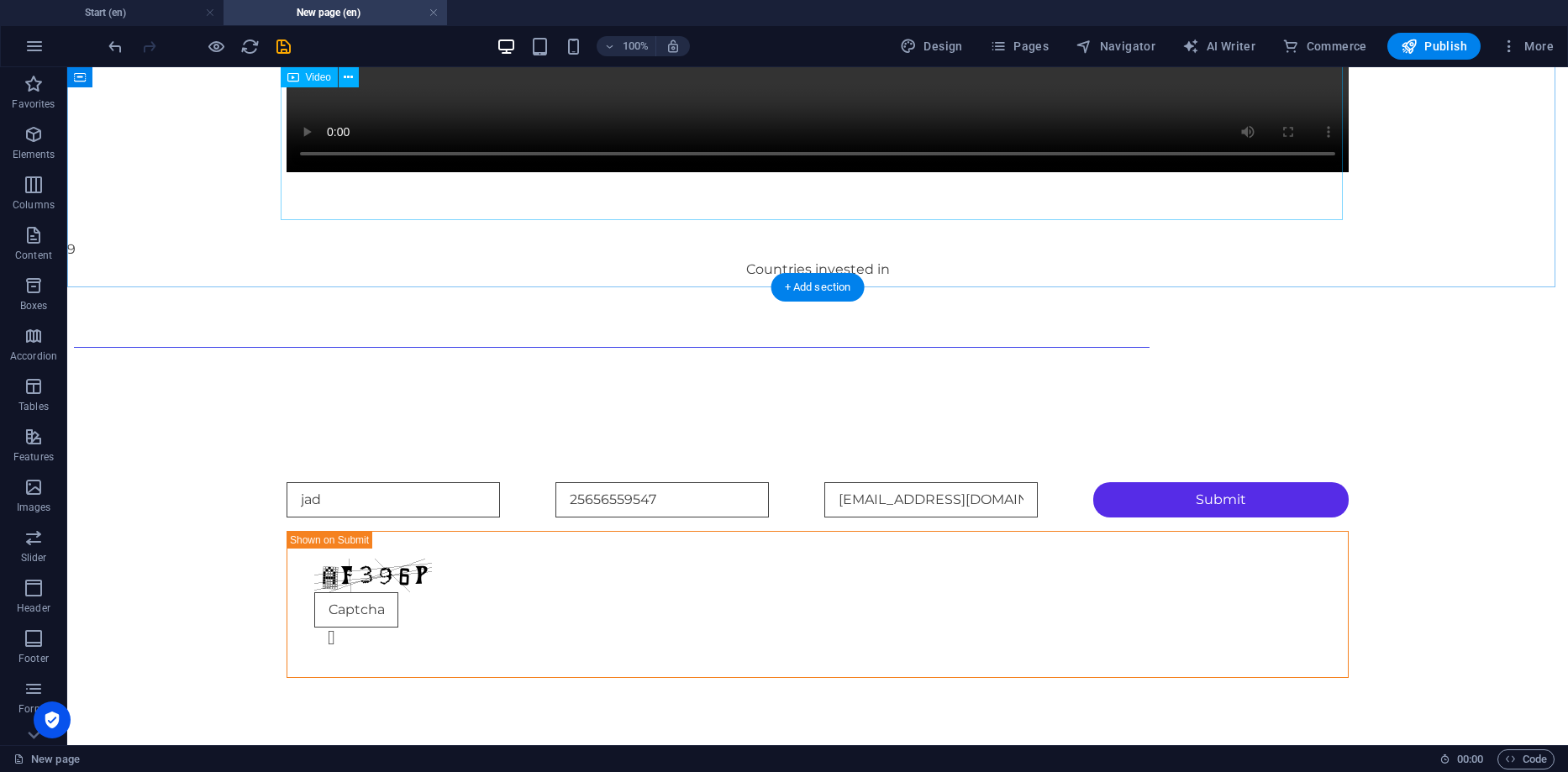 scroll, scrollTop: 523, scrollLeft: 0, axis: vertical 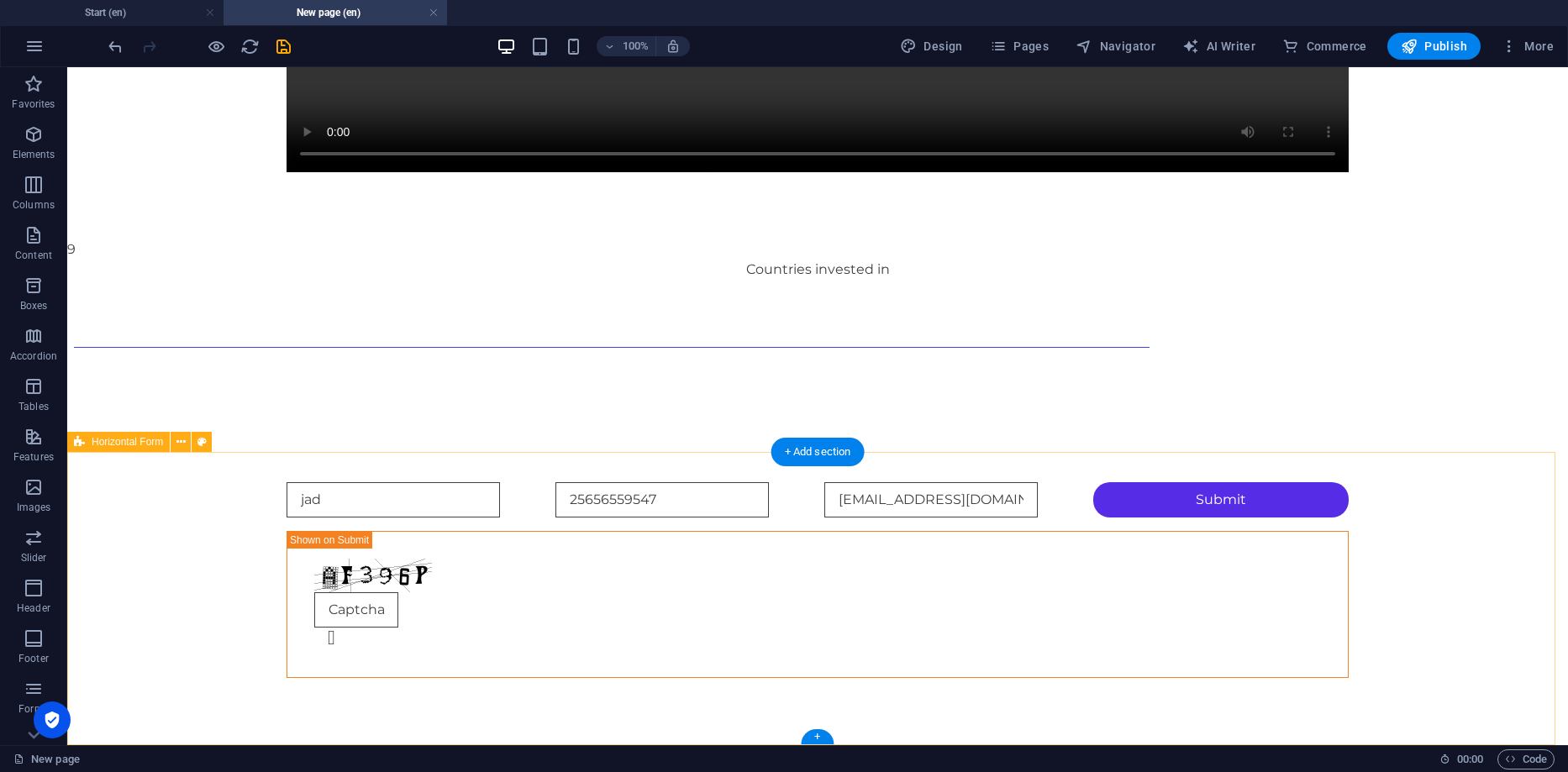 click on "jad 25656559547 jad@teamworkteam.site Submit Nicht lesbar? Neu generieren" at bounding box center [818, 580] 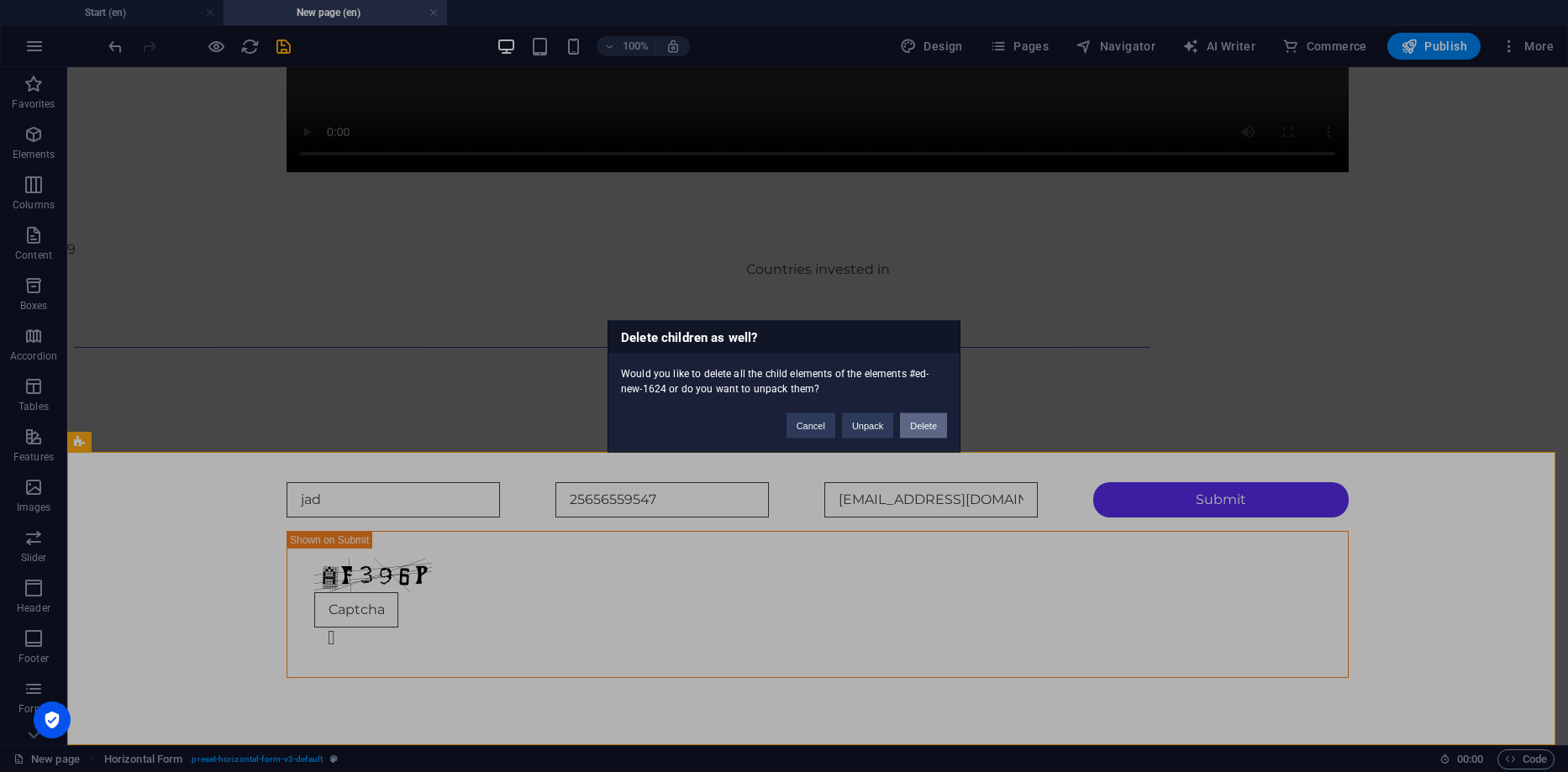 click on "Delete" at bounding box center (923, 425) 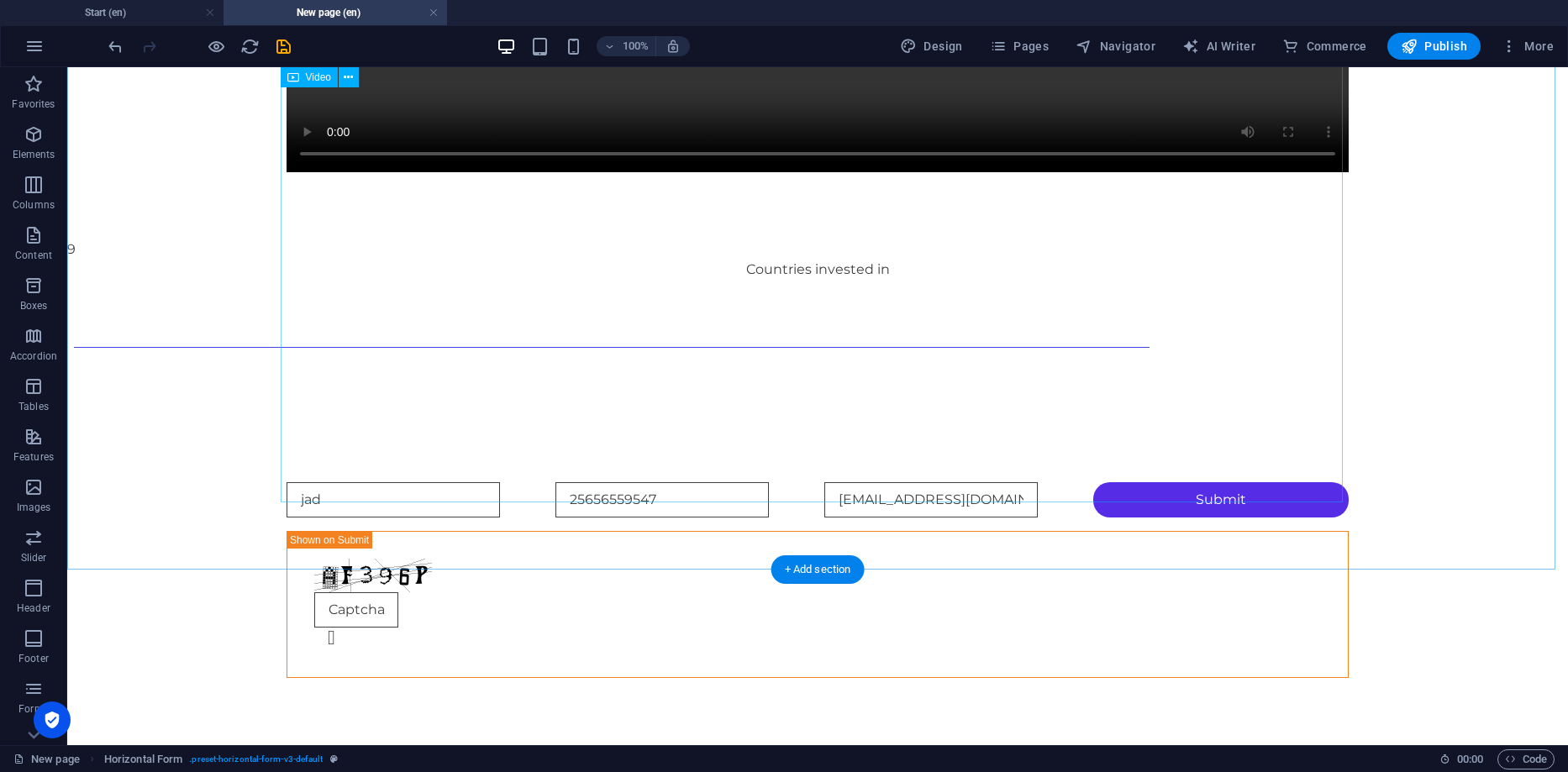 scroll, scrollTop: 229, scrollLeft: 0, axis: vertical 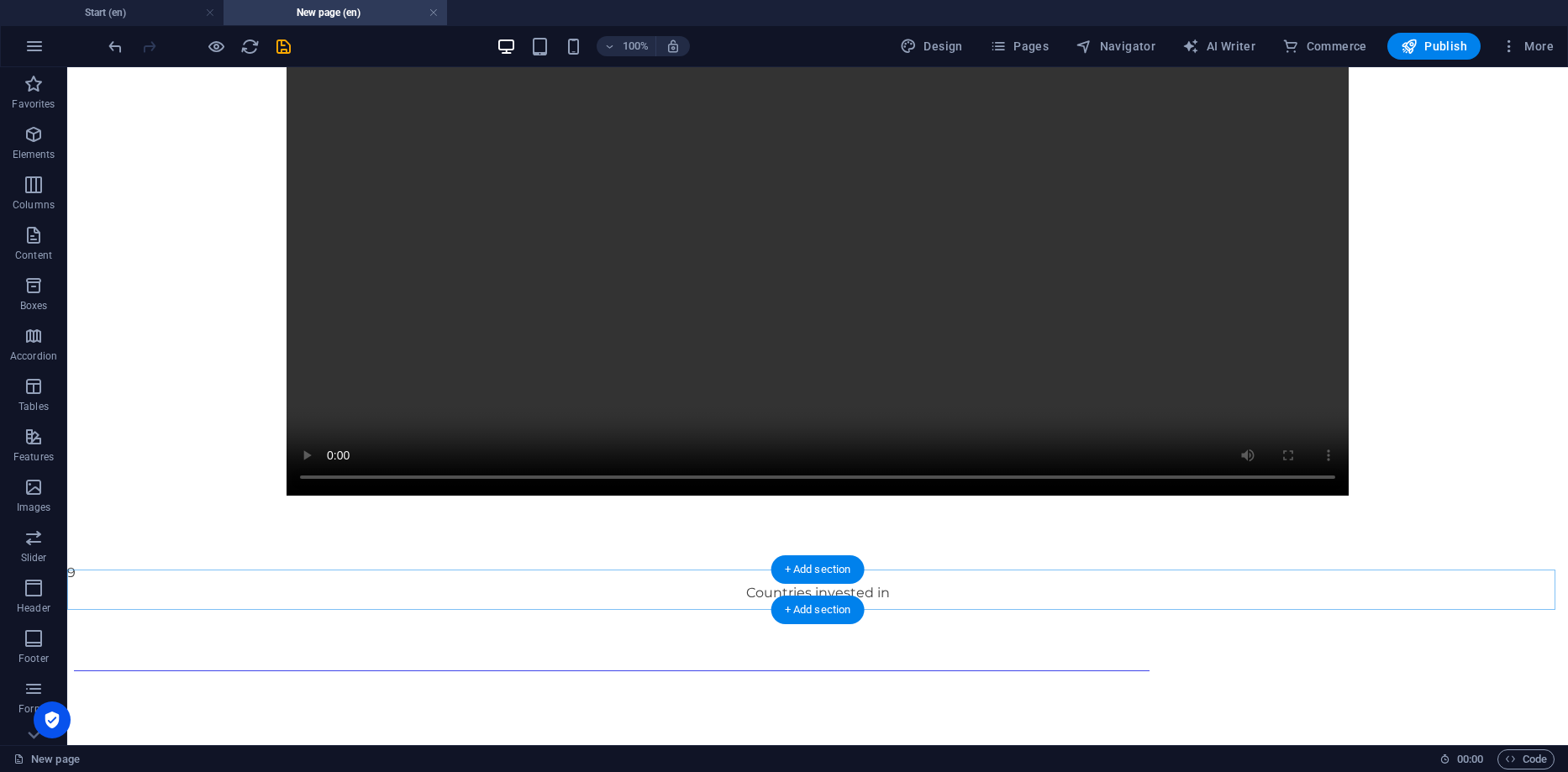 click on "+ Add section" at bounding box center (818, 570) 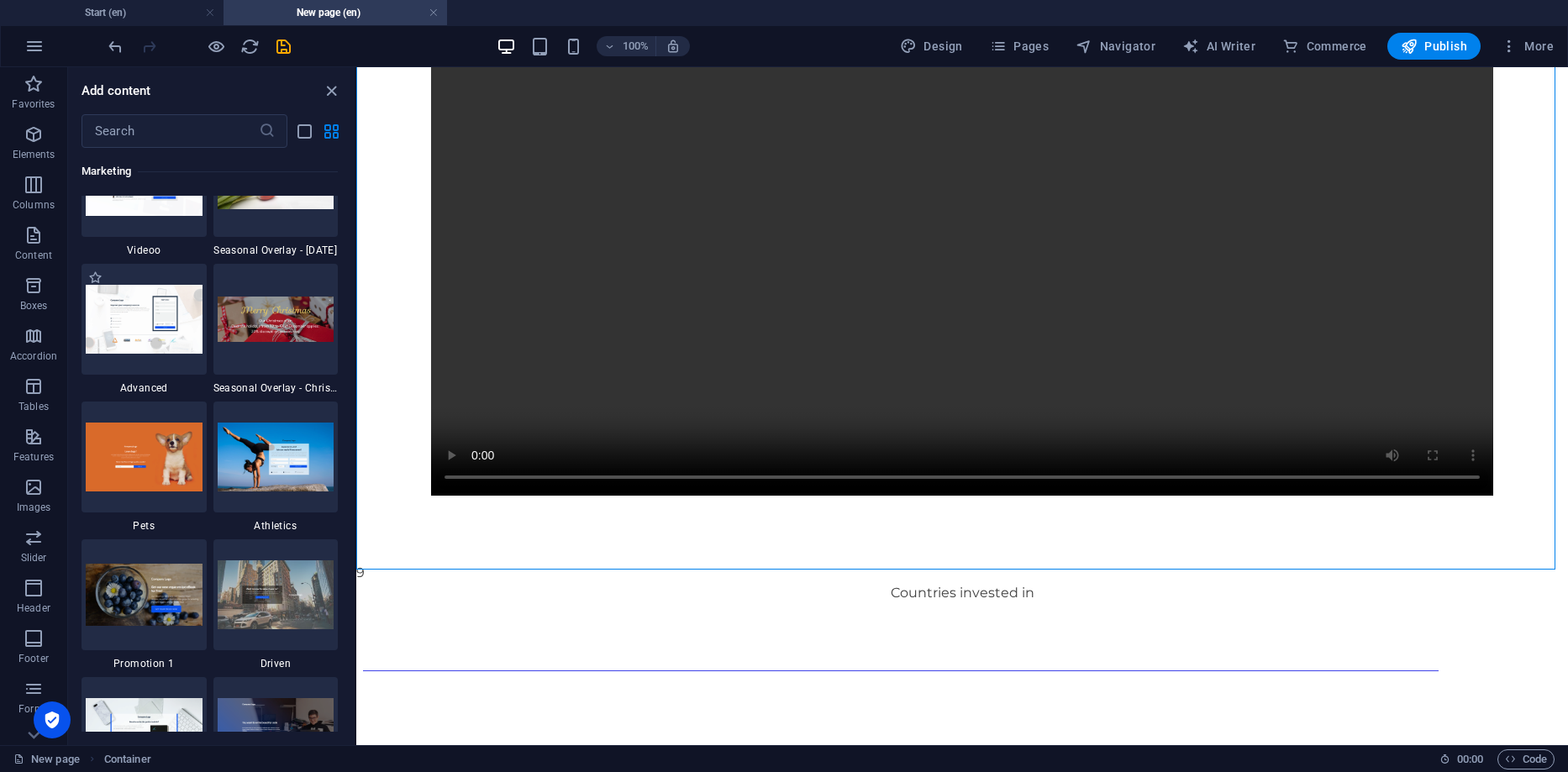 scroll, scrollTop: 14166, scrollLeft: 0, axis: vertical 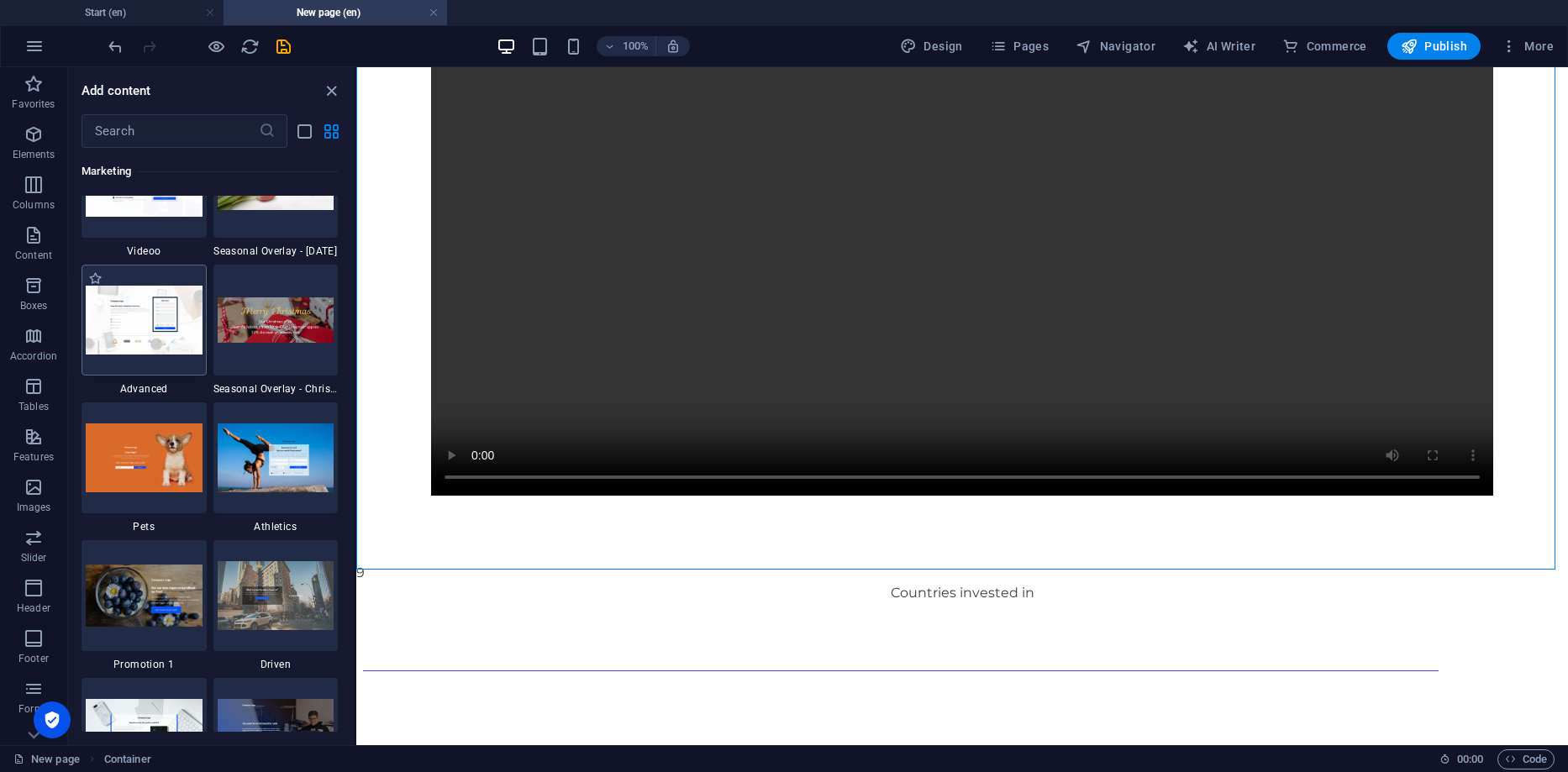 click at bounding box center (144, 319) 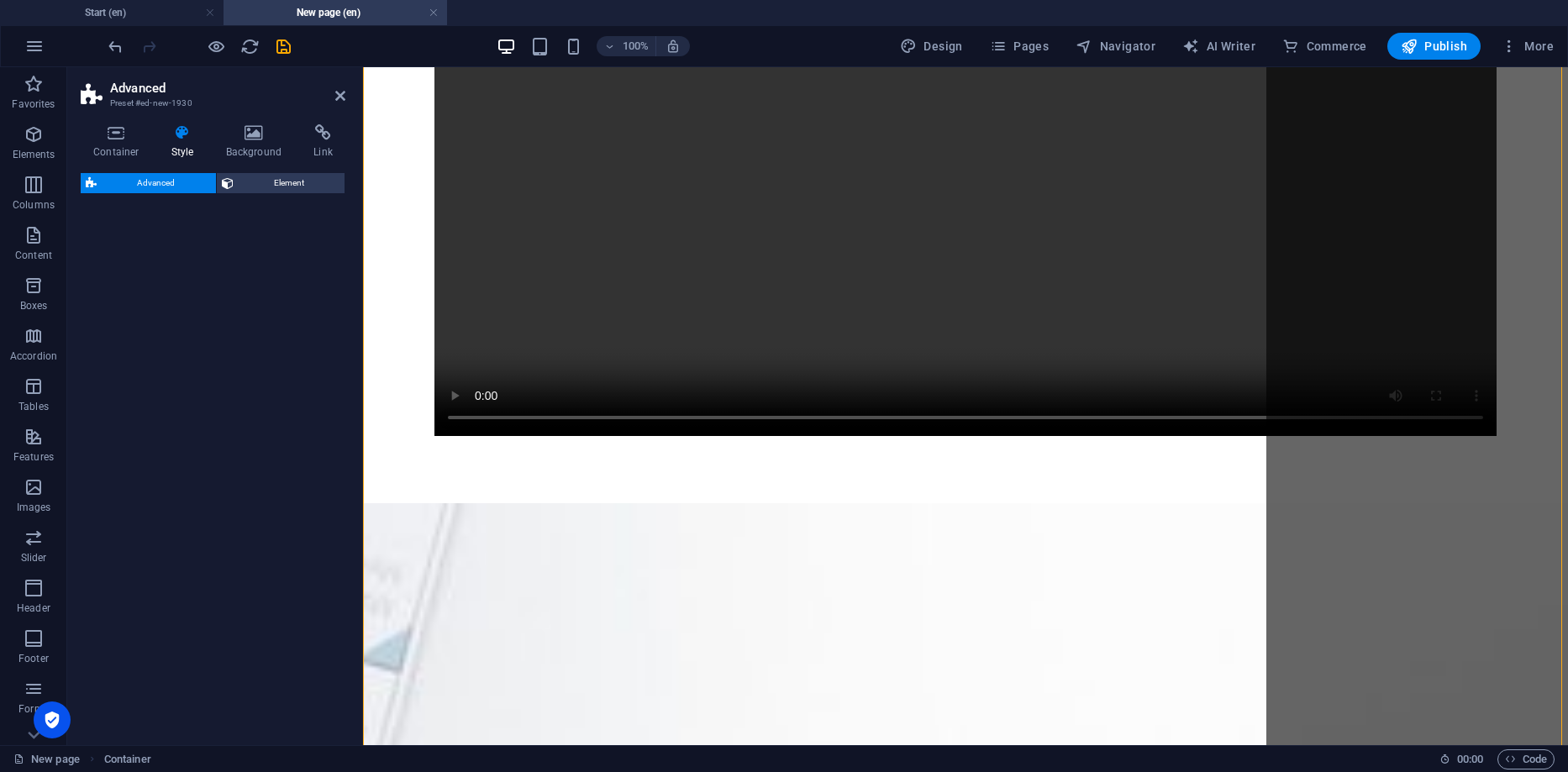 select on "%" 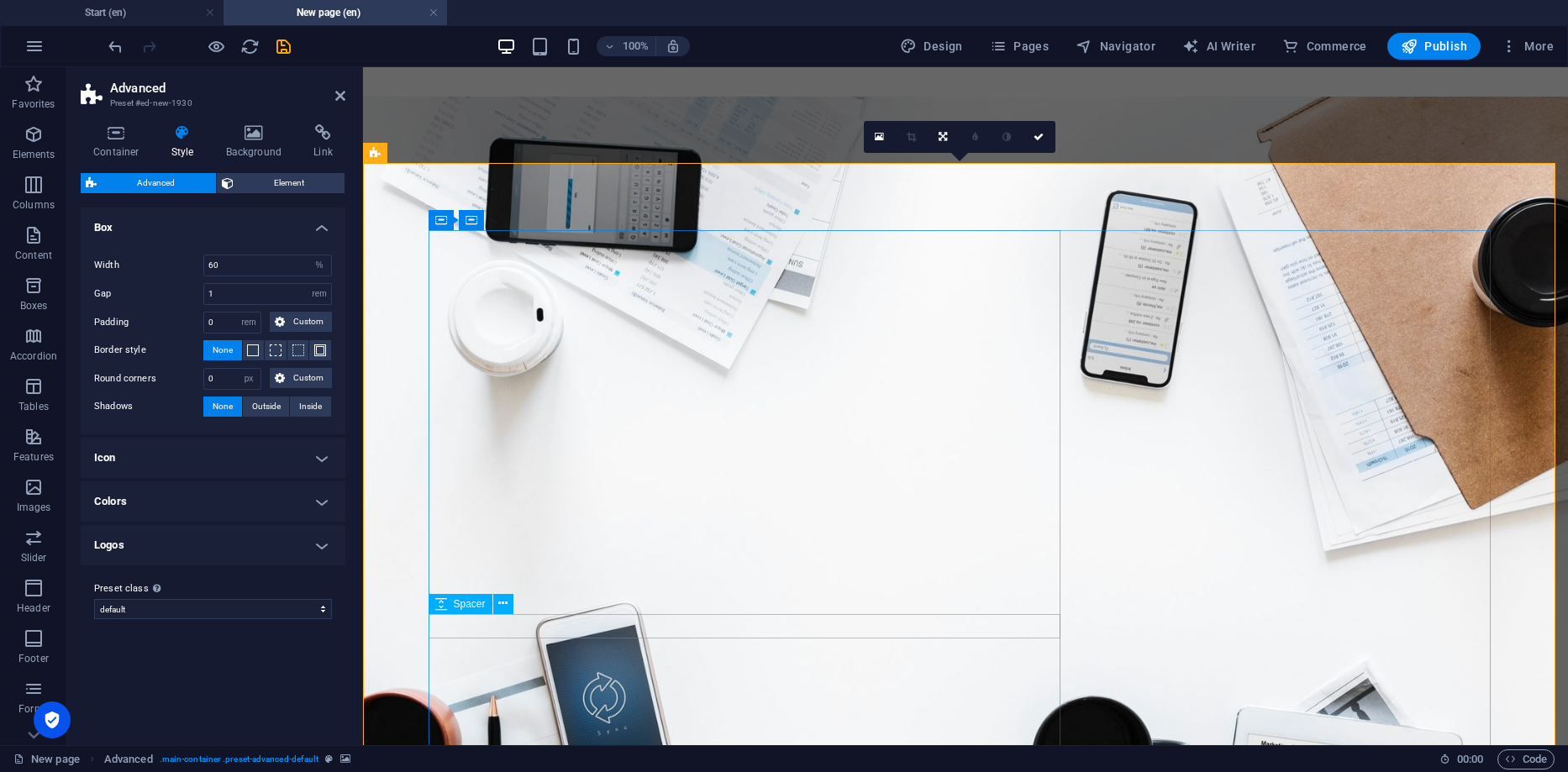 scroll, scrollTop: 804, scrollLeft: 0, axis: vertical 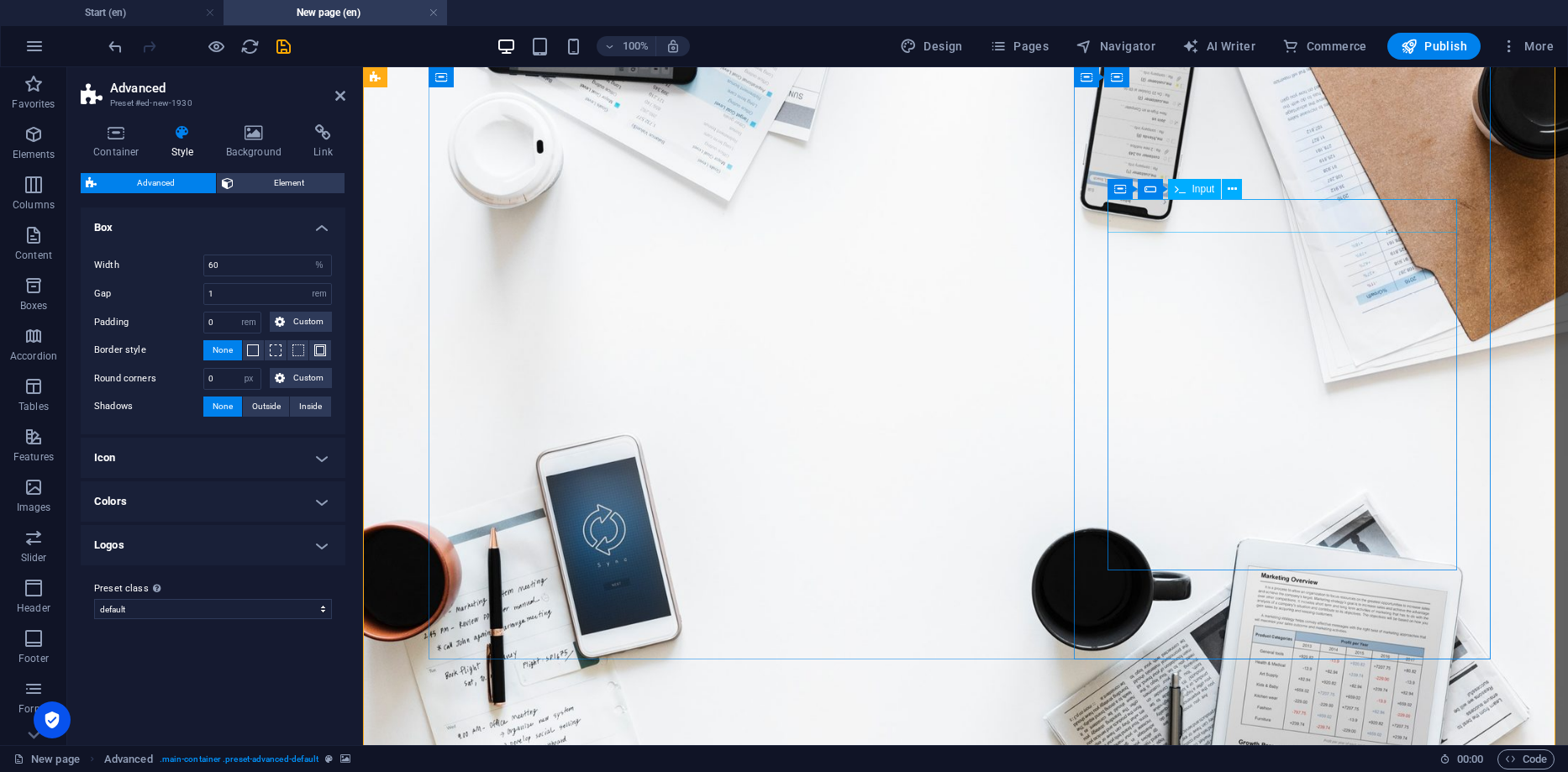 click at bounding box center (574, 1448) 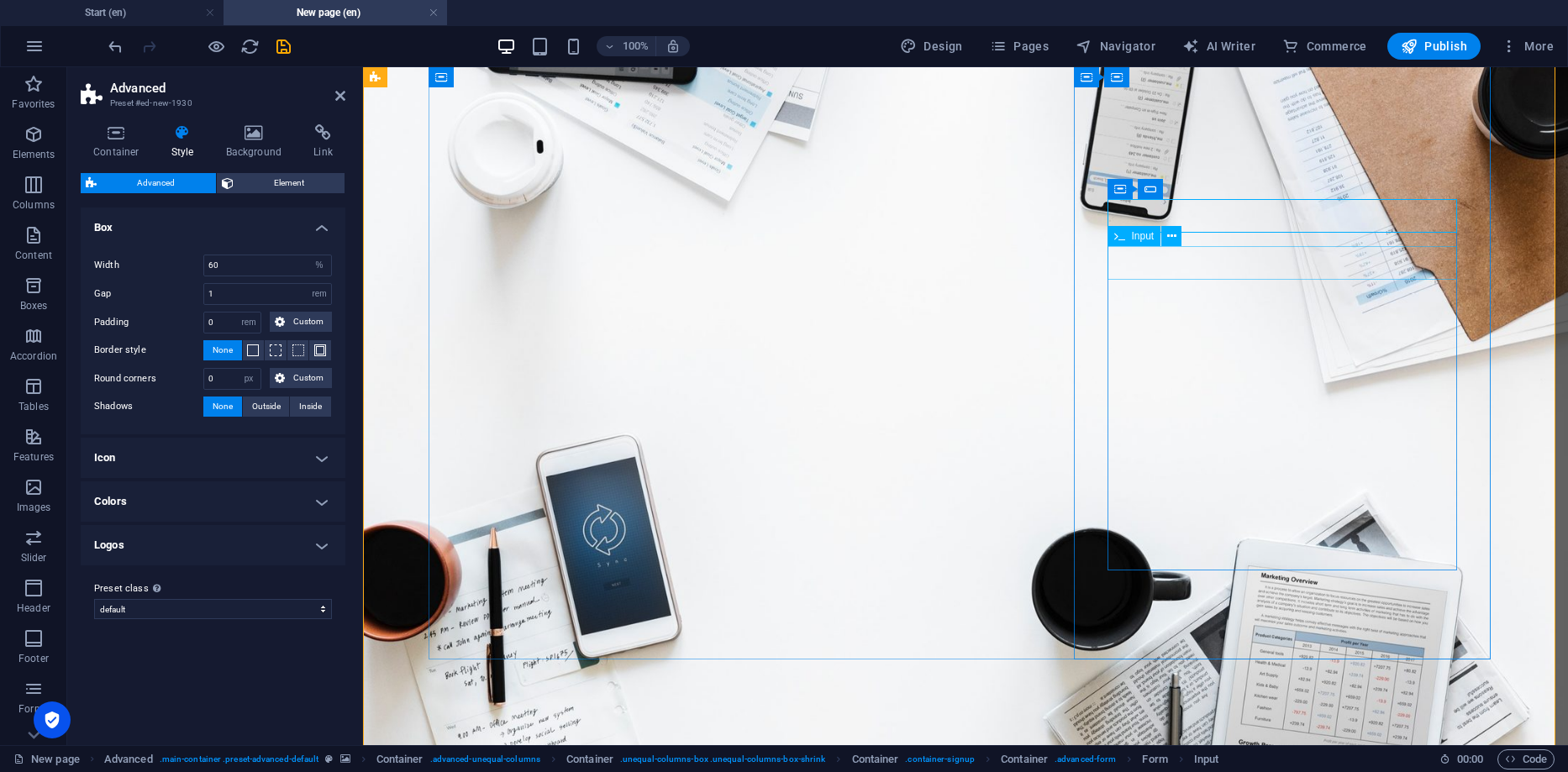 click at bounding box center [574, 1495] 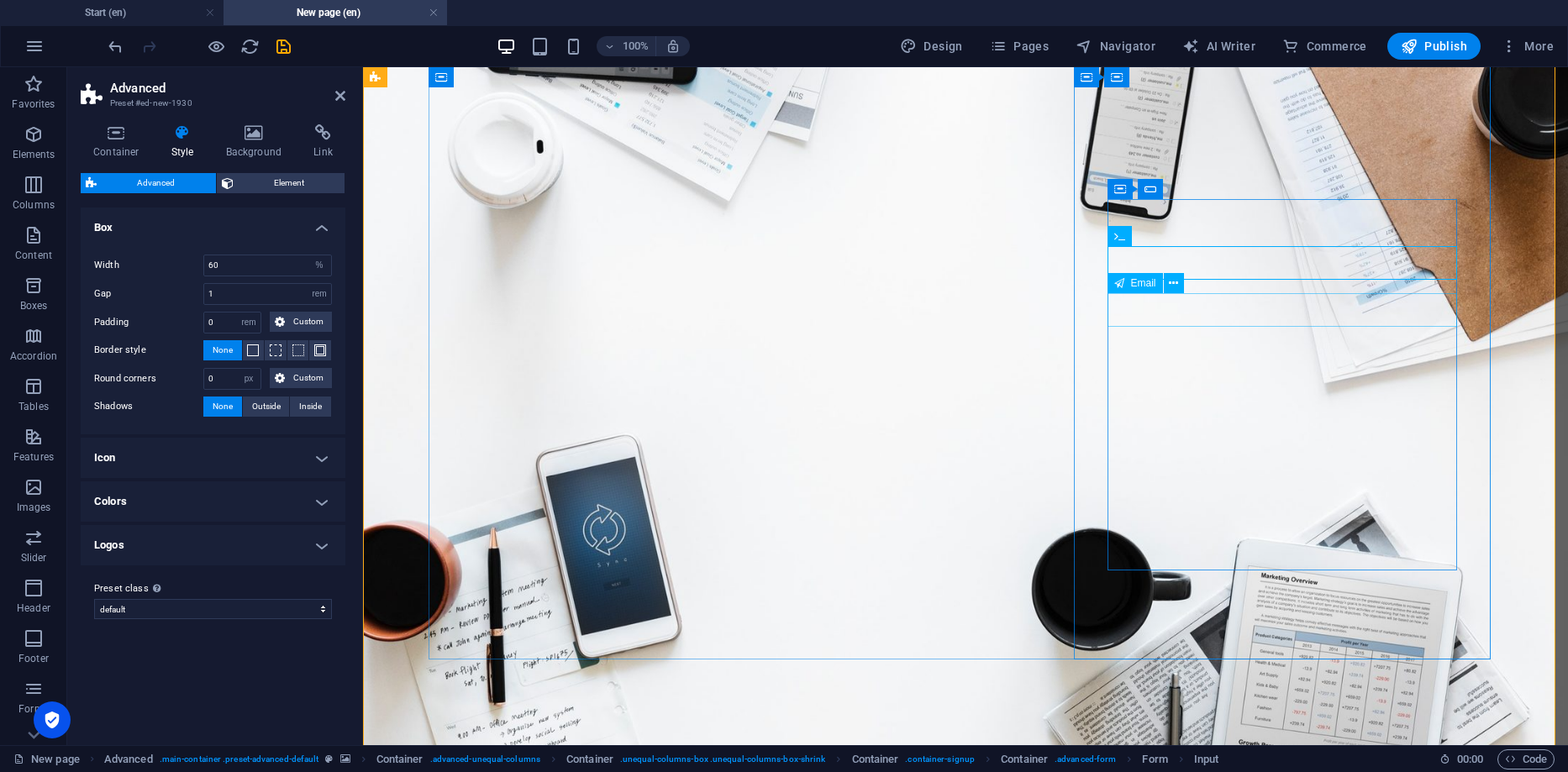 click at bounding box center [574, 1542] 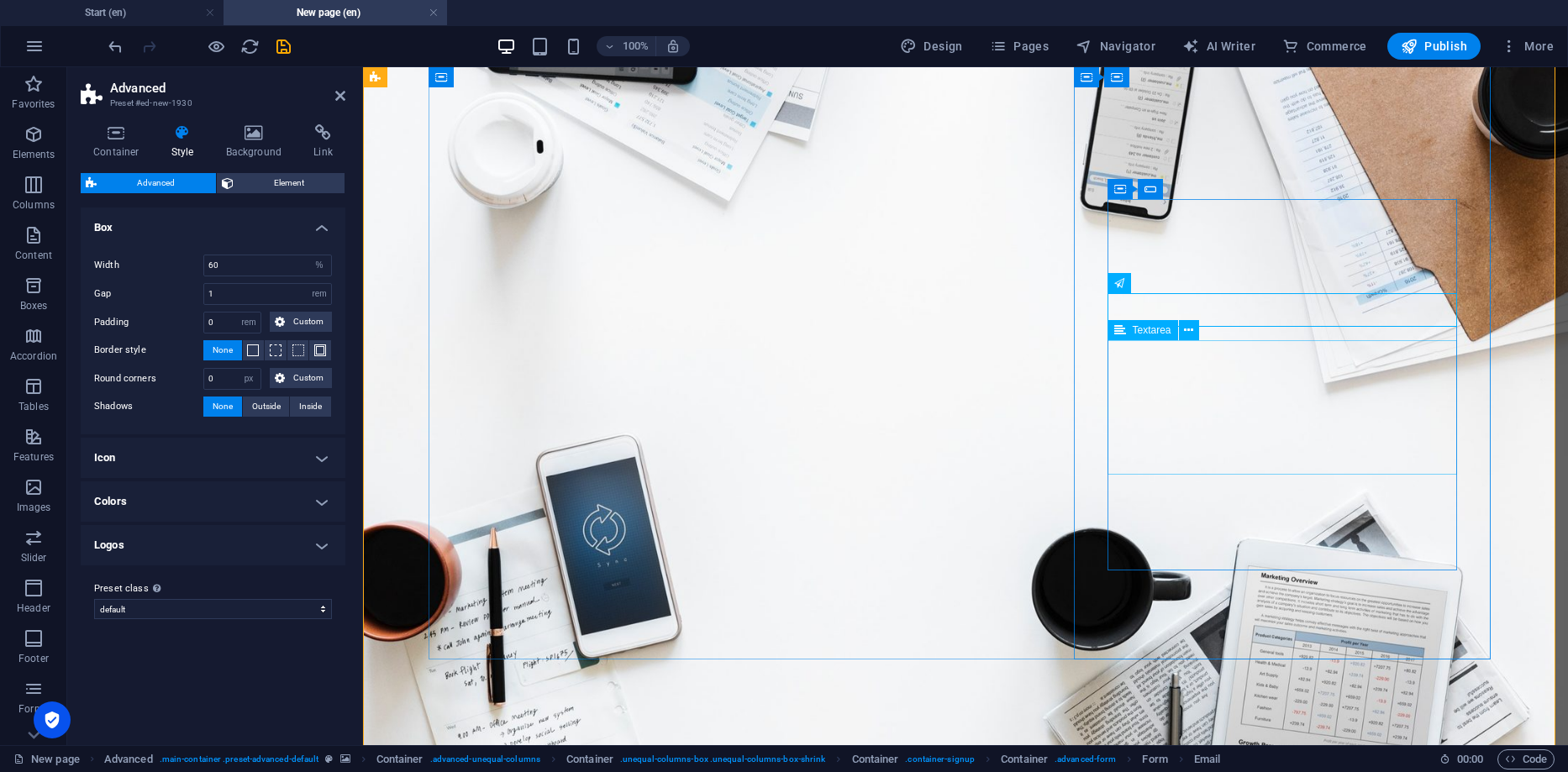click at bounding box center (613, 1640) 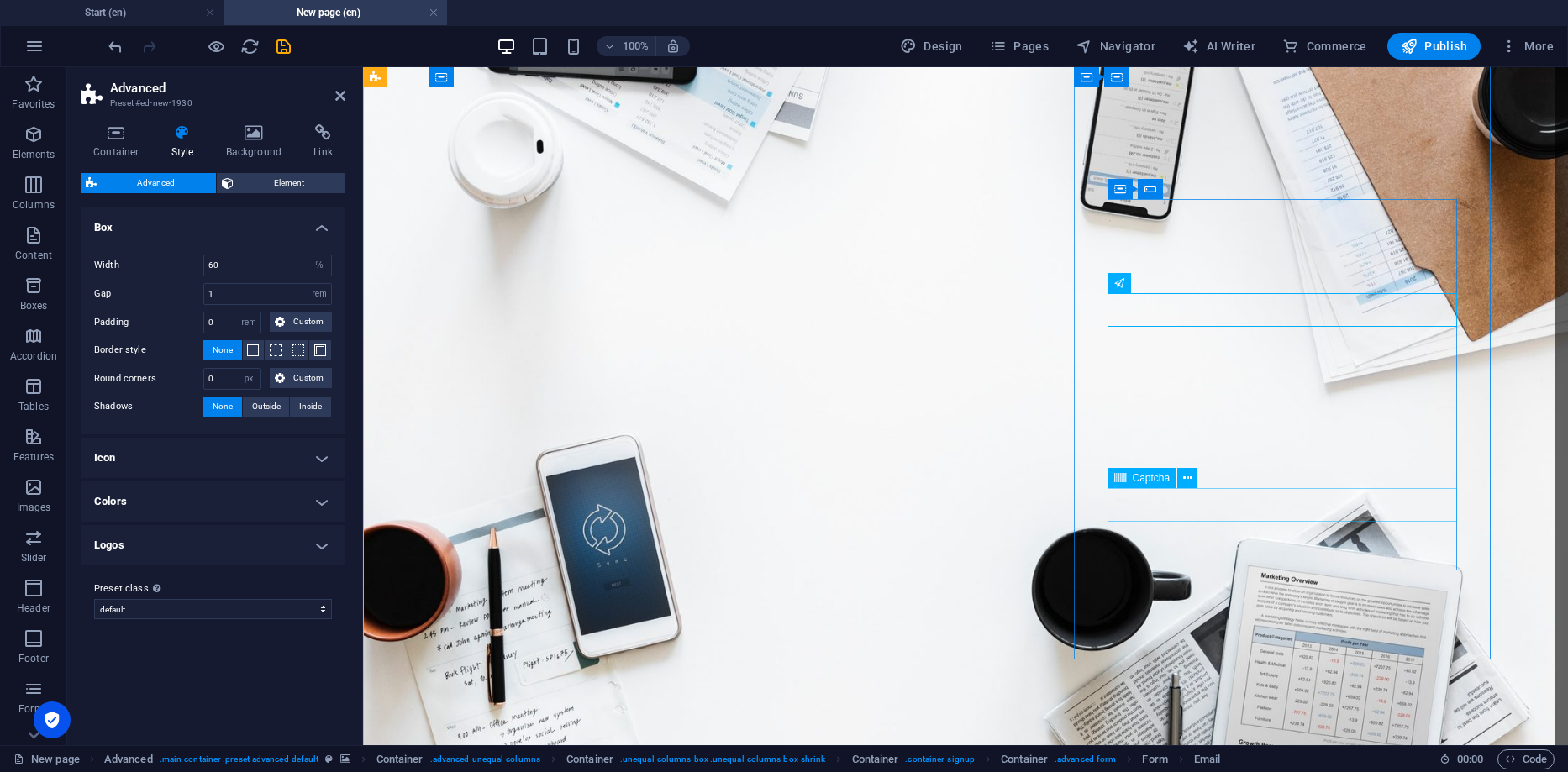 click at bounding box center (692, 1743) 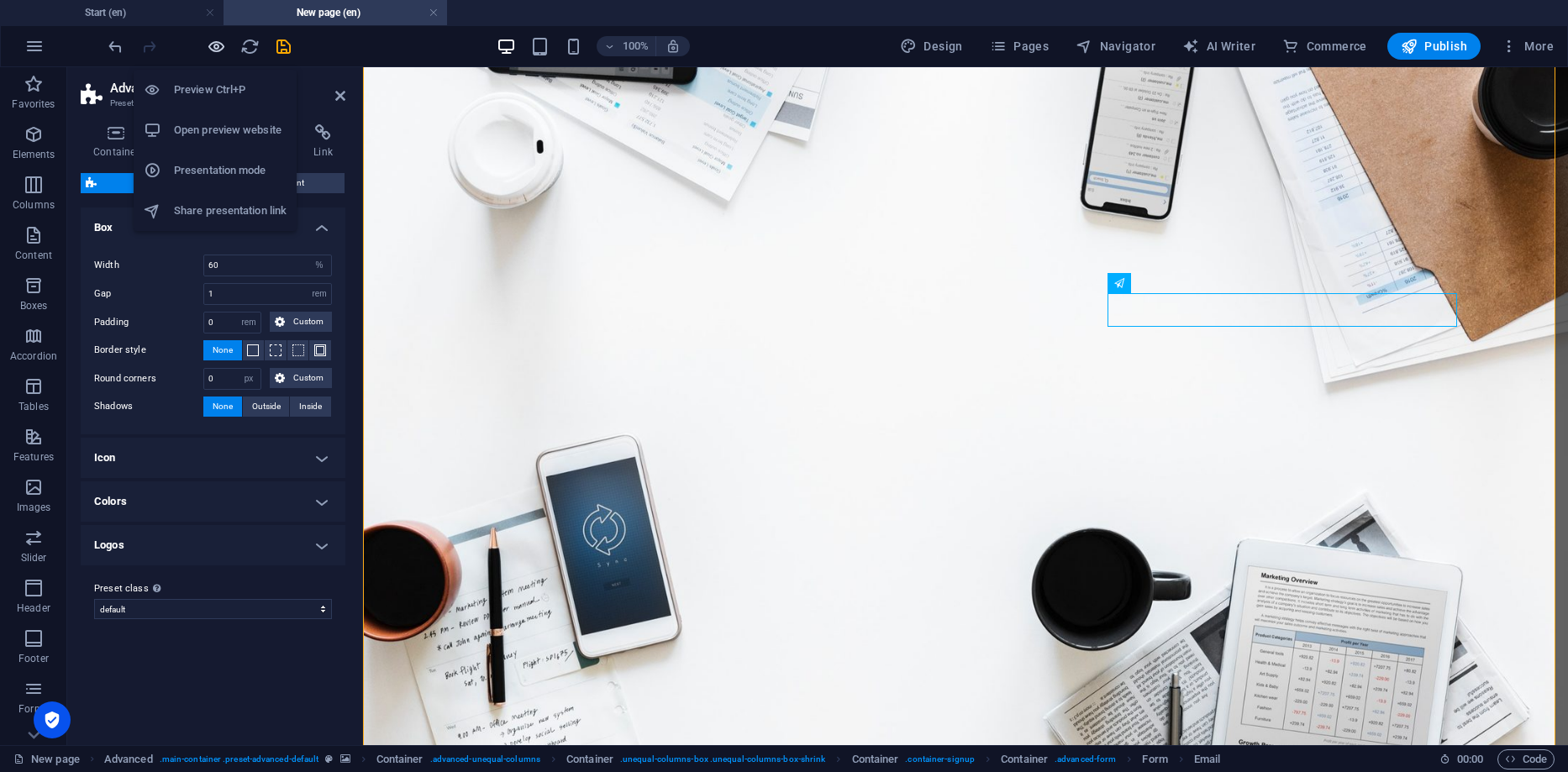 click at bounding box center [216, 46] 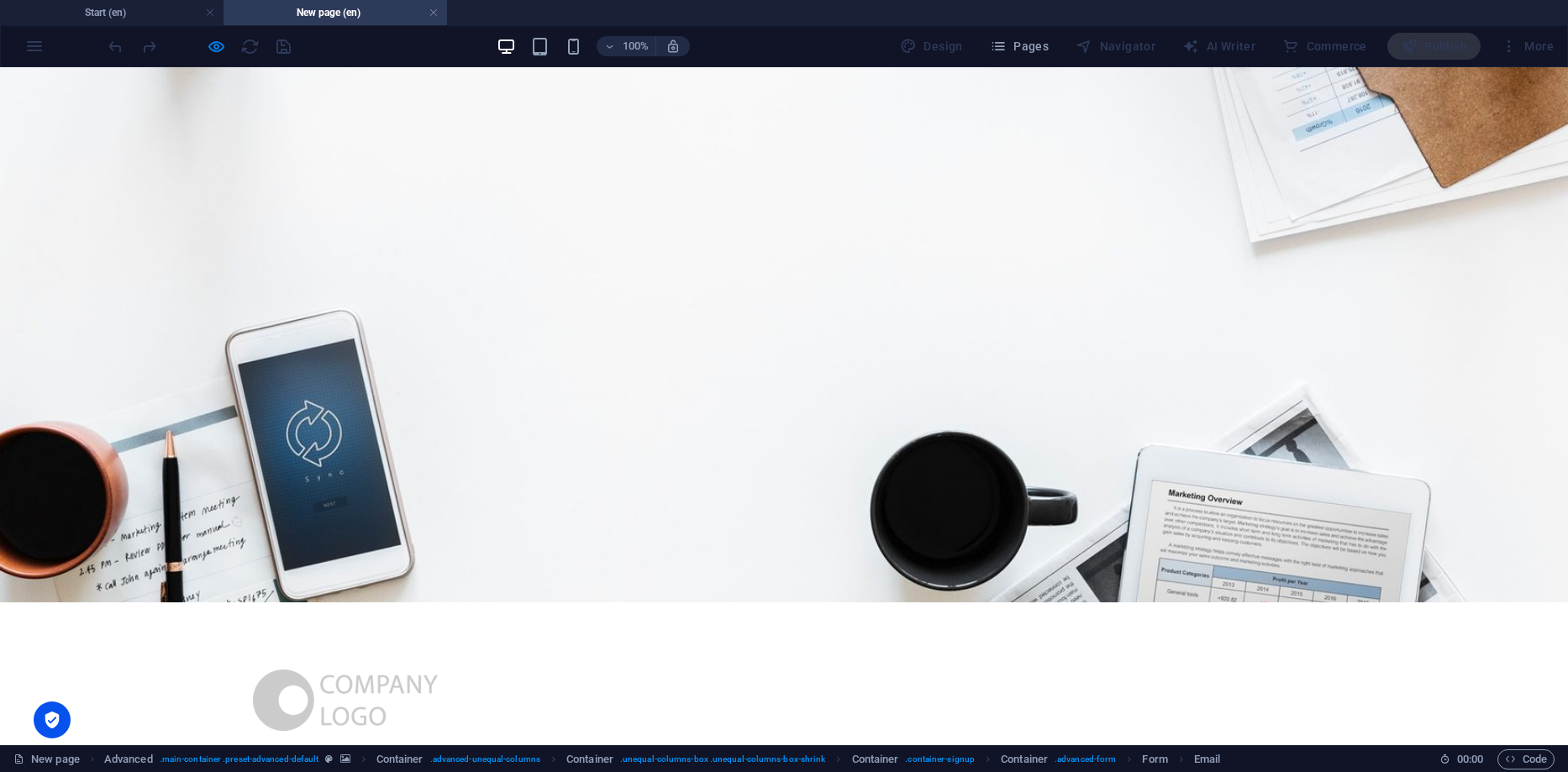 scroll, scrollTop: 972, scrollLeft: 0, axis: vertical 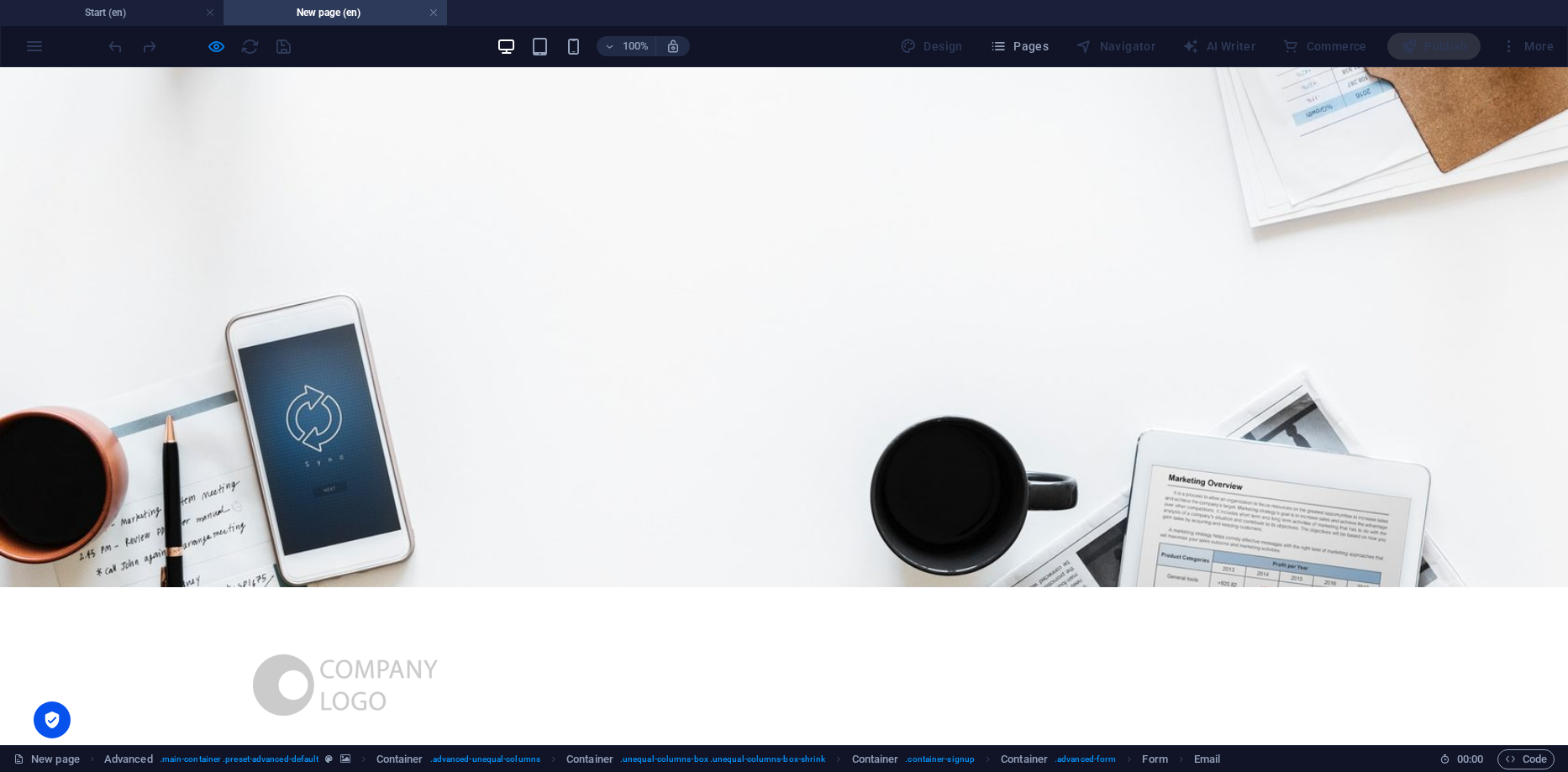 click at bounding box center [510, 1575] 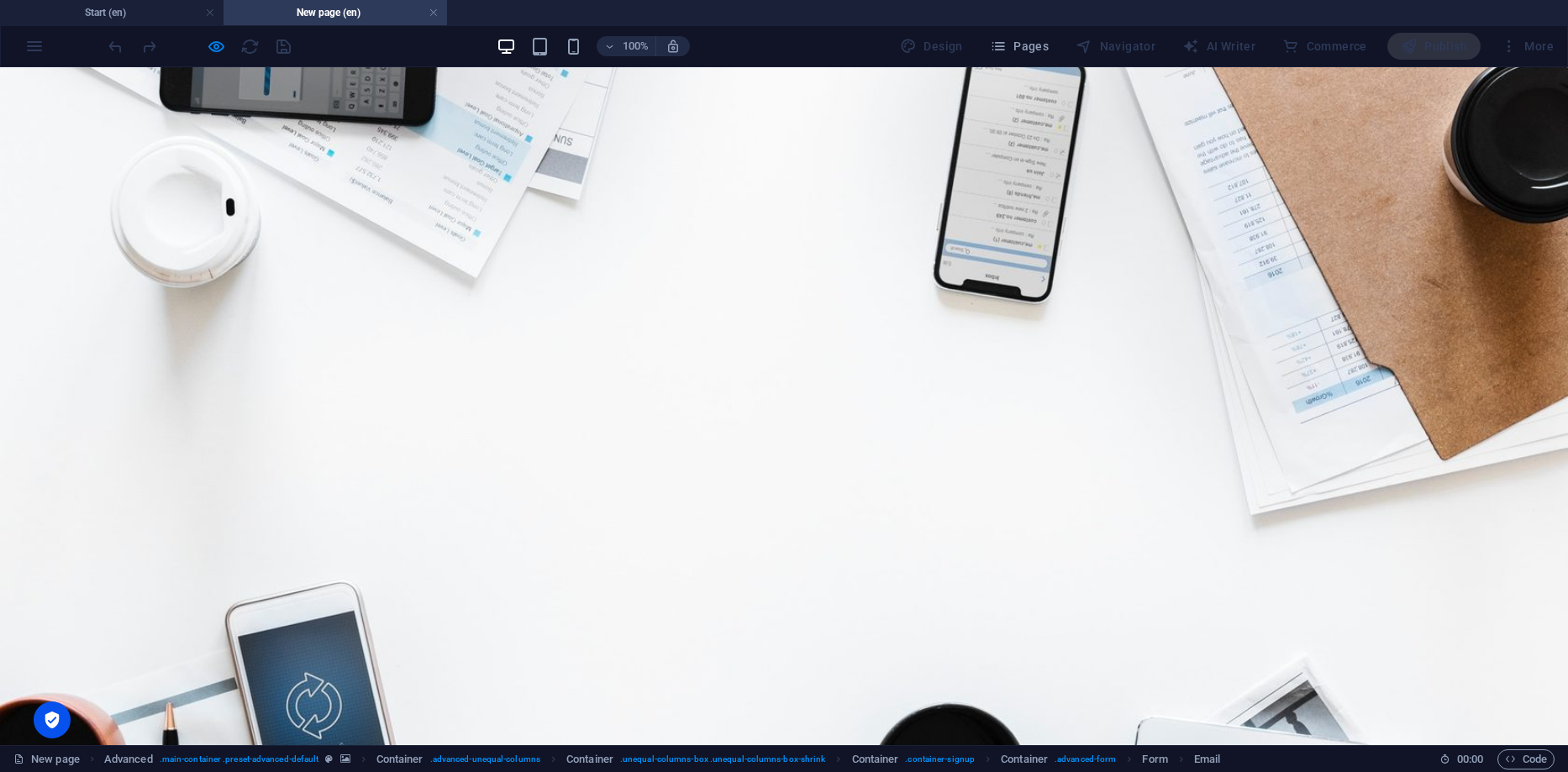 scroll, scrollTop: 636, scrollLeft: 0, axis: vertical 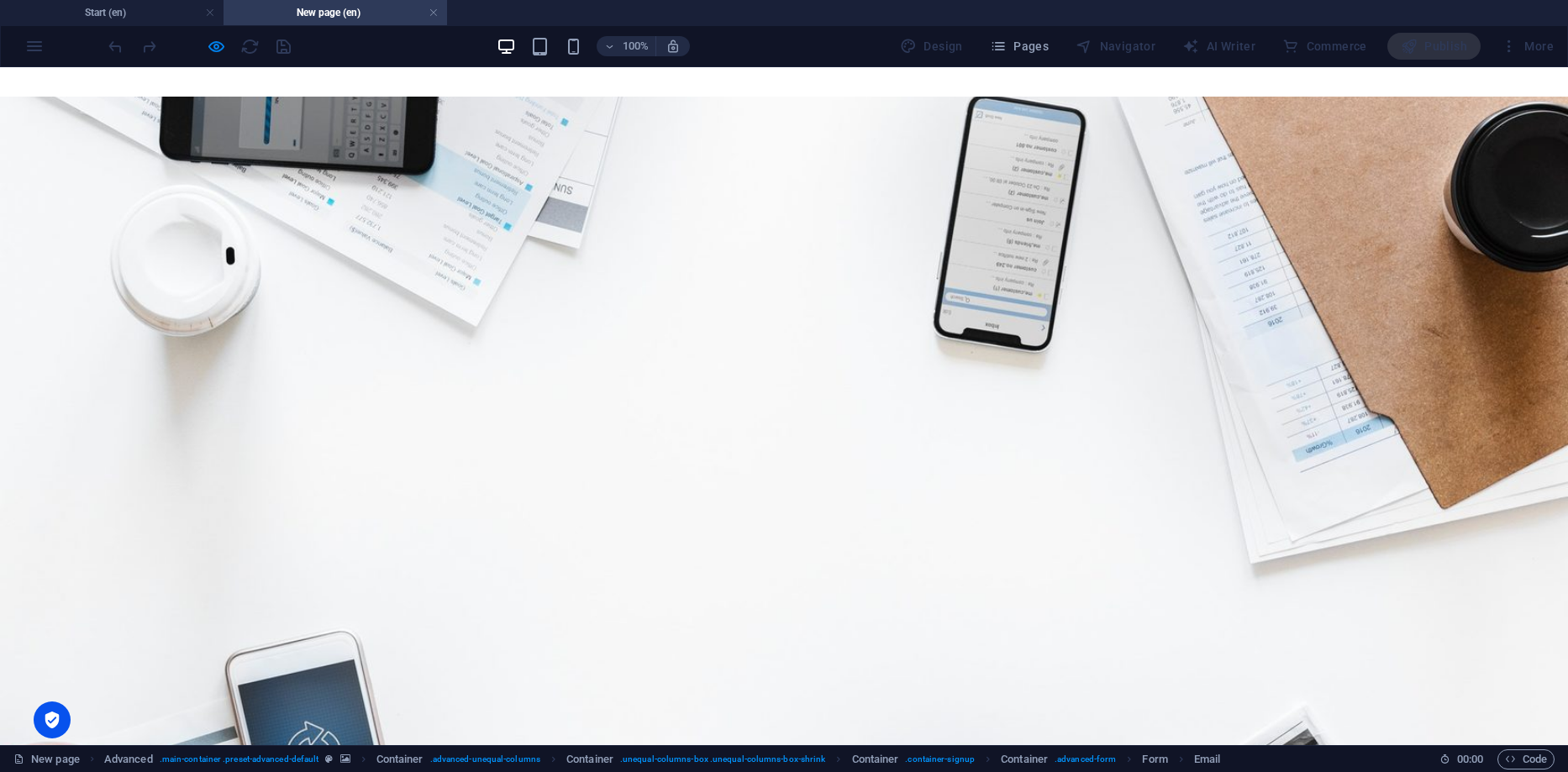 click at bounding box center (392, 1616) 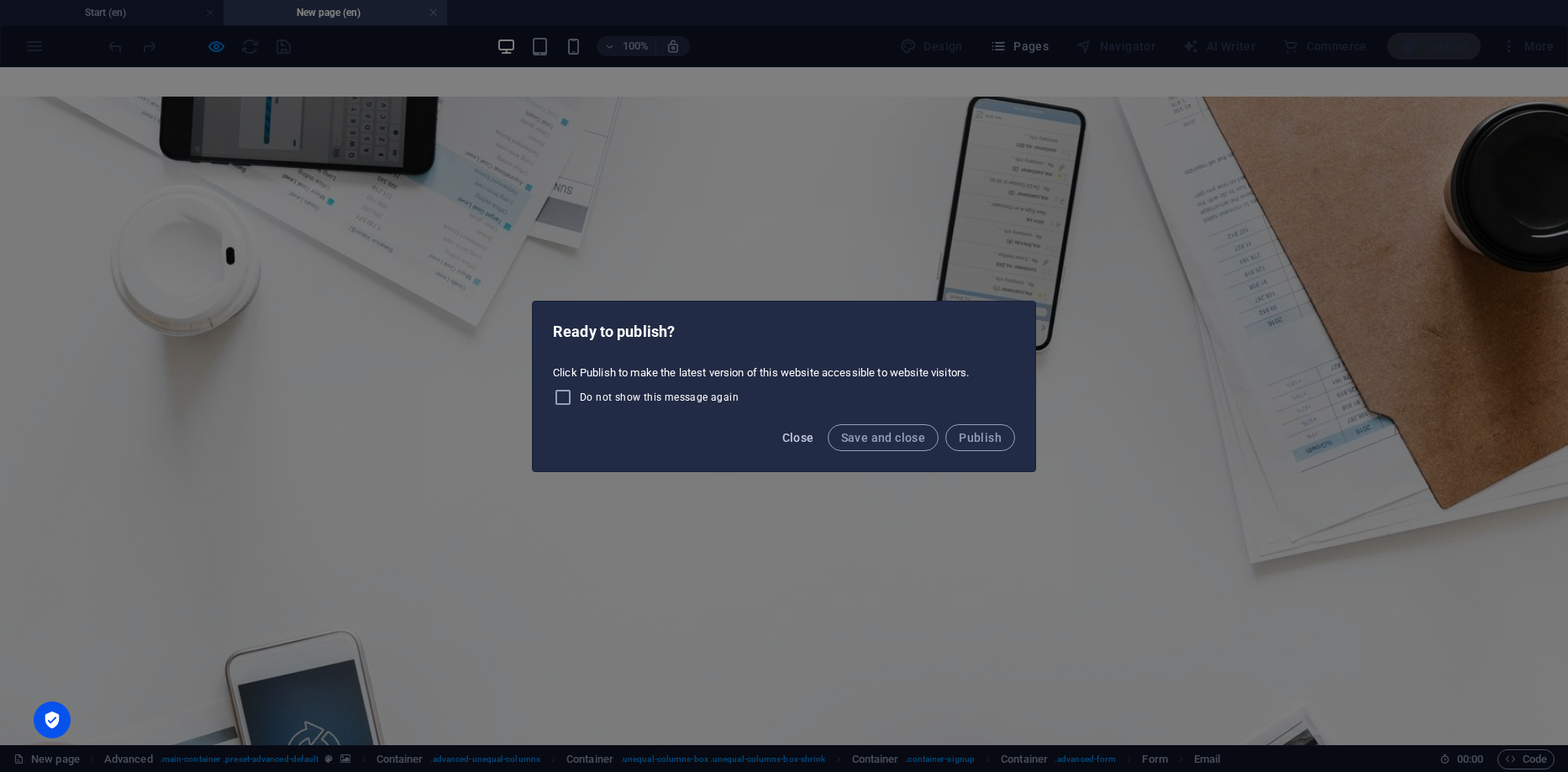 click on "Close" at bounding box center (798, 438) 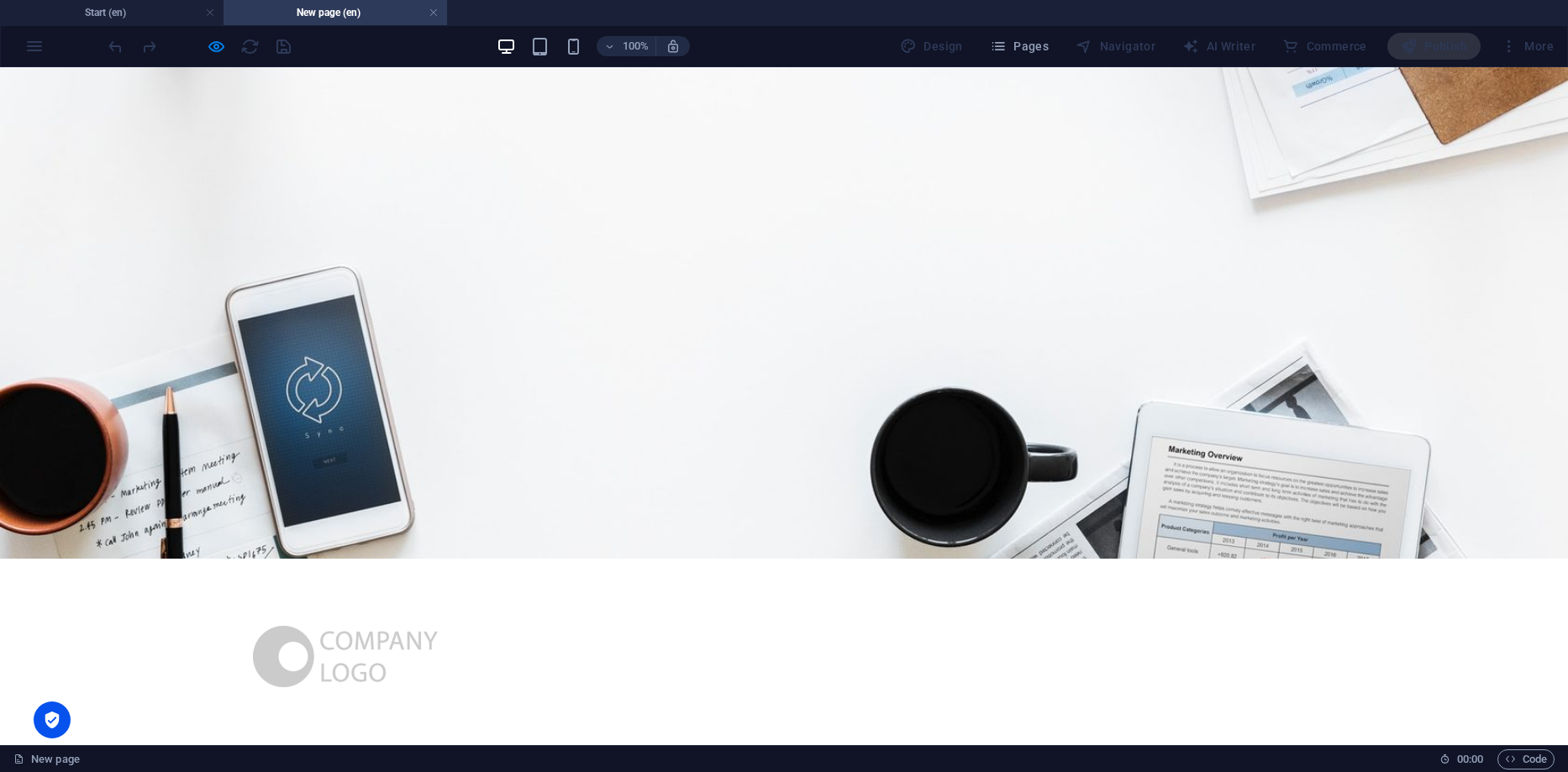 scroll, scrollTop: 888, scrollLeft: 0, axis: vertical 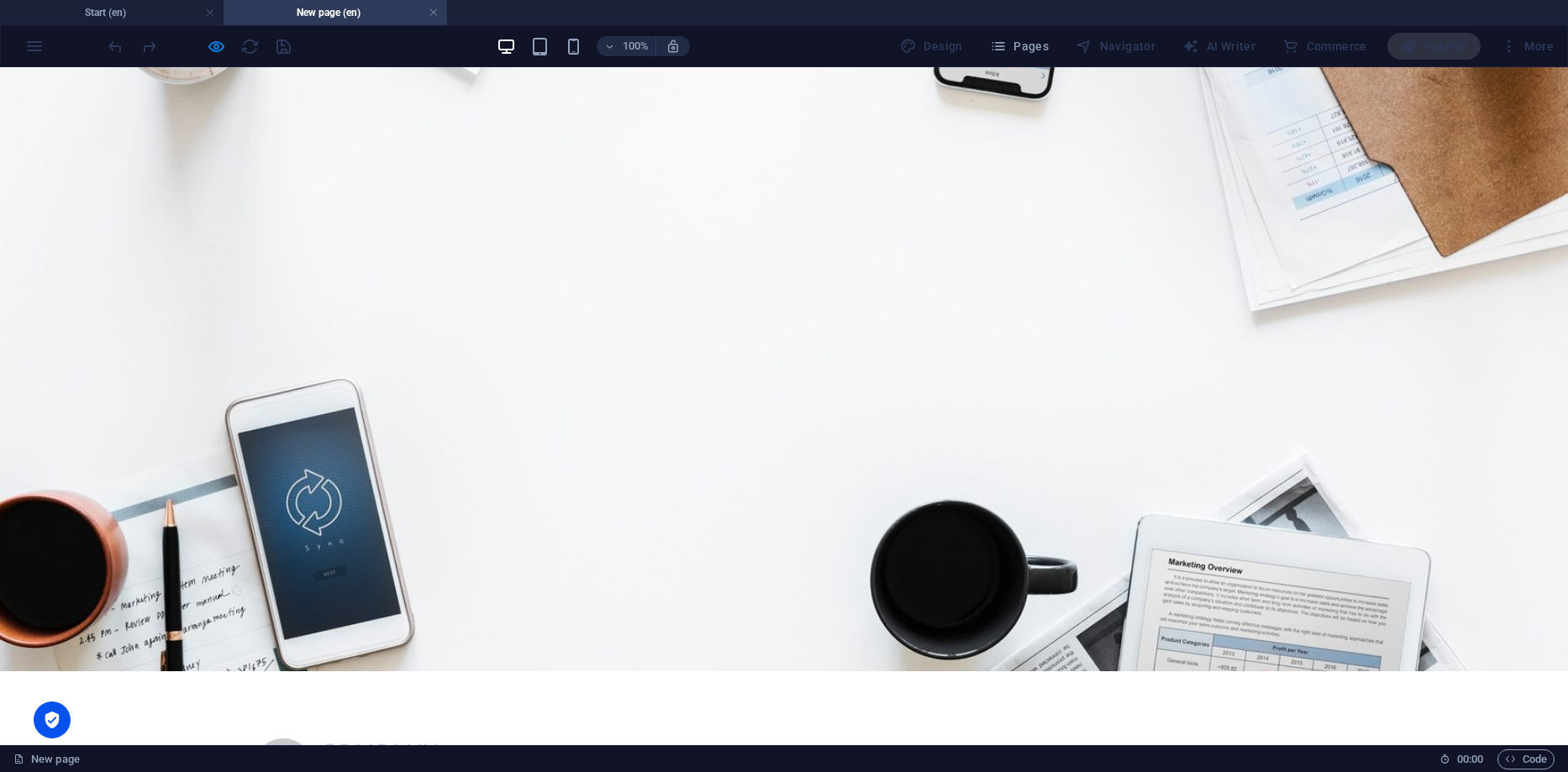 click at bounding box center (510, 1659) 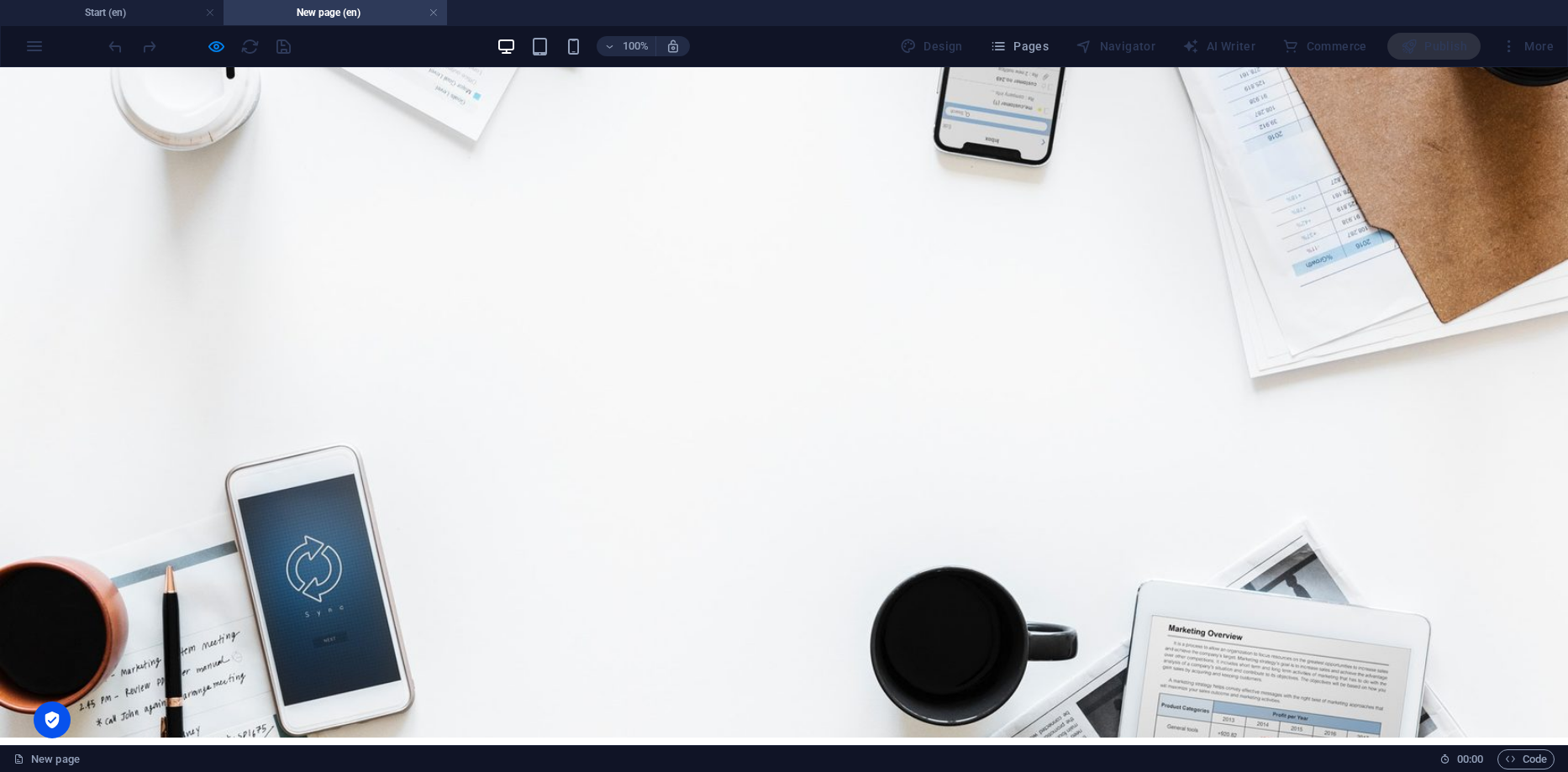 scroll, scrollTop: 804, scrollLeft: 0, axis: vertical 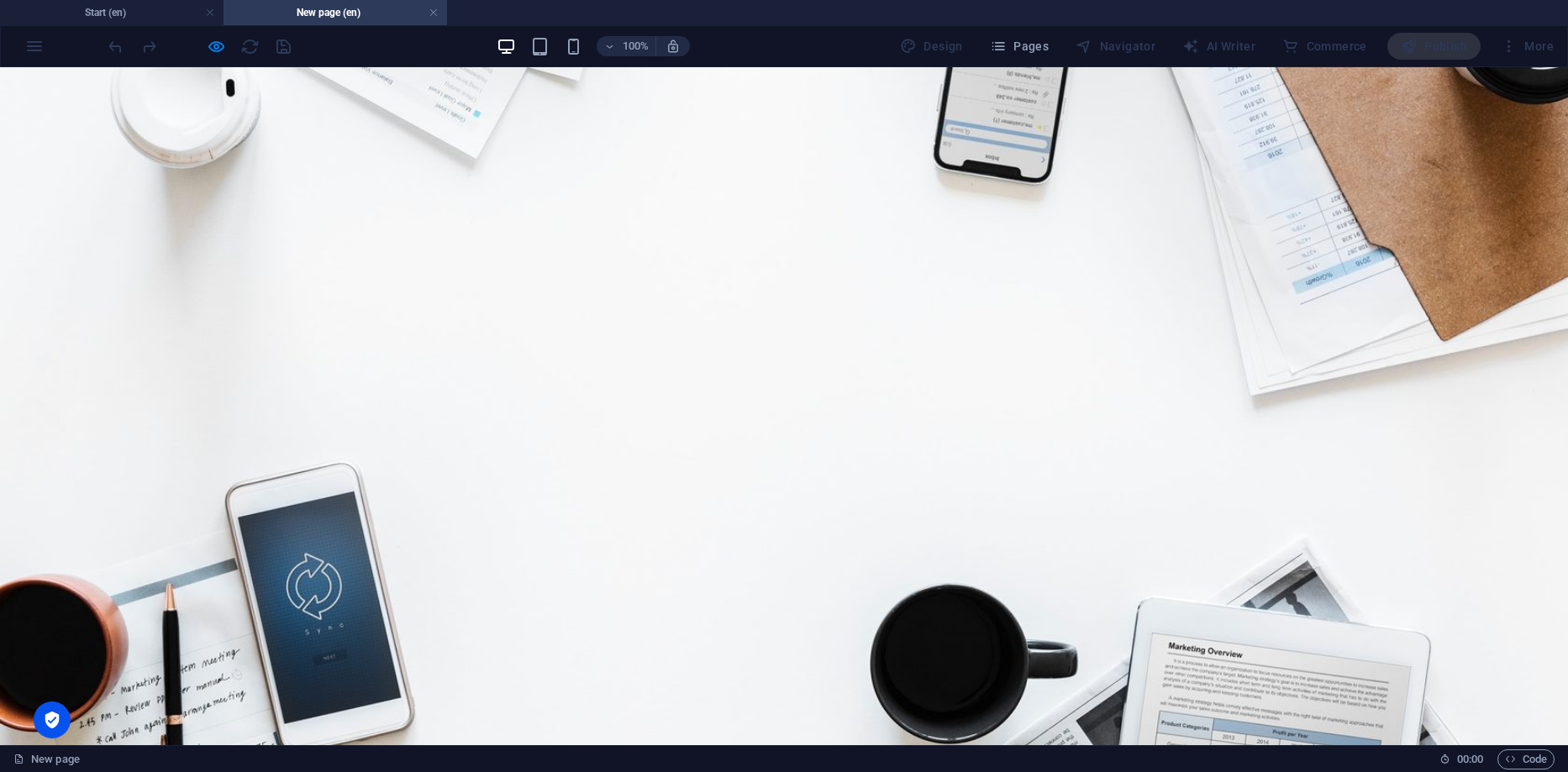 type on "5ax2df" 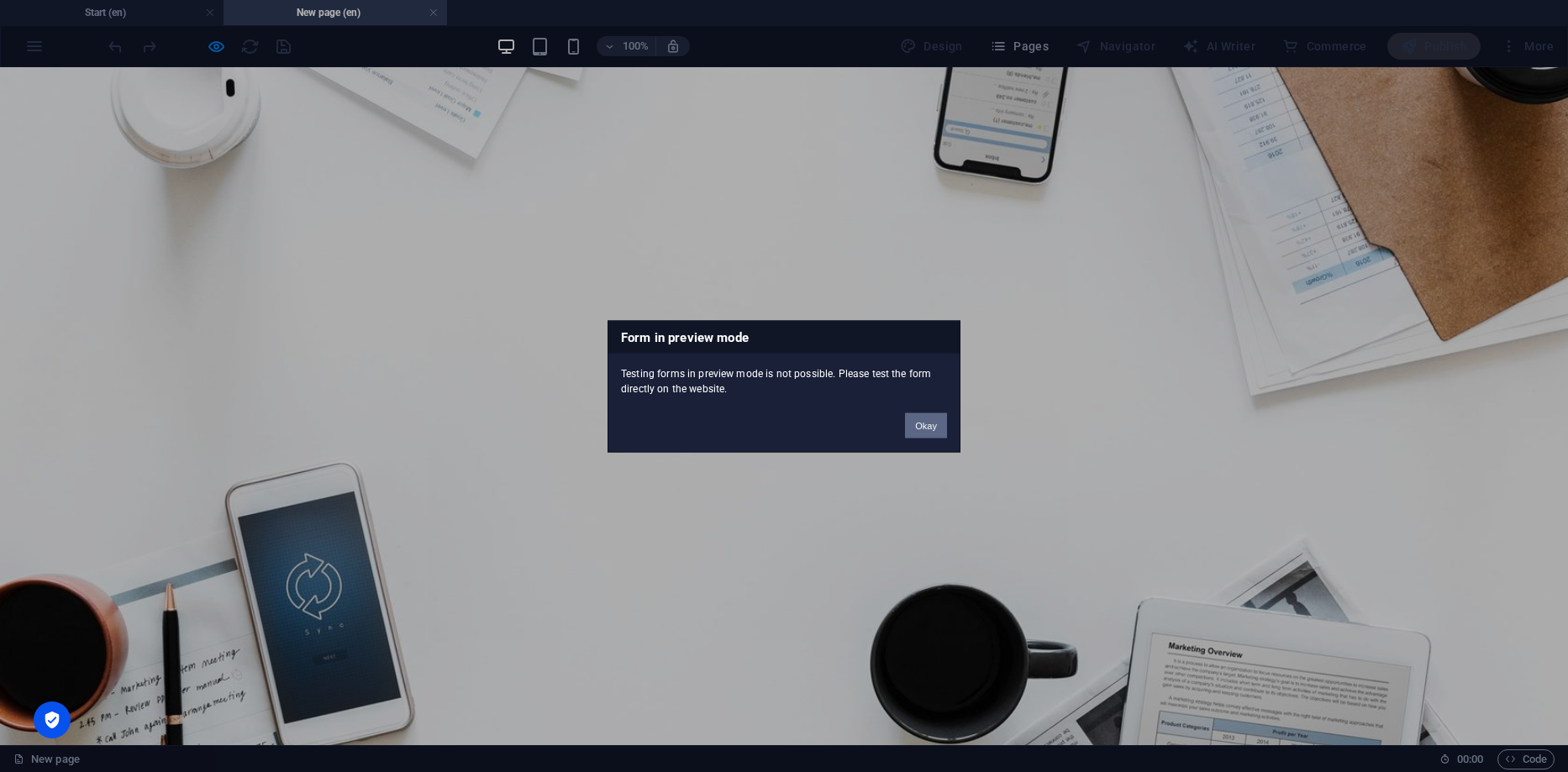 click on "Okay" at bounding box center [926, 425] 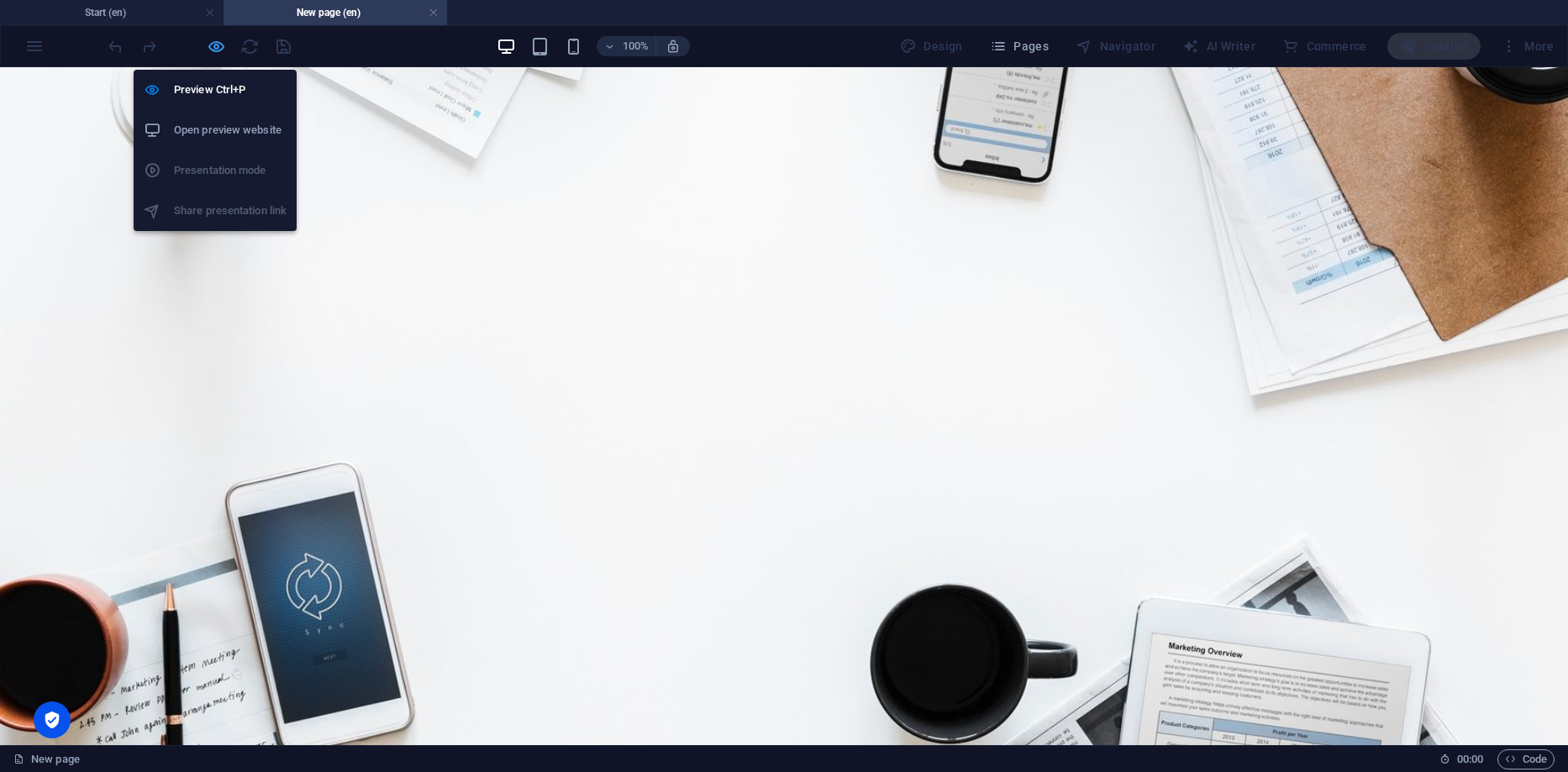 click at bounding box center [216, 46] 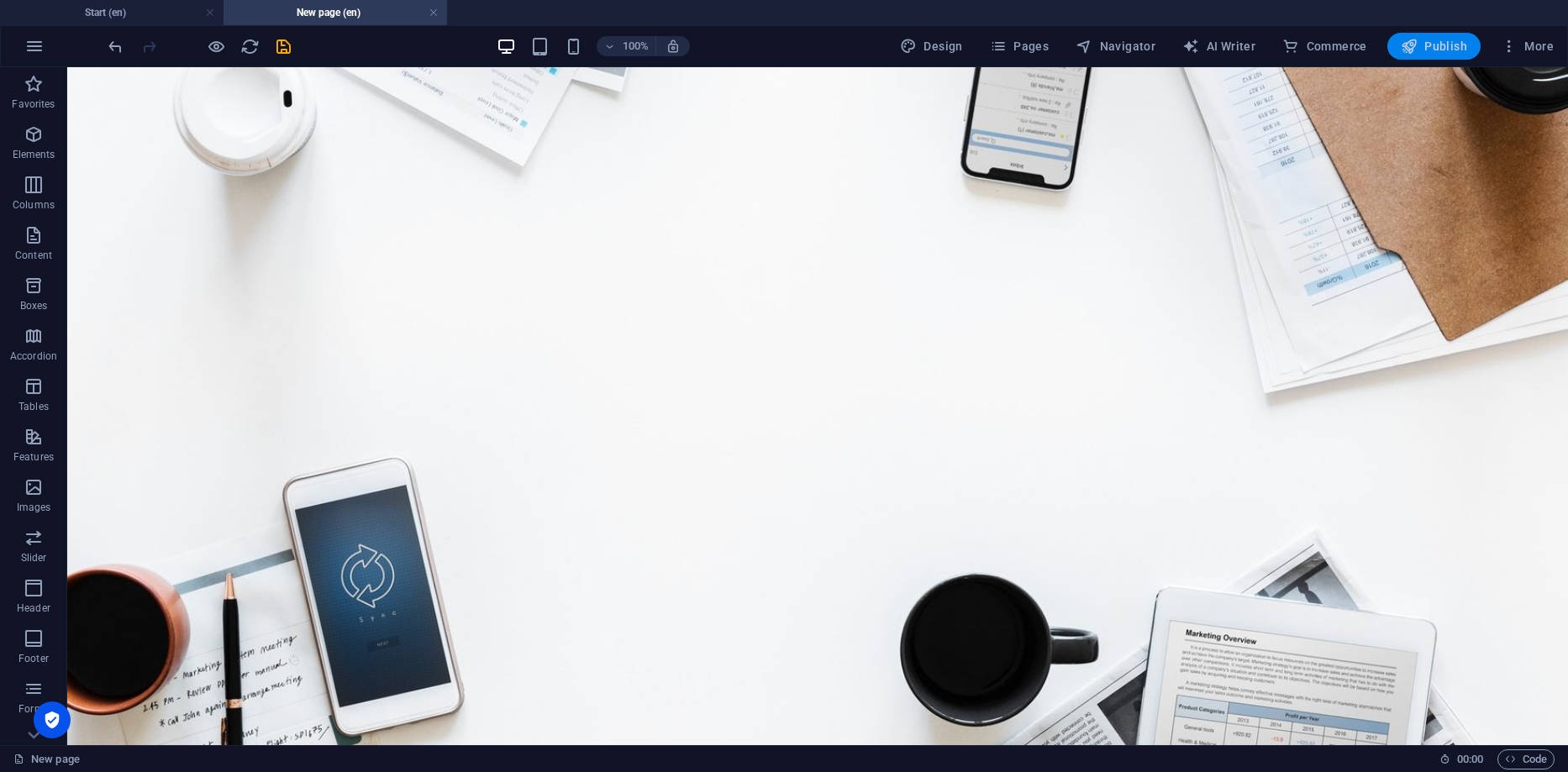 click on "Publish" at bounding box center [1434, 46] 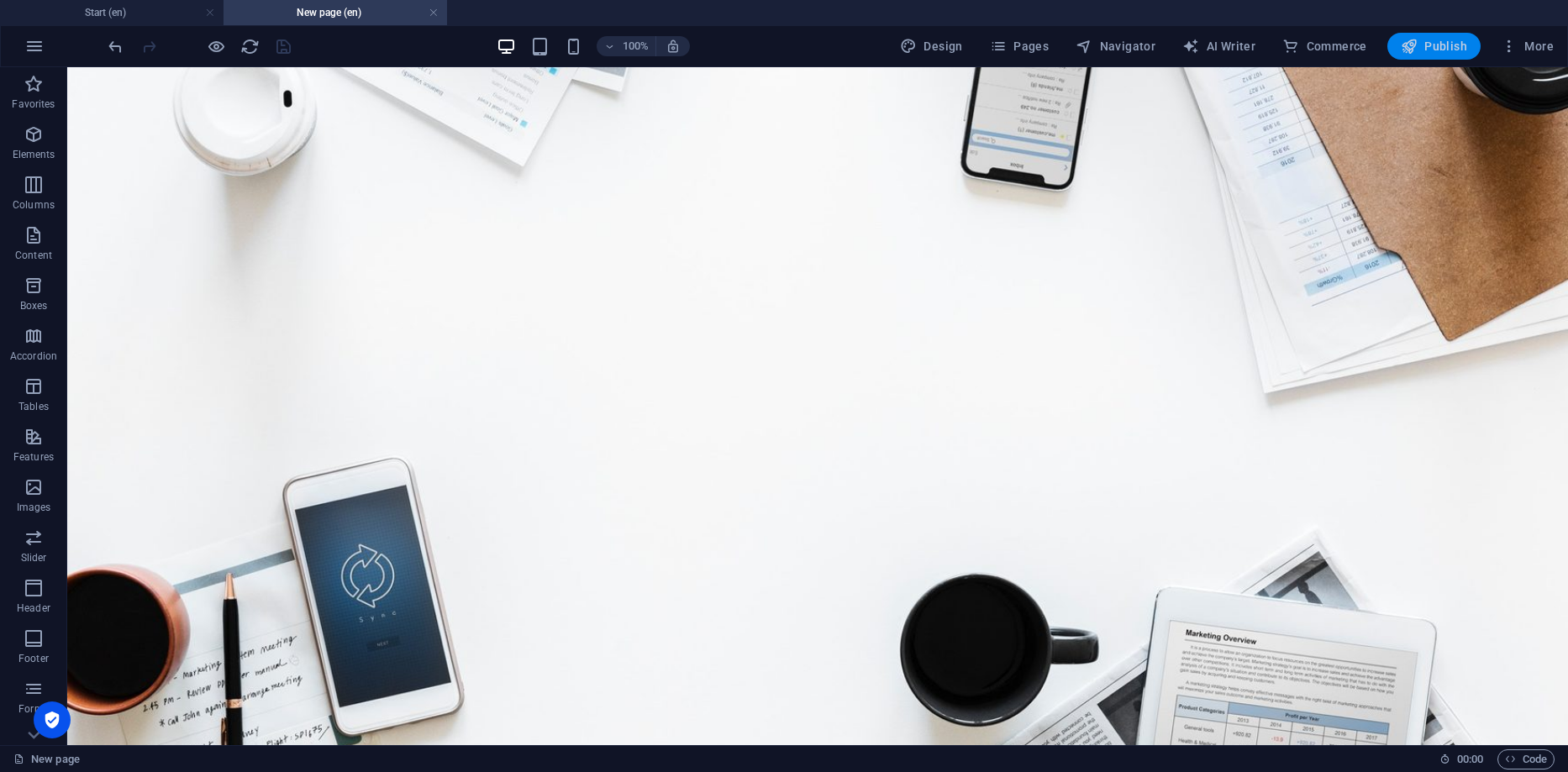 click on "Publish" at bounding box center [1434, 46] 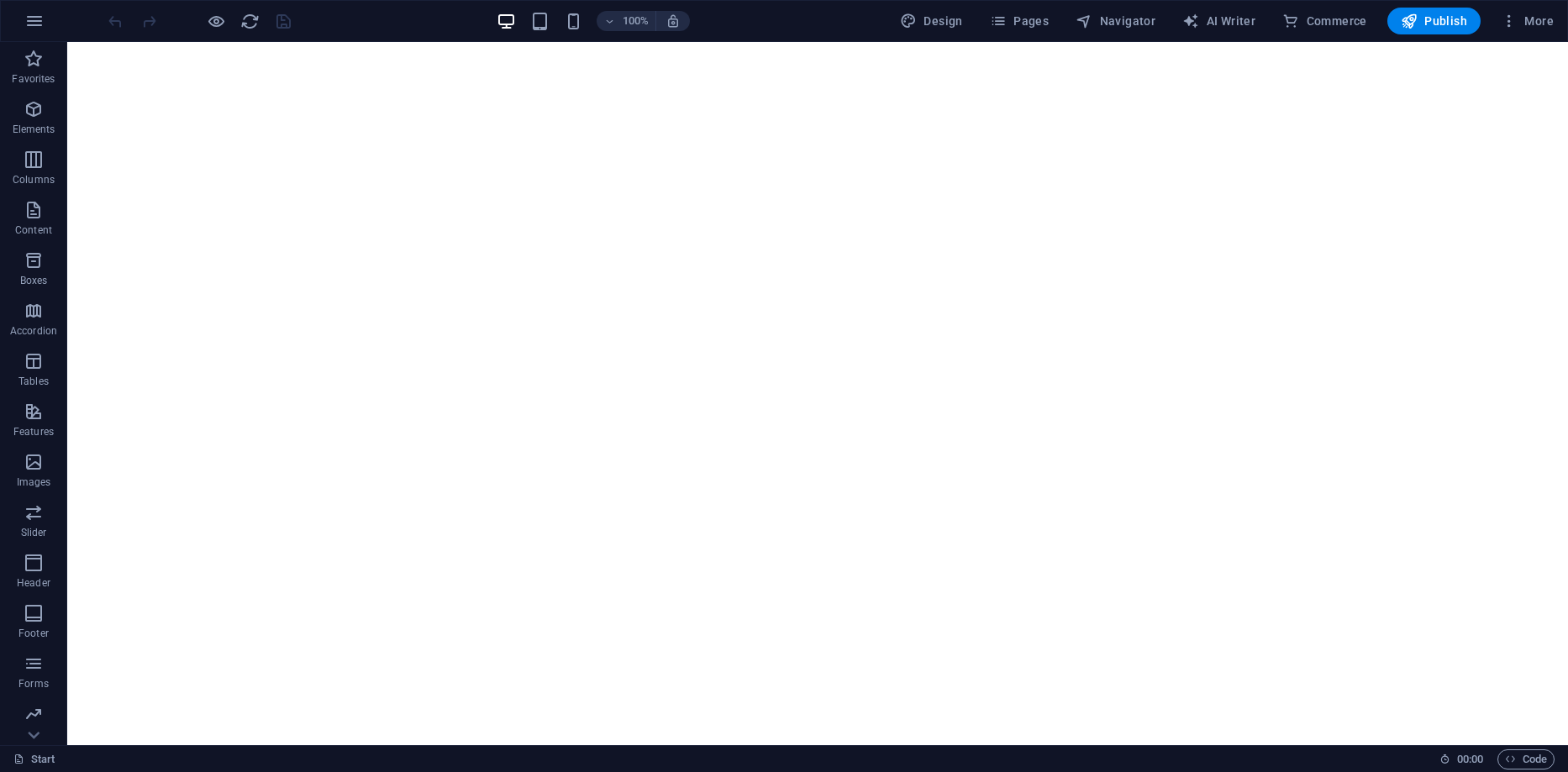 scroll, scrollTop: 0, scrollLeft: 0, axis: both 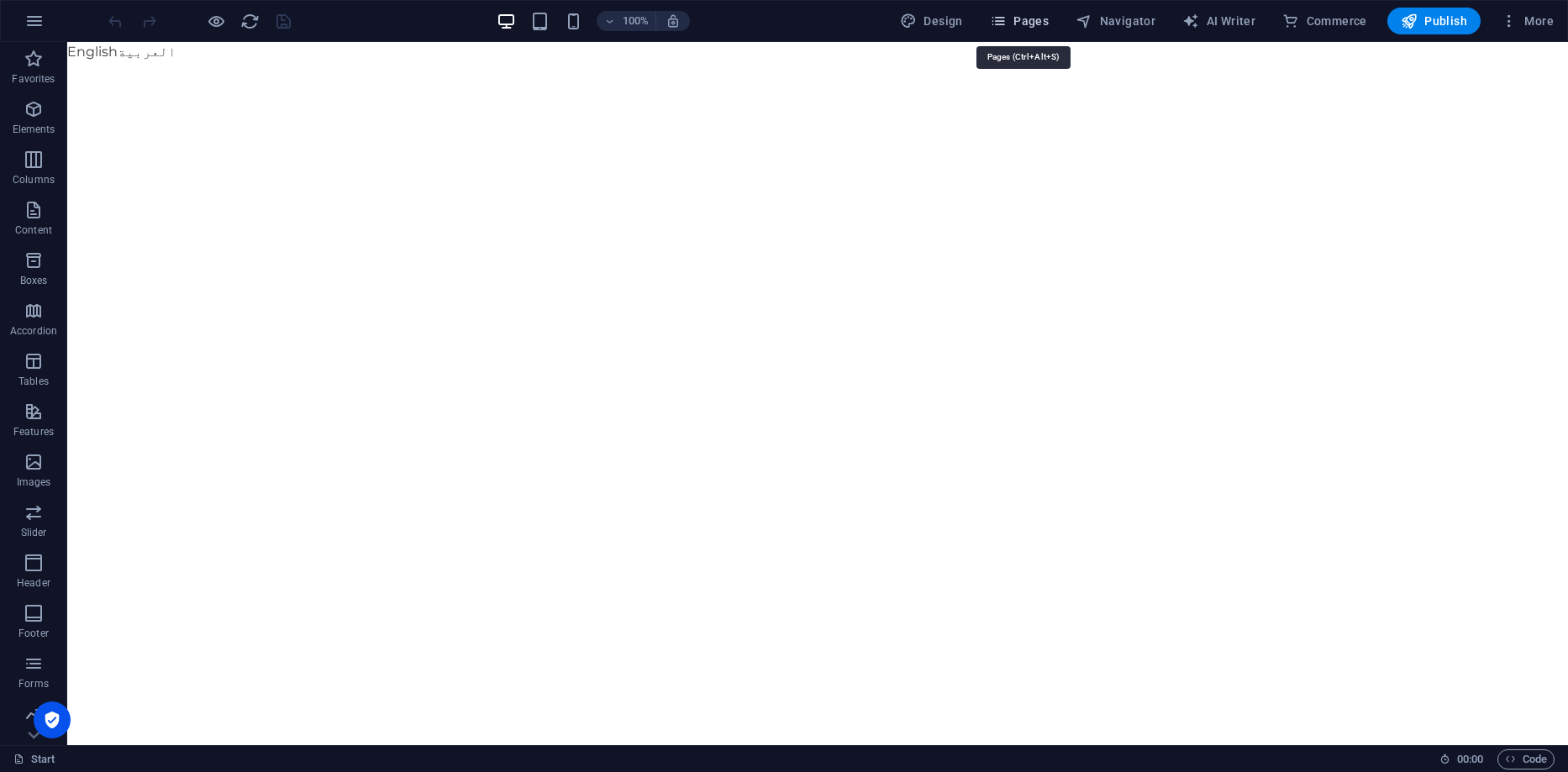 click on "Pages" at bounding box center (1019, 21) 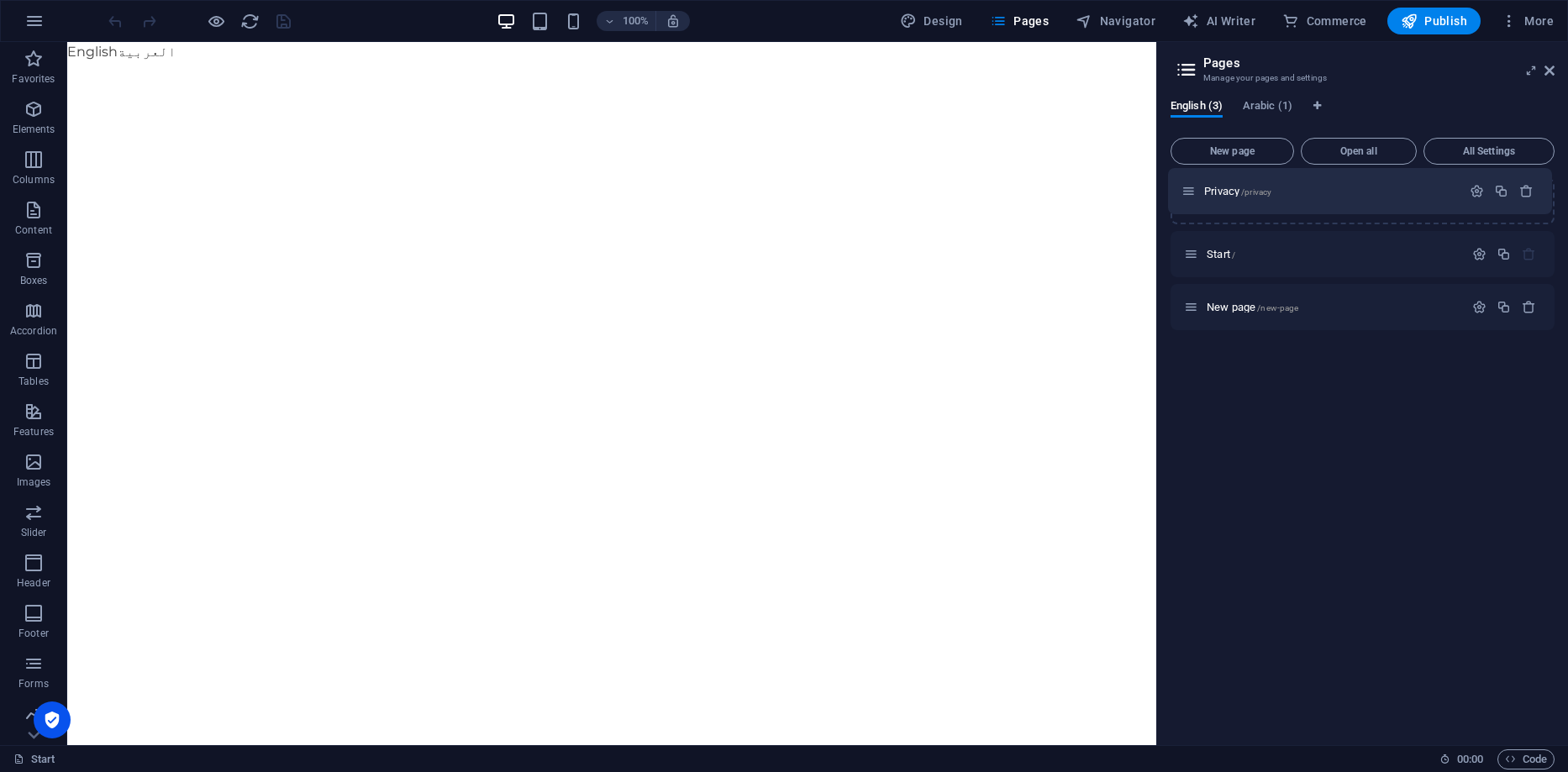 drag, startPoint x: 1192, startPoint y: 255, endPoint x: 1189, endPoint y: 186, distance: 69.0652 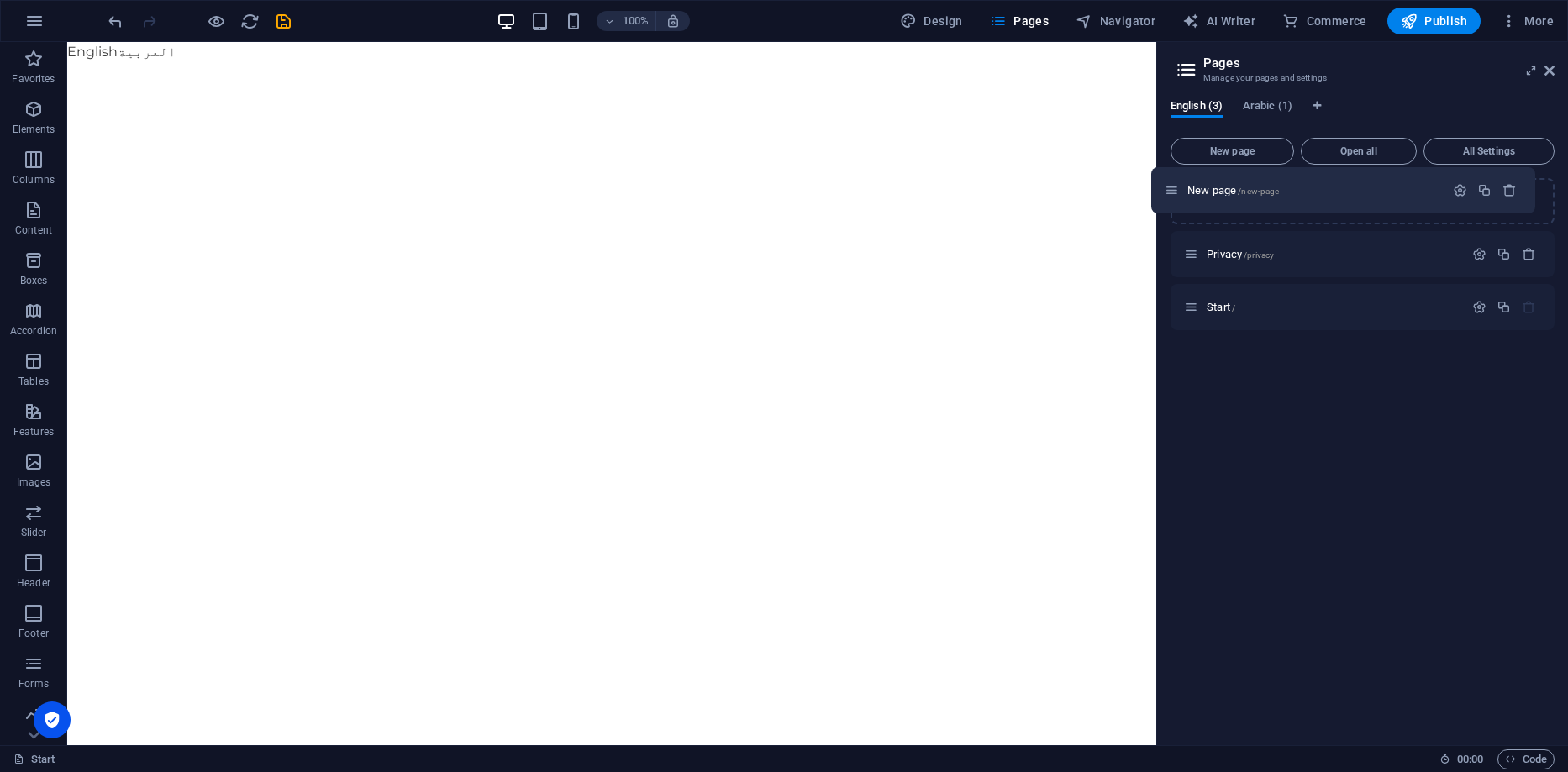 drag, startPoint x: 1186, startPoint y: 310, endPoint x: 1177, endPoint y: 187, distance: 123.32883 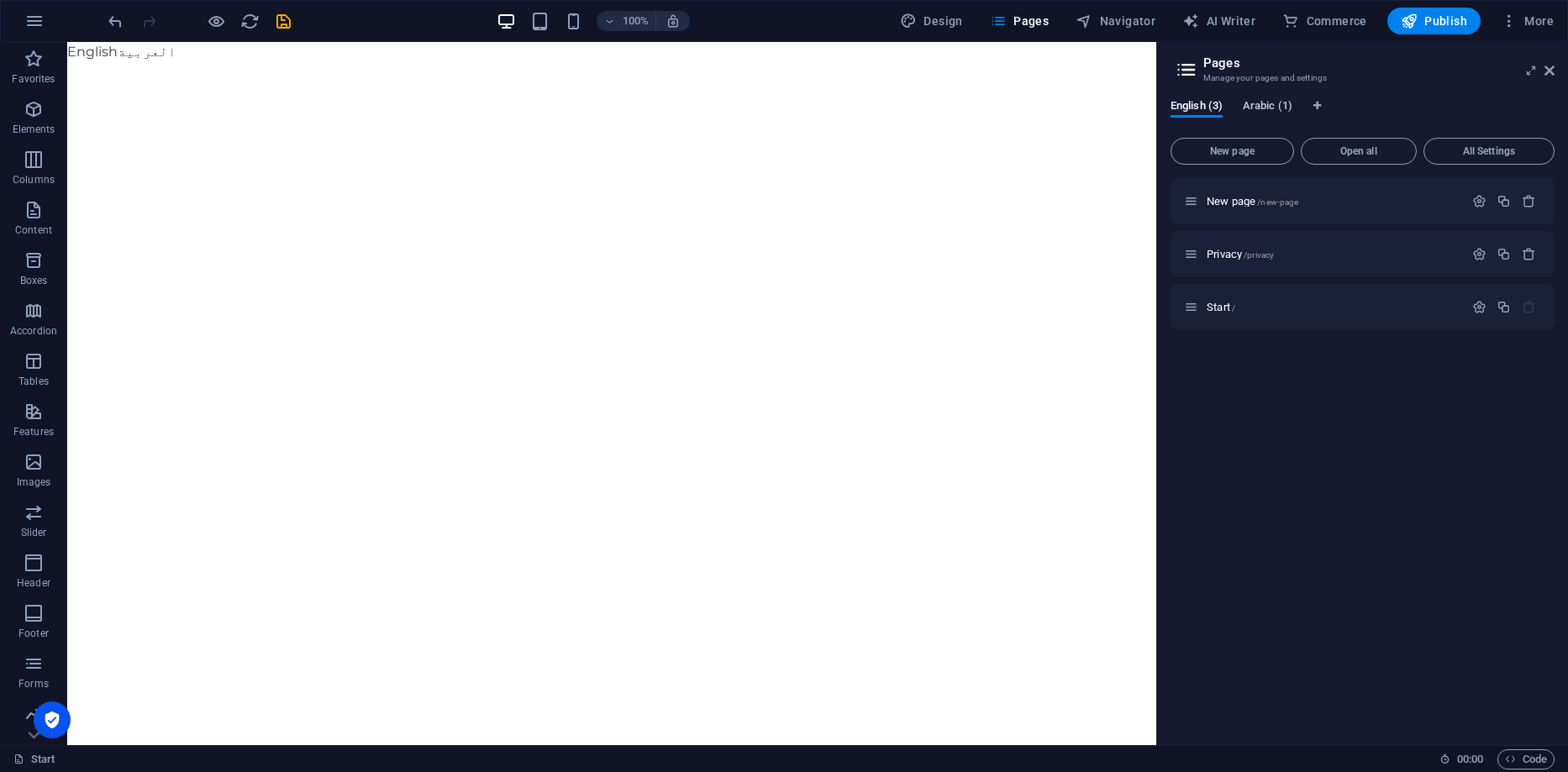 click on "Arabic (1)" at bounding box center (1267, 108) 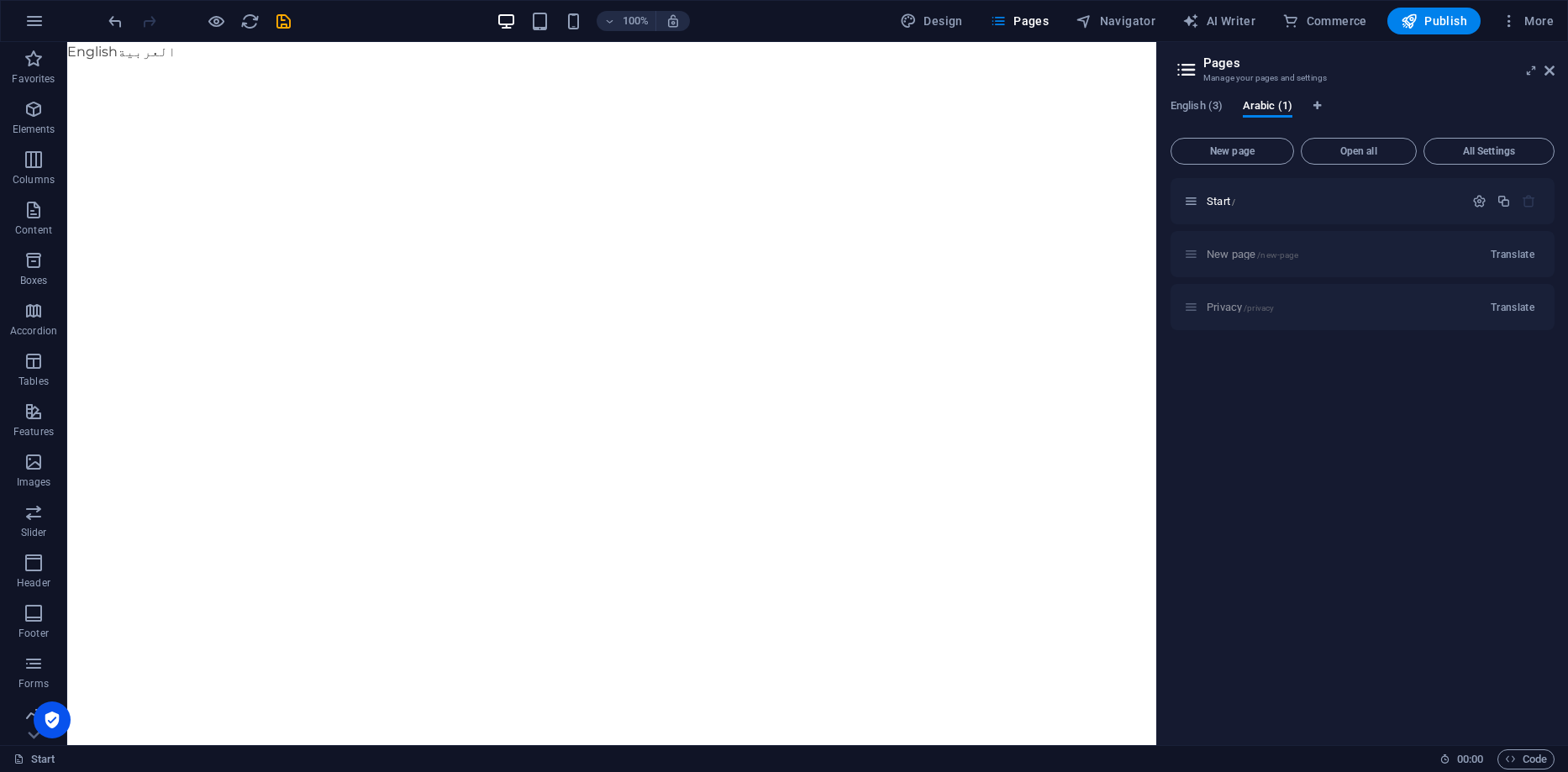 drag, startPoint x: 1190, startPoint y: 255, endPoint x: 1191, endPoint y: 165, distance: 90.00556 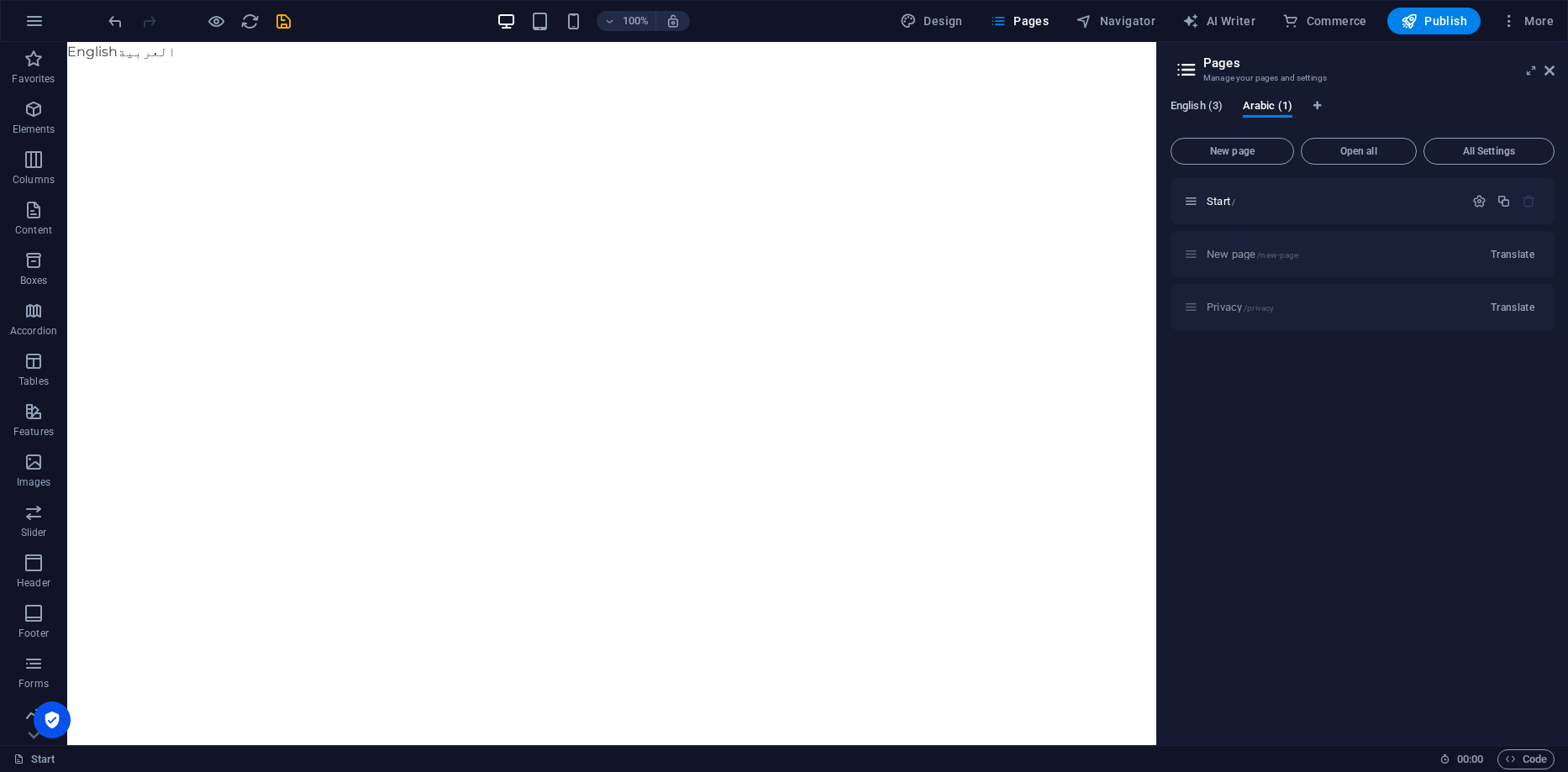 click on "English (3)" at bounding box center [1197, 108] 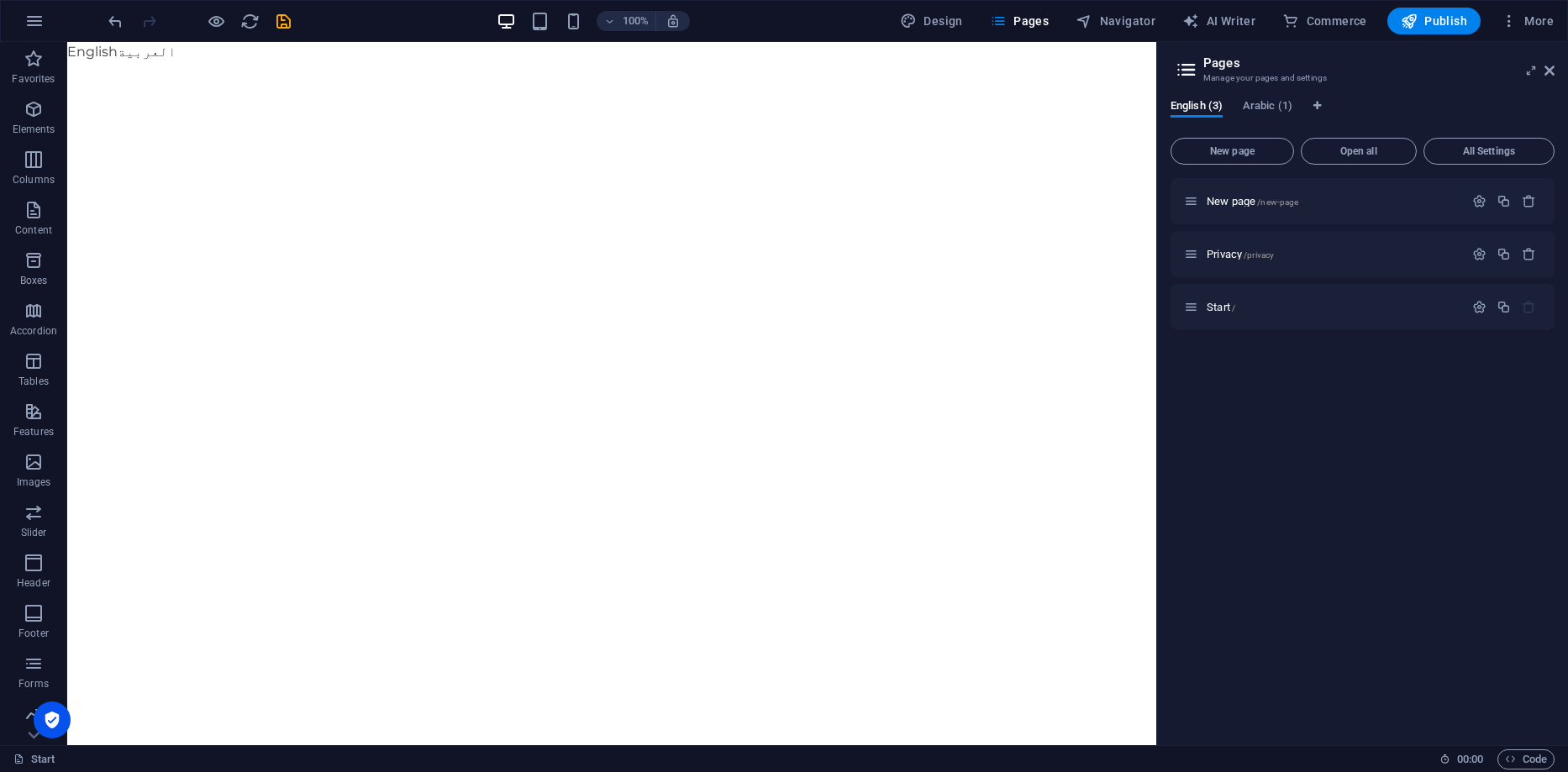 click on "English (3) Arabic (1) New page Open all All Settings New page /new-page Privacy /privacy Start /" at bounding box center [1362, 415] 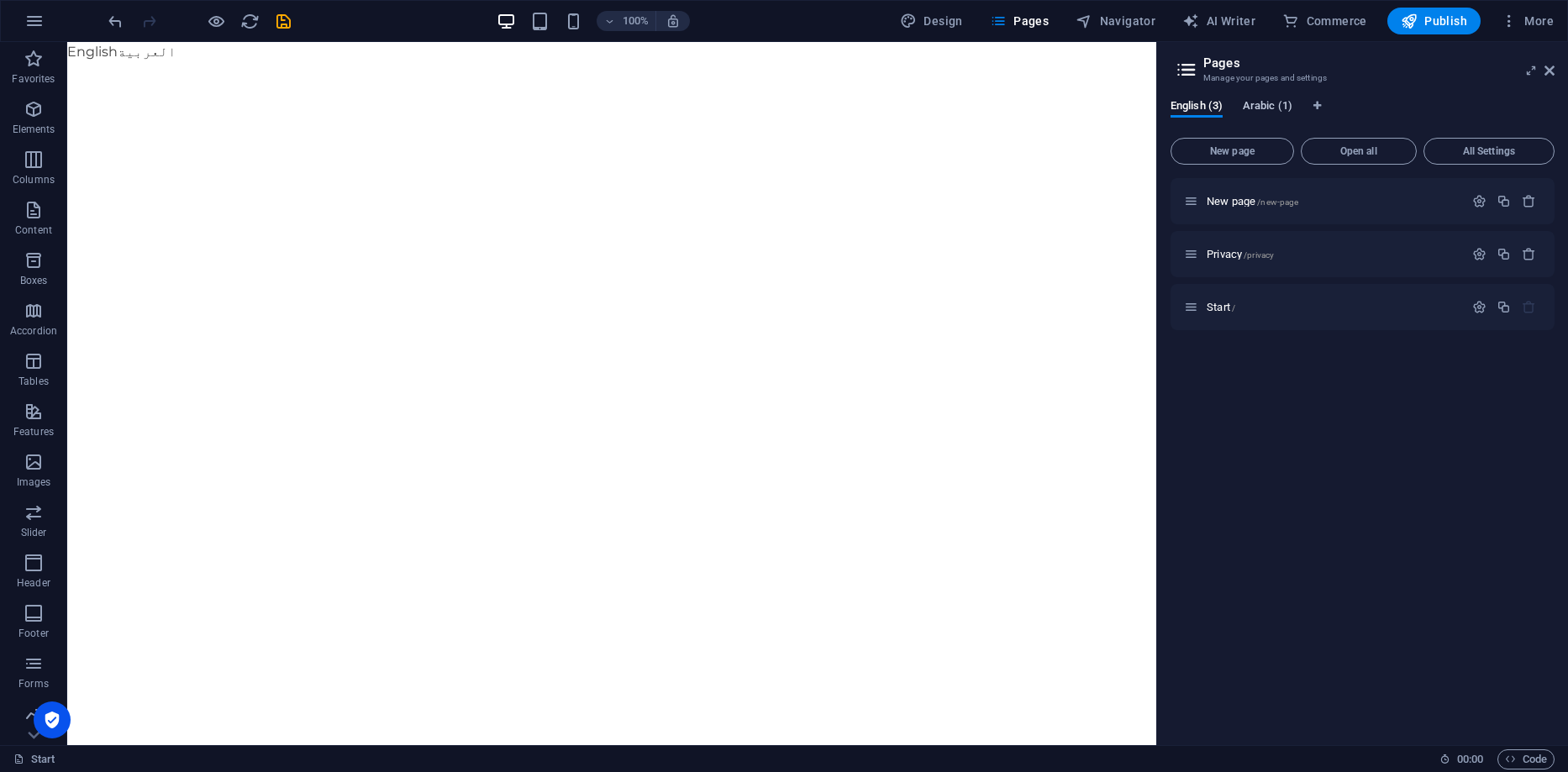 click on "Arabic (1)" at bounding box center [1267, 108] 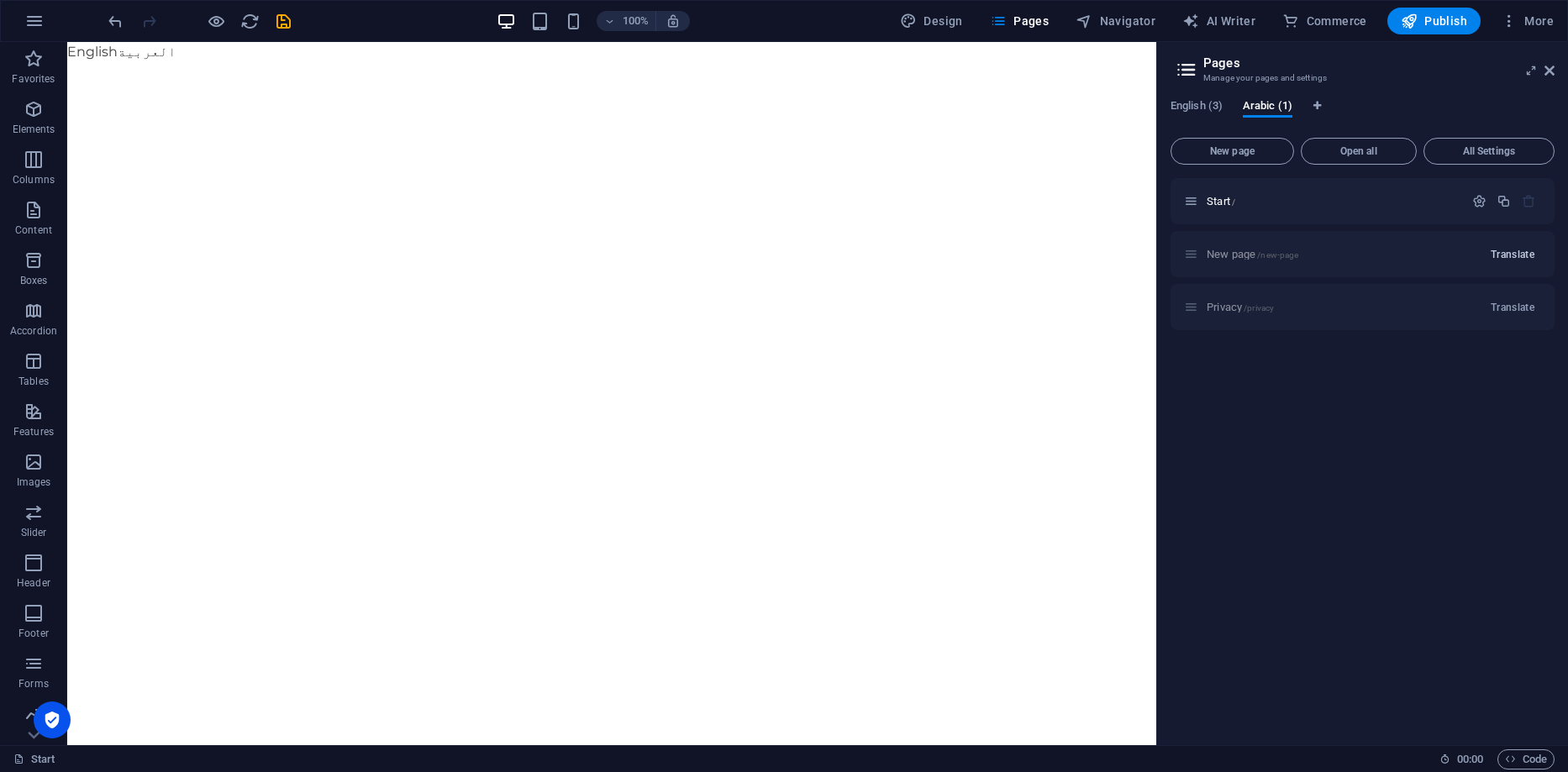 click on "Translate" at bounding box center (1513, 255) 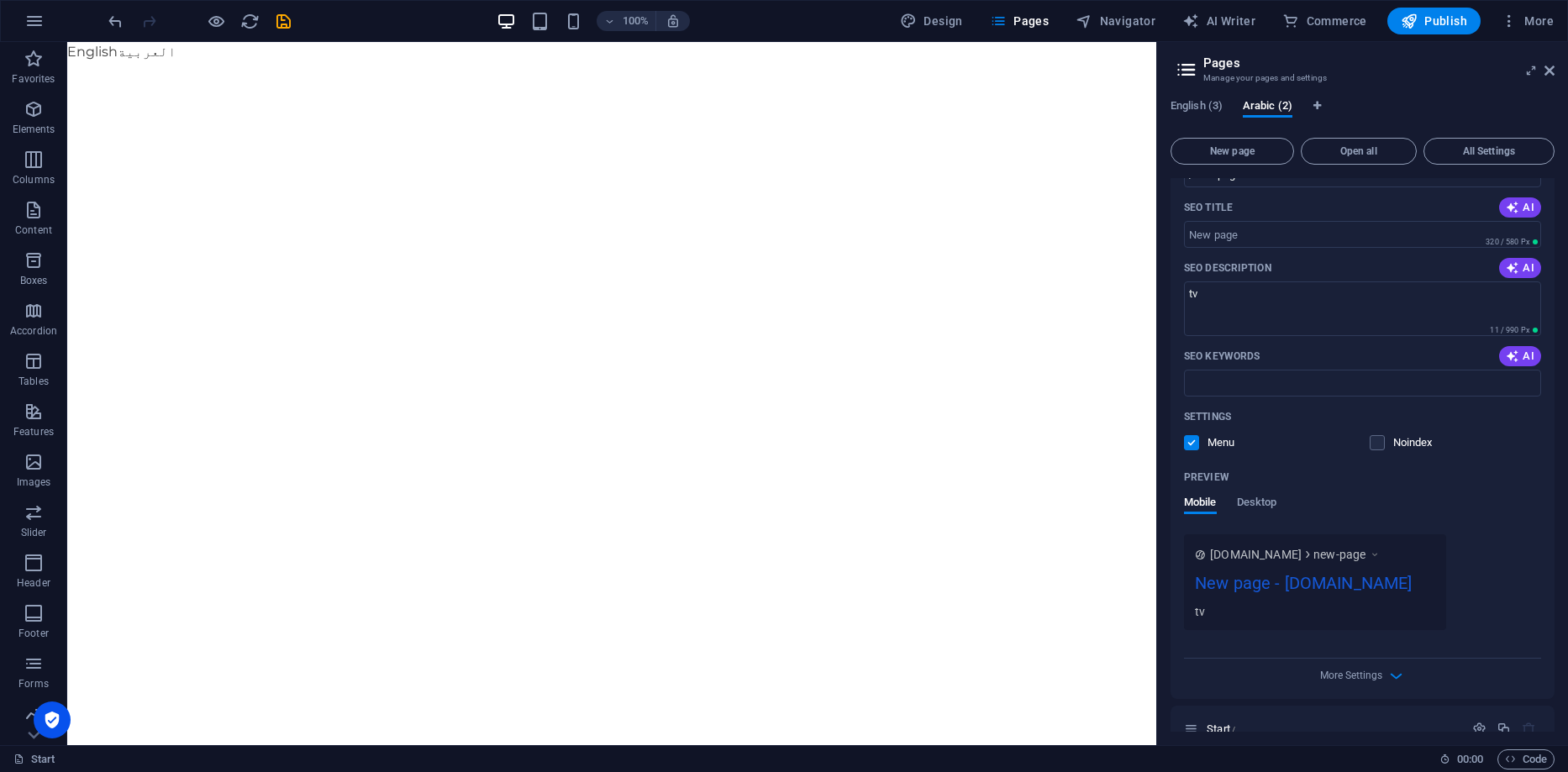 scroll, scrollTop: 255, scrollLeft: 0, axis: vertical 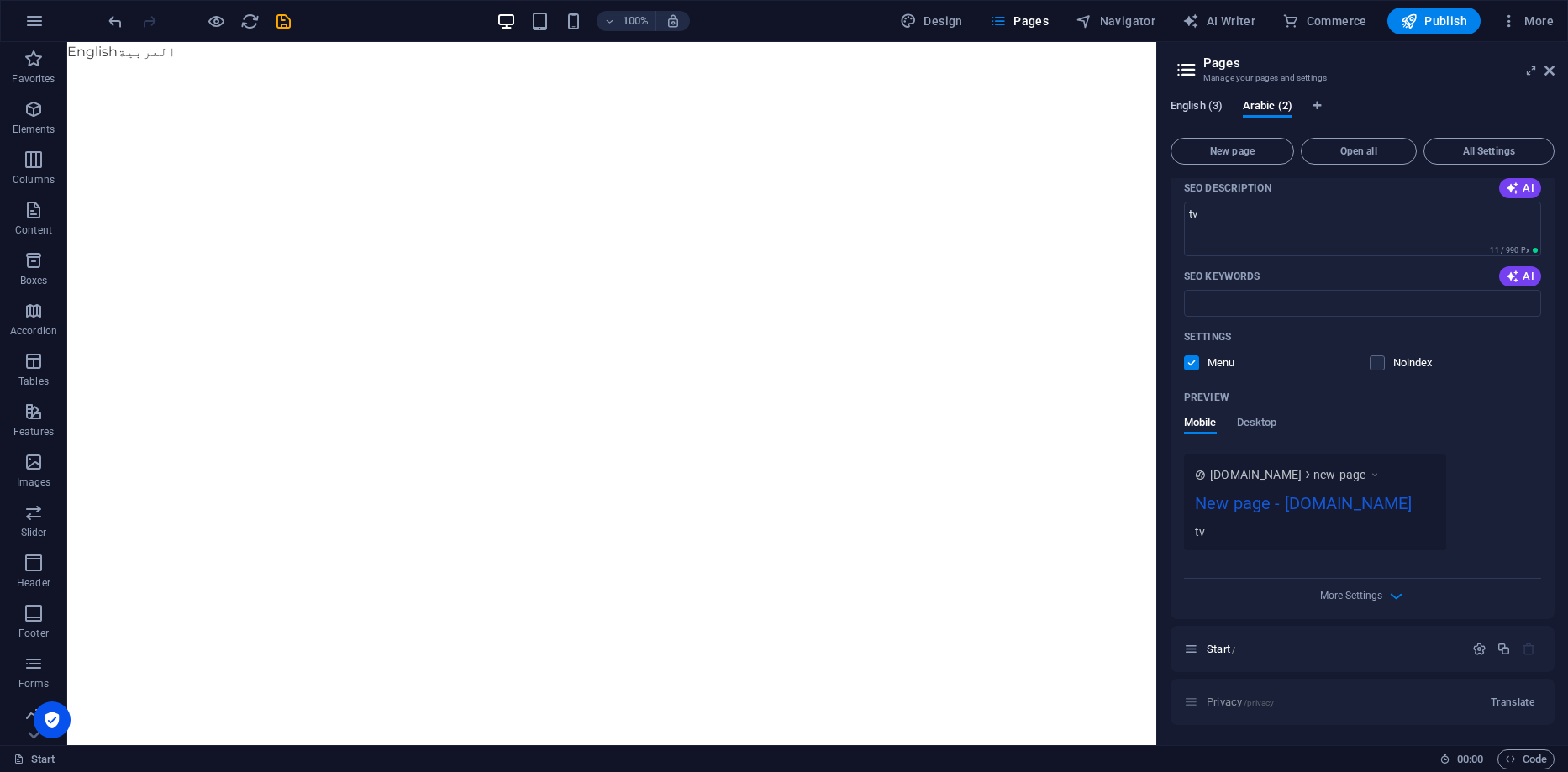 click on "English (3)" at bounding box center [1197, 108] 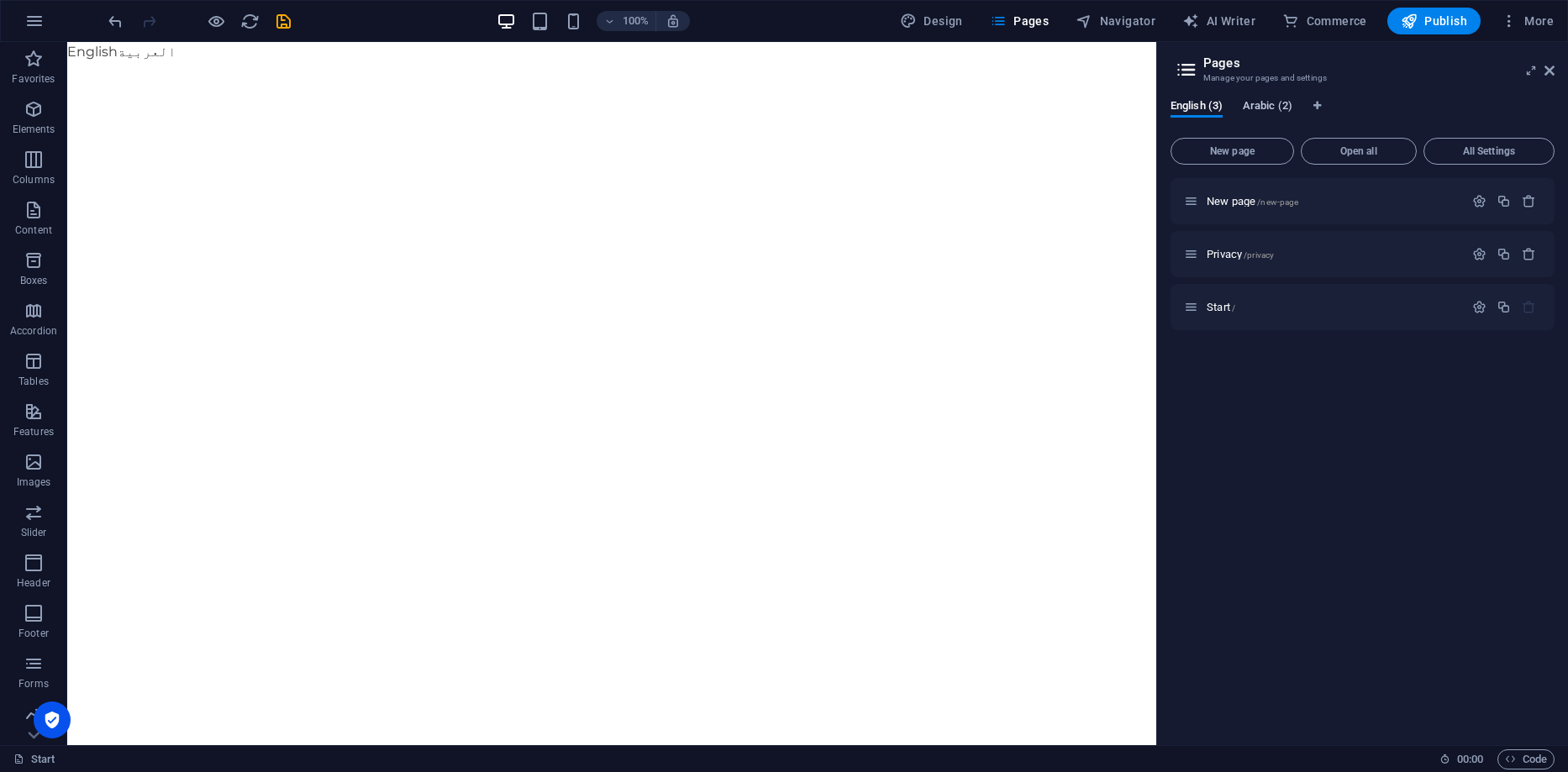 click on "Arabic (2)" at bounding box center (1267, 108) 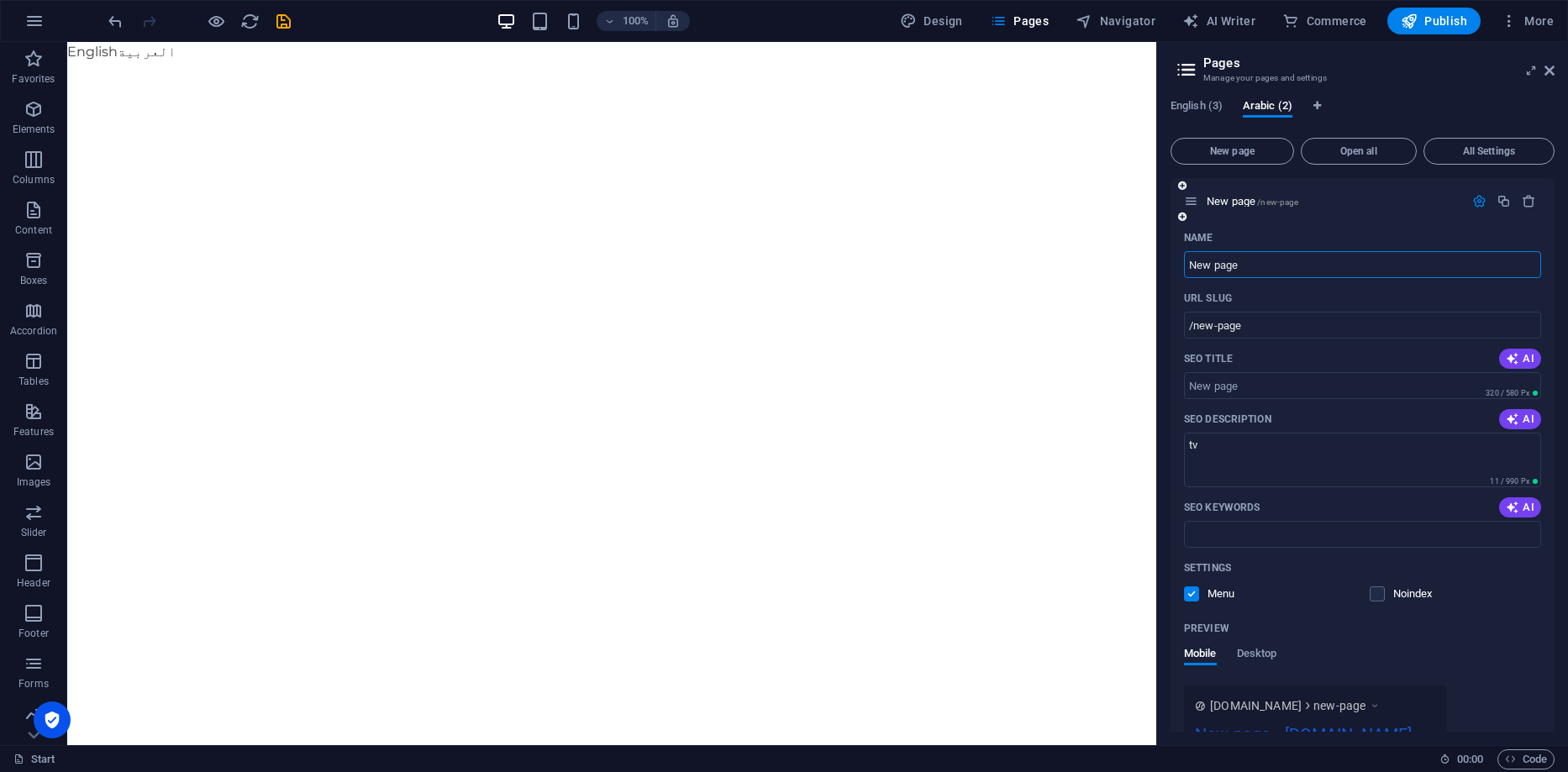click at bounding box center (1479, 201) 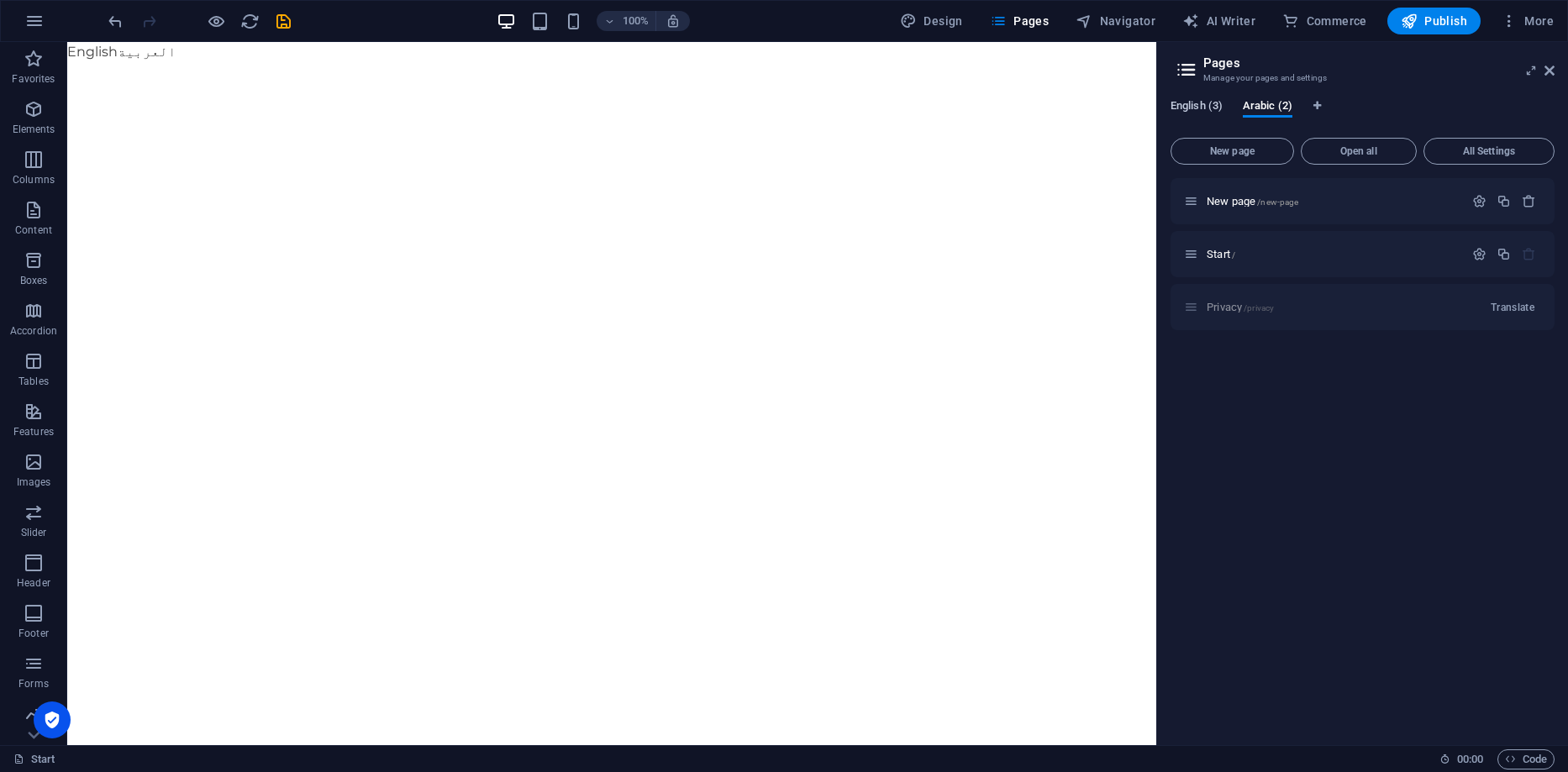 click on "English (3)" at bounding box center [1197, 108] 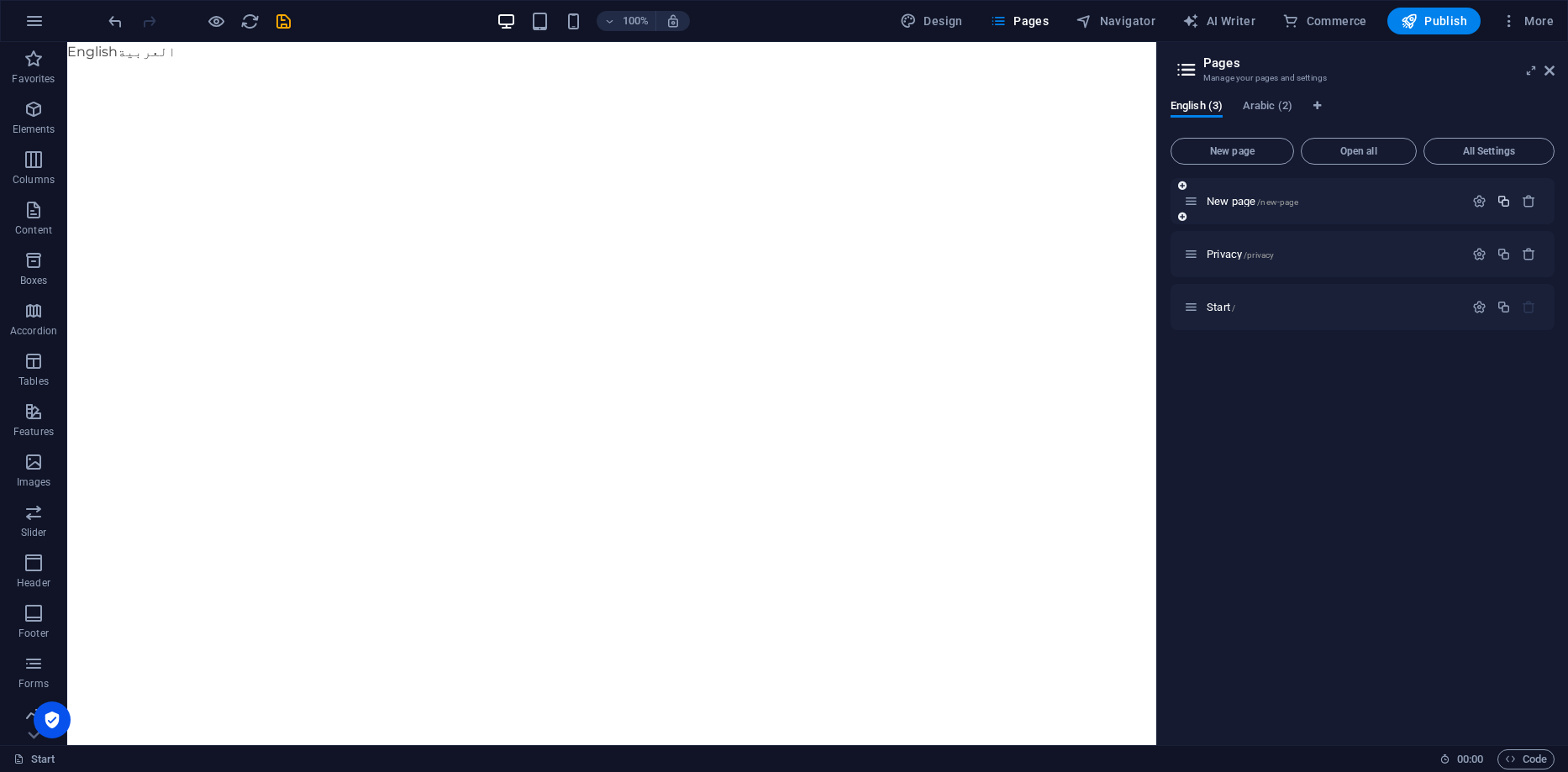 click at bounding box center [1503, 201] 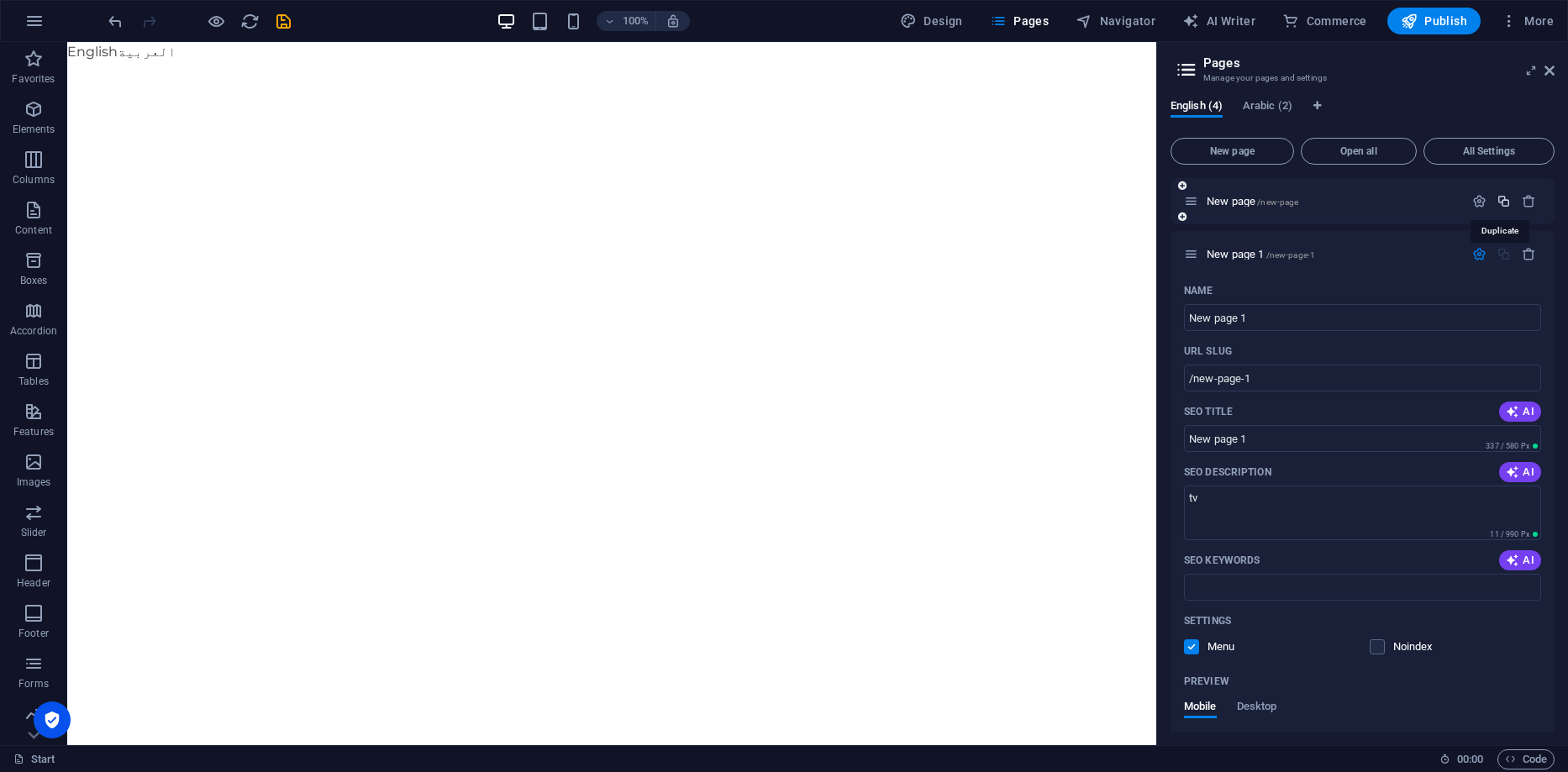 click at bounding box center [1503, 201] 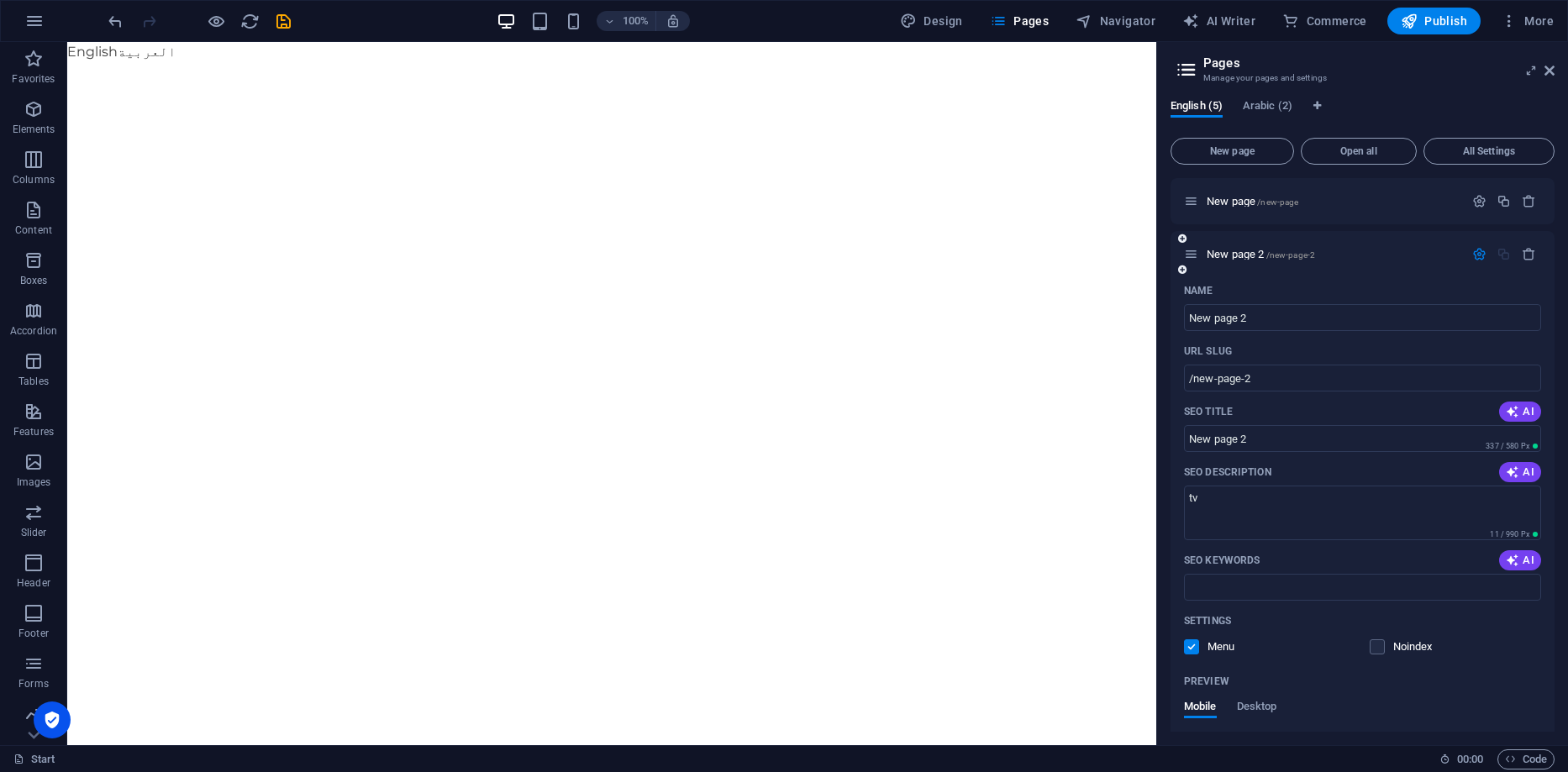 click at bounding box center [1504, 255] 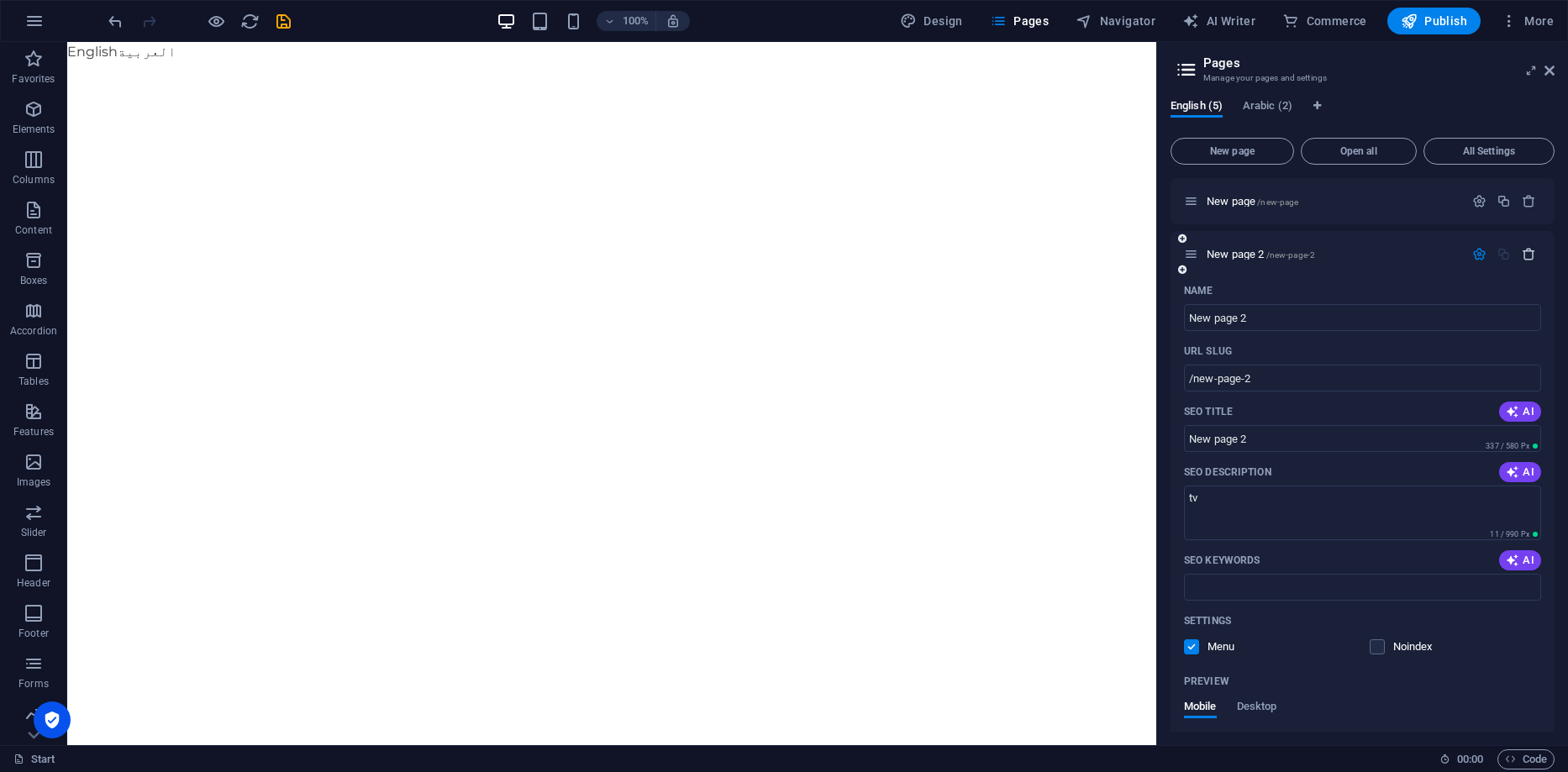 click at bounding box center [1529, 254] 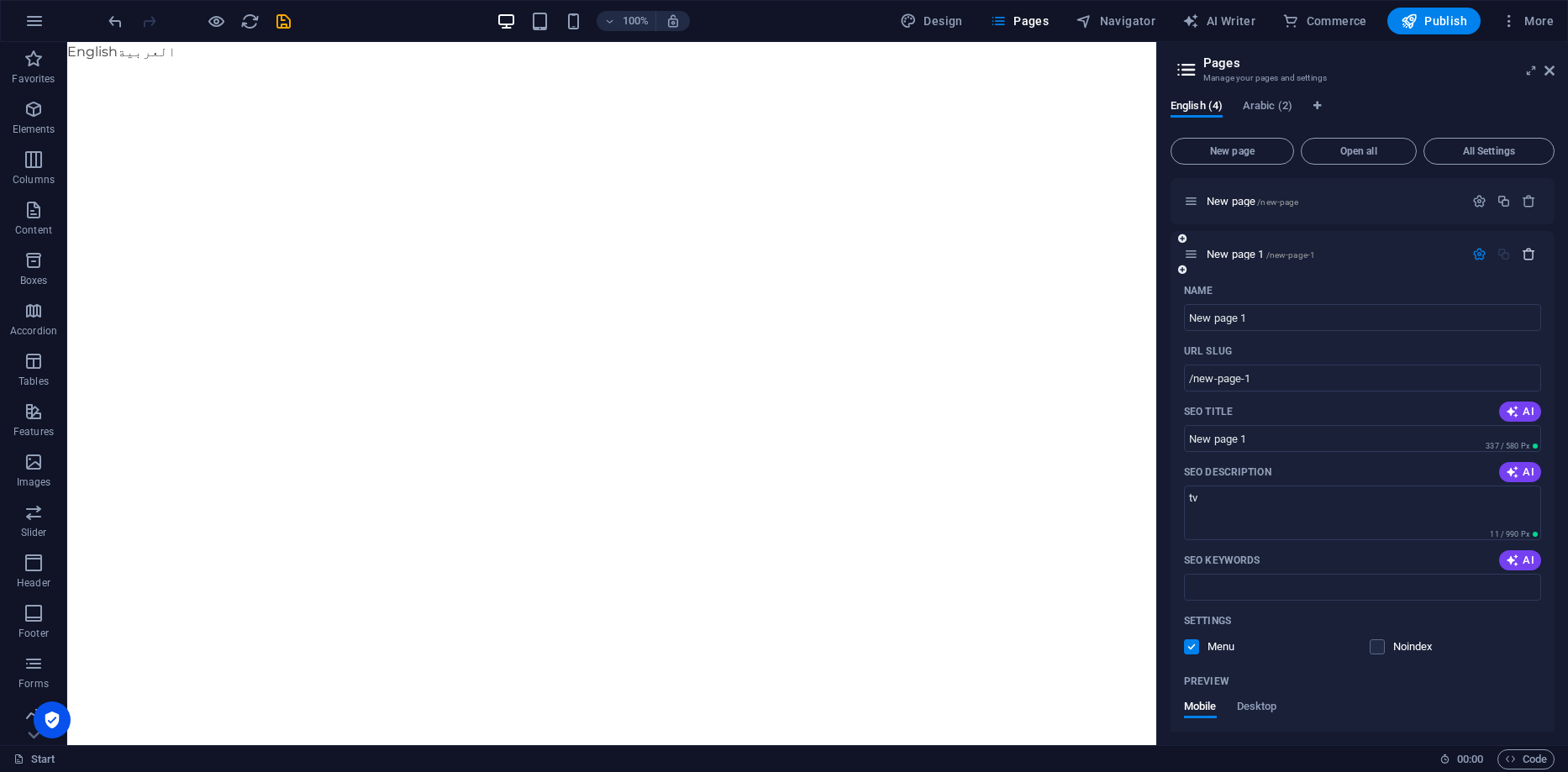 click at bounding box center (1529, 254) 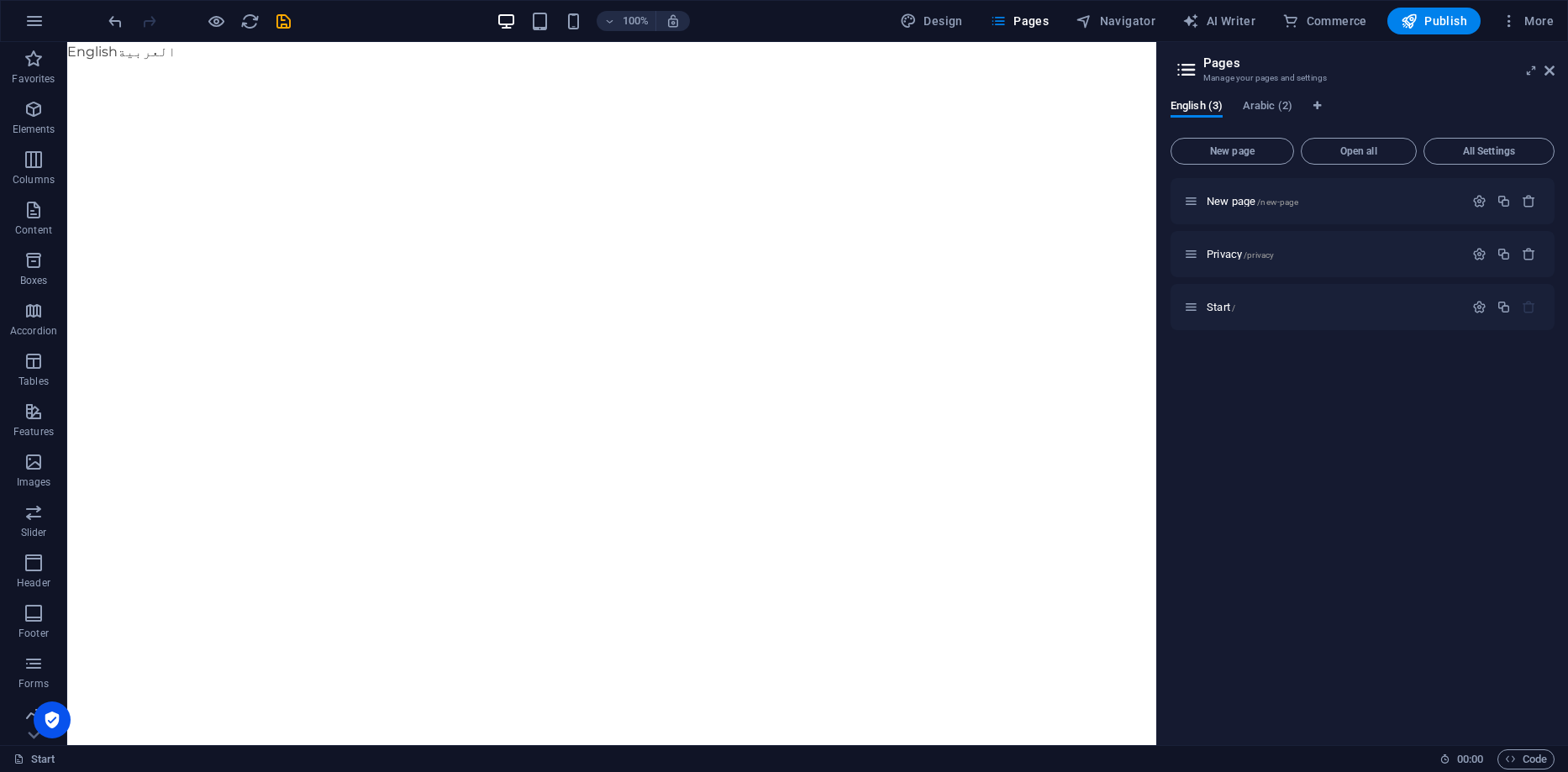 click on "English (3) Arabic (2) New page Open all All Settings New page /new-page Privacy /privacy Start /" at bounding box center (1362, 415) 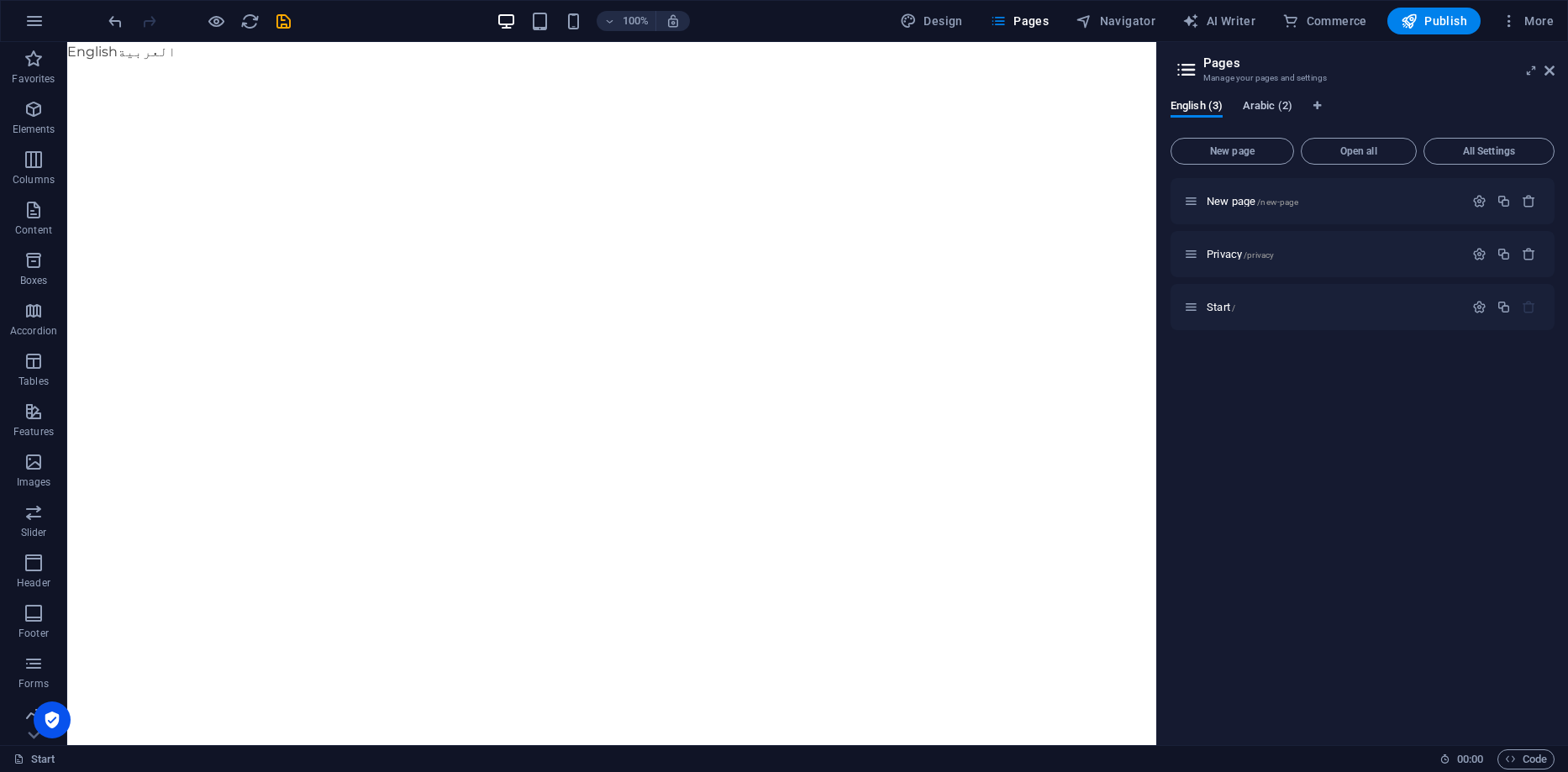click on "Arabic (2)" at bounding box center [1267, 108] 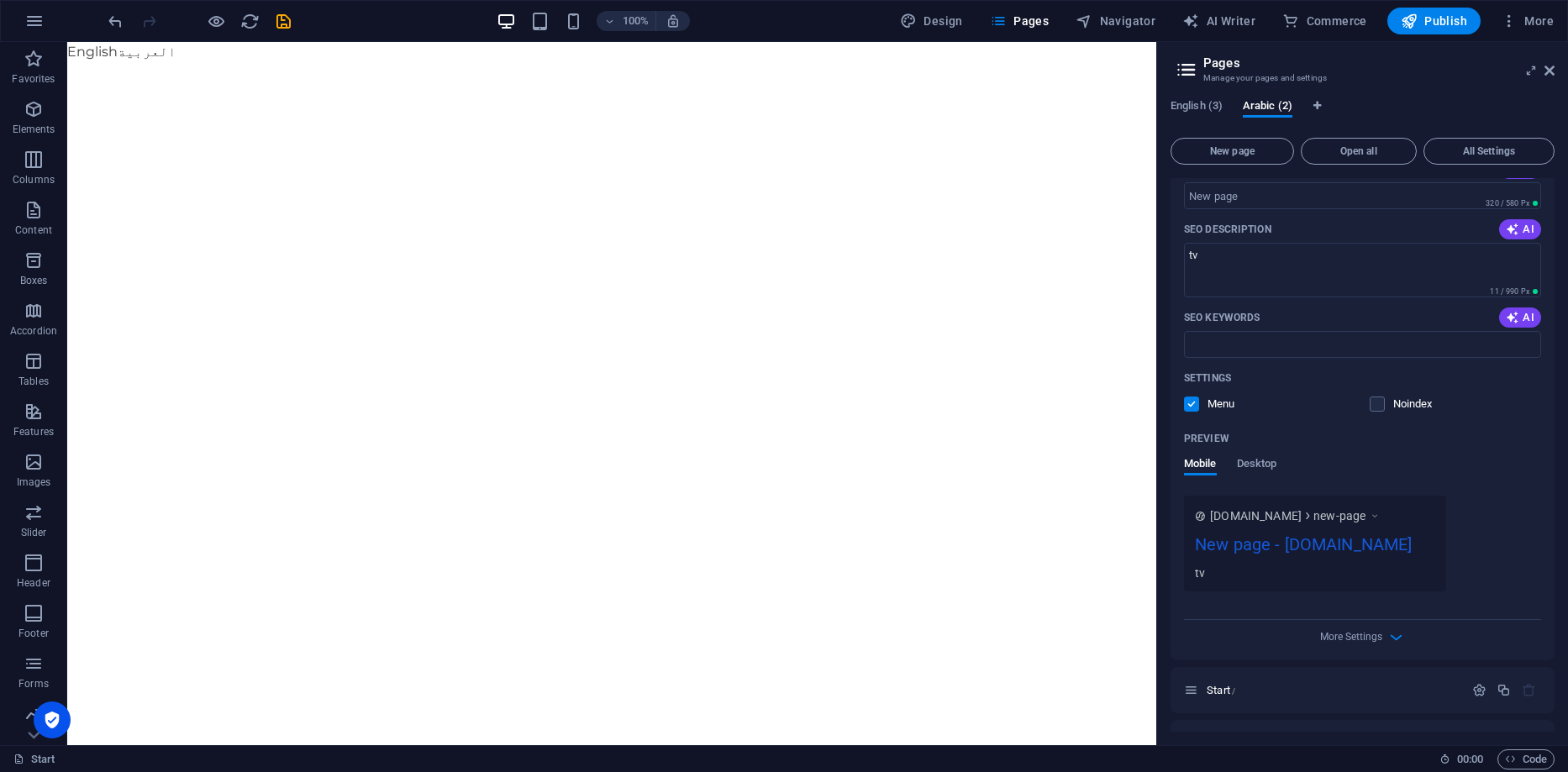scroll, scrollTop: 255, scrollLeft: 0, axis: vertical 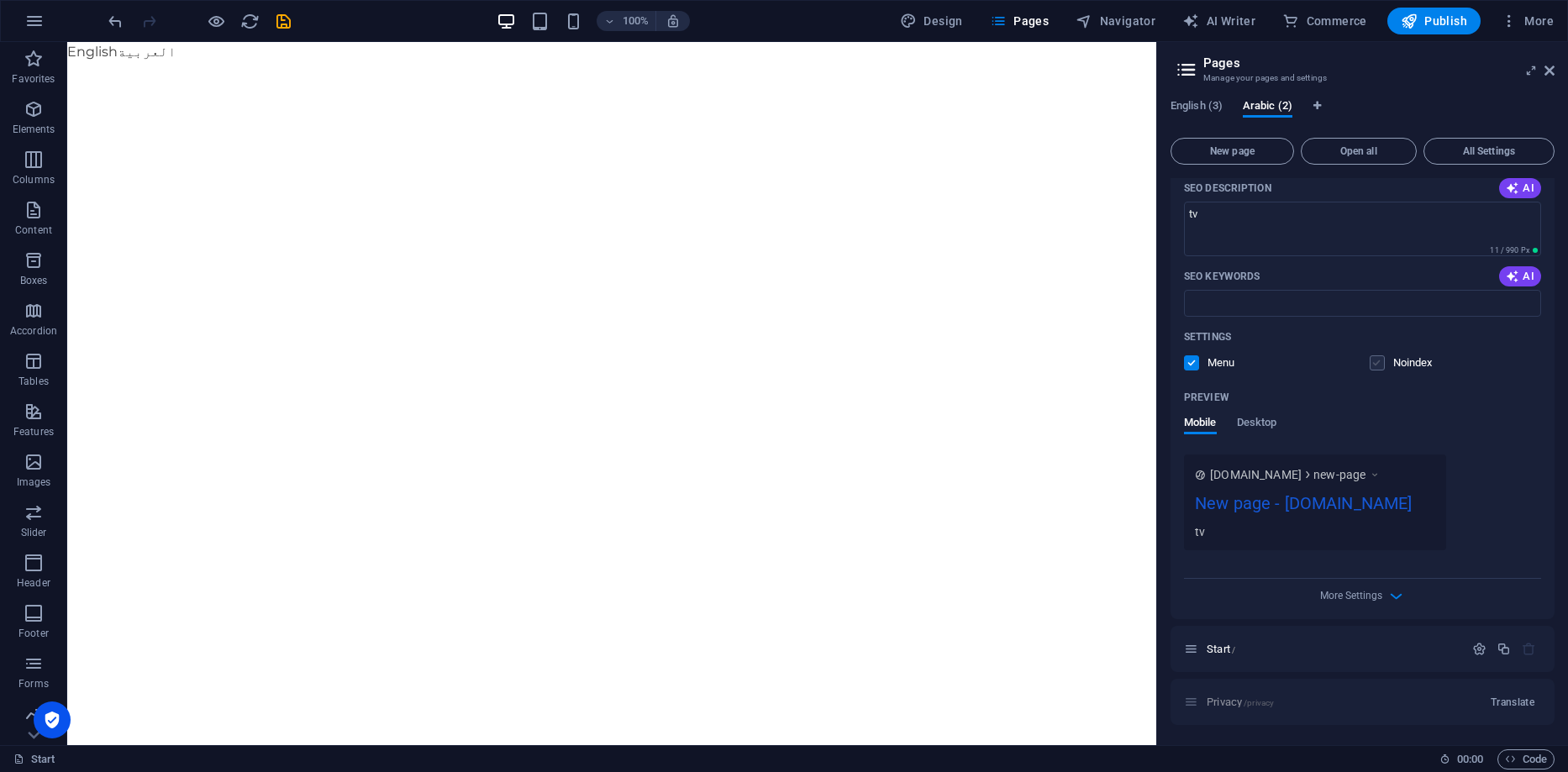 click at bounding box center [1377, 363] 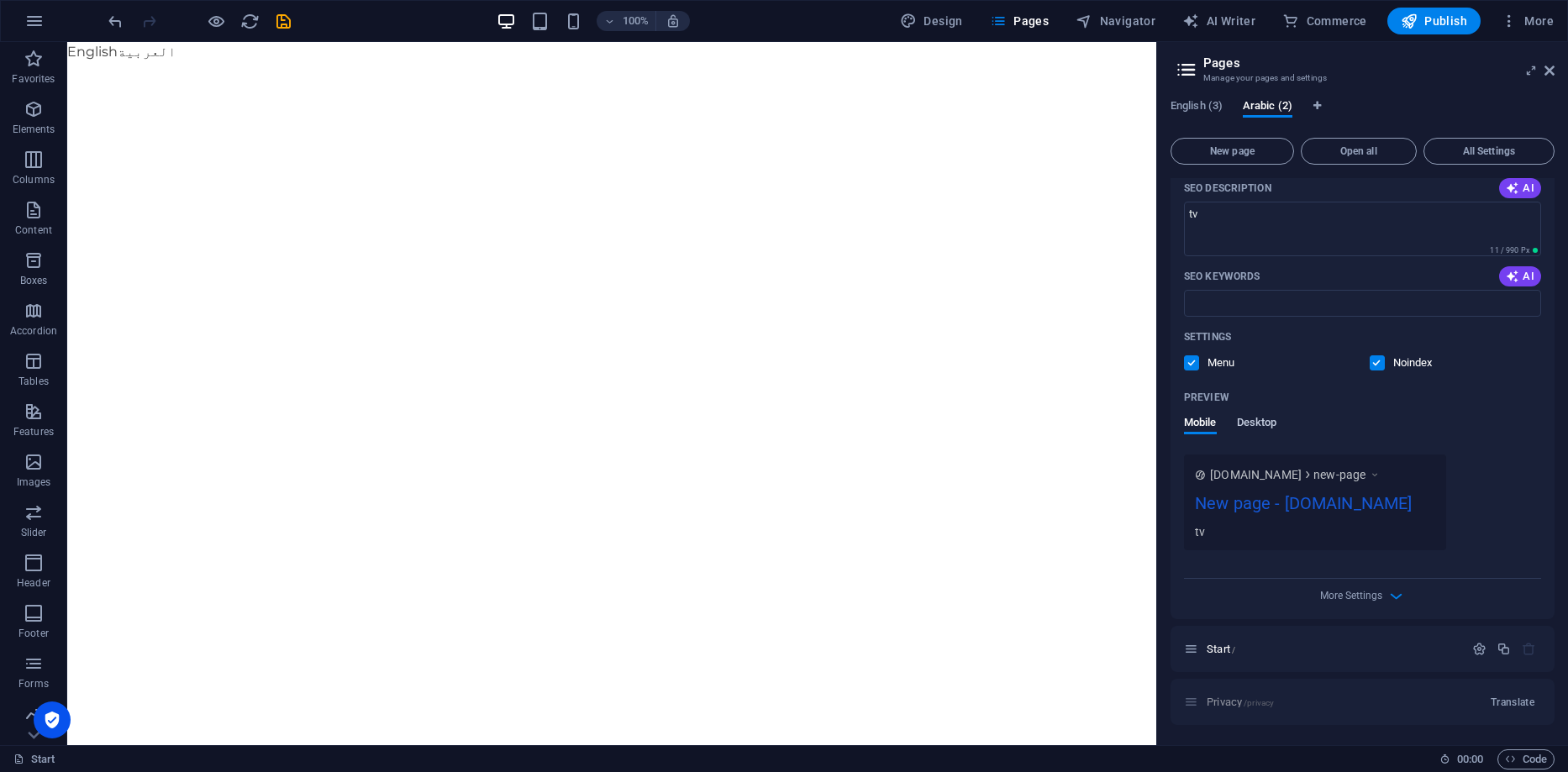 click on "Desktop" at bounding box center [1257, 424] 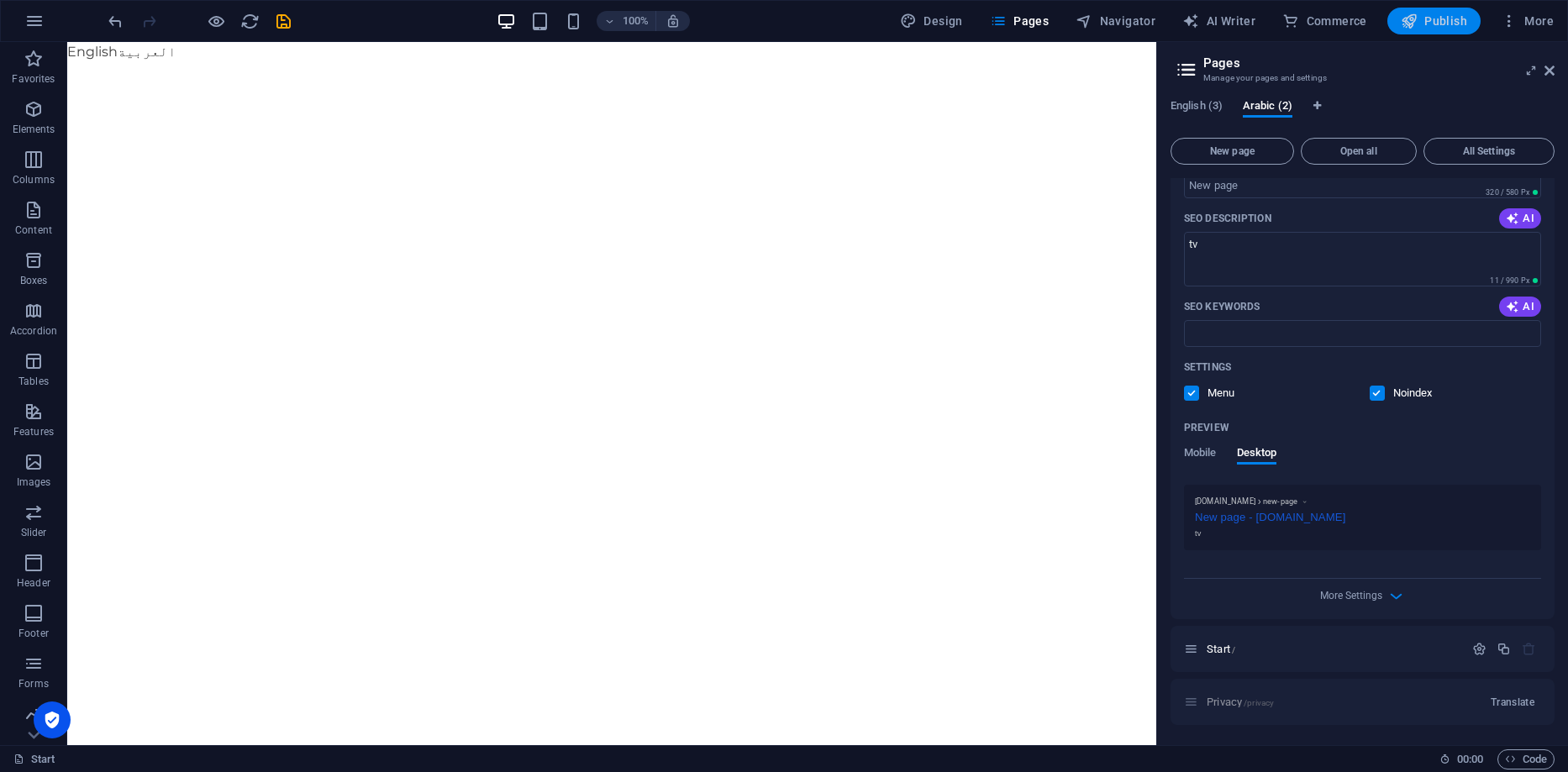 click on "Publish" at bounding box center (1434, 21) 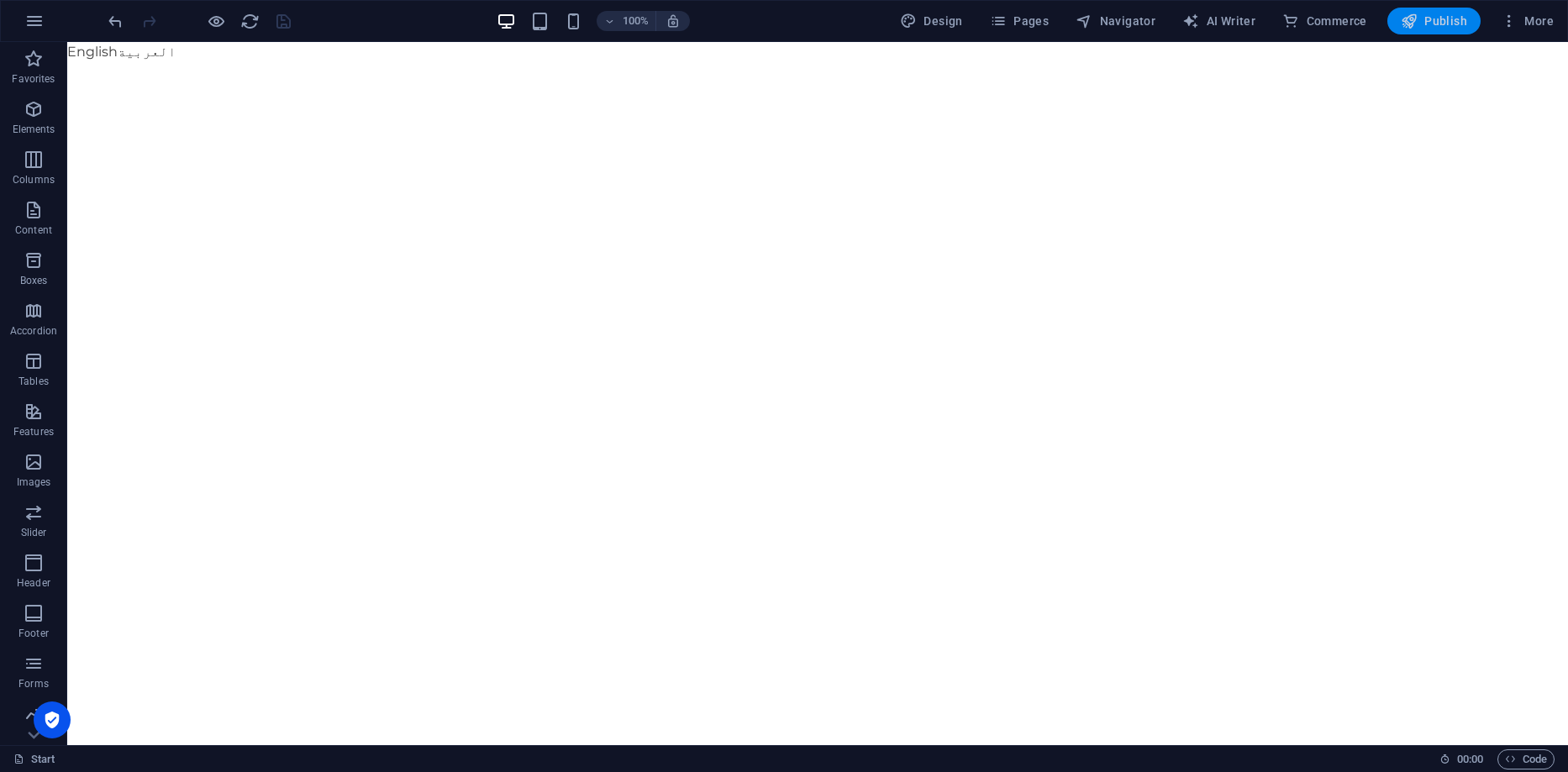 click on "Publish" at bounding box center (1434, 21) 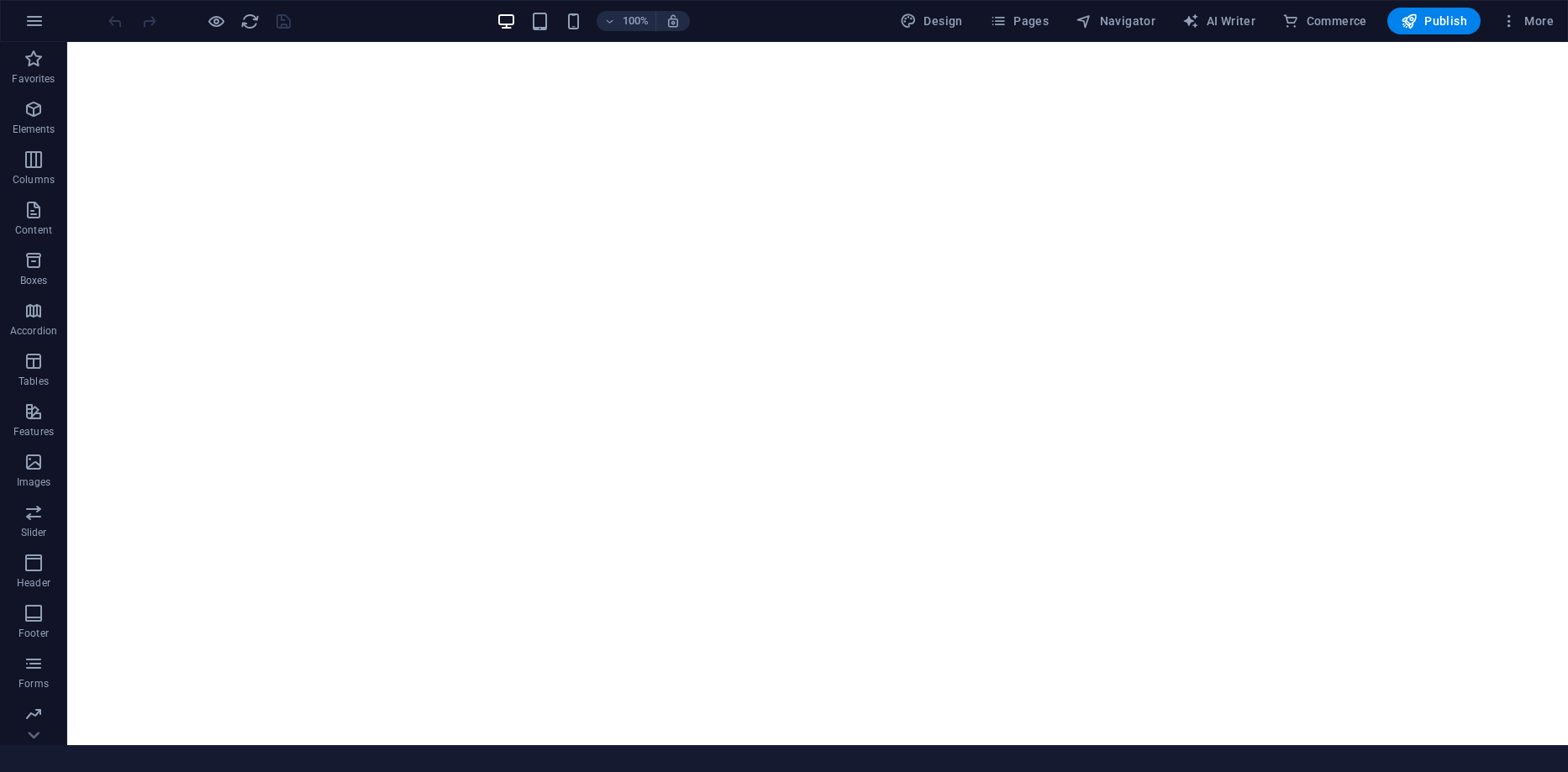 scroll, scrollTop: 0, scrollLeft: 0, axis: both 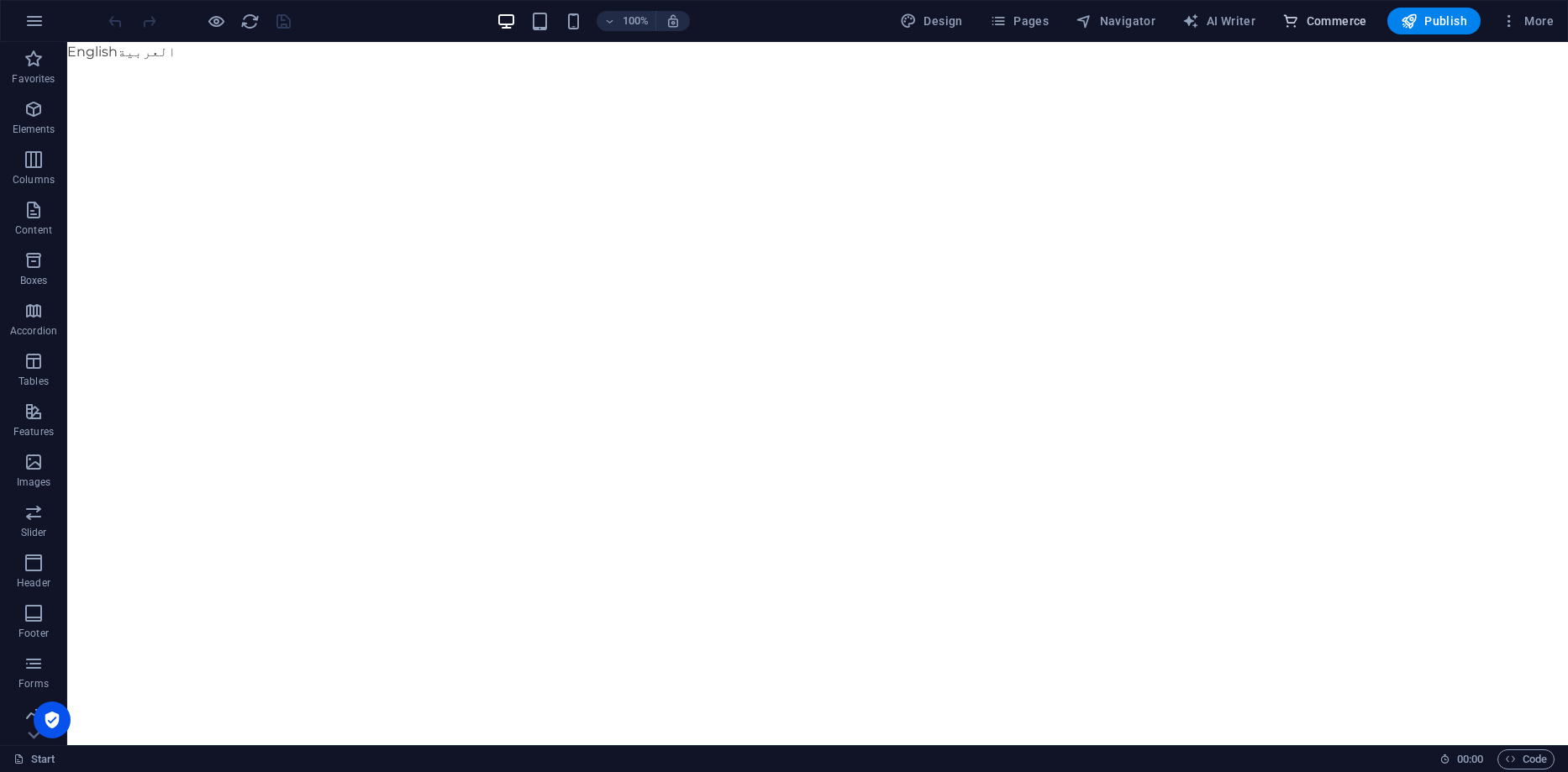click on "Commerce" at bounding box center (1324, 21) 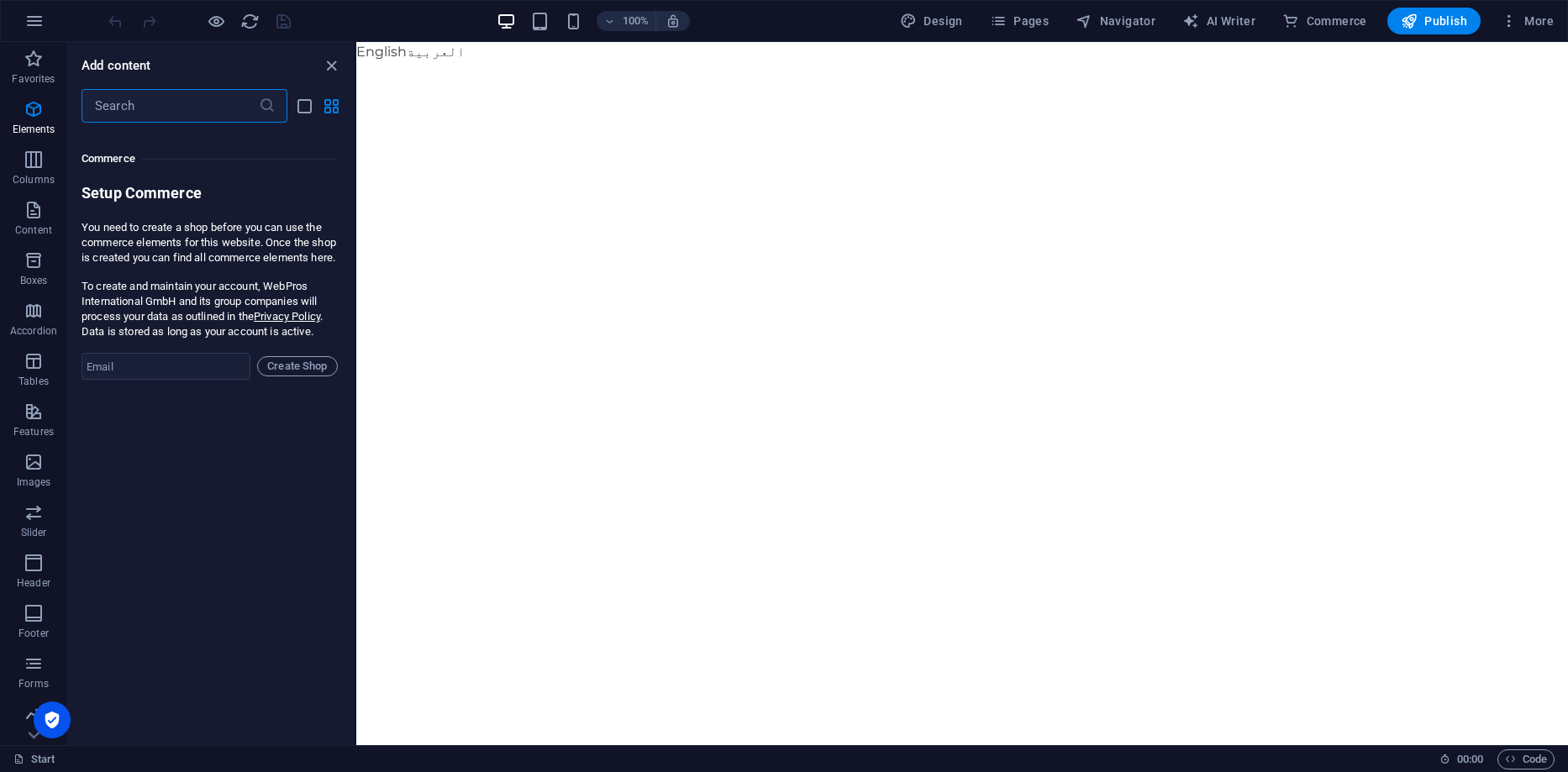 scroll, scrollTop: 16188, scrollLeft: 0, axis: vertical 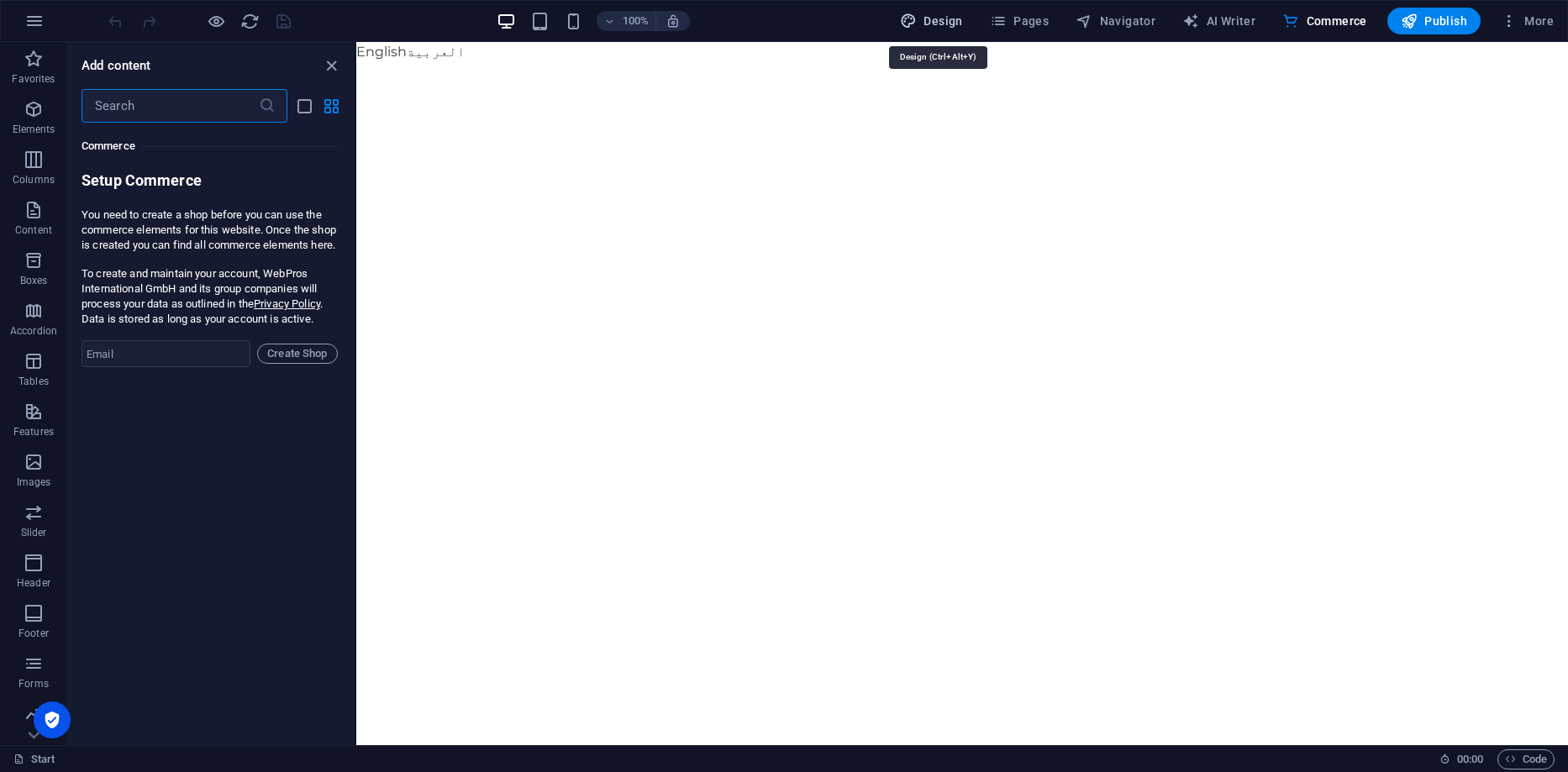 click on "Design" at bounding box center (931, 21) 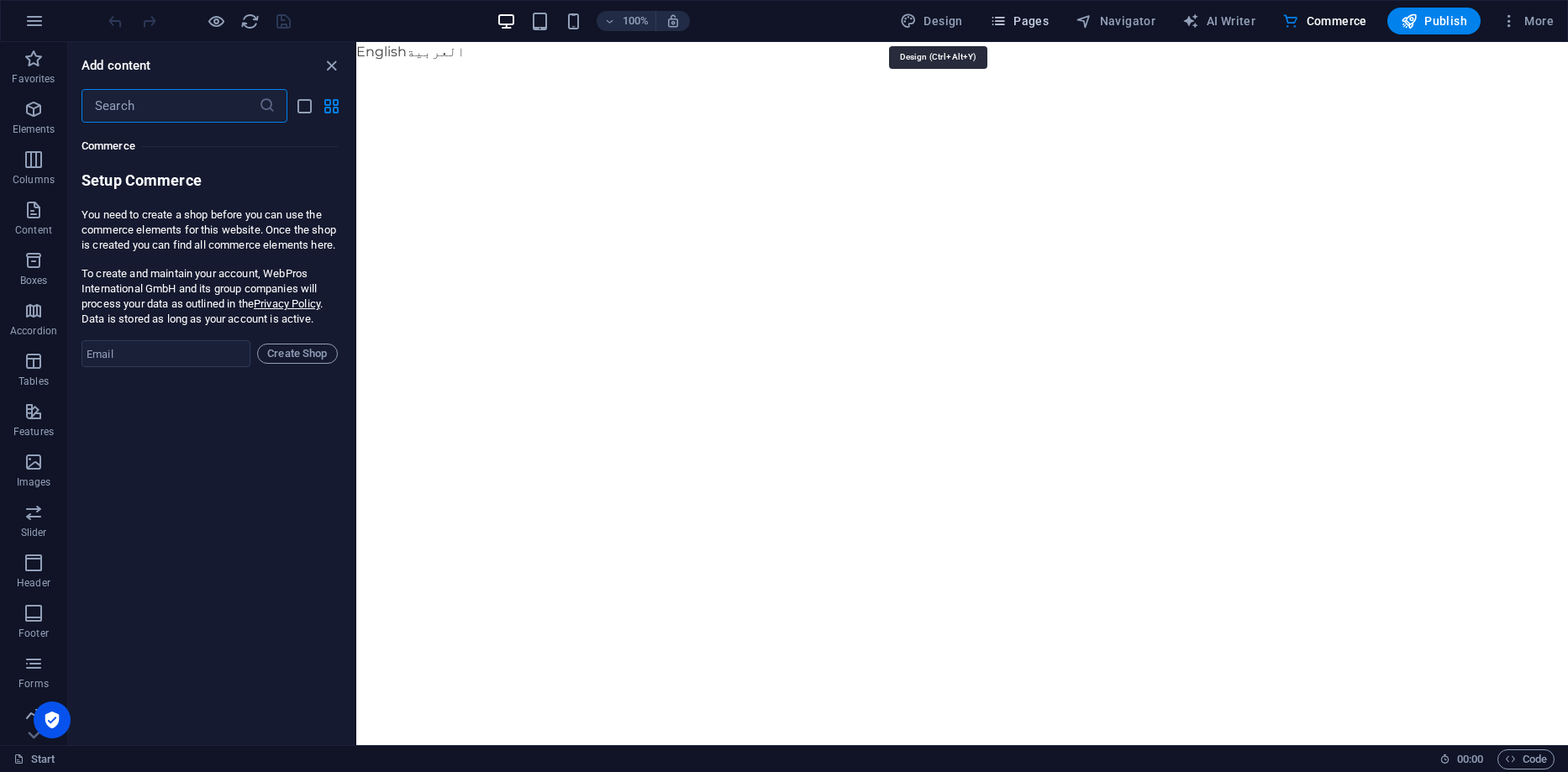 select on "px" 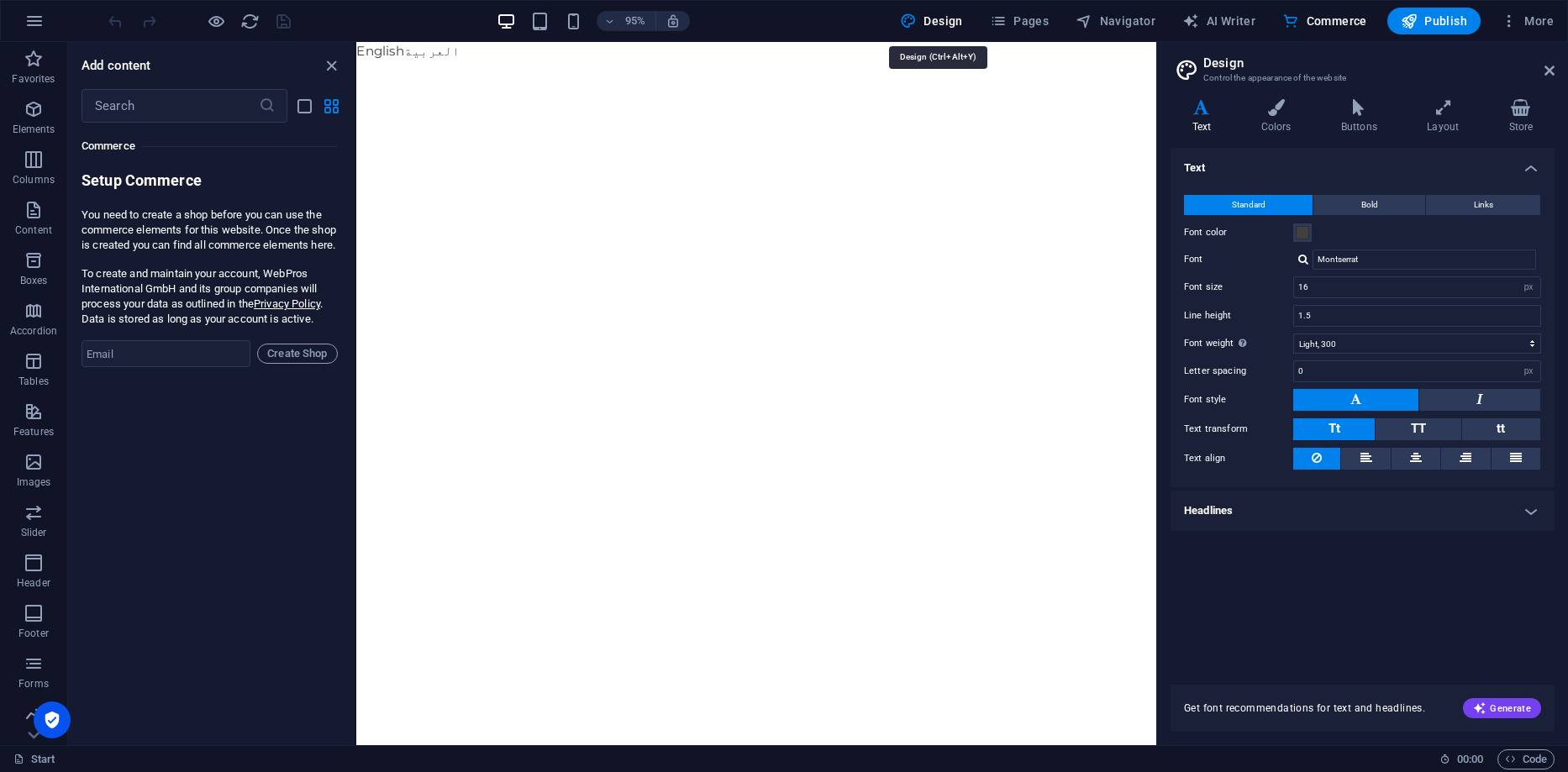 click on "Pages" at bounding box center (1019, 21) 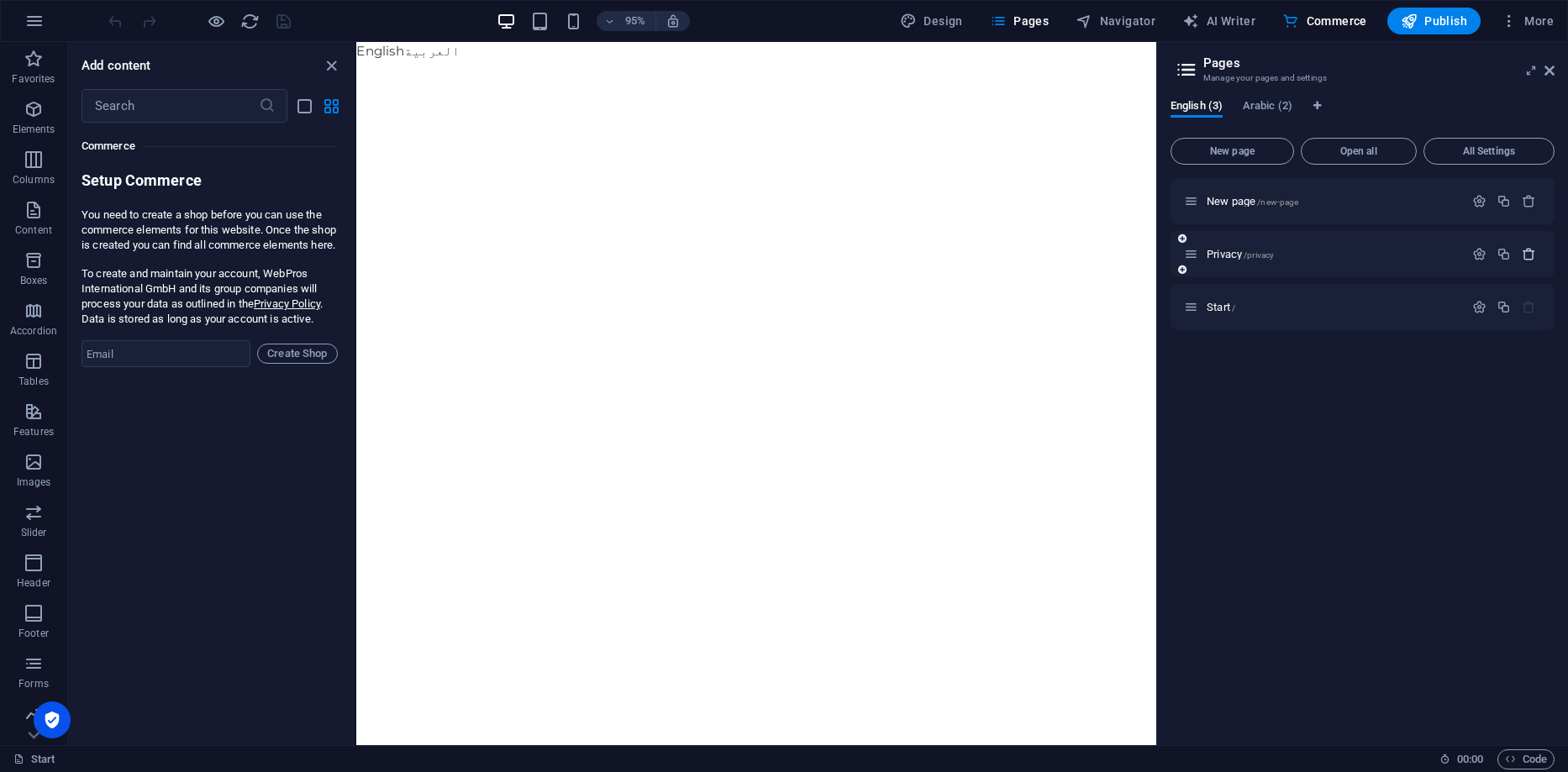 click at bounding box center (1529, 254) 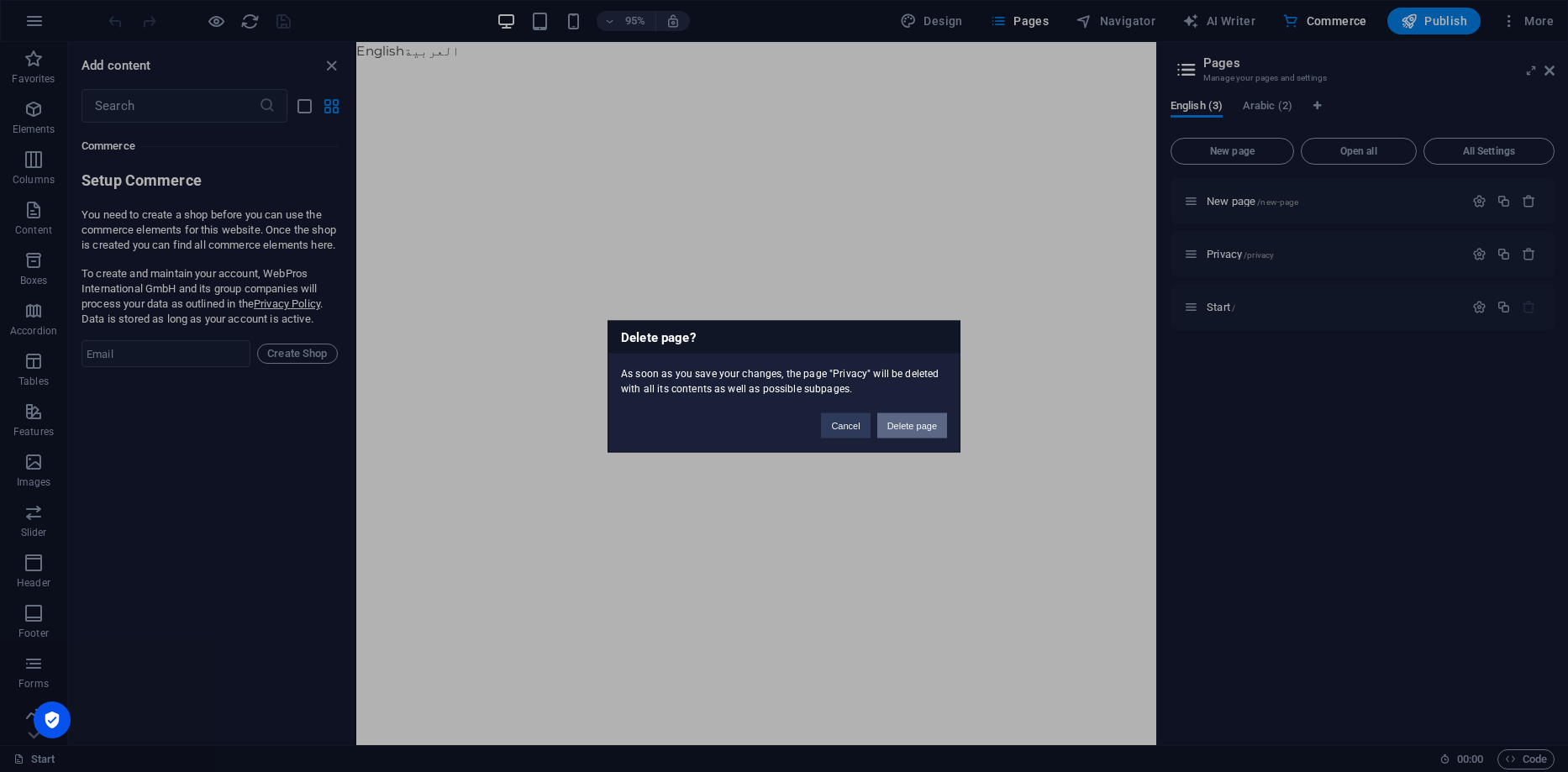 click on "Delete page" at bounding box center (912, 425) 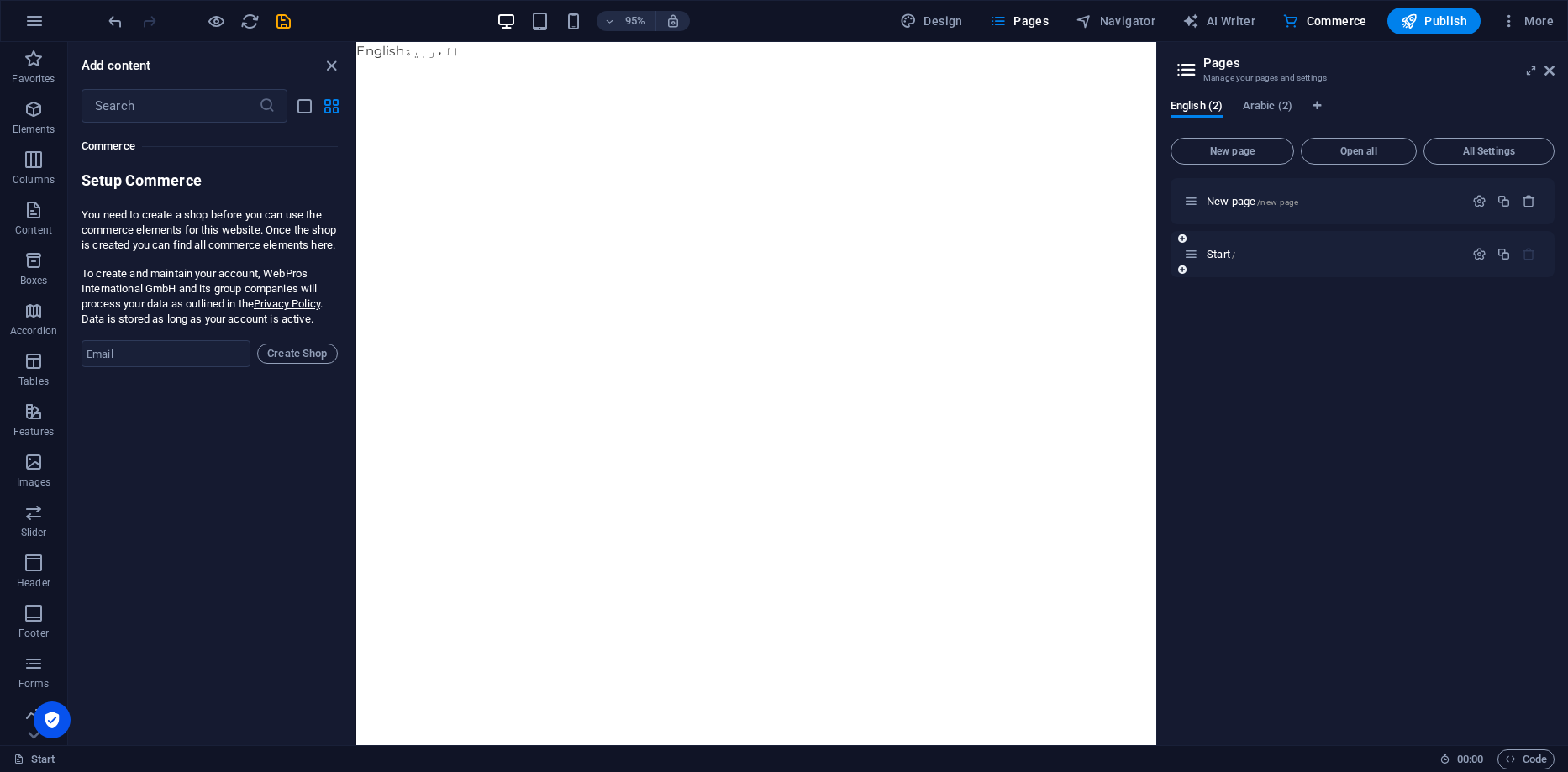 click at bounding box center (1529, 254) 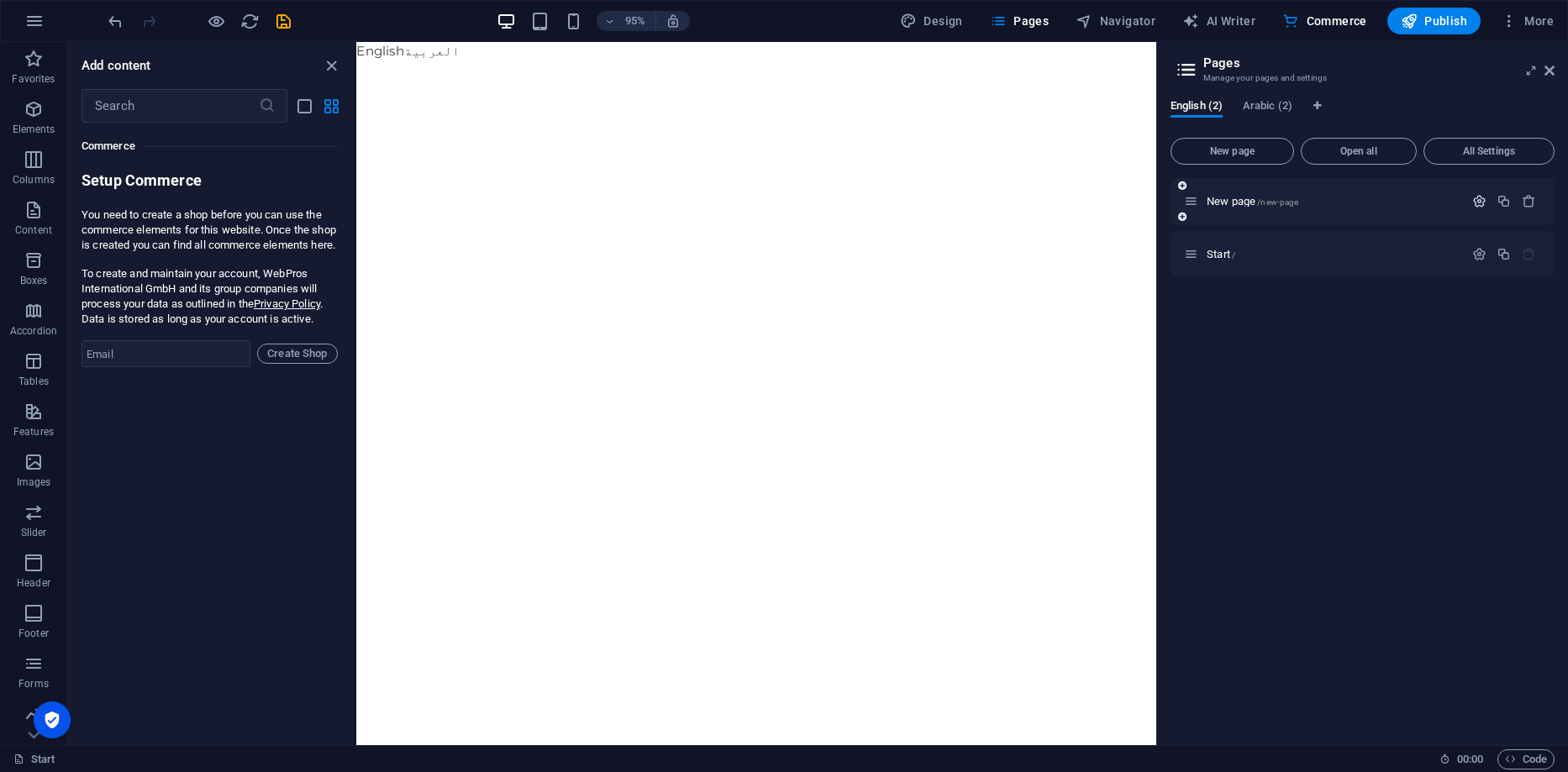 click at bounding box center [1479, 201] 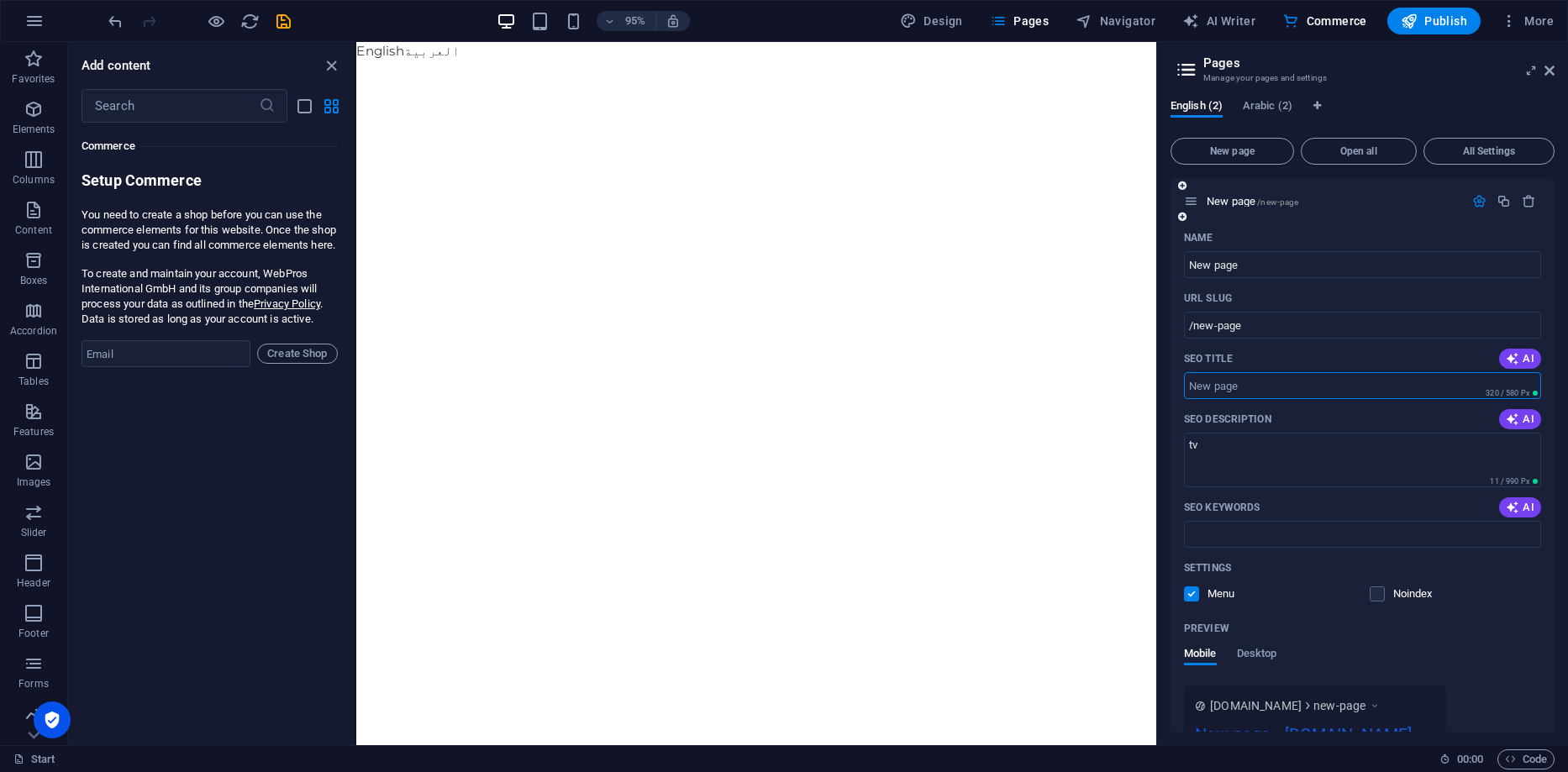 click on "SEO Title" at bounding box center (1362, 386) 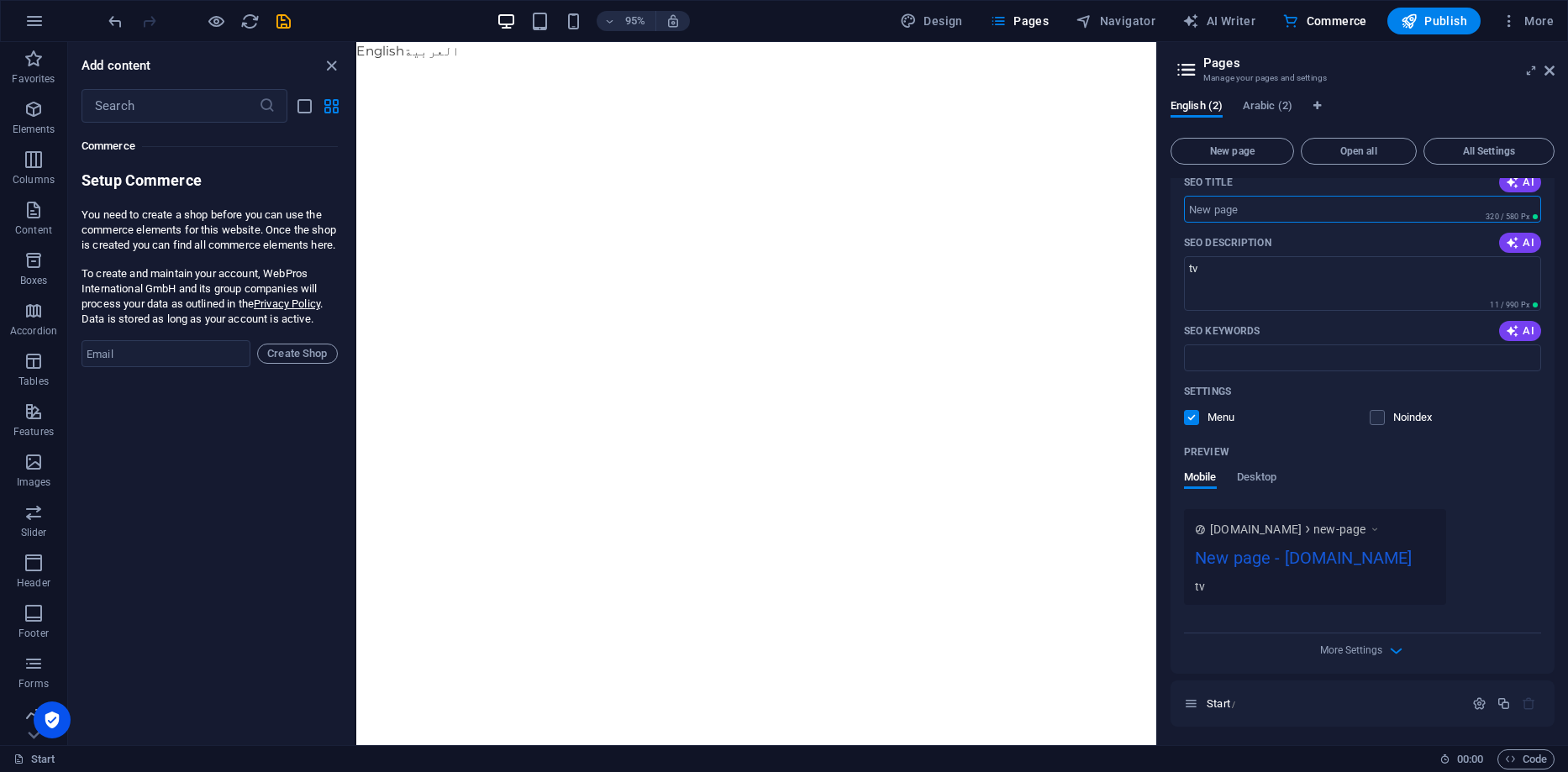 scroll, scrollTop: 202, scrollLeft: 0, axis: vertical 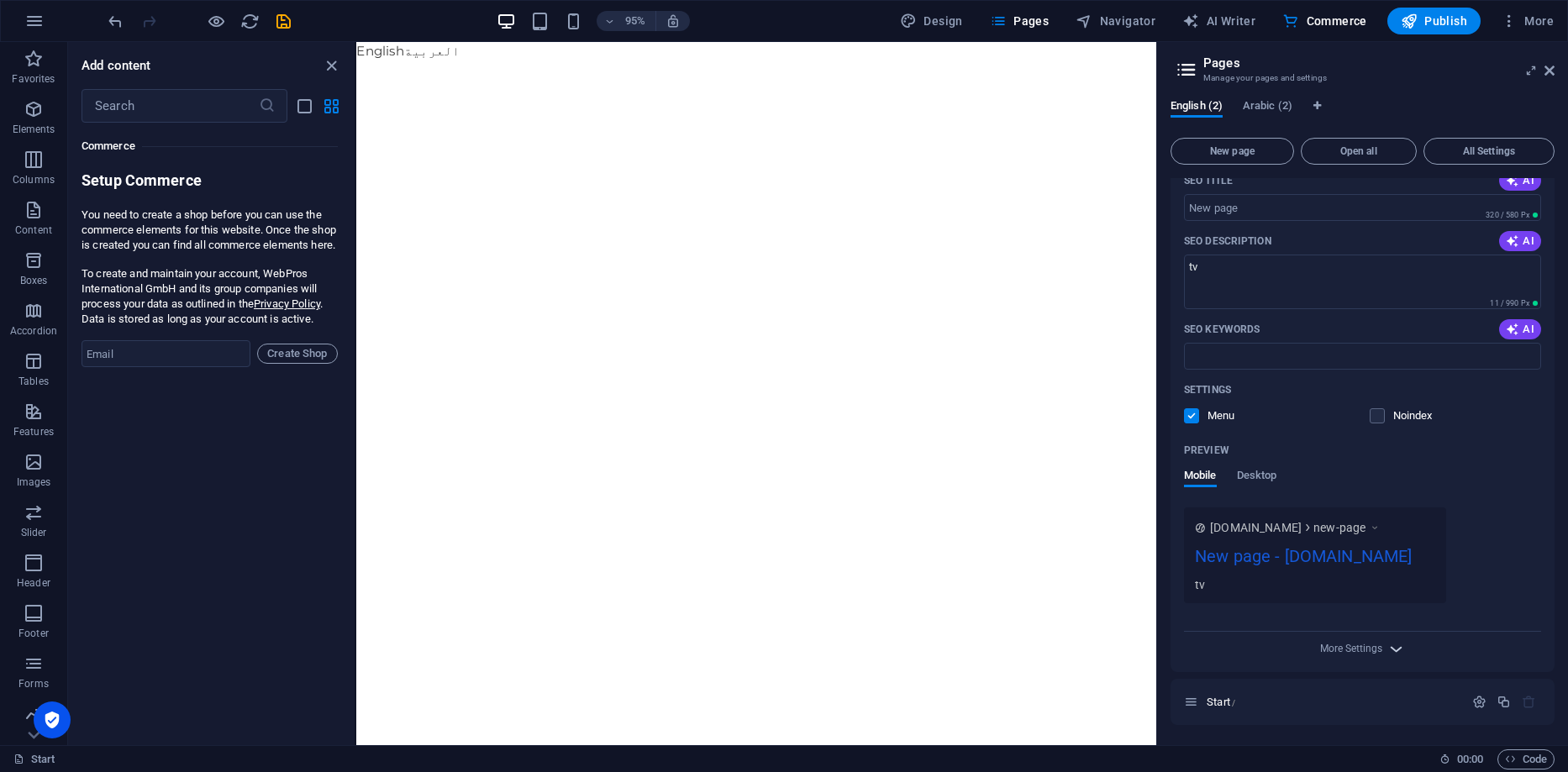 click at bounding box center [1396, 649] 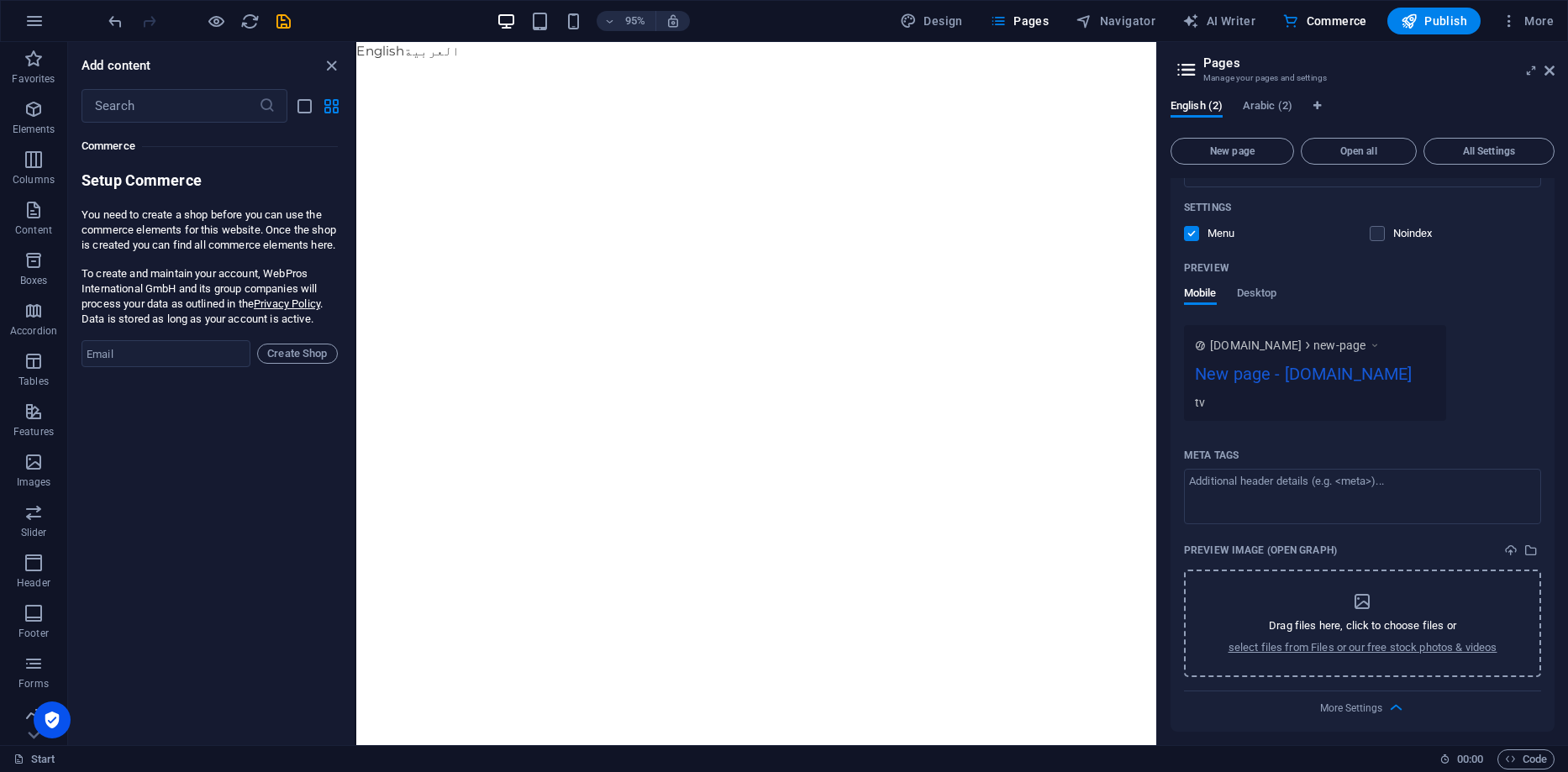 scroll, scrollTop: 444, scrollLeft: 0, axis: vertical 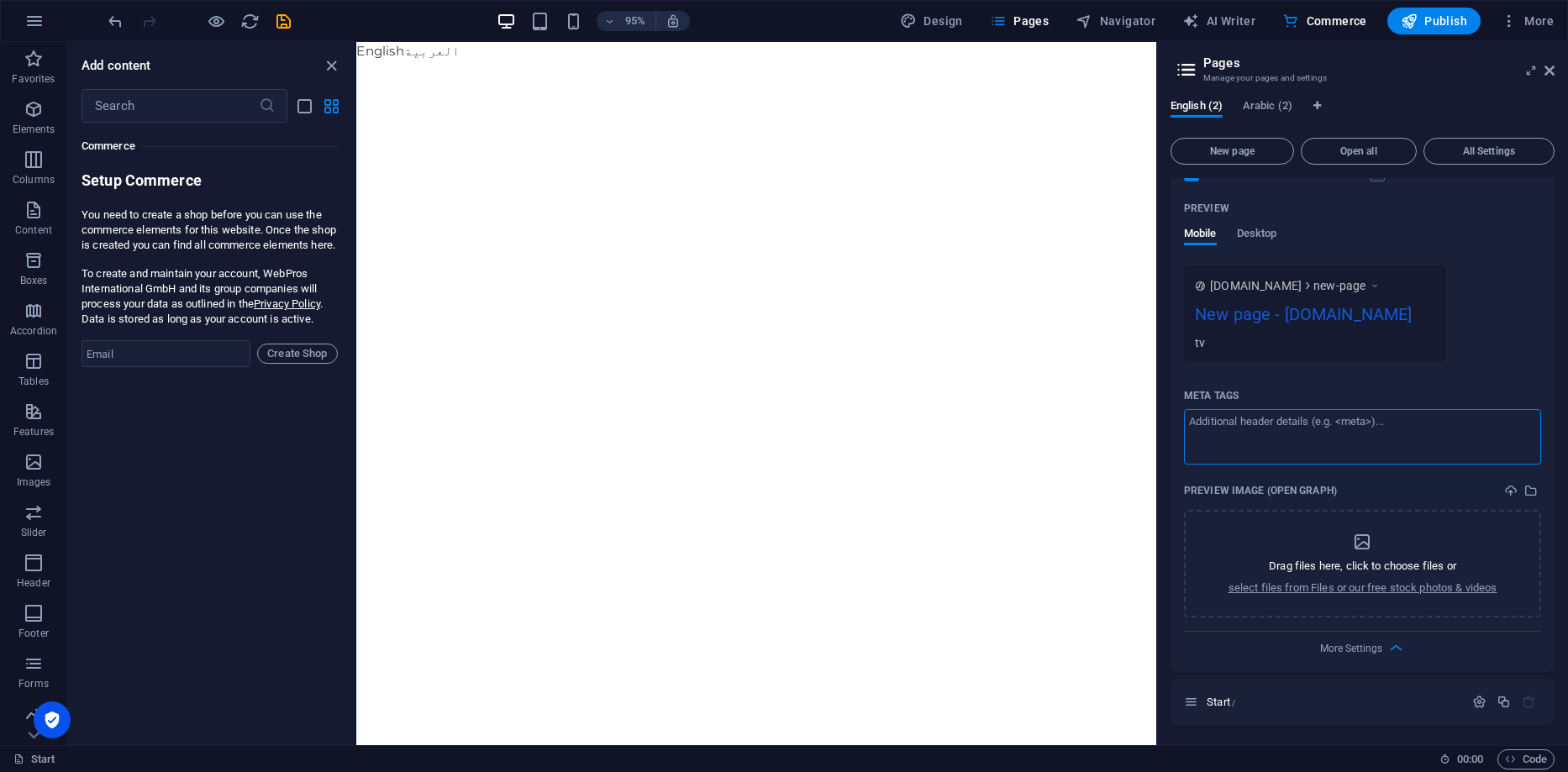 click on "Meta tags ​" at bounding box center (1362, 436) 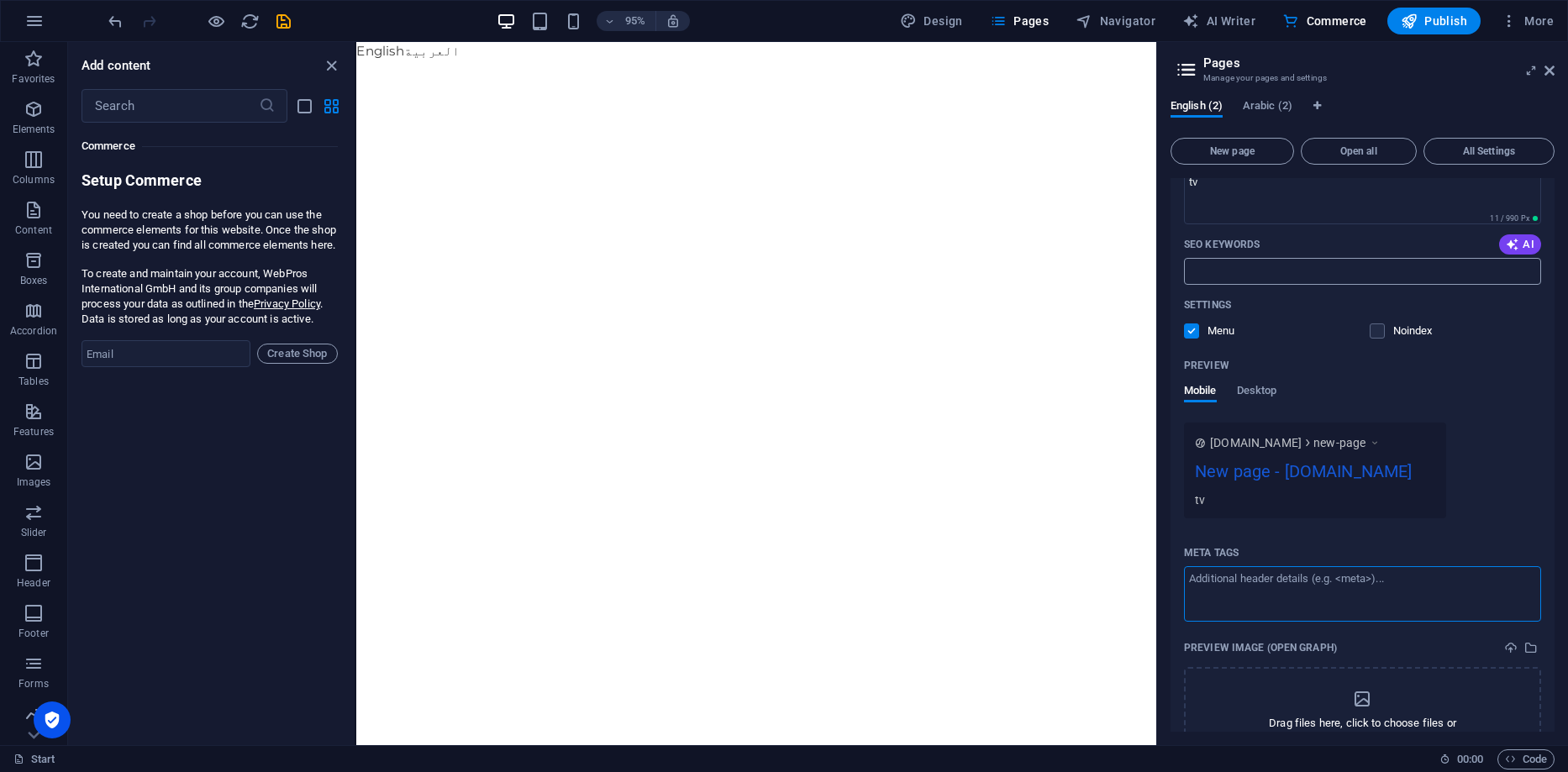 scroll, scrollTop: 0, scrollLeft: 0, axis: both 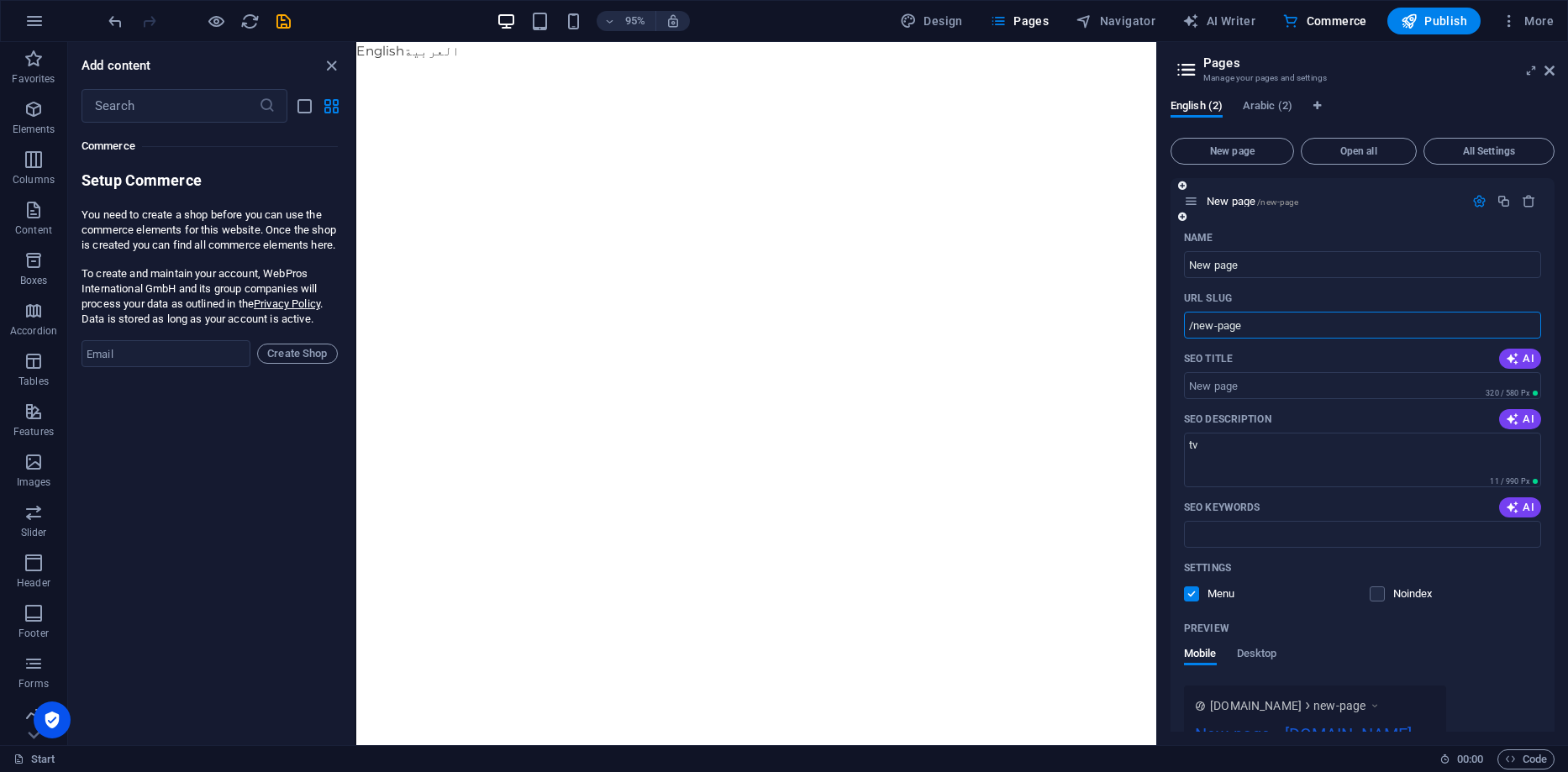 click on "/new-page" at bounding box center [1362, 325] 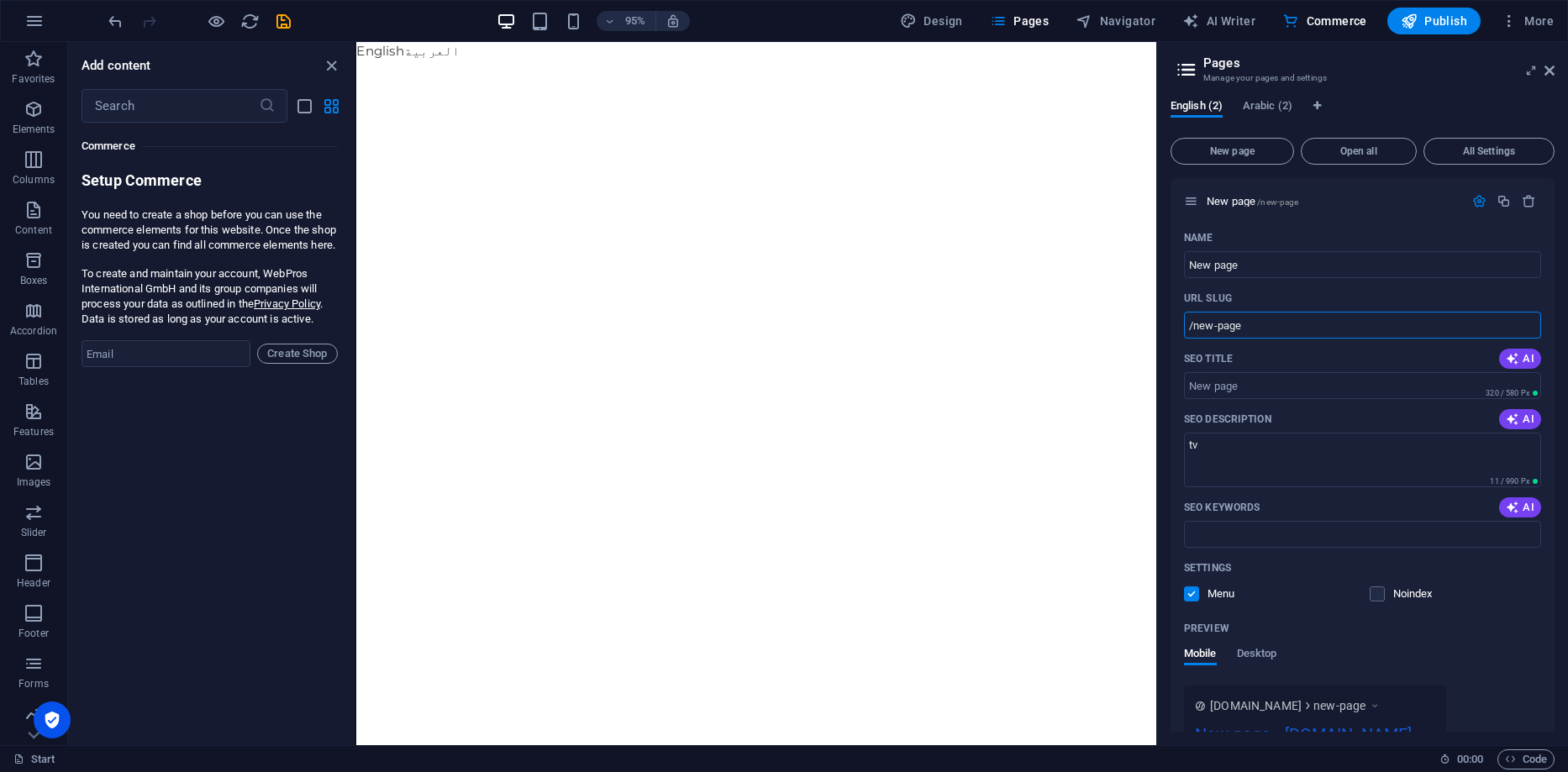 drag, startPoint x: 1611, startPoint y: 375, endPoint x: 1171, endPoint y: 341, distance: 441.31168 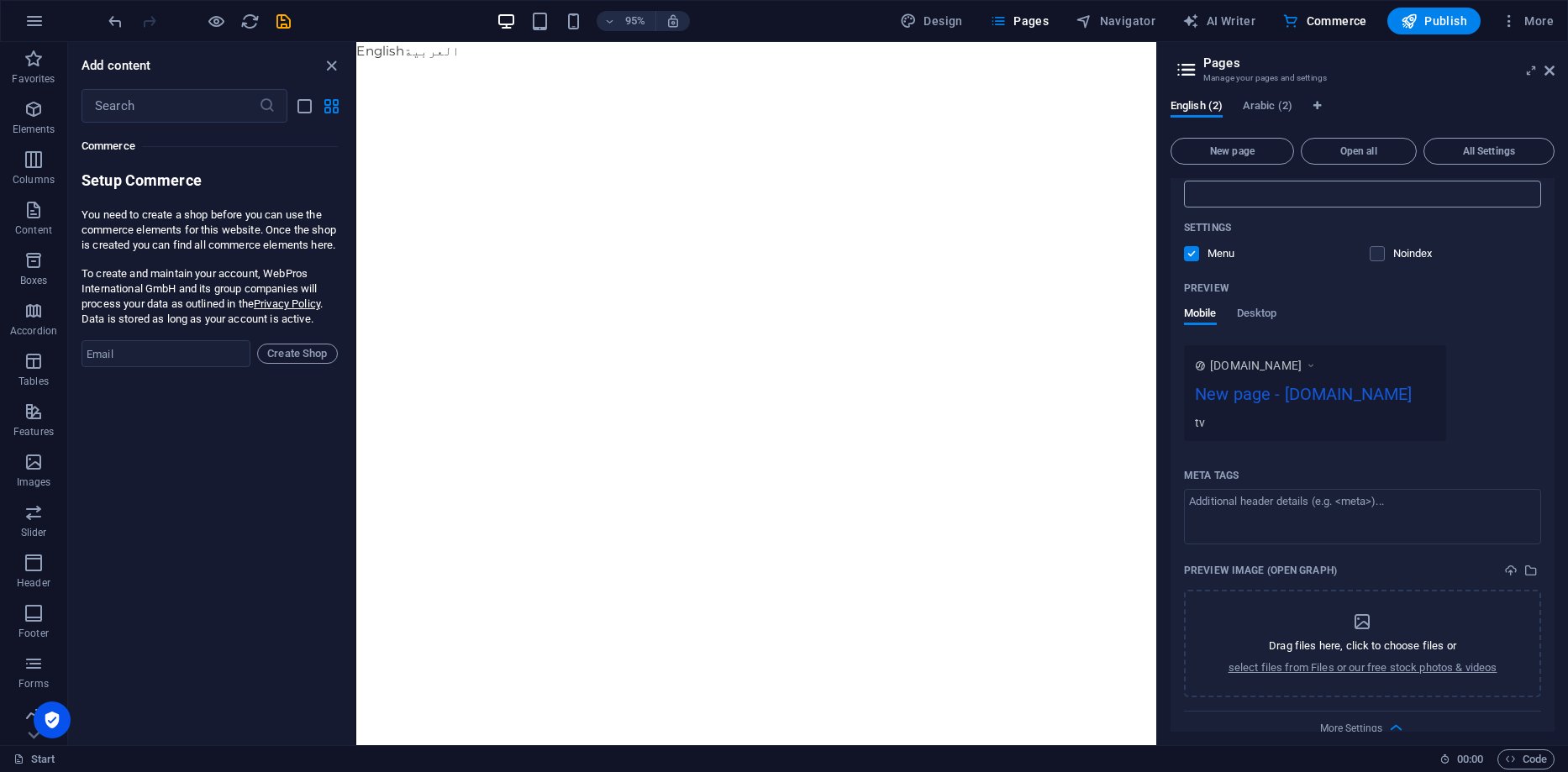 scroll, scrollTop: 444, scrollLeft: 0, axis: vertical 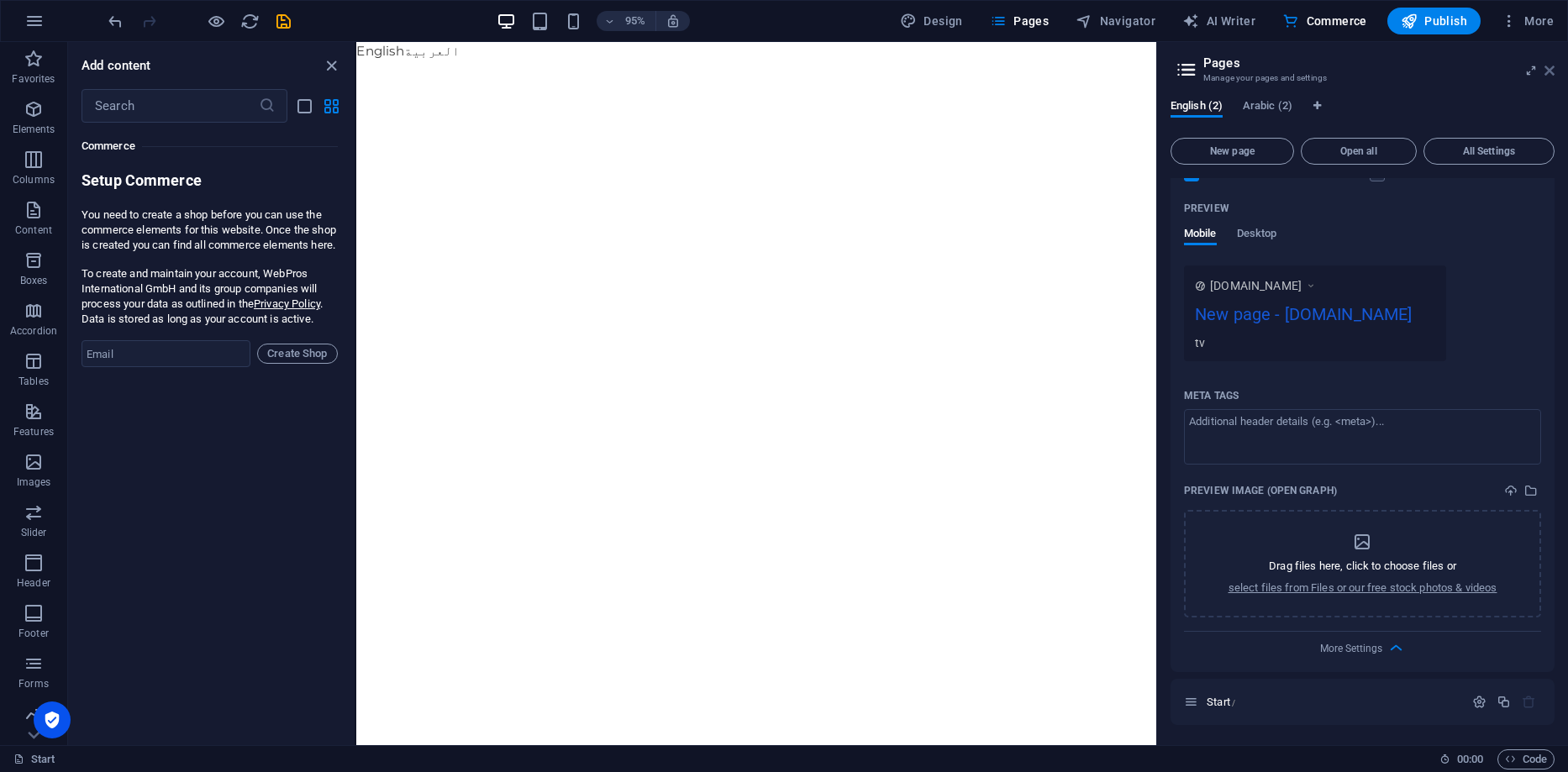 type 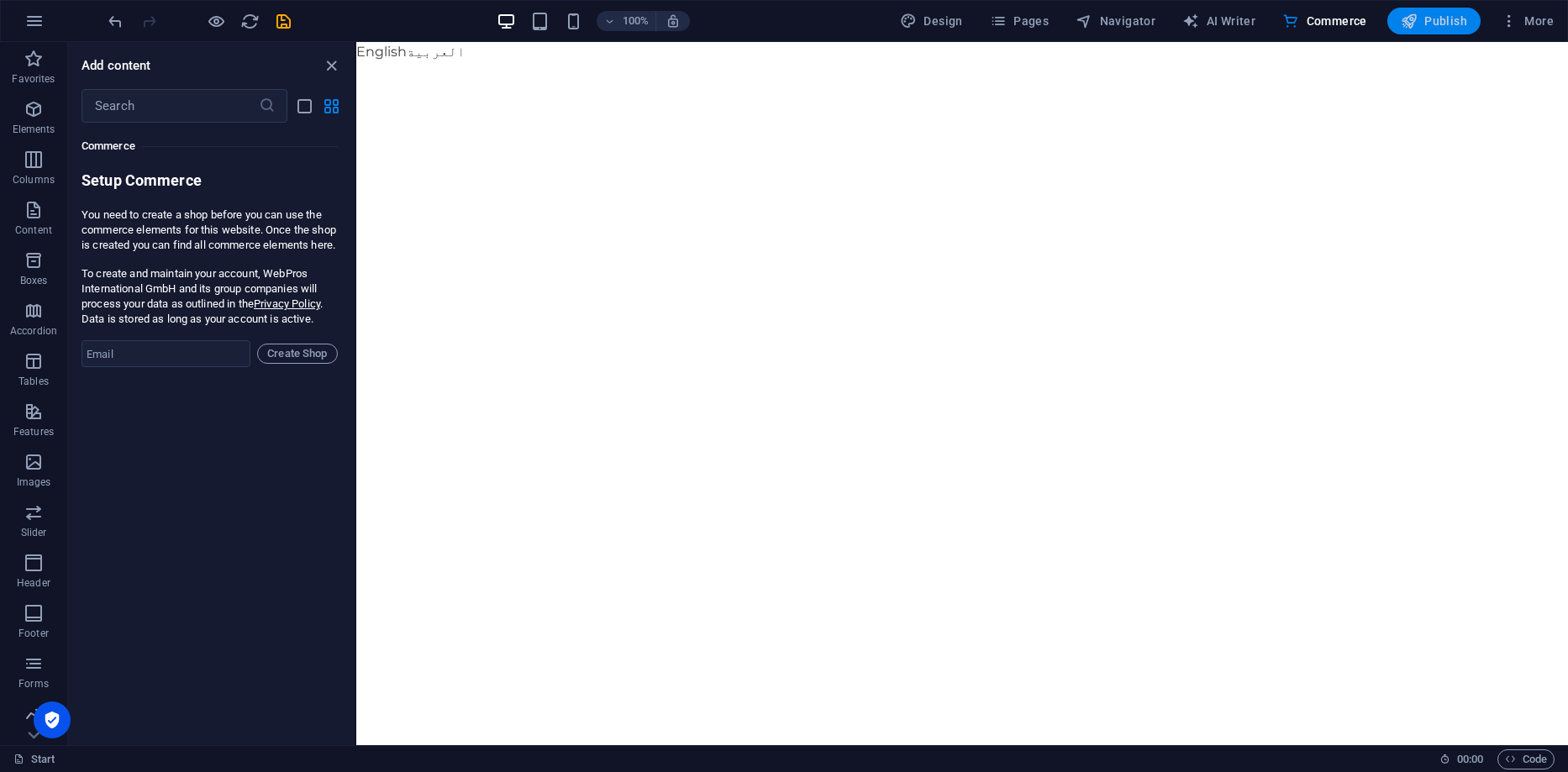click on "Publish" at bounding box center [1434, 21] 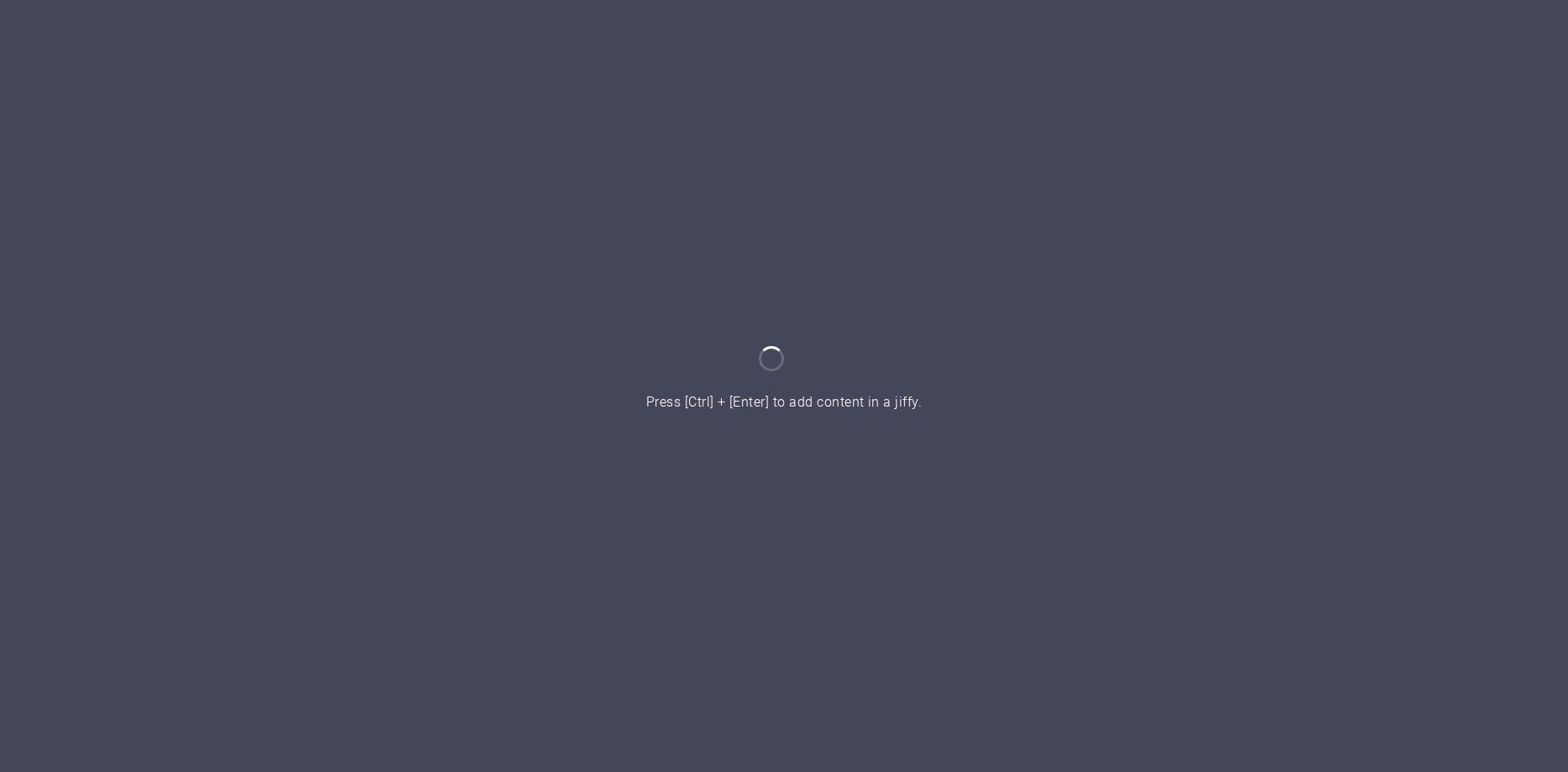 scroll, scrollTop: 0, scrollLeft: 0, axis: both 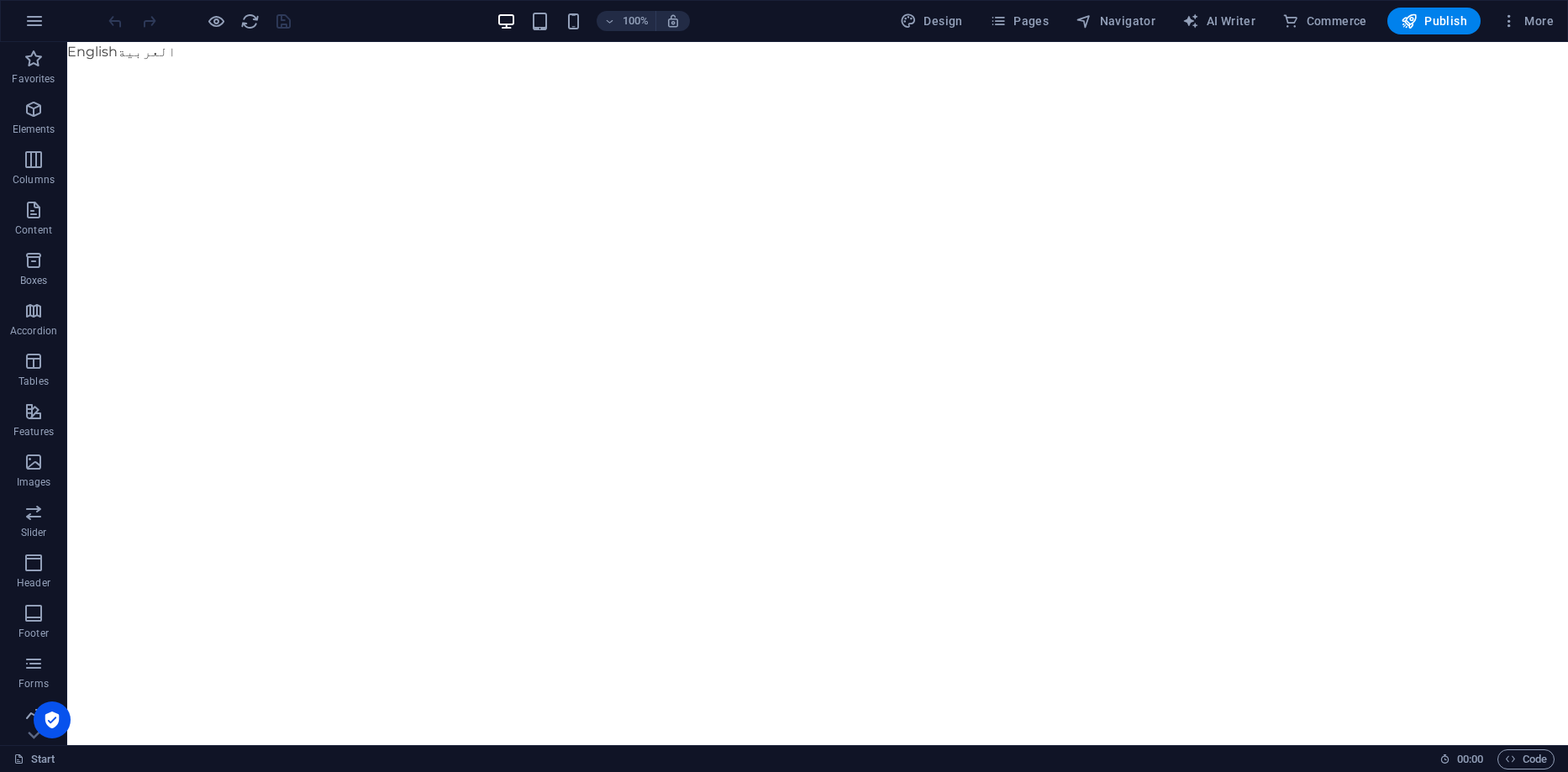 click on "100% Design Pages Navigator AI Writer Commerce Publish More" at bounding box center (784, 21) 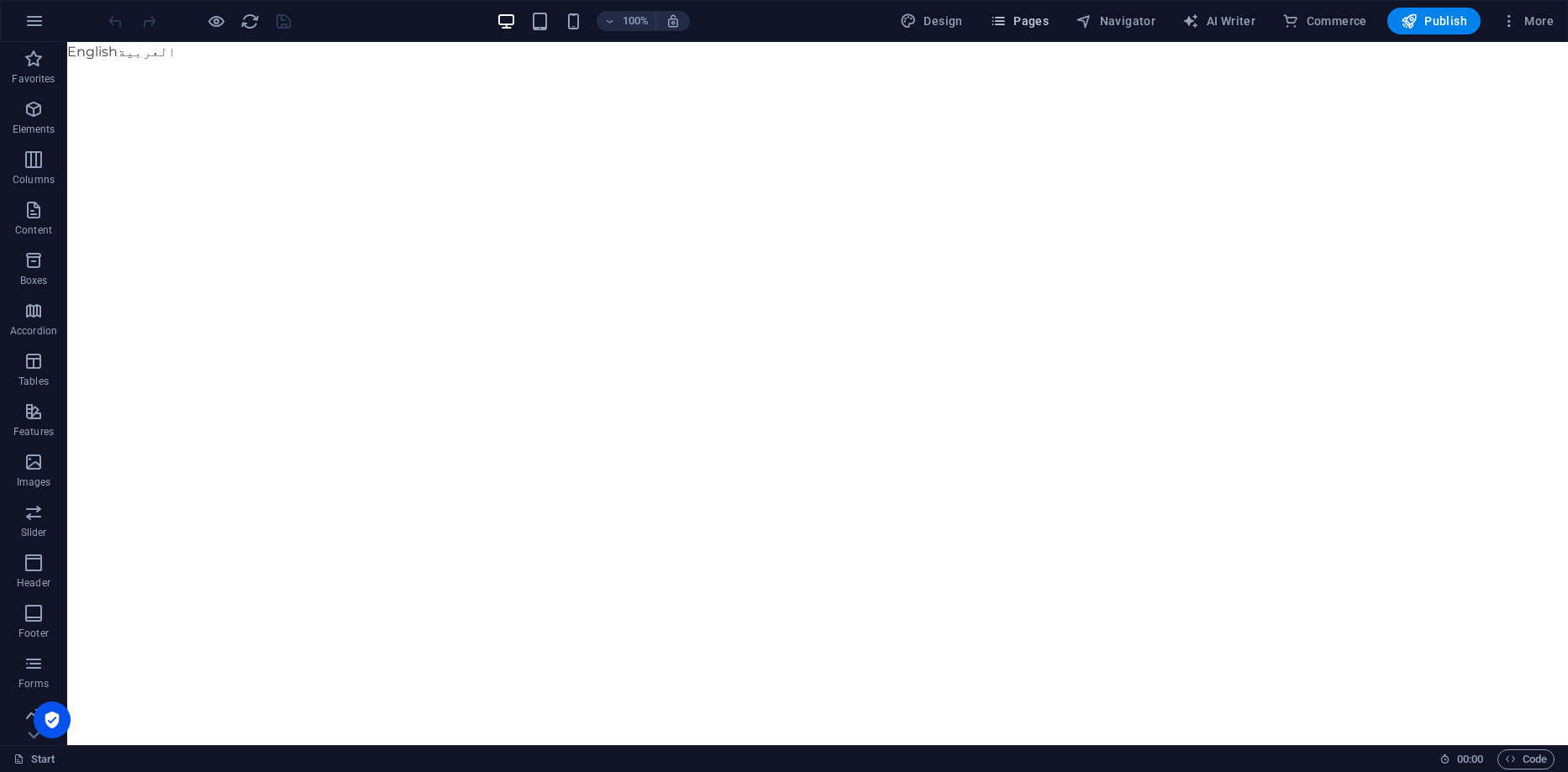 click at bounding box center (998, 21) 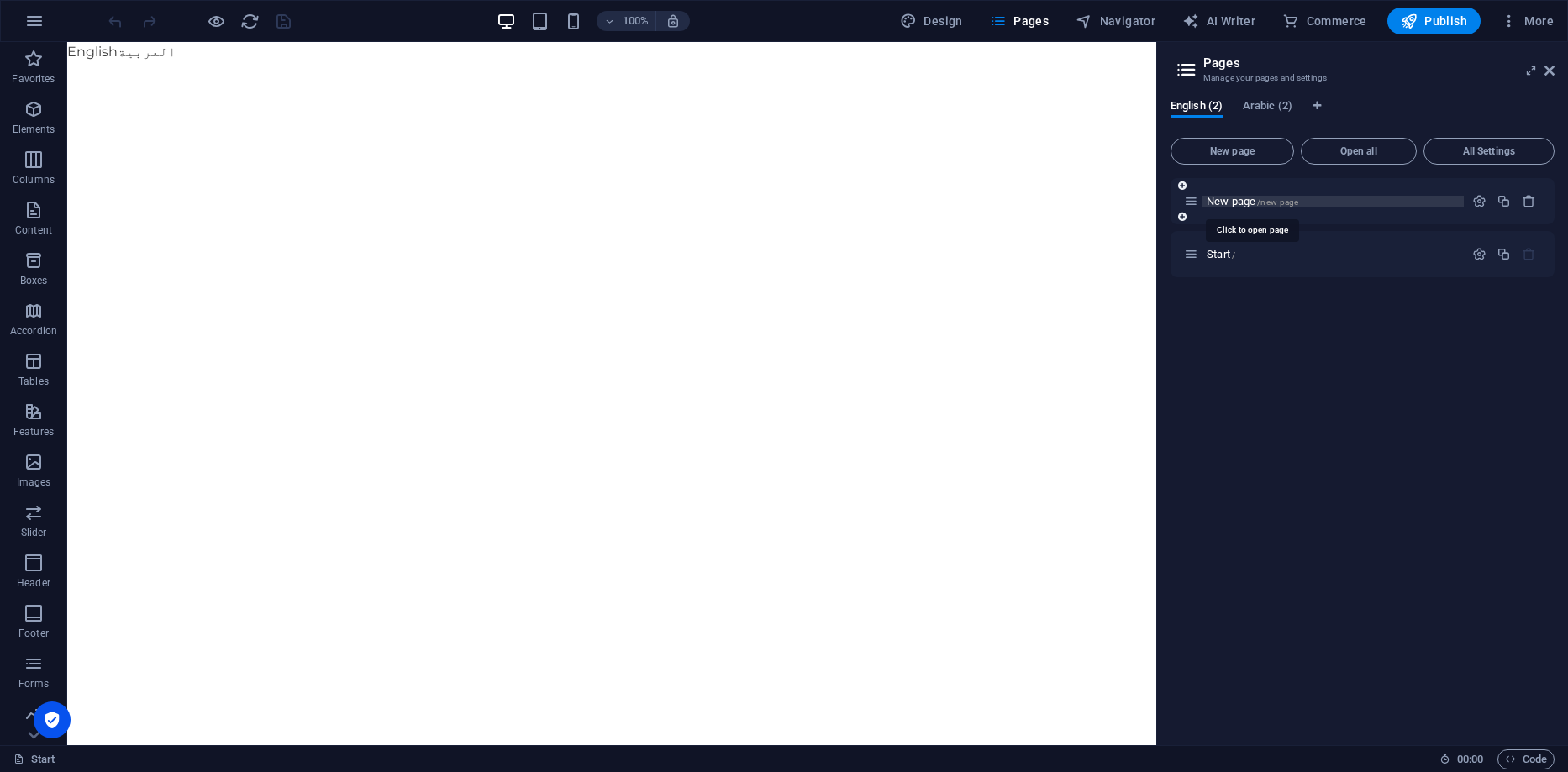 click on "New page /new-page" at bounding box center (1252, 201) 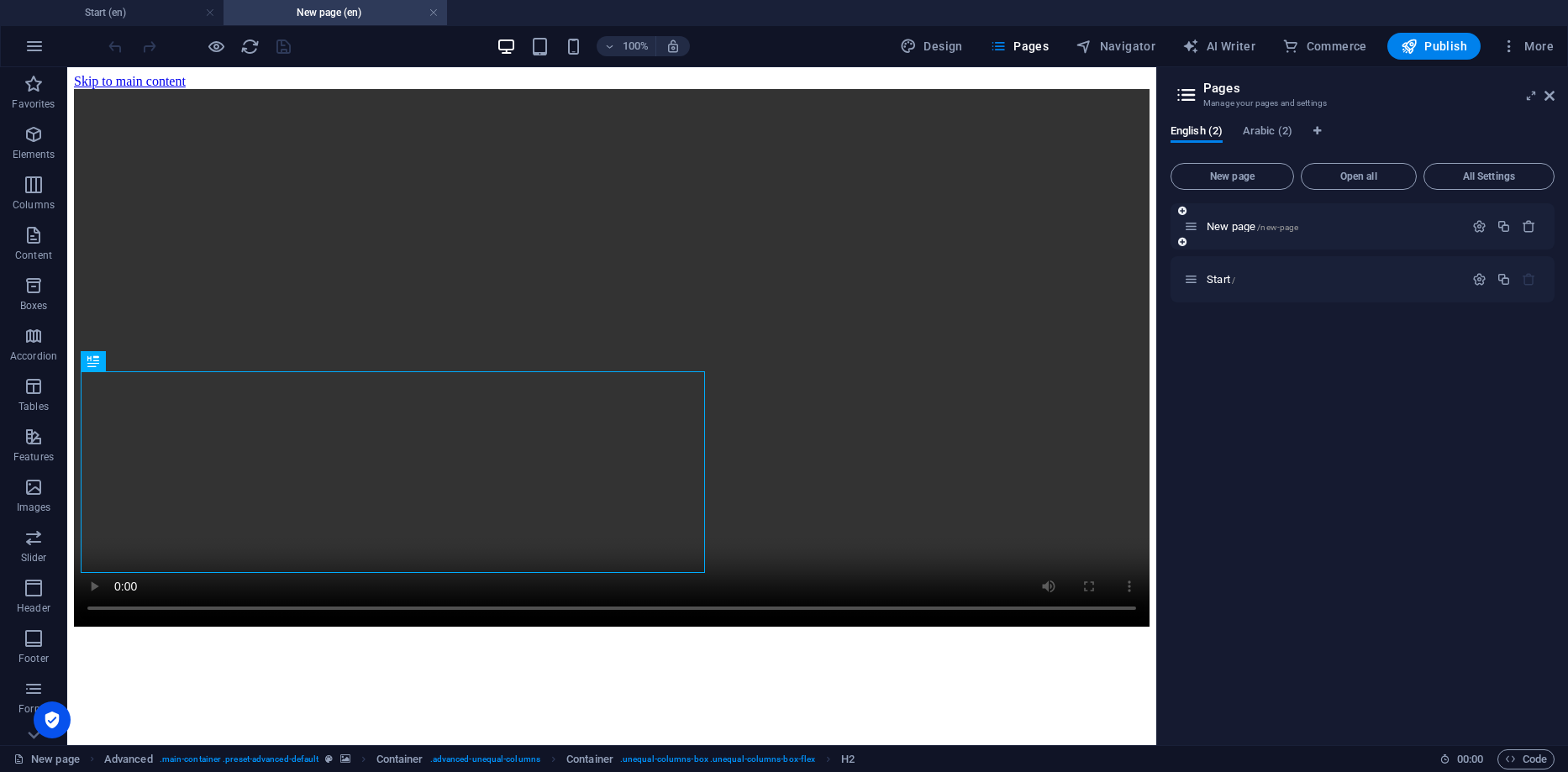 scroll, scrollTop: 582, scrollLeft: 0, axis: vertical 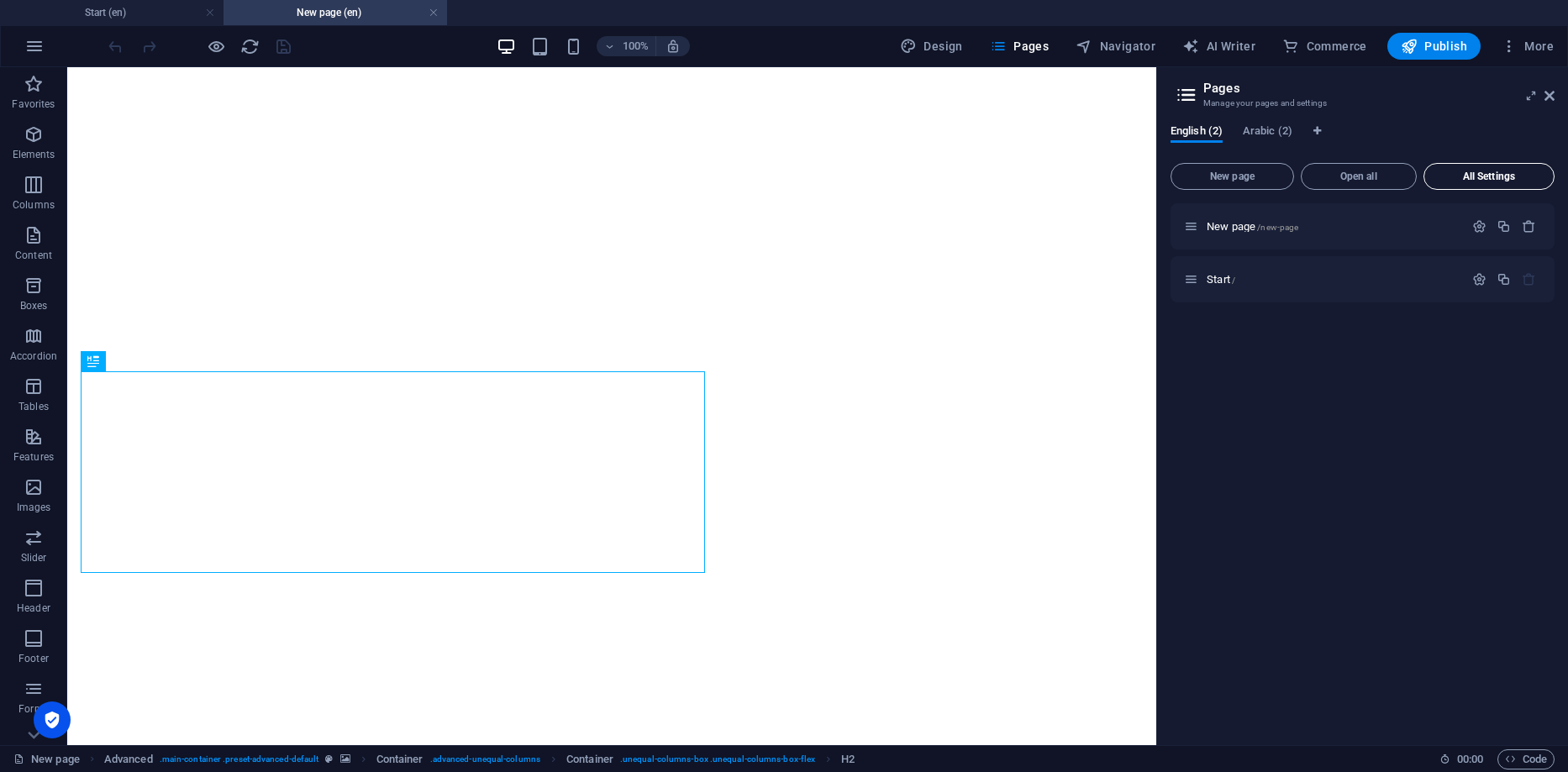 click on "All Settings" at bounding box center [1489, 176] 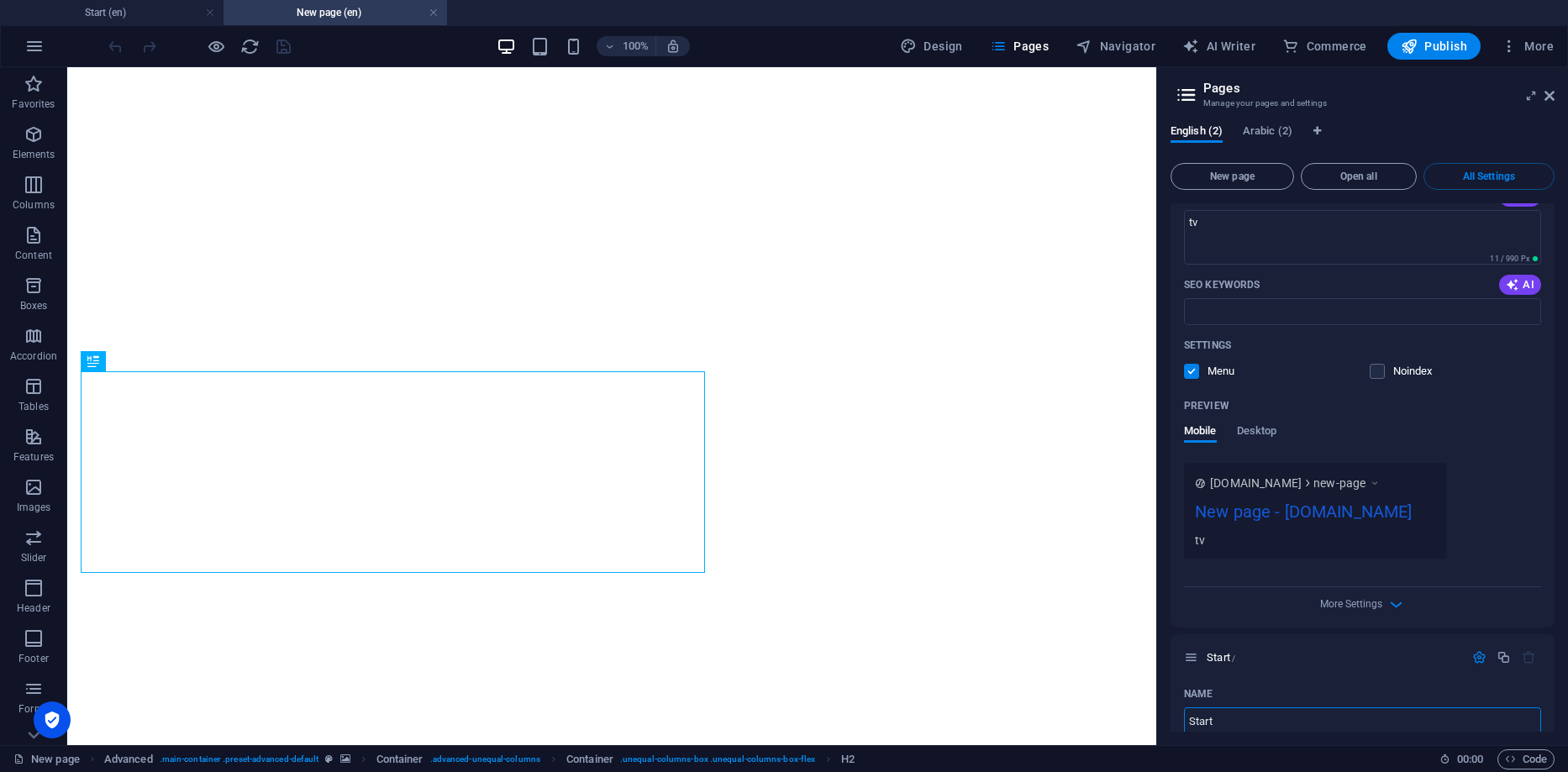 scroll, scrollTop: 84, scrollLeft: 0, axis: vertical 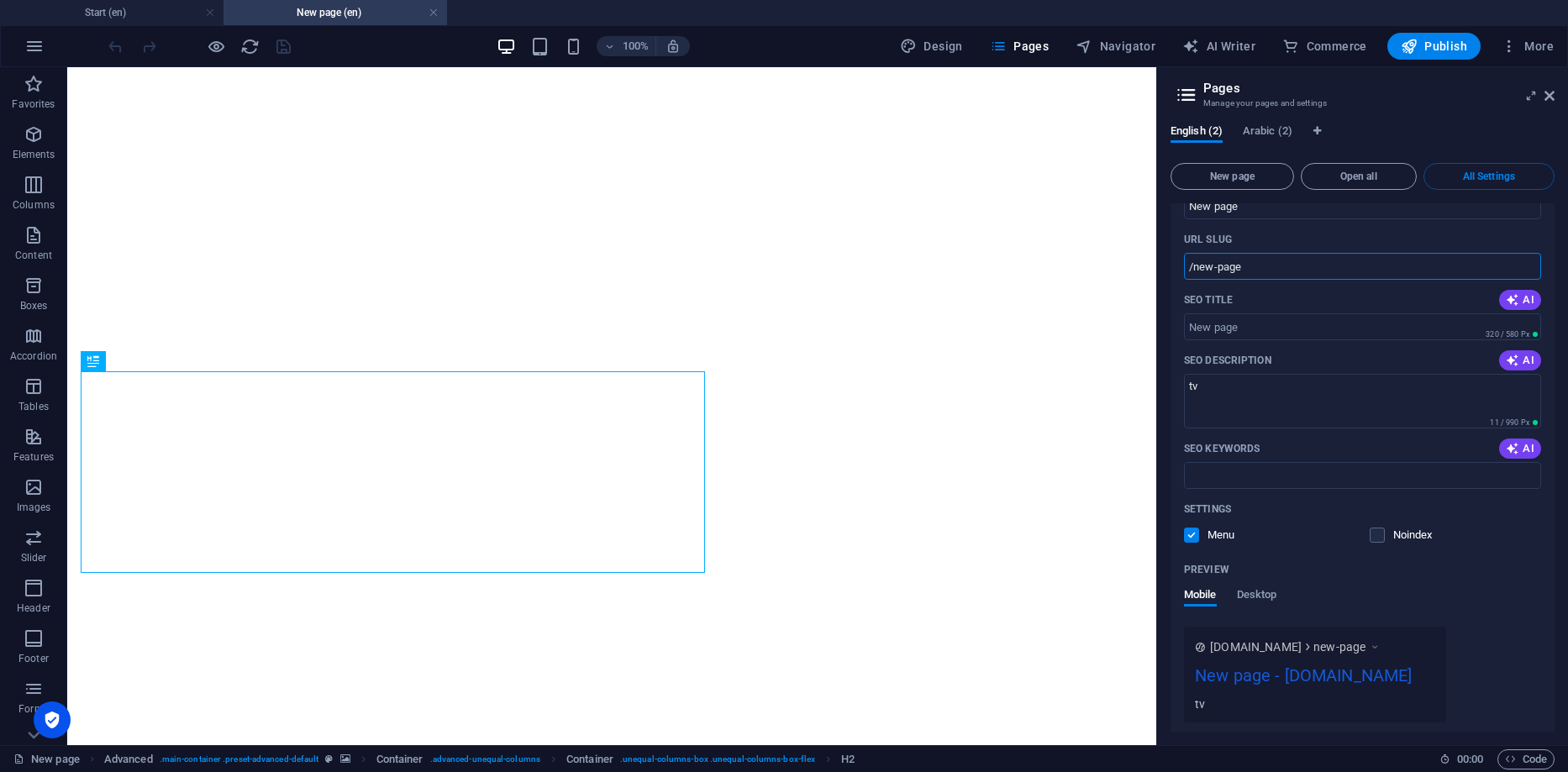 drag, startPoint x: 1286, startPoint y: 263, endPoint x: 1258, endPoint y: 266, distance: 28.16026 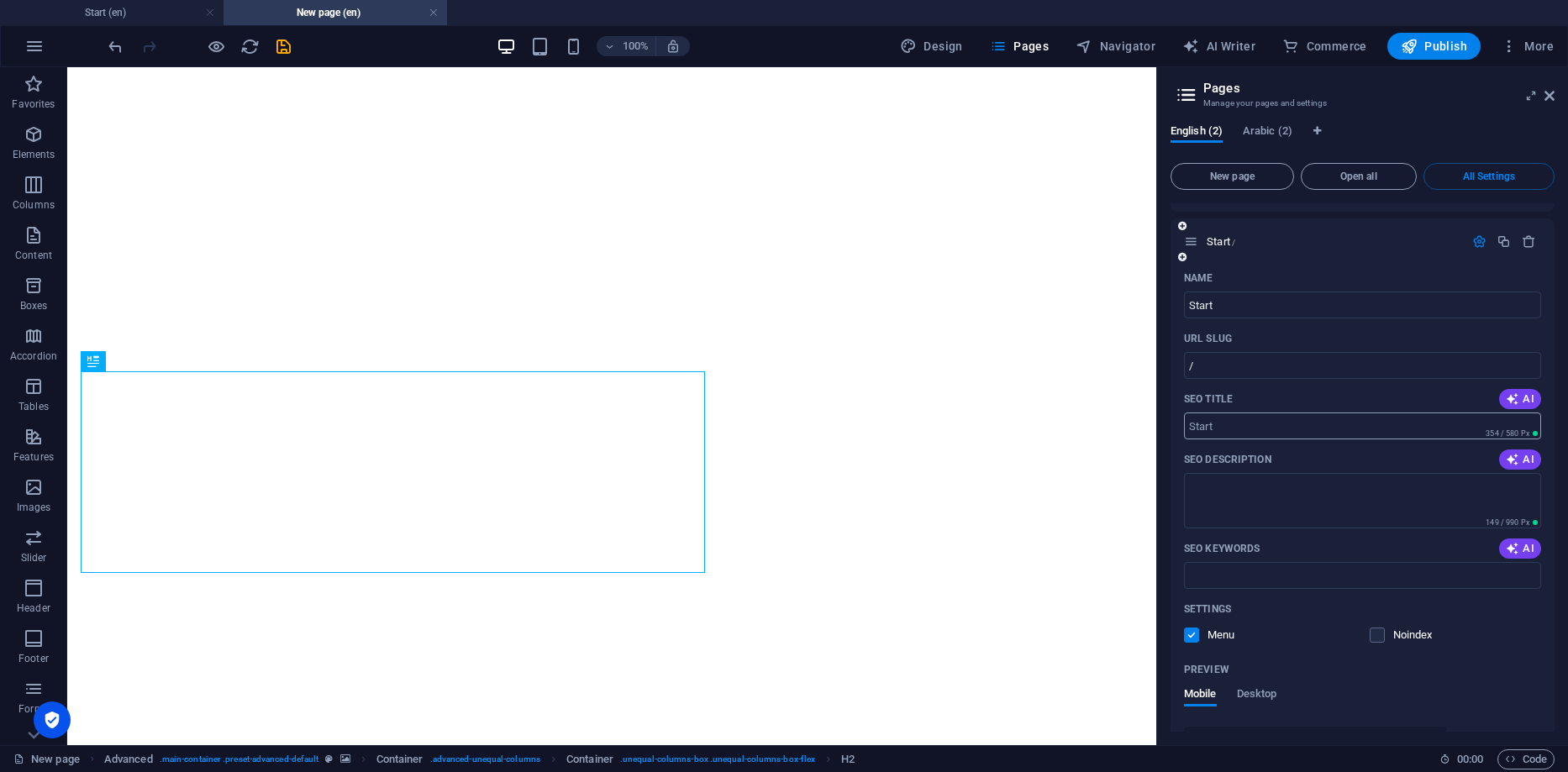 scroll, scrollTop: 672, scrollLeft: 0, axis: vertical 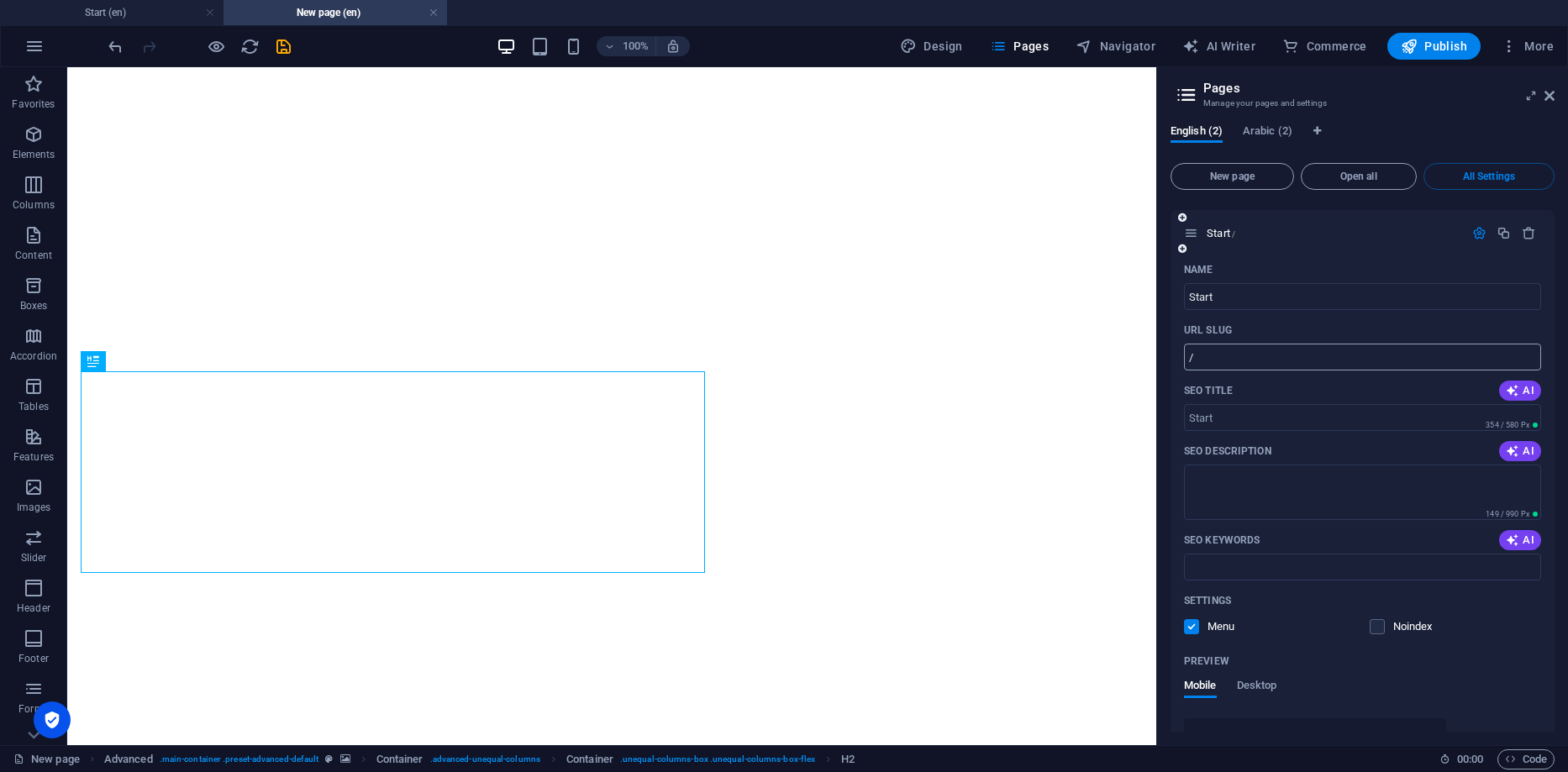 type on "/" 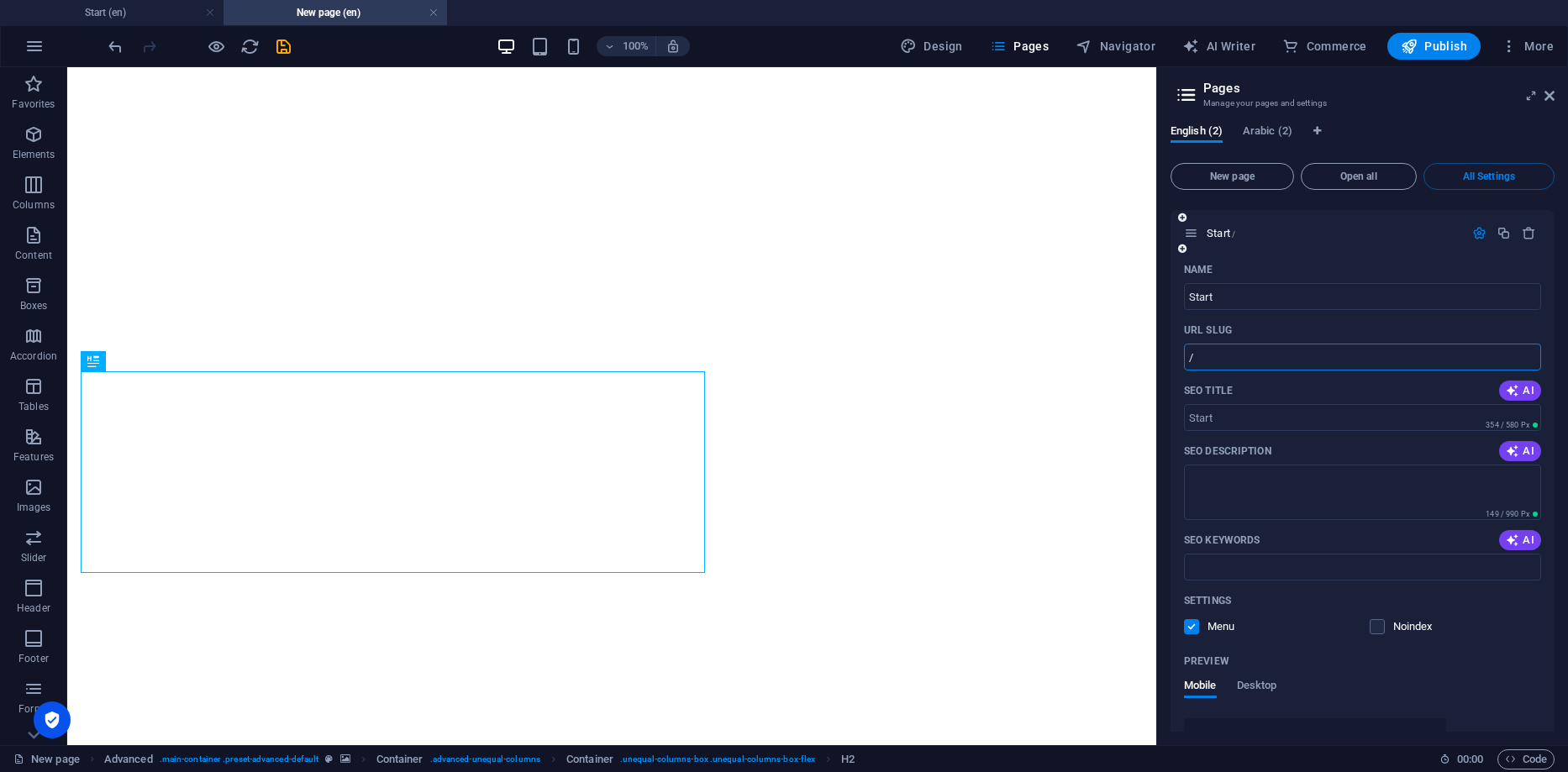 click on "/" at bounding box center [1362, 357] 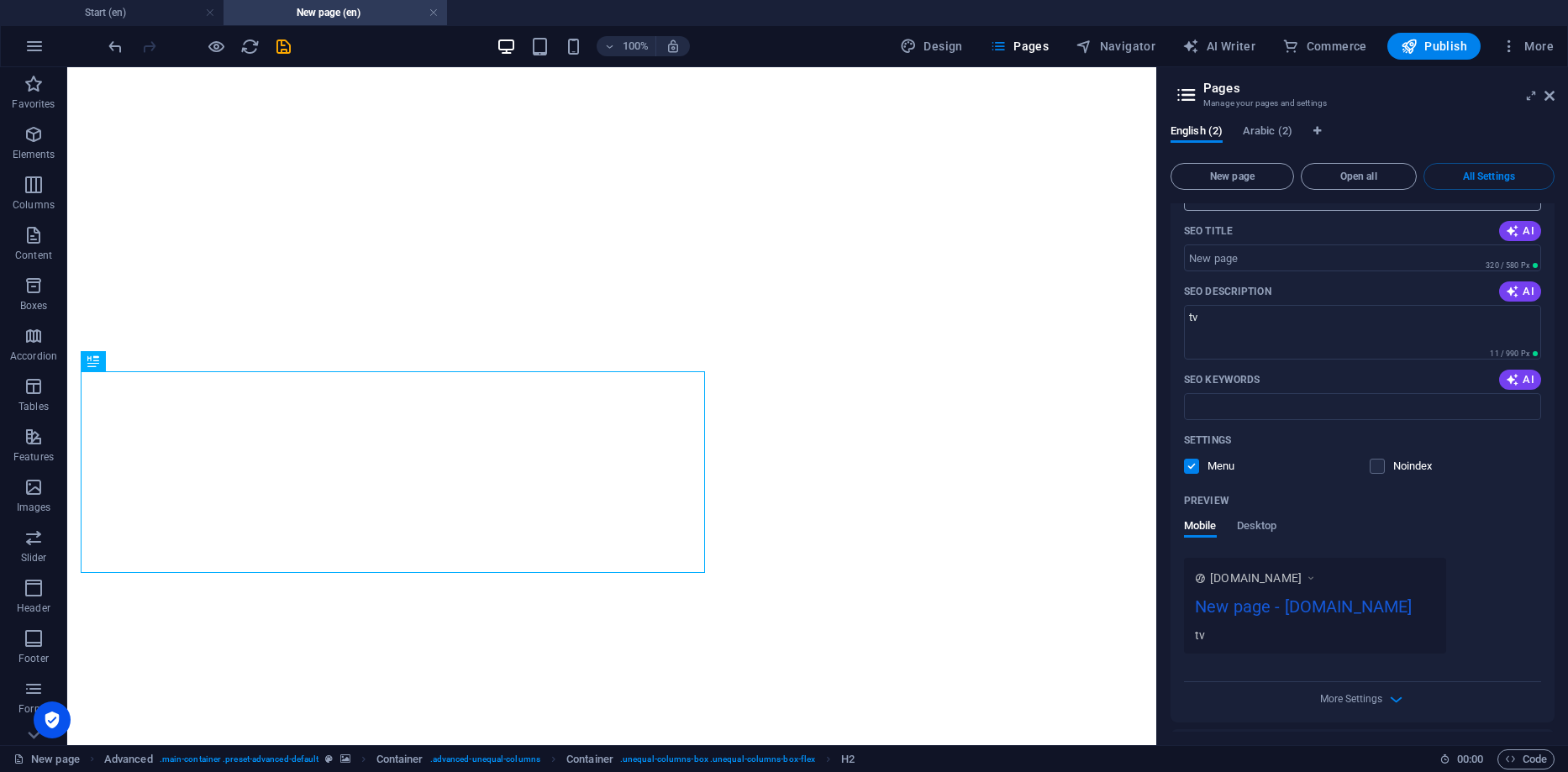 scroll, scrollTop: 84, scrollLeft: 0, axis: vertical 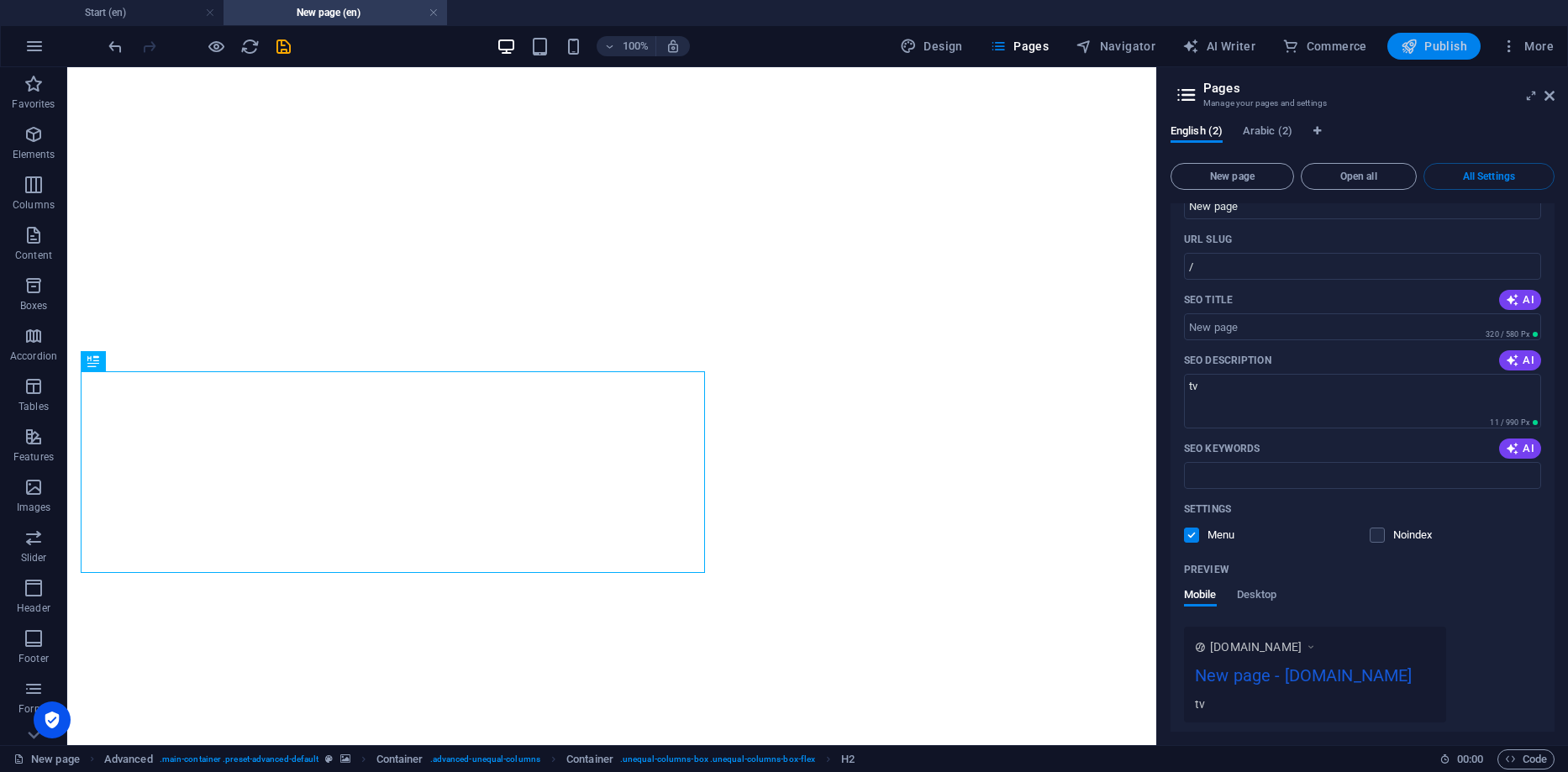 type on "/xbhfgv" 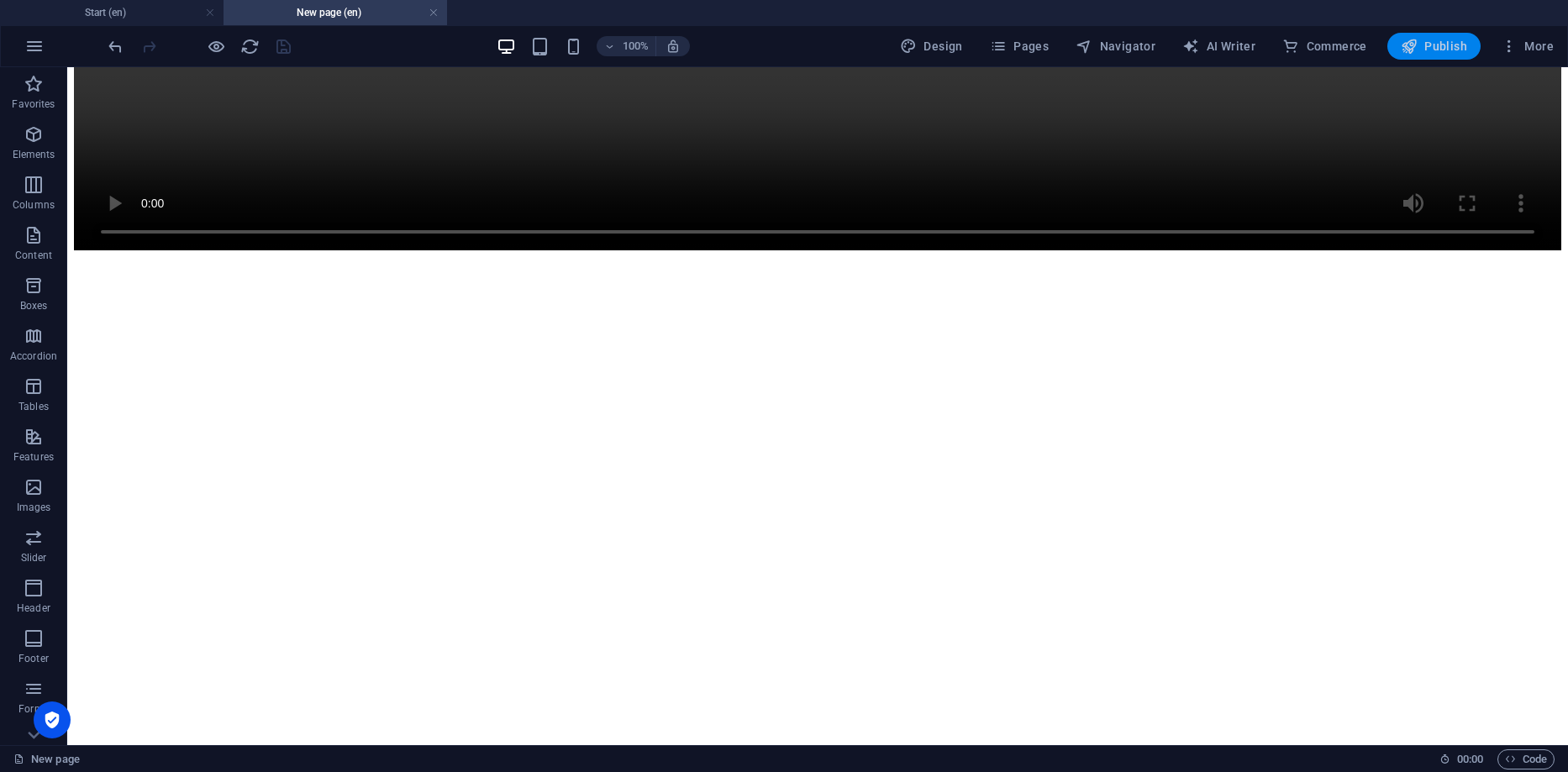 click on "Publish" at bounding box center (1434, 46) 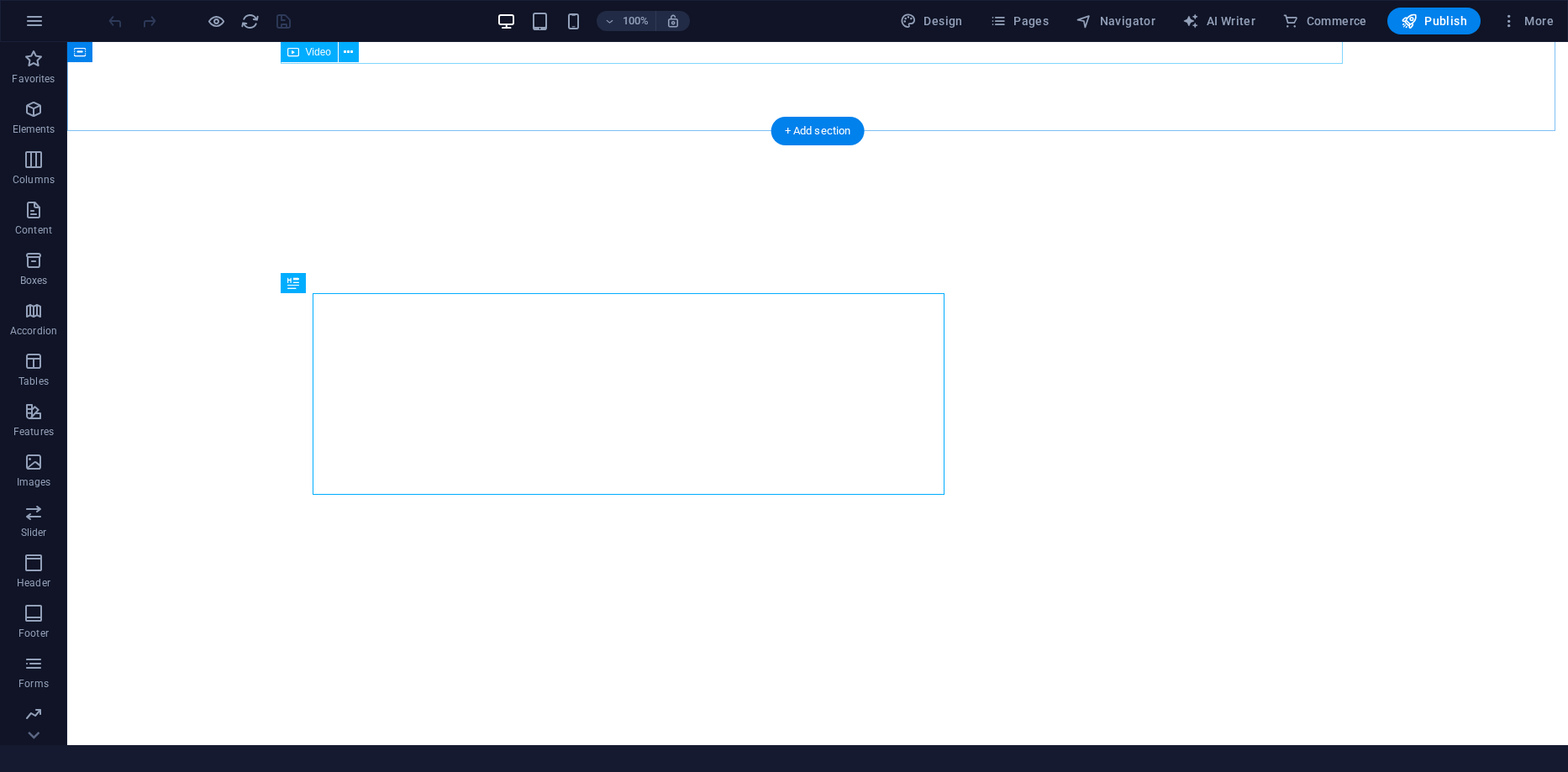 scroll, scrollTop: 0, scrollLeft: 0, axis: both 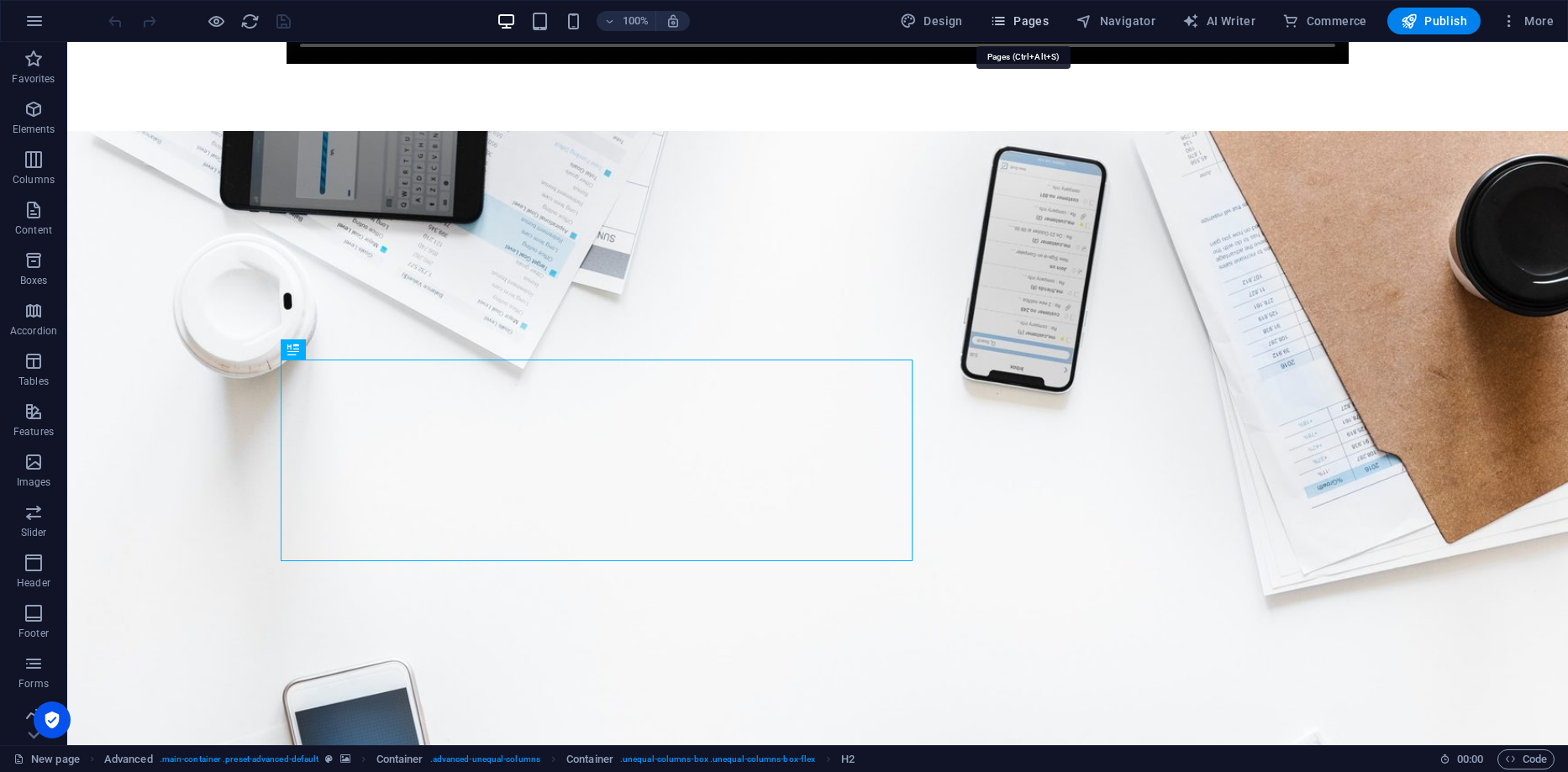 drag, startPoint x: 1029, startPoint y: 22, endPoint x: 969, endPoint y: 3, distance: 62.93648 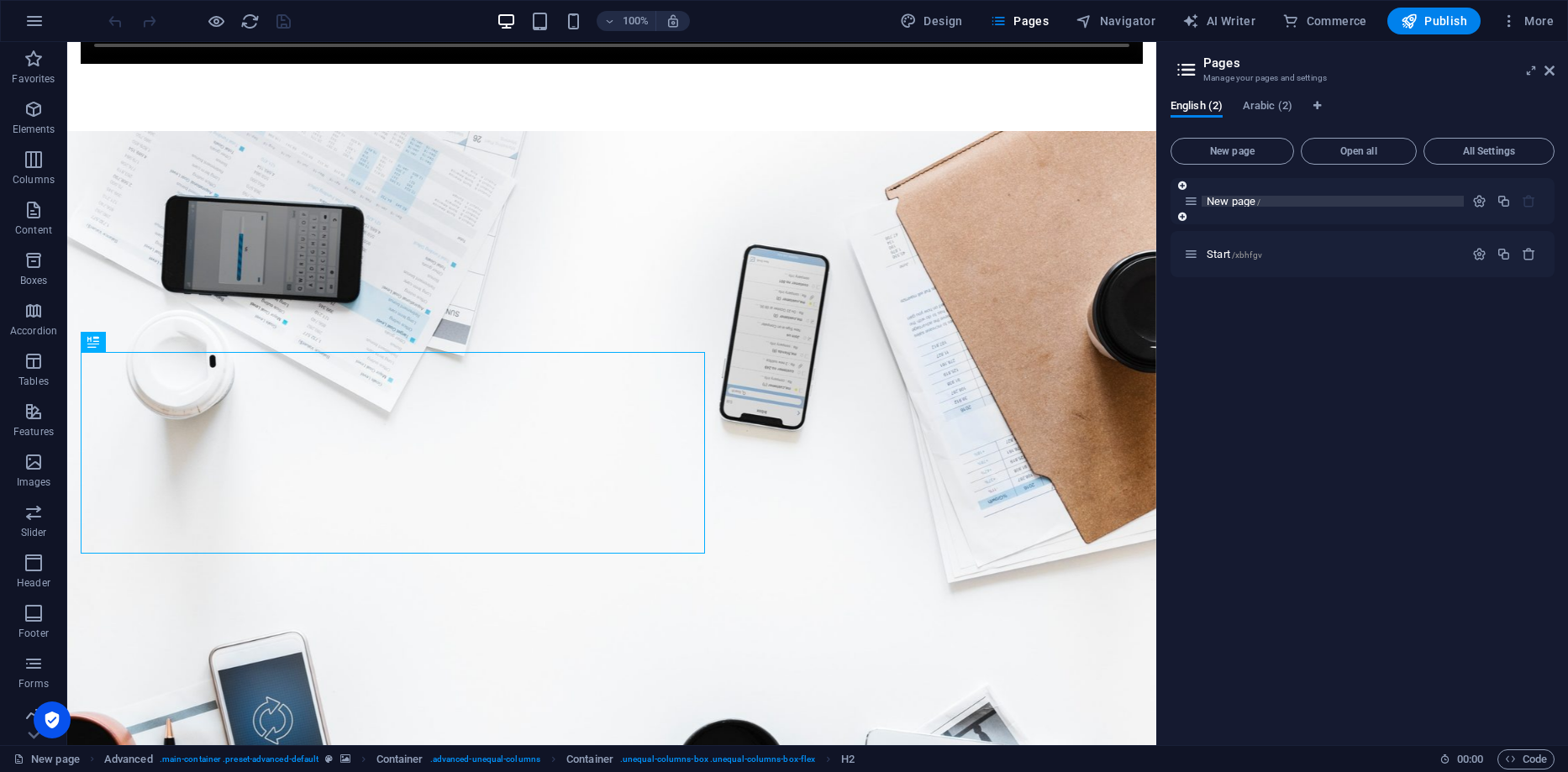 click on "New page /" at bounding box center [1333, 201] 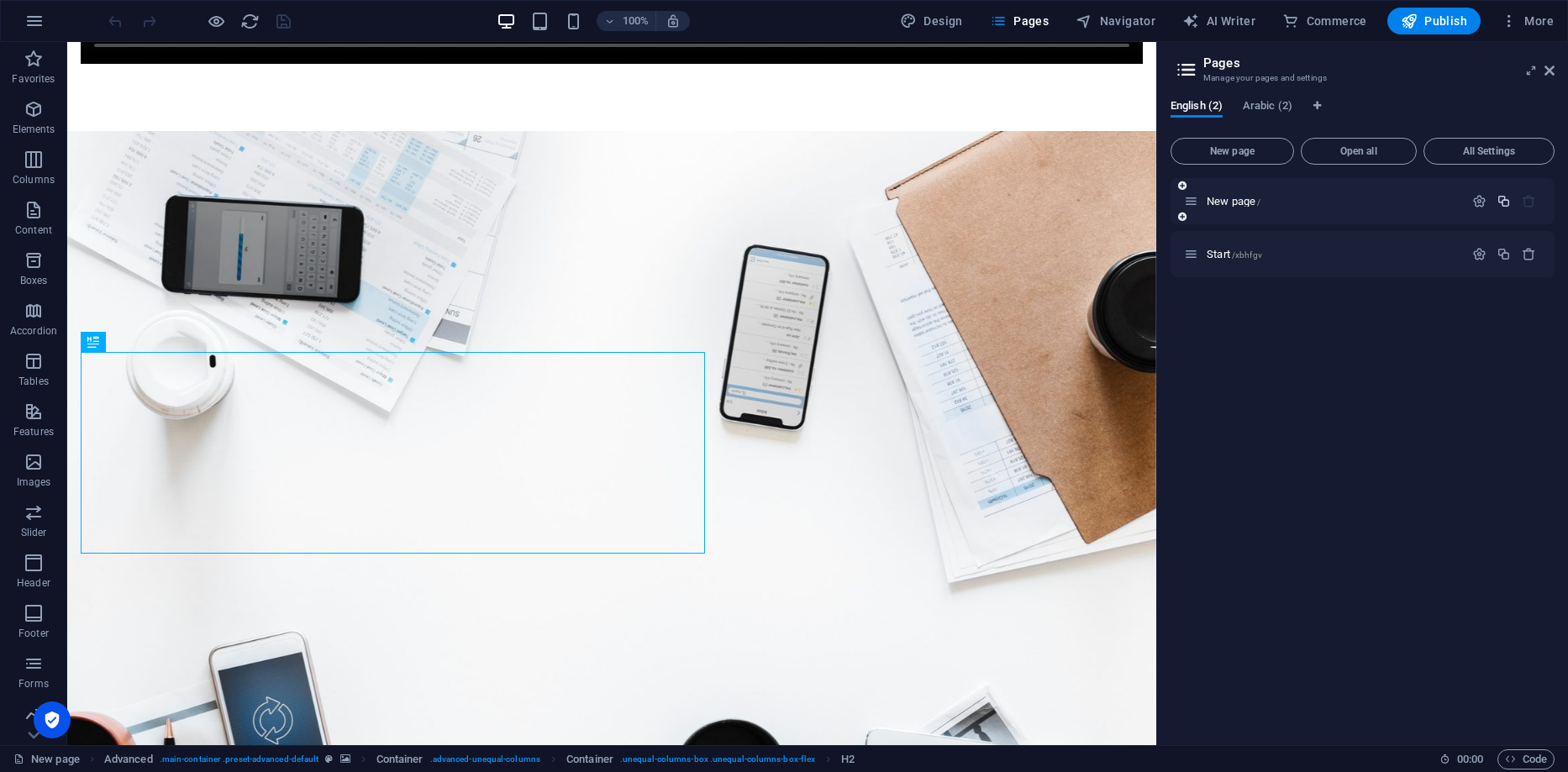click at bounding box center [1503, 201] 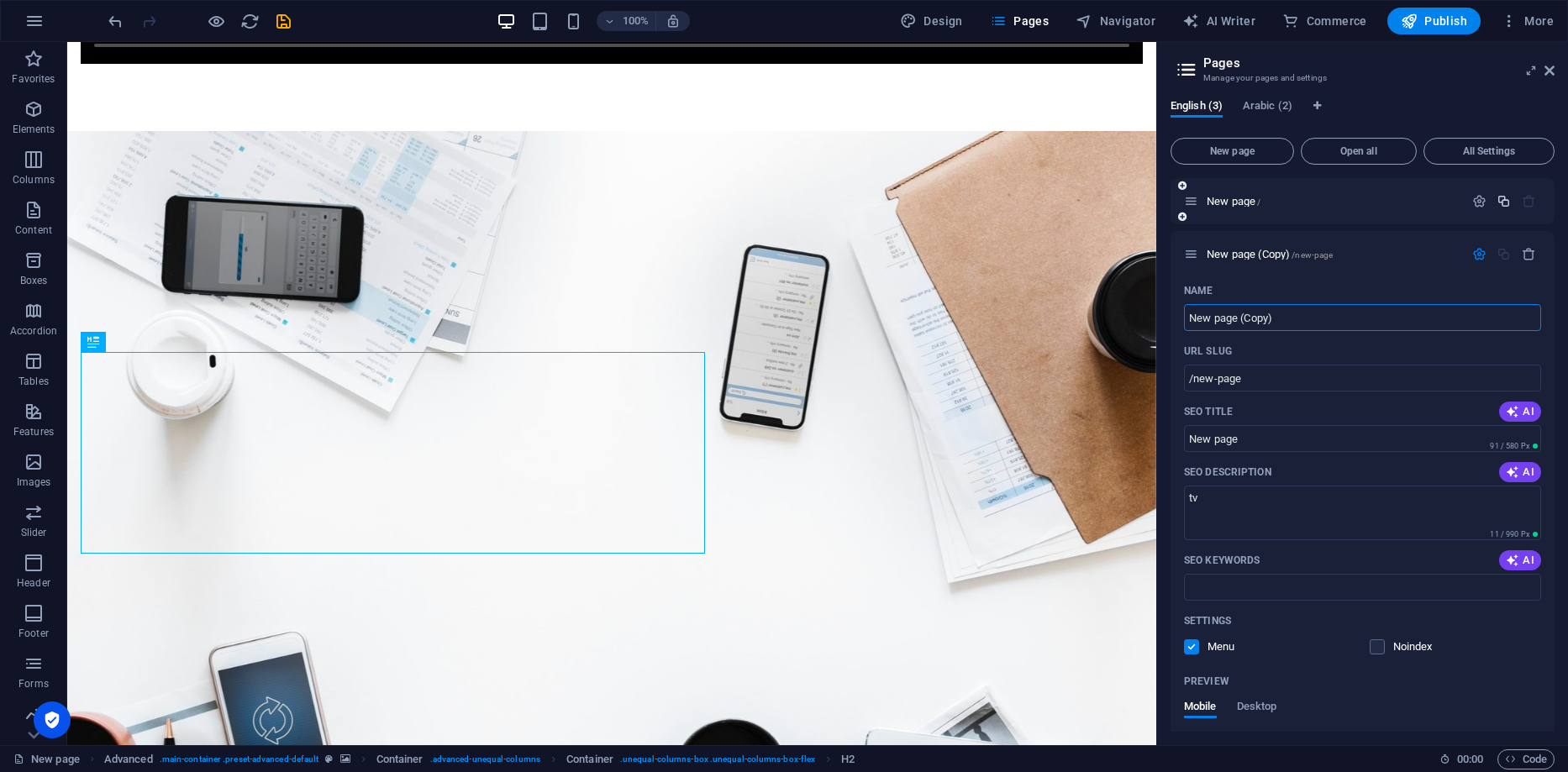 click at bounding box center [1503, 201] 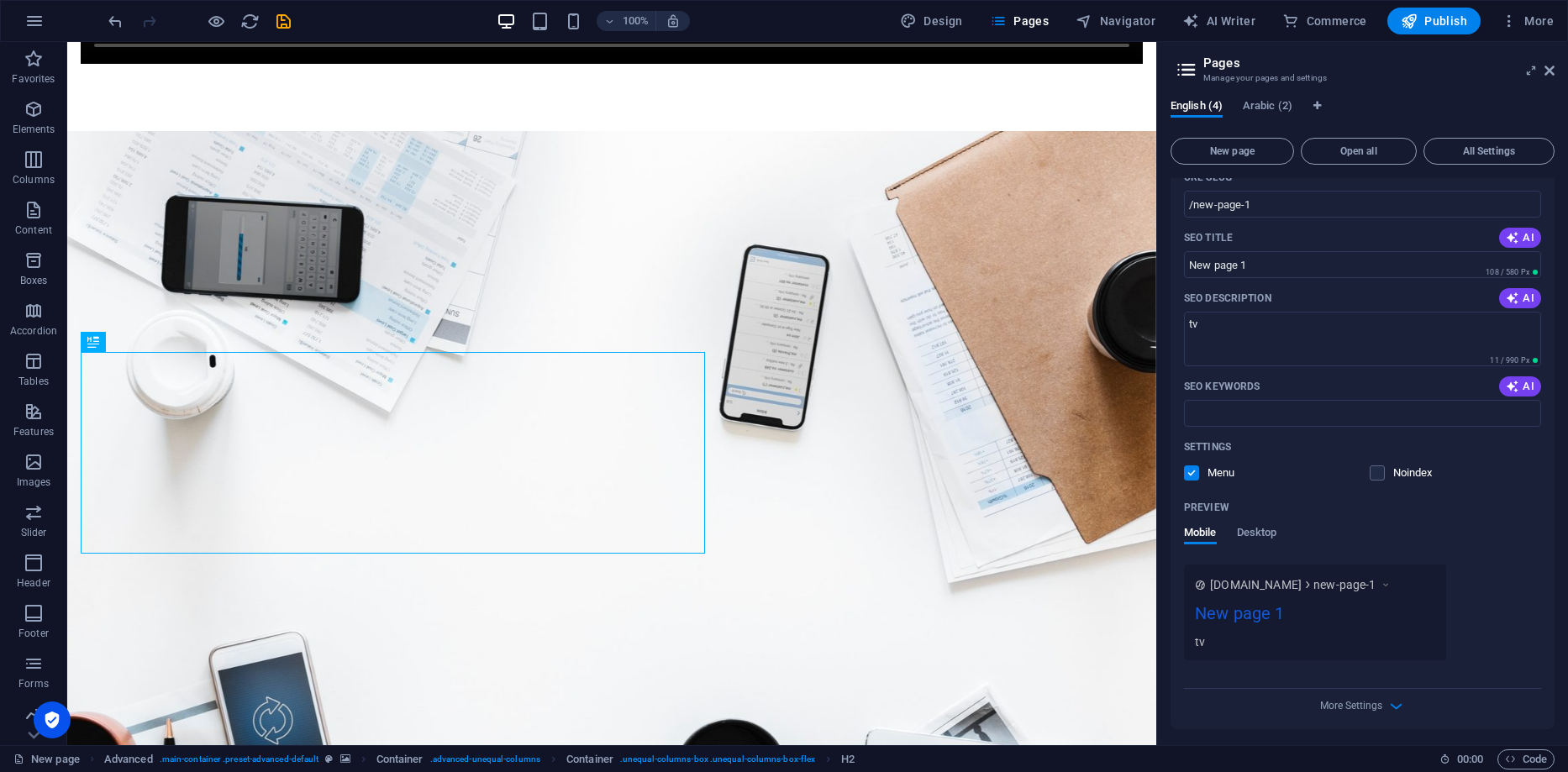 scroll, scrollTop: 168, scrollLeft: 0, axis: vertical 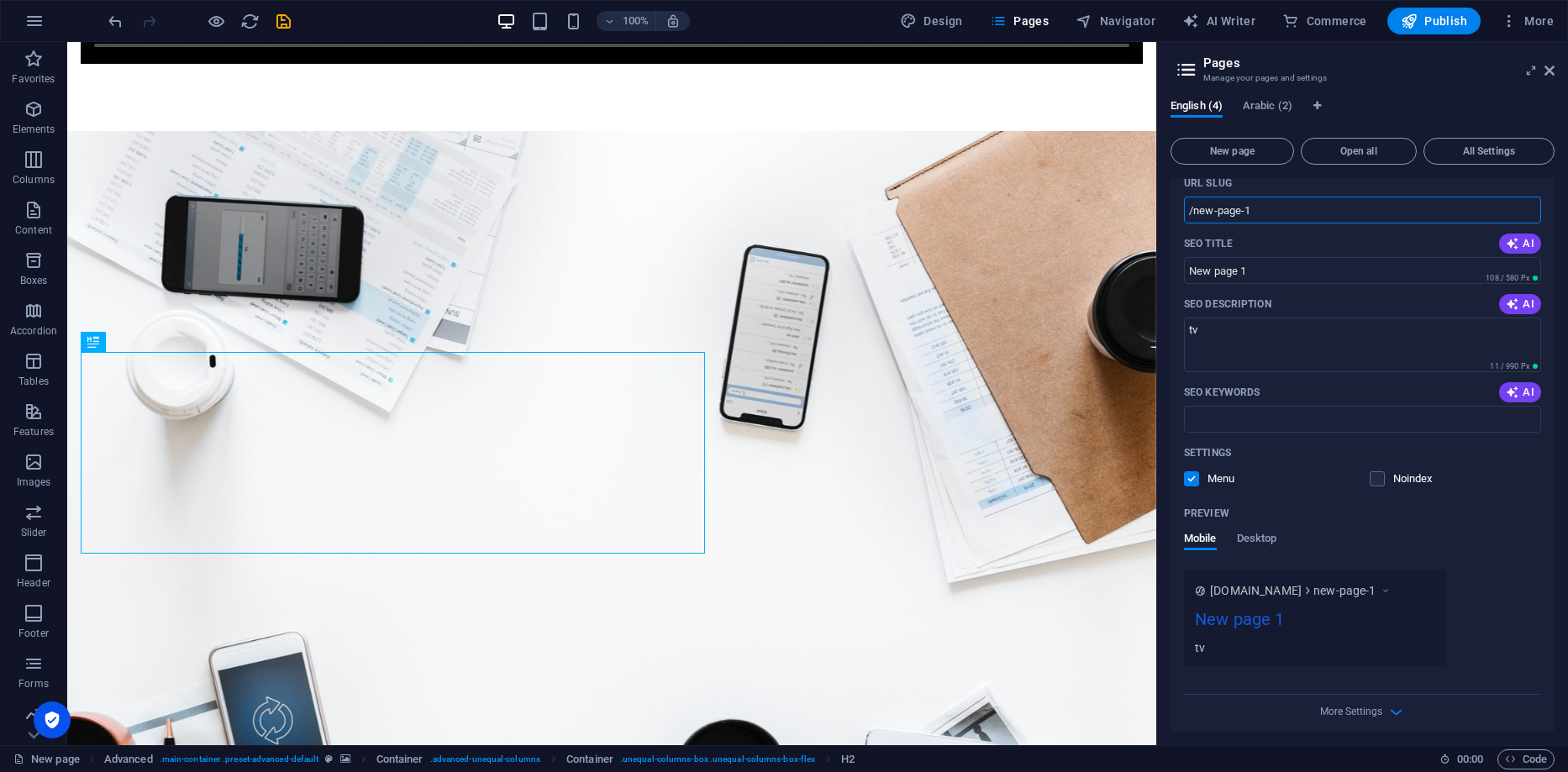 drag, startPoint x: 1427, startPoint y: 246, endPoint x: 1127, endPoint y: 197, distance: 303.9753 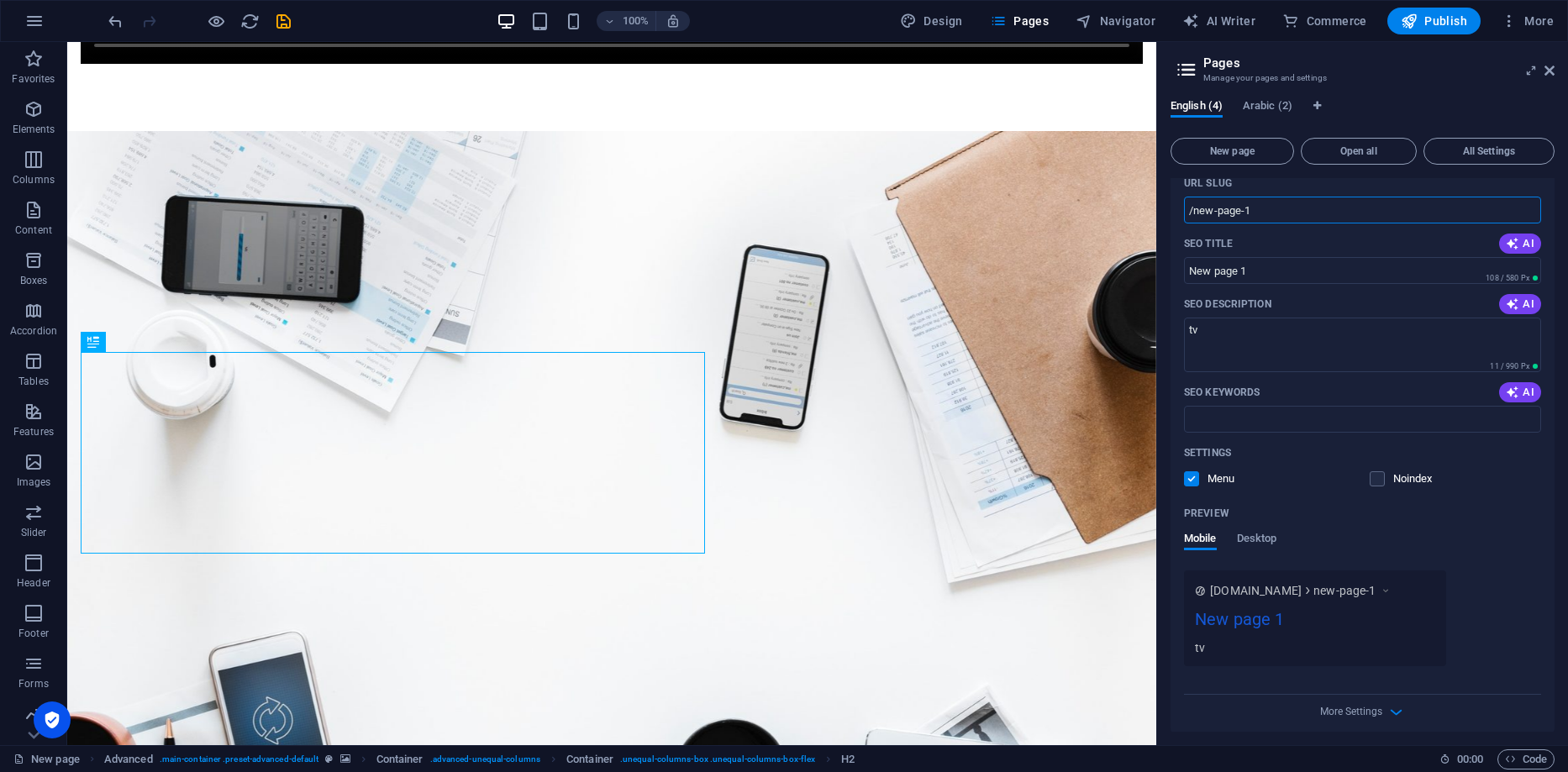 click on "/new-page-1" at bounding box center (1362, 210) 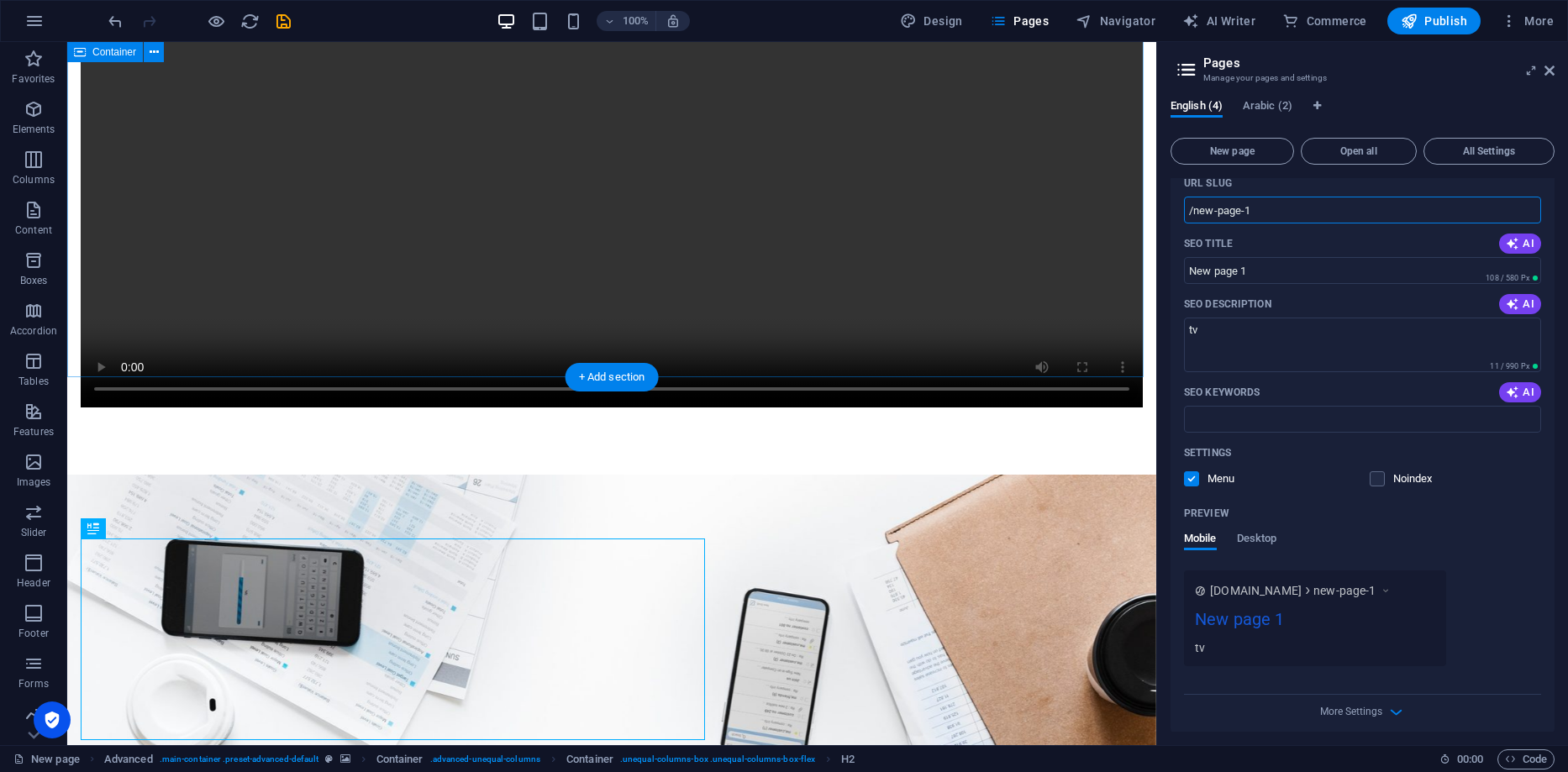 scroll, scrollTop: 156, scrollLeft: 0, axis: vertical 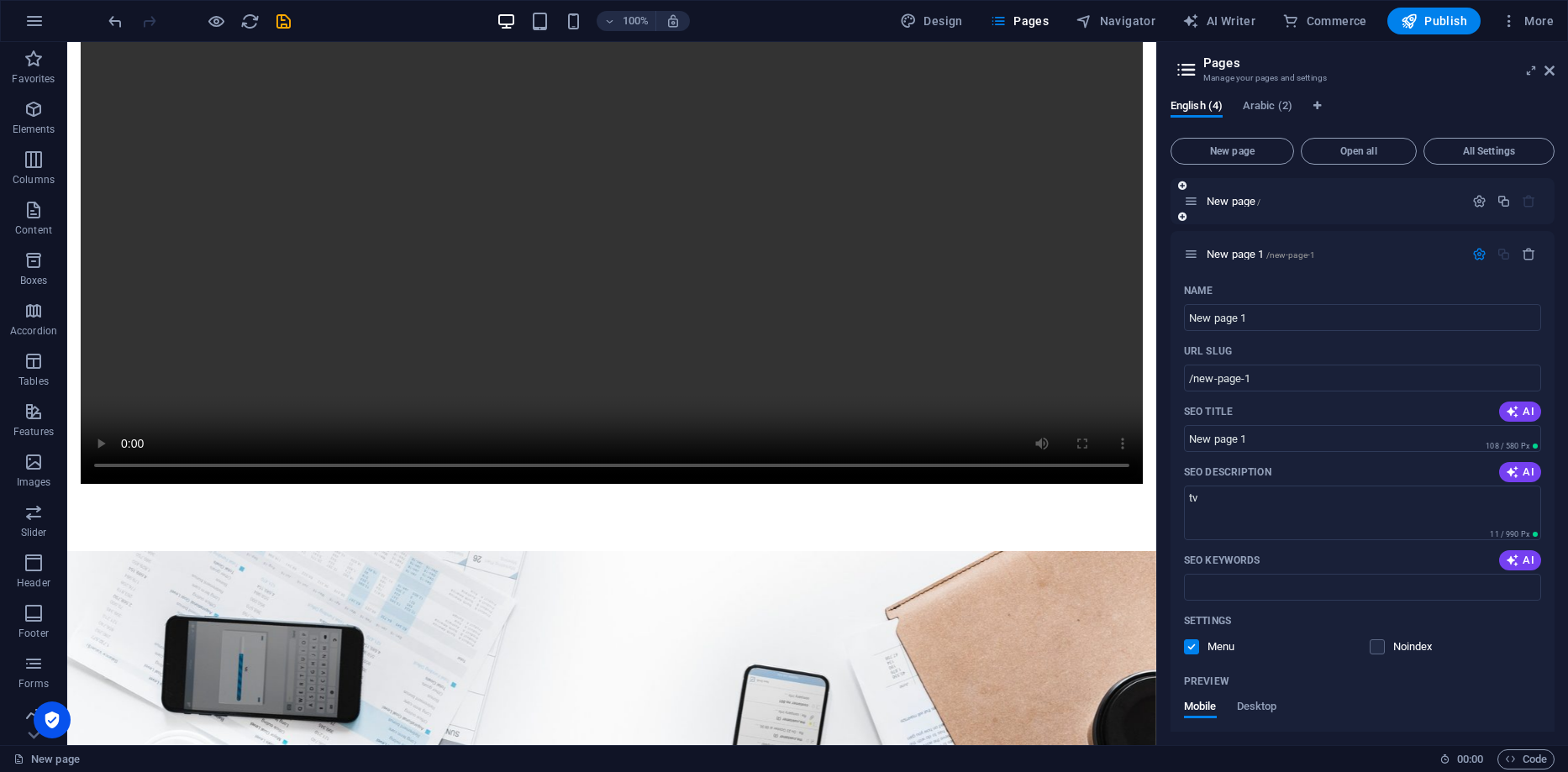 click on "New page /" at bounding box center [1362, 201] 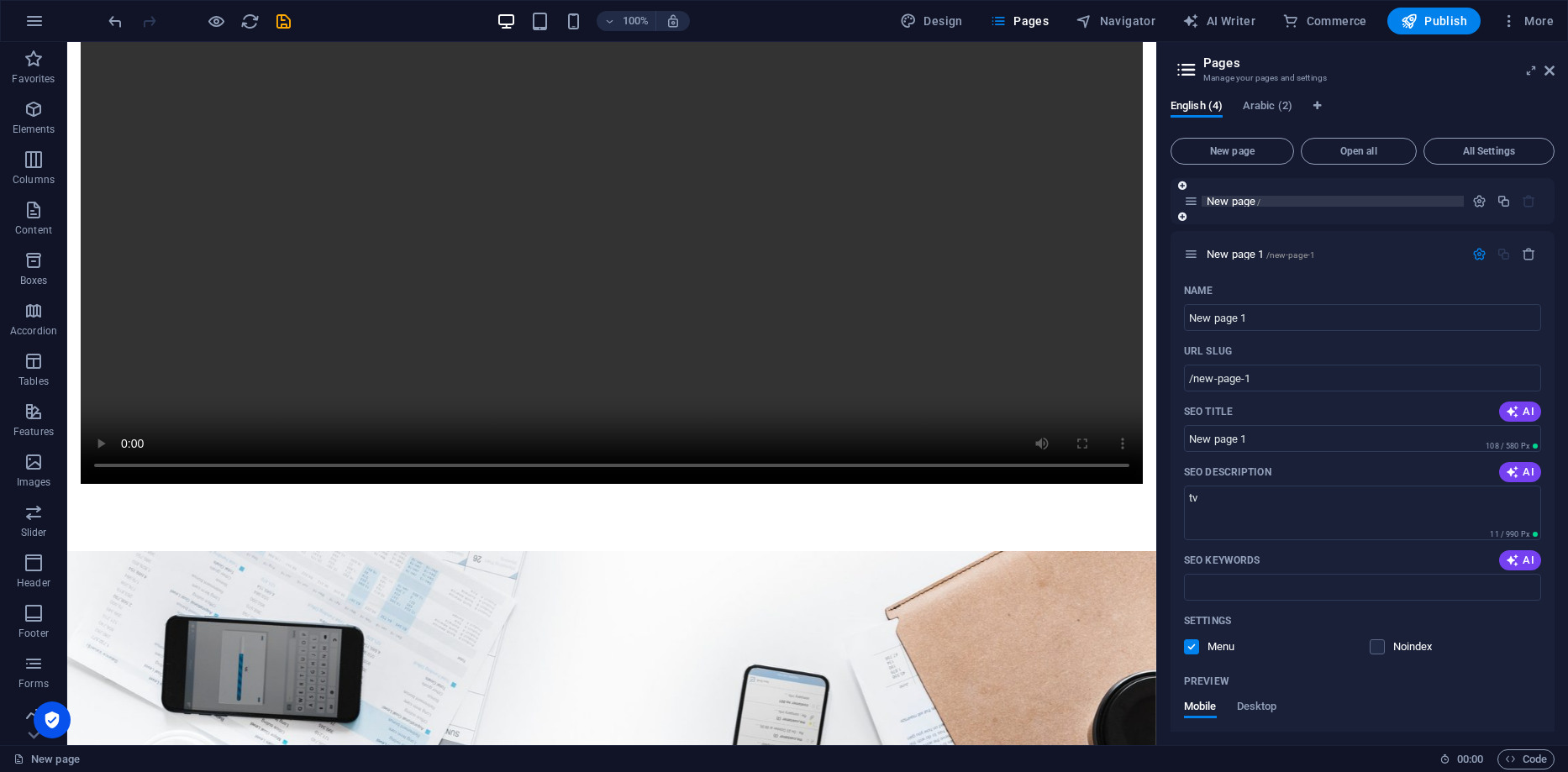 click on "New page /" at bounding box center (1333, 201) 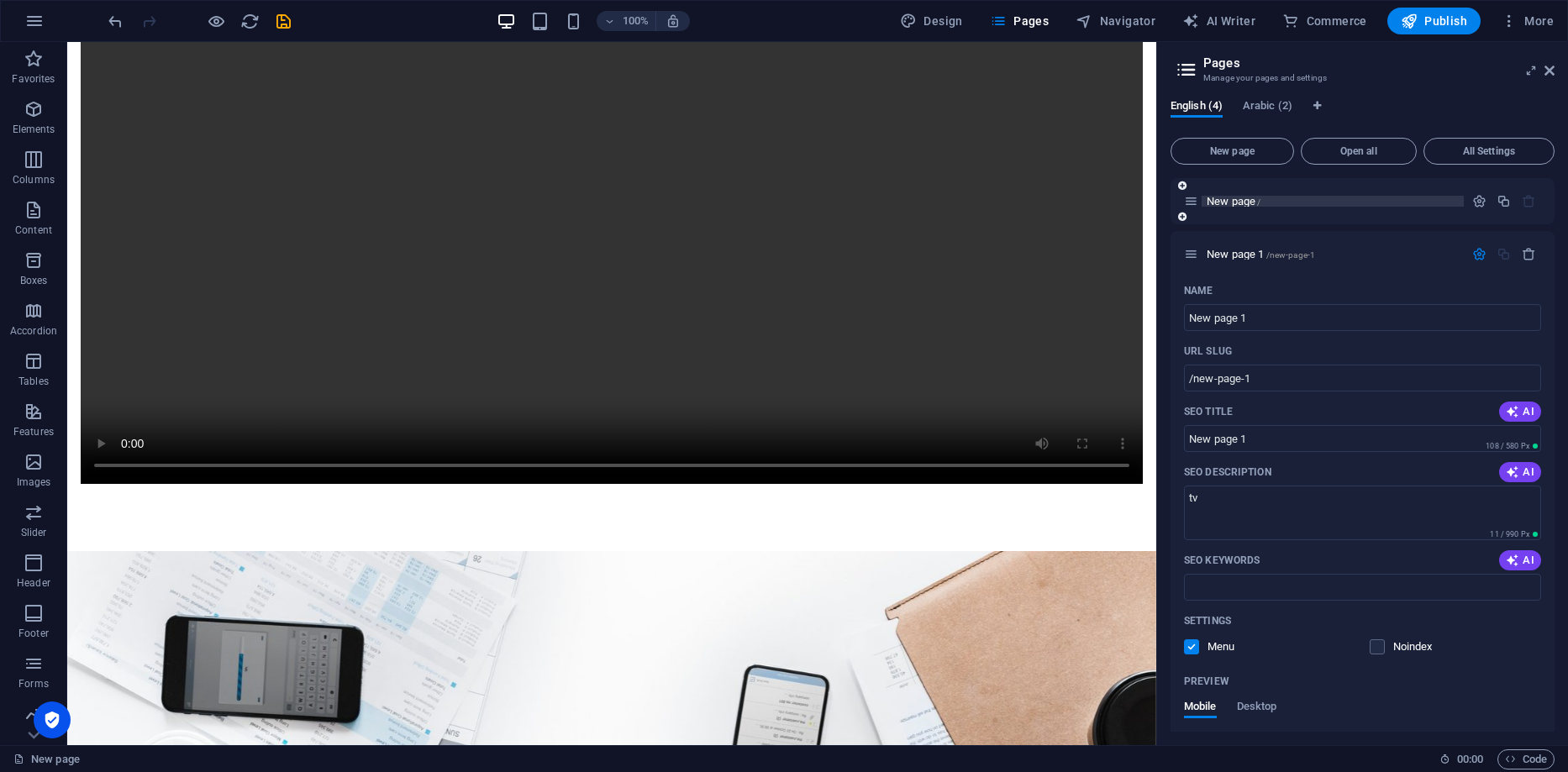 drag, startPoint x: 1292, startPoint y: 190, endPoint x: 1286, endPoint y: 199, distance: 10.816654 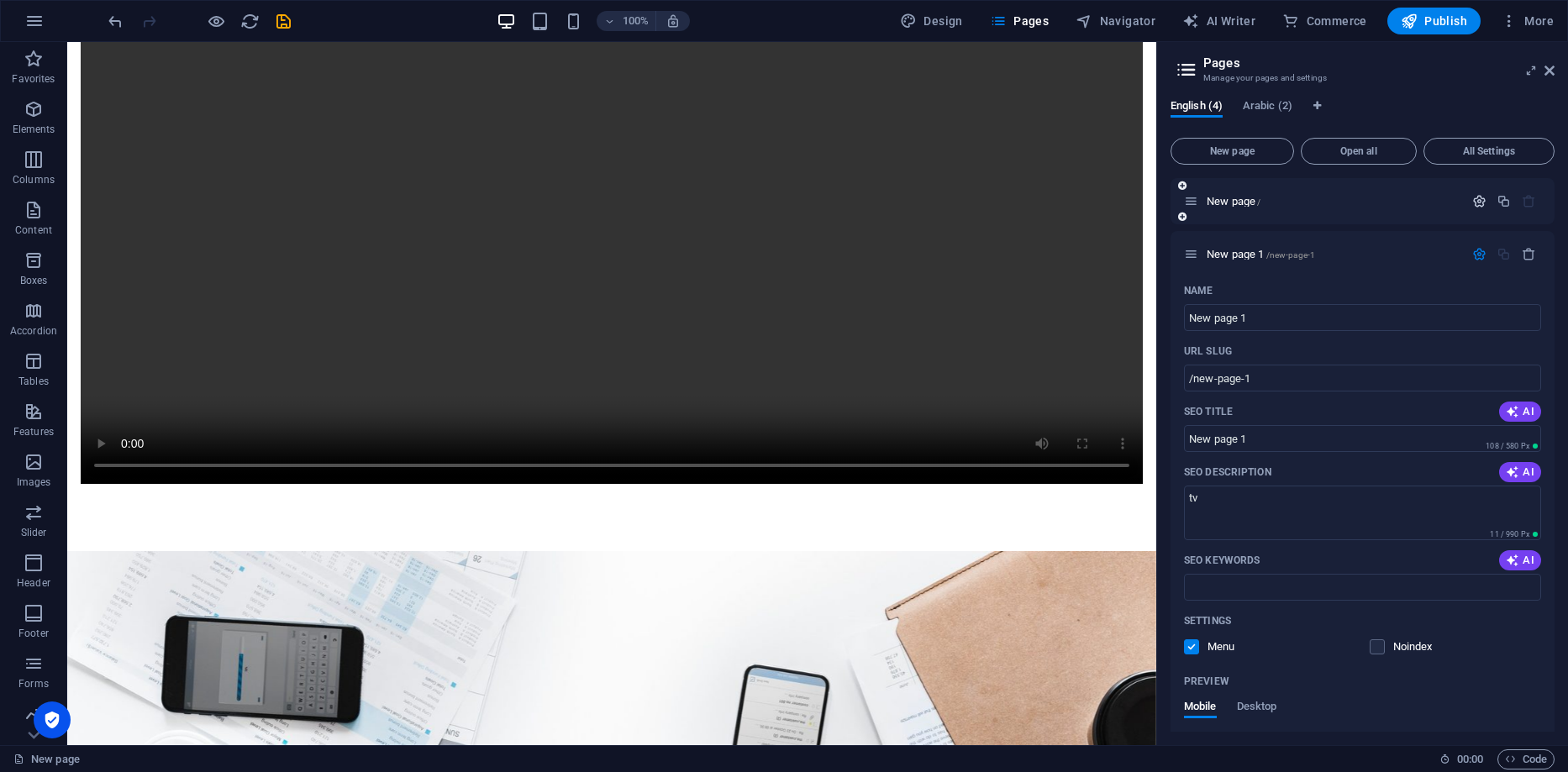 click at bounding box center (1479, 201) 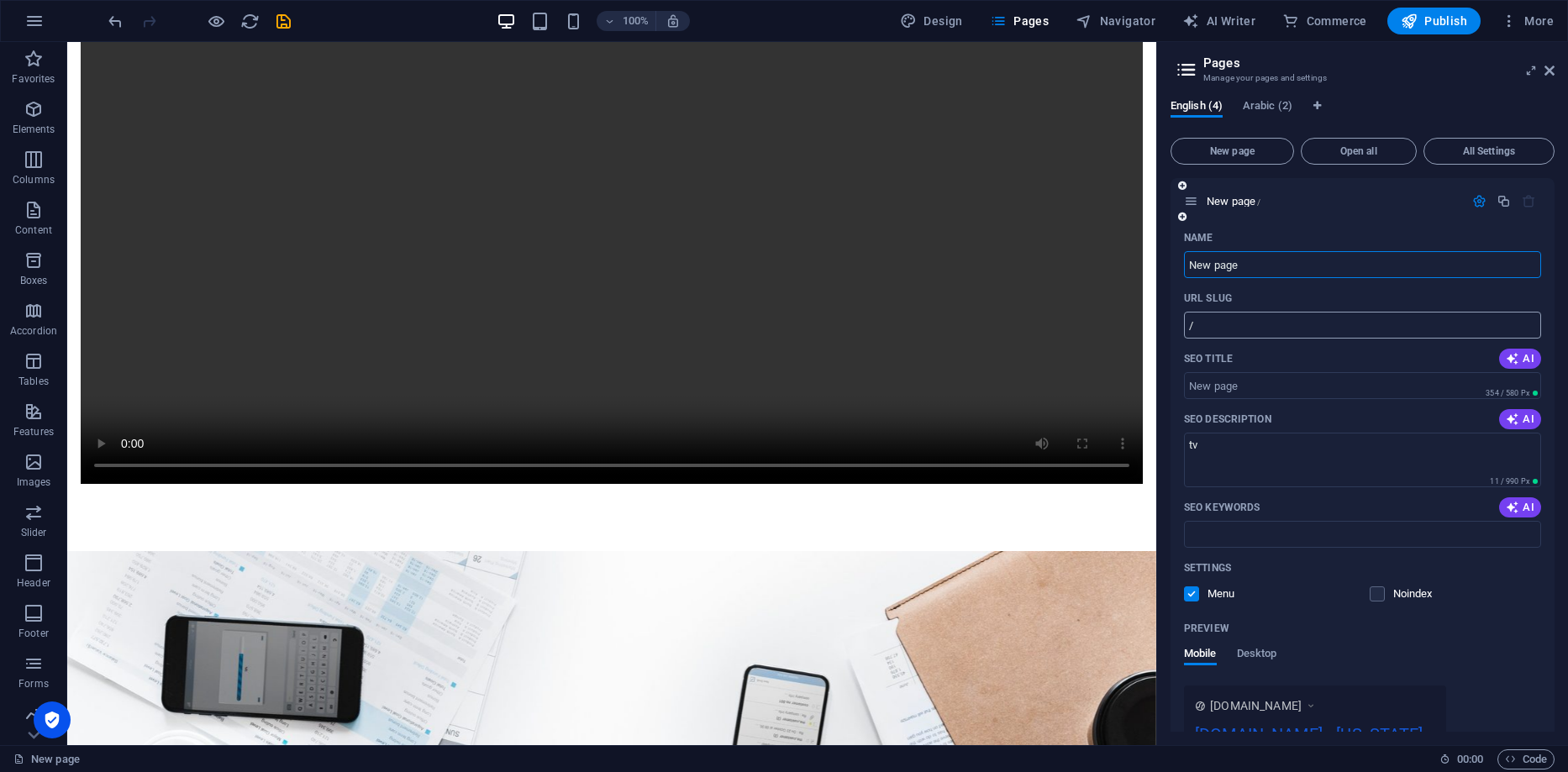 click on "/" at bounding box center [1362, 325] 